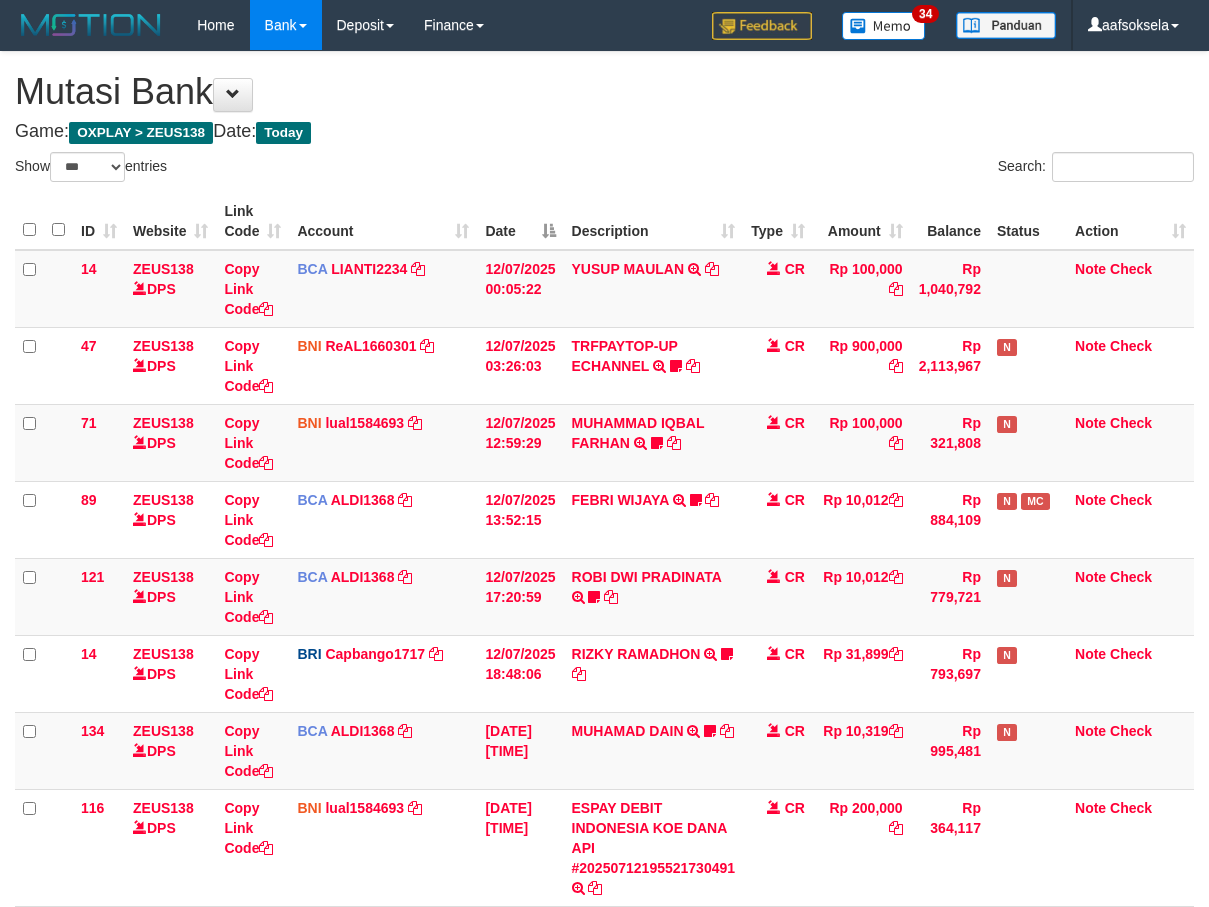 select on "***" 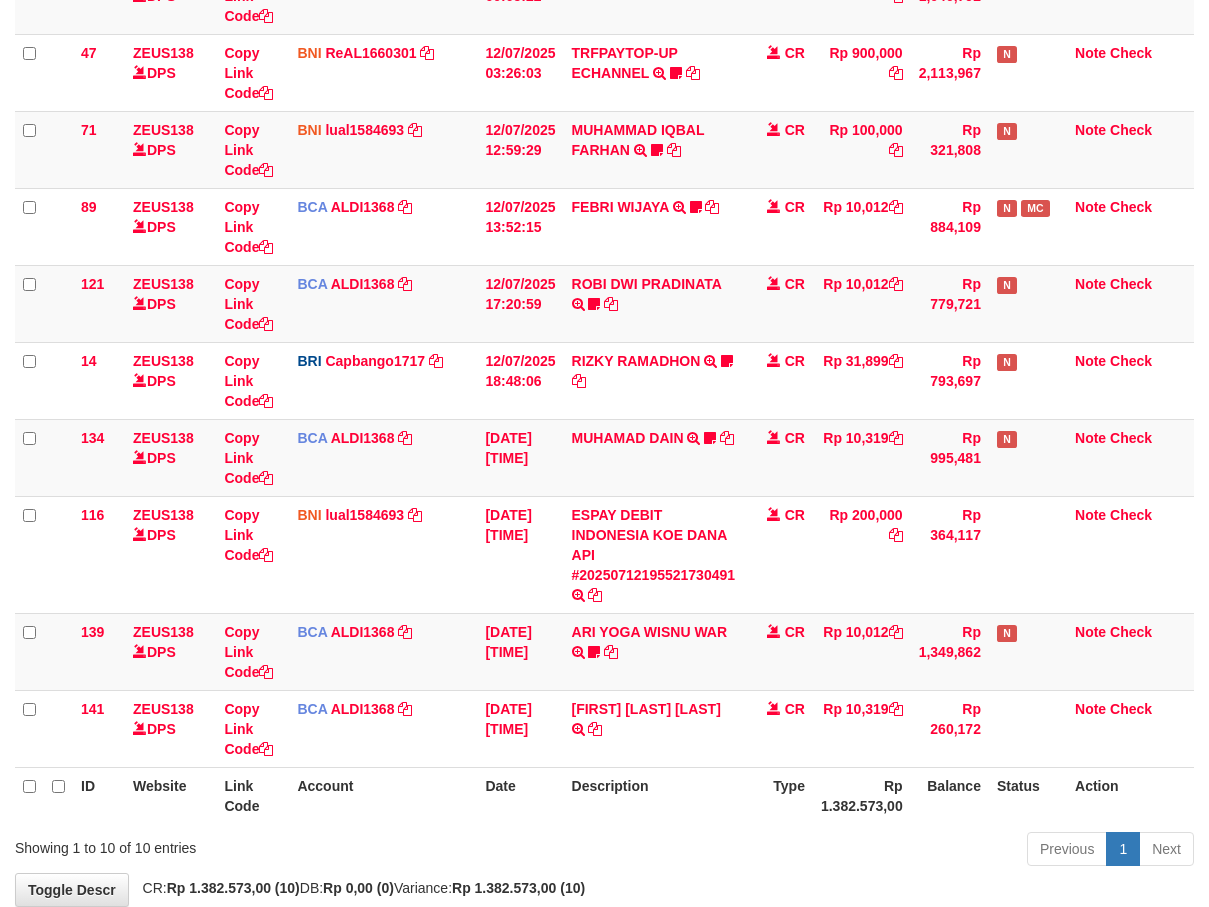 scroll, scrollTop: 404, scrollLeft: 0, axis: vertical 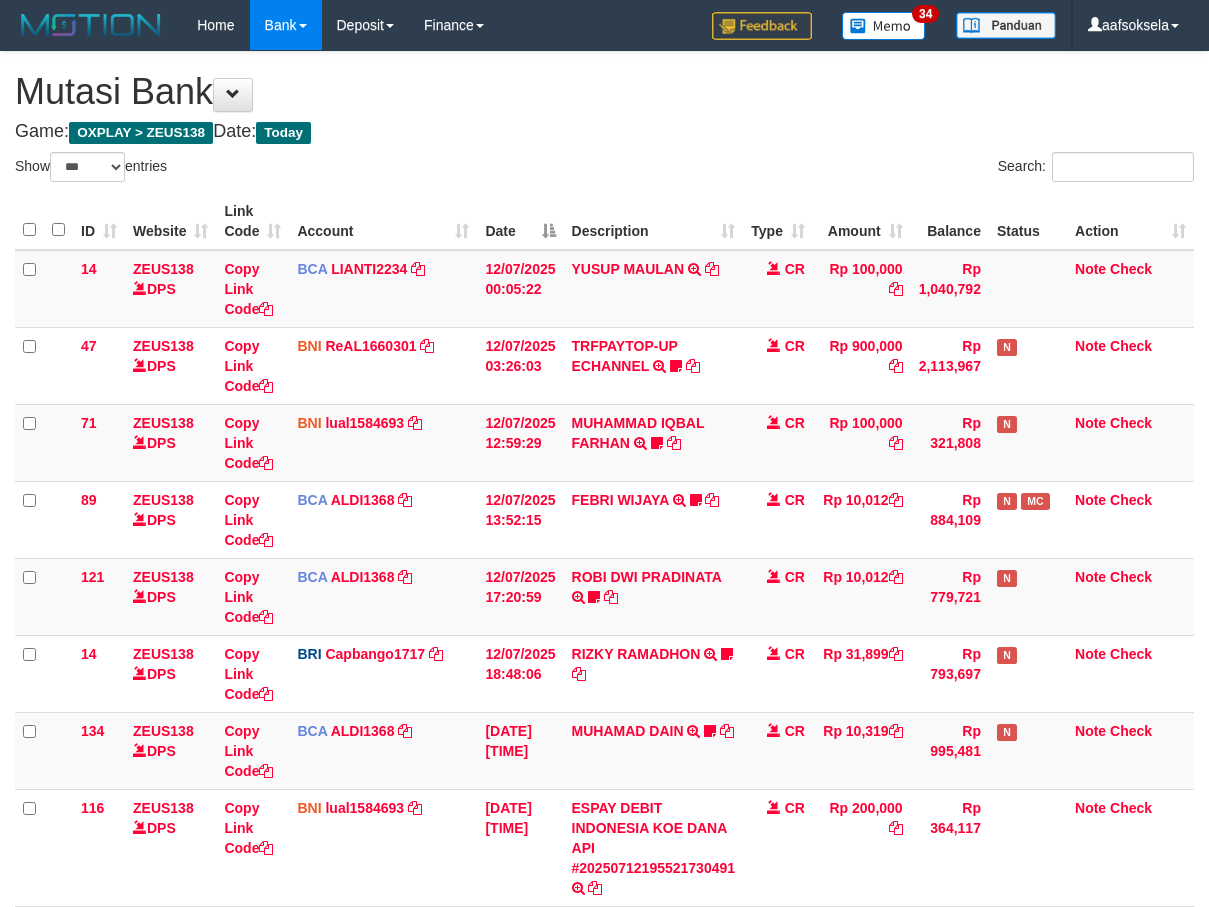 select on "***" 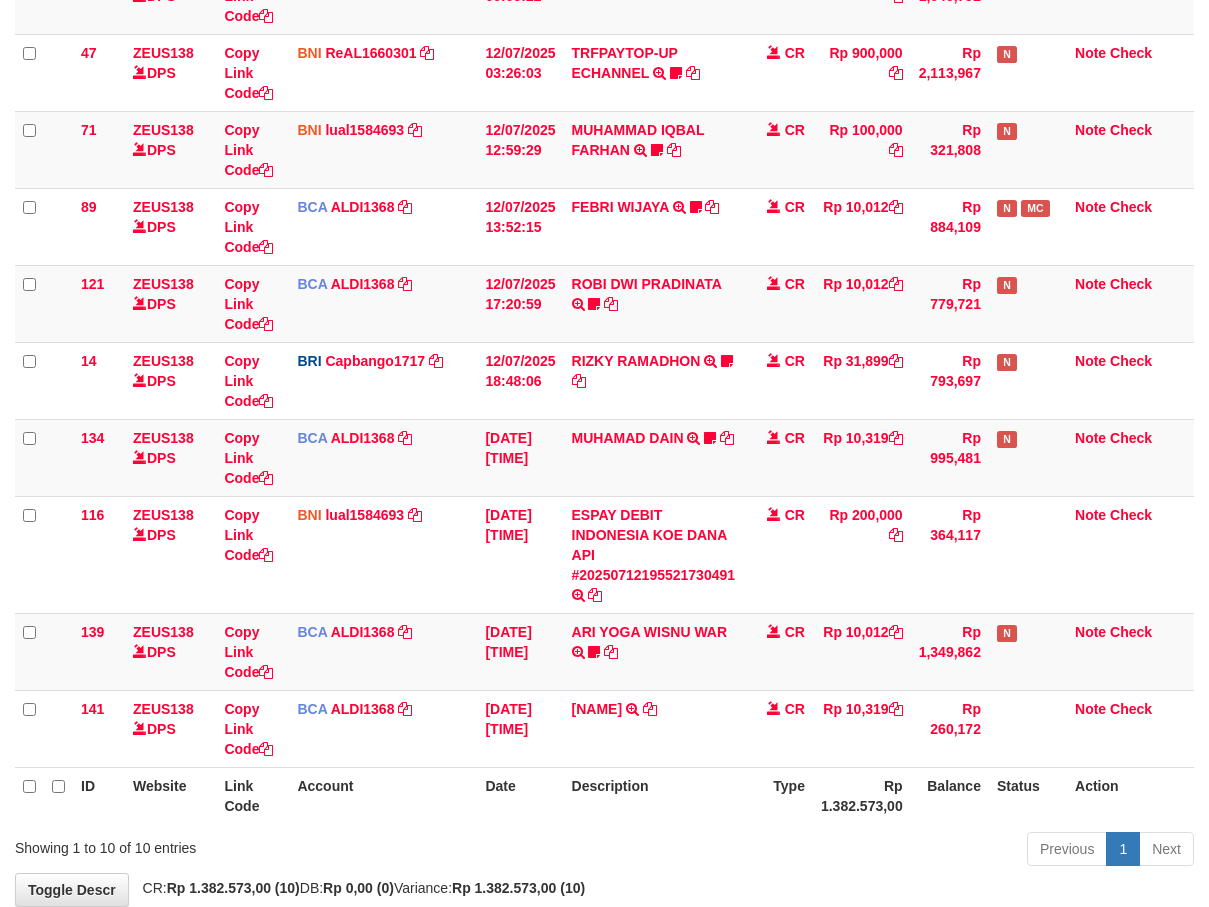scroll, scrollTop: 404, scrollLeft: 0, axis: vertical 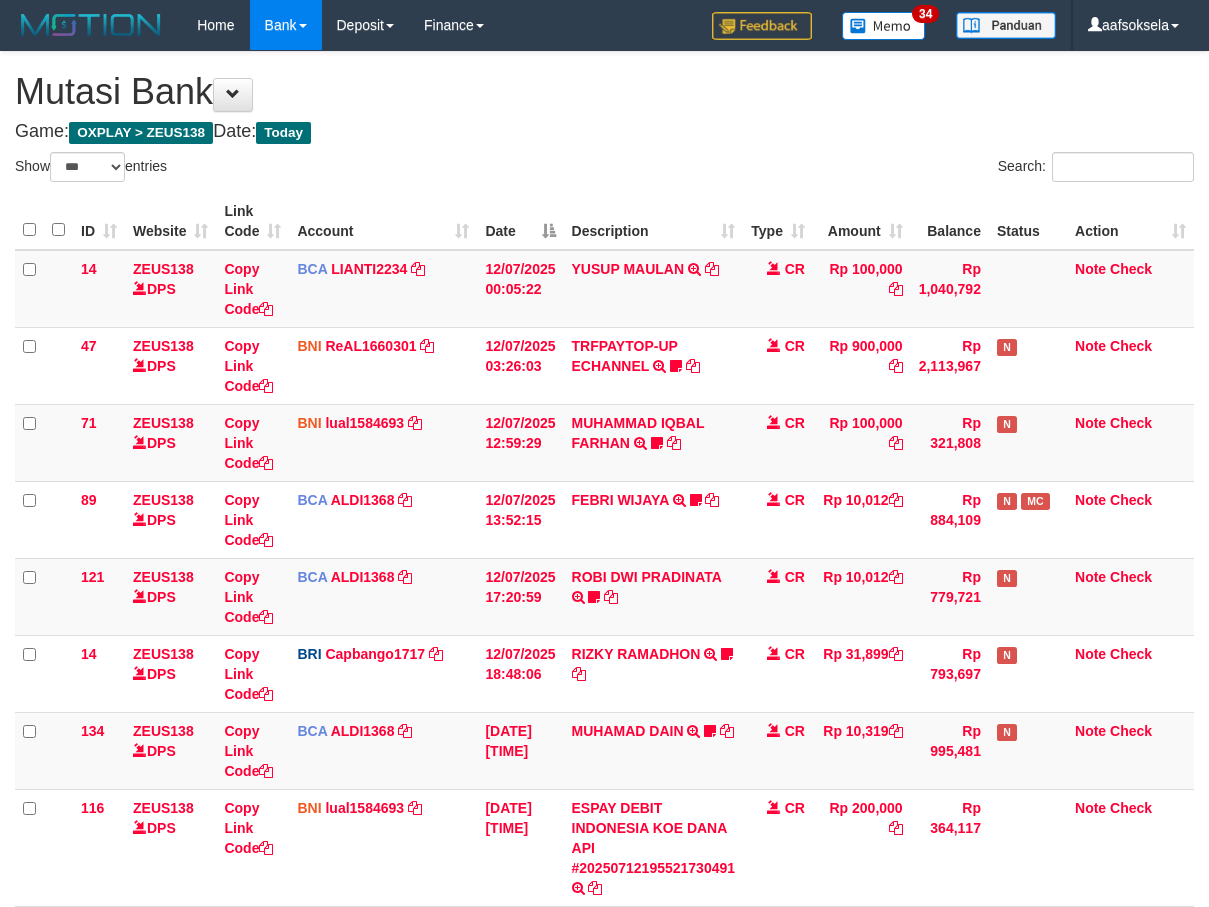 select on "***" 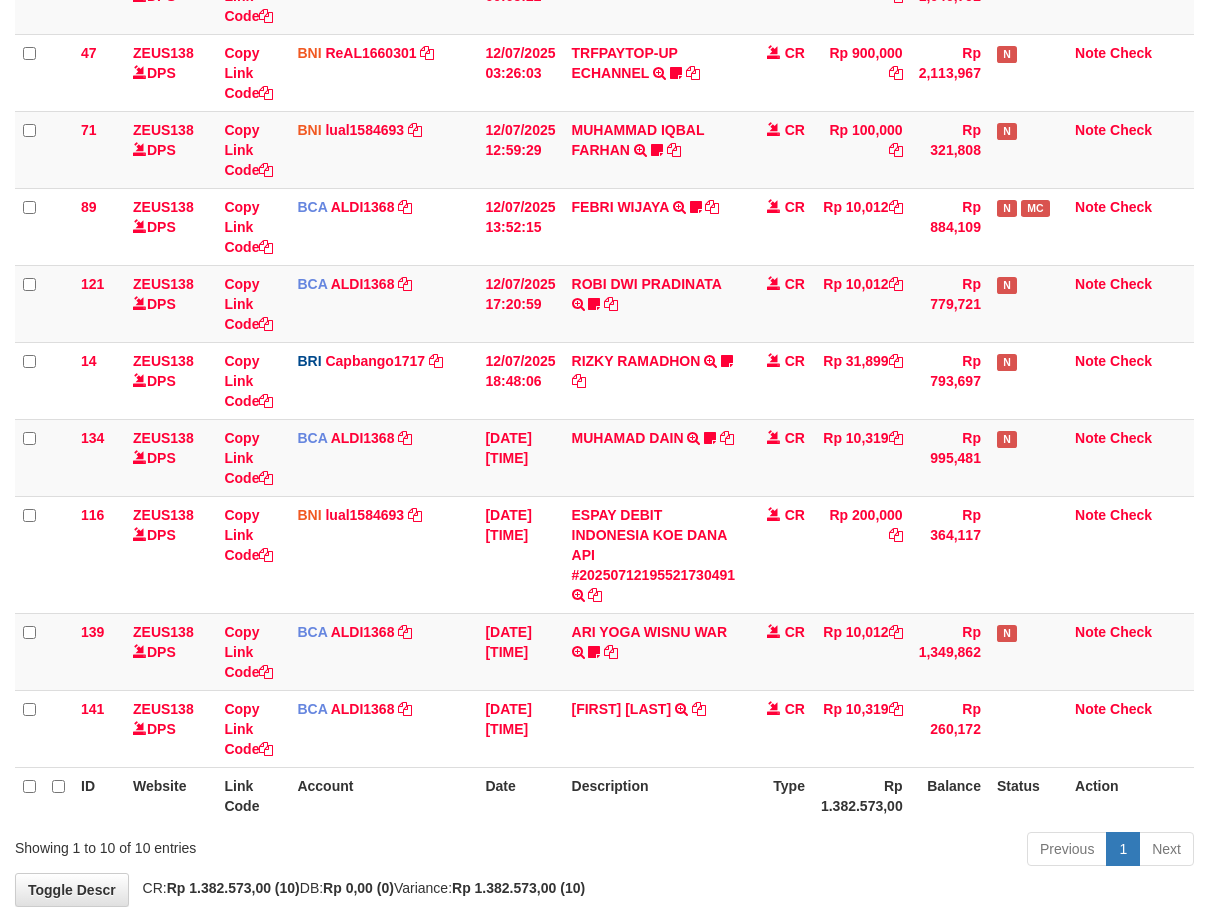 scroll, scrollTop: 404, scrollLeft: 0, axis: vertical 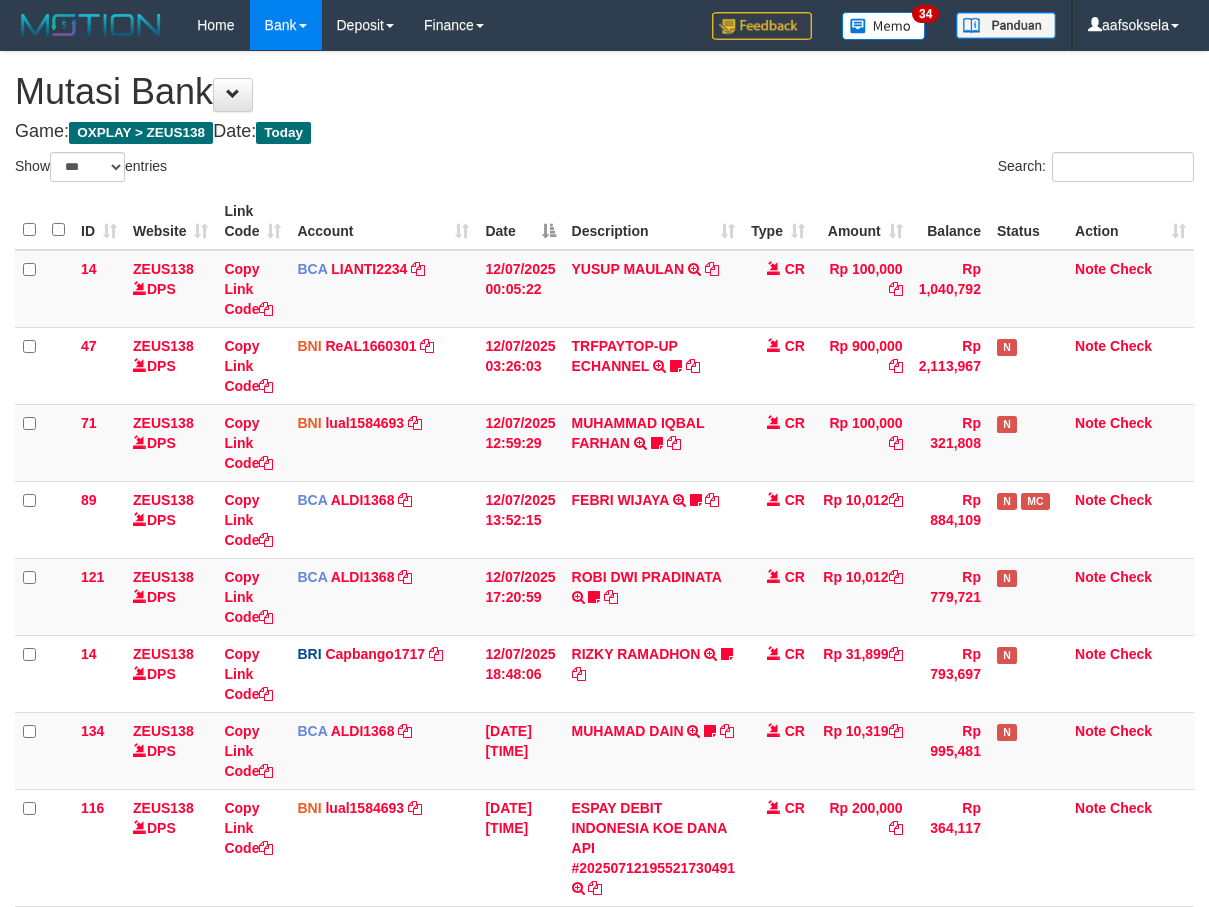 select on "***" 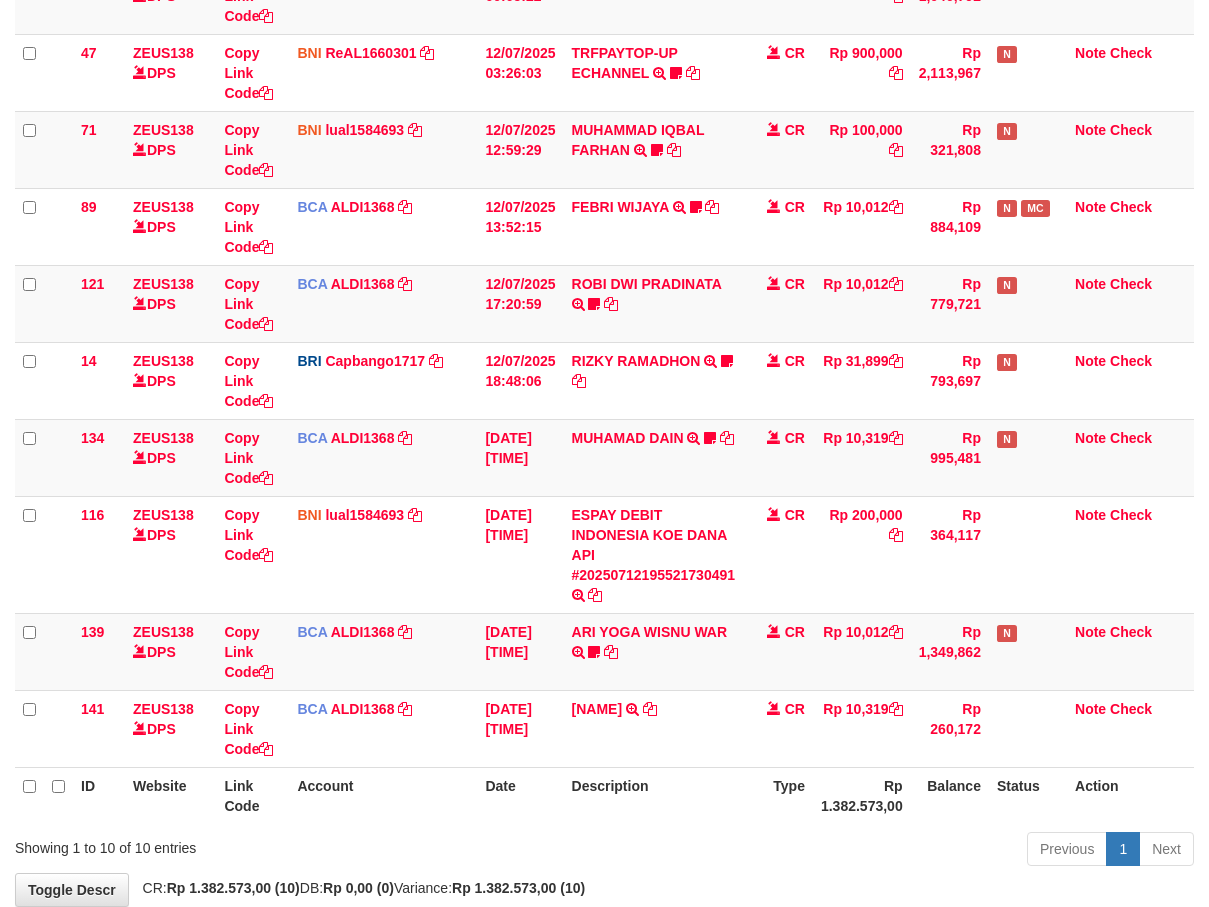 scroll, scrollTop: 404, scrollLeft: 0, axis: vertical 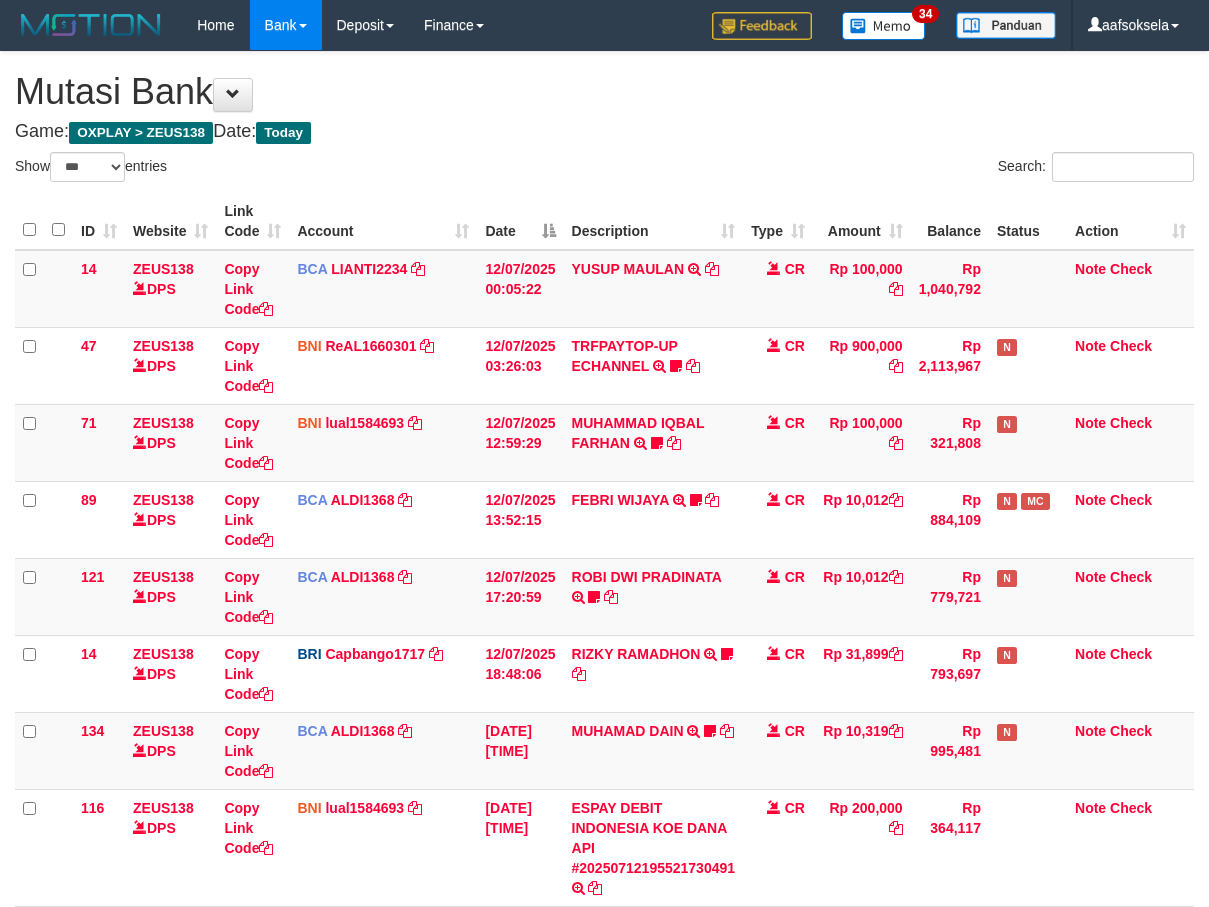 select on "***" 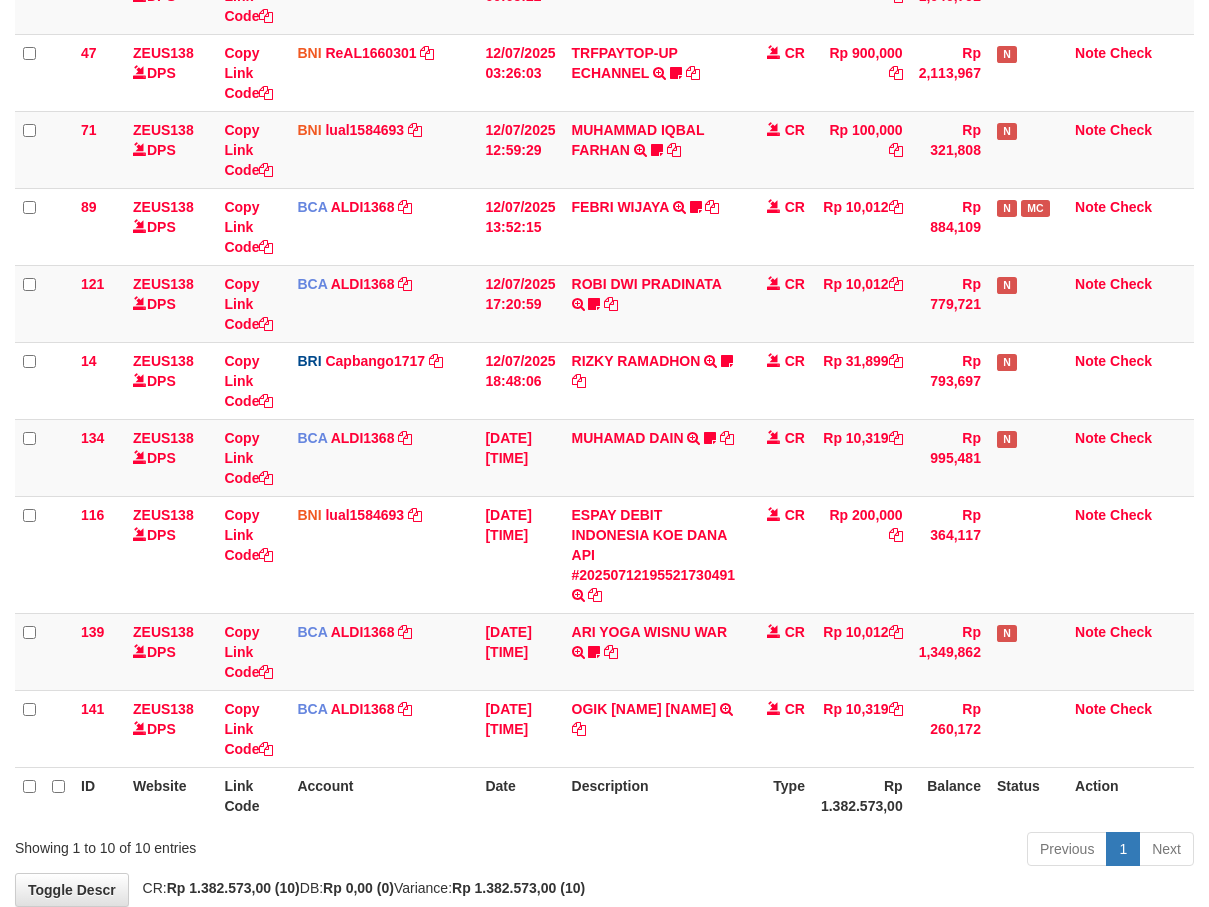 scroll, scrollTop: 404, scrollLeft: 0, axis: vertical 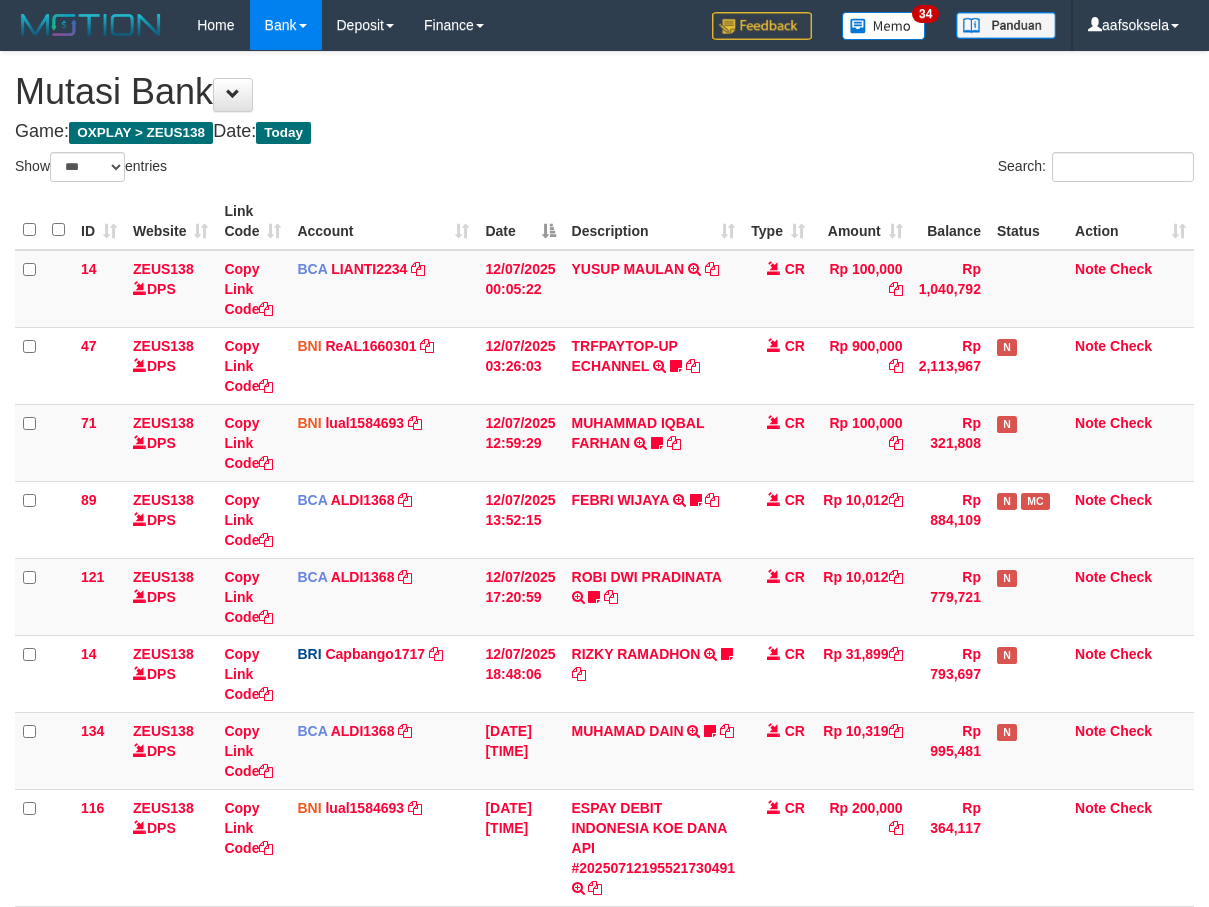 select on "***" 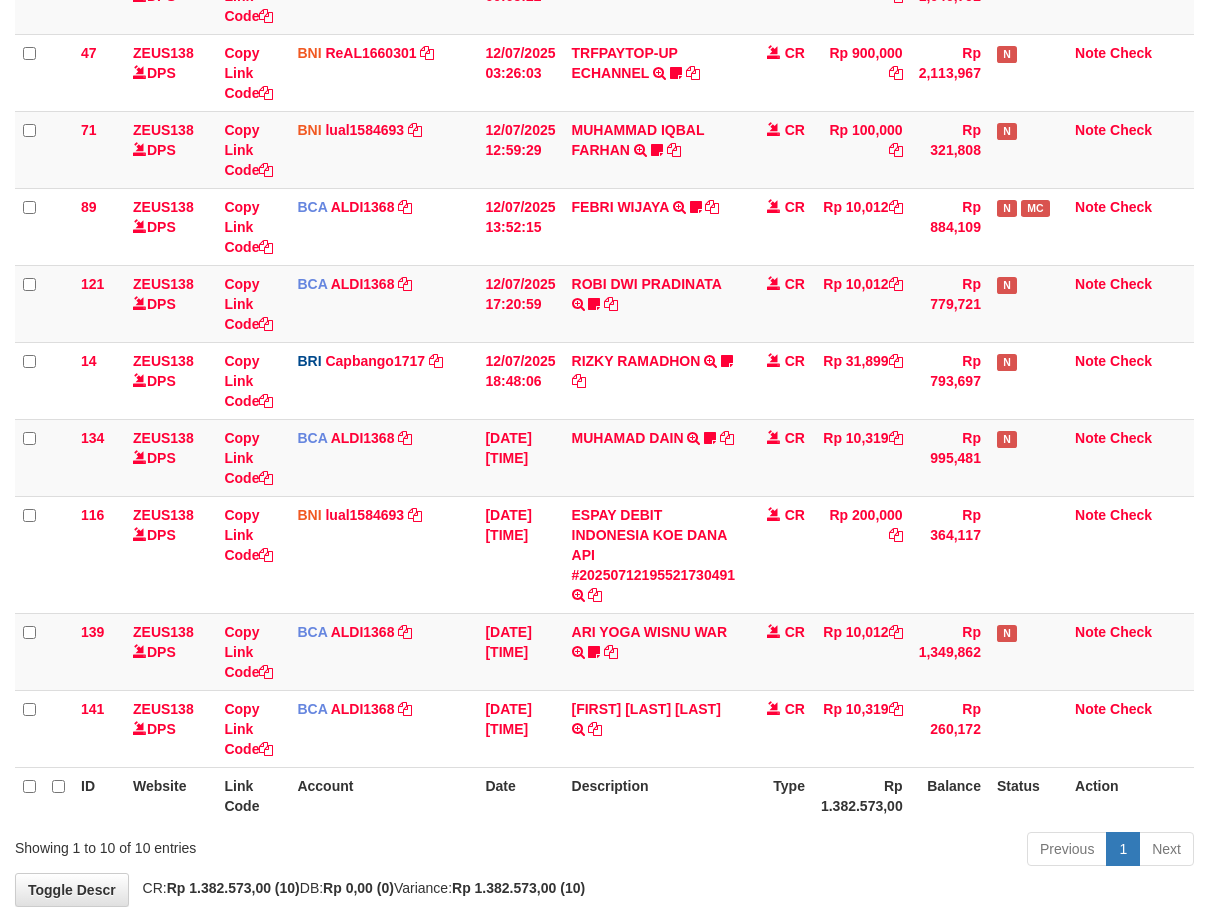 scroll, scrollTop: 404, scrollLeft: 0, axis: vertical 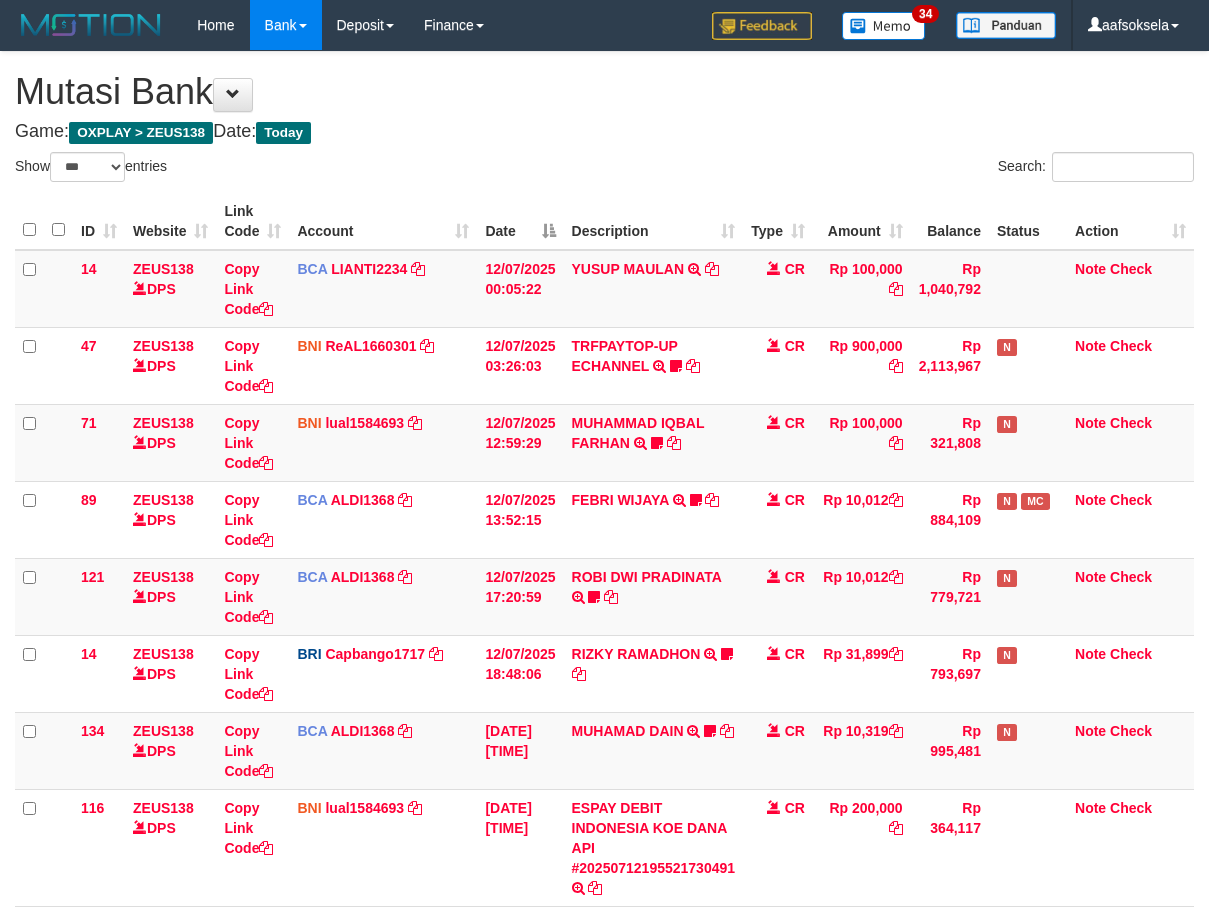 select on "***" 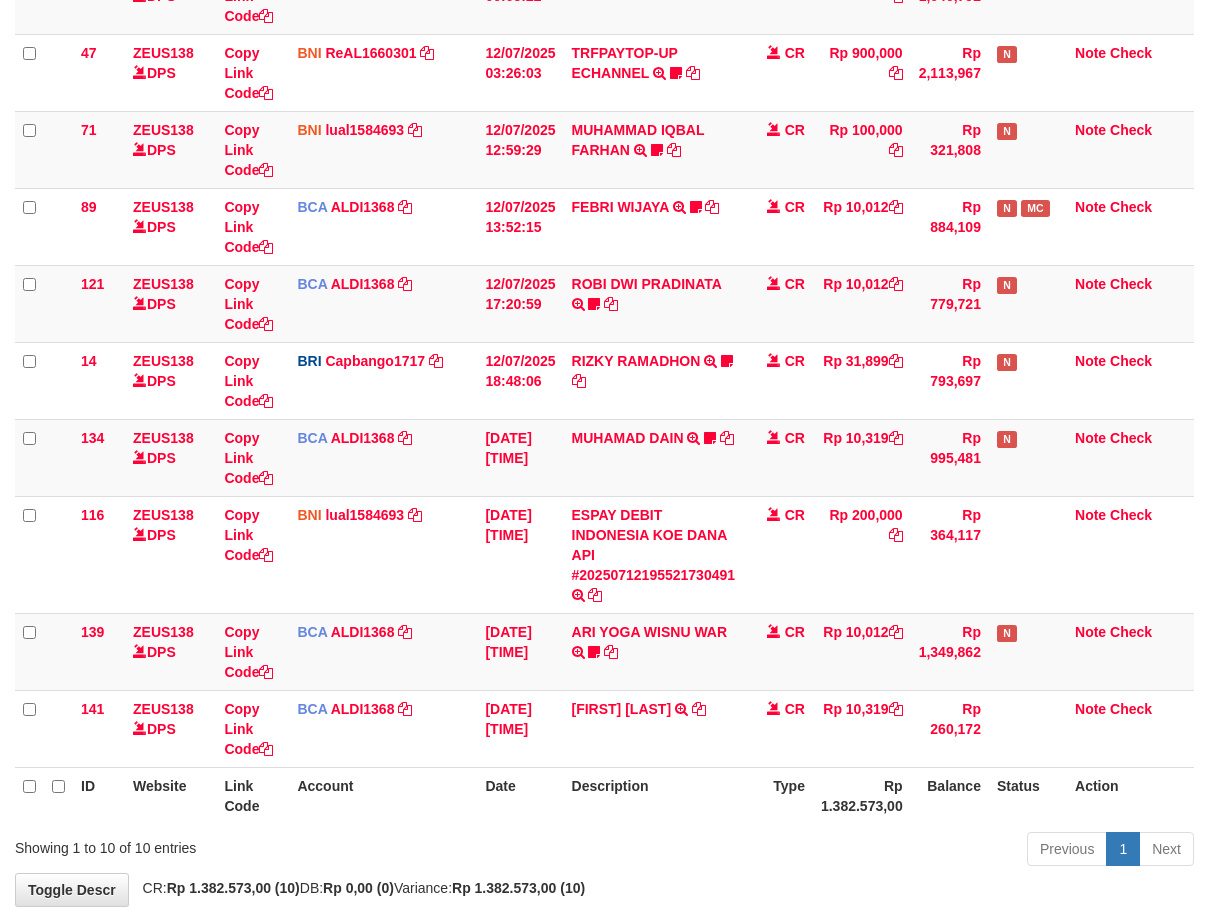 scroll, scrollTop: 404, scrollLeft: 0, axis: vertical 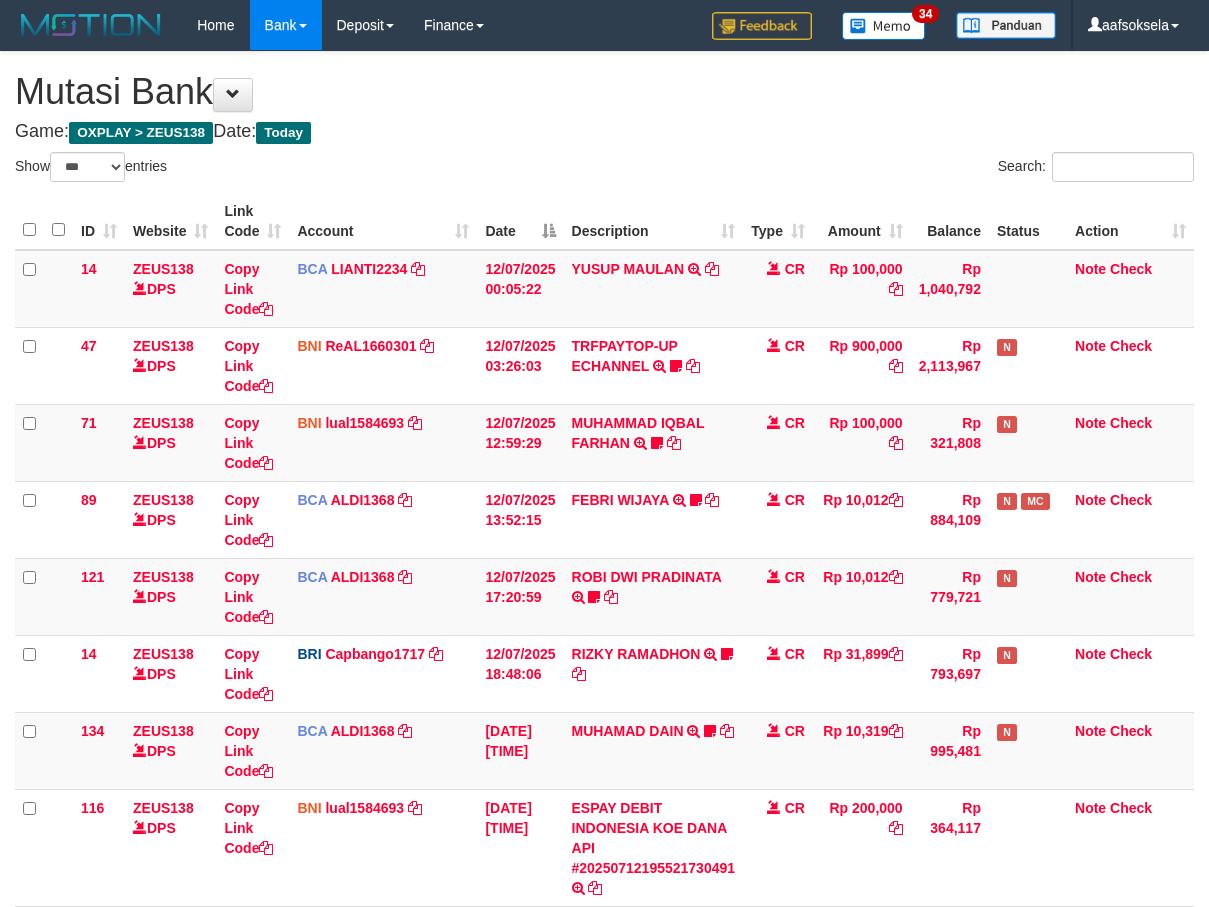 select on "***" 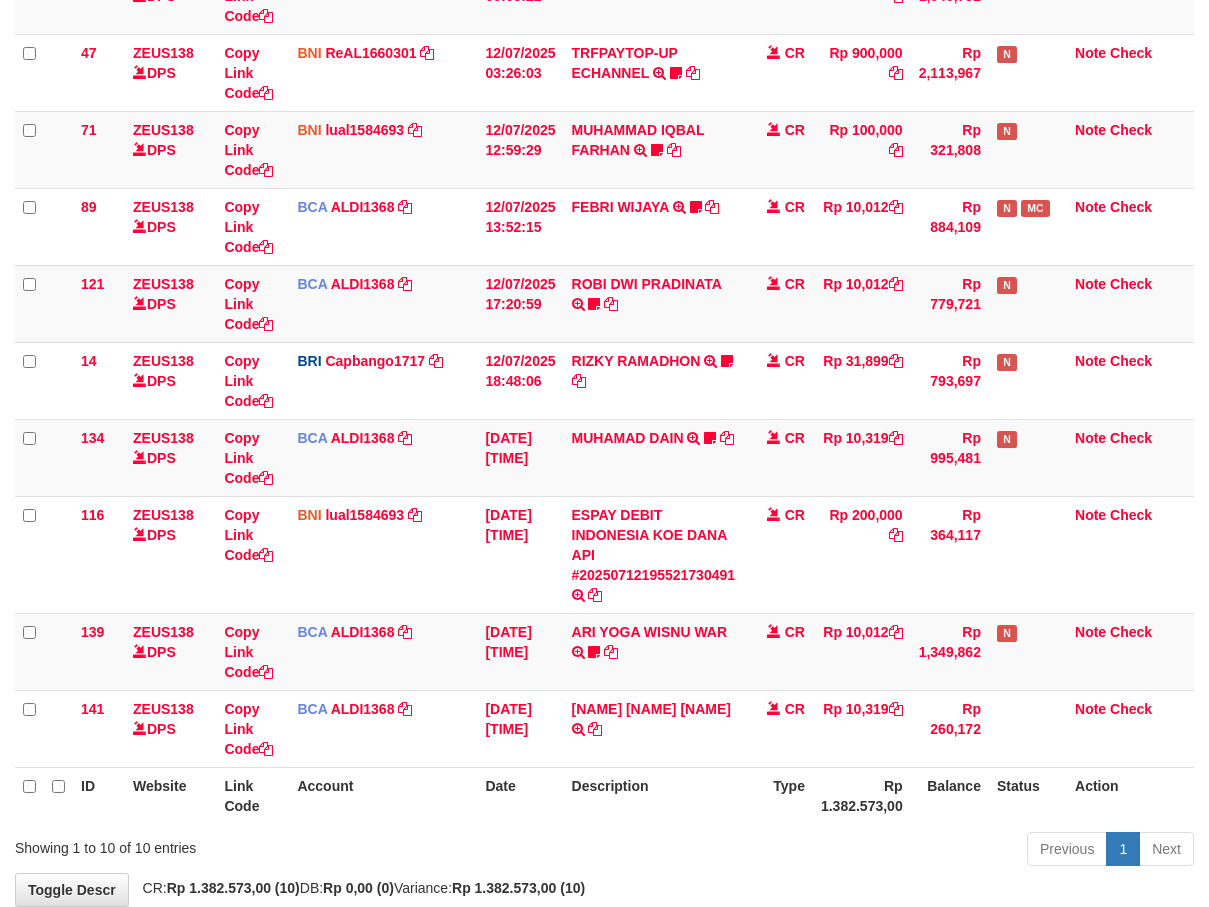 scroll, scrollTop: 404, scrollLeft: 0, axis: vertical 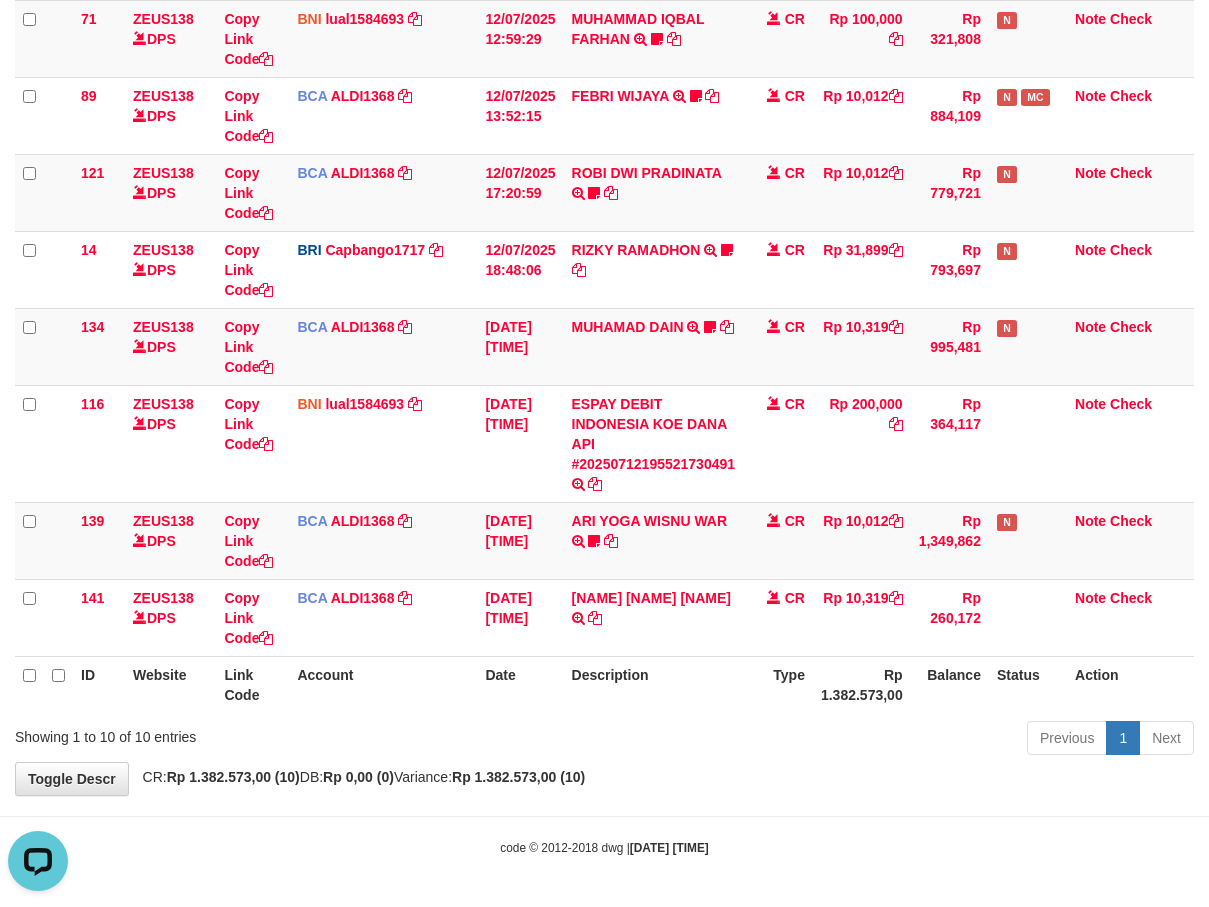 click on "Previous 1 Next" at bounding box center [856, 740] 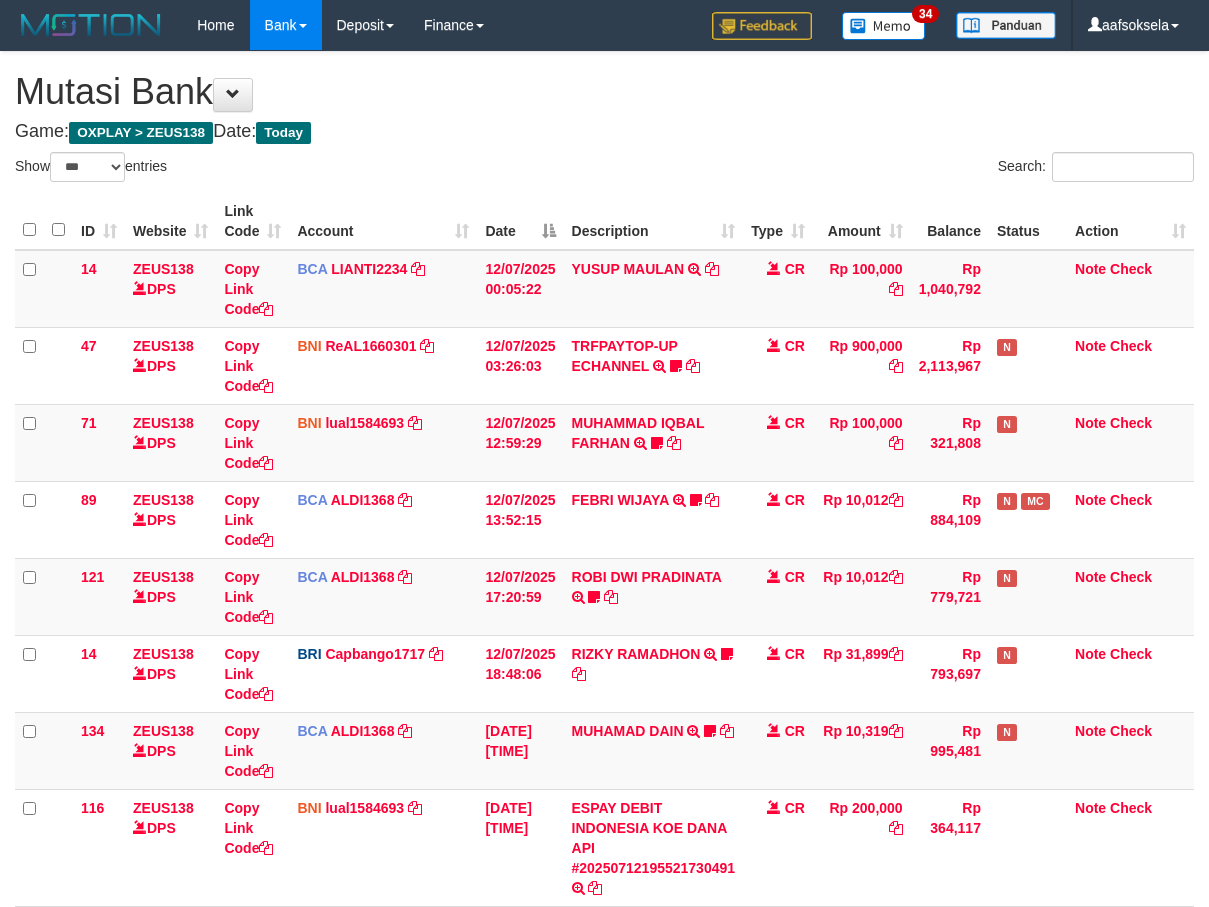 select on "***" 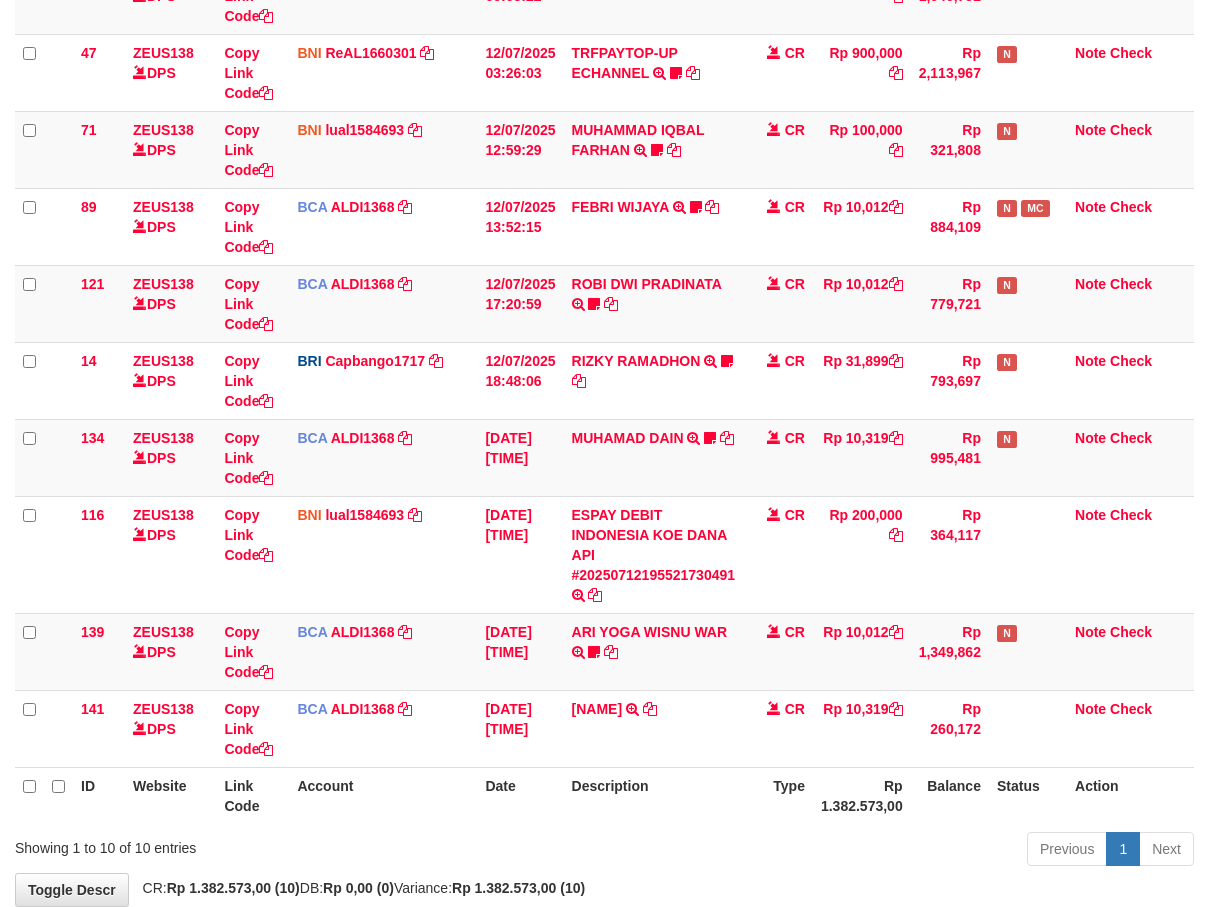 scroll, scrollTop: 404, scrollLeft: 0, axis: vertical 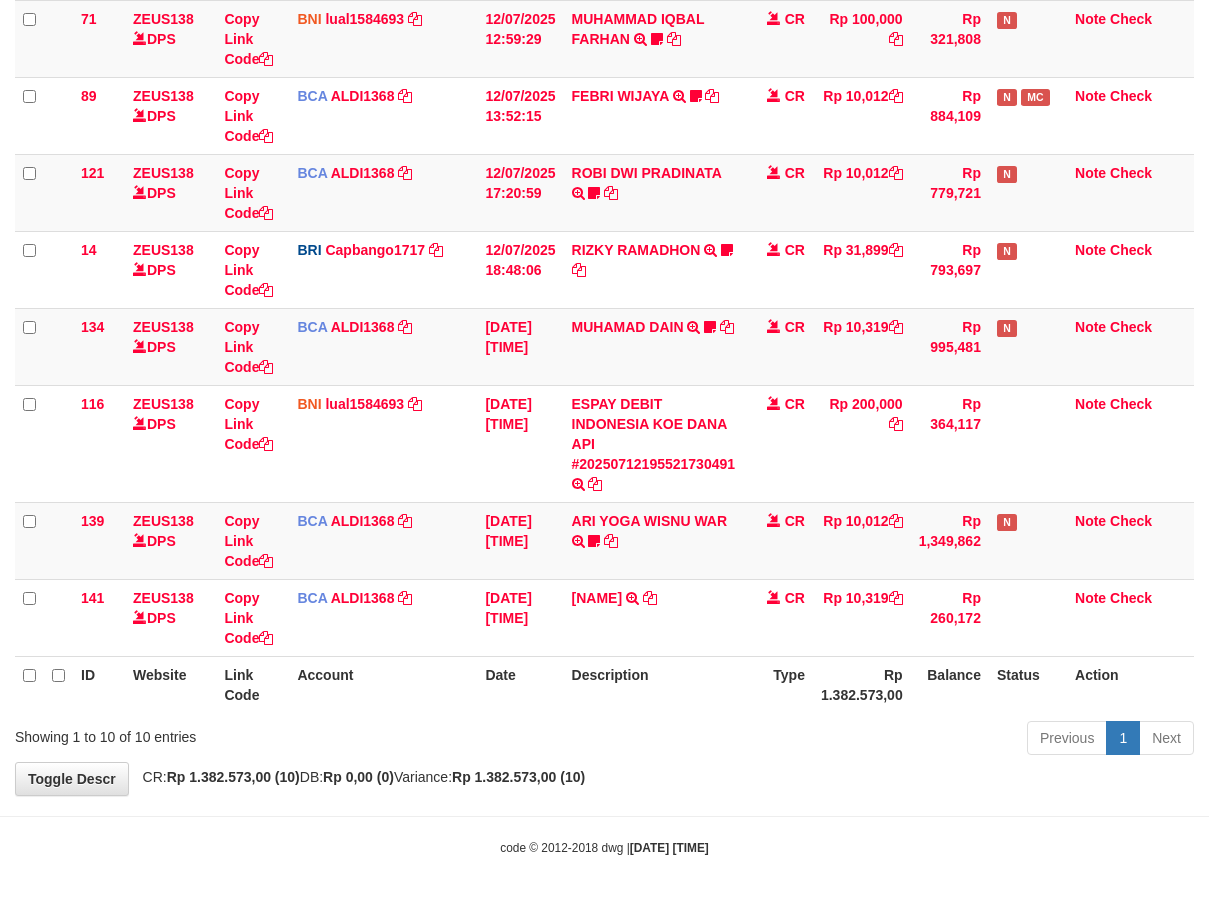 click on "**********" at bounding box center [604, 221] 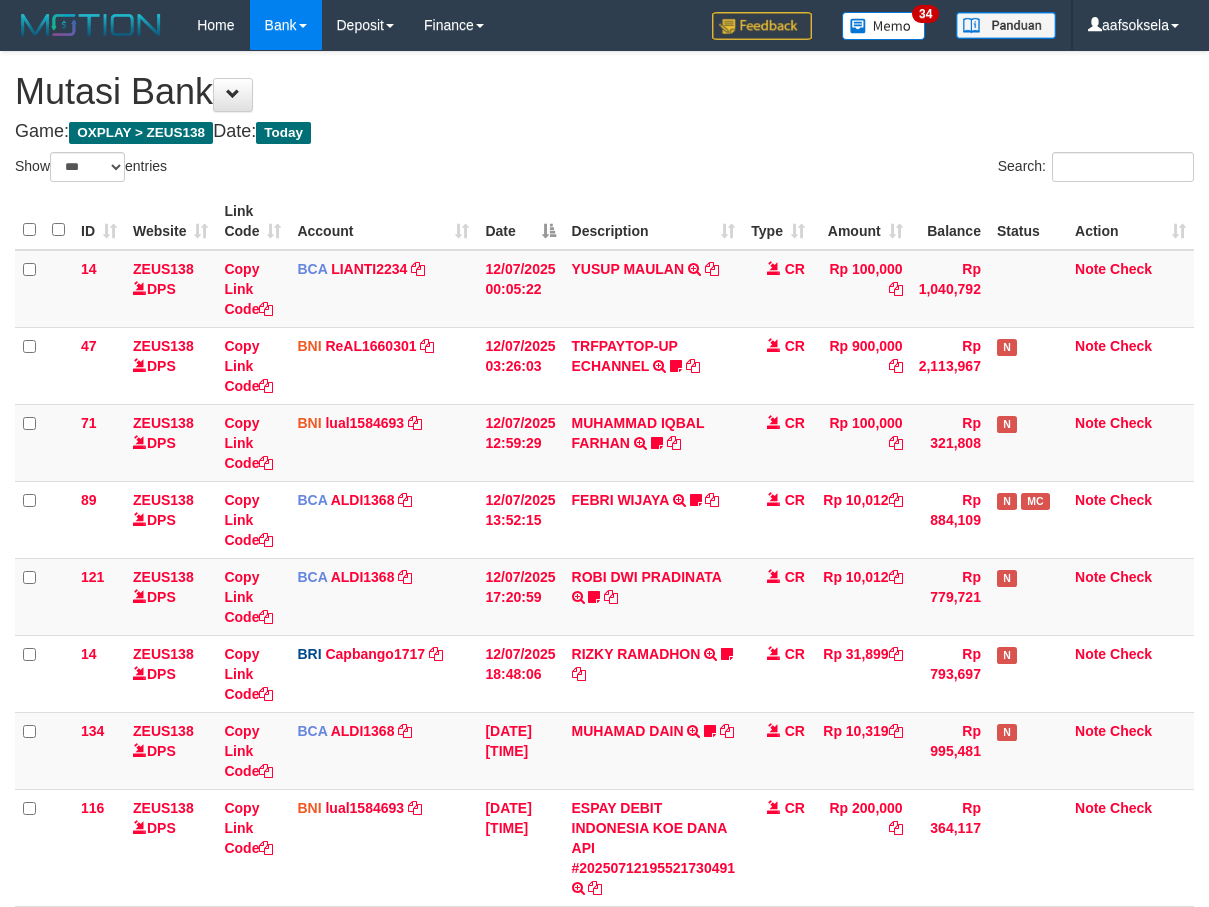 select on "***" 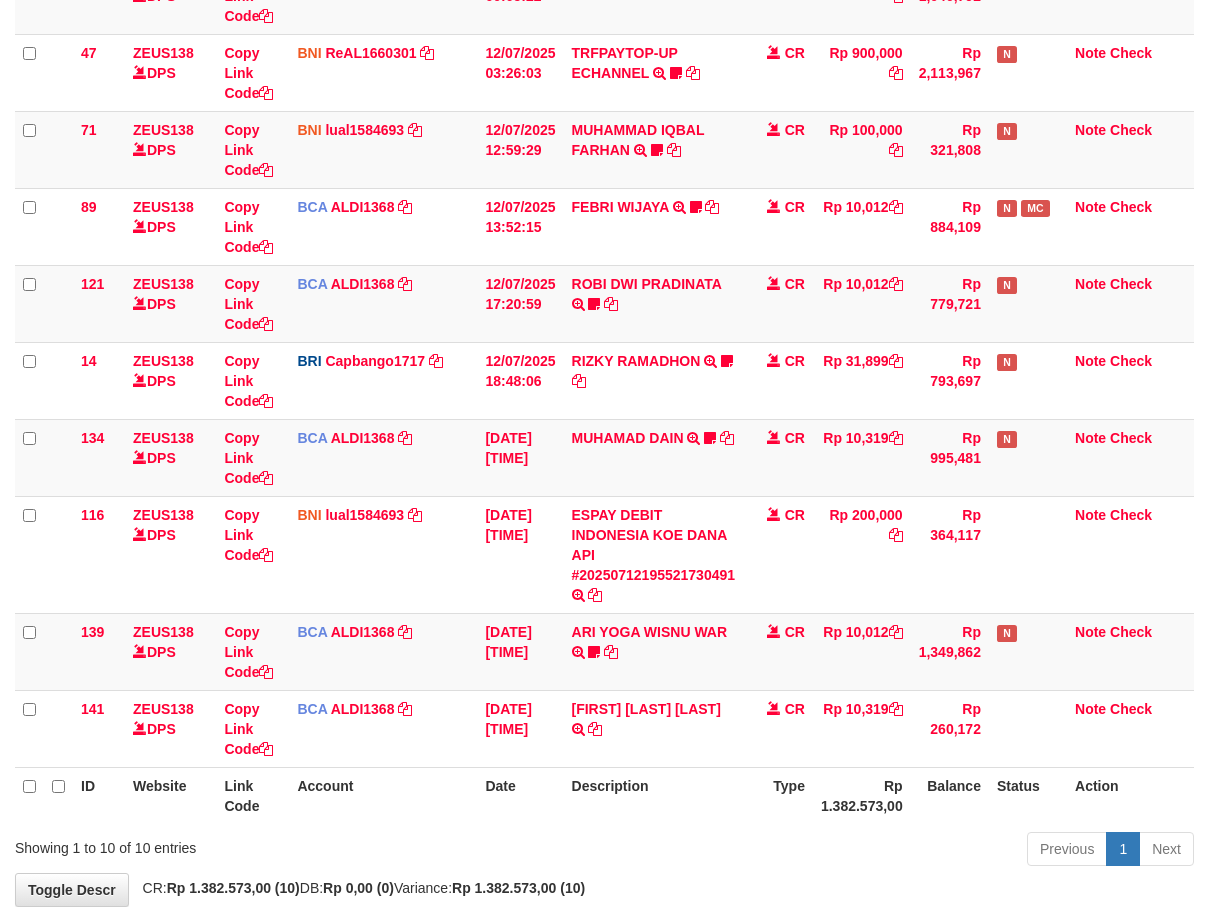 scroll, scrollTop: 404, scrollLeft: 0, axis: vertical 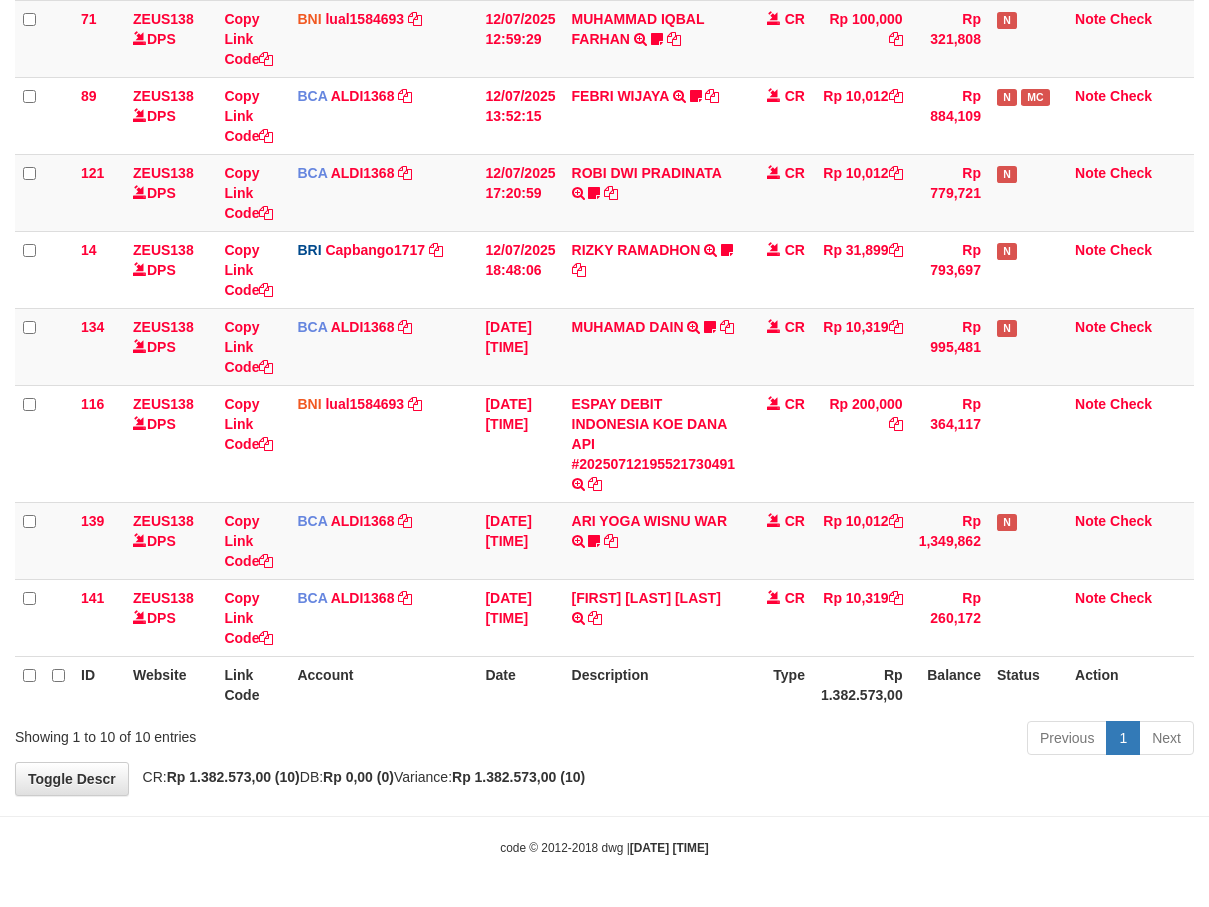 click on "**********" at bounding box center (604, 221) 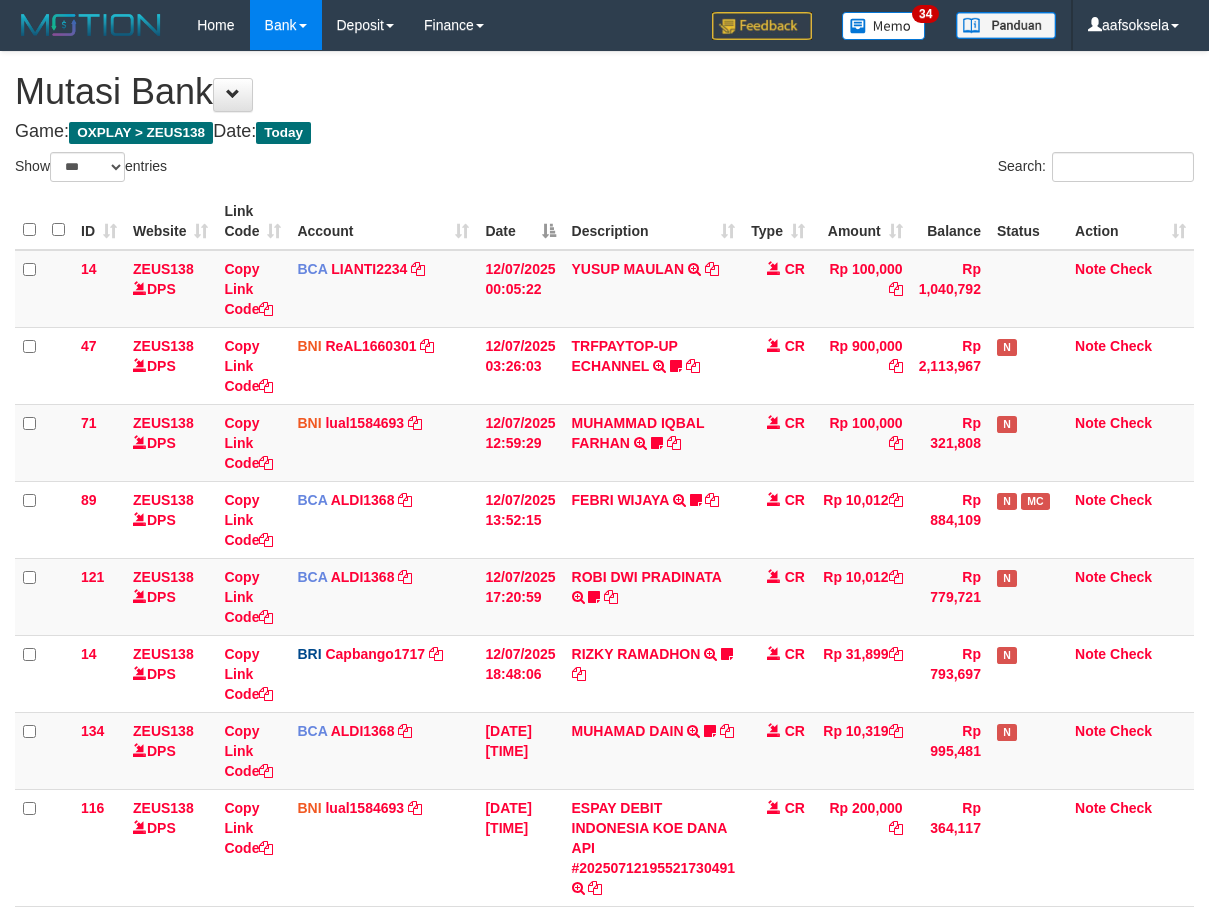 select on "***" 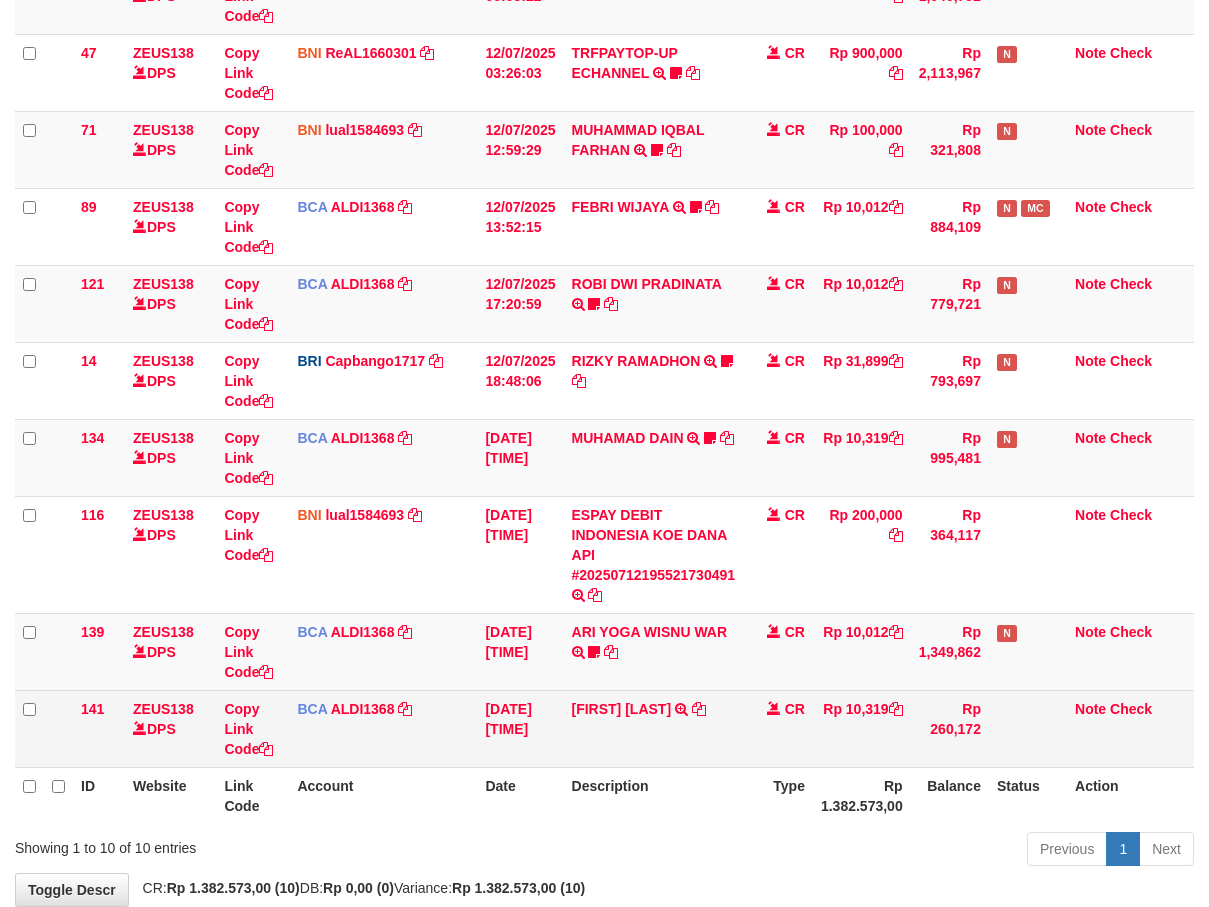 scroll, scrollTop: 404, scrollLeft: 0, axis: vertical 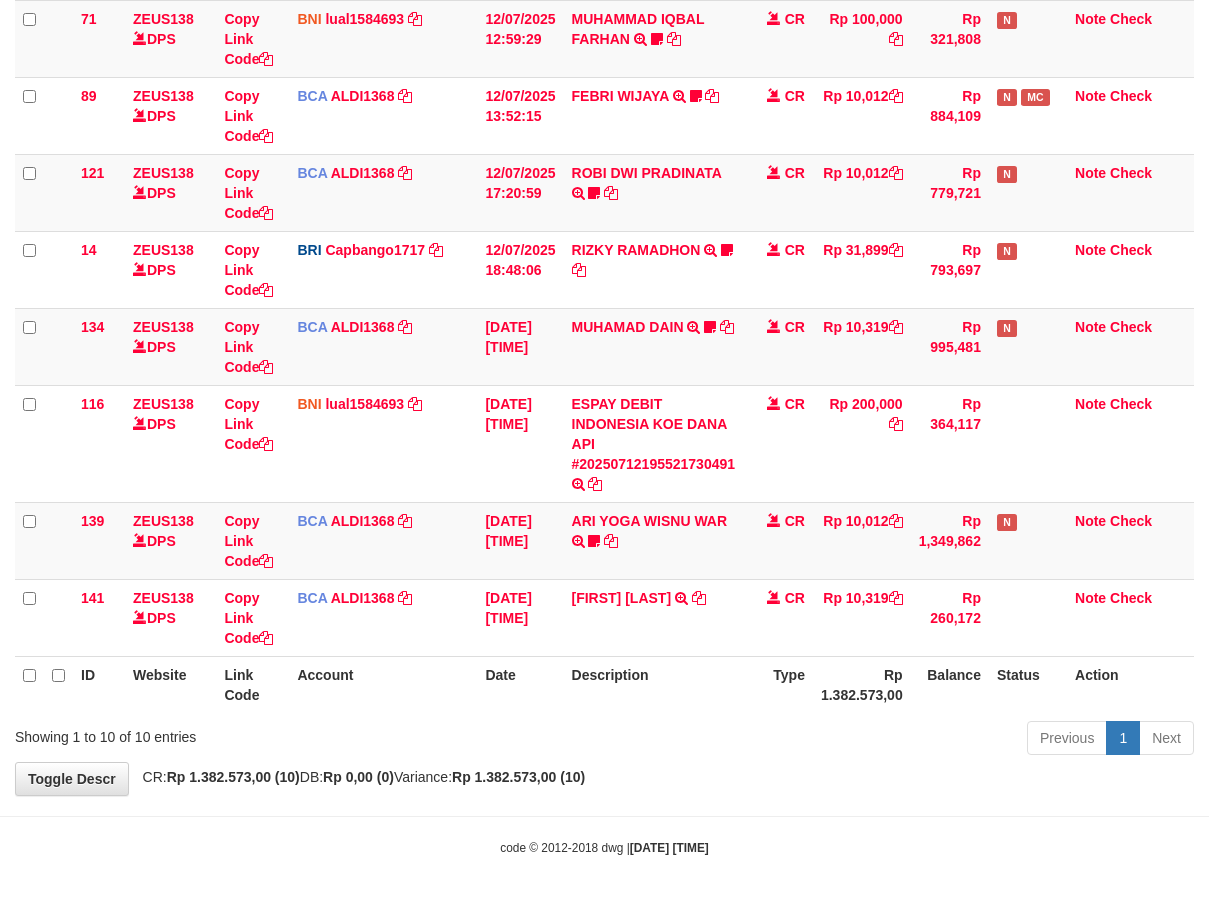 click on "**********" at bounding box center [604, 221] 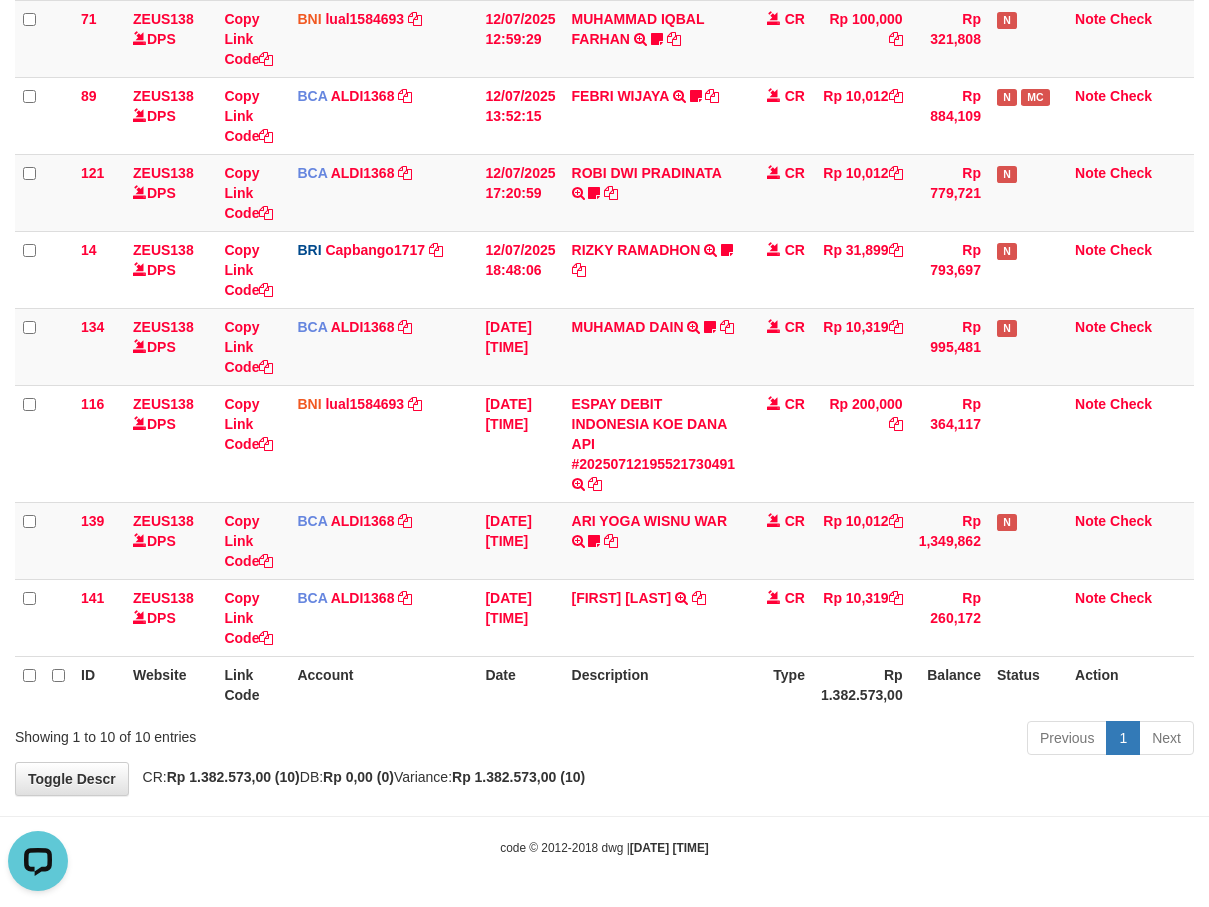scroll, scrollTop: 0, scrollLeft: 0, axis: both 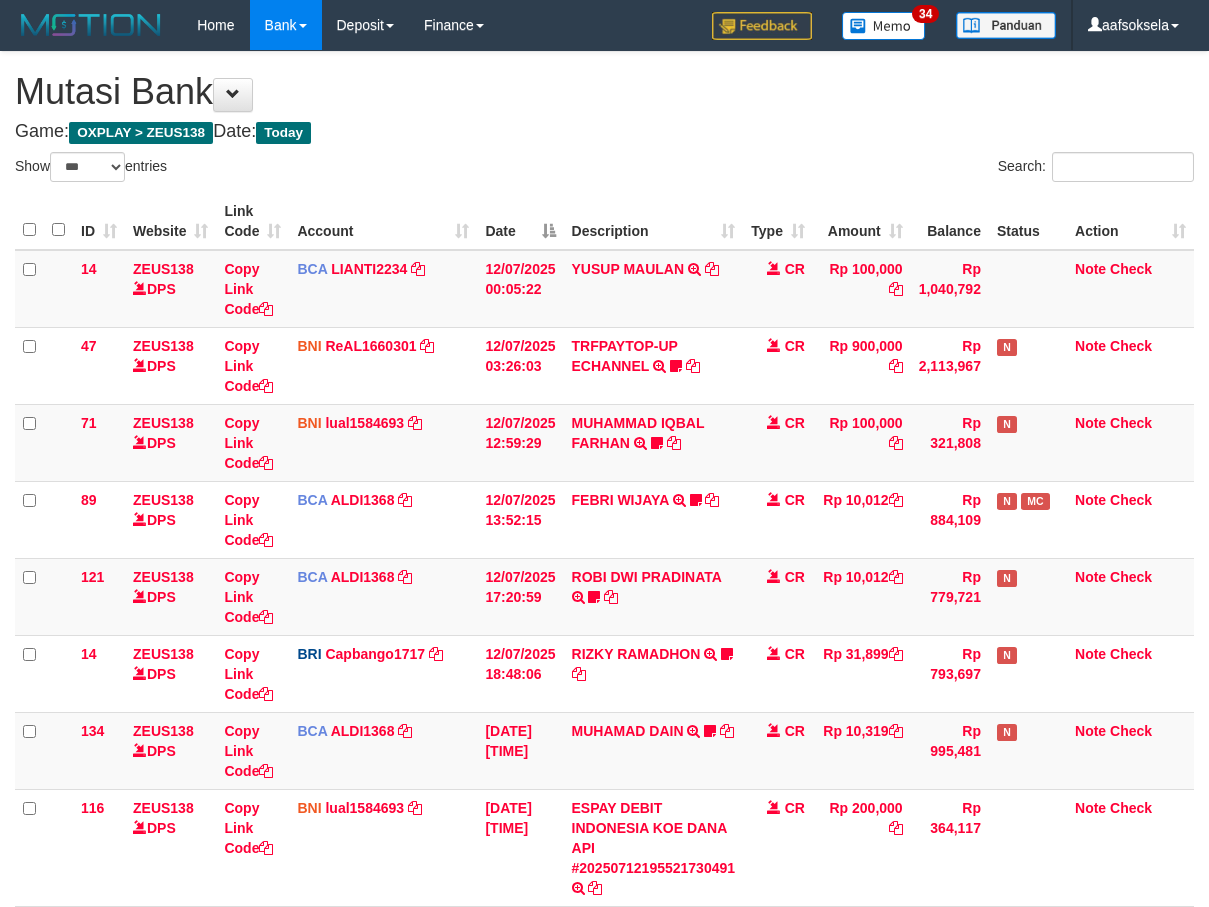 select on "***" 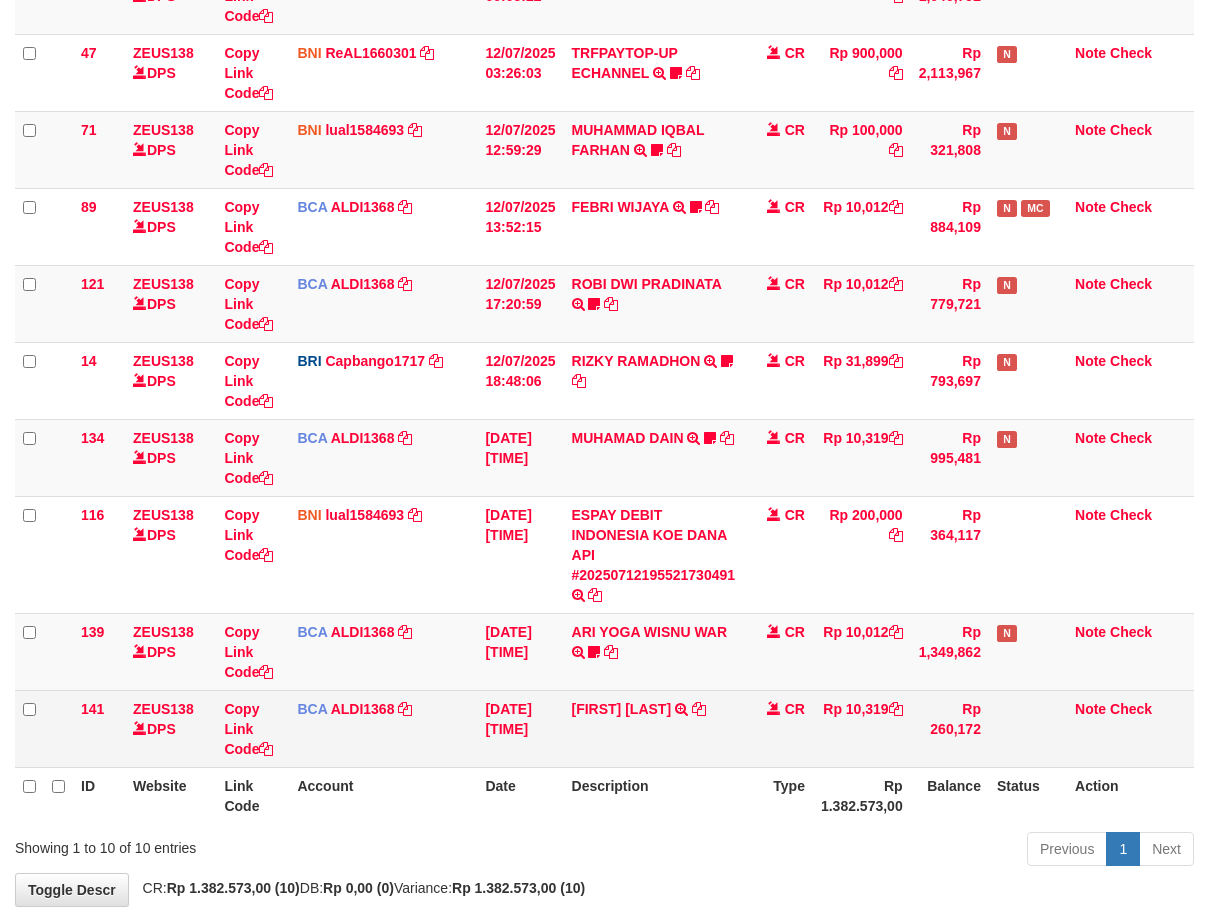 scroll, scrollTop: 404, scrollLeft: 0, axis: vertical 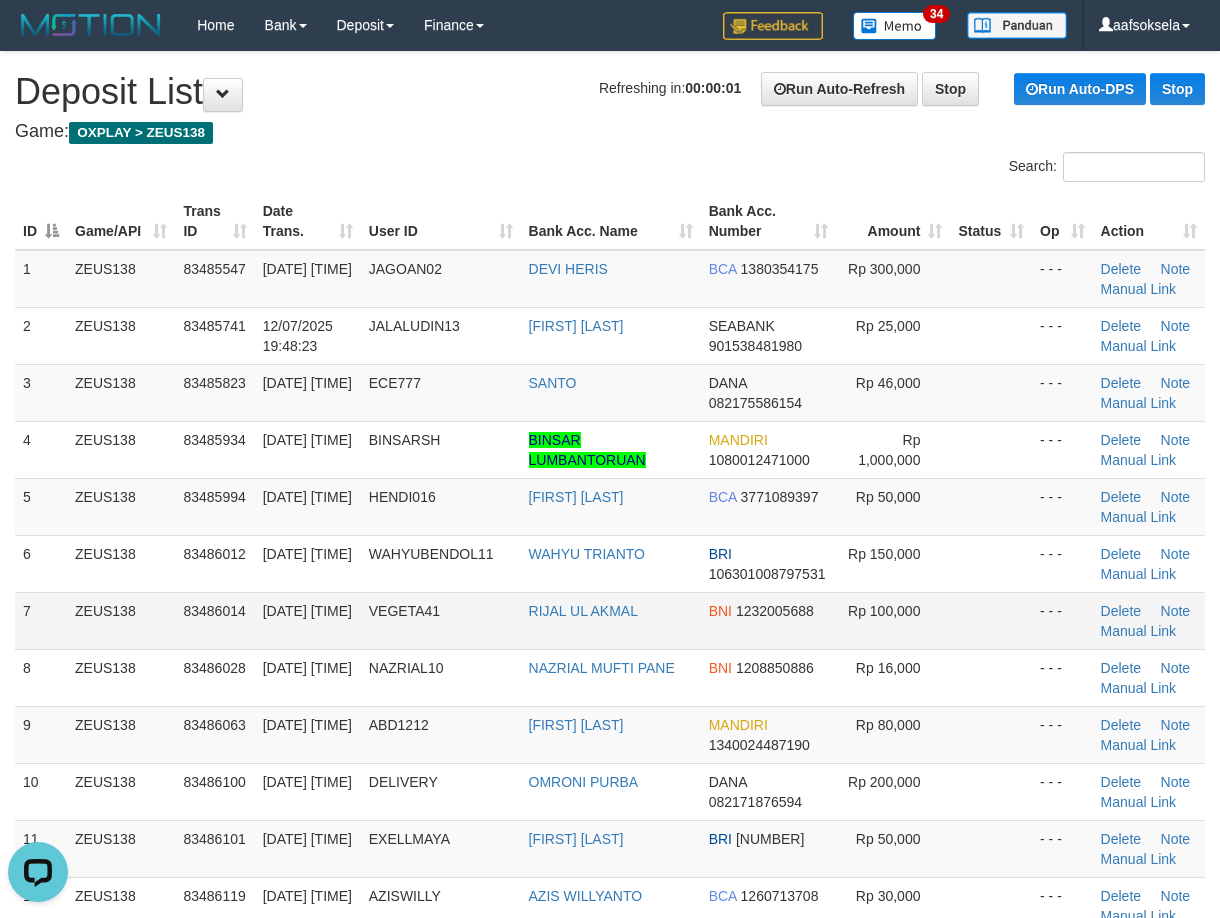 click on "83486014" at bounding box center (214, 620) 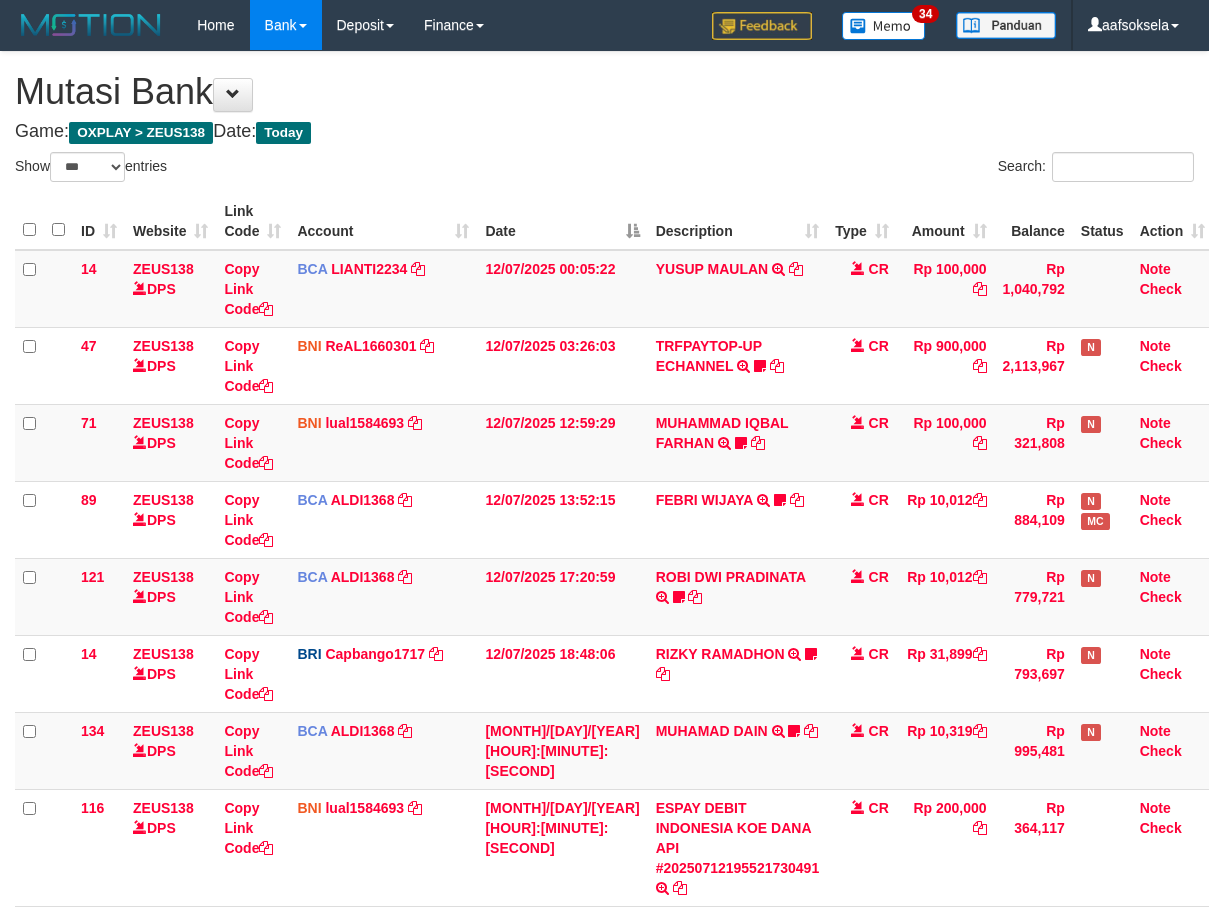 select on "***" 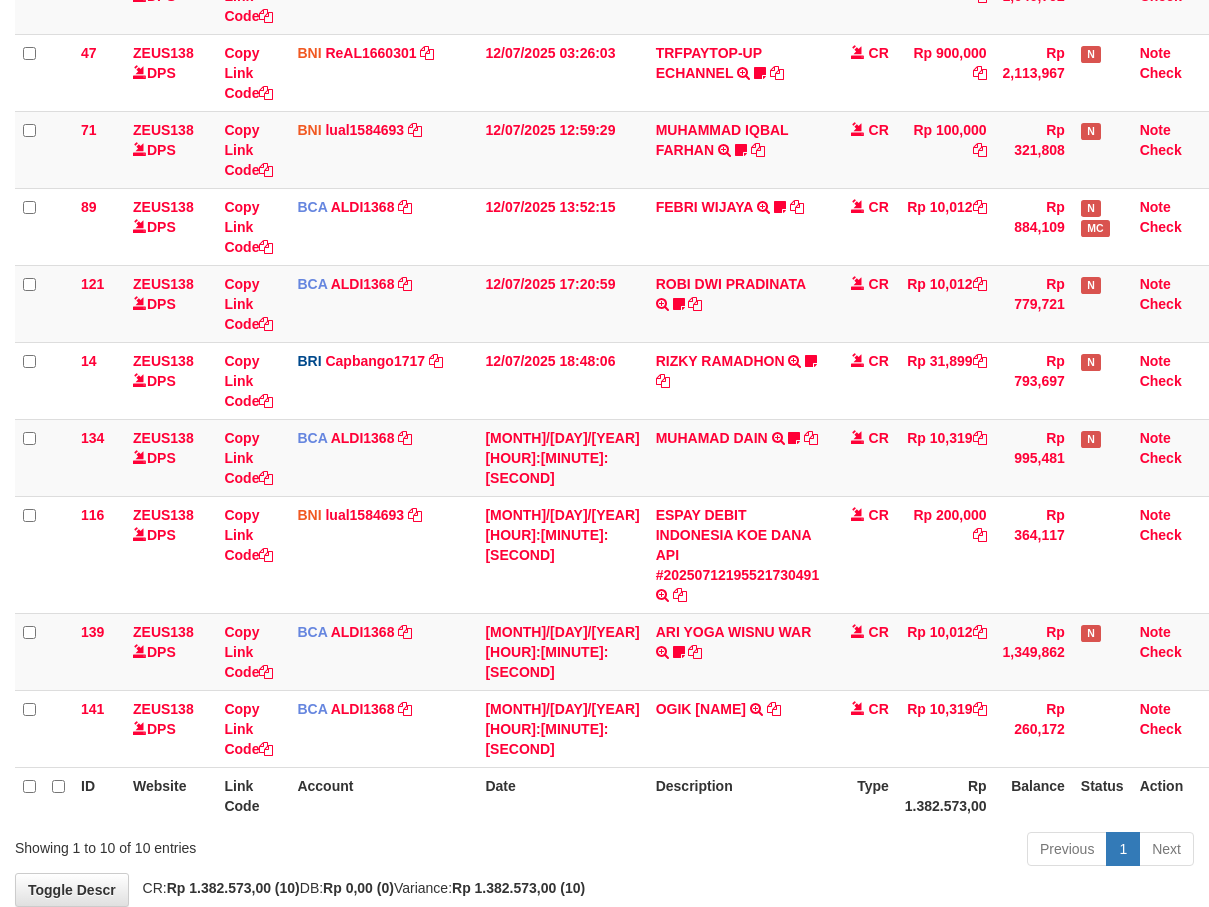 scroll, scrollTop: 404, scrollLeft: 0, axis: vertical 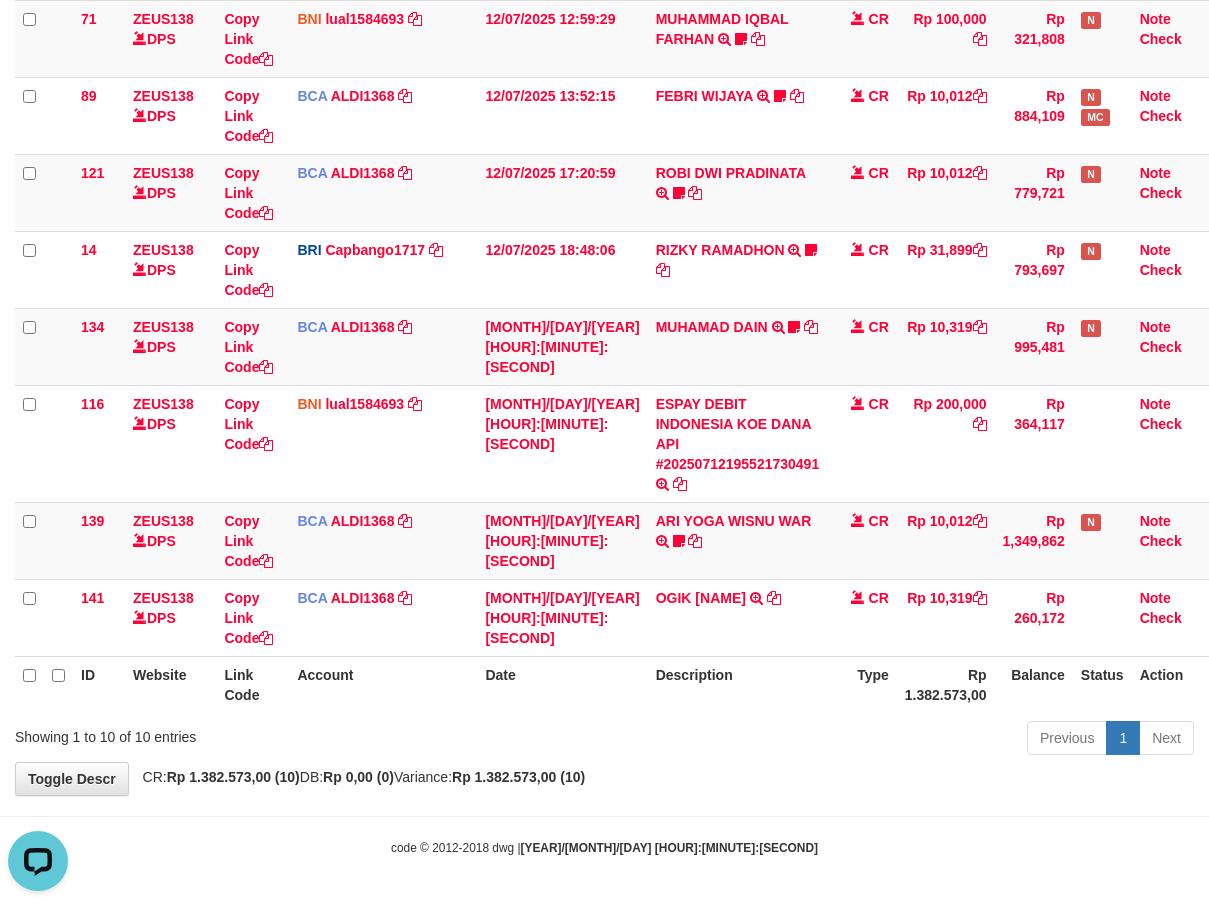 click on "**********" at bounding box center (604, 221) 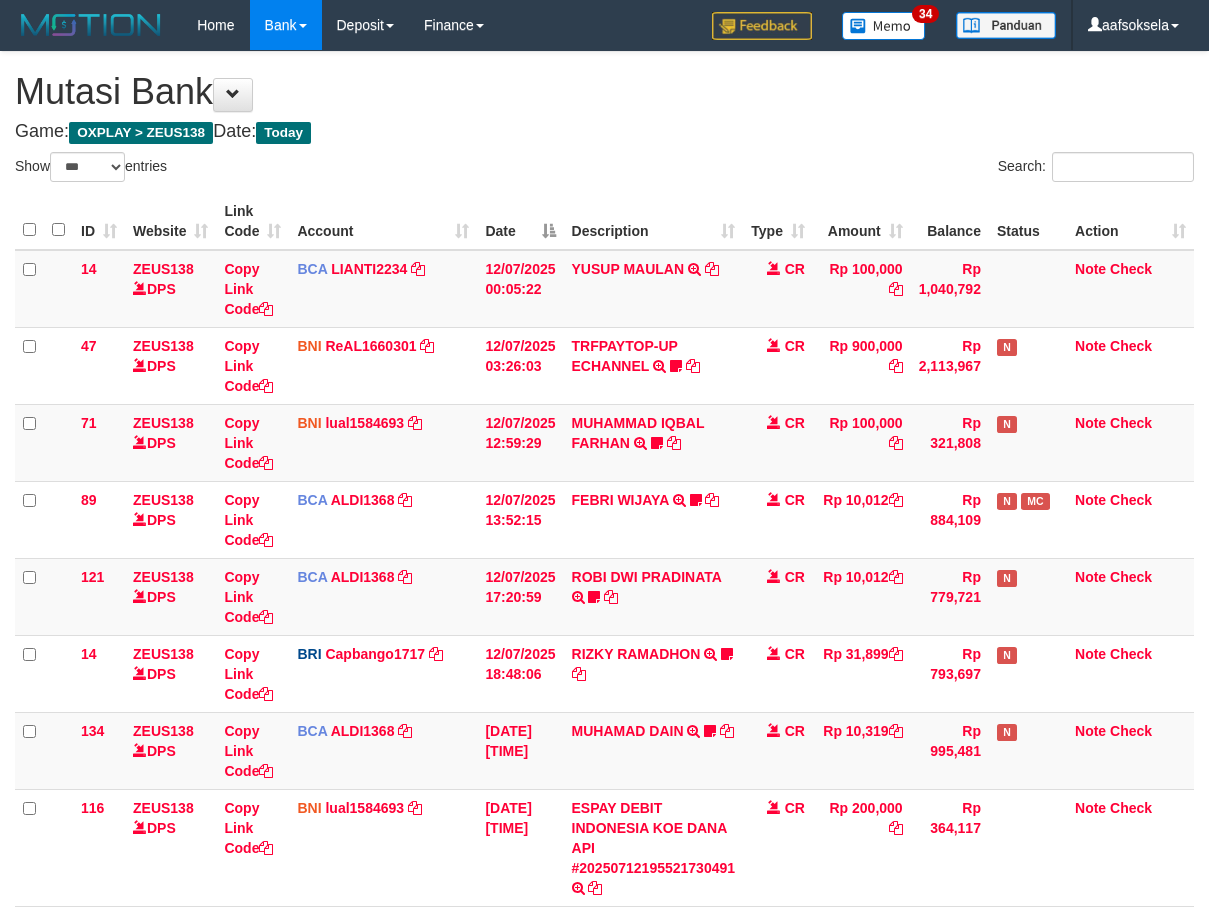 select on "***" 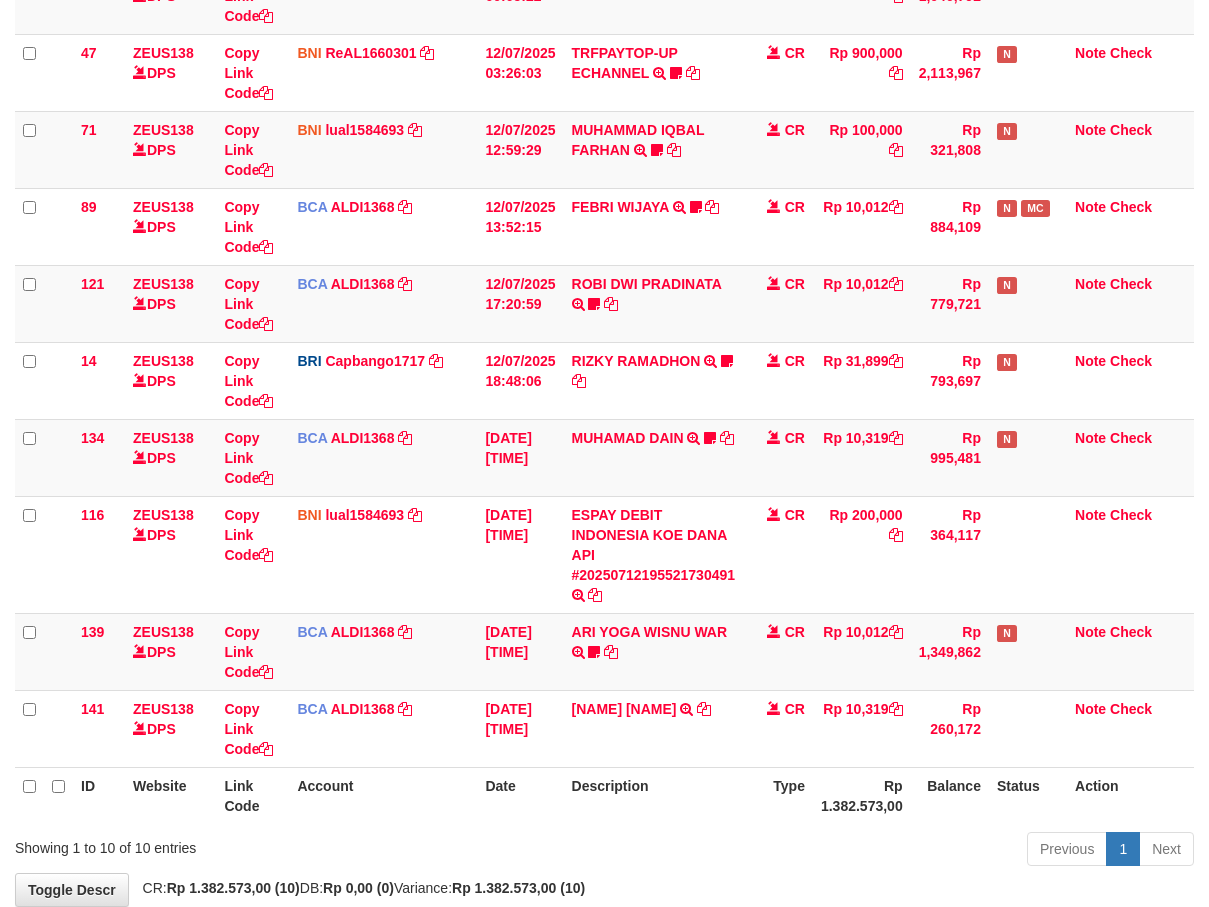 scroll, scrollTop: 404, scrollLeft: 0, axis: vertical 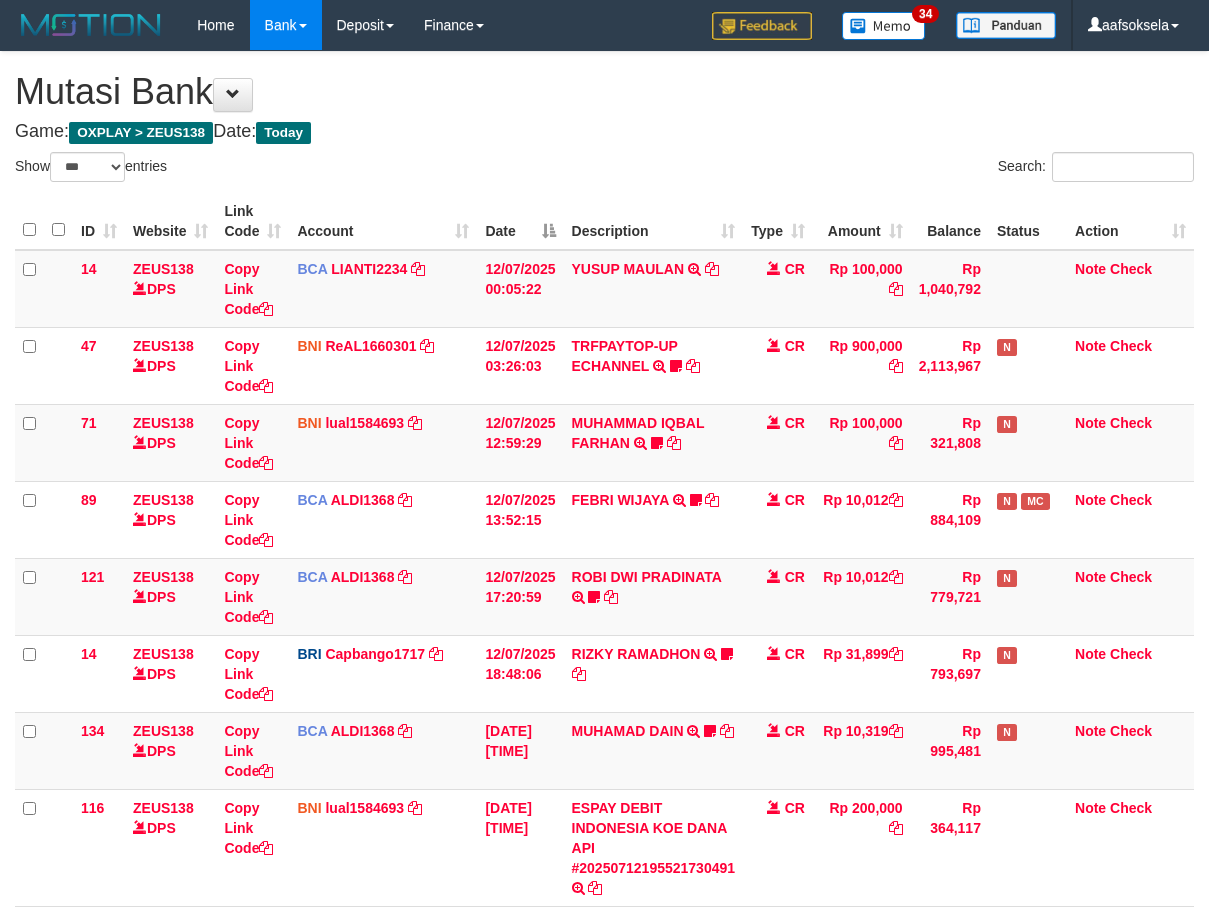select on "***" 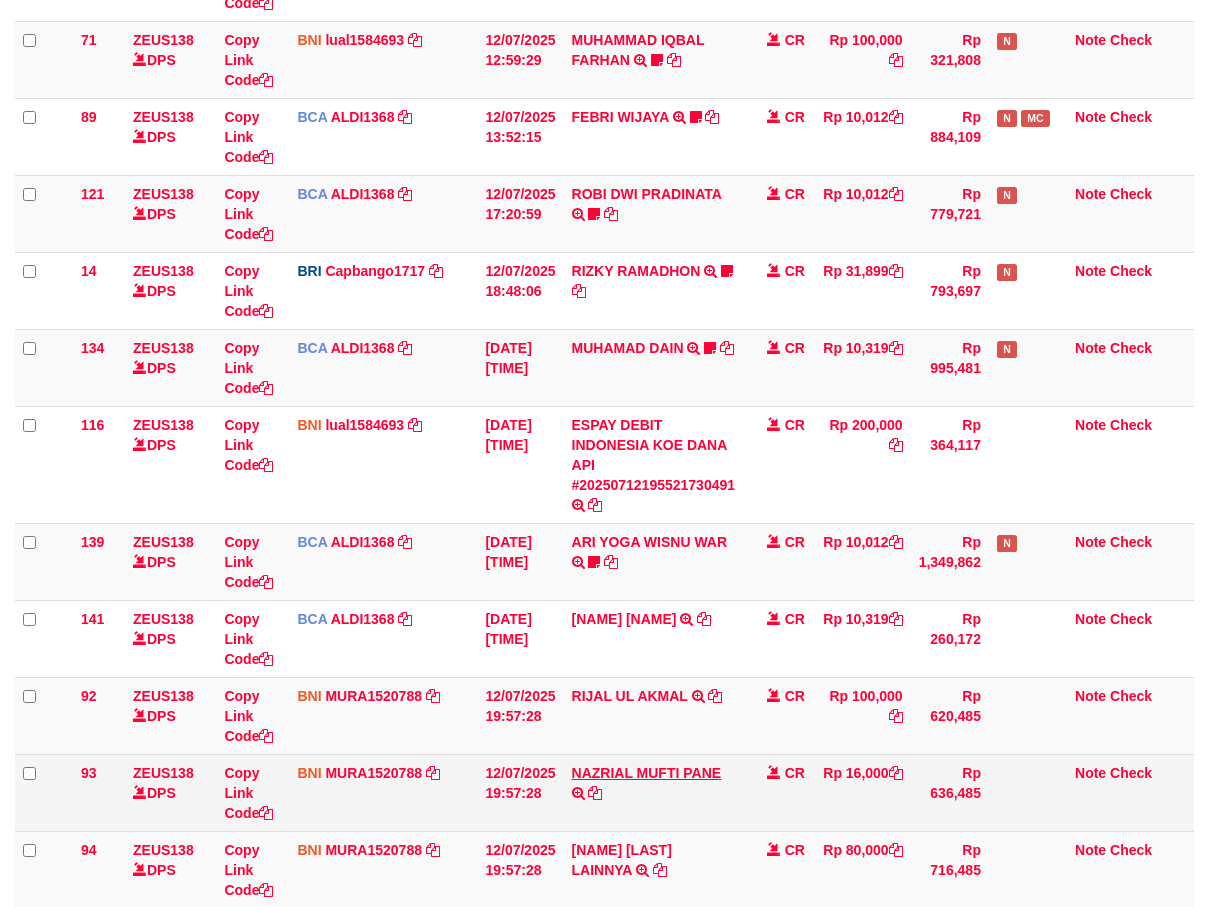 scroll, scrollTop: 404, scrollLeft: 0, axis: vertical 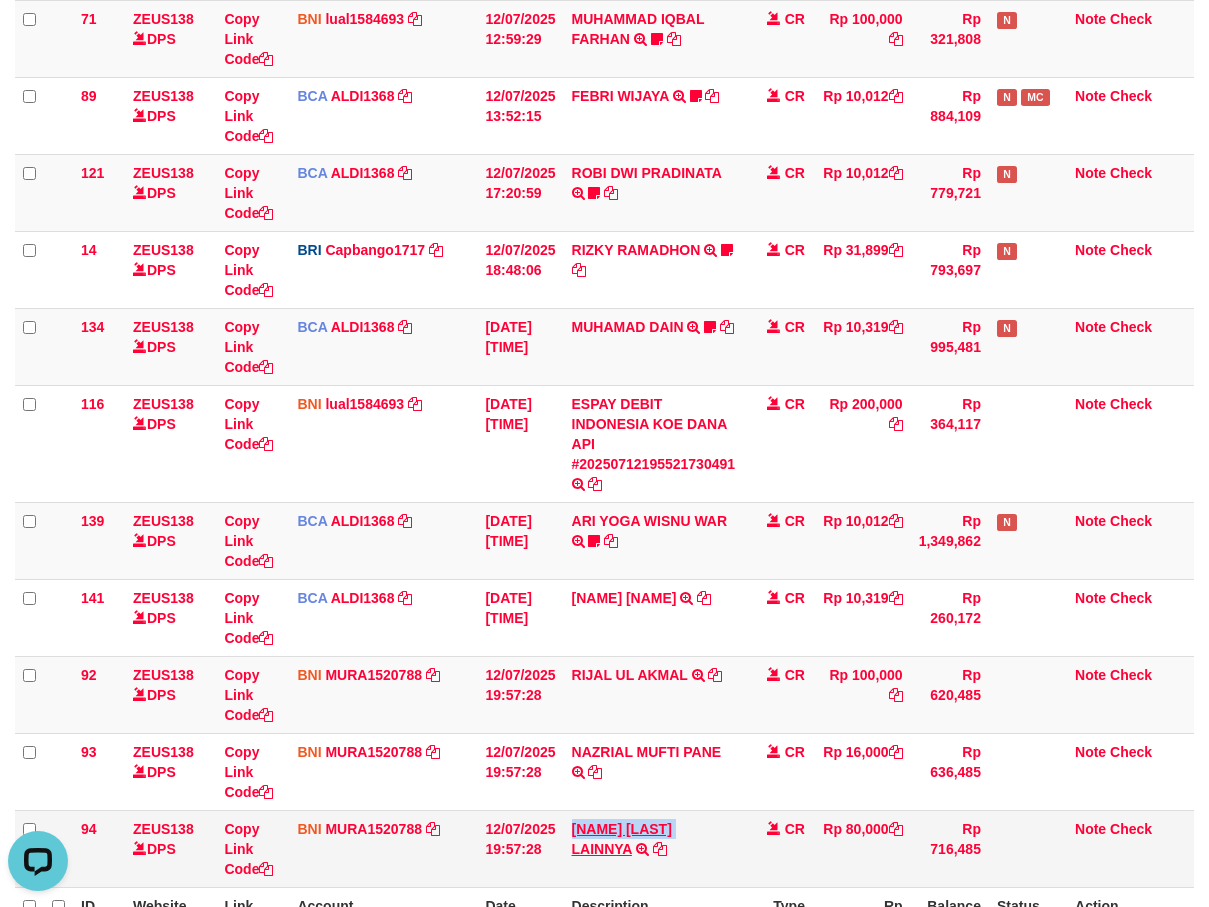 copy on "HENDRIK SETIAW" 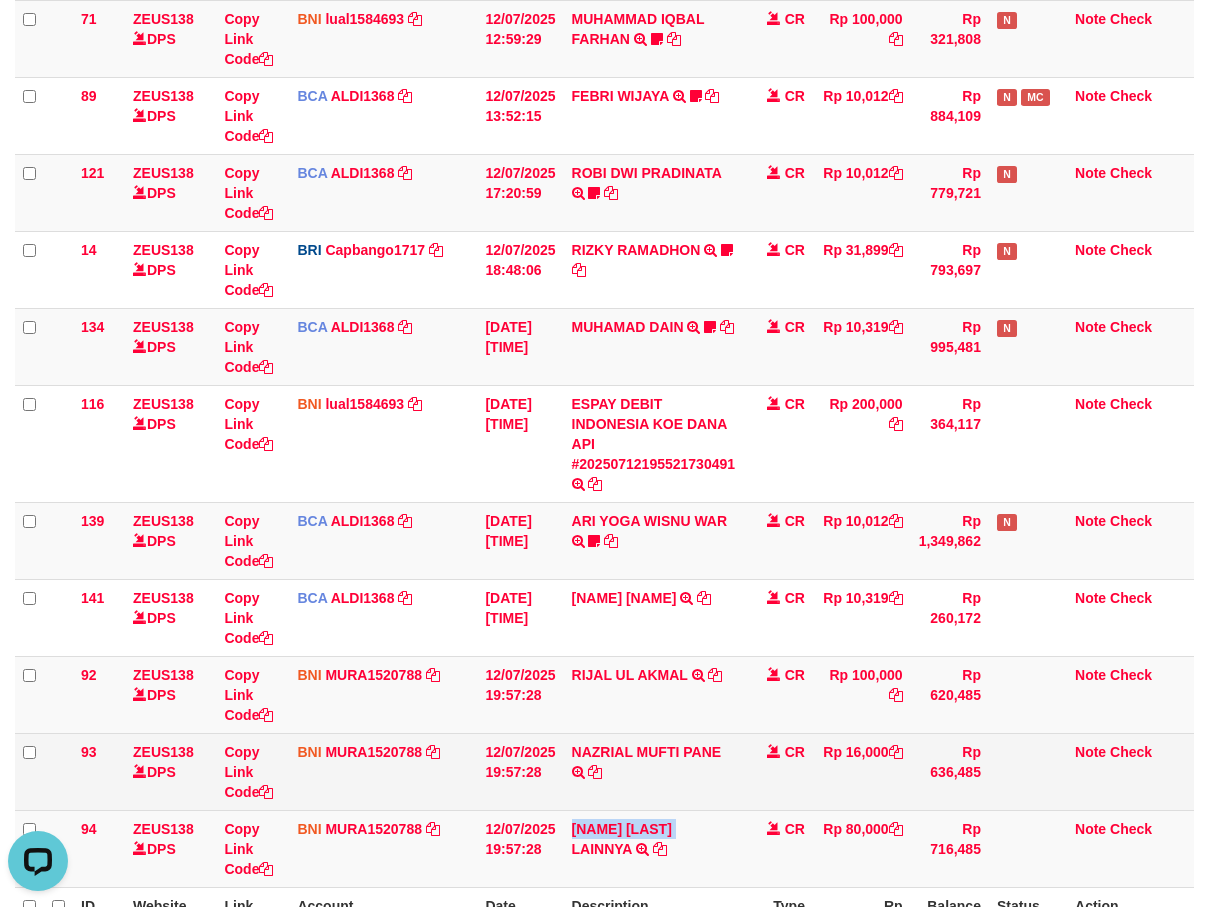 drag, startPoint x: 567, startPoint y: 818, endPoint x: 884, endPoint y: 778, distance: 319.5137 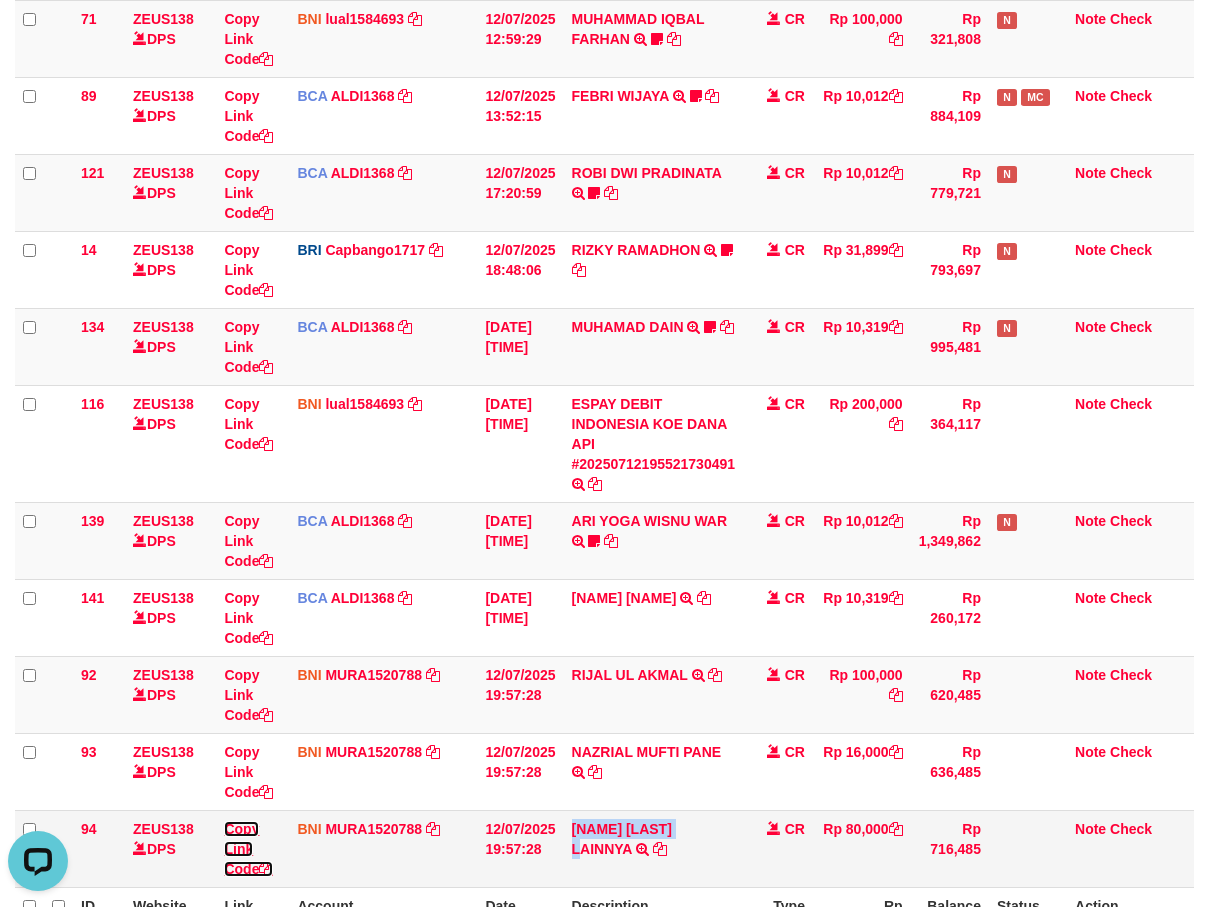 click on "Copy Link Code" at bounding box center [248, 849] 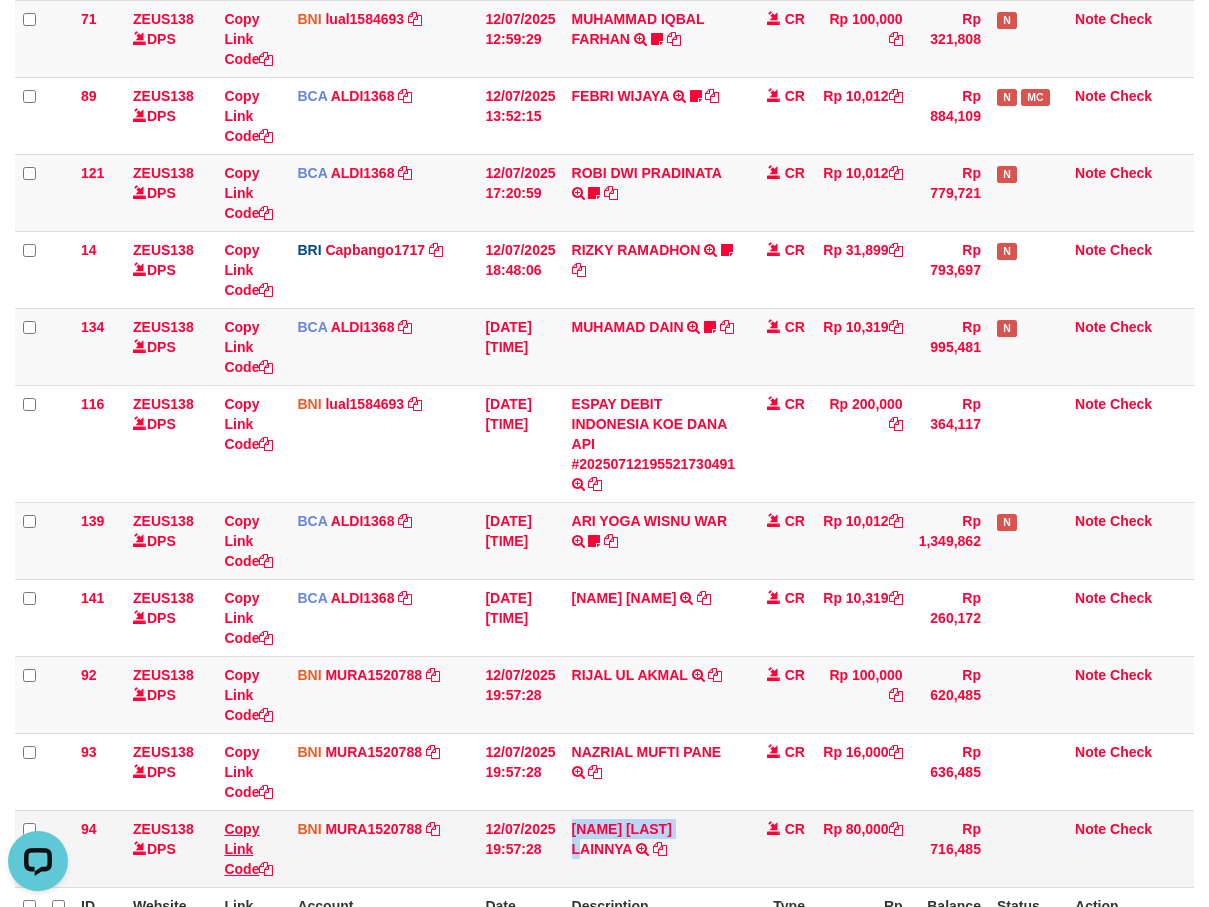 copy on "HENDRIK SETIAWA" 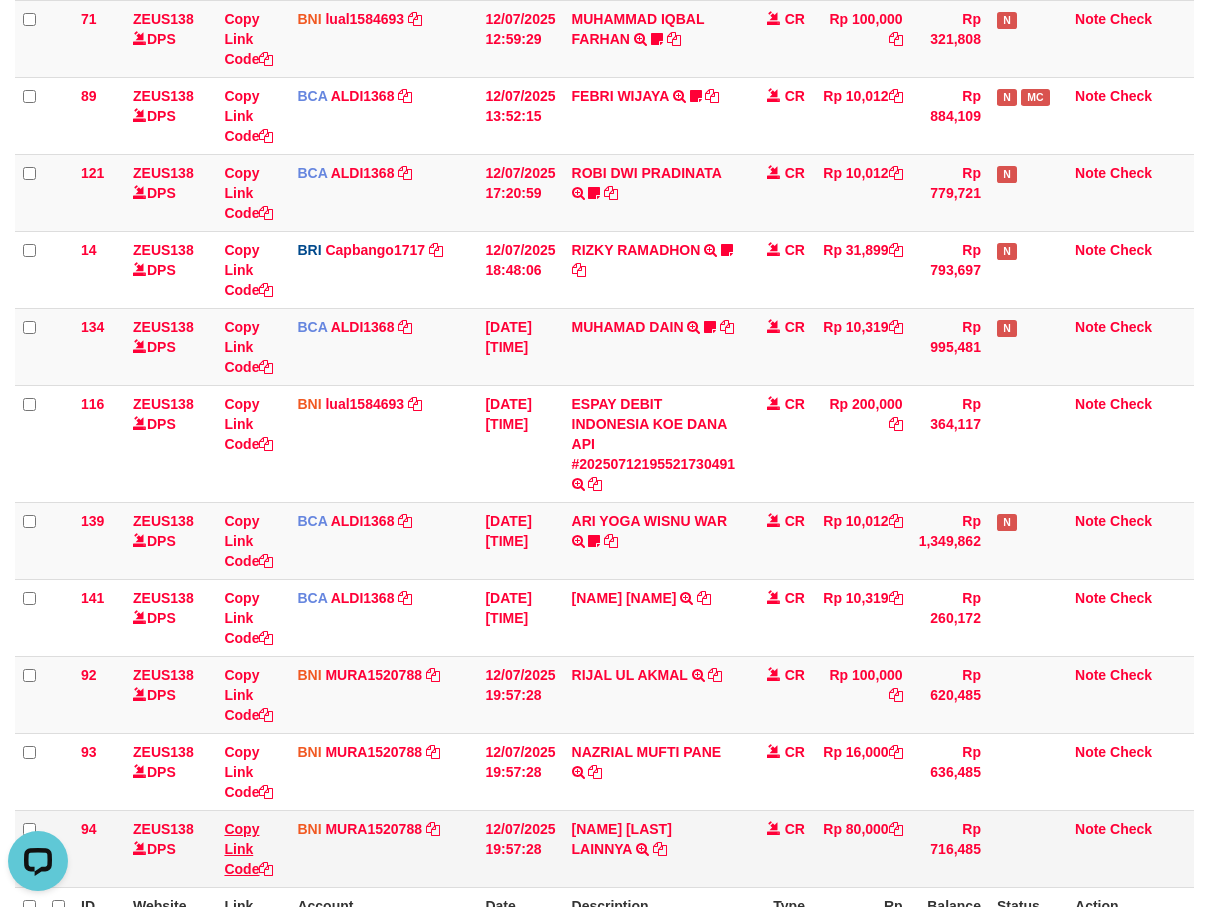 scroll, scrollTop: 274, scrollLeft: 0, axis: vertical 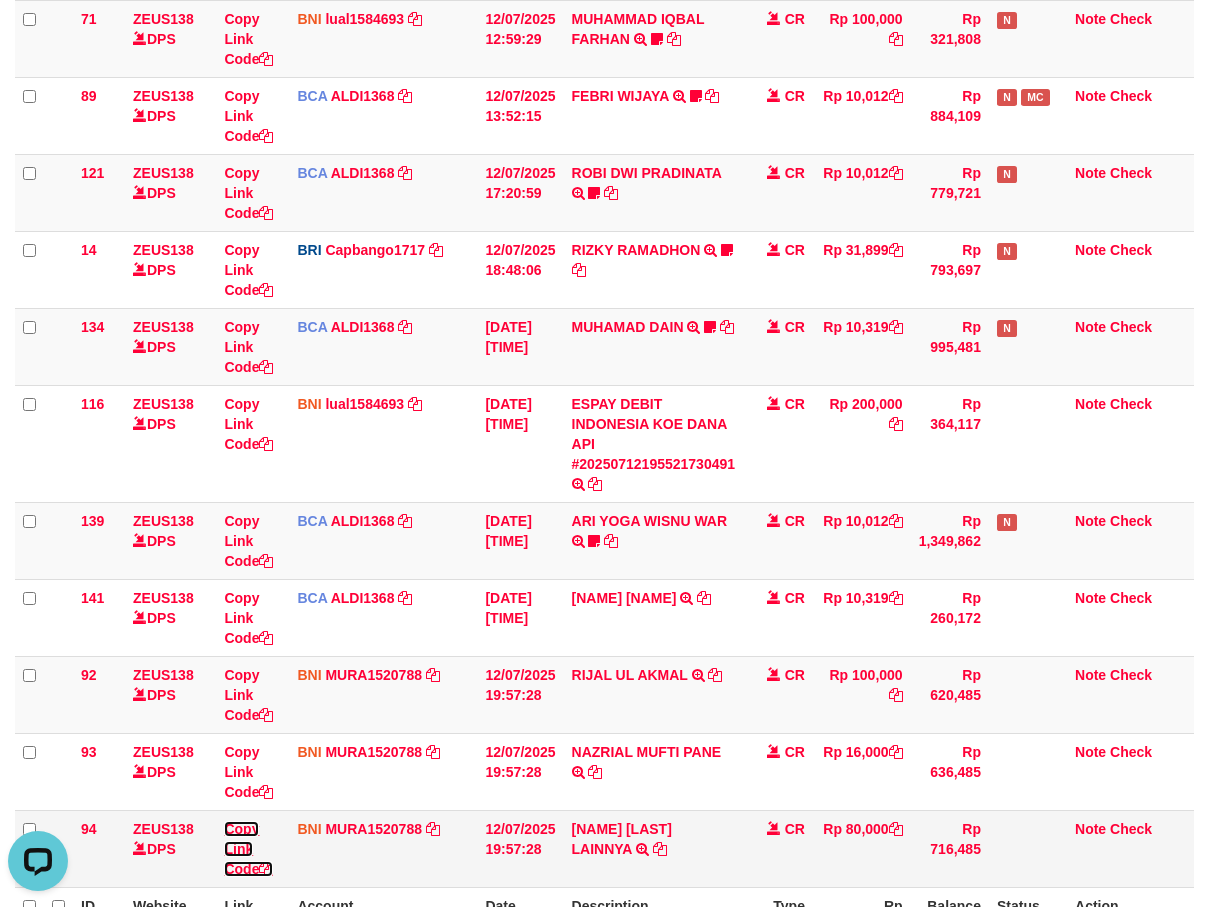 click on "Copy Link Code" at bounding box center [248, 849] 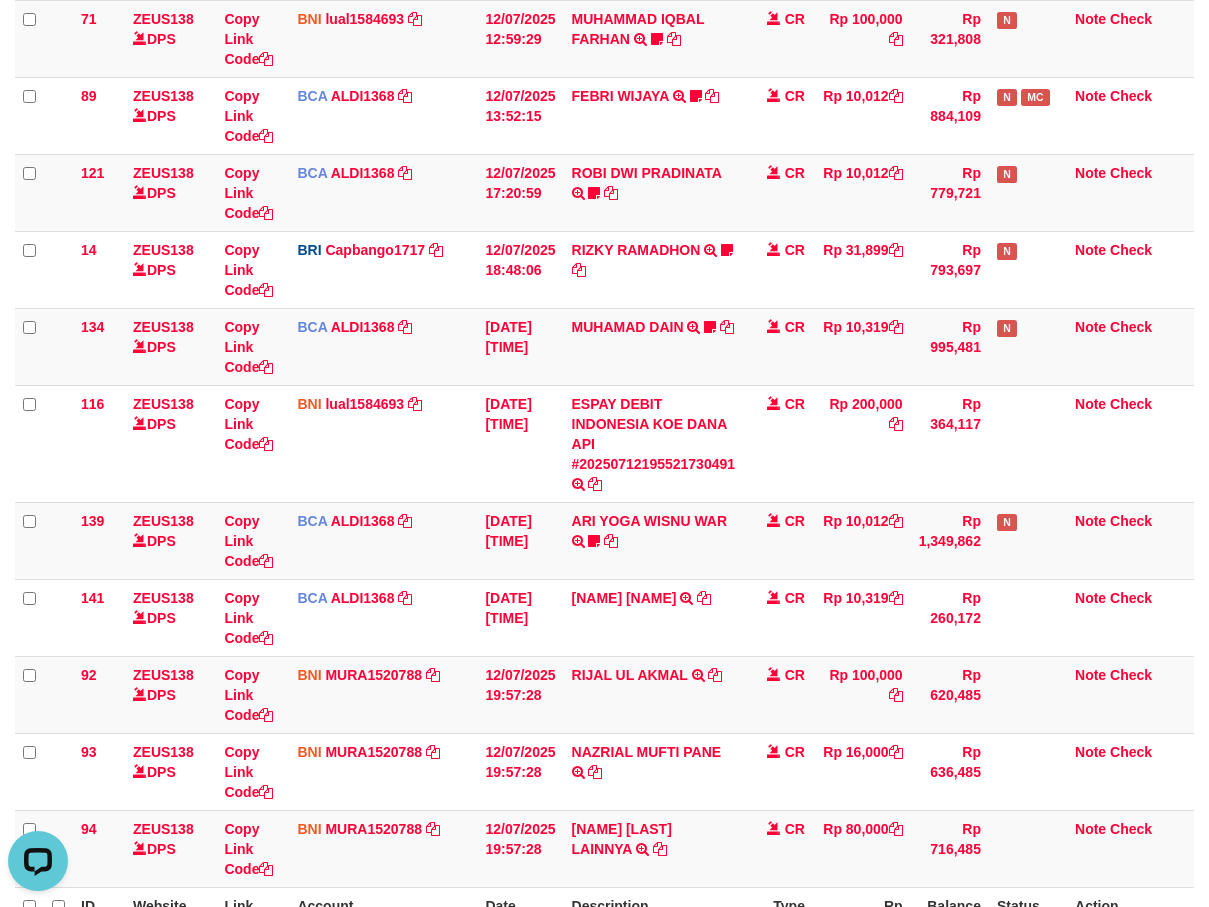 scroll, scrollTop: 274, scrollLeft: 0, axis: vertical 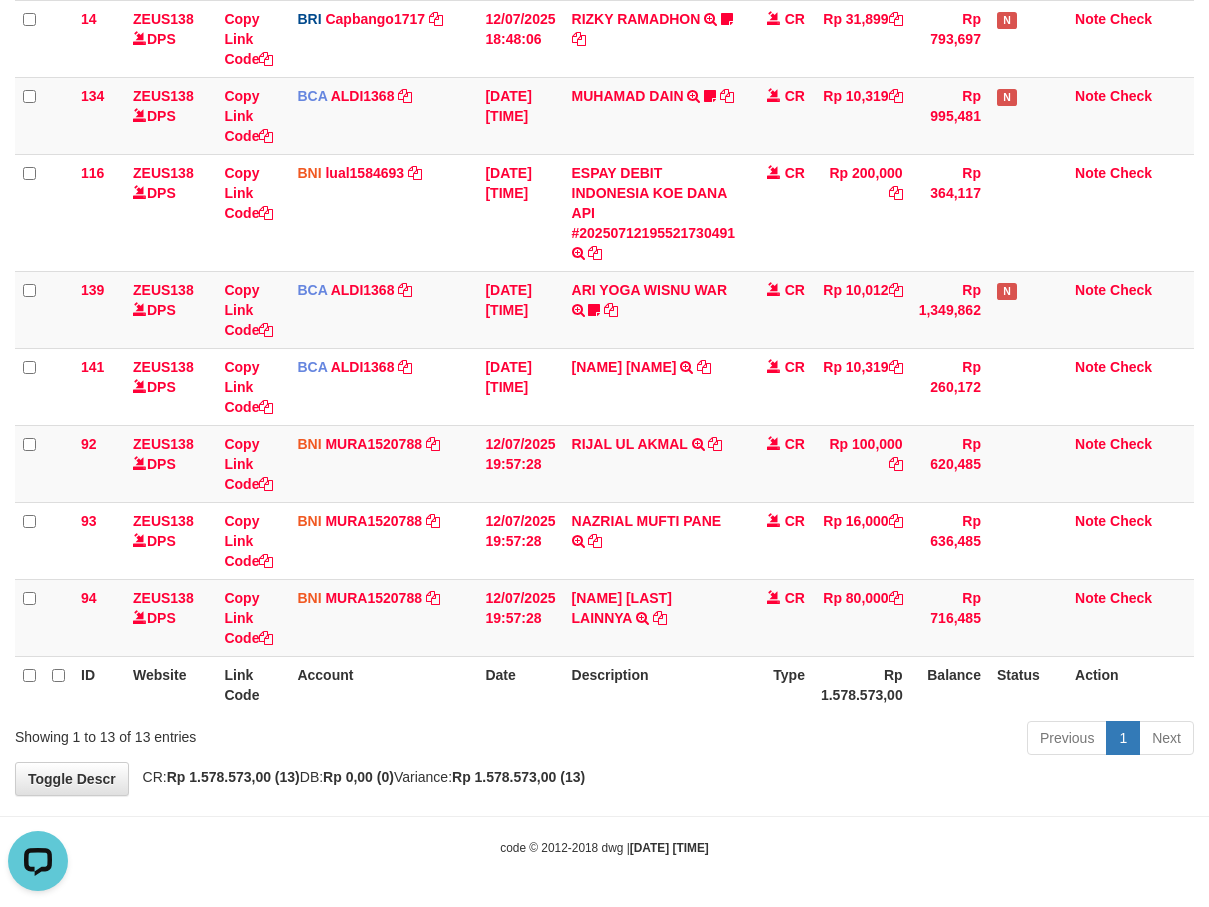 click on "Previous 1 Next" at bounding box center (856, 740) 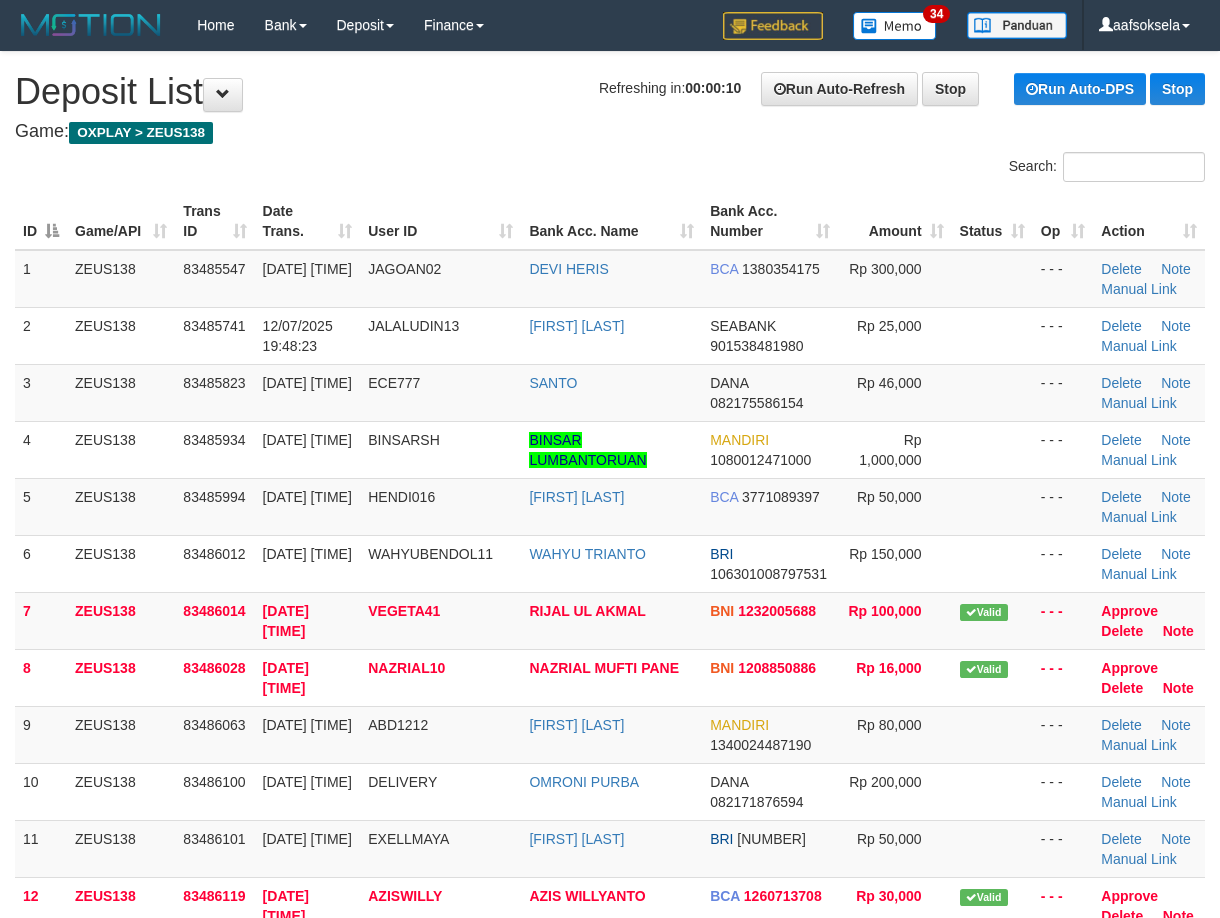 scroll, scrollTop: 0, scrollLeft: 0, axis: both 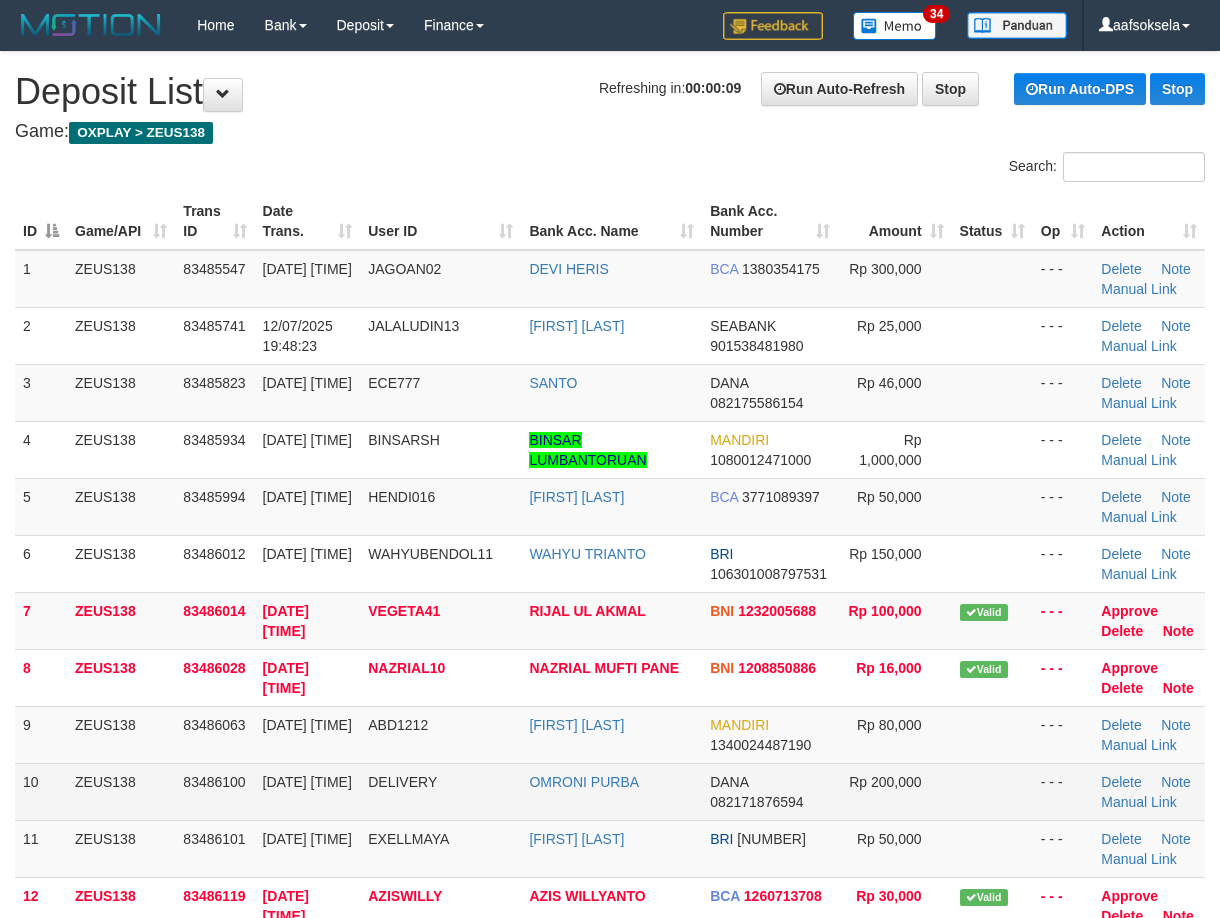 click on "DELIVERY" at bounding box center [440, 791] 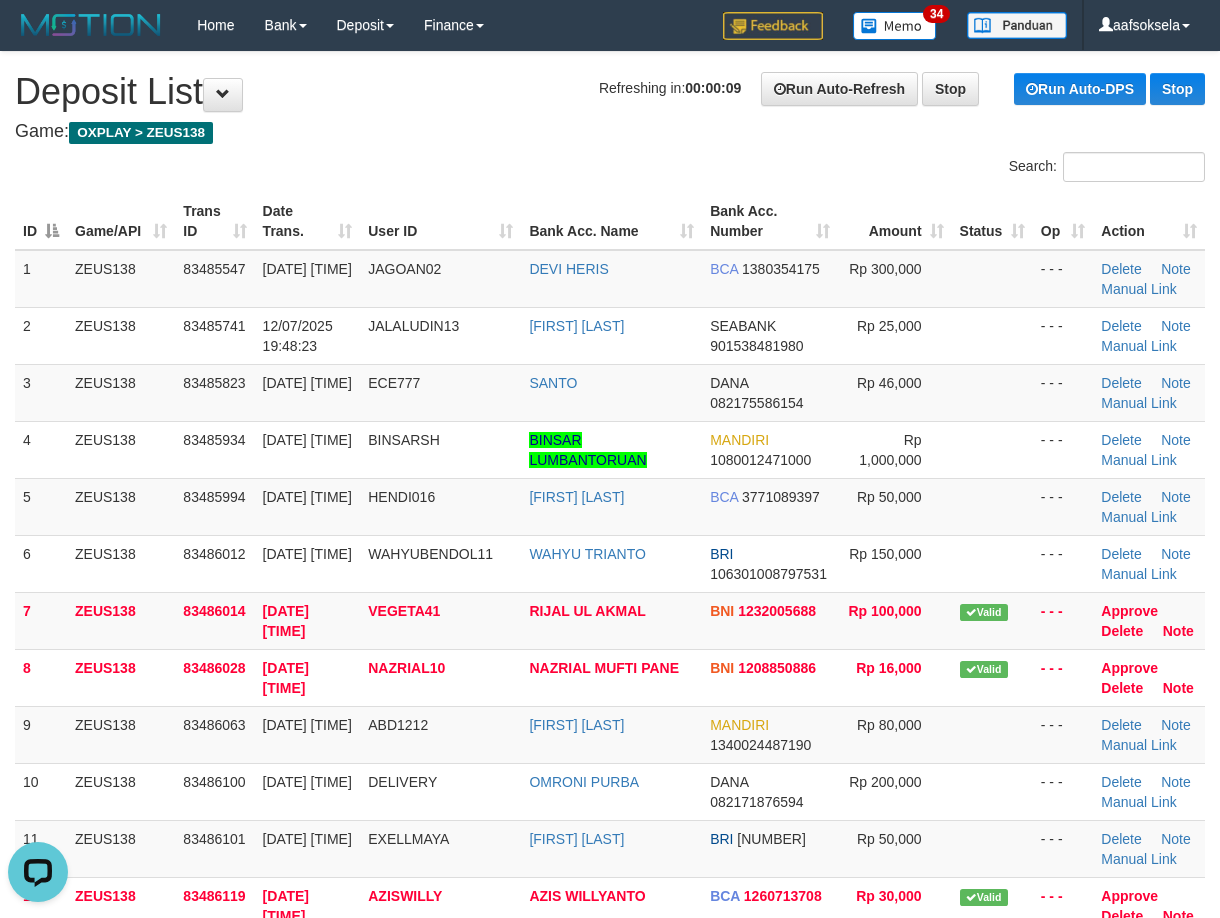 scroll, scrollTop: 0, scrollLeft: 0, axis: both 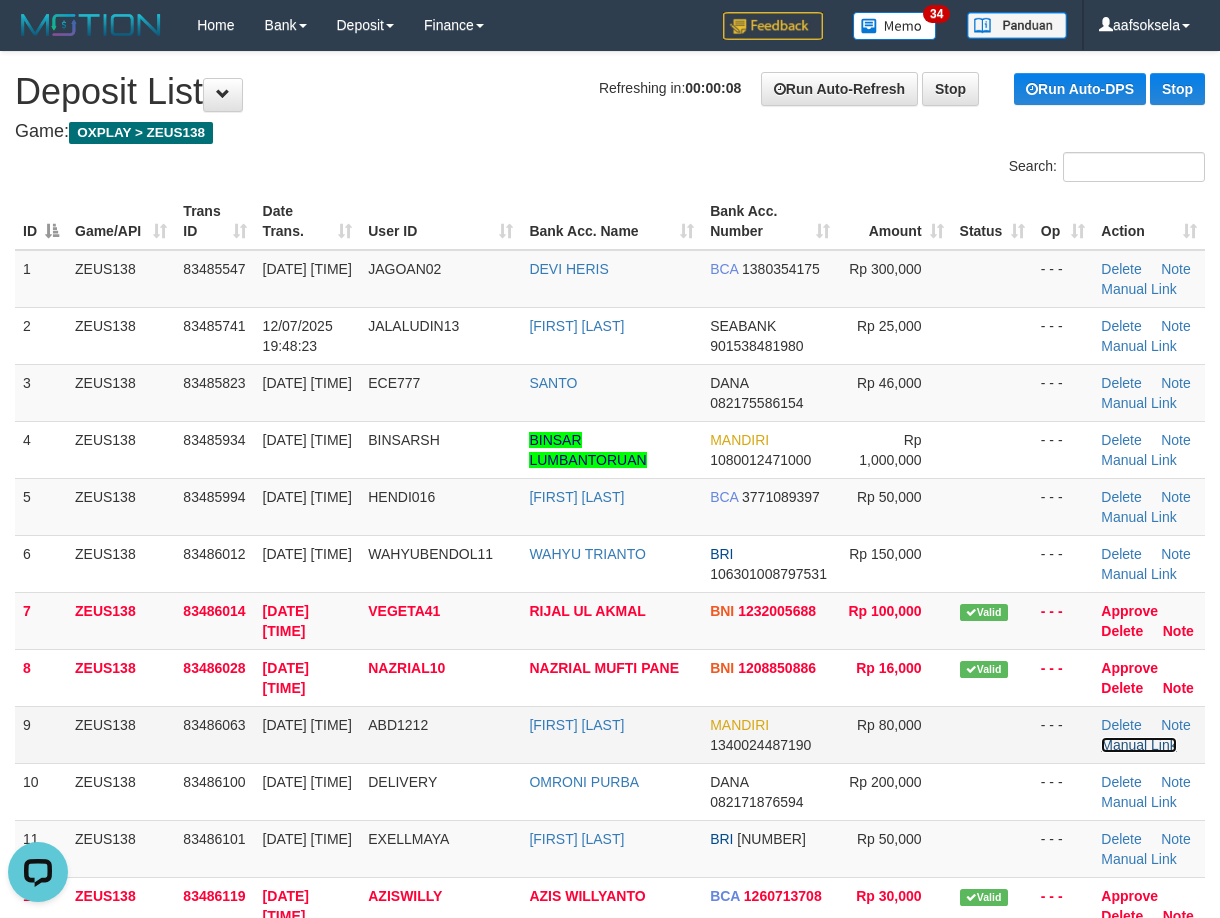 click on "Manual Link" at bounding box center (1139, 745) 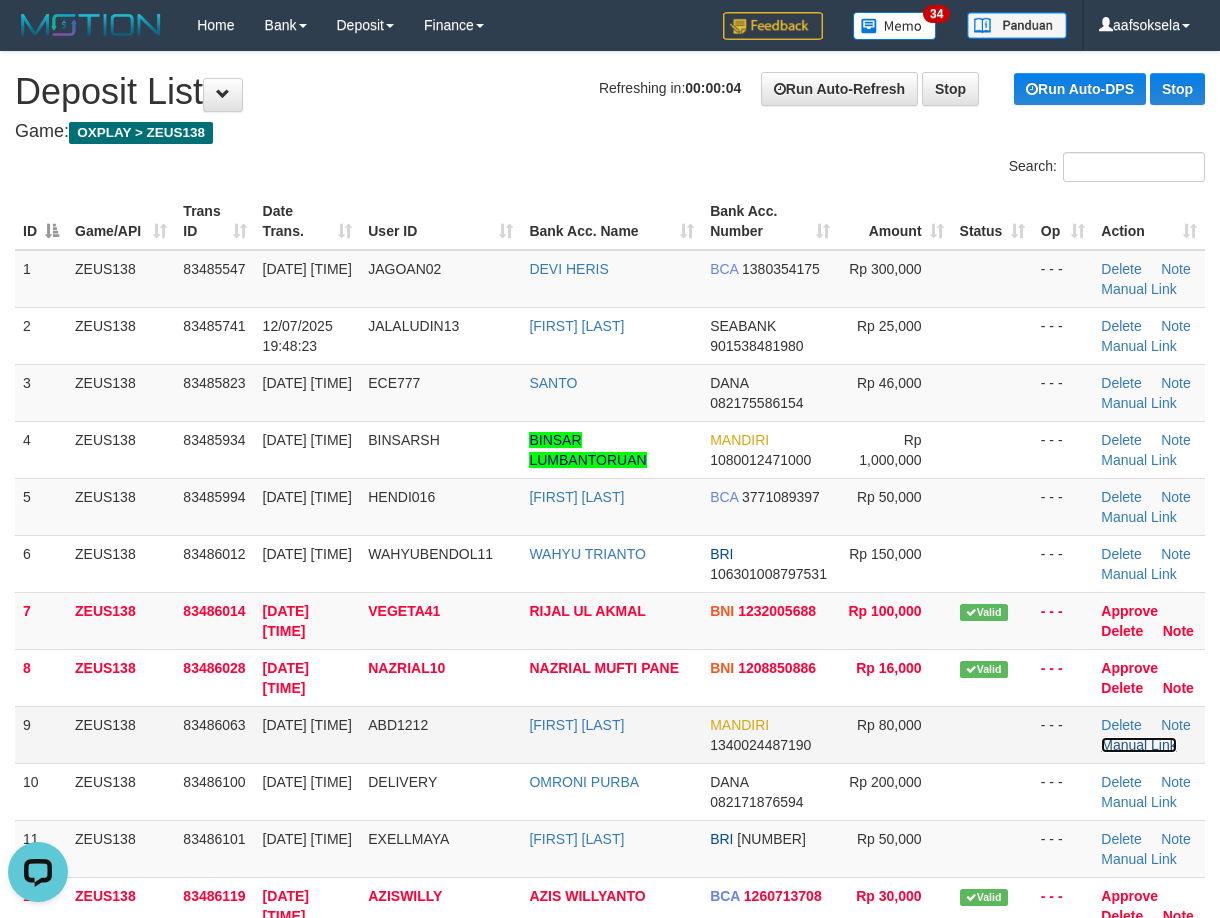 click on "Manual Link" at bounding box center (1139, 745) 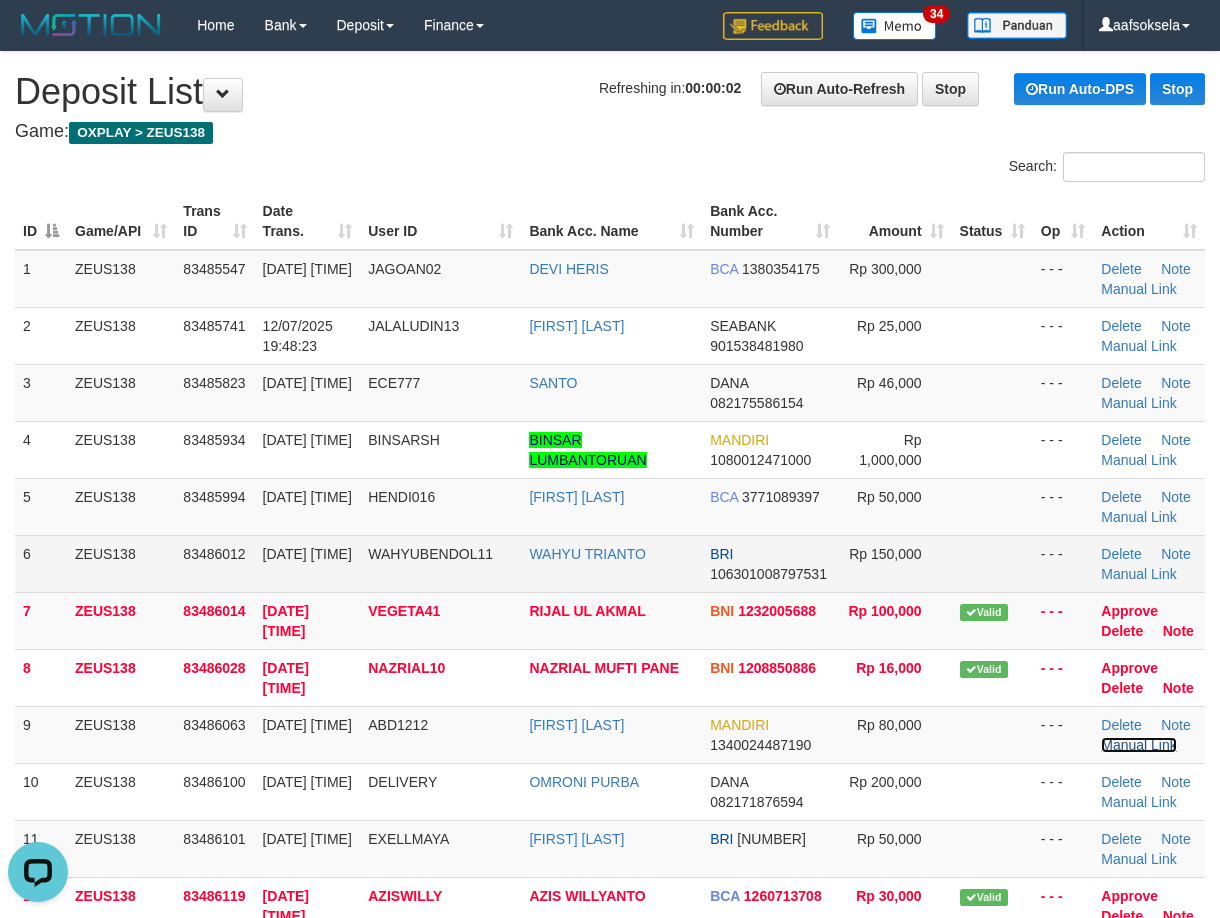 click on "Manual Link" at bounding box center (1139, 745) 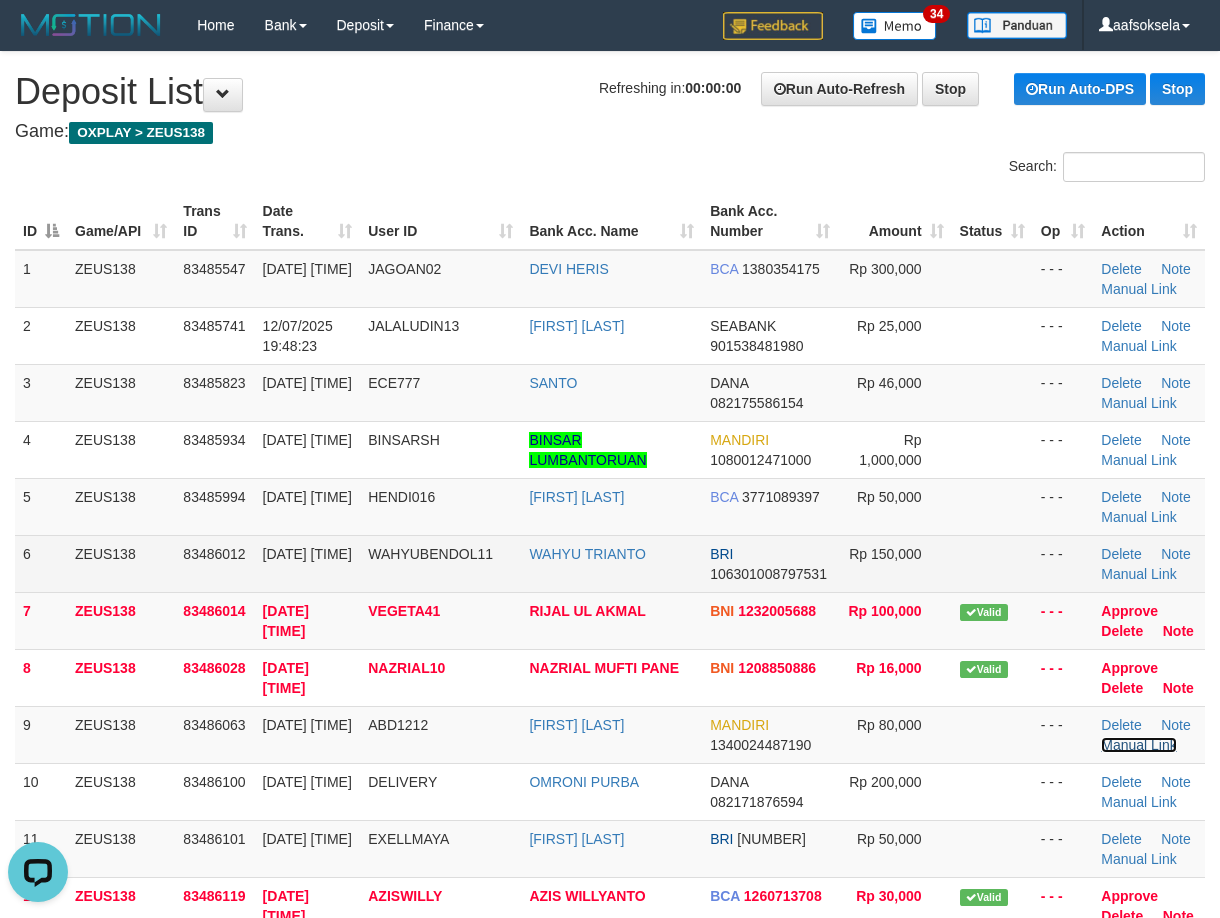 click on "Manual Link" at bounding box center [1139, 745] 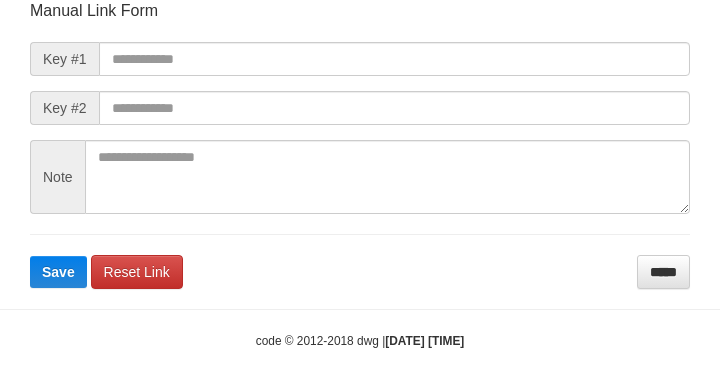 scroll, scrollTop: 233, scrollLeft: 0, axis: vertical 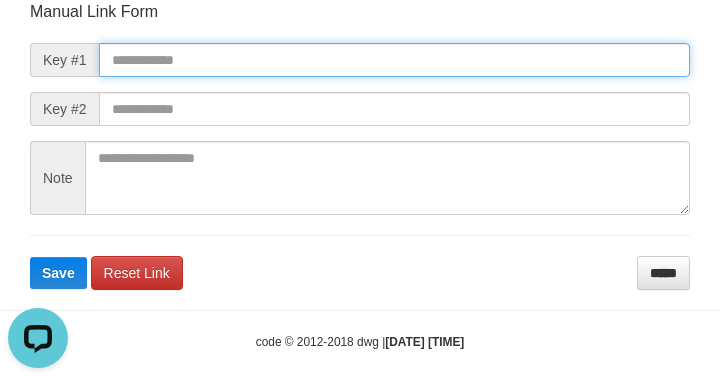drag, startPoint x: 451, startPoint y: 45, endPoint x: 436, endPoint y: 59, distance: 20.518284 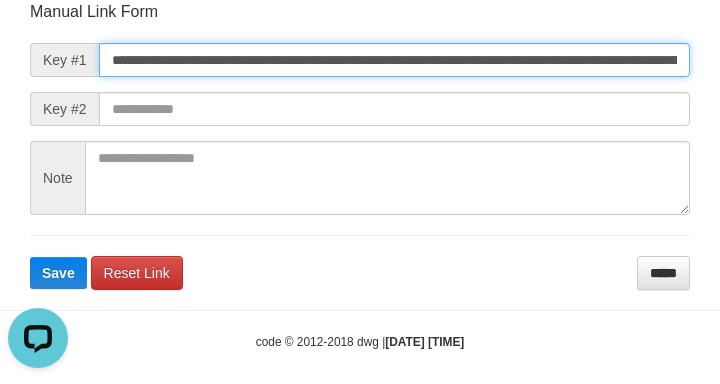 scroll, scrollTop: 0, scrollLeft: 1214, axis: horizontal 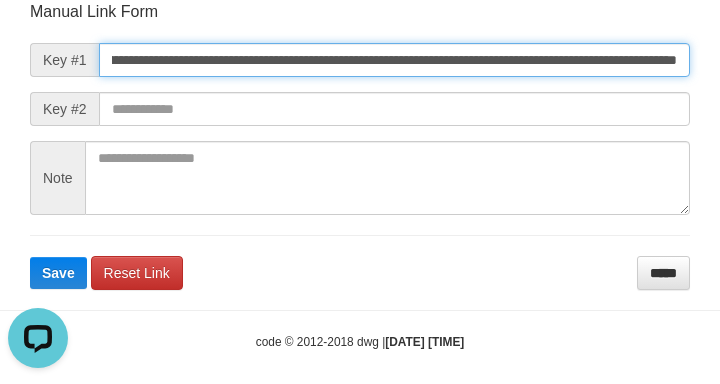 click on "Save" at bounding box center [58, 273] 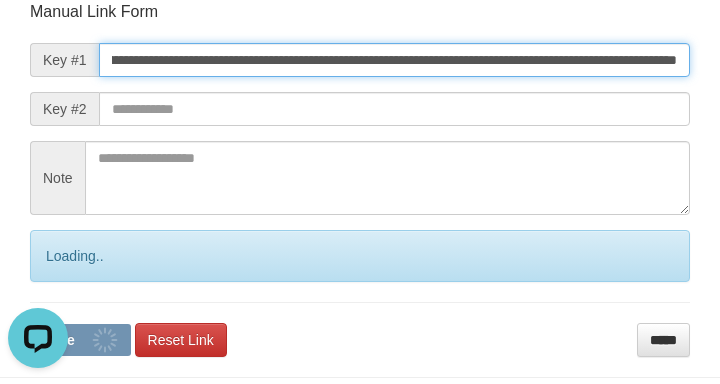 click on "Save" at bounding box center [80, 340] 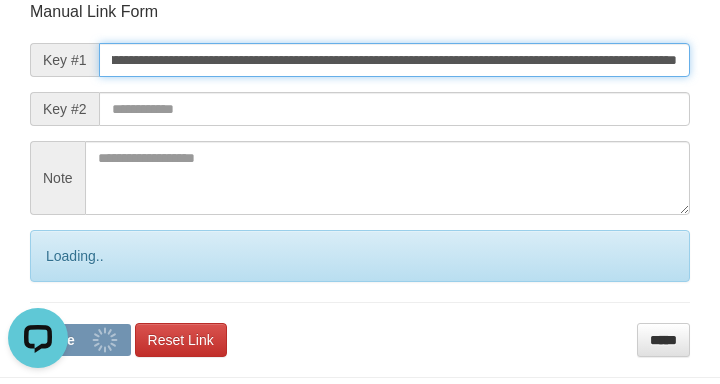 type on "*" 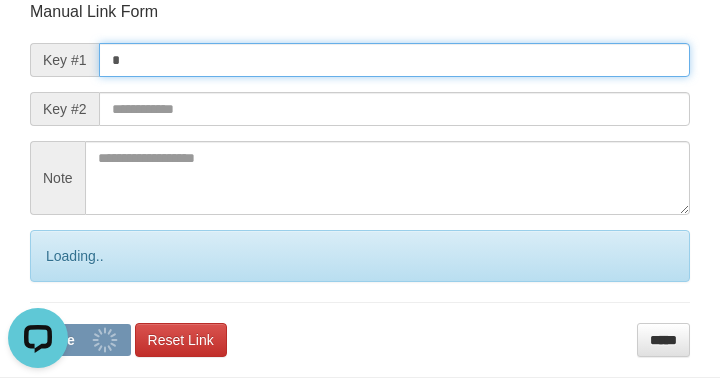 scroll, scrollTop: 0, scrollLeft: 0, axis: both 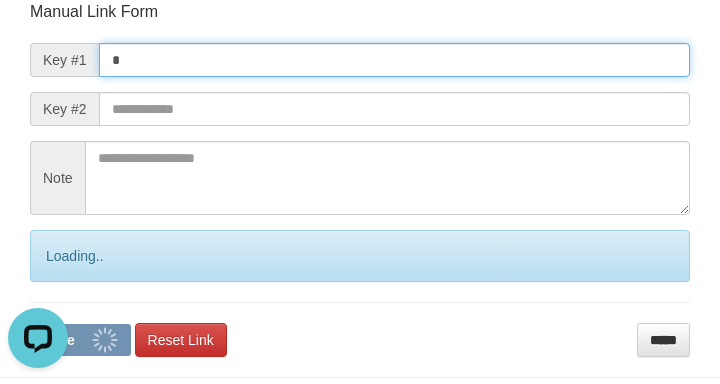 click on "Save" at bounding box center [80, 340] 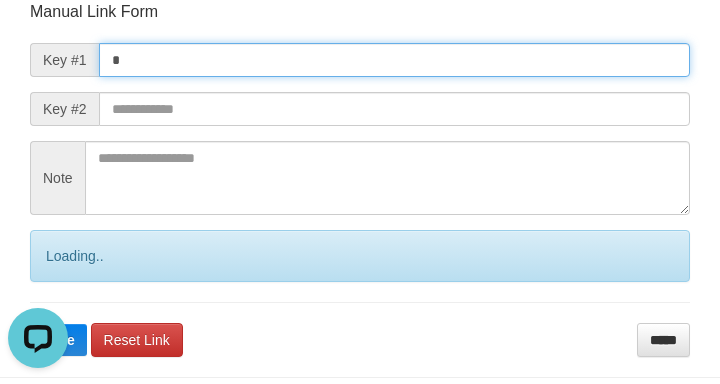 click on "Save" at bounding box center [58, 340] 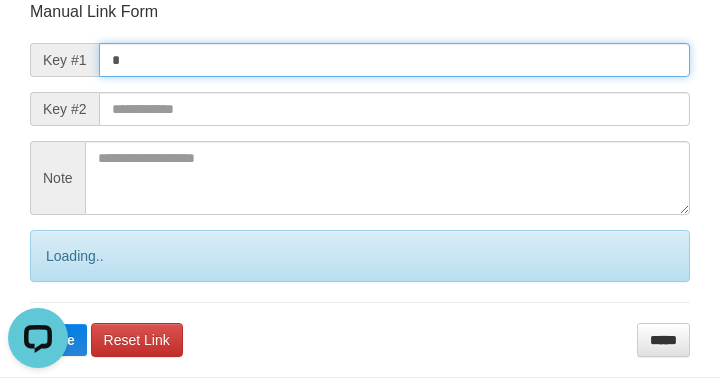 click on "Save" at bounding box center (58, 340) 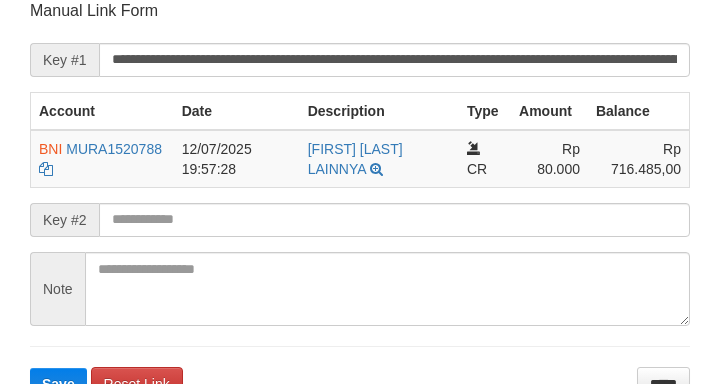 click on "**********" at bounding box center [360, 200] 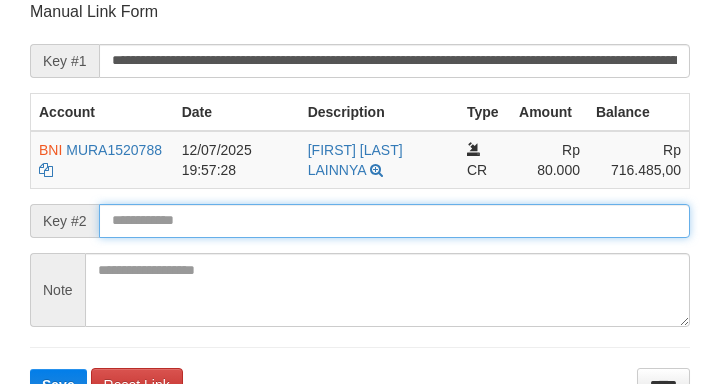 click on "Save" at bounding box center [58, 385] 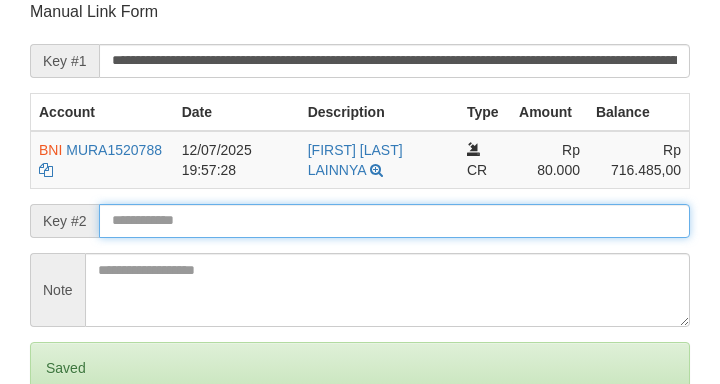 click on "Save" at bounding box center (58, 452) 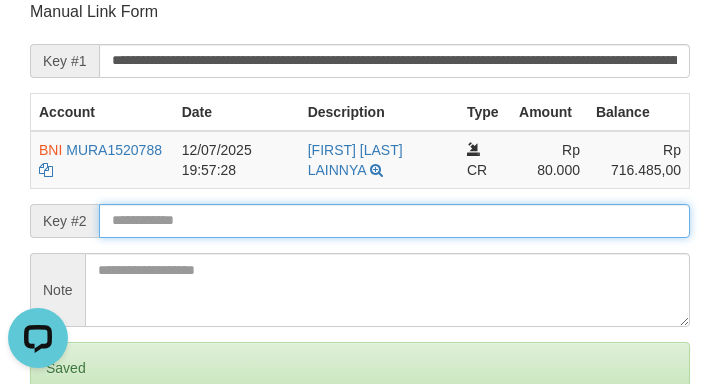scroll, scrollTop: 0, scrollLeft: 0, axis: both 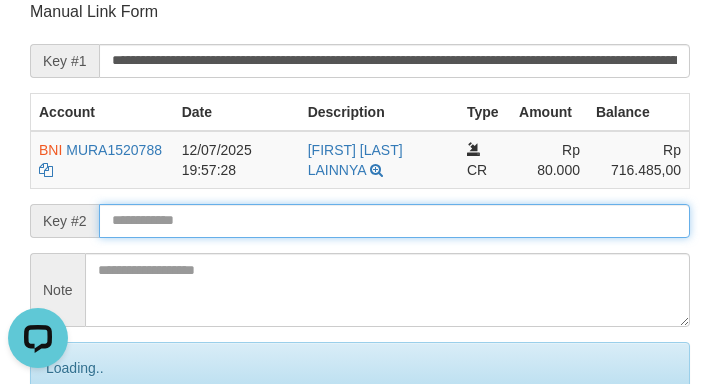 click on "Save" at bounding box center (80, 452) 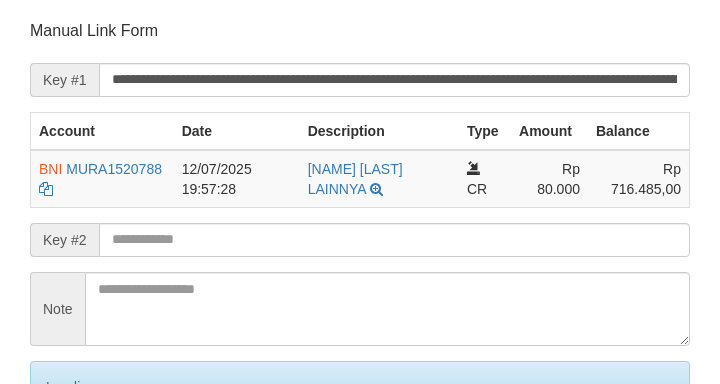 drag, startPoint x: 0, startPoint y: 0, endPoint x: 417, endPoint y: 215, distance: 469.1631 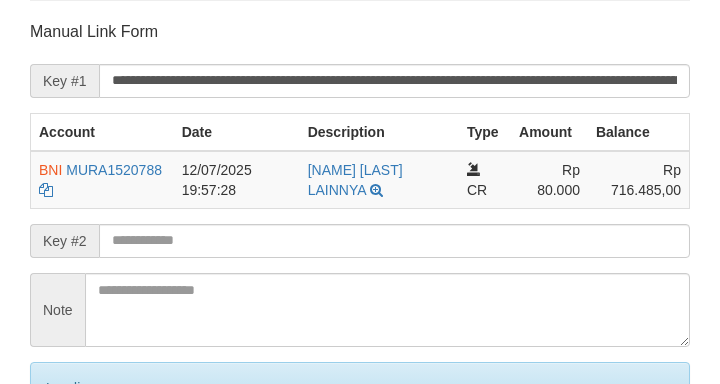 click on "Save" at bounding box center [80, 472] 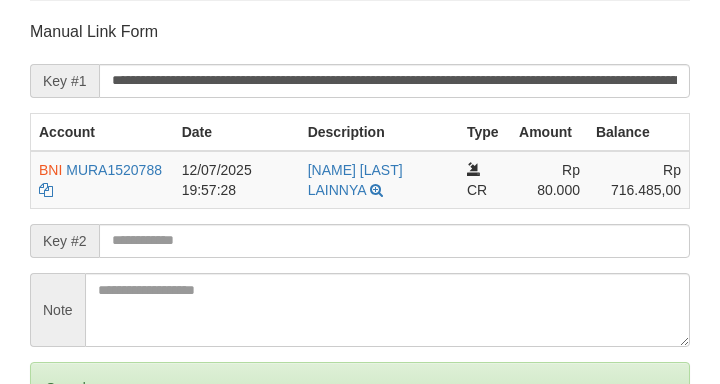 click on "Save" at bounding box center (58, 472) 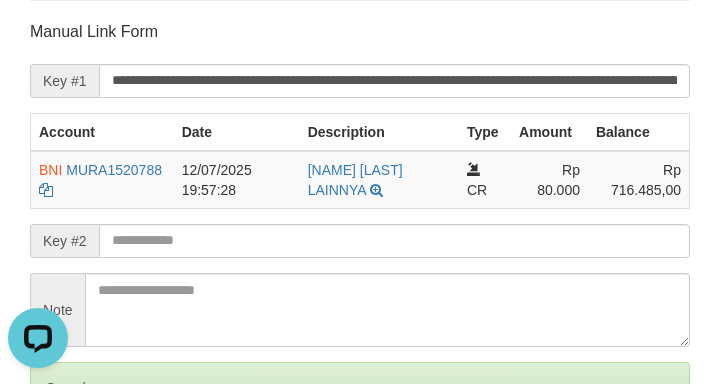scroll, scrollTop: 0, scrollLeft: 0, axis: both 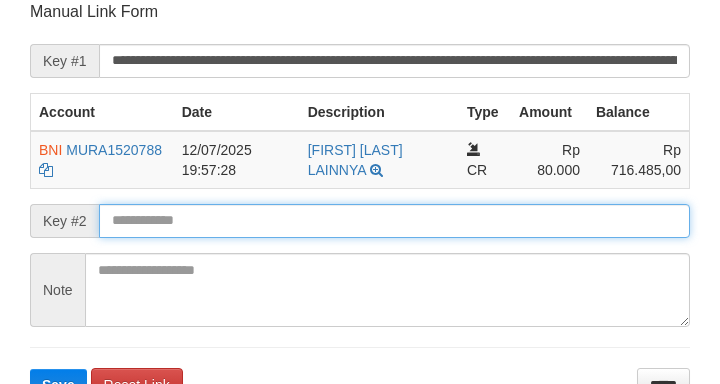 click on "Save" at bounding box center [58, 385] 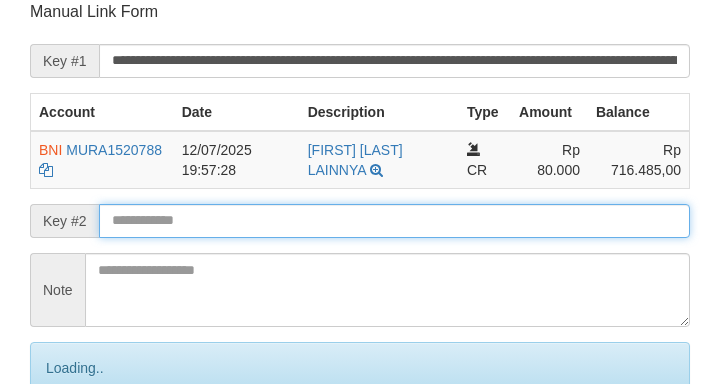 click on "Save" at bounding box center (80, 452) 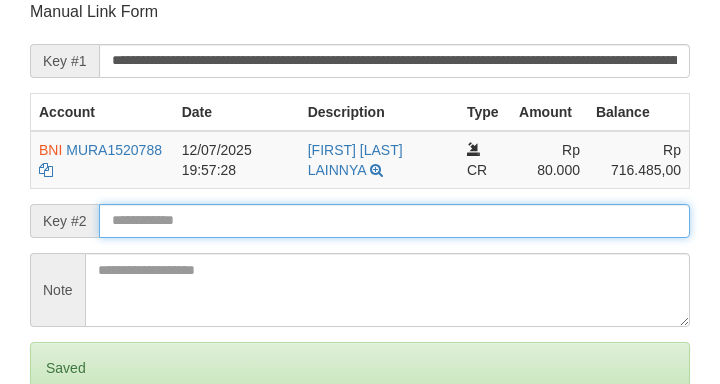 click on "Save" at bounding box center (58, 452) 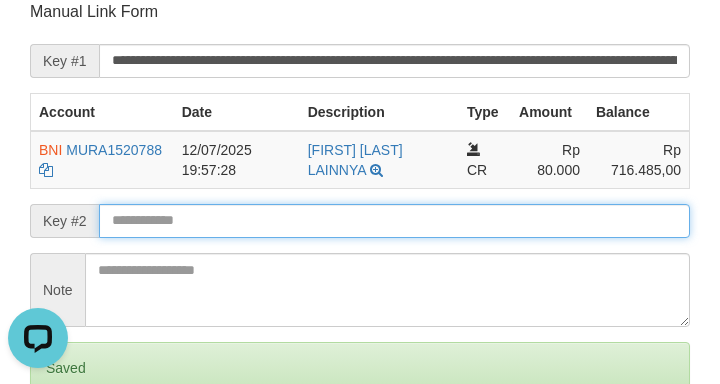 scroll, scrollTop: 0, scrollLeft: 0, axis: both 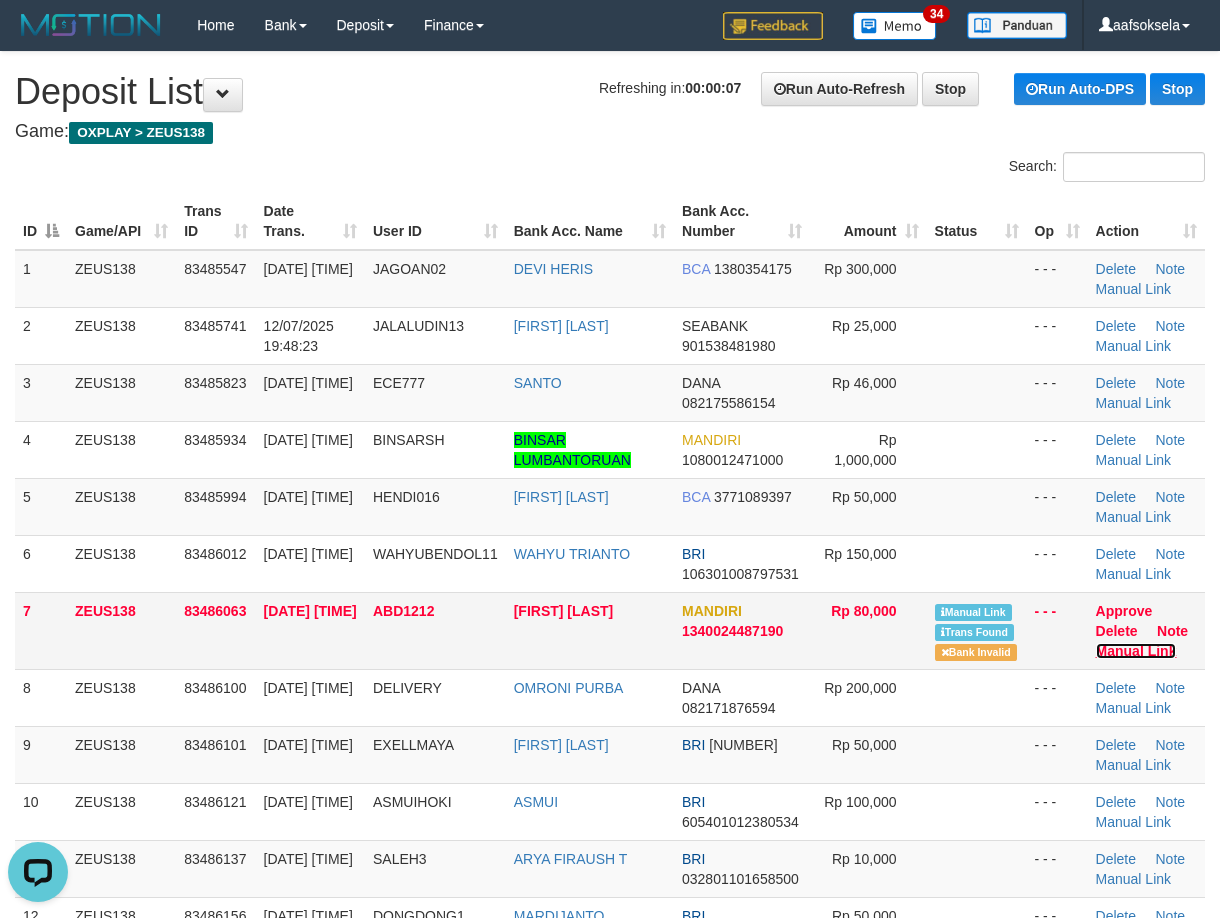 click on "Manual Link" at bounding box center [1136, 651] 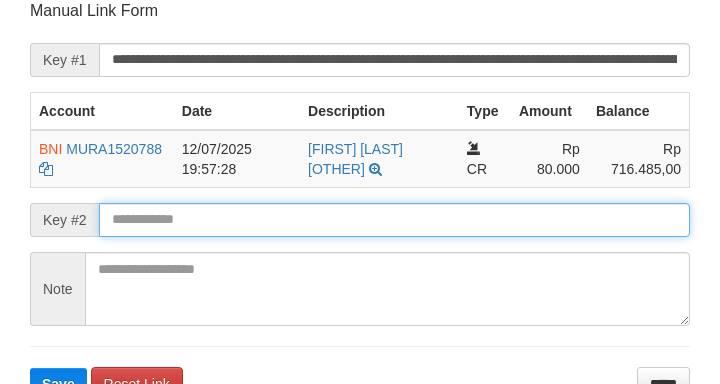 click on "Save" at bounding box center [58, 384] 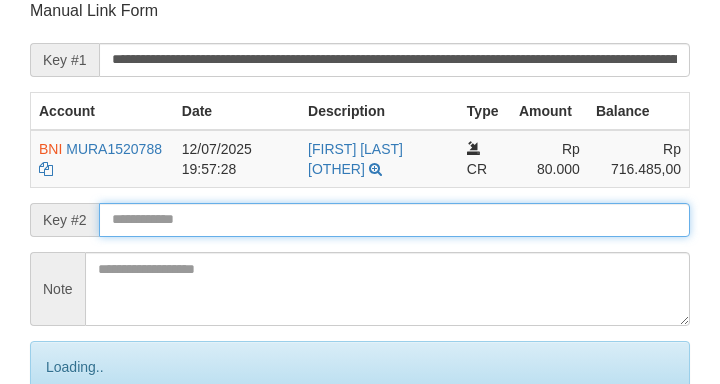 scroll, scrollTop: 392, scrollLeft: 0, axis: vertical 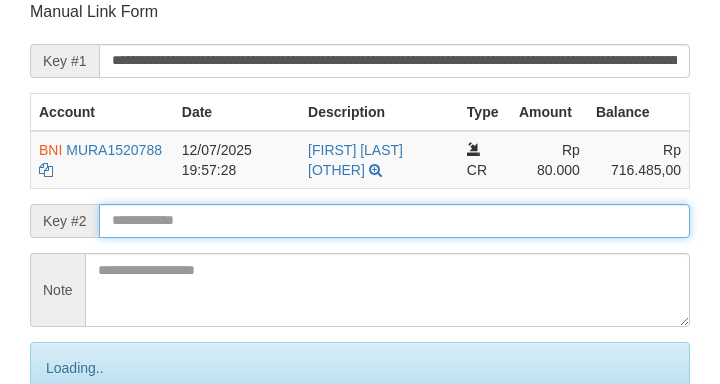 click on "Save" at bounding box center (80, 452) 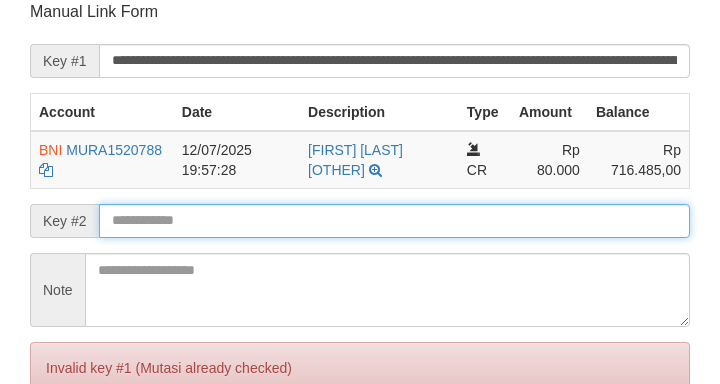 click on "Save" at bounding box center [58, 452] 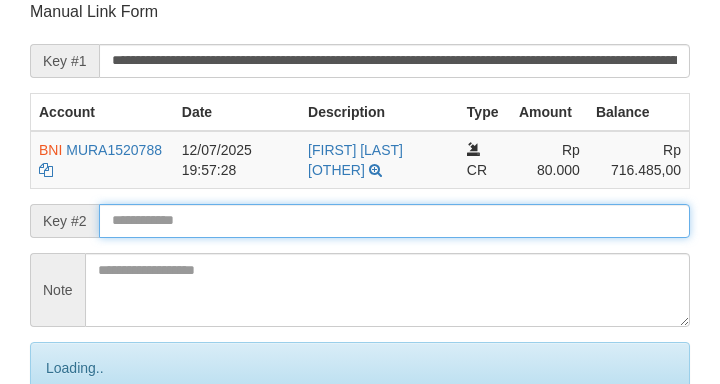 click on "Save" at bounding box center [80, 452] 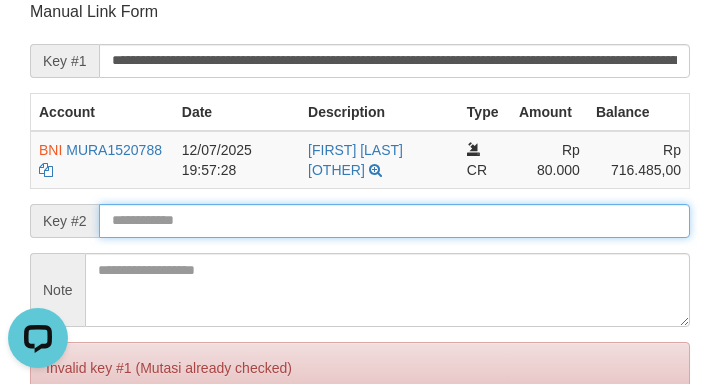 scroll, scrollTop: 0, scrollLeft: 0, axis: both 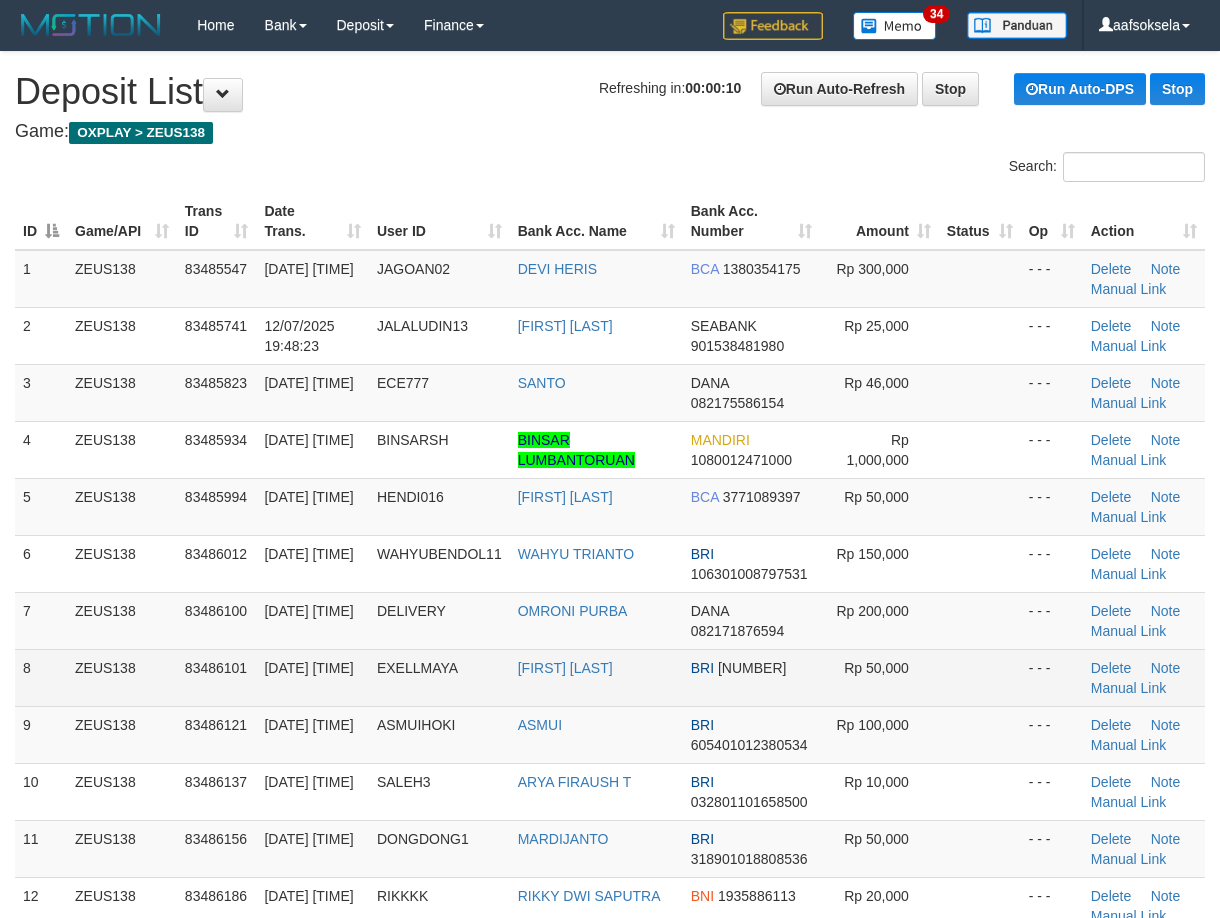 click on "EXELLMAYA" at bounding box center (439, 677) 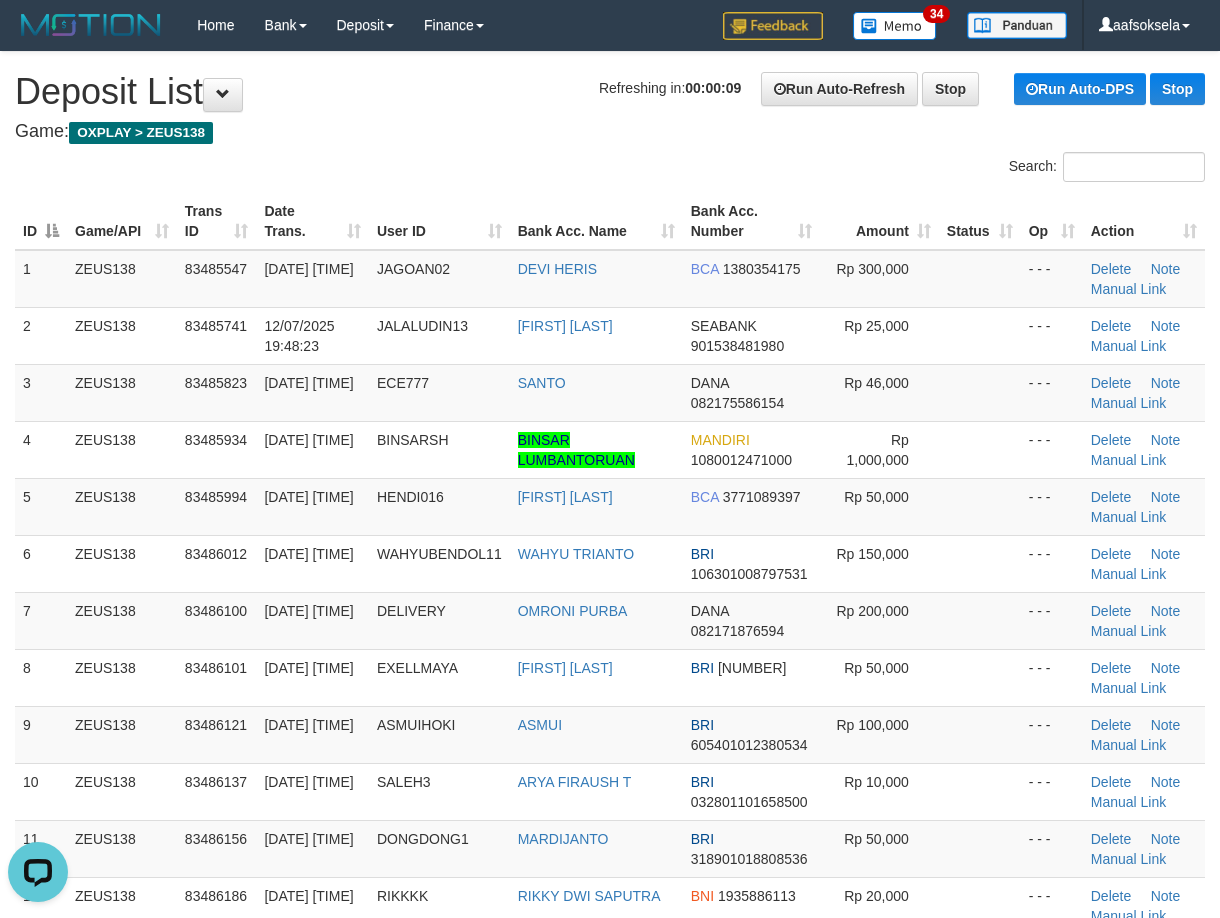 scroll, scrollTop: 0, scrollLeft: 0, axis: both 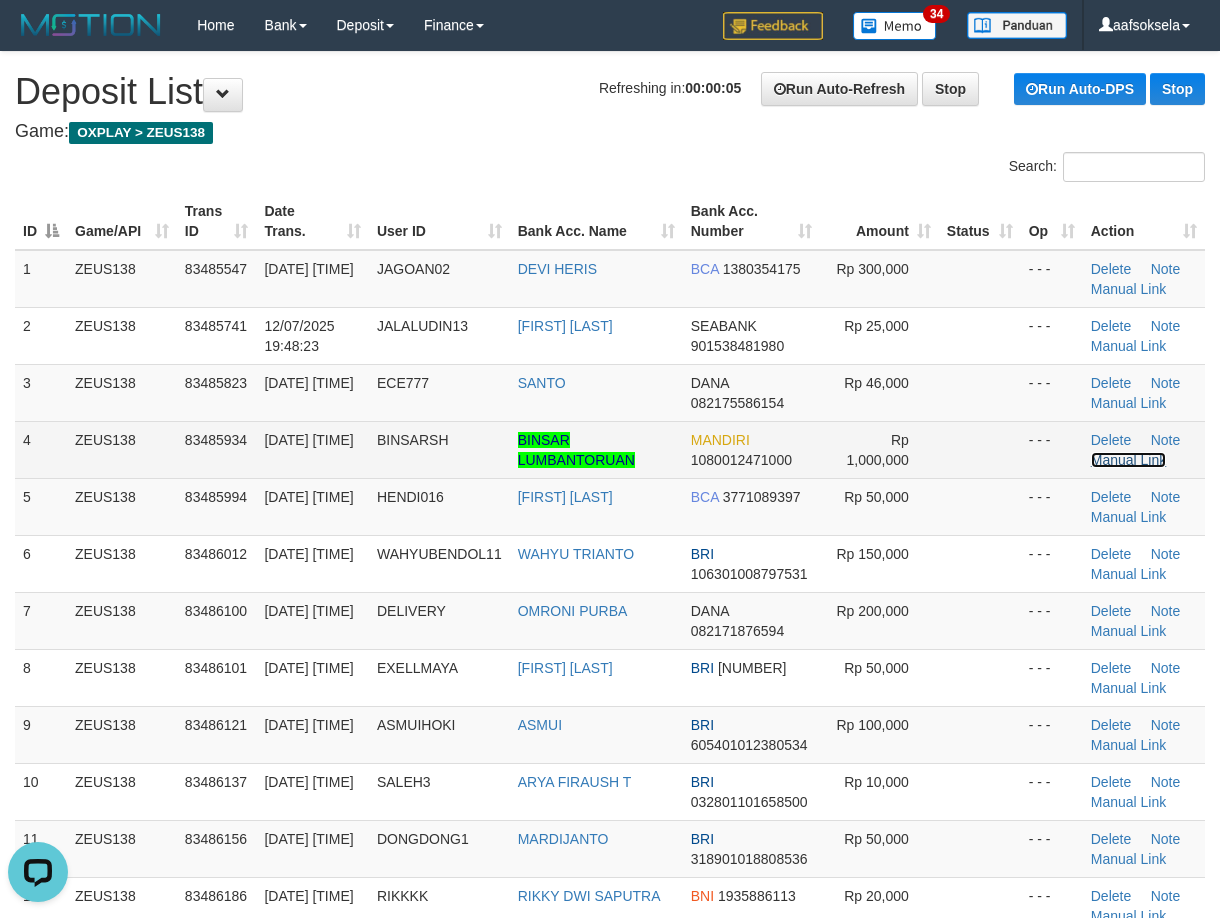 click on "Manual Link" at bounding box center [1129, 460] 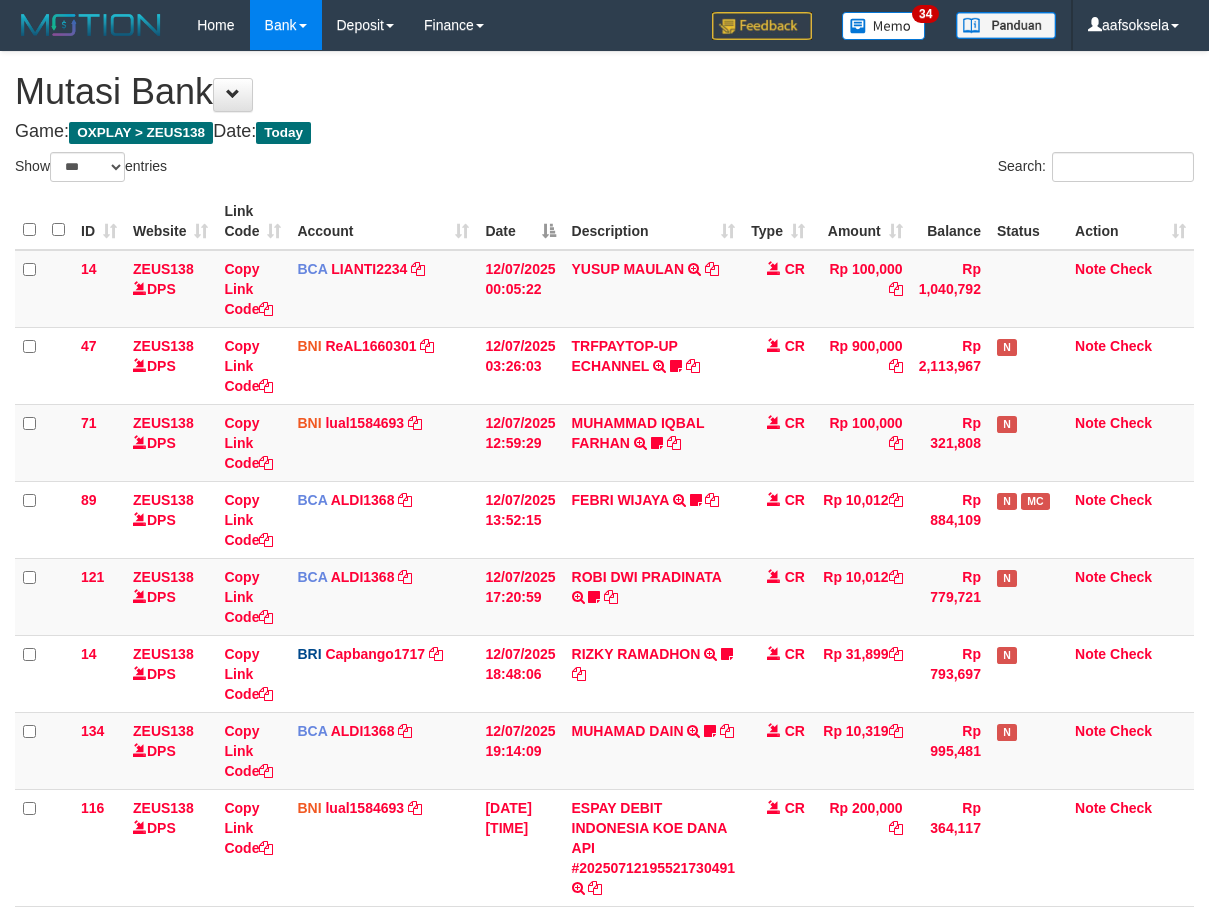select on "***" 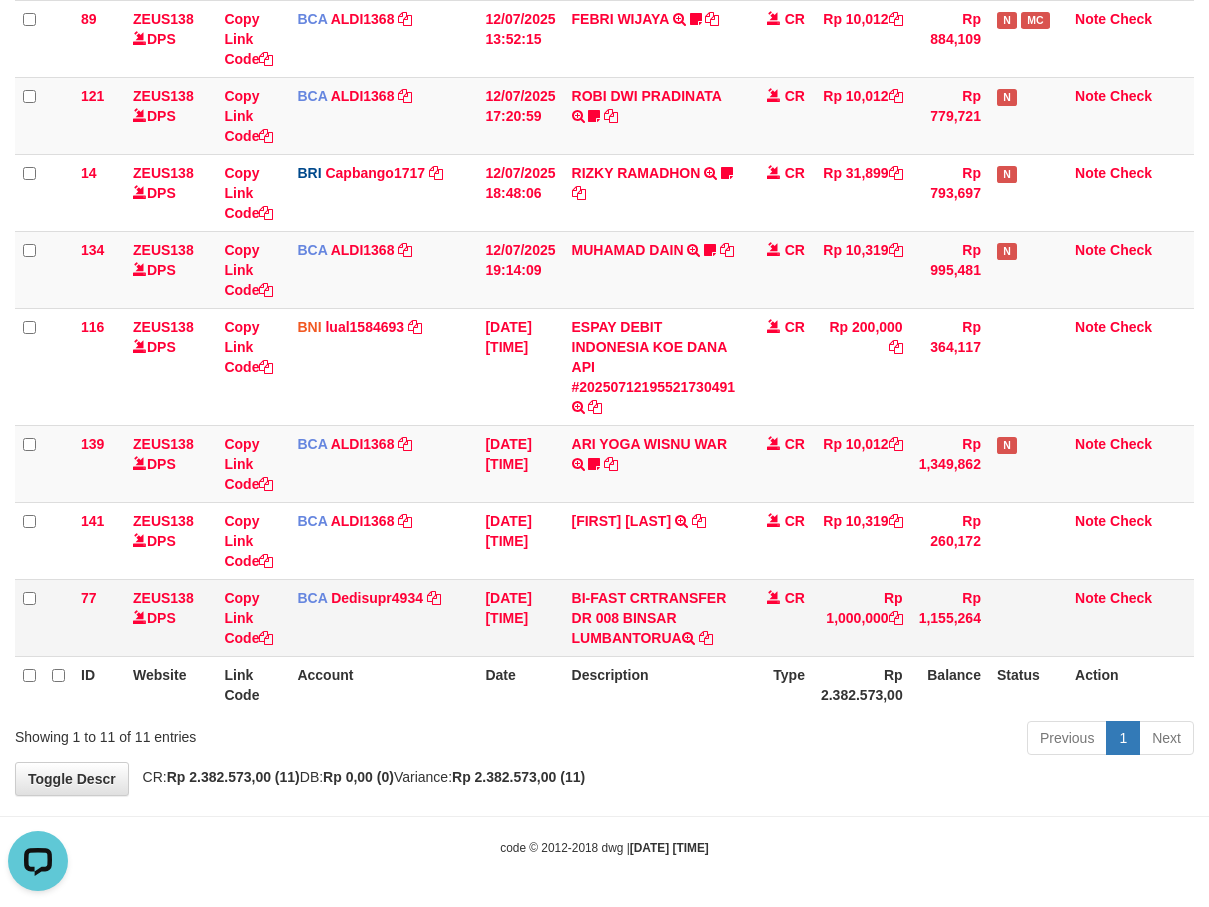 scroll, scrollTop: 0, scrollLeft: 0, axis: both 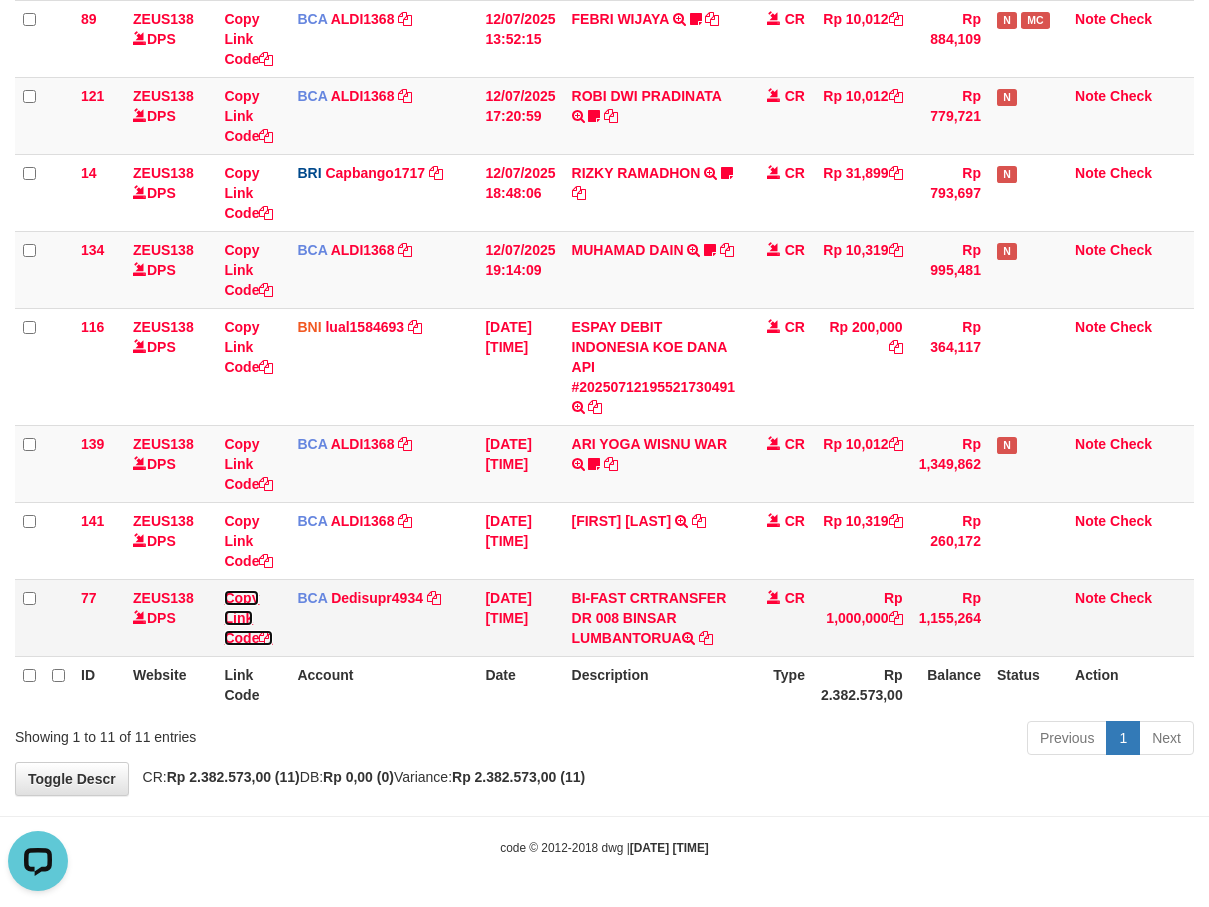 click on "Copy Link Code" at bounding box center [248, 618] 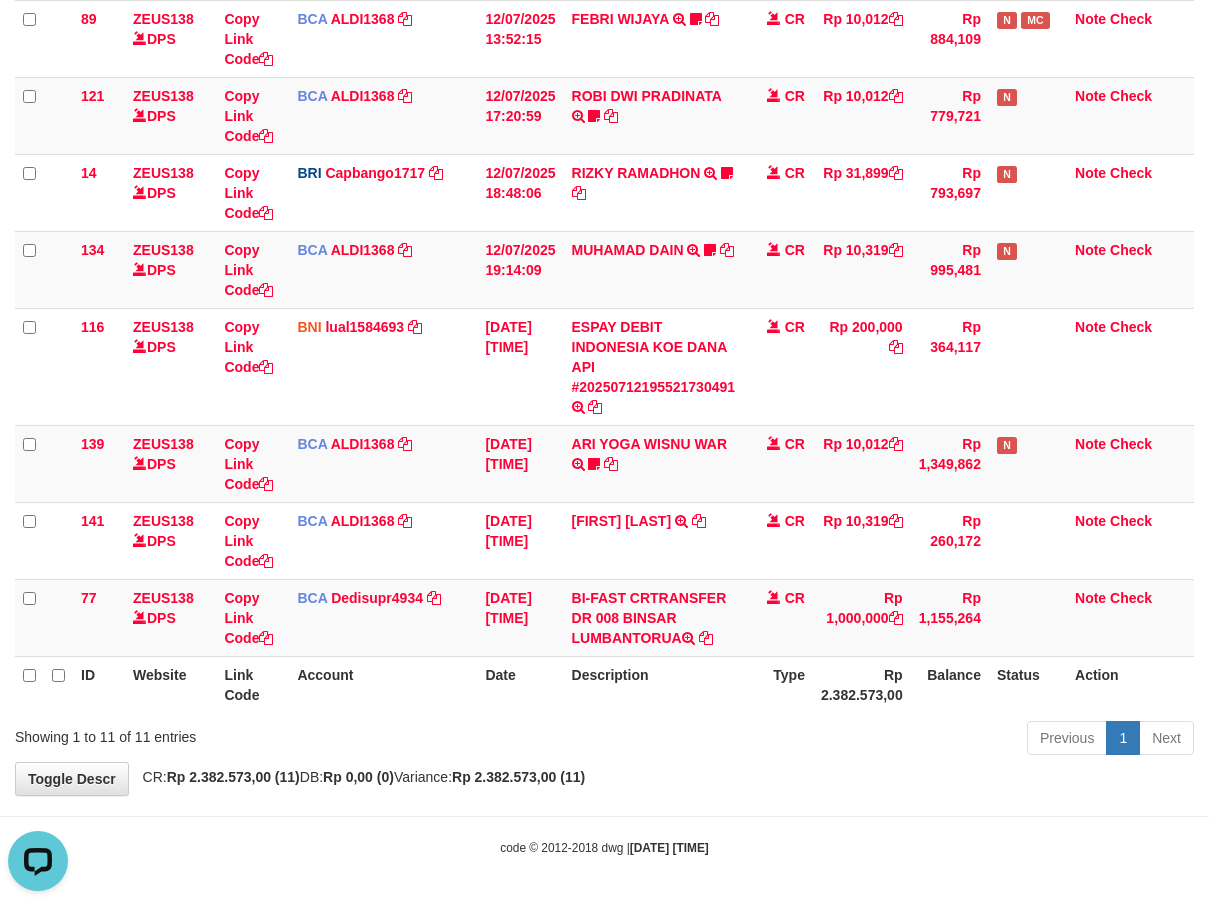 scroll, scrollTop: 274, scrollLeft: 0, axis: vertical 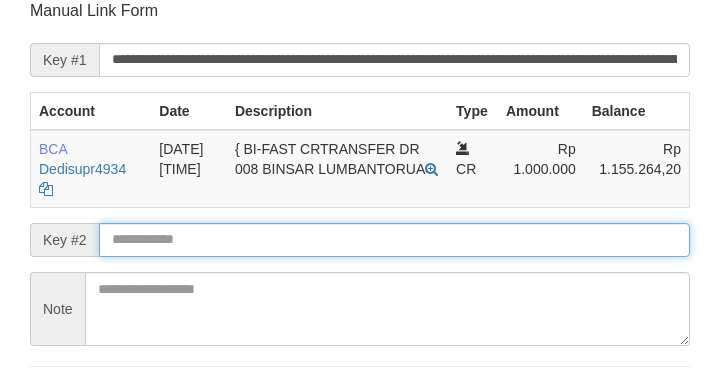 click at bounding box center [394, 240] 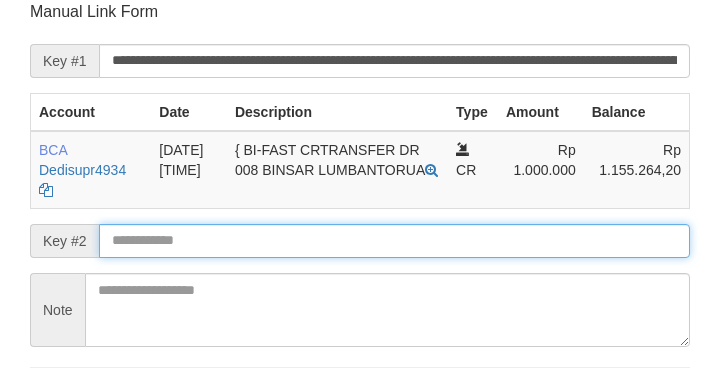 click on "Save" at bounding box center (58, 405) 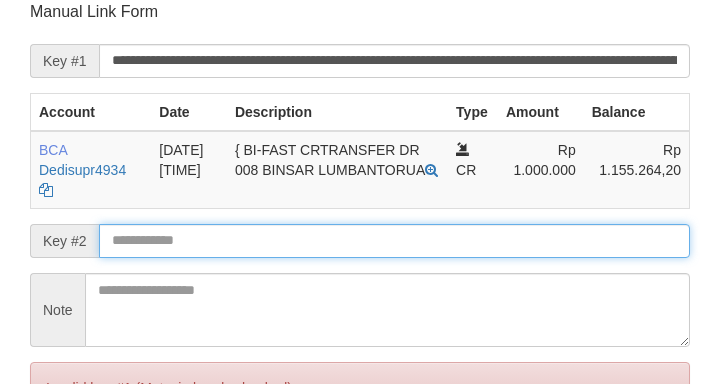 click on "Save" at bounding box center (58, 472) 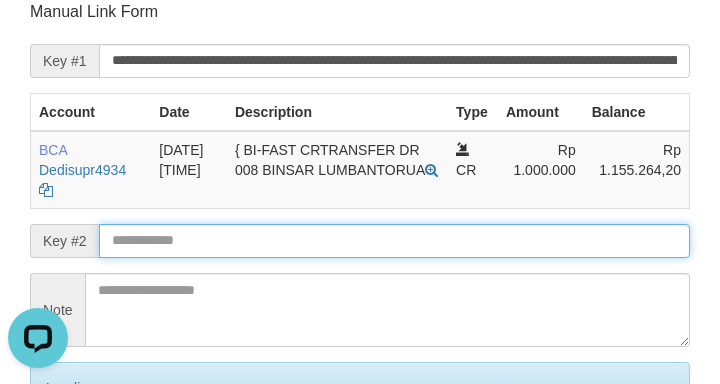 scroll, scrollTop: 0, scrollLeft: 0, axis: both 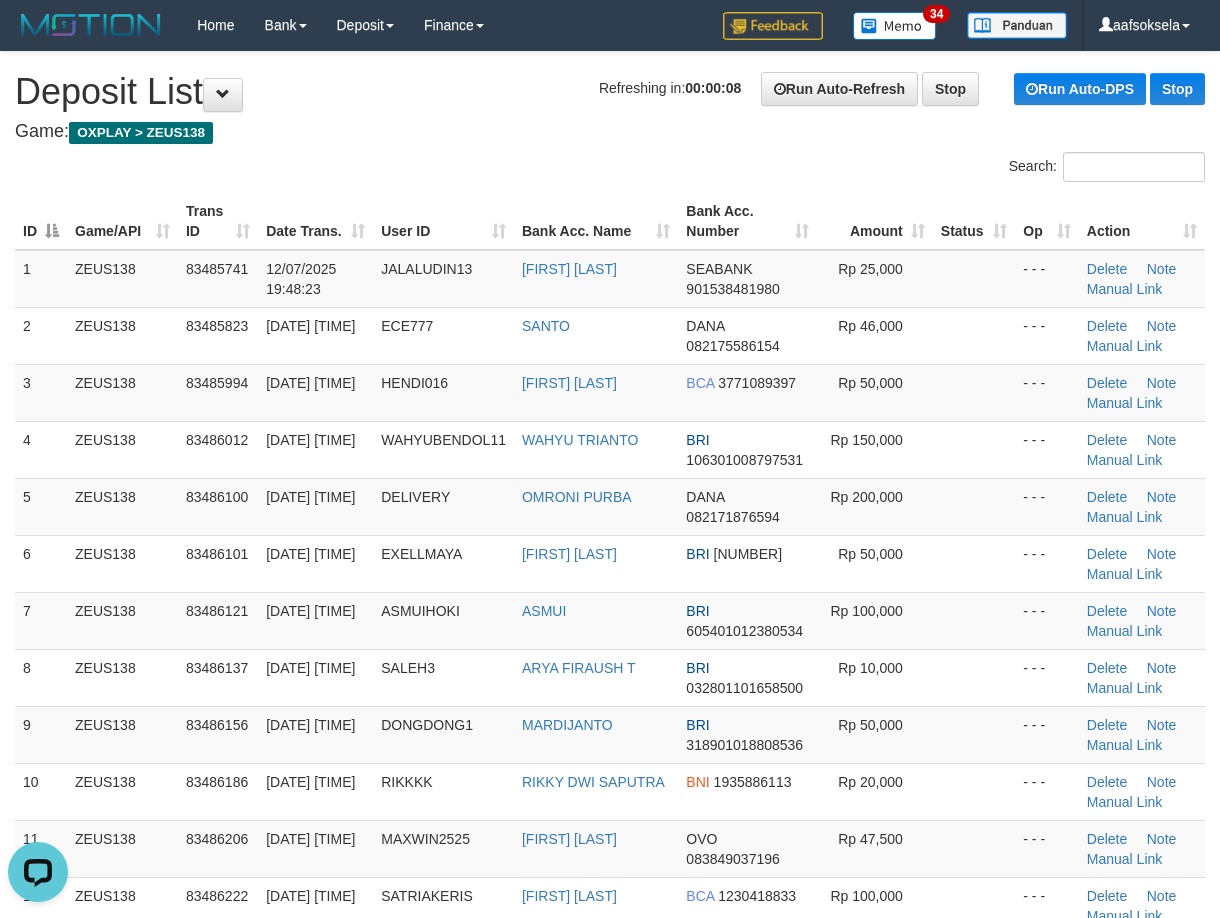 click on "**********" at bounding box center (610, 1412) 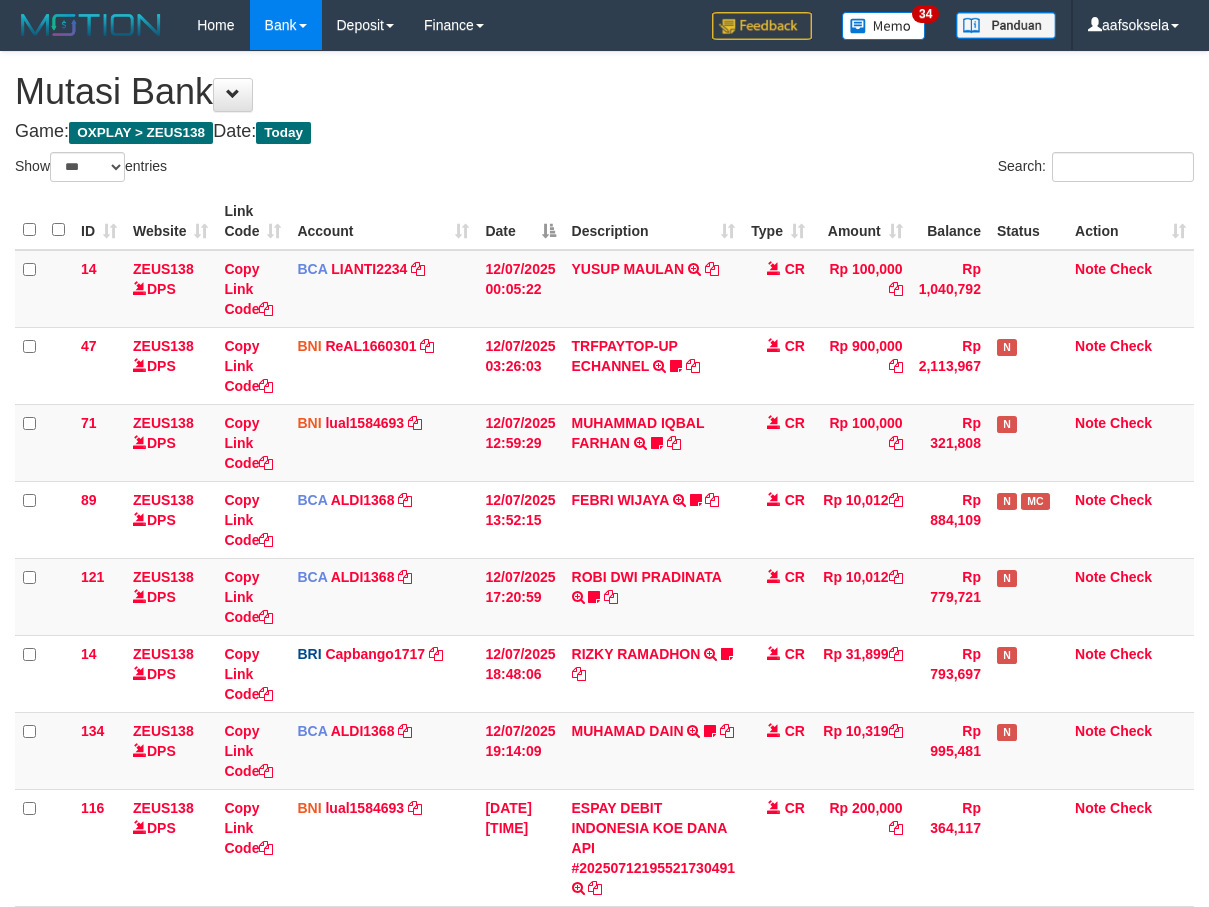 select on "***" 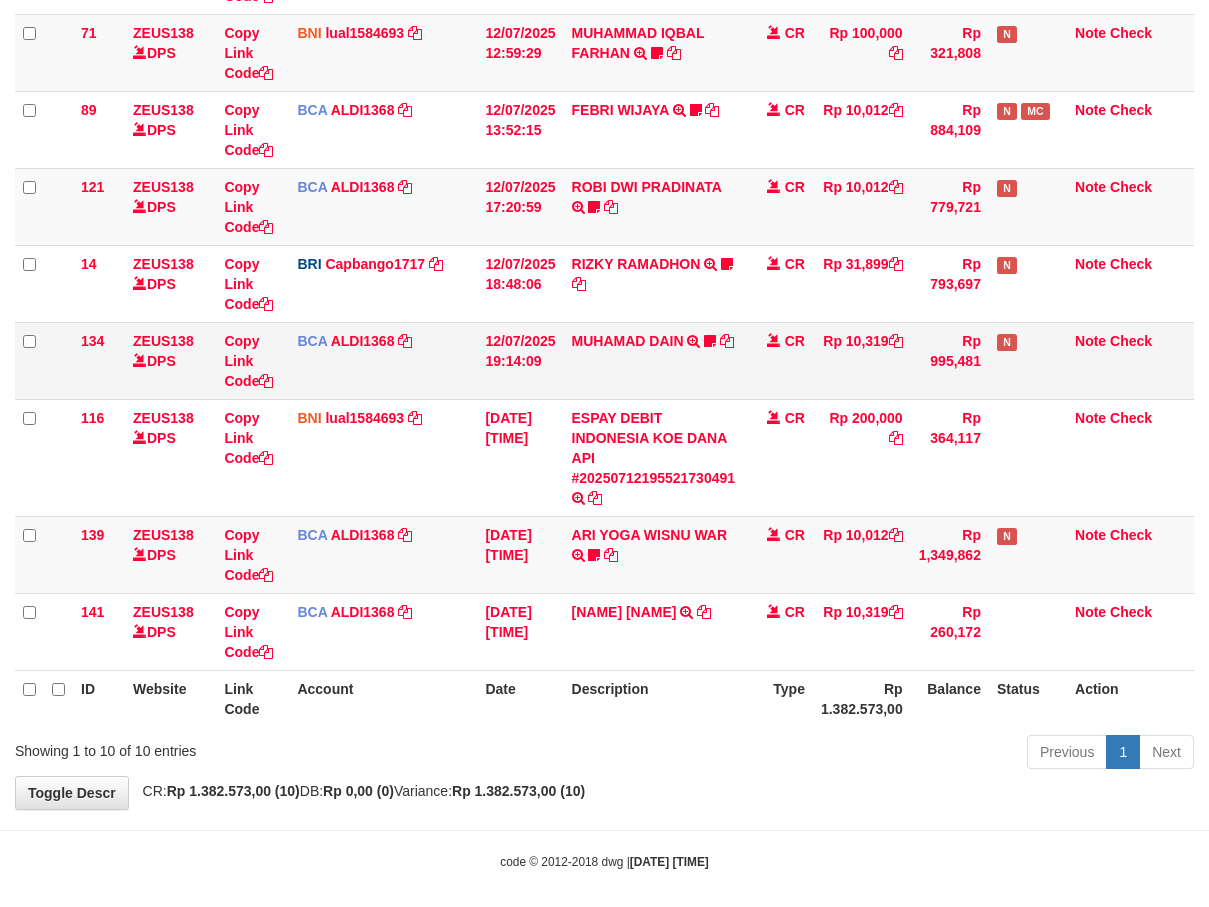scroll, scrollTop: 404, scrollLeft: 0, axis: vertical 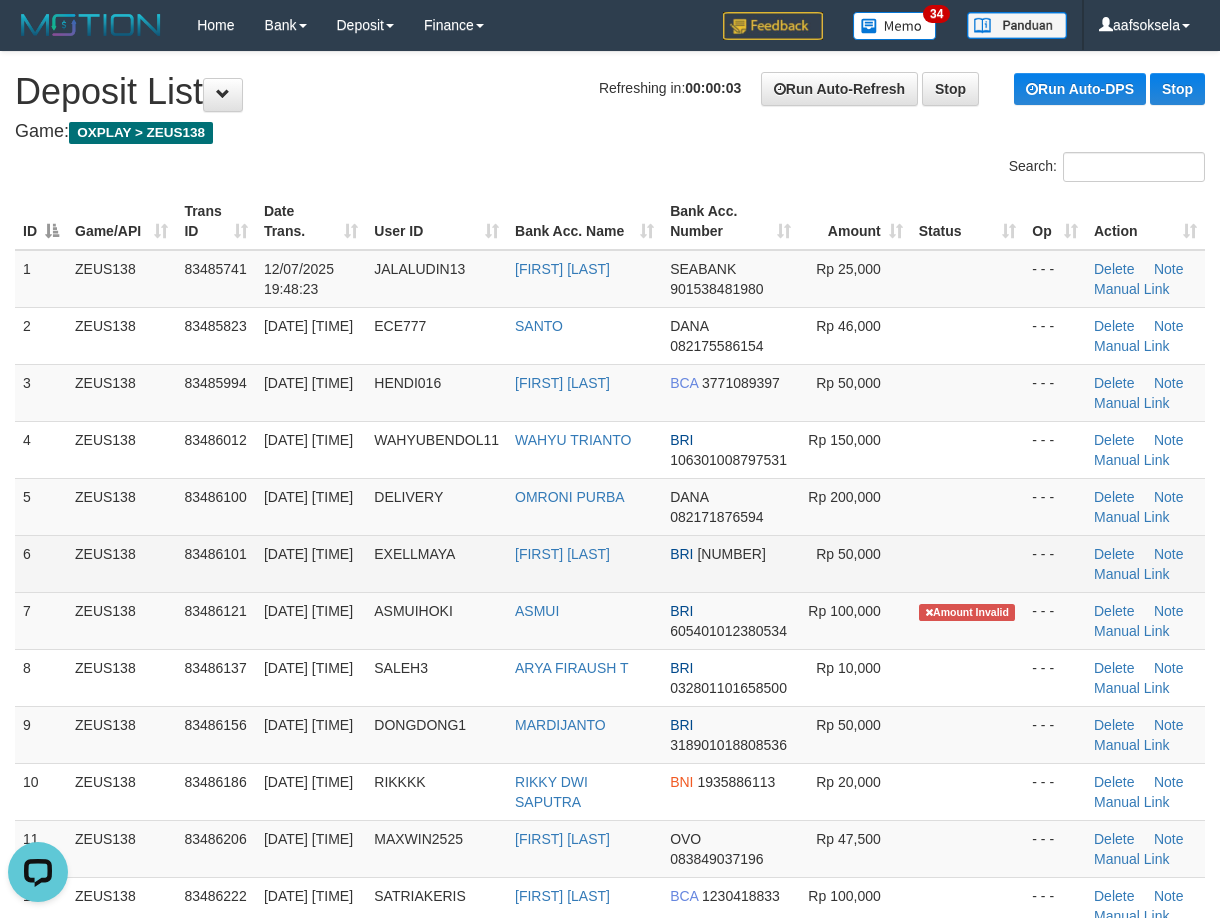 click on "EXELLMAYA" at bounding box center [414, 554] 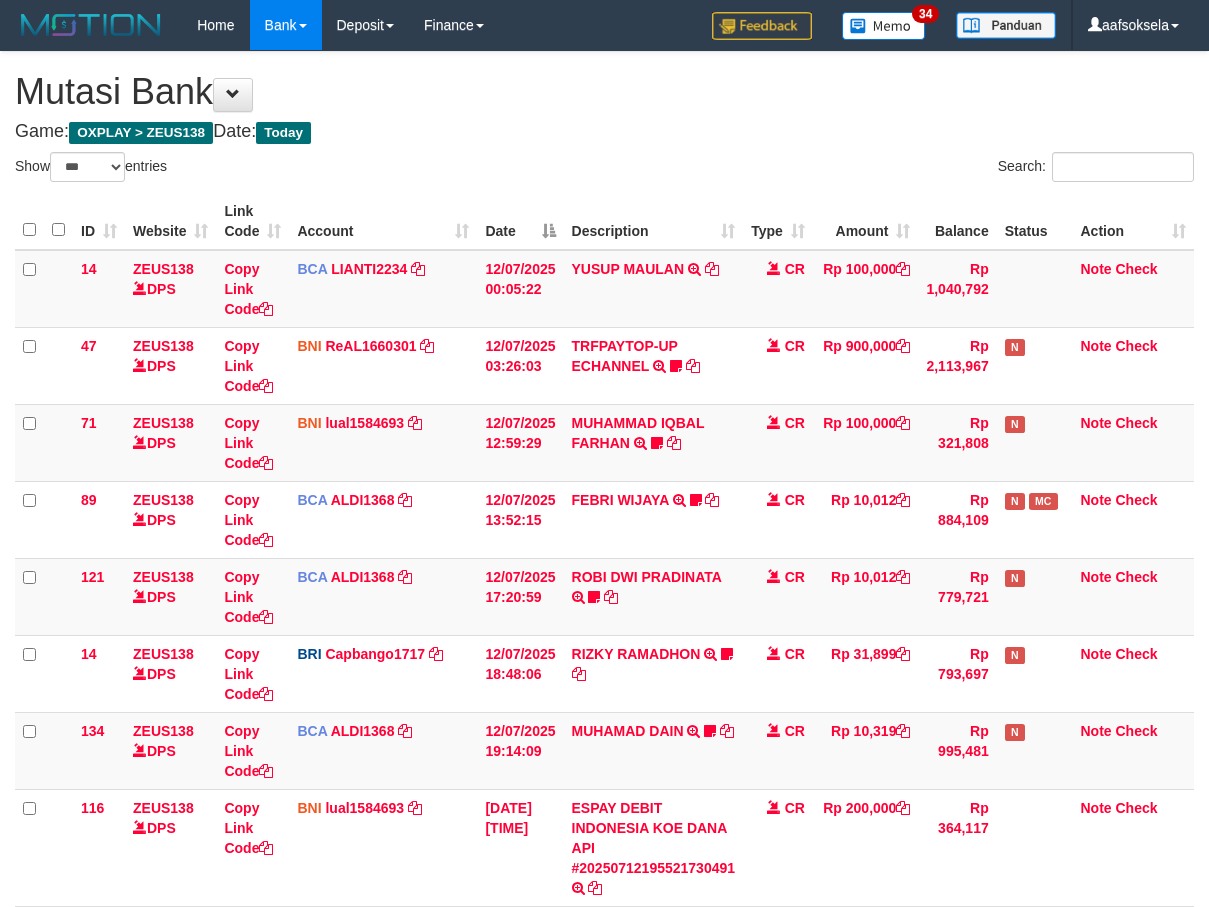 select on "***" 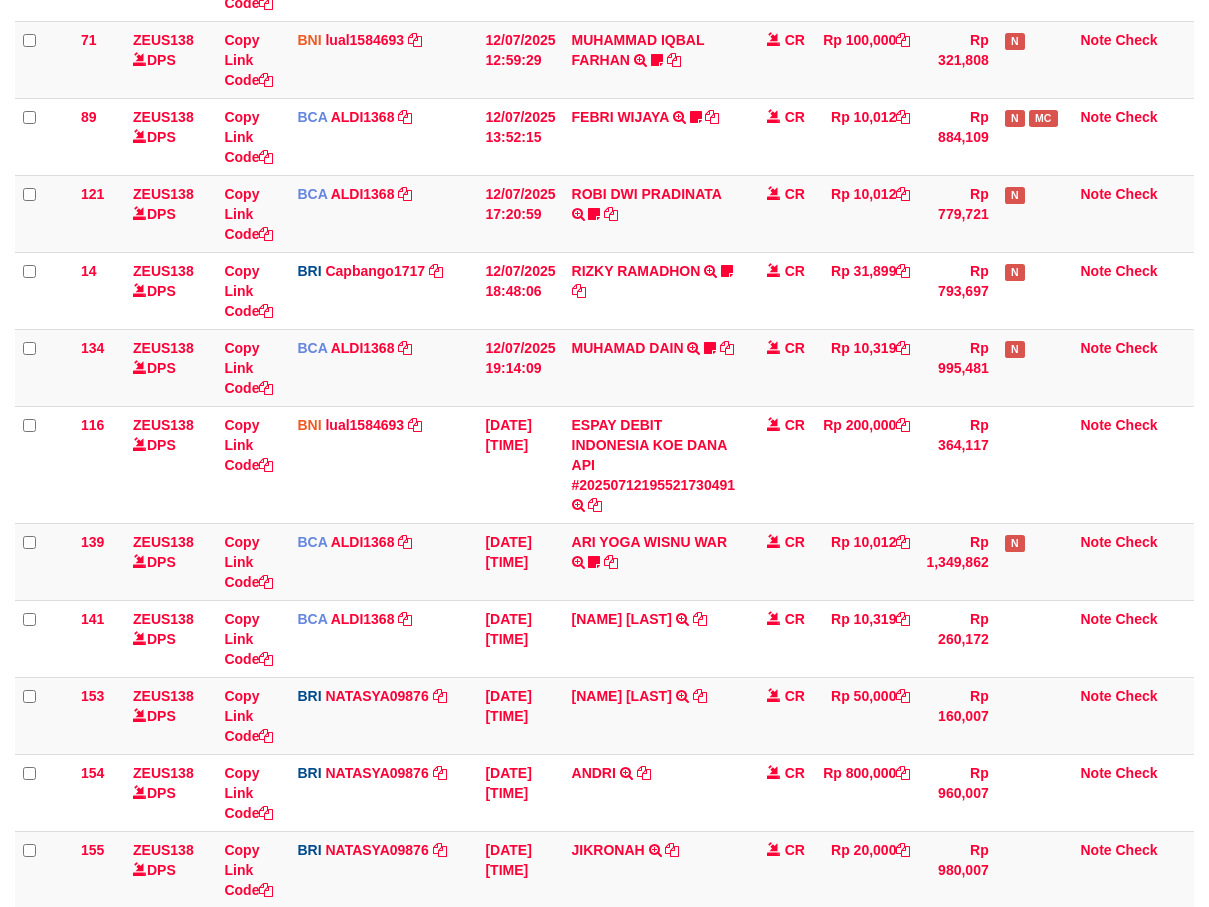 scroll, scrollTop: 783, scrollLeft: 0, axis: vertical 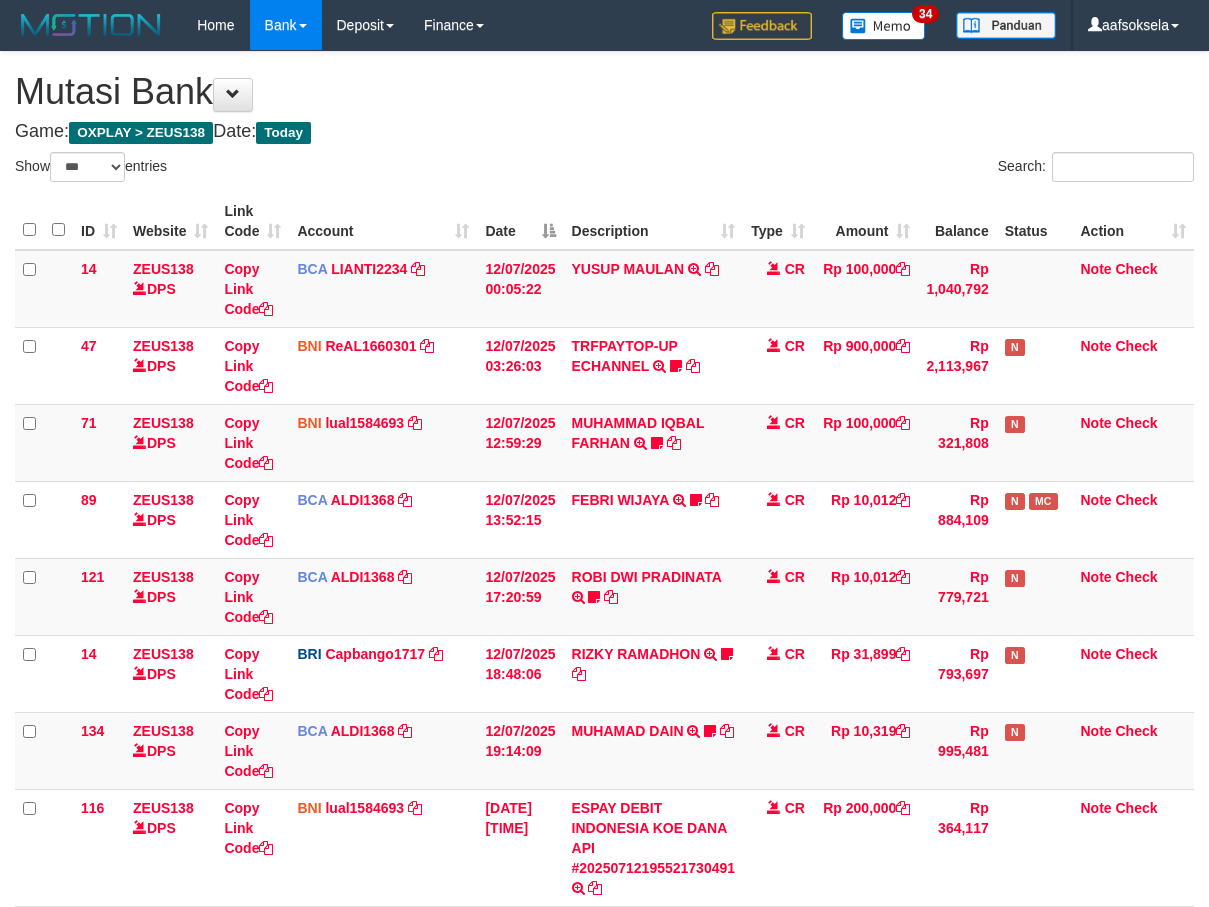 select on "***" 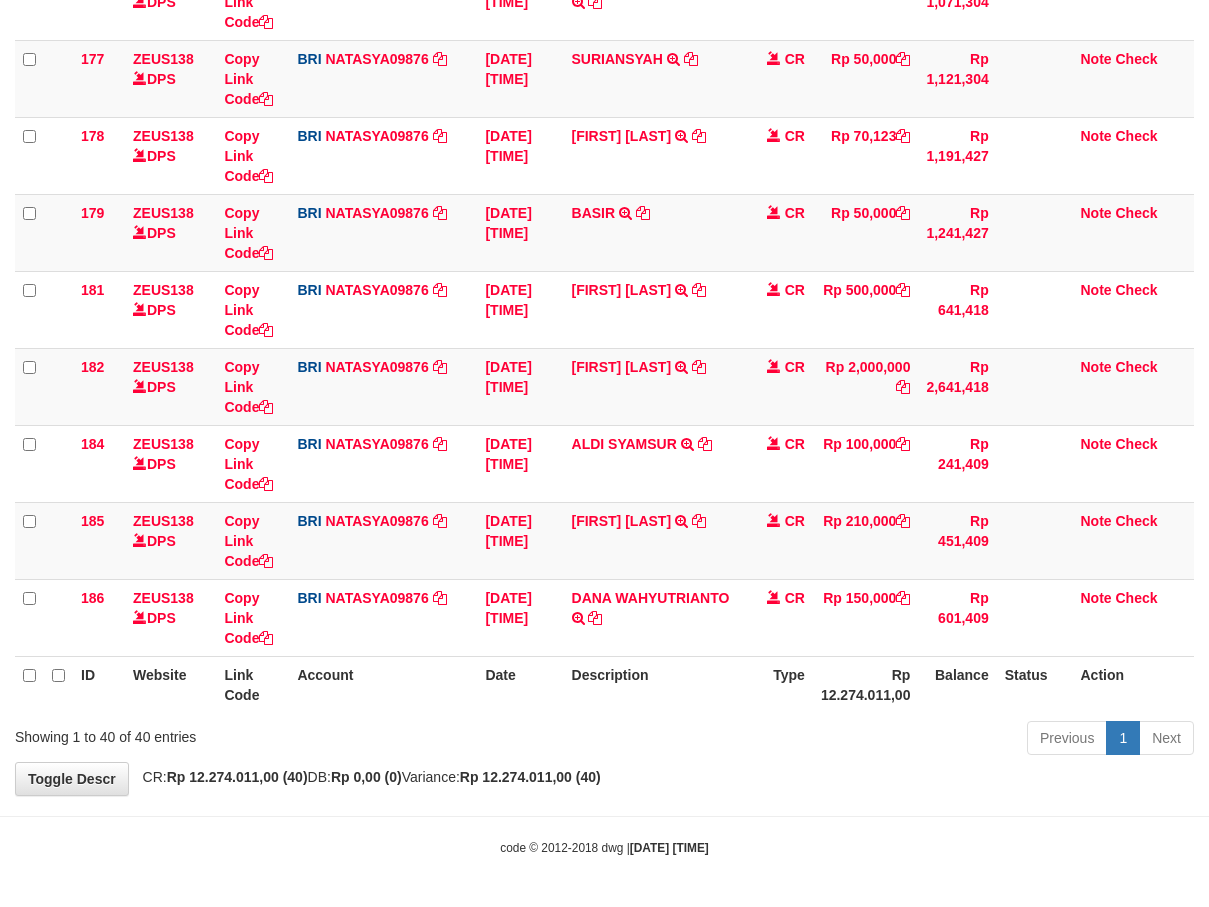 click on "Description" at bounding box center (654, 684) 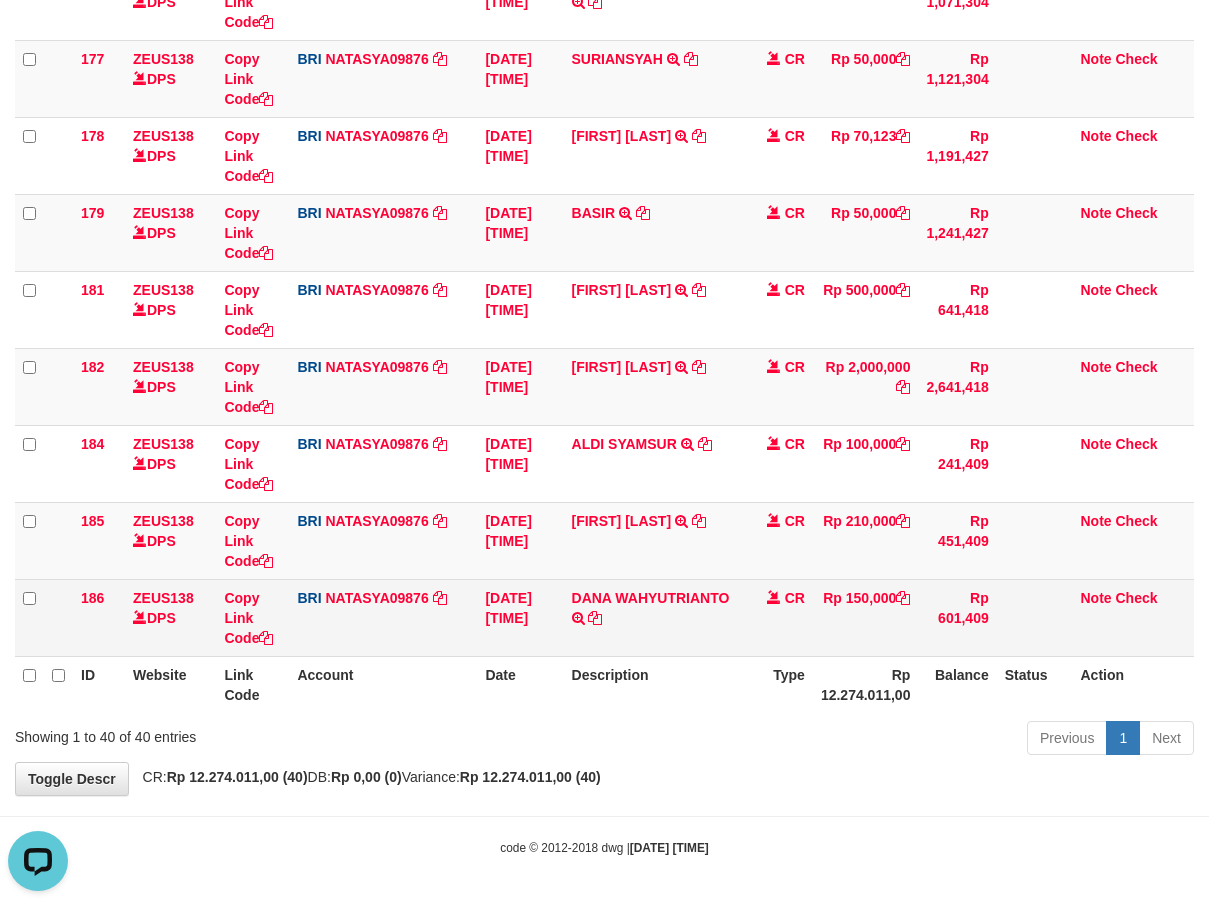 scroll, scrollTop: 0, scrollLeft: 0, axis: both 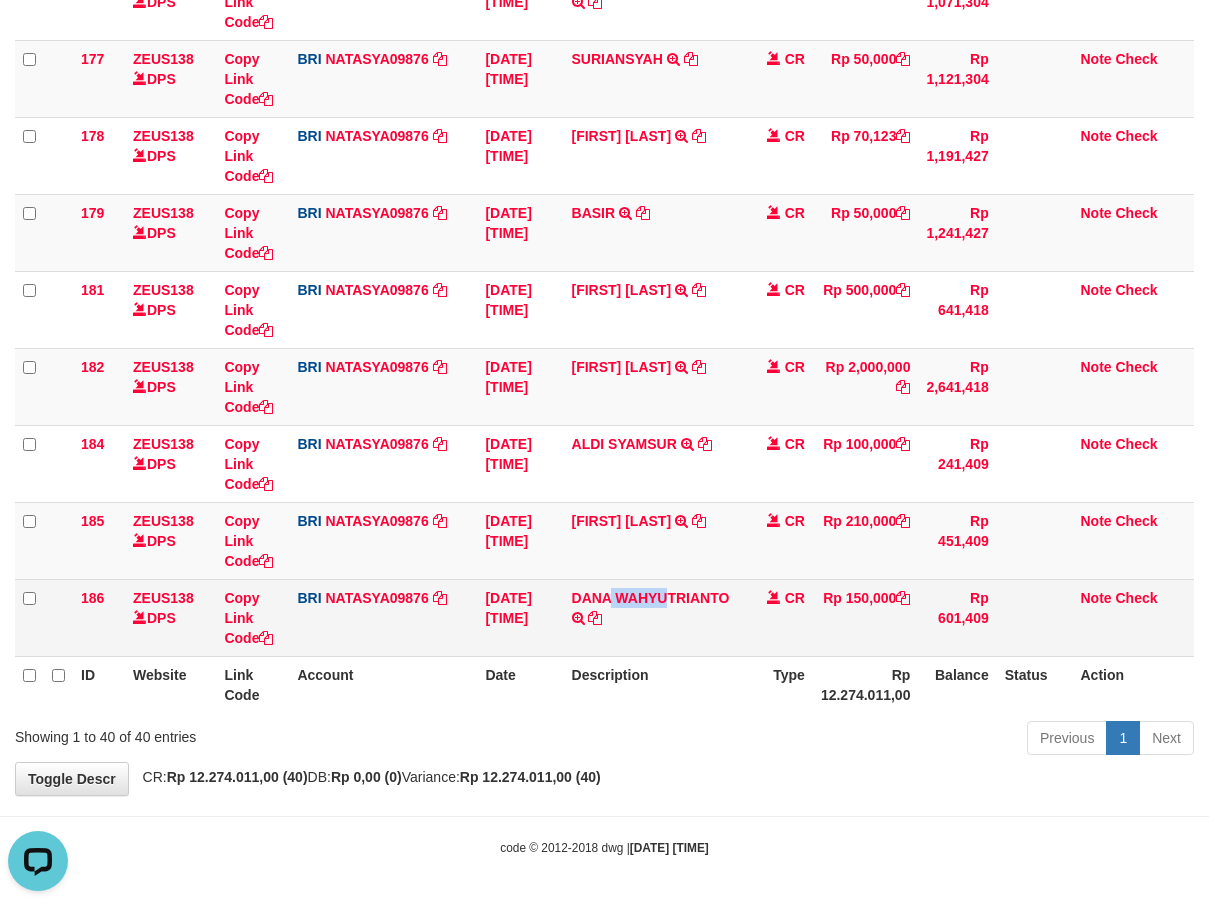 drag, startPoint x: 611, startPoint y: 585, endPoint x: 663, endPoint y: 585, distance: 52 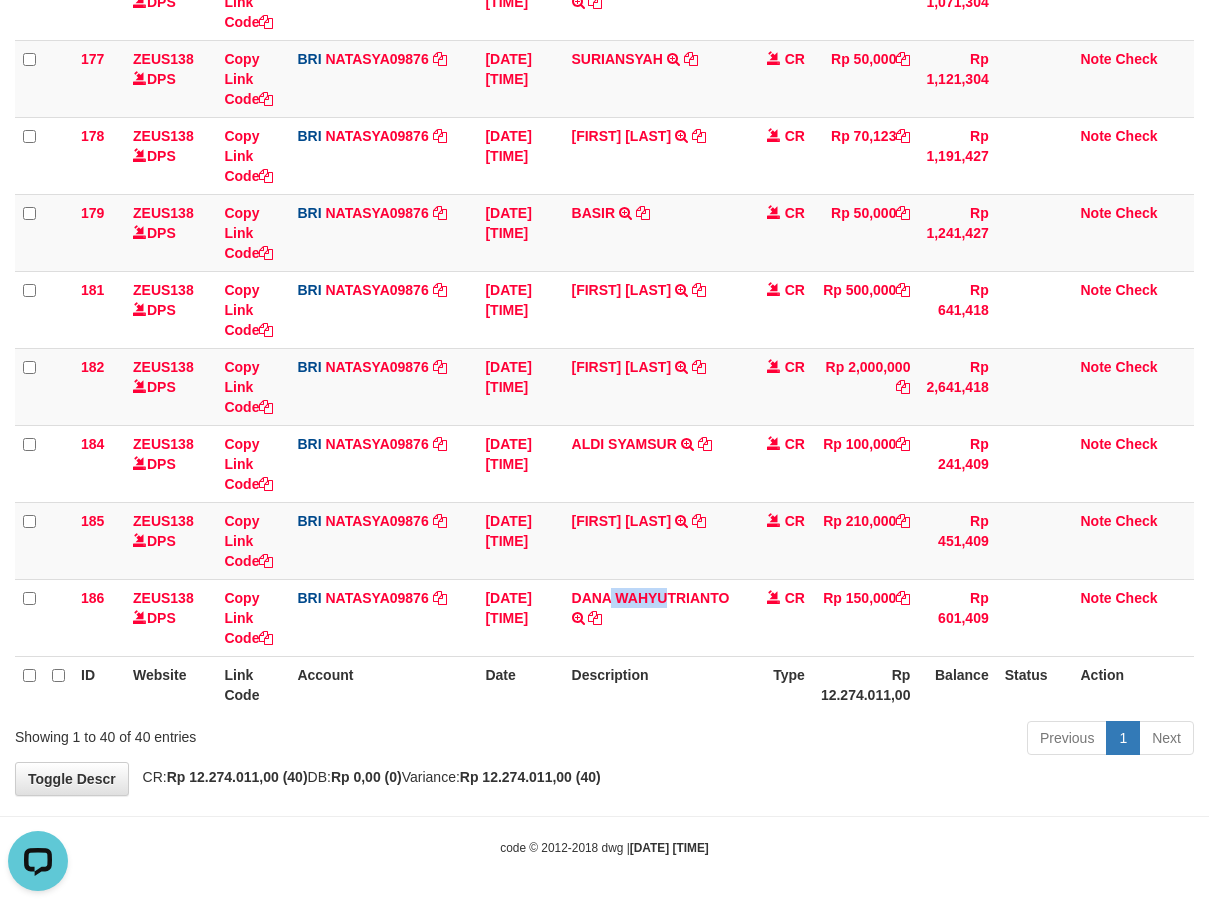 copy on "WAHYU" 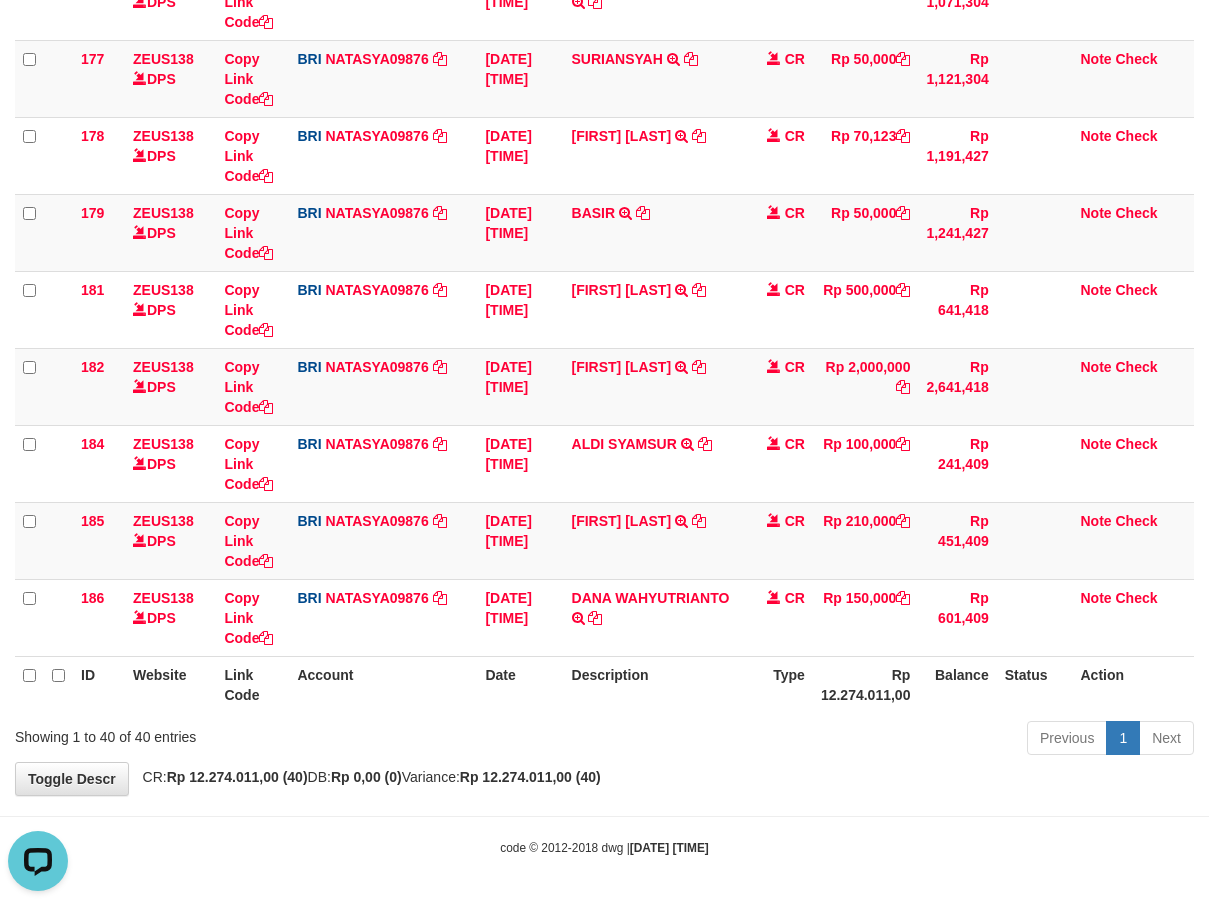 click on "Toggle navigation
Home
Bank
Account List
Mutasi Bank
Search
Sync
Note Mutasi
Deposit
DPS Fetch
DPS List
History
Note DPS
Finance
Financial Data
aafsoksela
My Profile
Log Out" at bounding box center [604, -904] 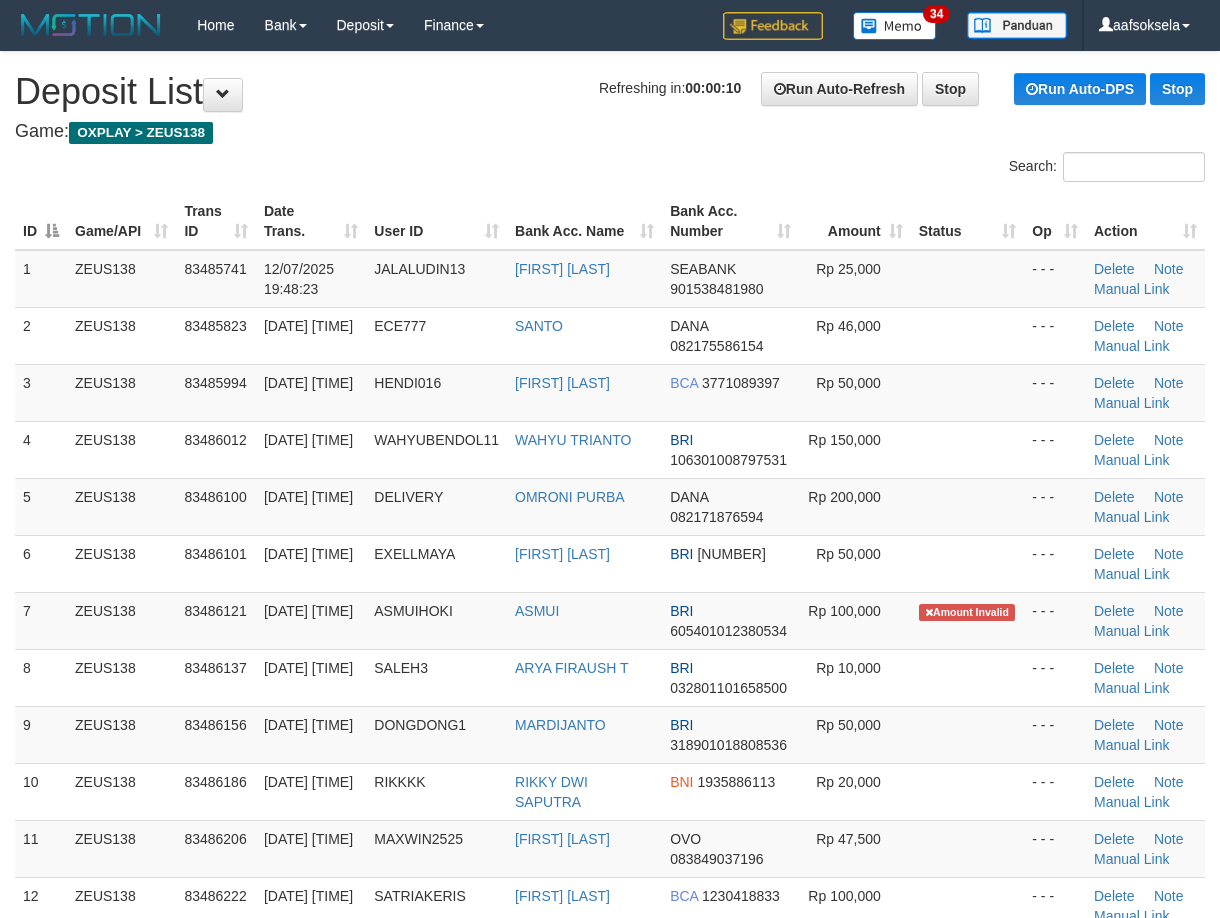scroll, scrollTop: 0, scrollLeft: 0, axis: both 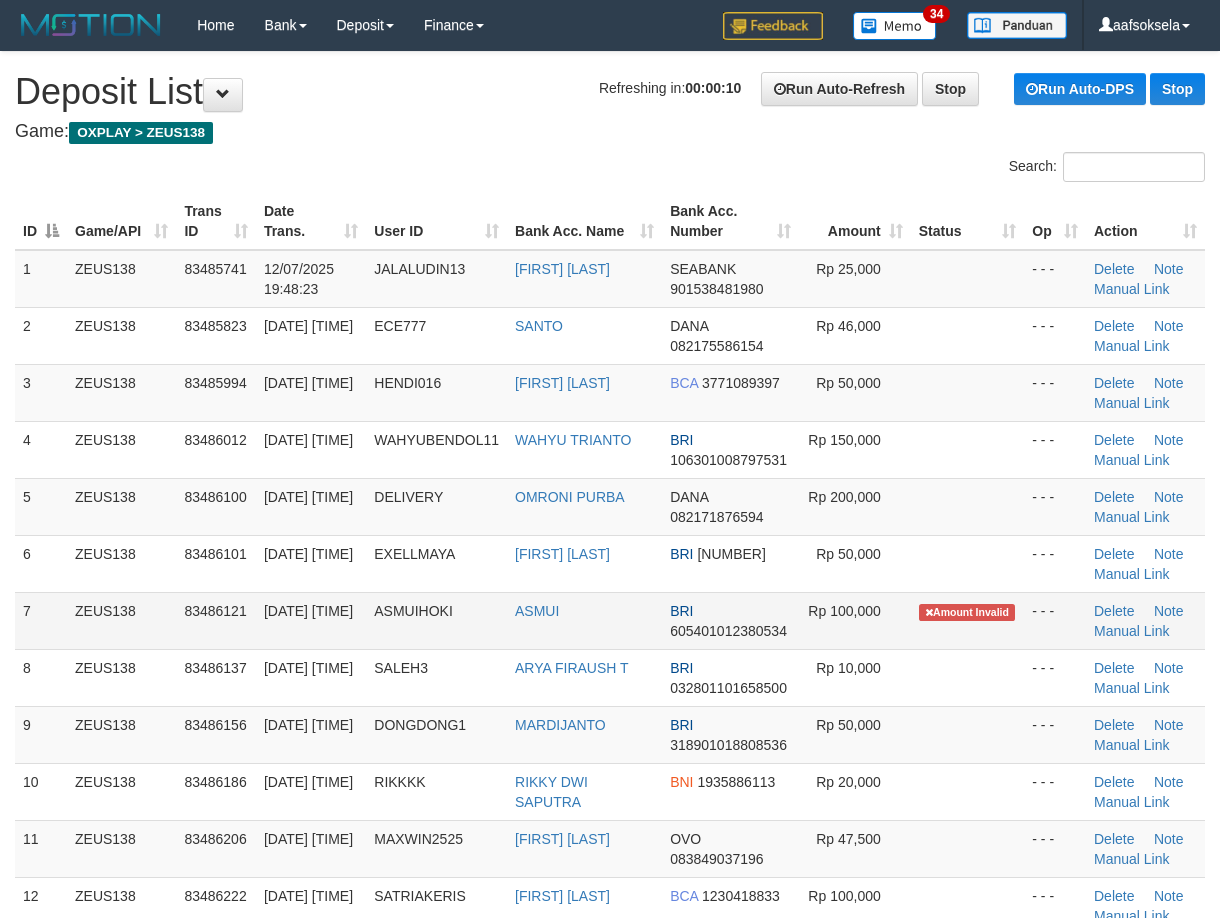 click on "ASMUIHOKI" at bounding box center (436, 620) 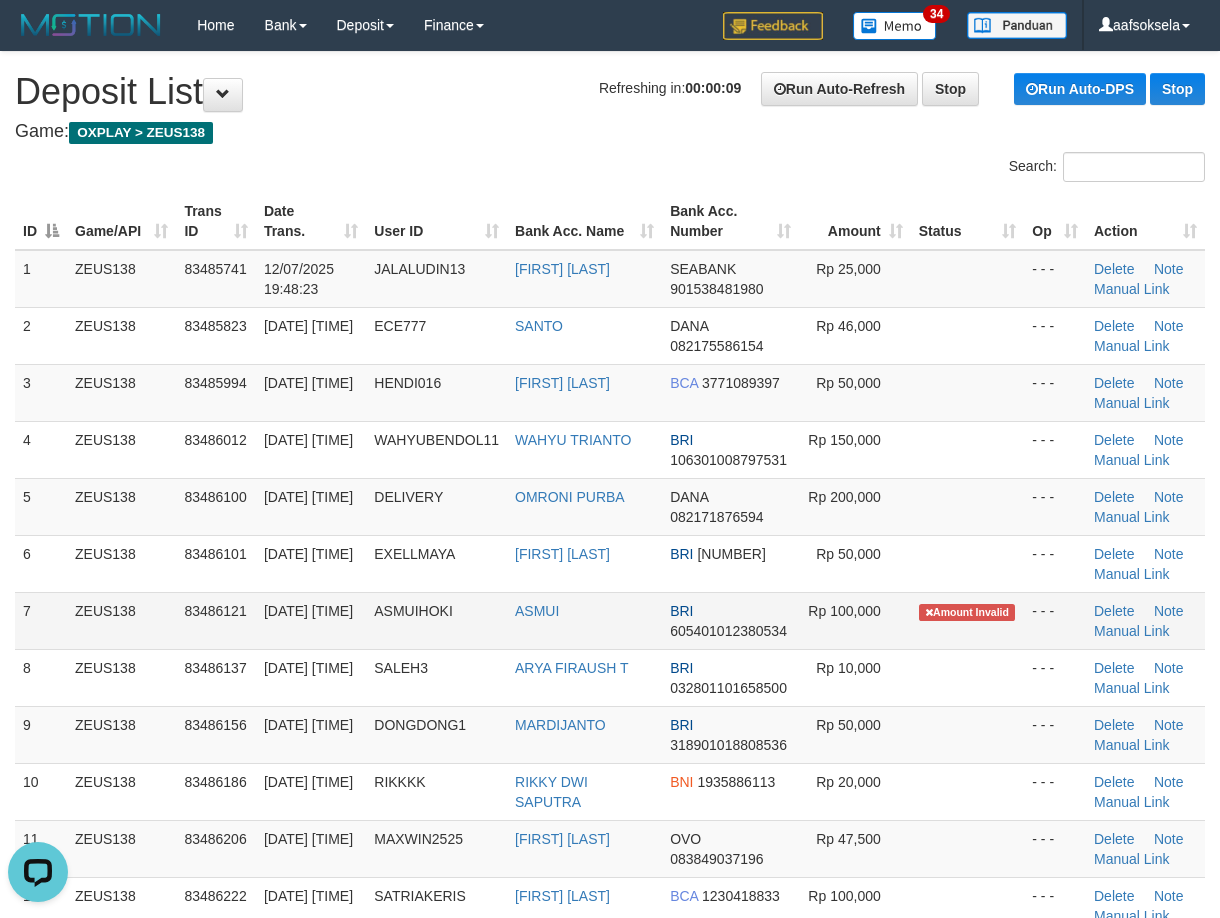 scroll, scrollTop: 0, scrollLeft: 0, axis: both 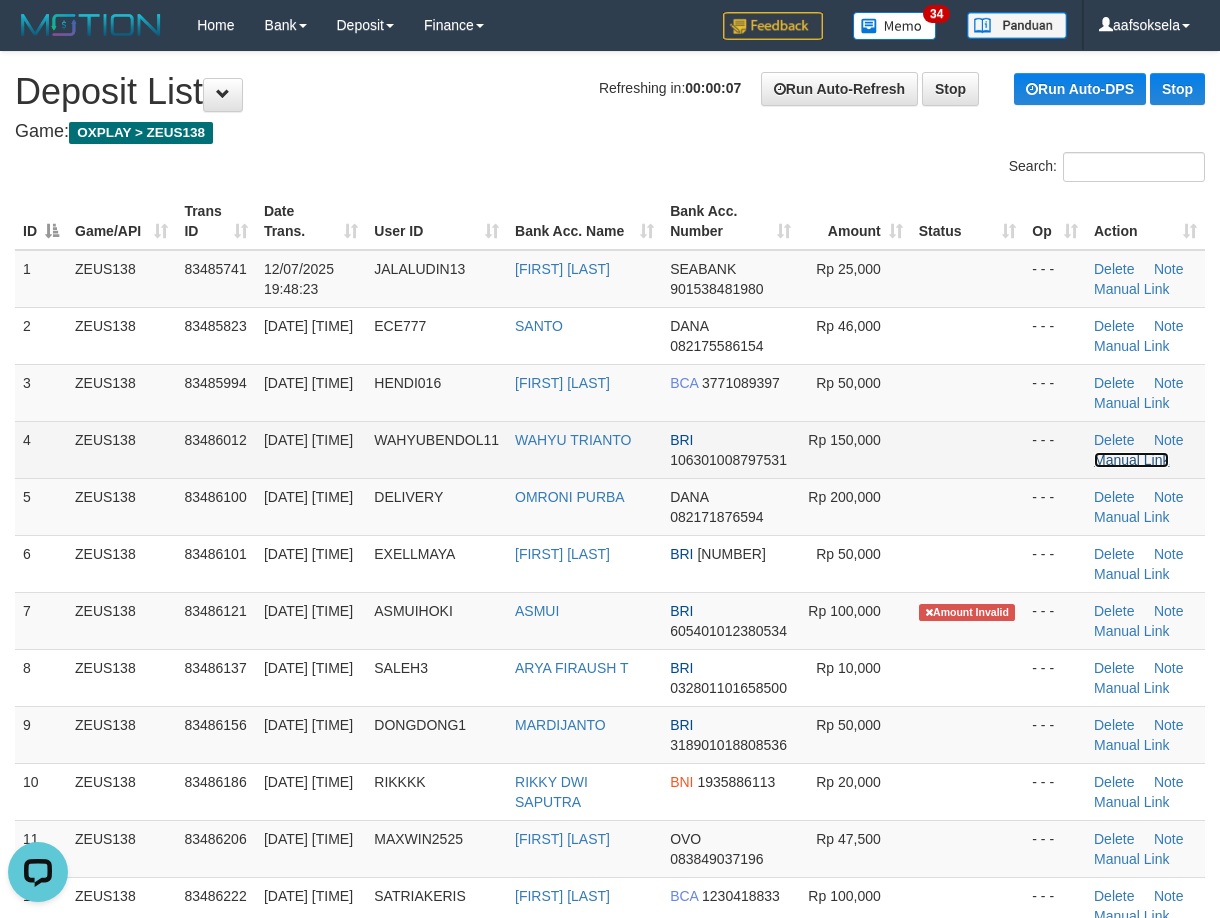 click on "Manual Link" at bounding box center [1132, 460] 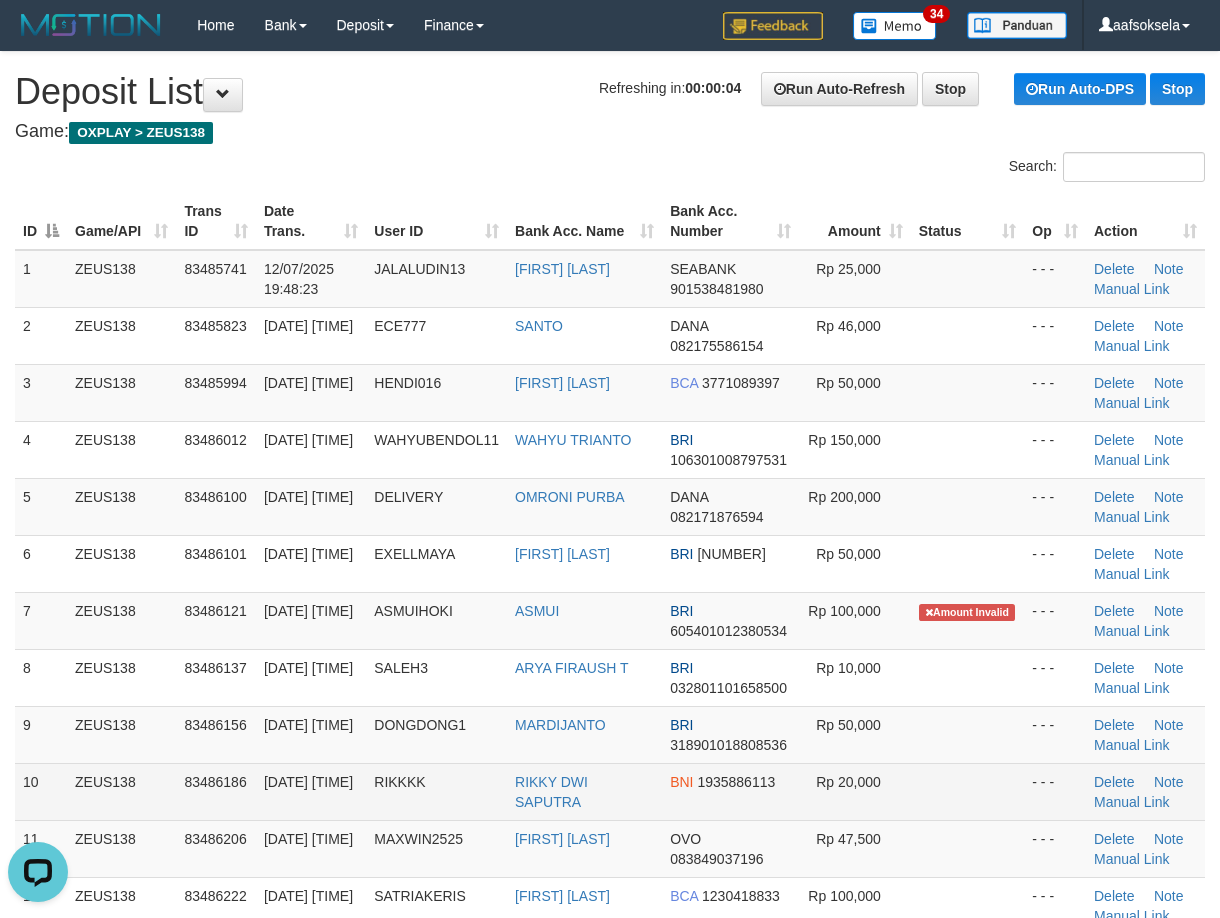 click on "Bank Acc. Number" at bounding box center (730, 221) 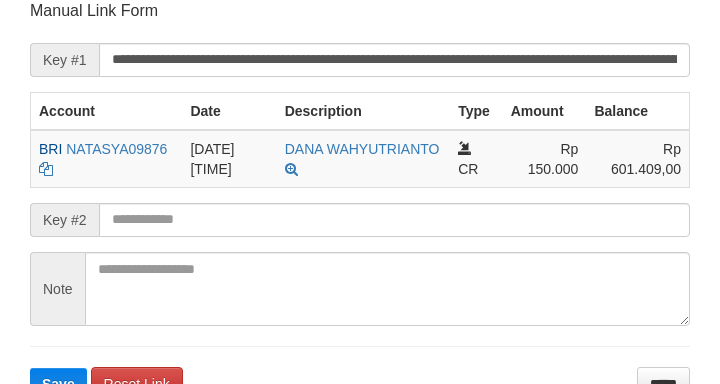 scroll, scrollTop: 12, scrollLeft: 0, axis: vertical 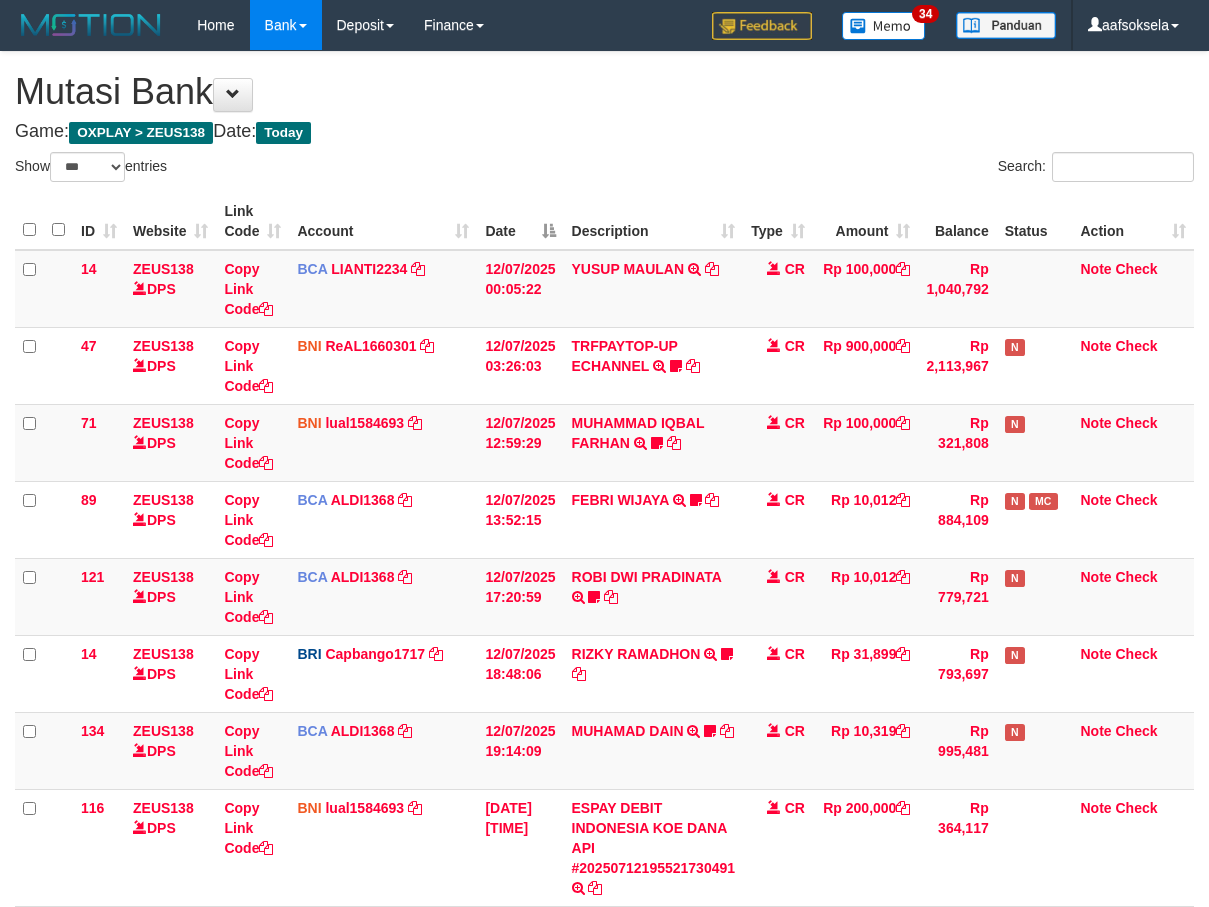 select on "***" 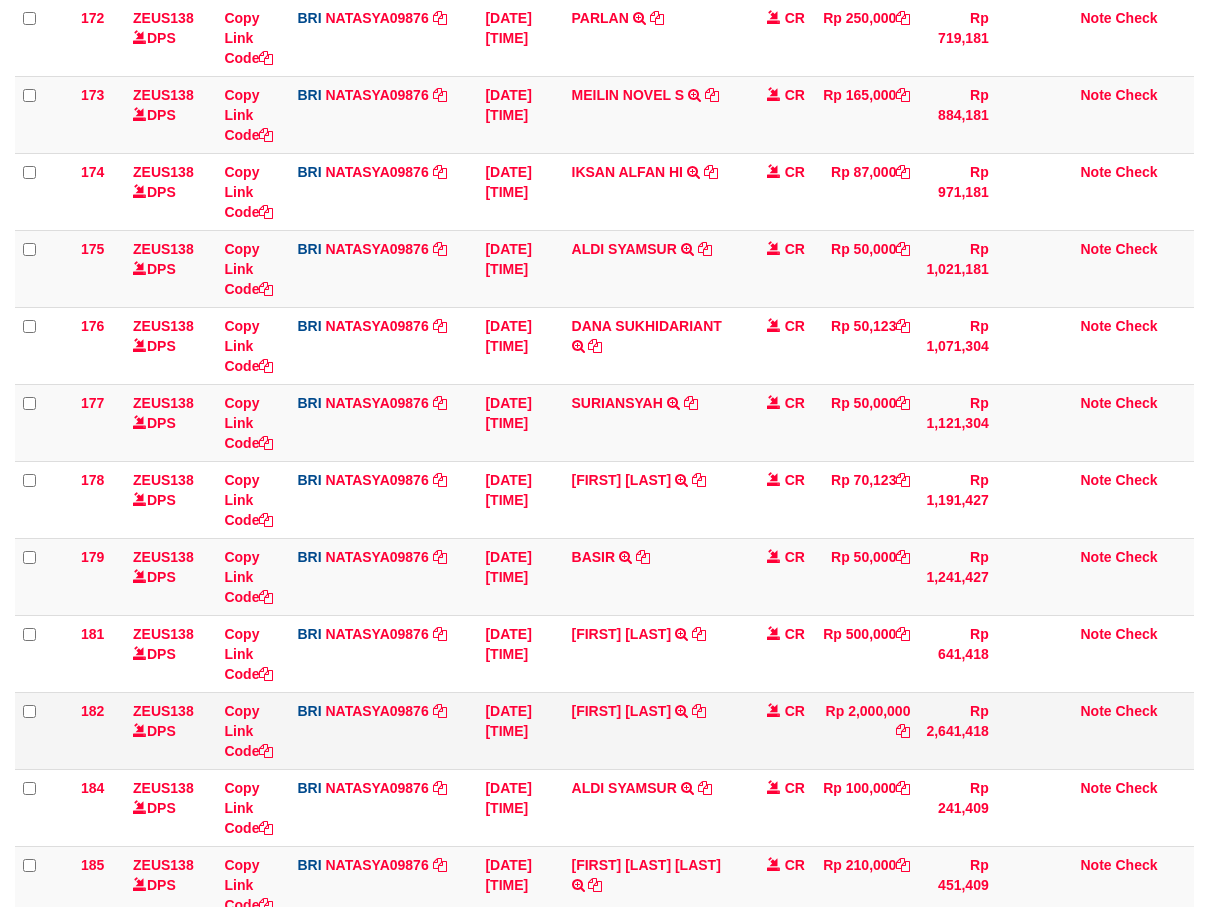 scroll, scrollTop: 2237, scrollLeft: 0, axis: vertical 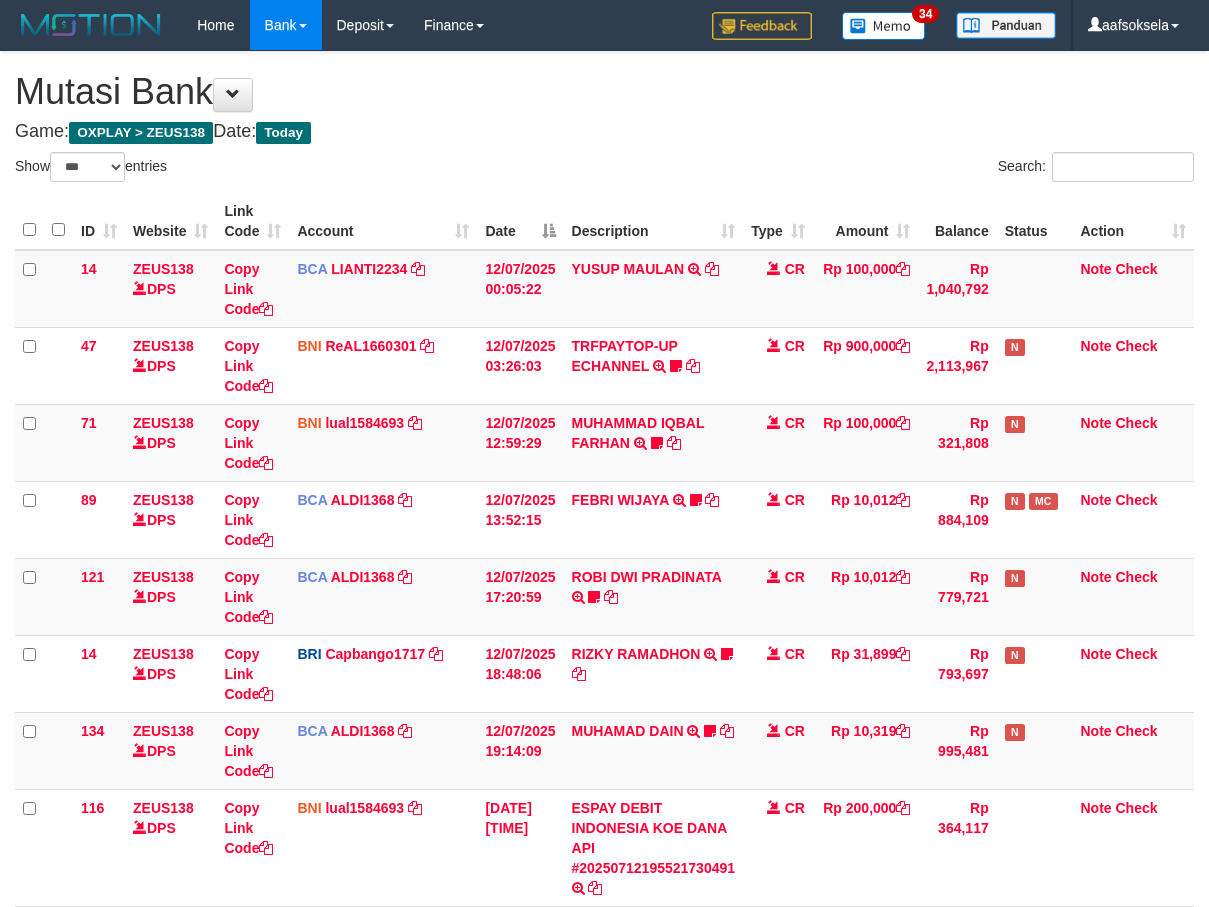 select on "***" 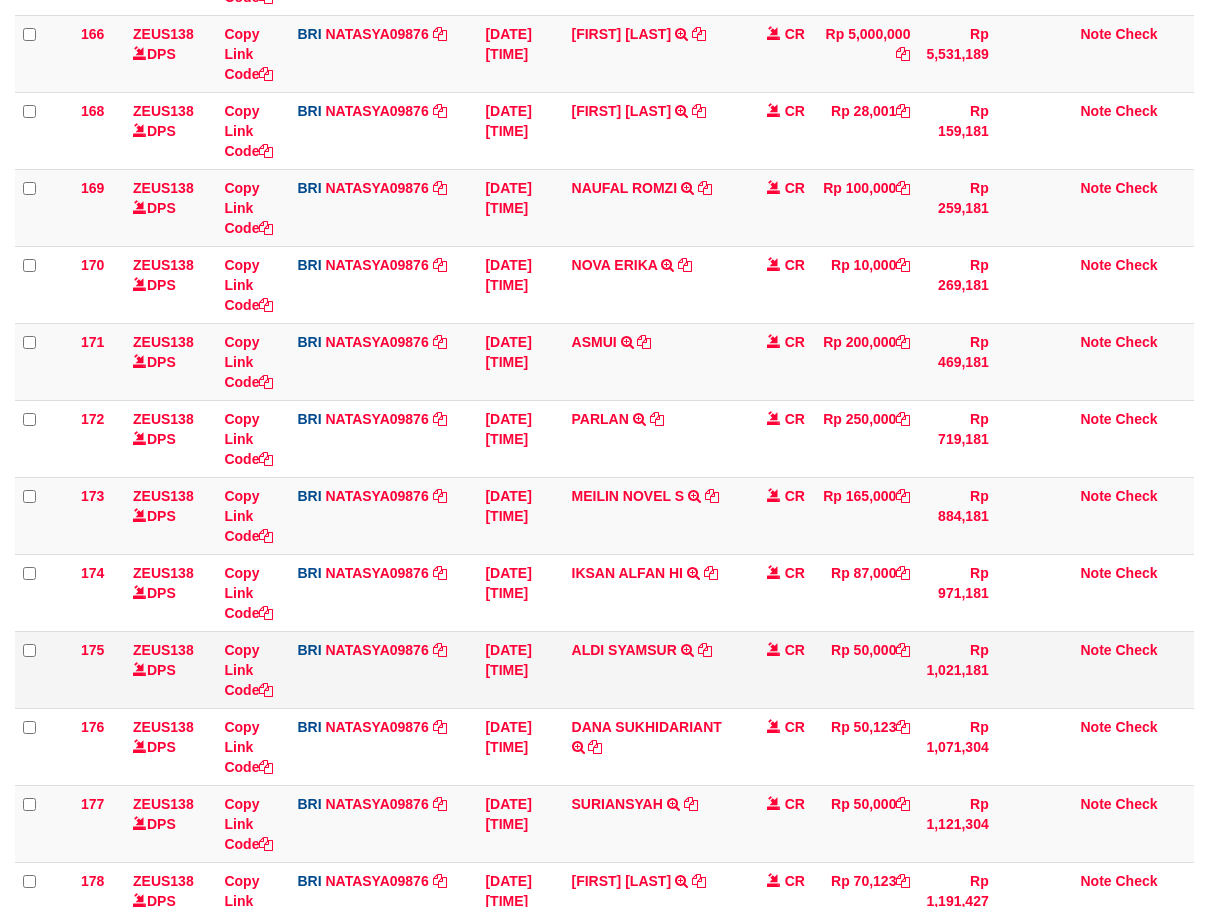 scroll, scrollTop: 2302, scrollLeft: 0, axis: vertical 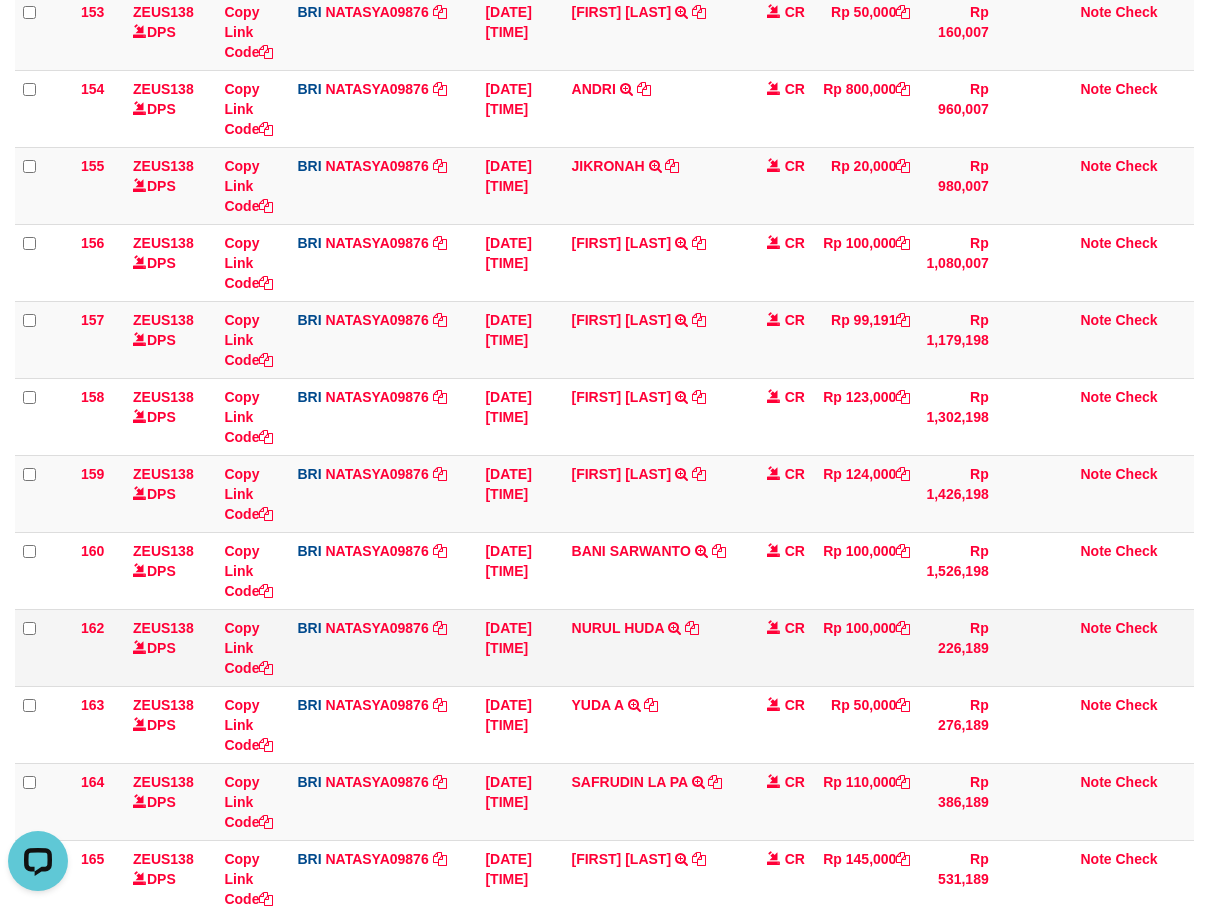 click on "NURUL HUDA         TRANSFER NBMB NURUL HUDA TO RYAN GUNAWAN" at bounding box center [654, 647] 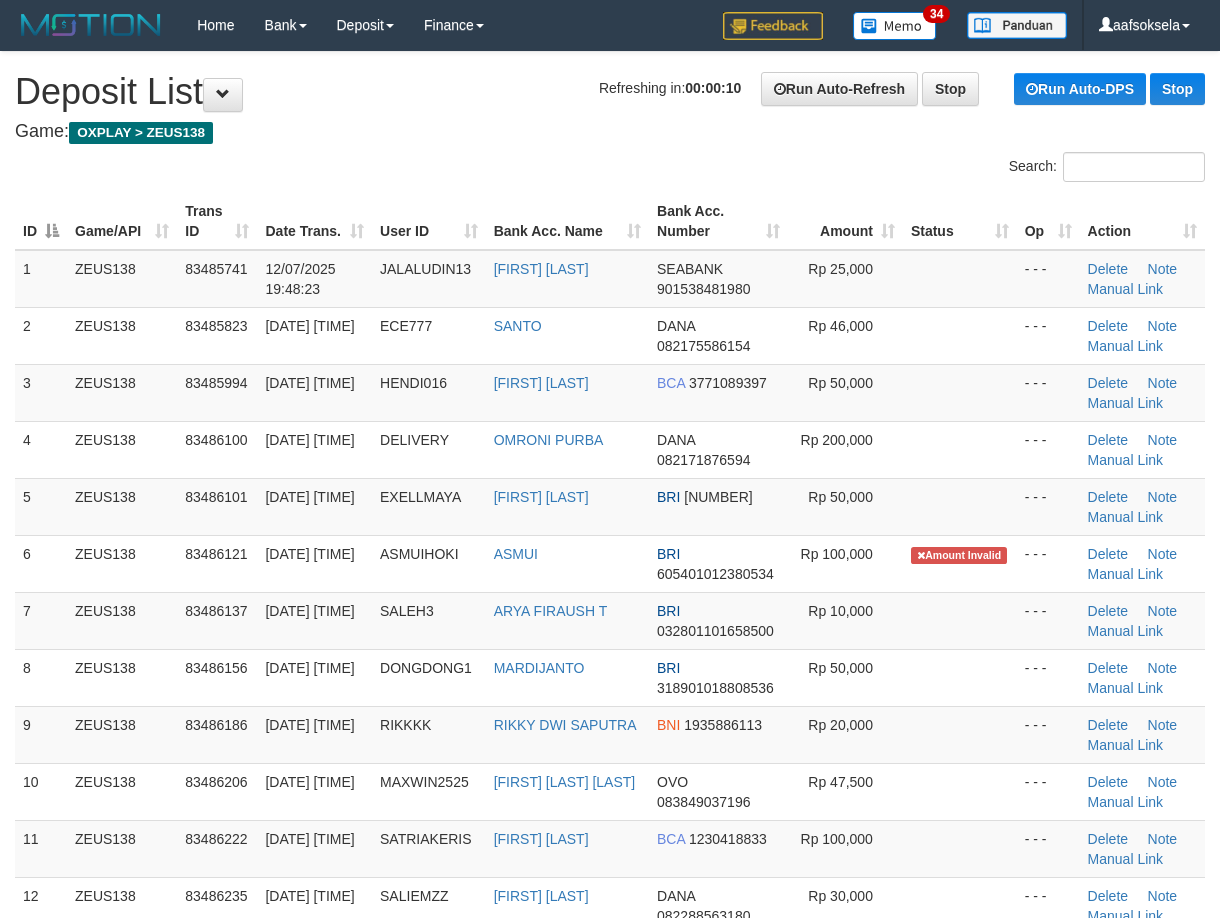 scroll, scrollTop: 0, scrollLeft: 0, axis: both 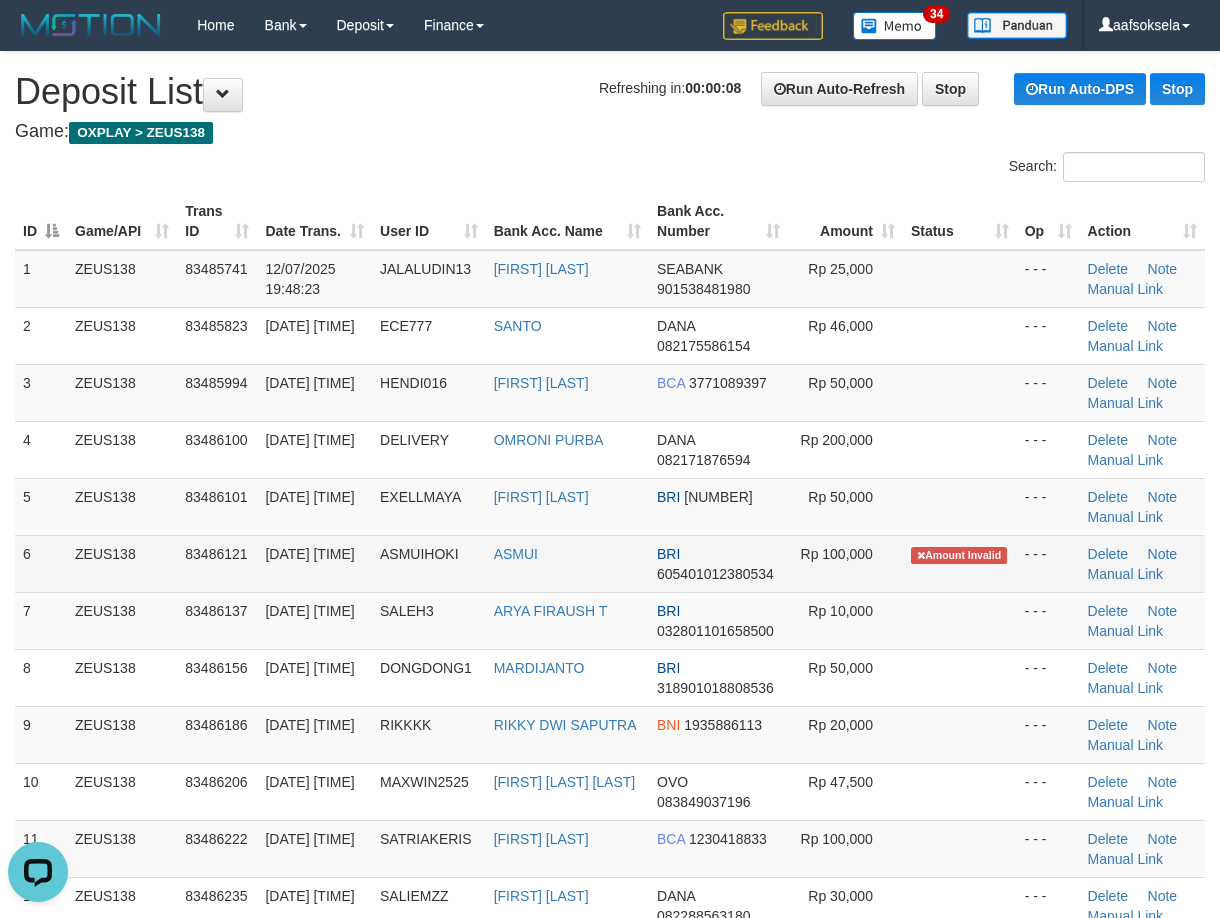 click on "ASMUIHOKI" at bounding box center [429, 563] 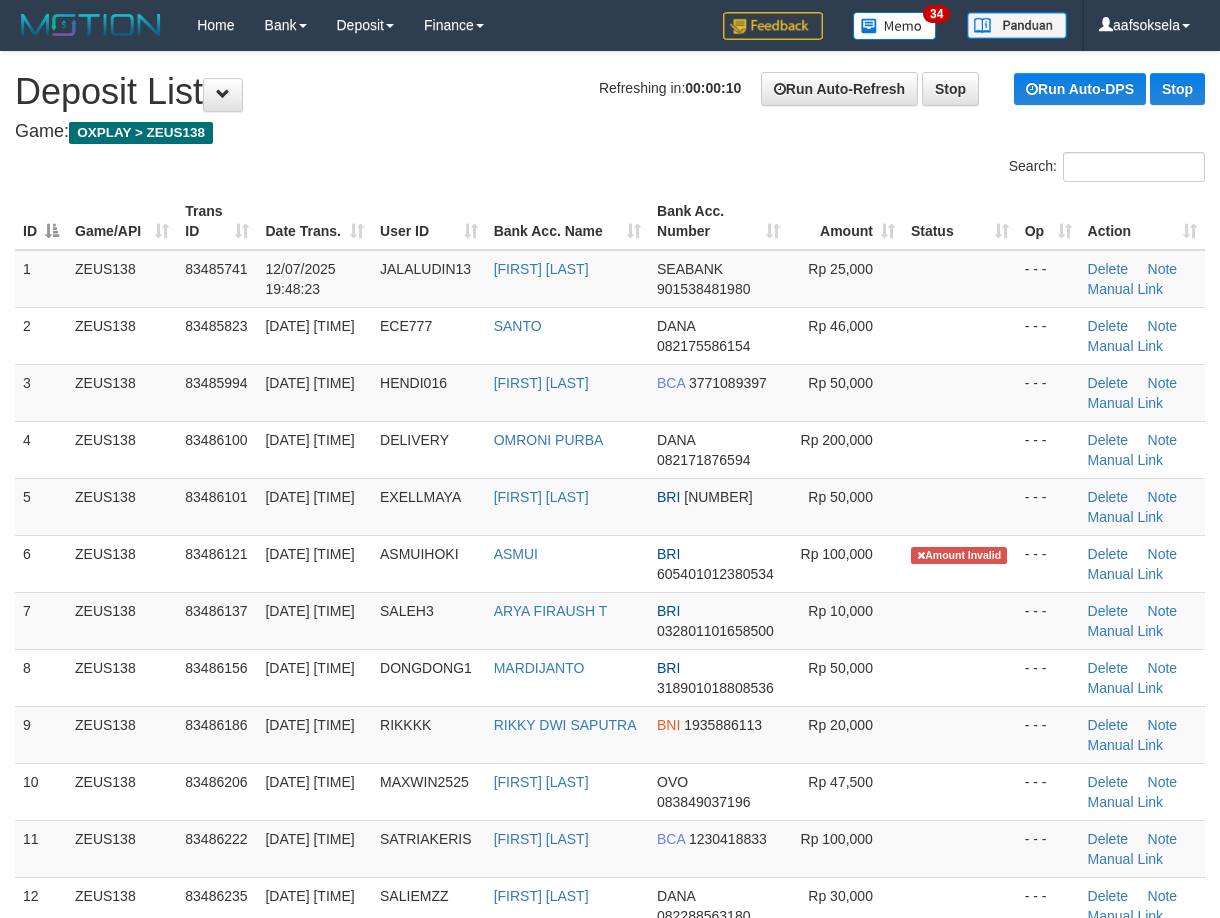 scroll, scrollTop: 0, scrollLeft: 0, axis: both 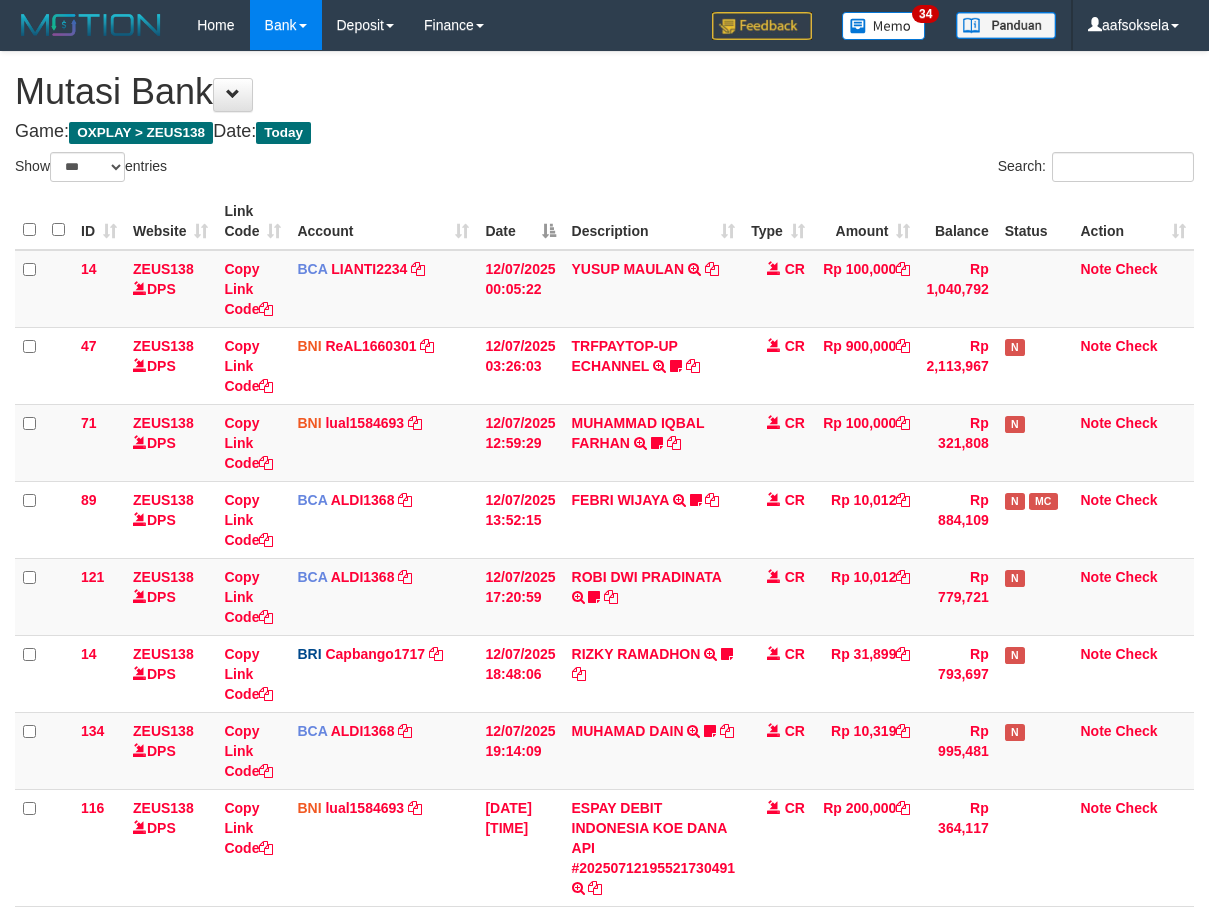 select on "***" 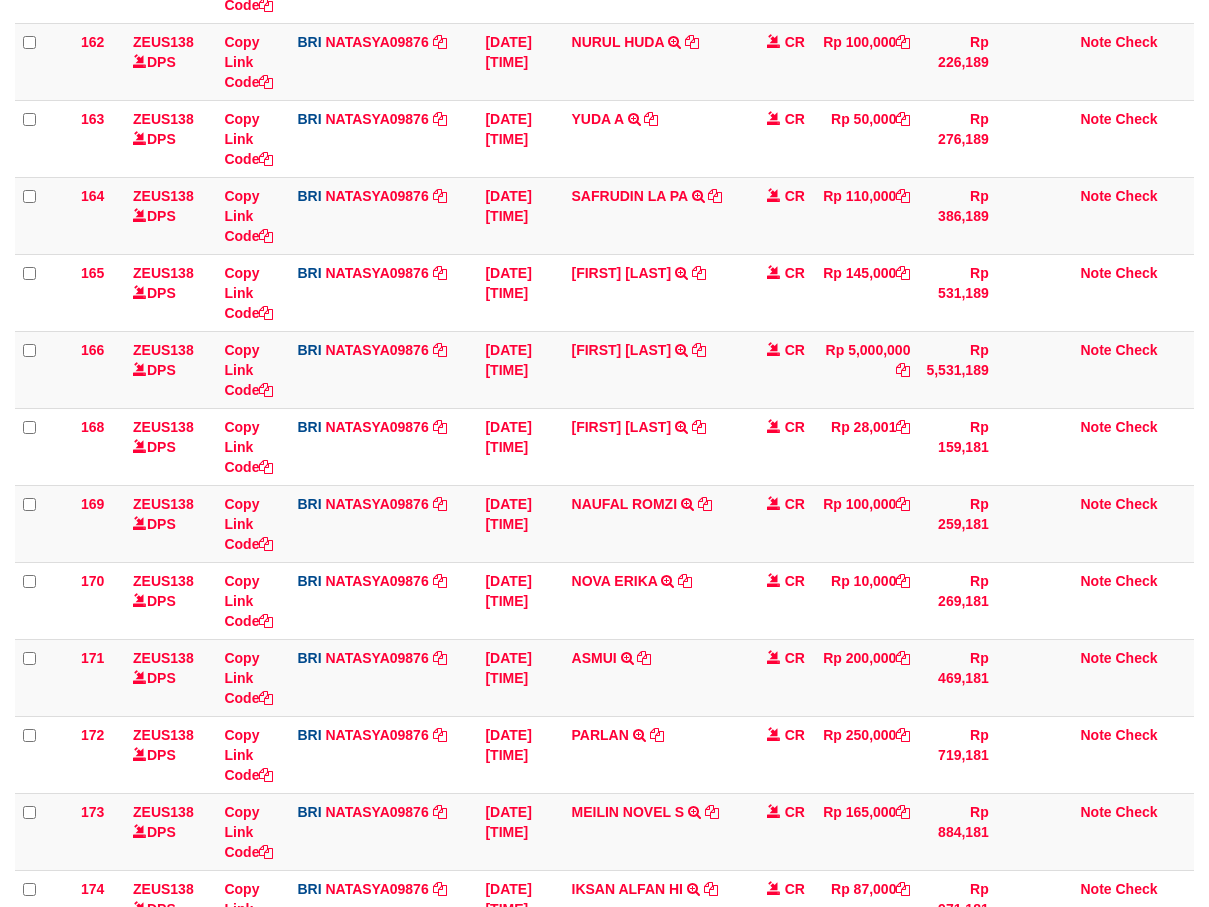 scroll, scrollTop: 1986, scrollLeft: 0, axis: vertical 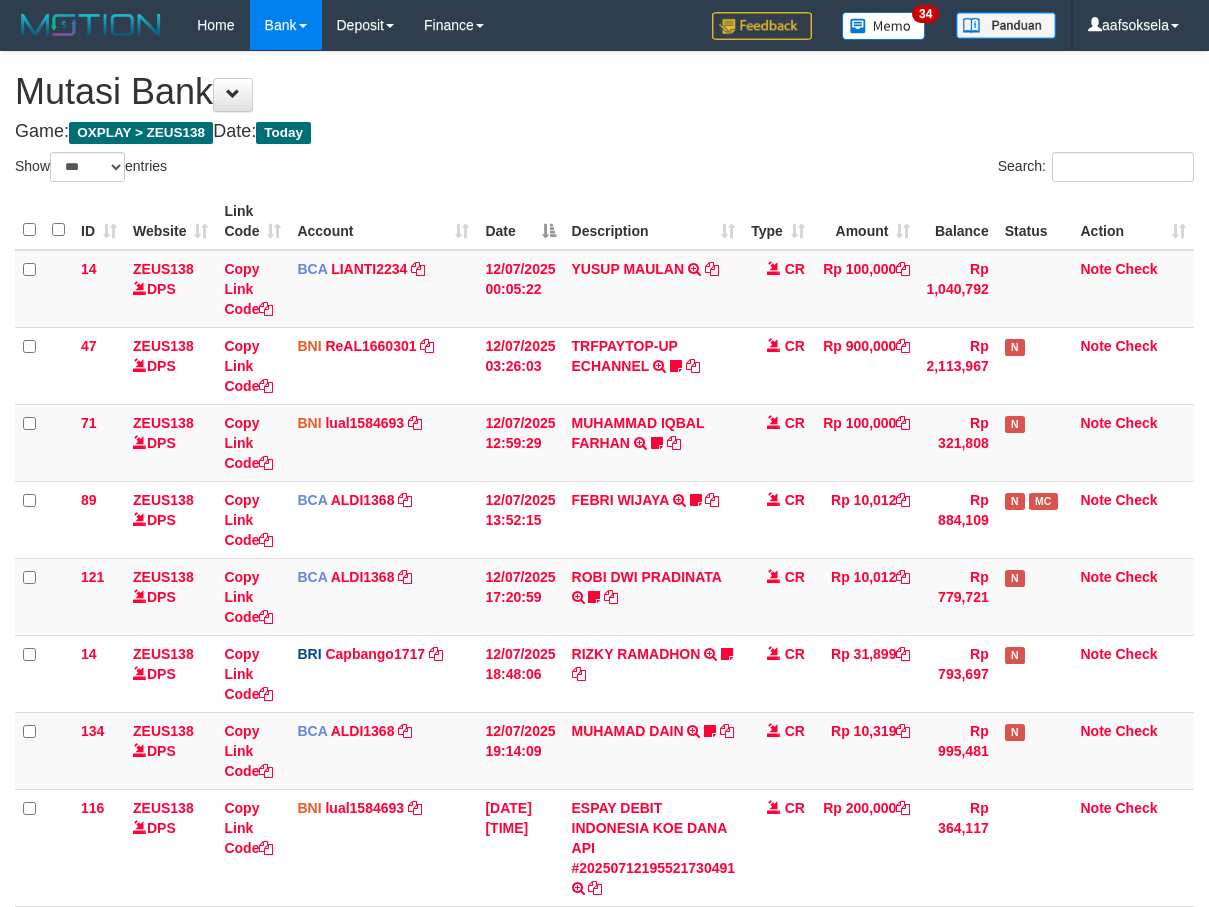 select on "***" 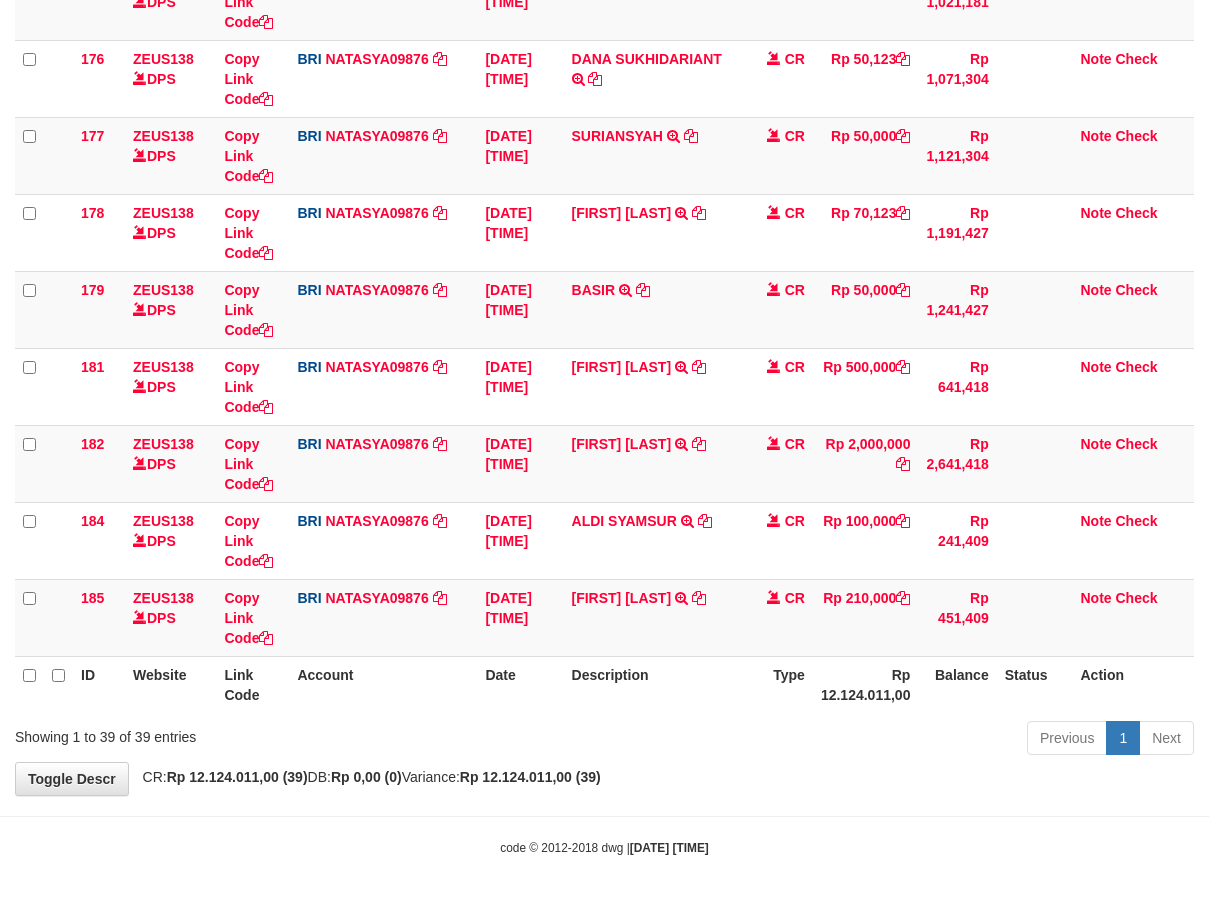 scroll, scrollTop: 2319, scrollLeft: 0, axis: vertical 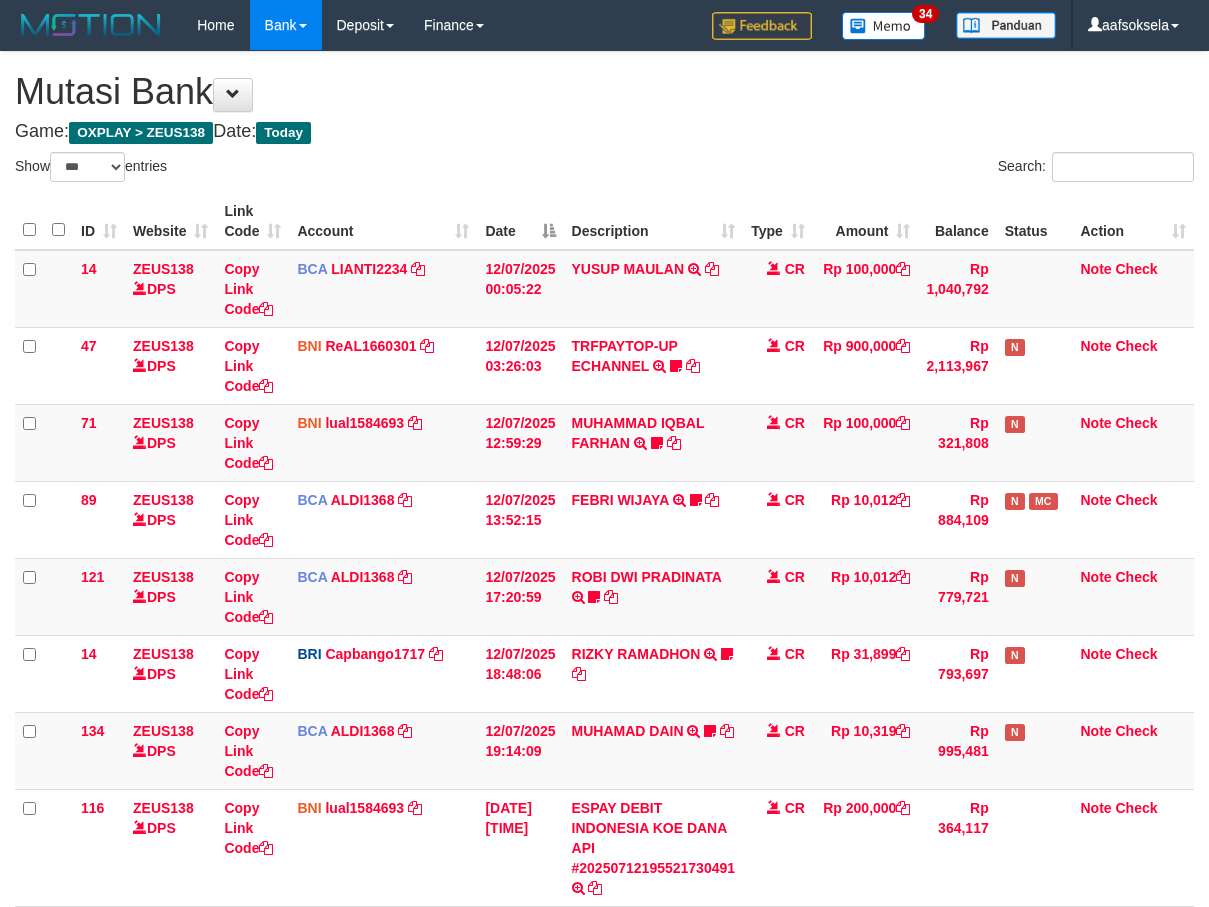 select on "***" 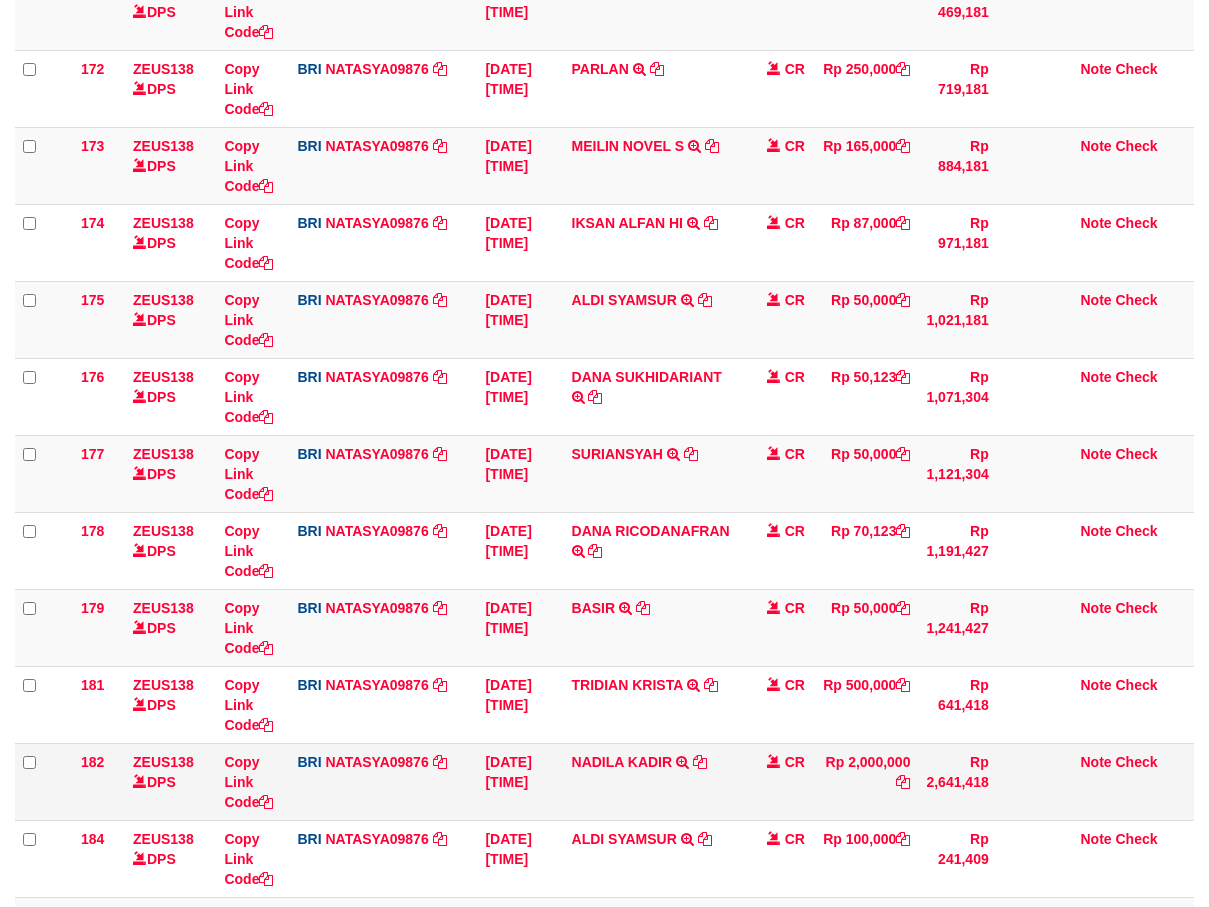 scroll, scrollTop: 2452, scrollLeft: 0, axis: vertical 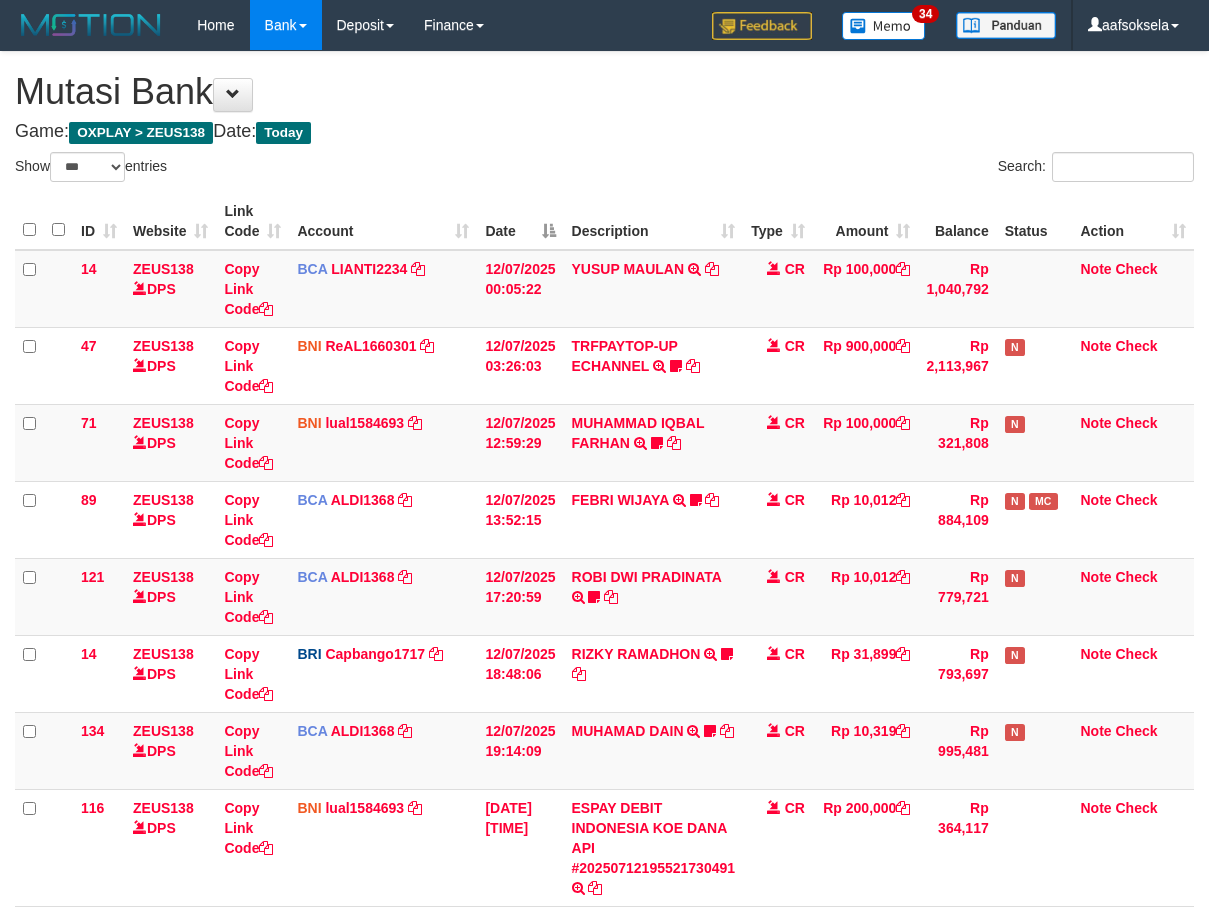 select on "***" 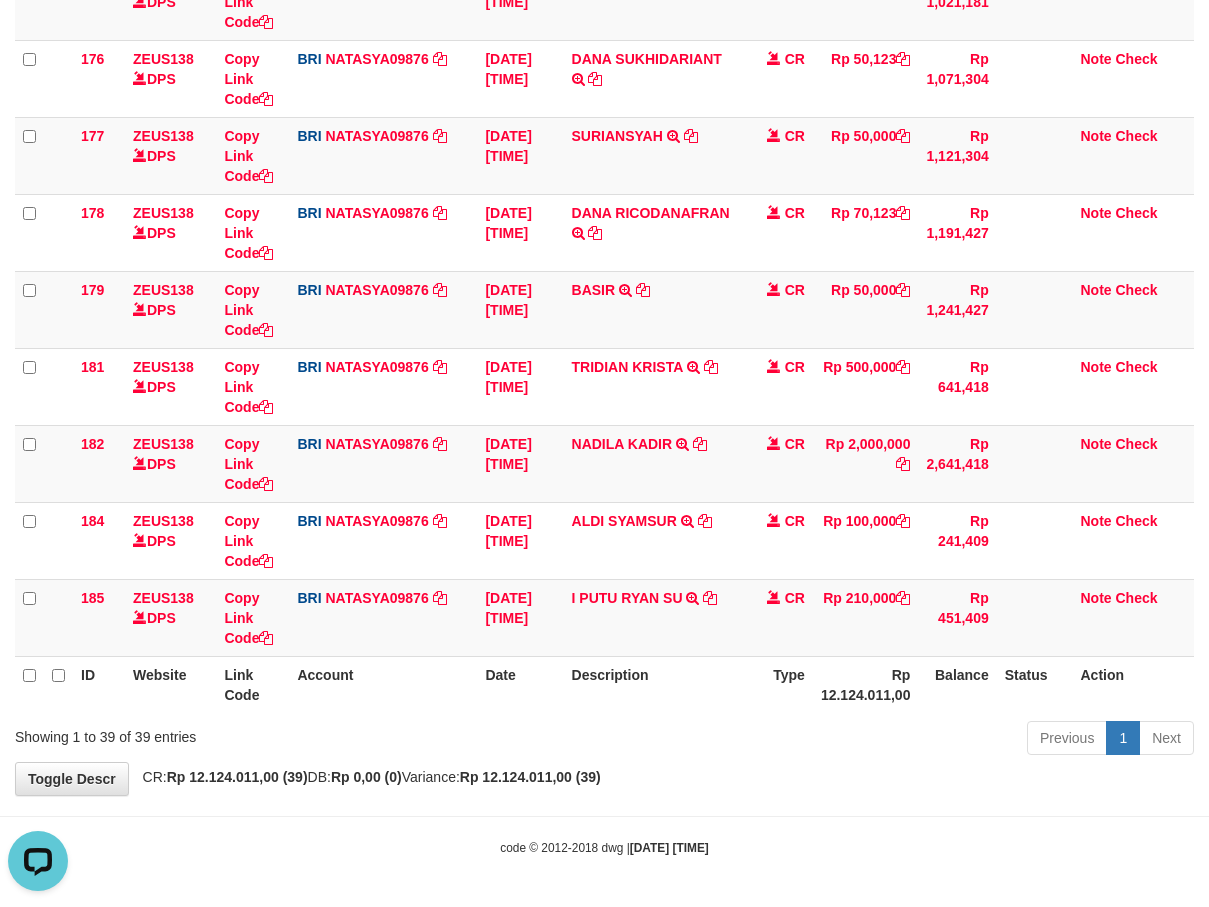 scroll, scrollTop: 0, scrollLeft: 0, axis: both 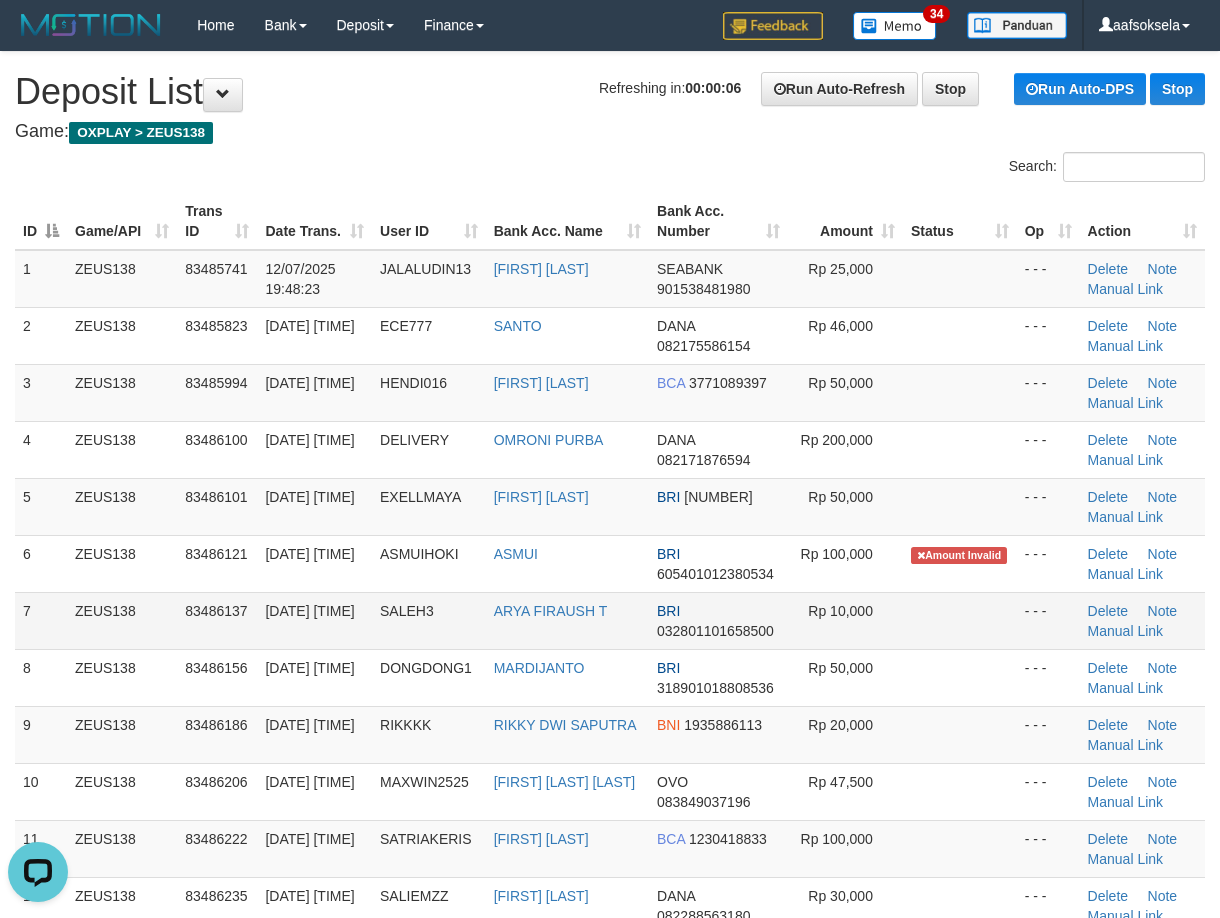 click on "12/07/2025 19:56:23" at bounding box center [314, 620] 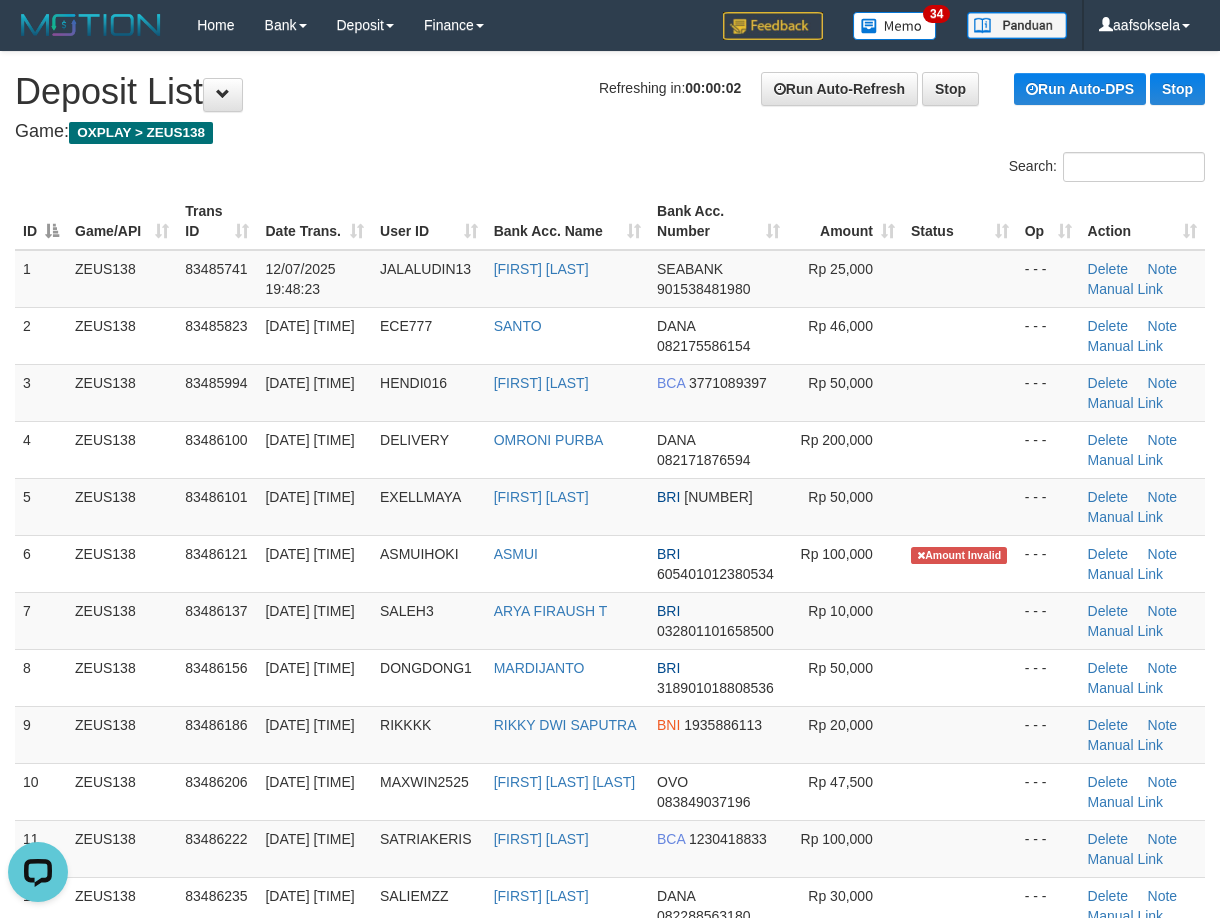 click on "Search:" at bounding box center [610, 169] 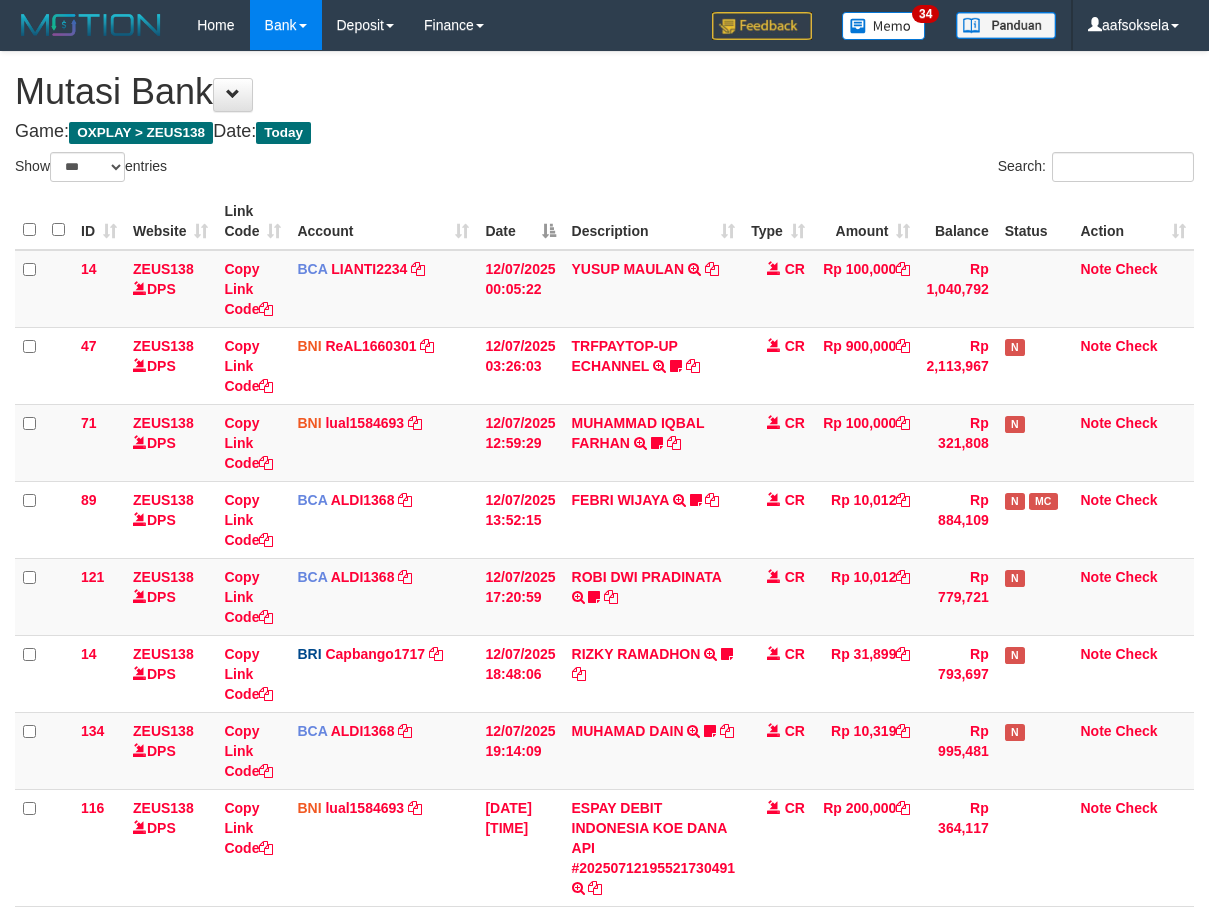 select on "***" 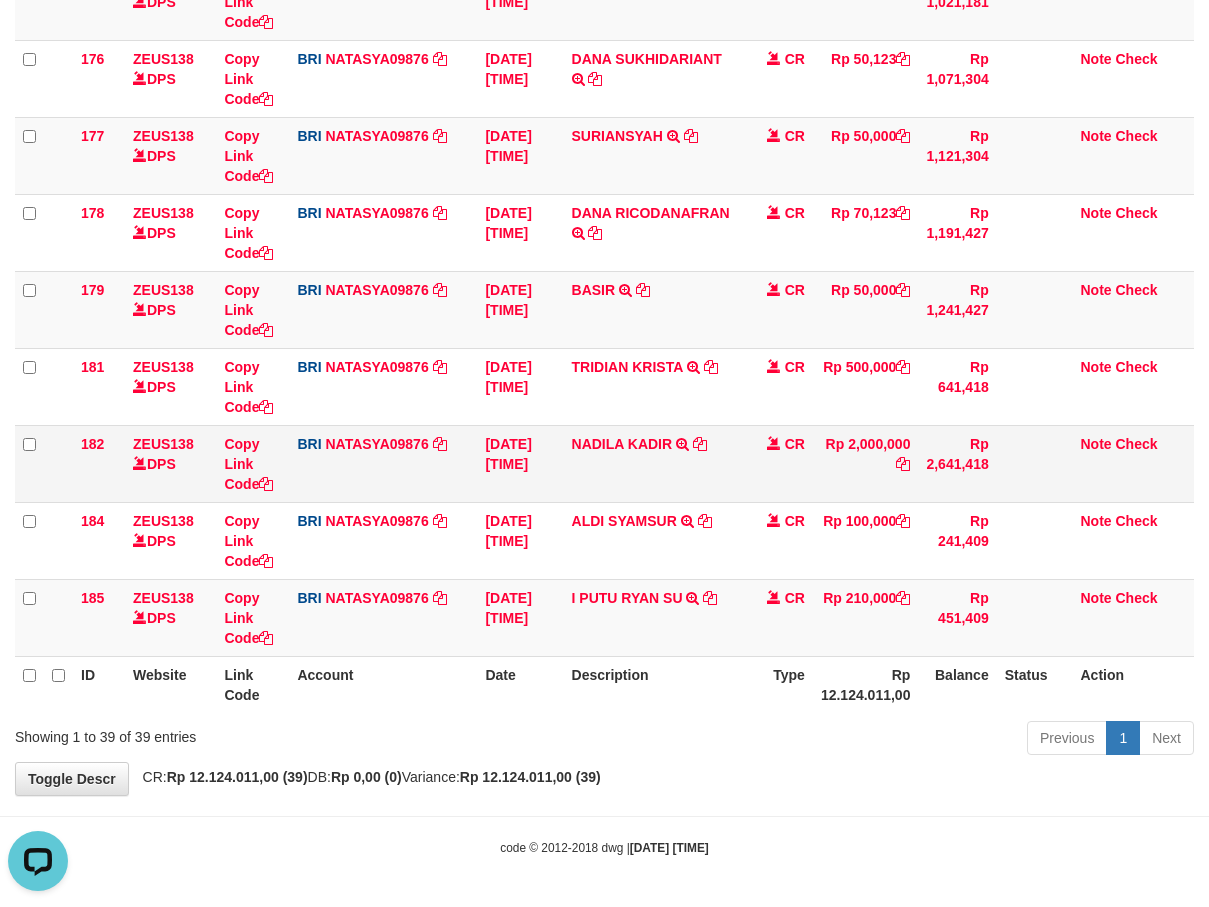 scroll, scrollTop: 0, scrollLeft: 0, axis: both 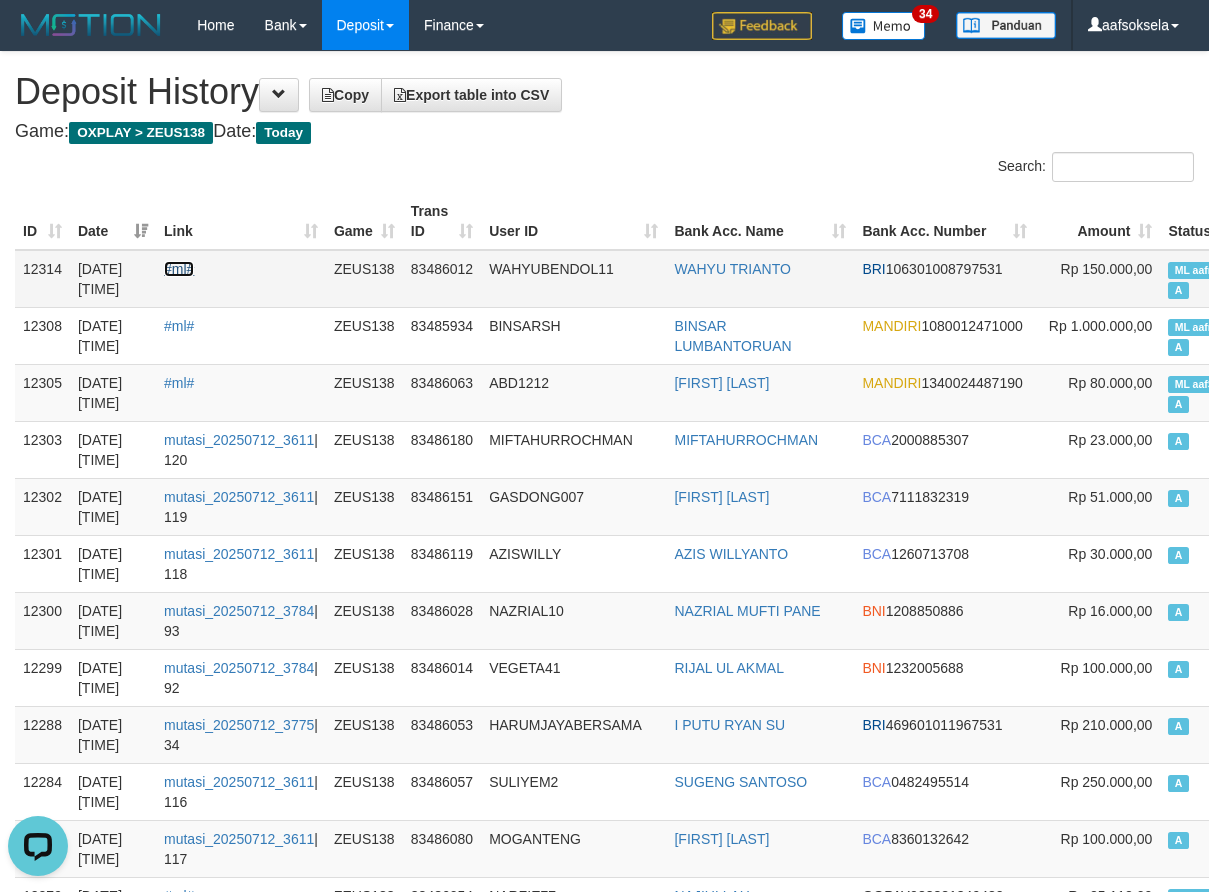 click on "#ml#" at bounding box center [179, 269] 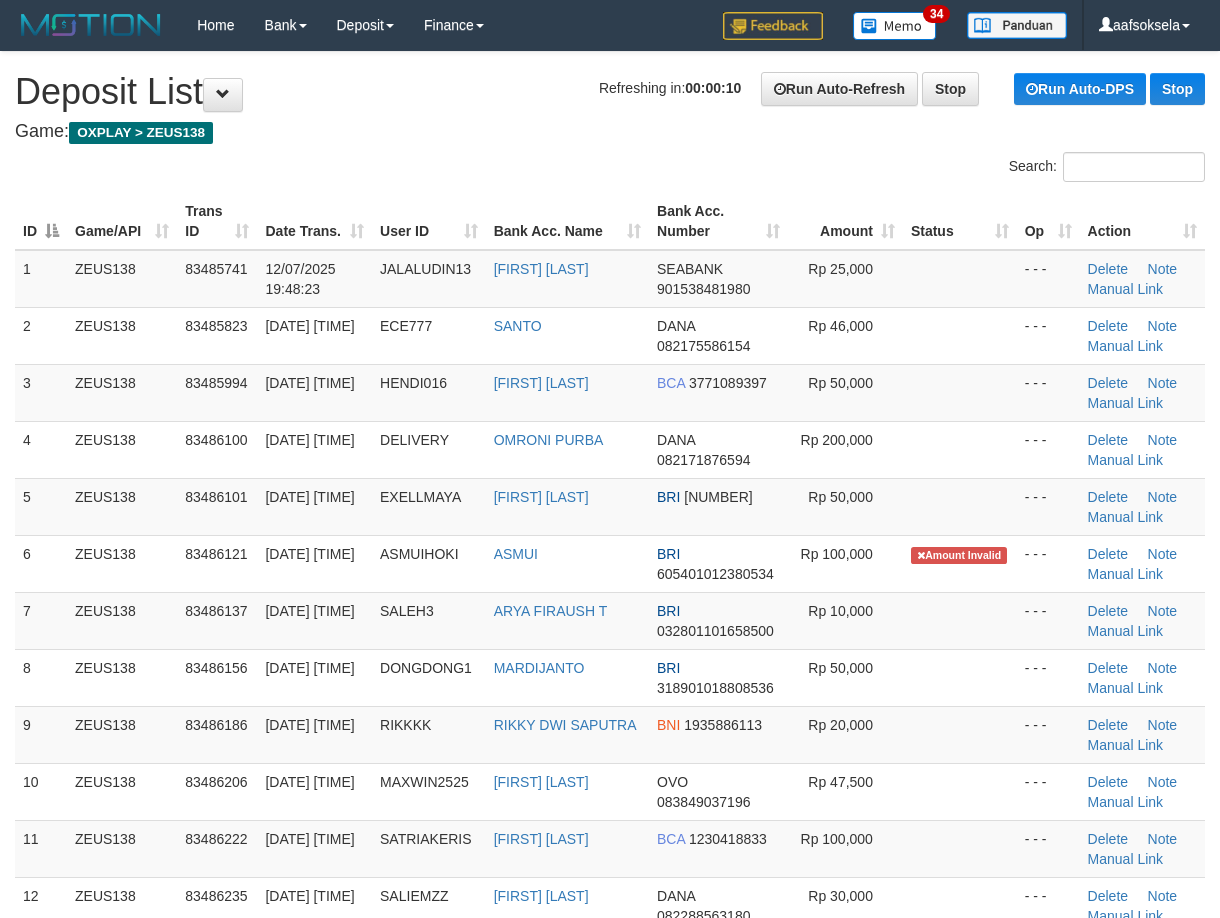 scroll, scrollTop: 0, scrollLeft: 0, axis: both 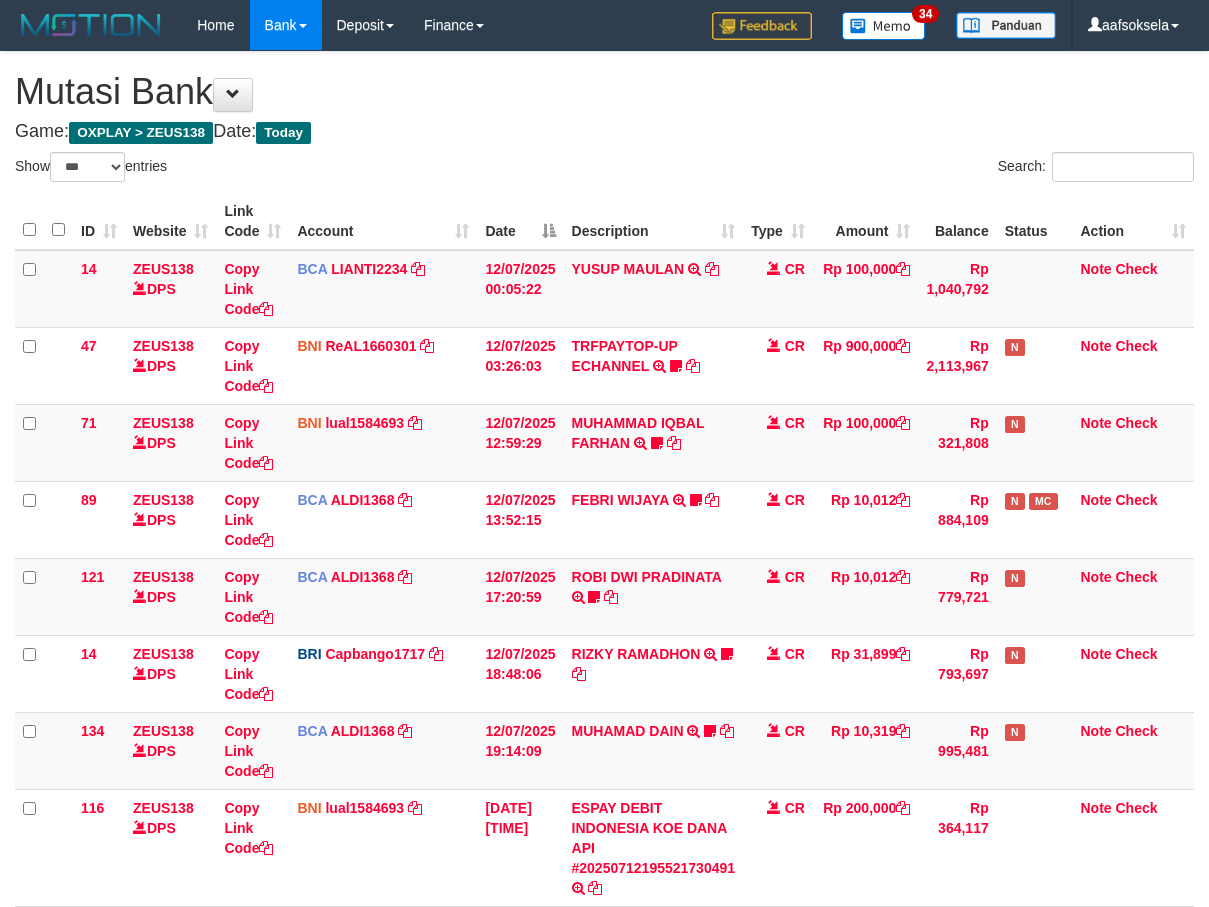 select on "***" 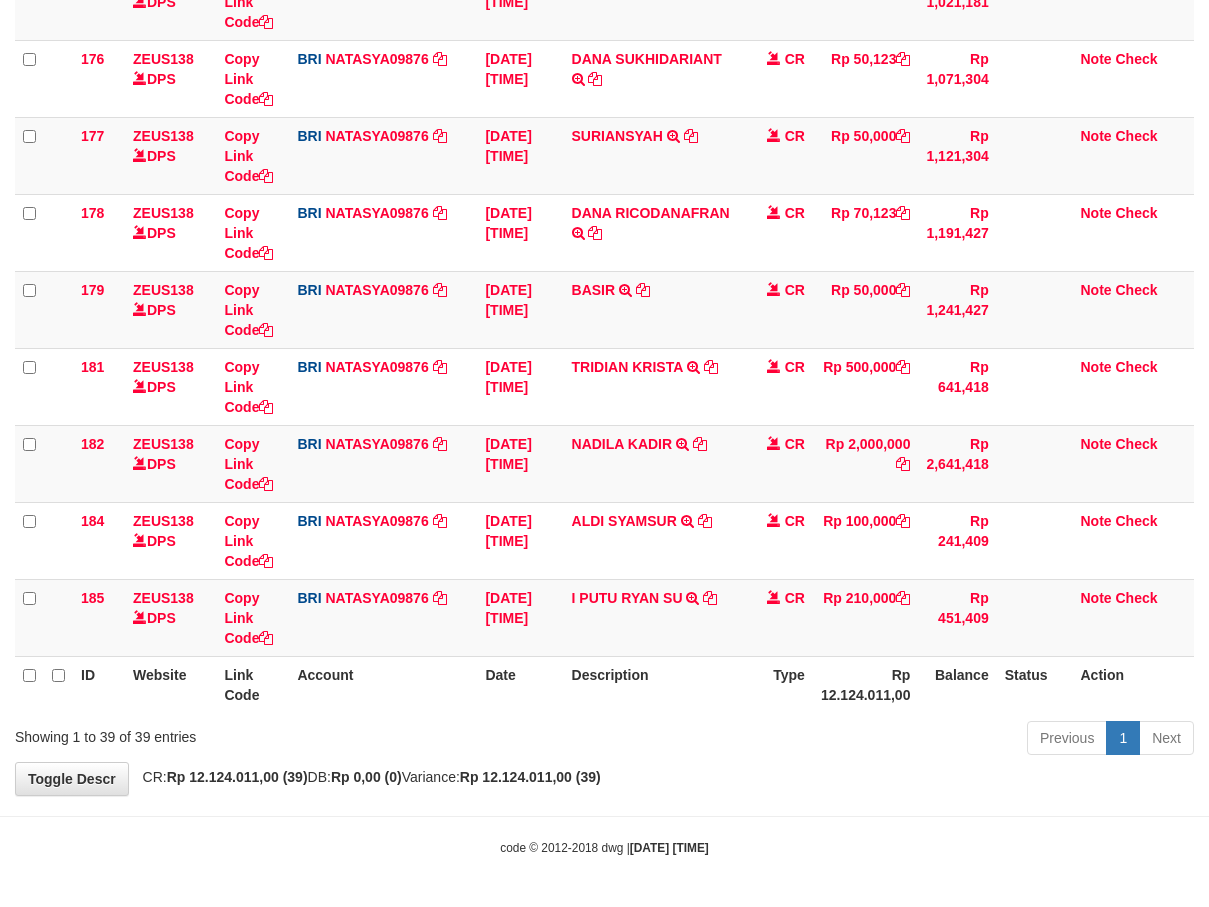 click on "**********" at bounding box center (604, -895) 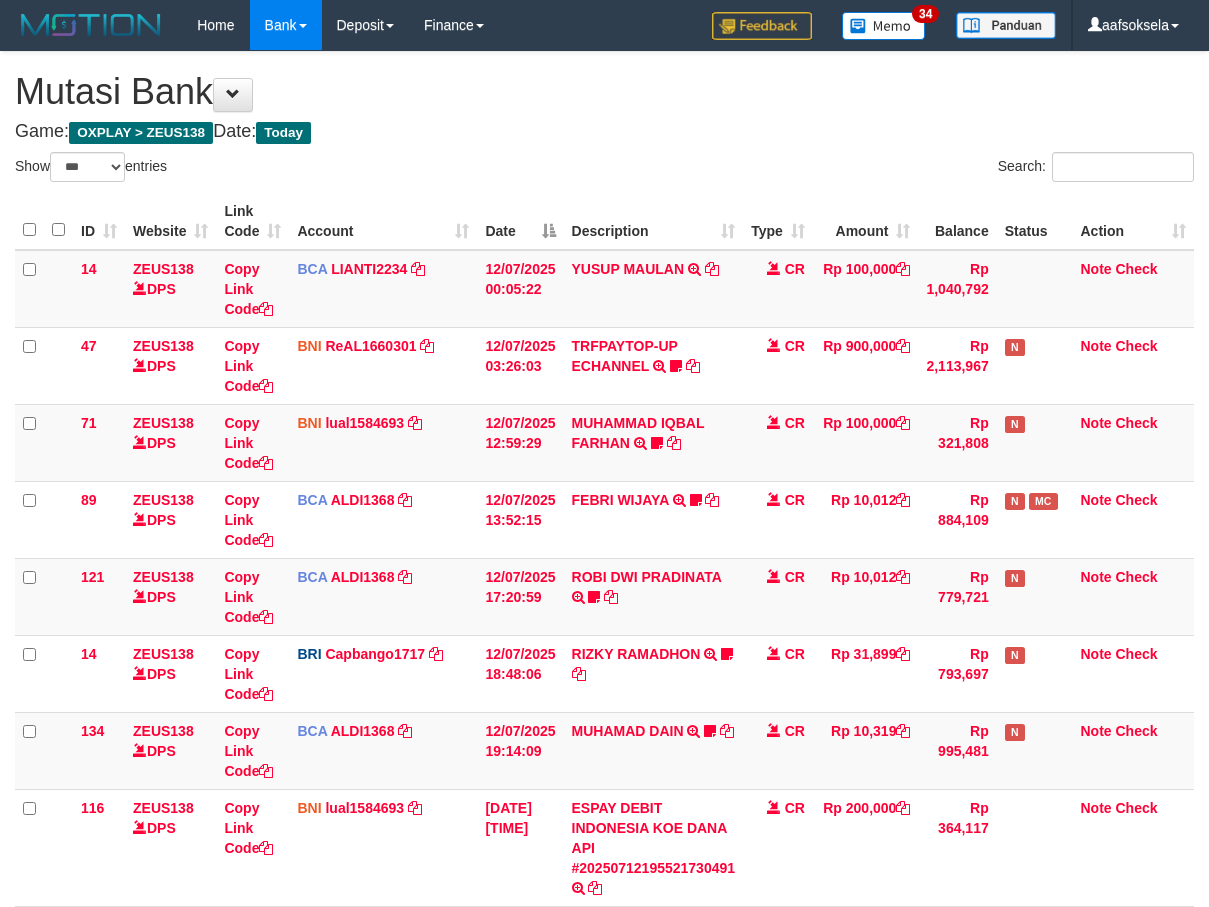select on "***" 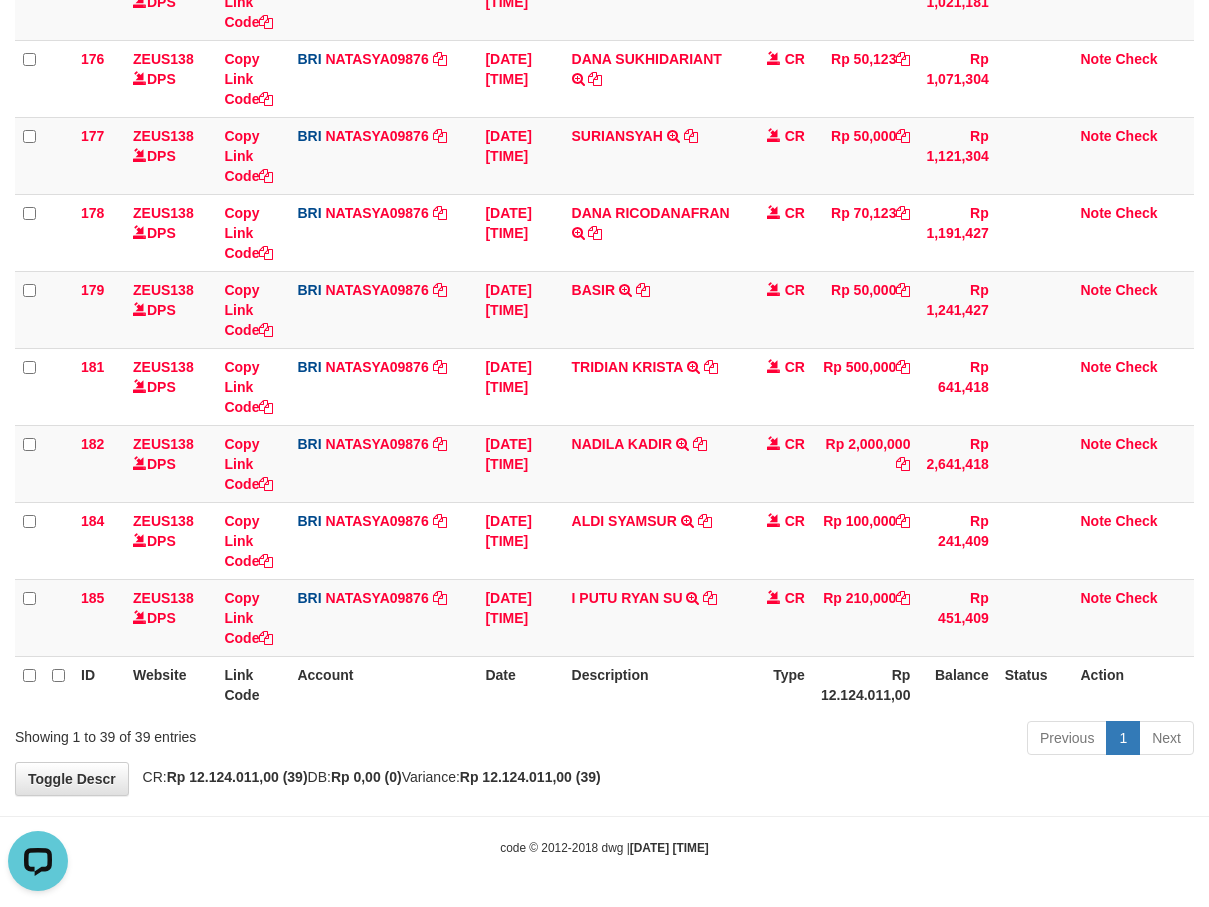 scroll, scrollTop: 0, scrollLeft: 0, axis: both 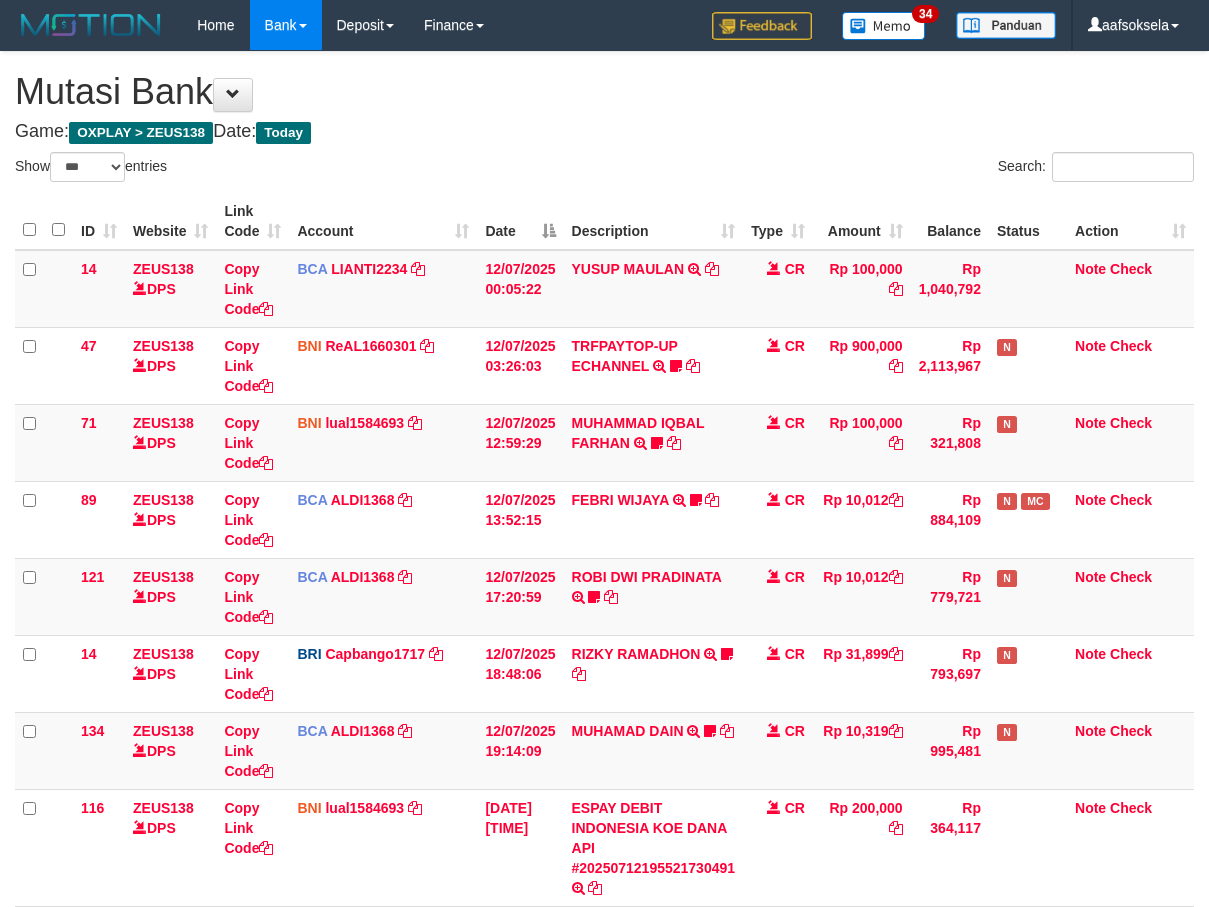 select on "***" 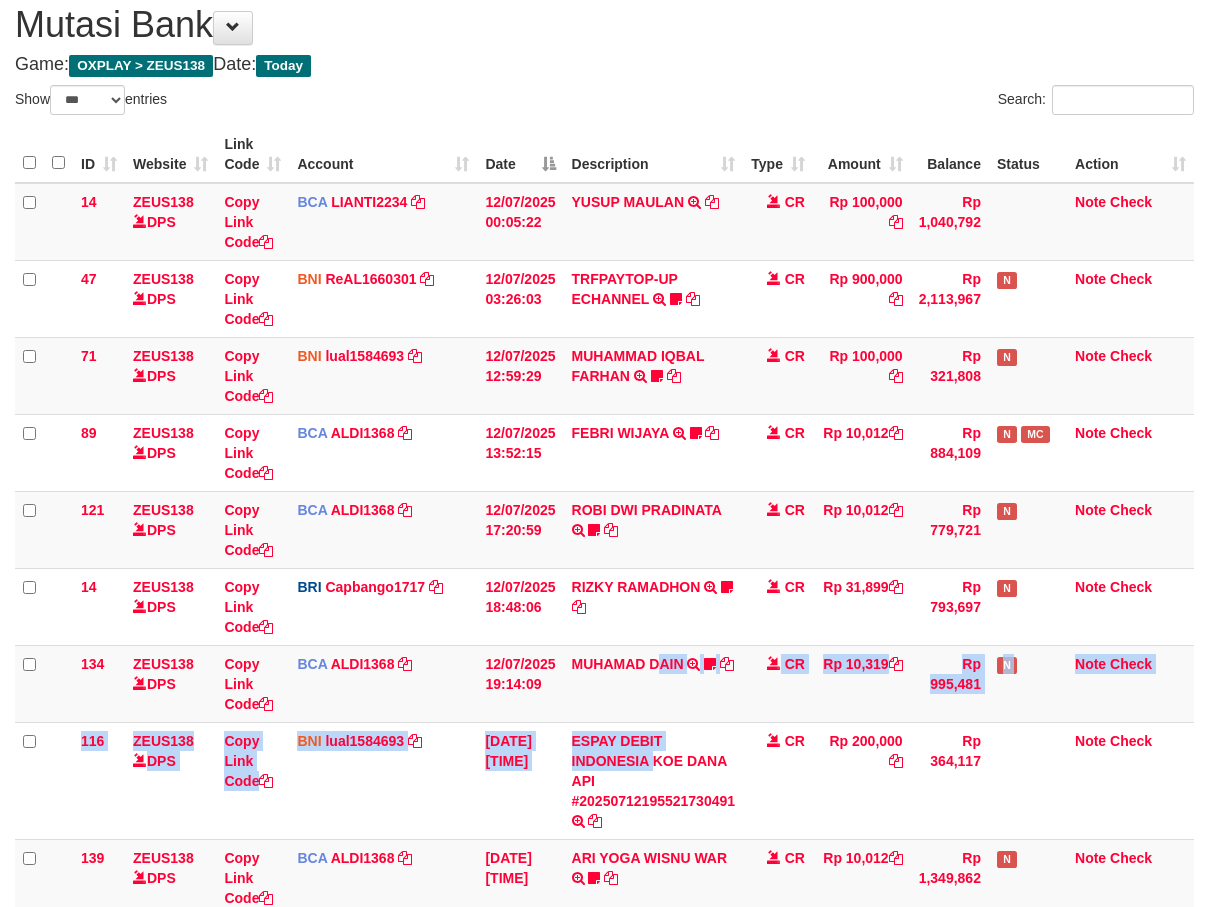 click on "14
ZEUS138    DPS
Copy Link Code
BCA
LIANTI2234
DPS
YULIANTI
mutasi_20250712_4646 | 14
mutasi_20250712_4646 | 14
12/07/2025 00:05:22
YUSUP MAULAN         TRSF E-BANKING CR 1207/FTSCY/WS95051
100000.002025071262819090 TRFDN-YUSUP MAULANESPAY DEBIT INDONE
CR
Rp 100,000
Rp 1,040,792
Note
Check
47
ZEUS138    DPS
Copy Link Code
BNI
ReAL1660301
DPS
REYHAN ALMANSYAH" at bounding box center [604, 627] 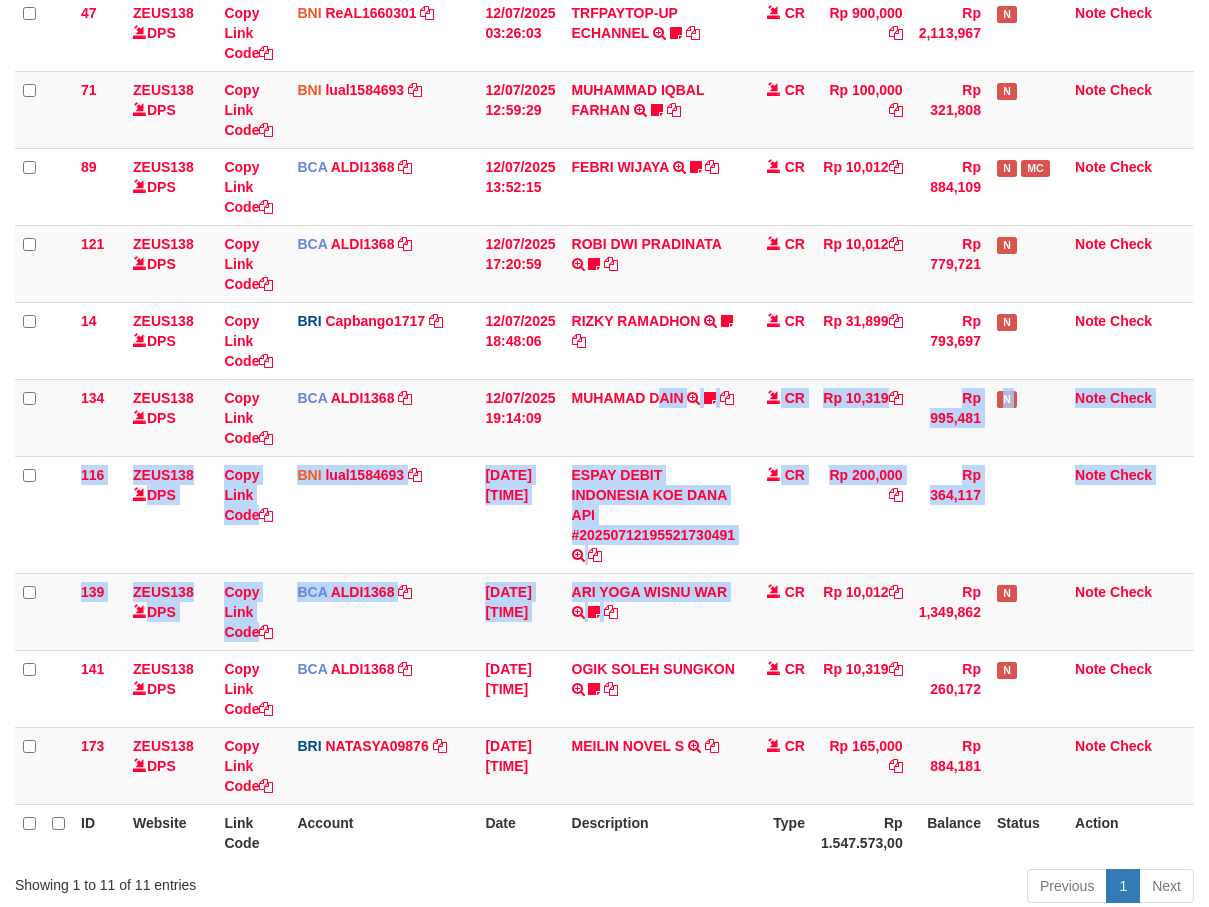 scroll, scrollTop: 481, scrollLeft: 0, axis: vertical 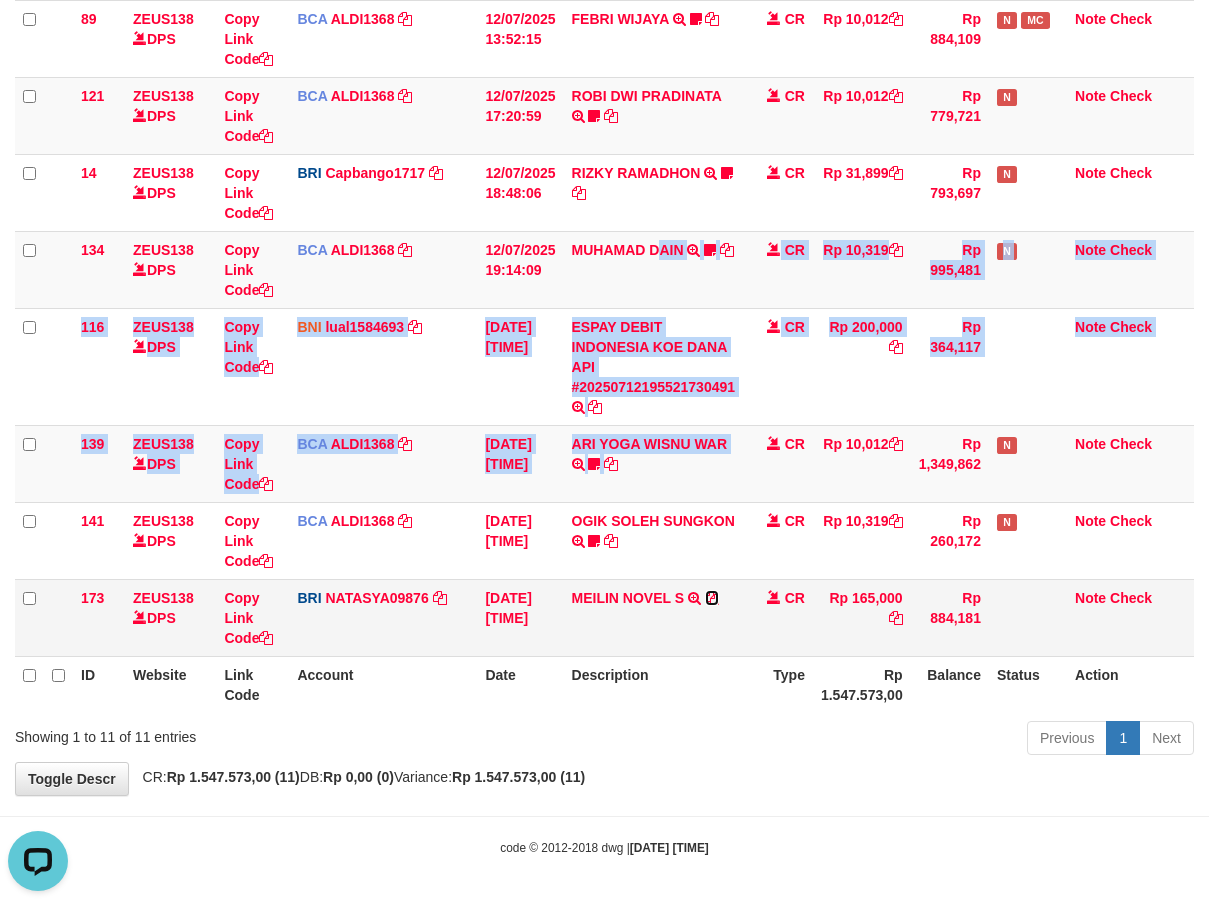 click at bounding box center [712, 598] 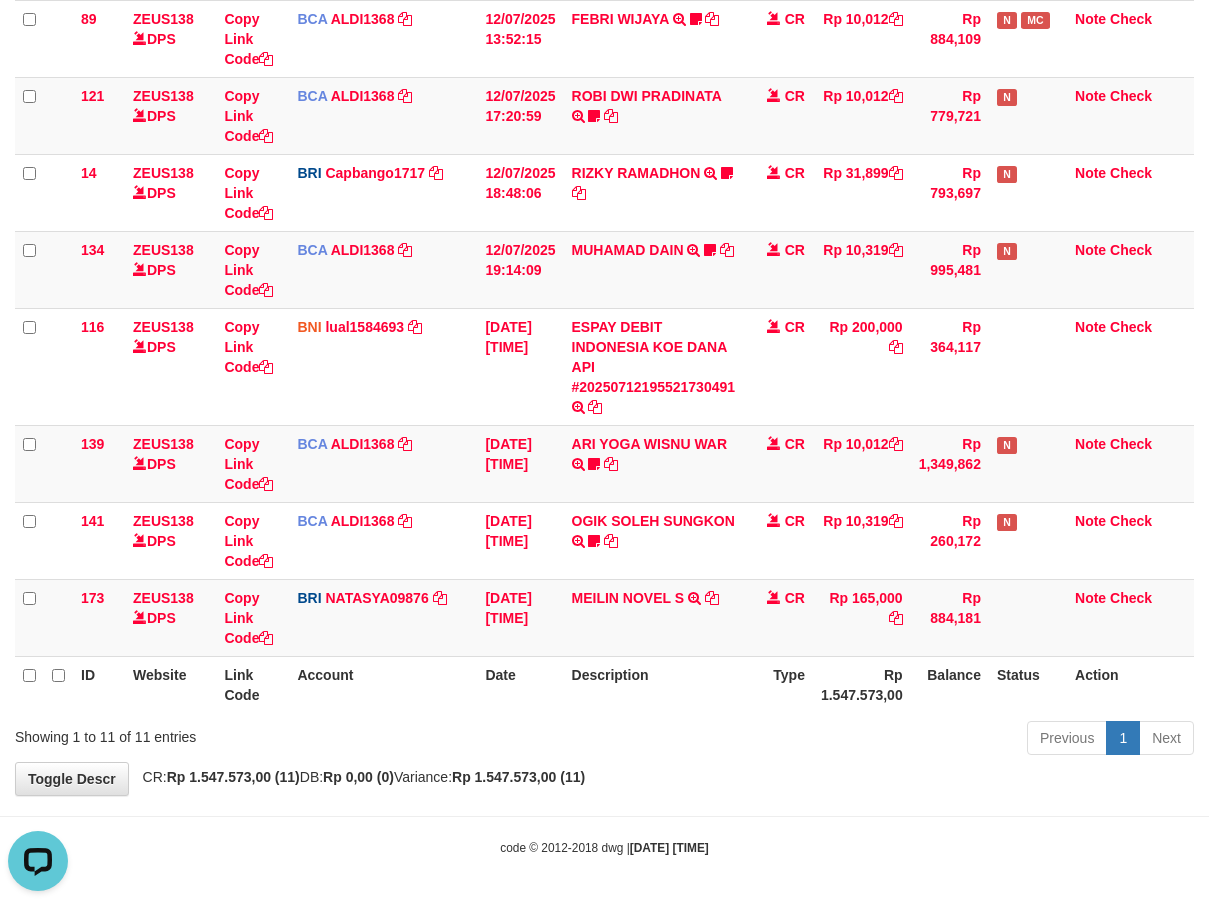 click on "Previous 1 Next" at bounding box center (856, 740) 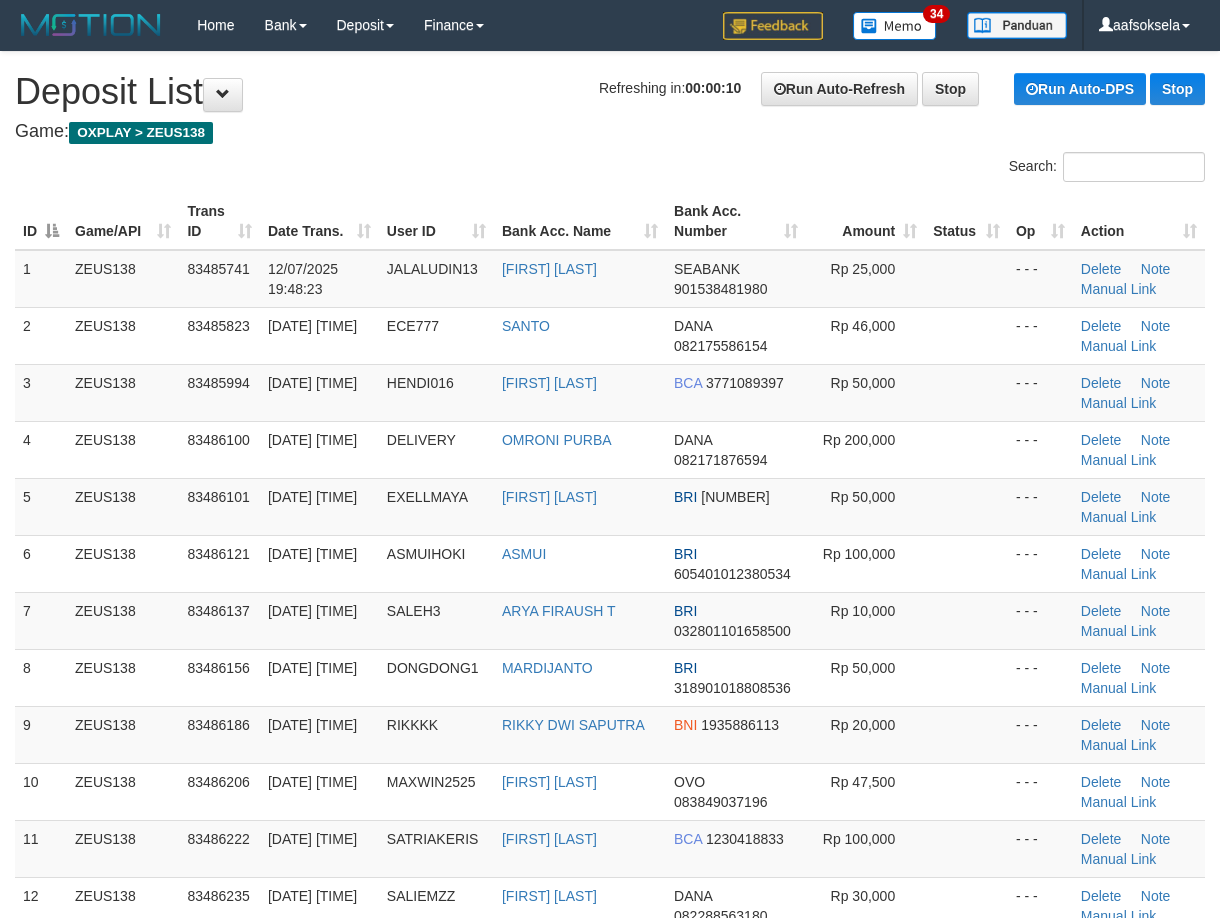 scroll, scrollTop: 0, scrollLeft: 0, axis: both 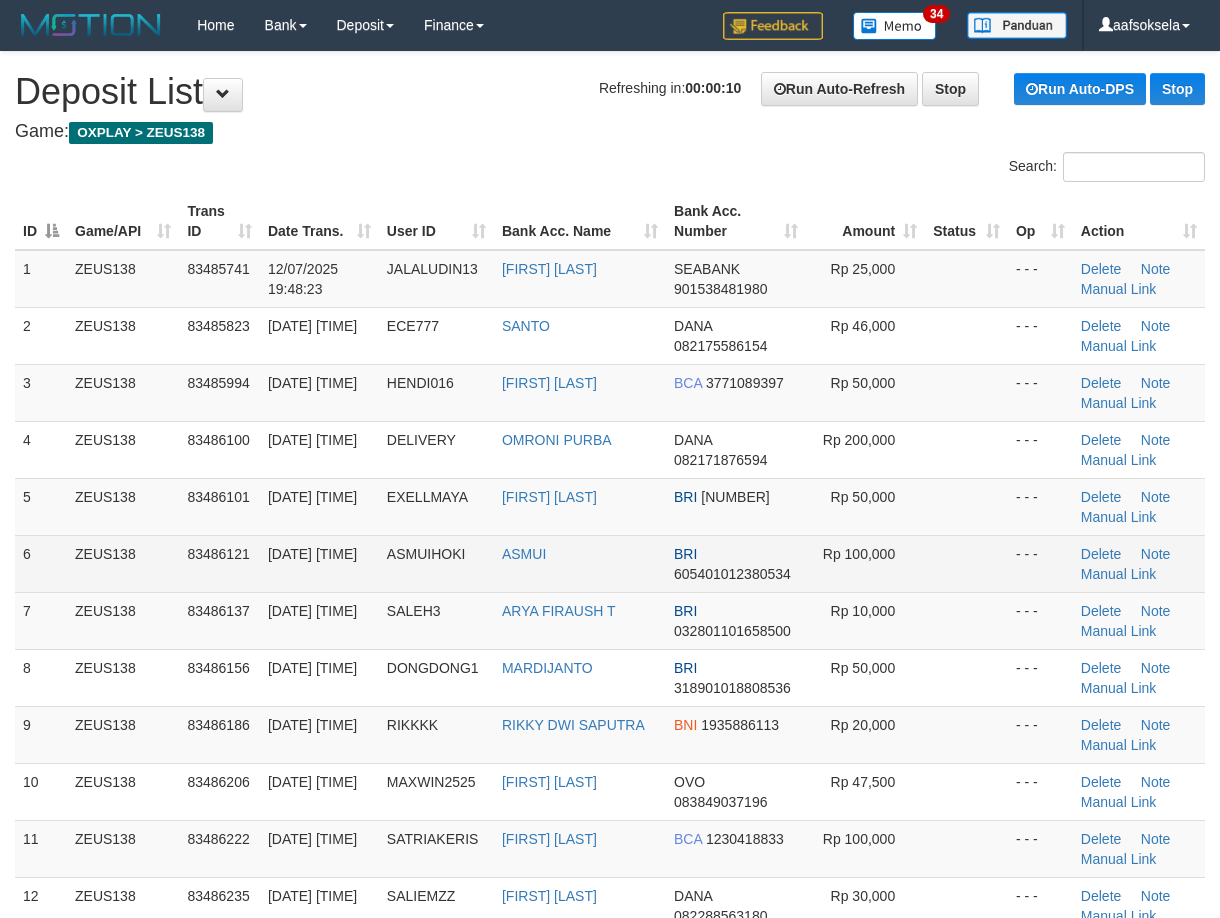 click on "12/07/2025 19:55:59" at bounding box center (312, 554) 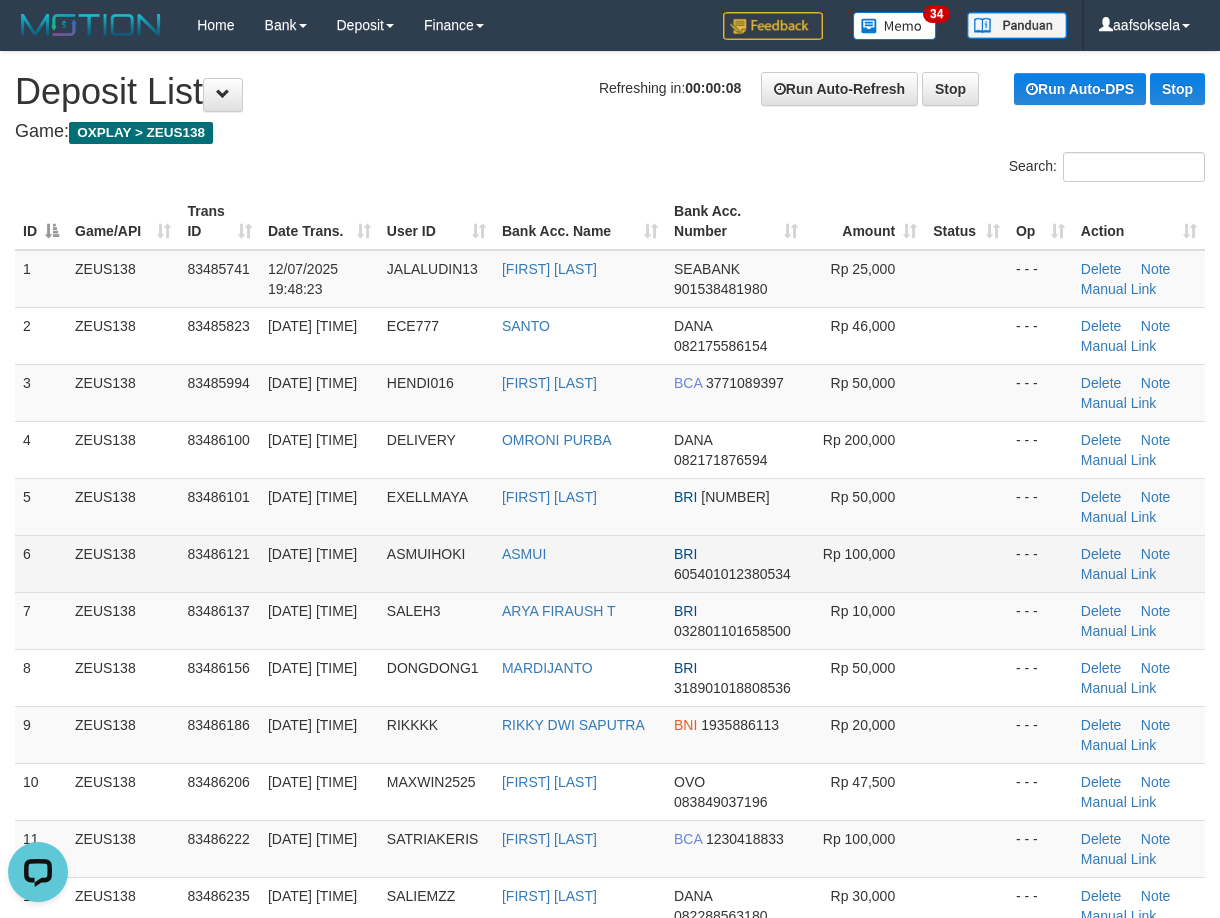 scroll, scrollTop: 0, scrollLeft: 0, axis: both 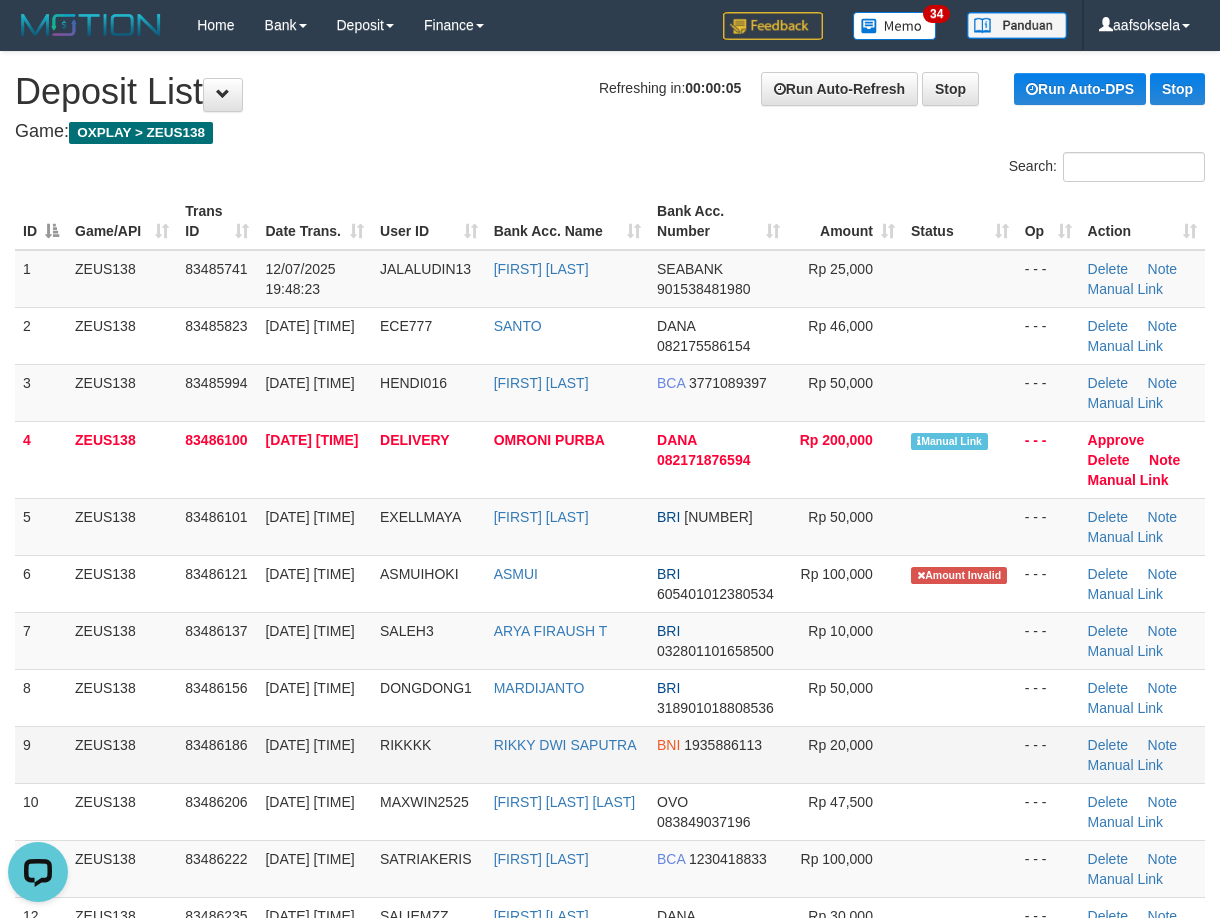 drag, startPoint x: 398, startPoint y: 712, endPoint x: 290, endPoint y: 740, distance: 111.5706 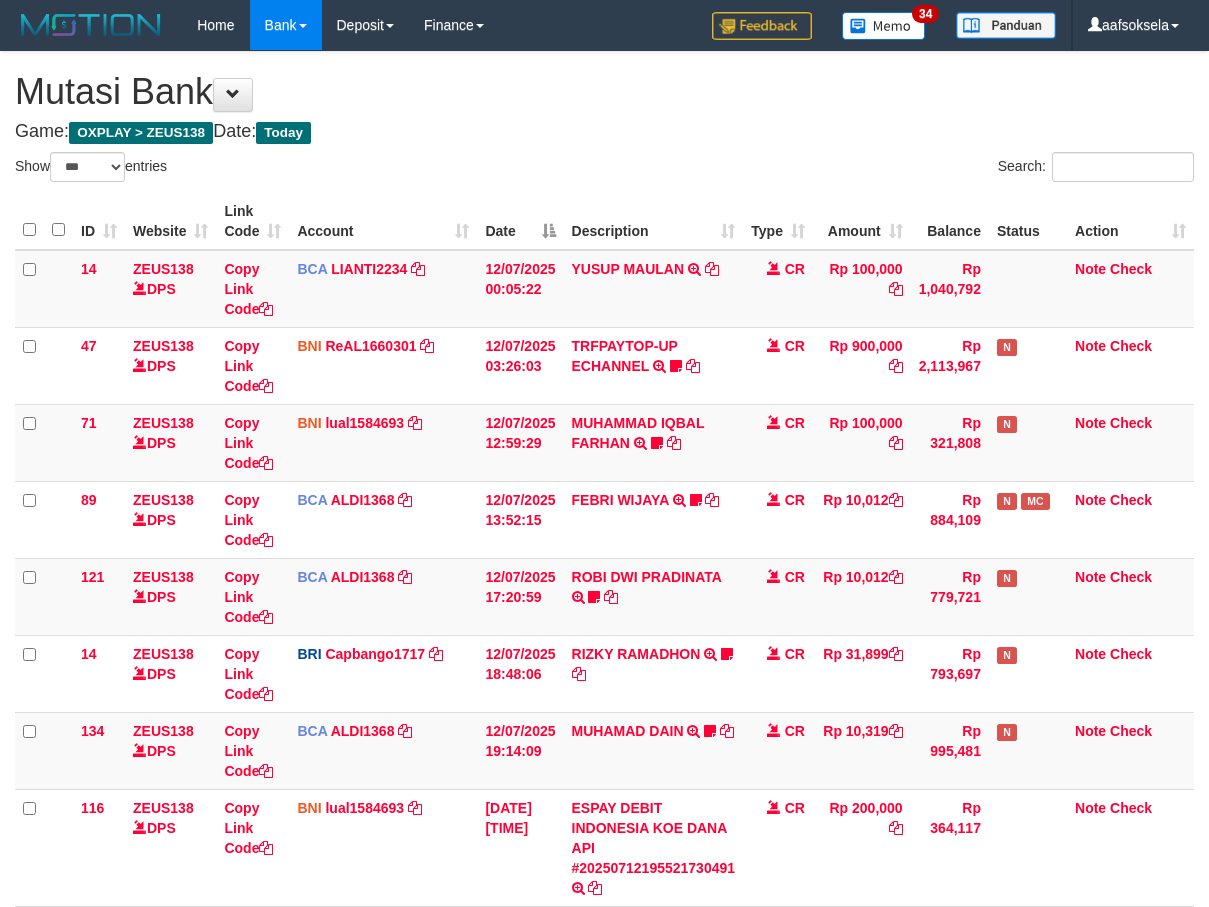 select on "***" 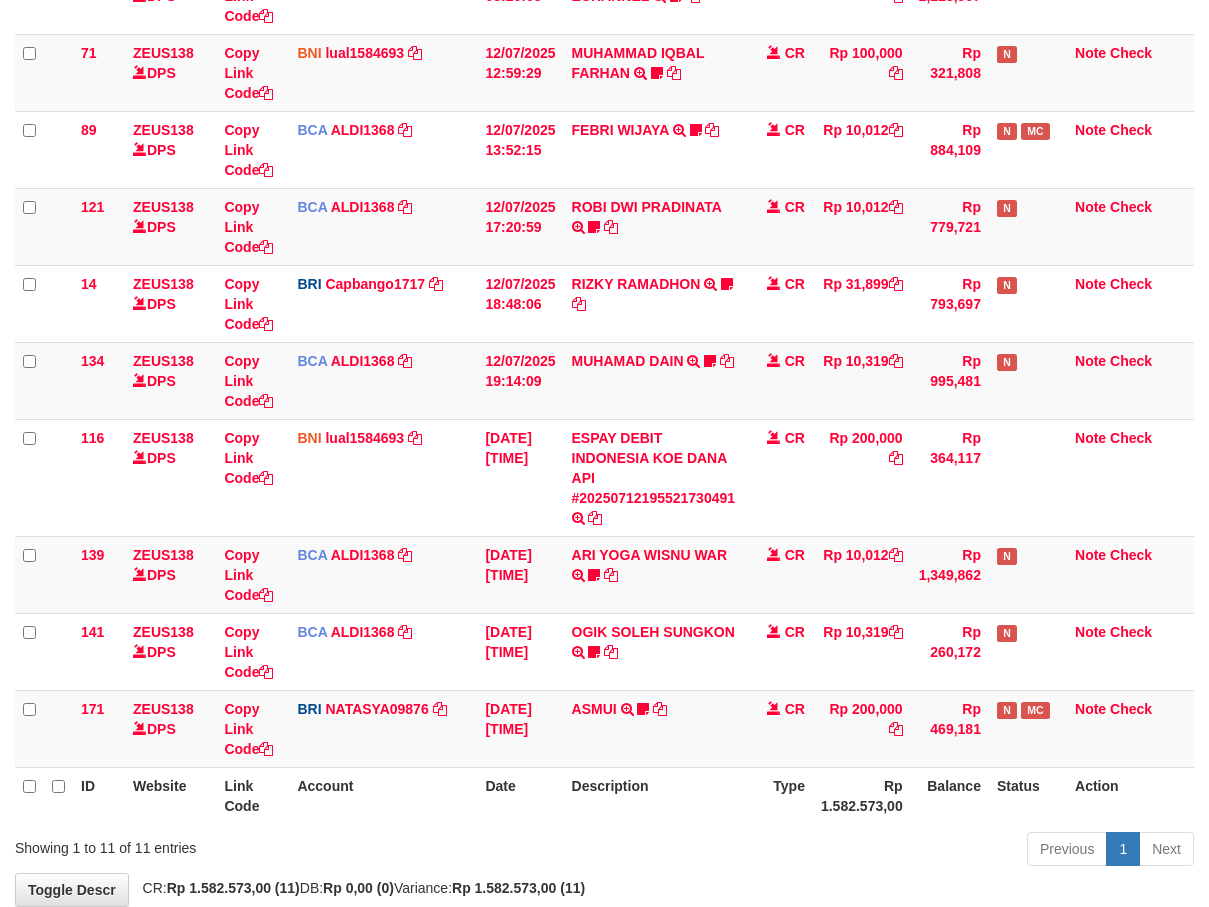 scroll, scrollTop: 481, scrollLeft: 0, axis: vertical 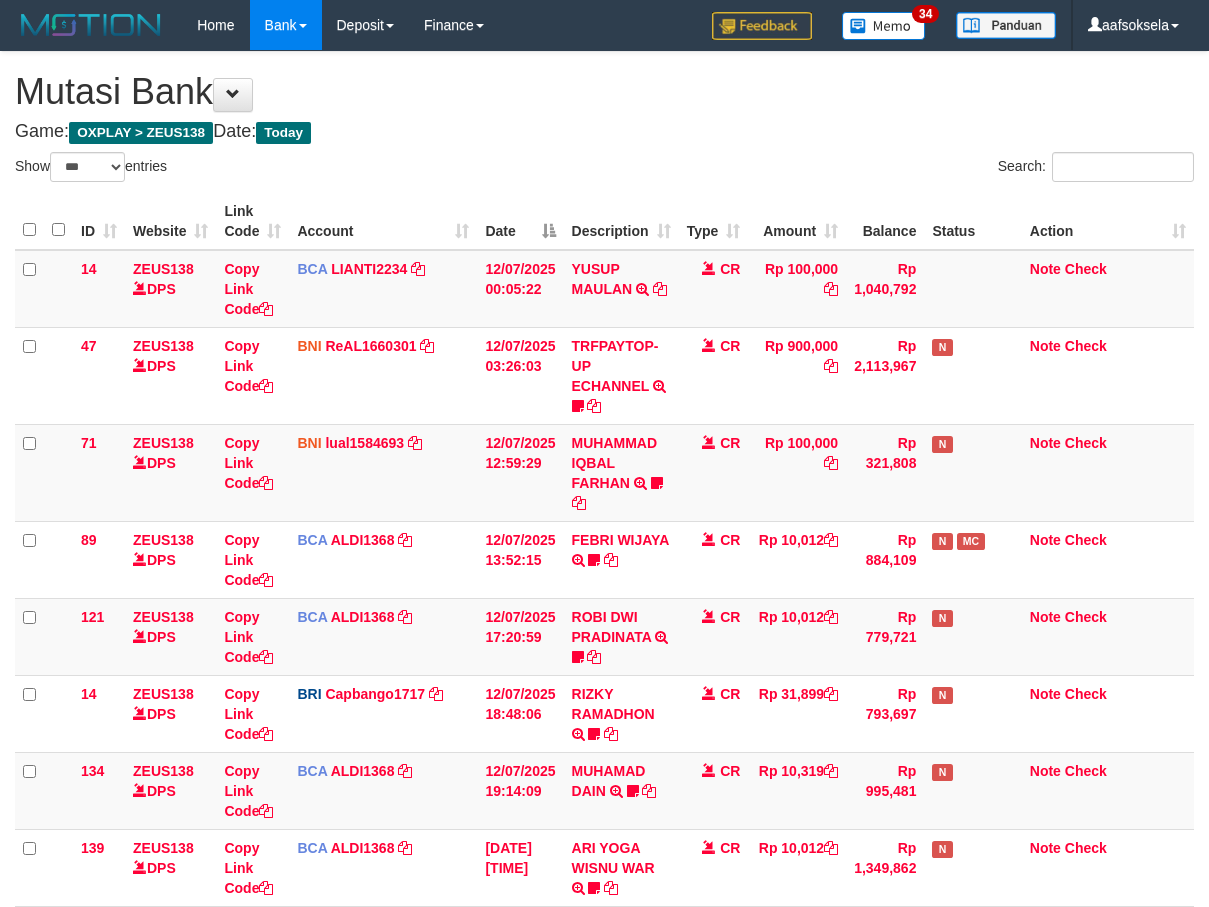 select on "***" 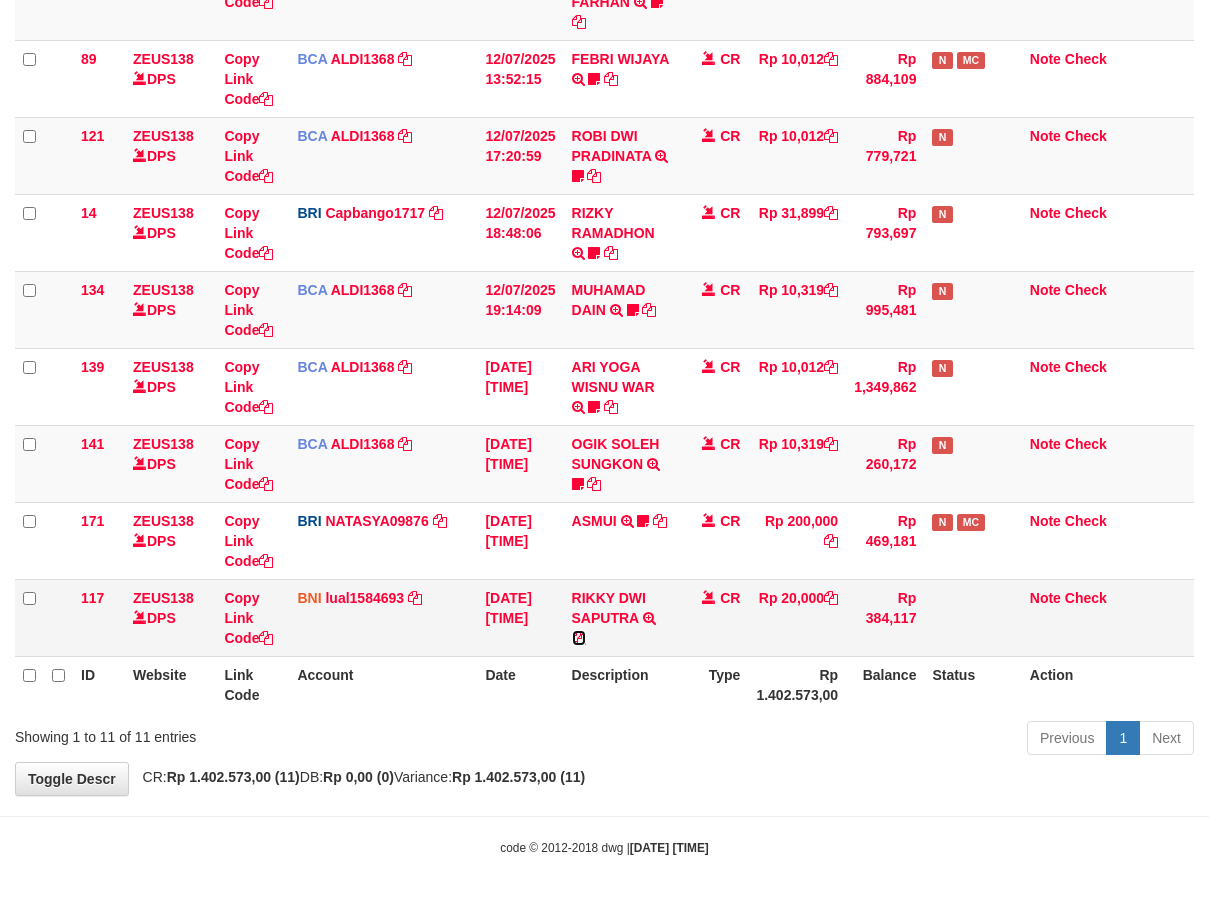 drag, startPoint x: 576, startPoint y: 633, endPoint x: 656, endPoint y: 652, distance: 82.2253 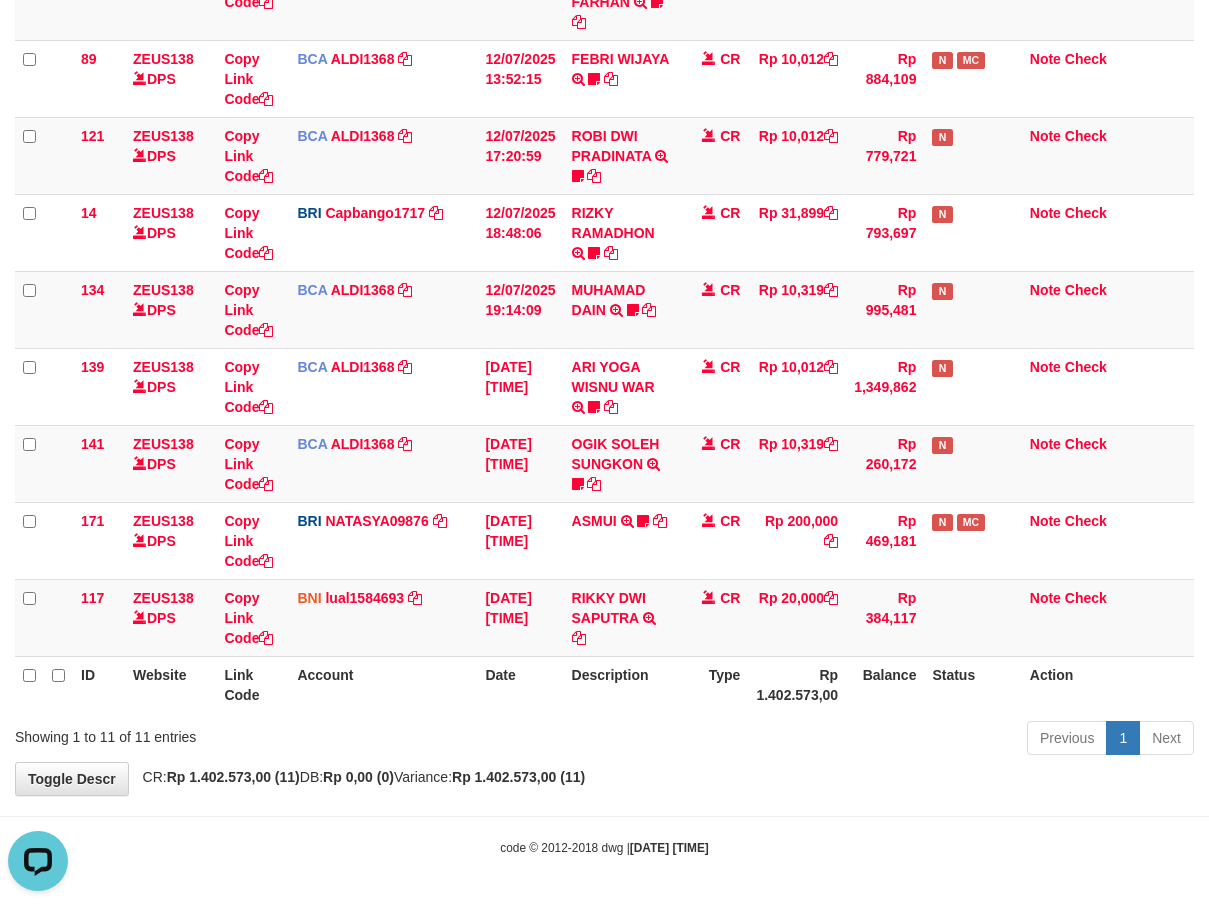 scroll, scrollTop: 0, scrollLeft: 0, axis: both 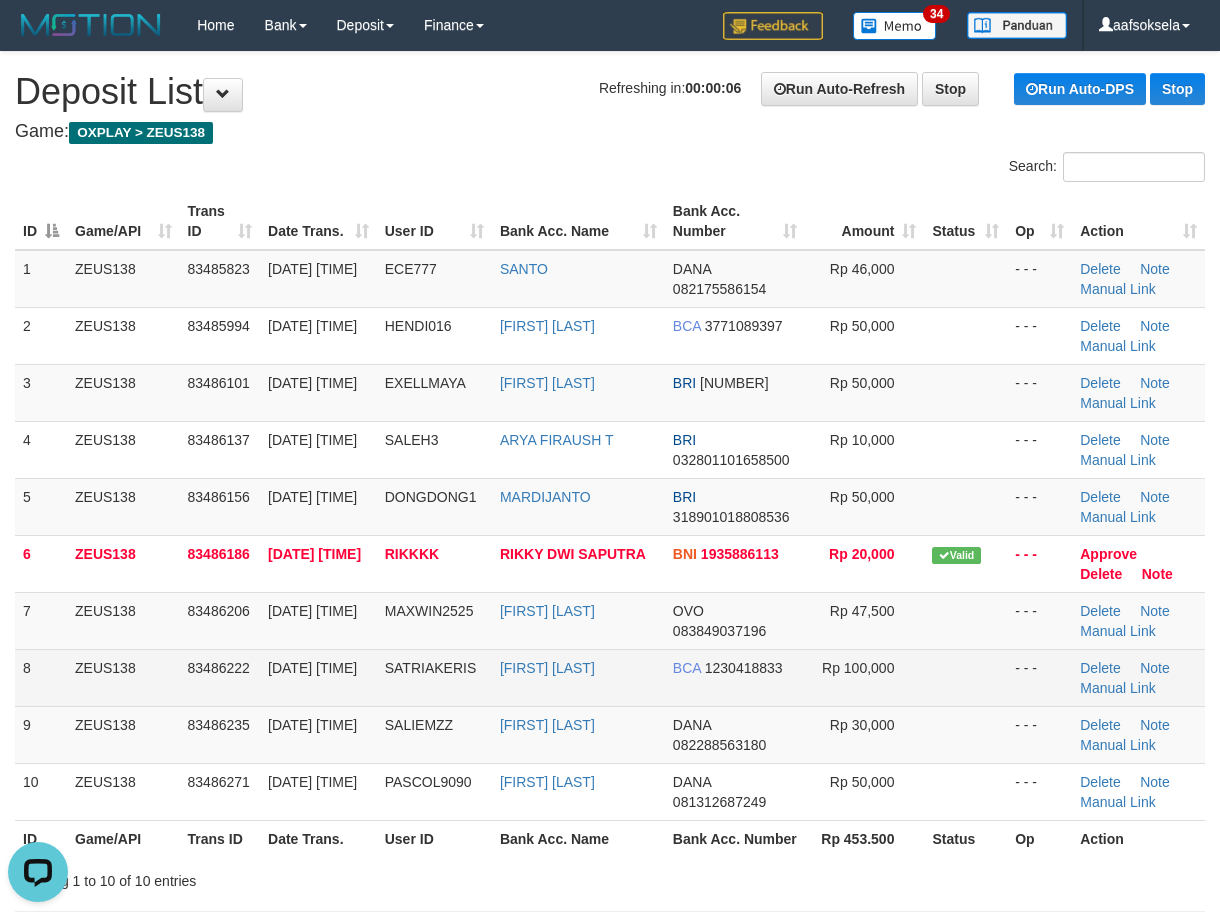 drag, startPoint x: 403, startPoint y: 704, endPoint x: 210, endPoint y: 730, distance: 194.74342 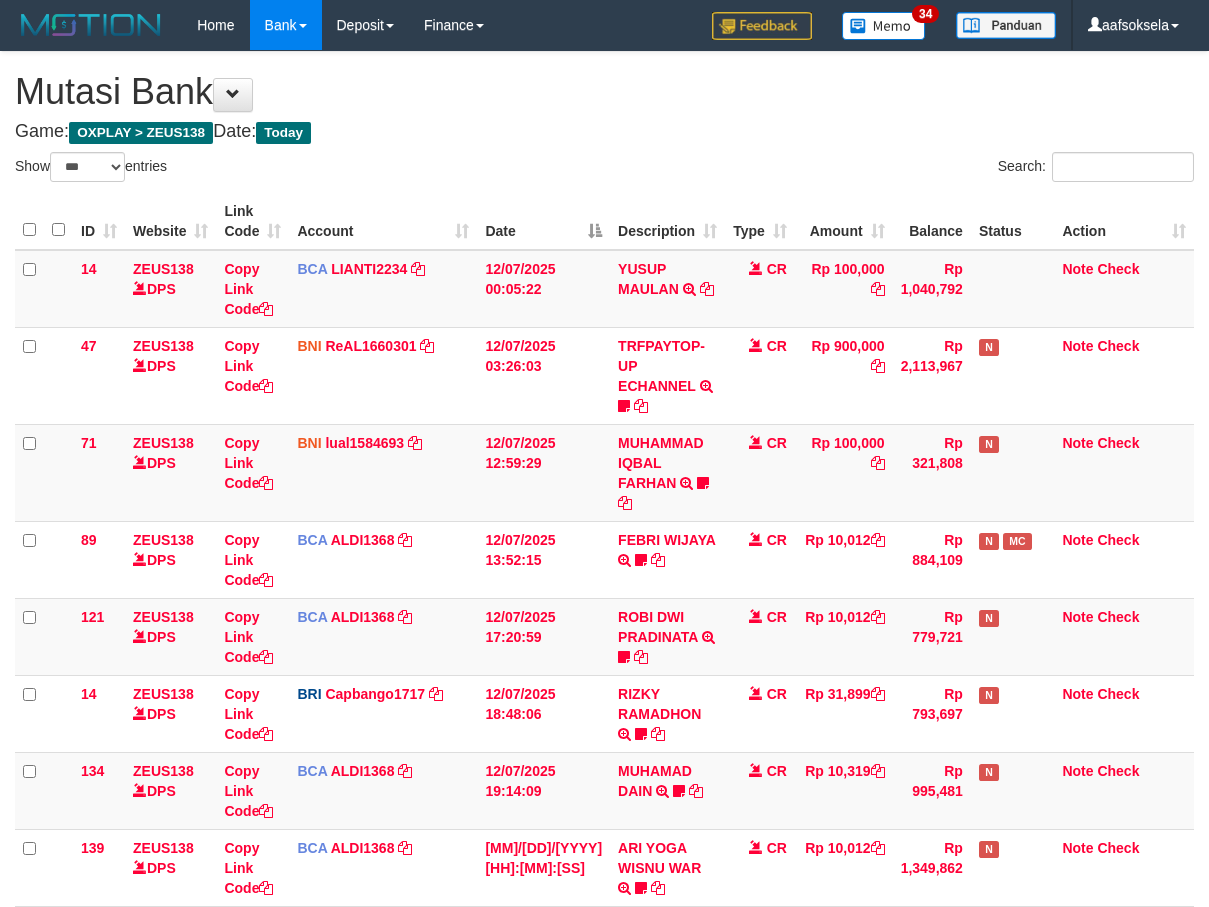 select on "***" 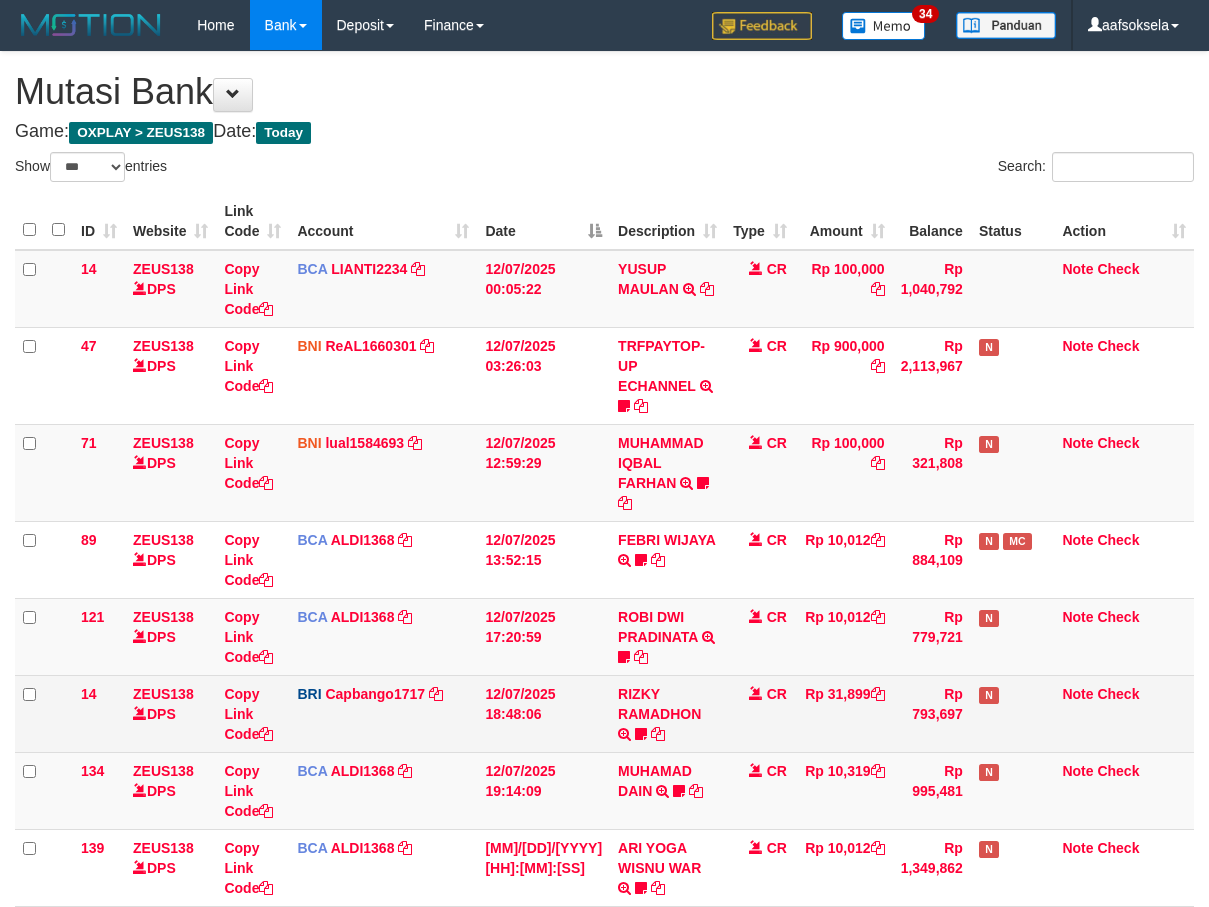 scroll, scrollTop: 0, scrollLeft: 0, axis: both 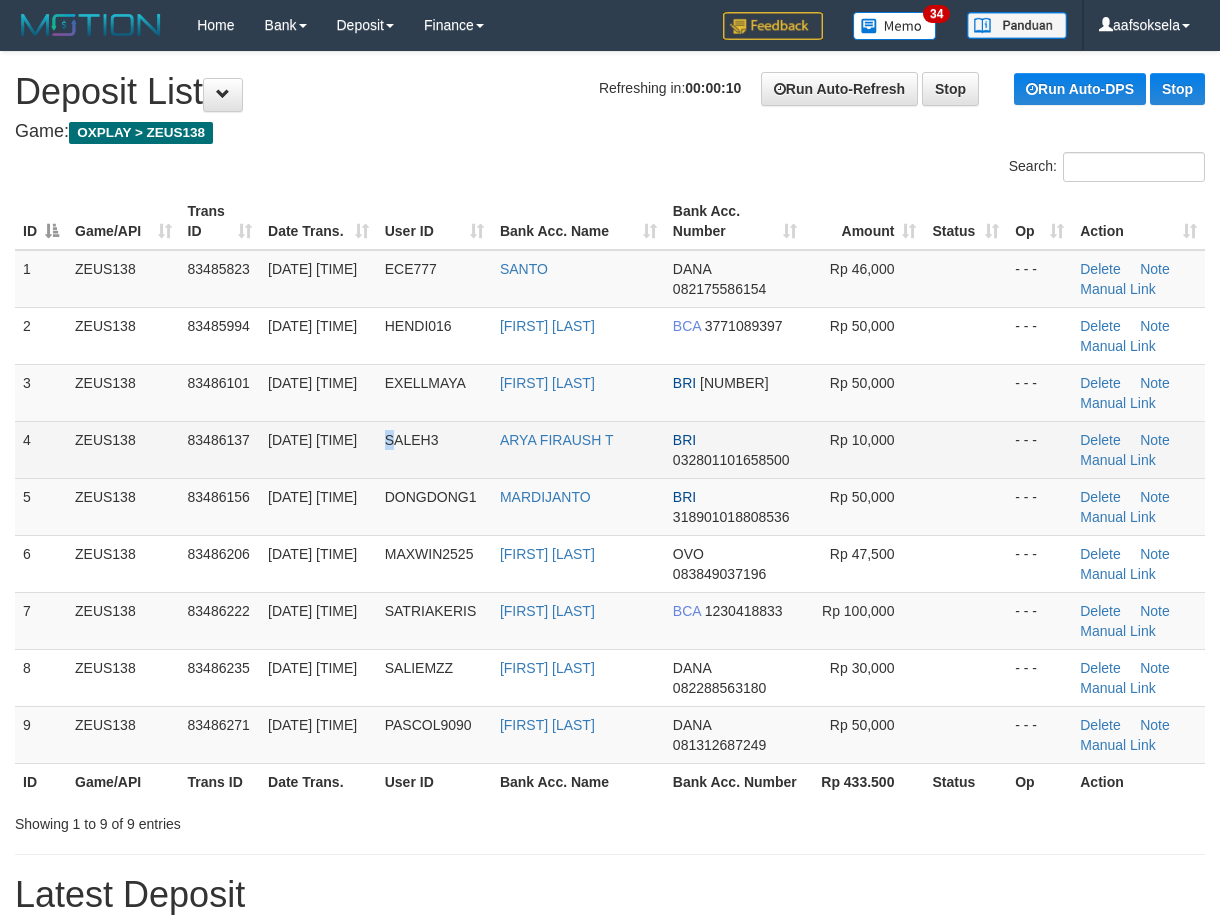 click on "SALEH3" at bounding box center (434, 449) 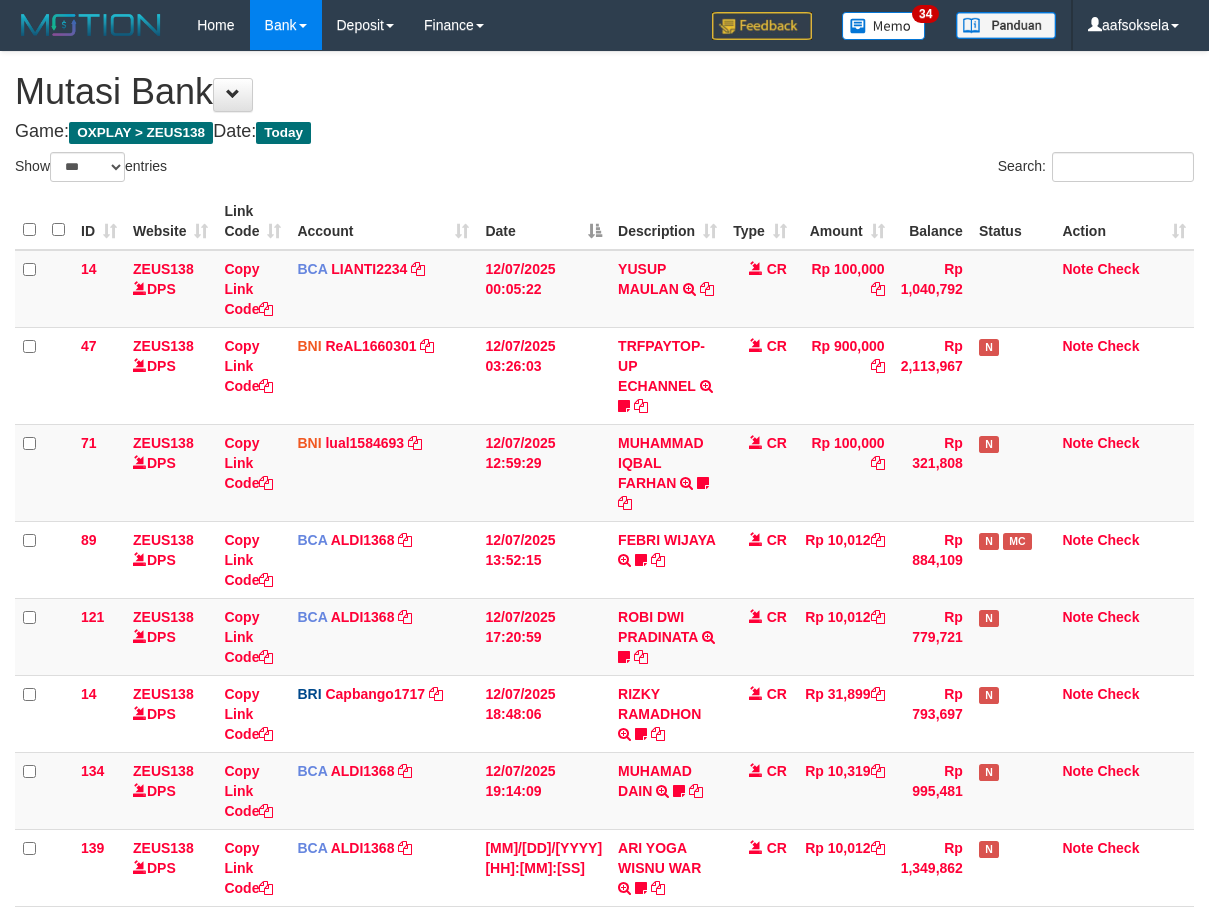 select on "***" 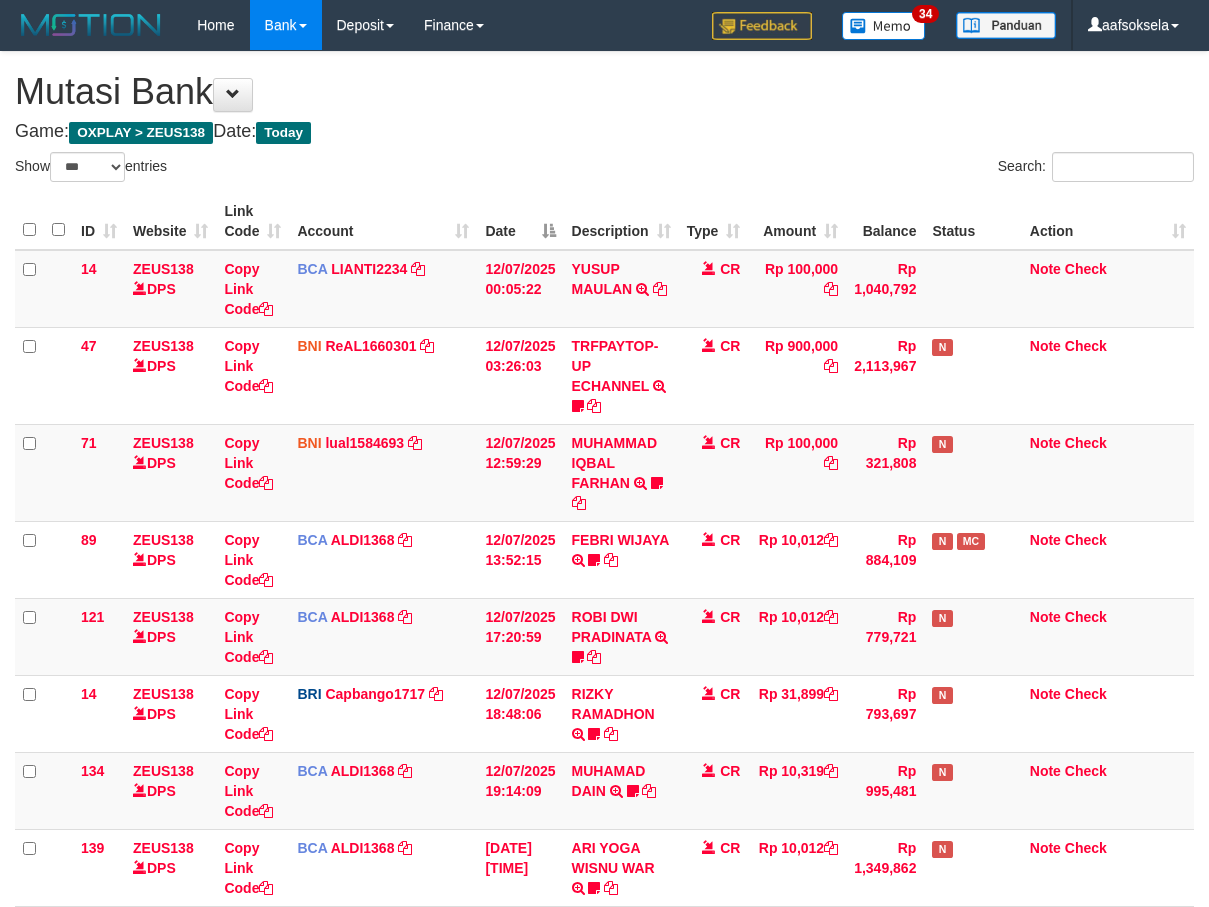 select on "***" 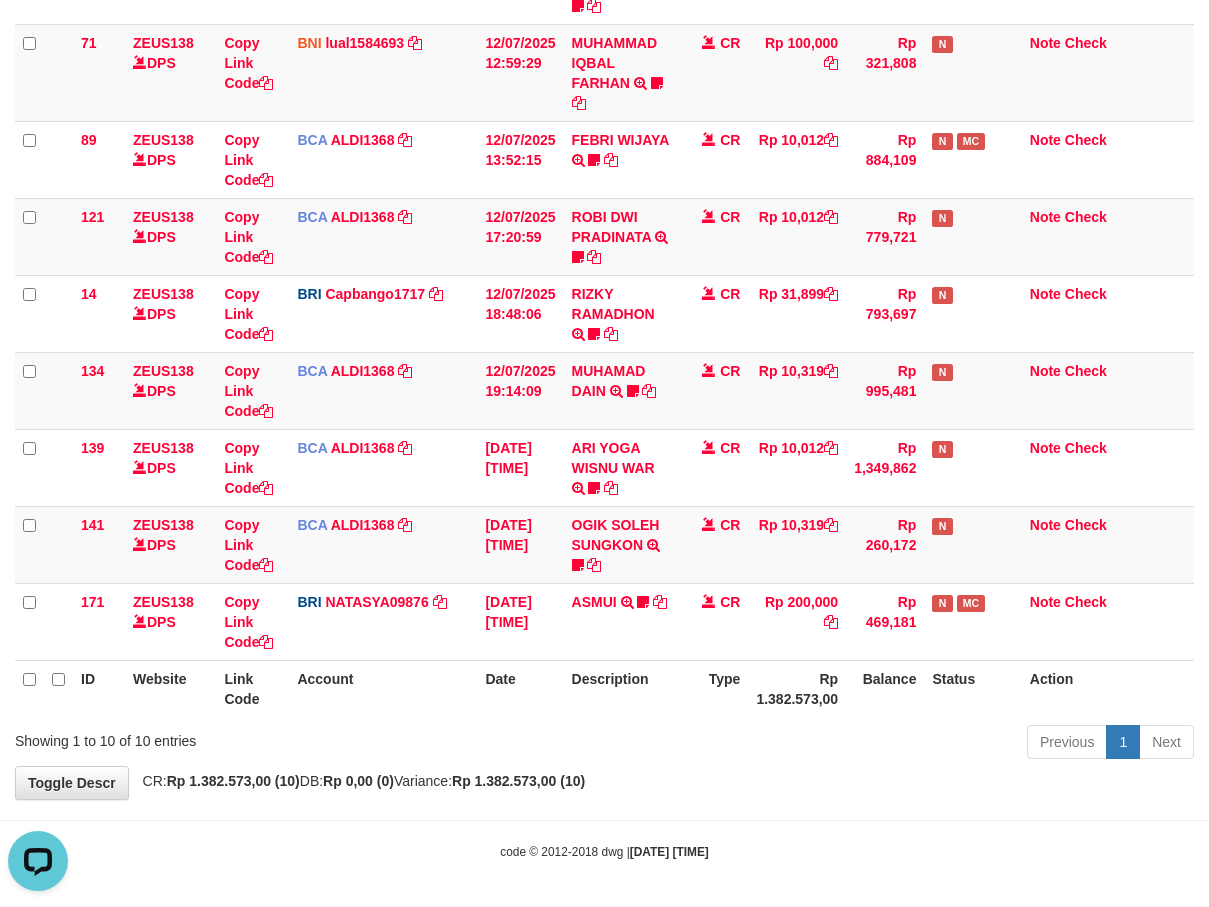 scroll, scrollTop: 0, scrollLeft: 0, axis: both 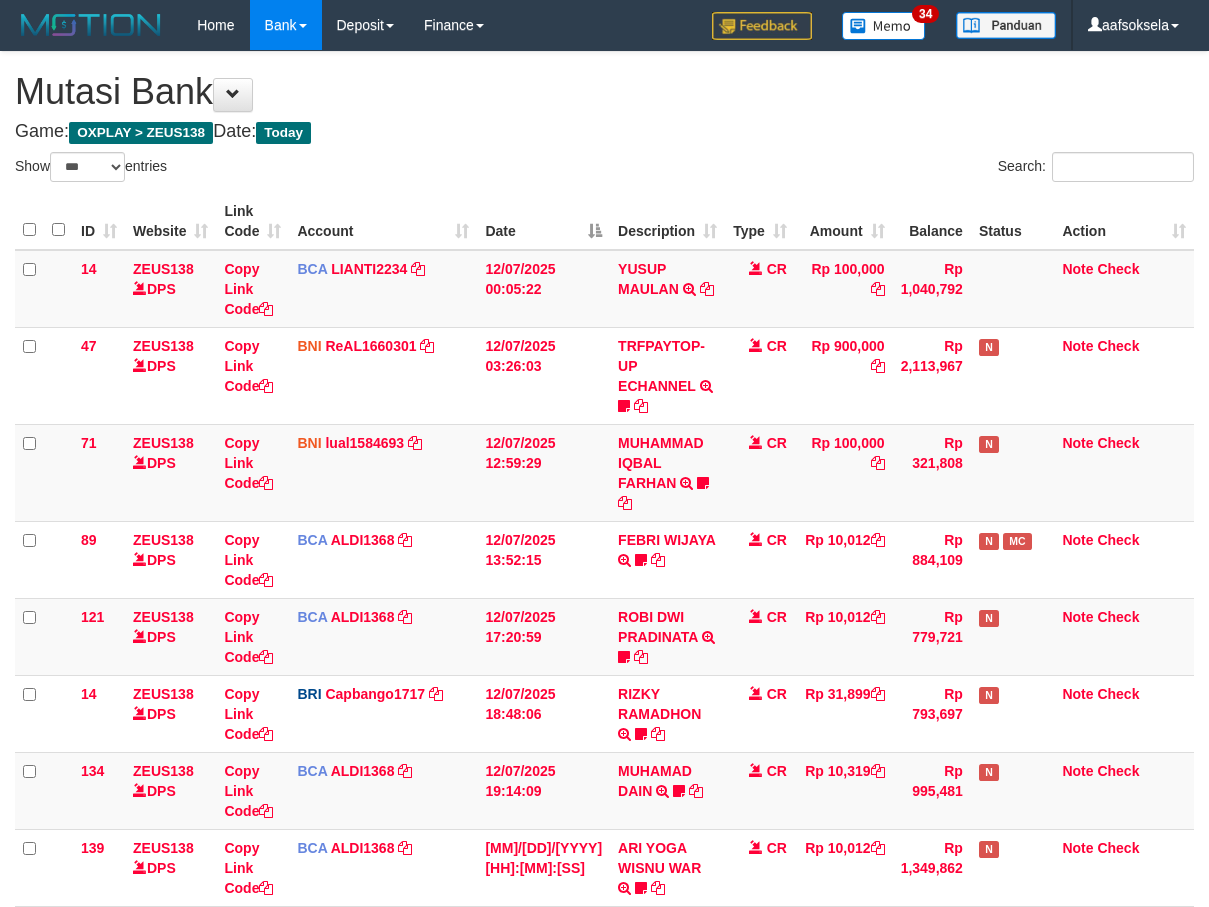 select on "***" 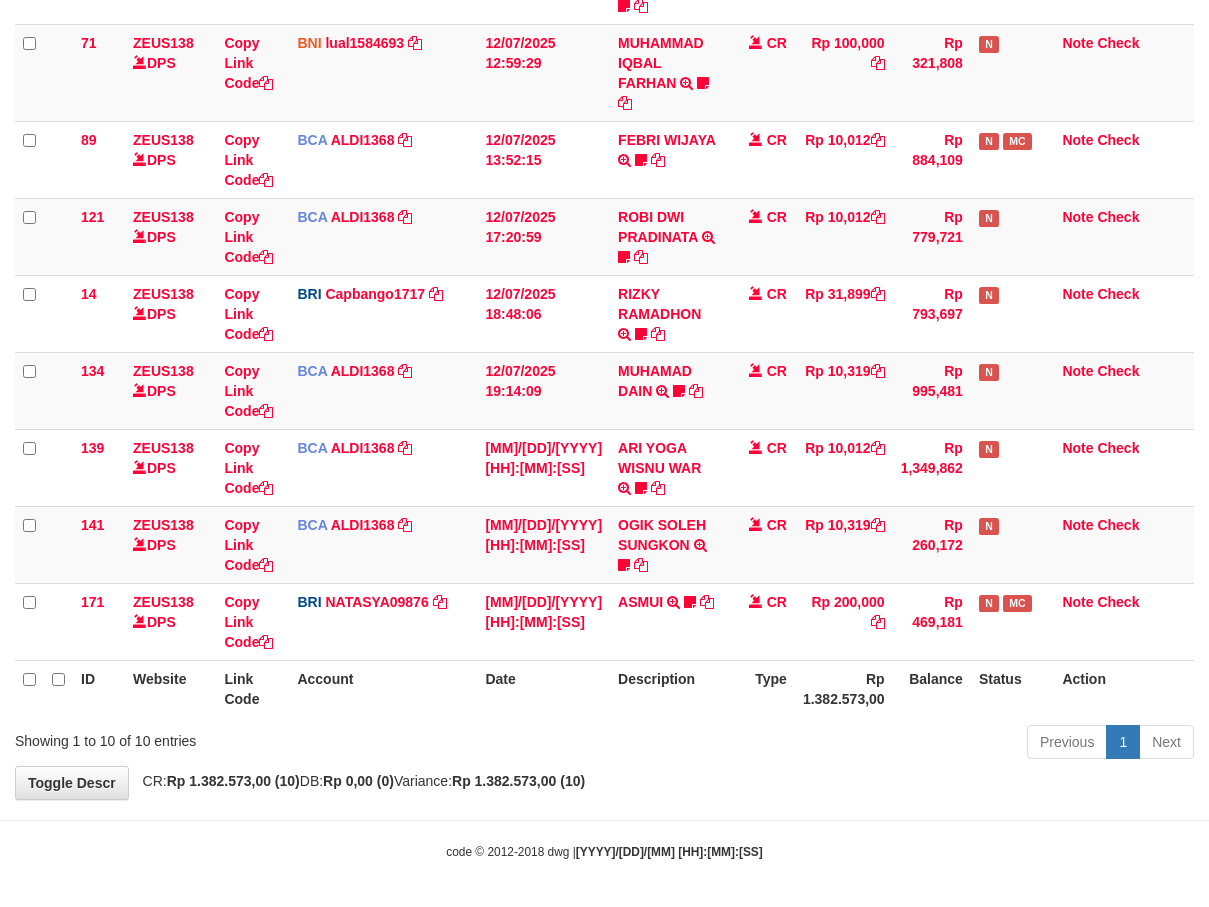 click on "Previous 1 Next" at bounding box center [856, 744] 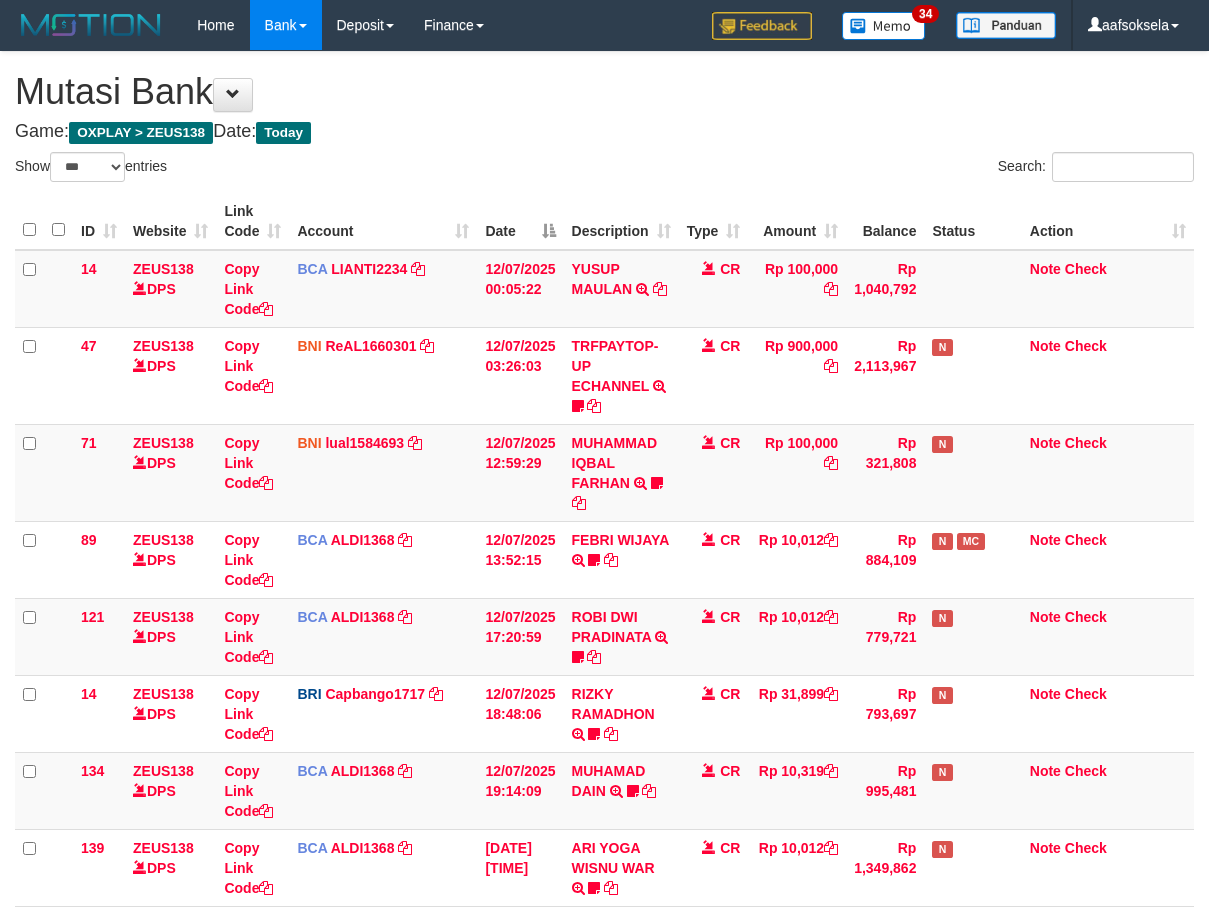 select on "***" 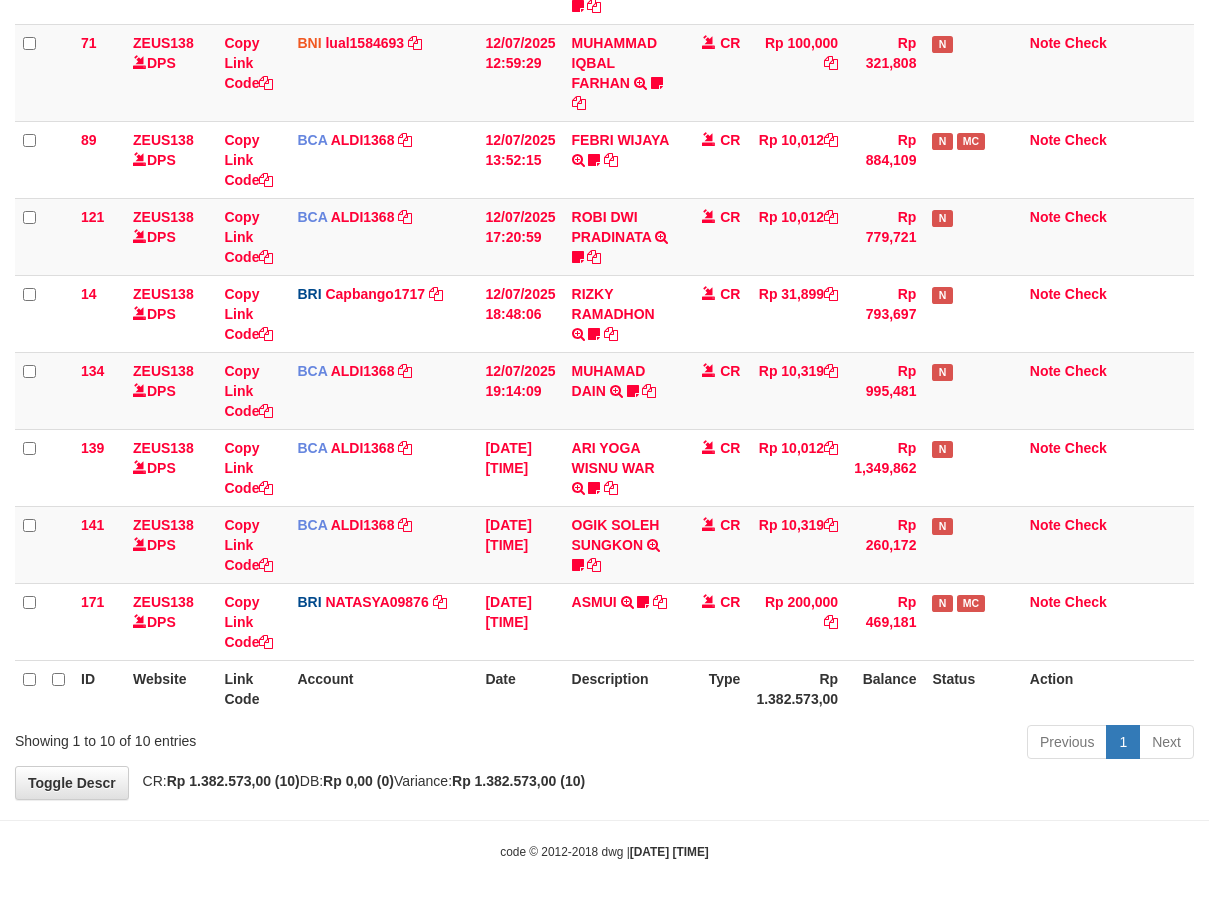 click on "Previous 1 Next" at bounding box center [856, 744] 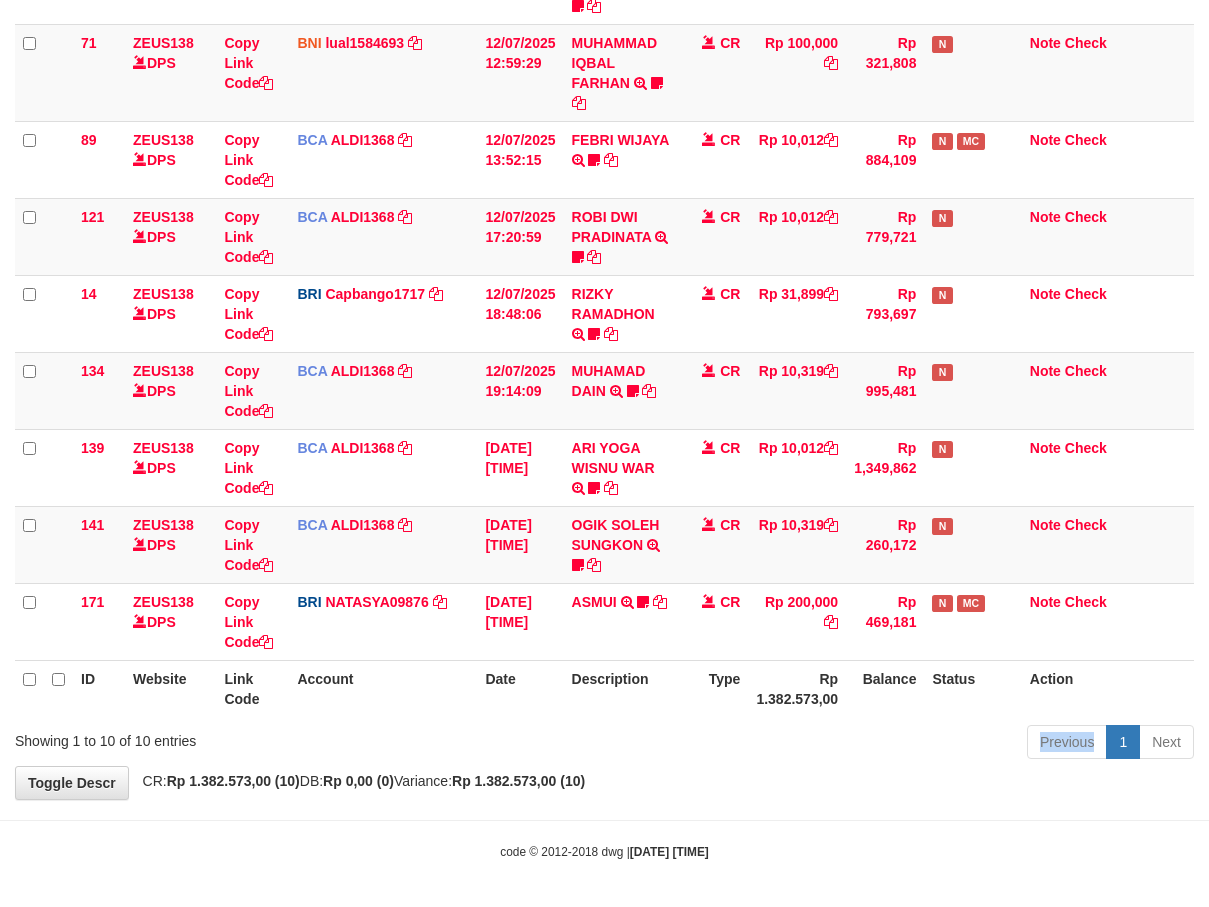 click on "Previous 1 Next" at bounding box center [856, 744] 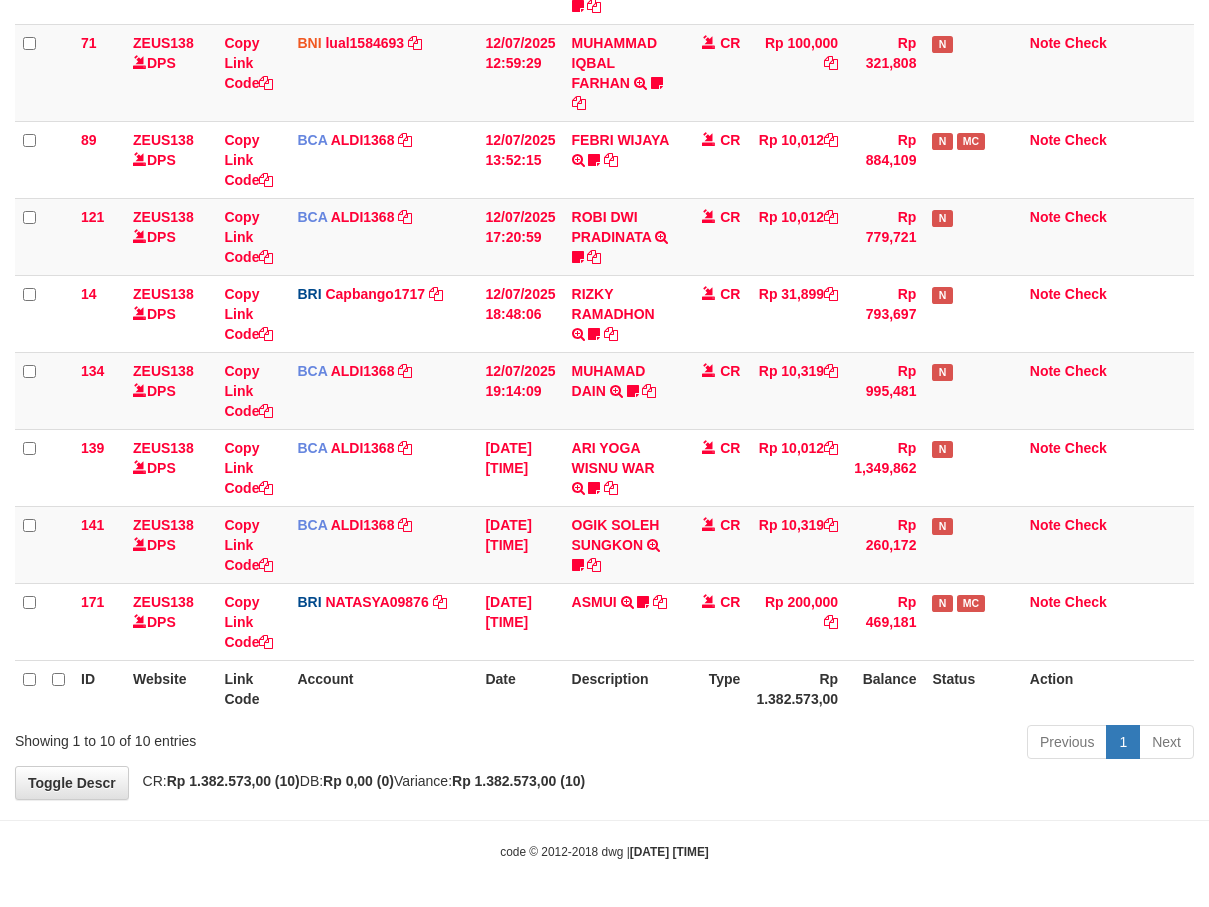 click on "Previous 1 Next" at bounding box center [856, 744] 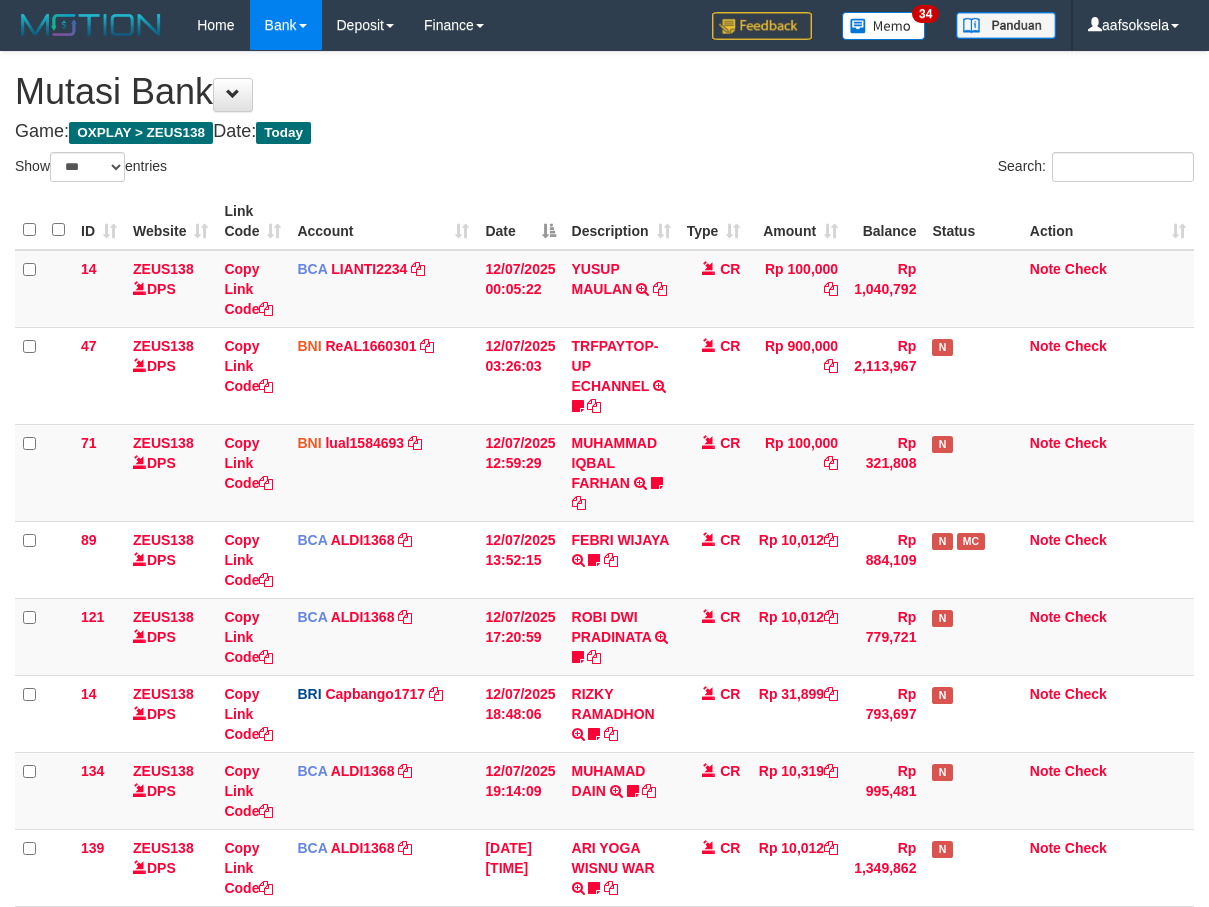 select on "***" 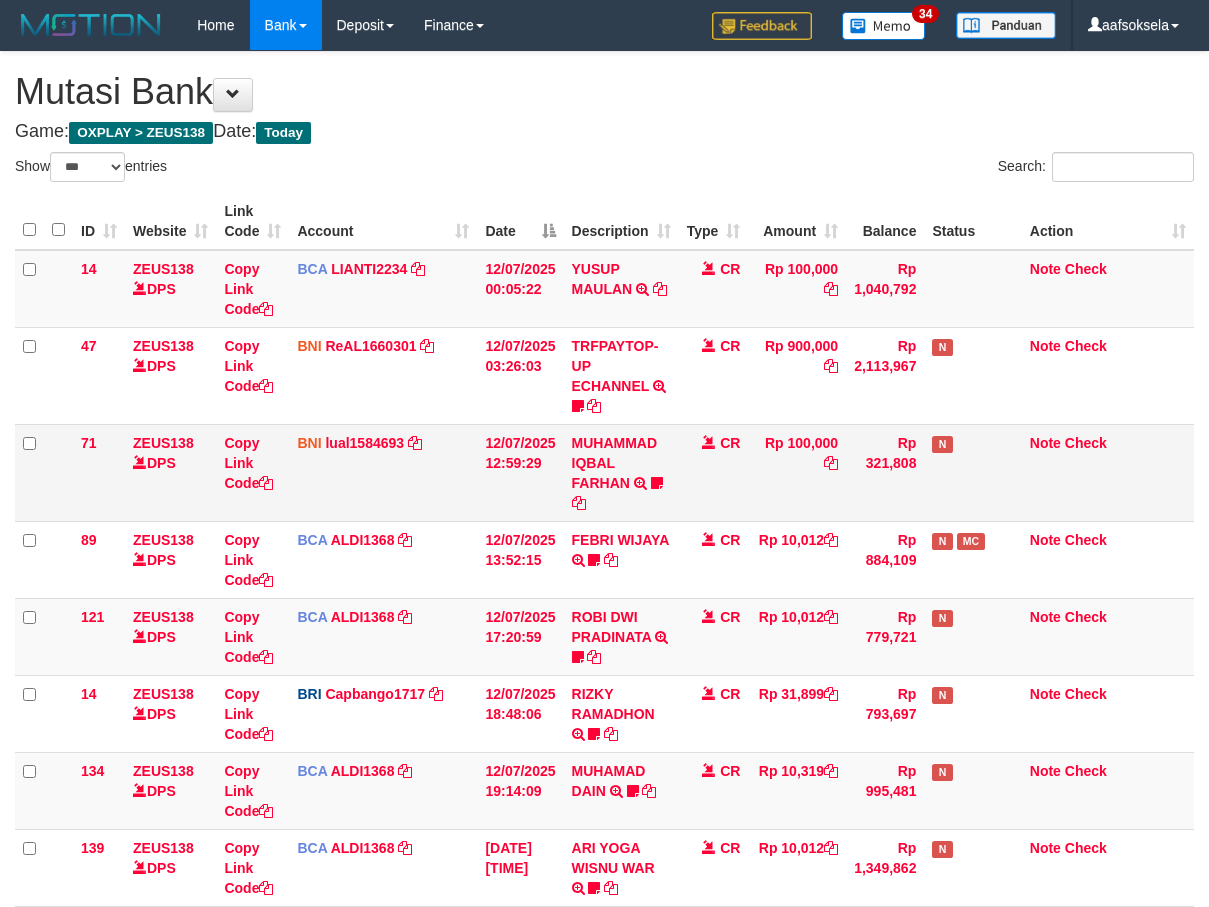 scroll, scrollTop: 400, scrollLeft: 0, axis: vertical 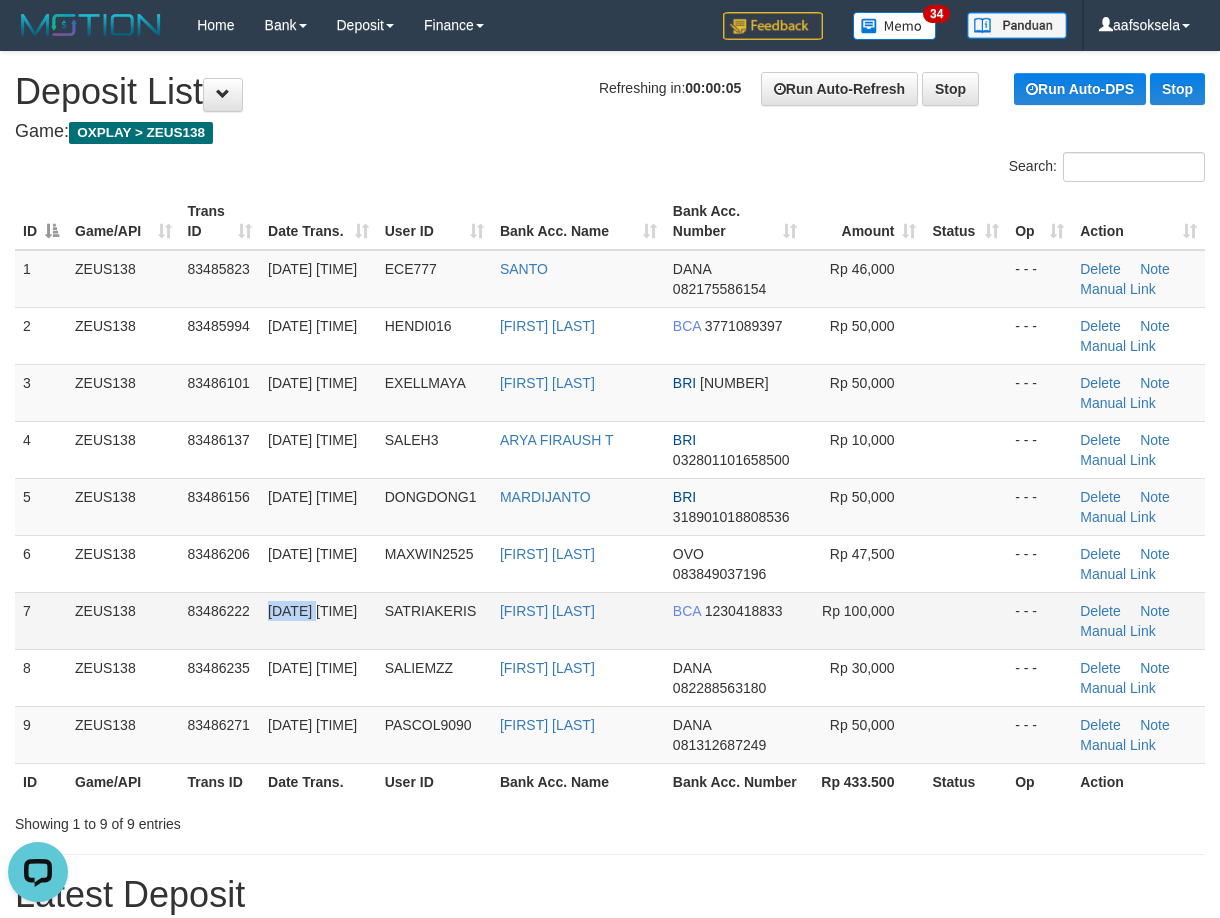 click on "[DATE] [TIME]" at bounding box center [312, 611] 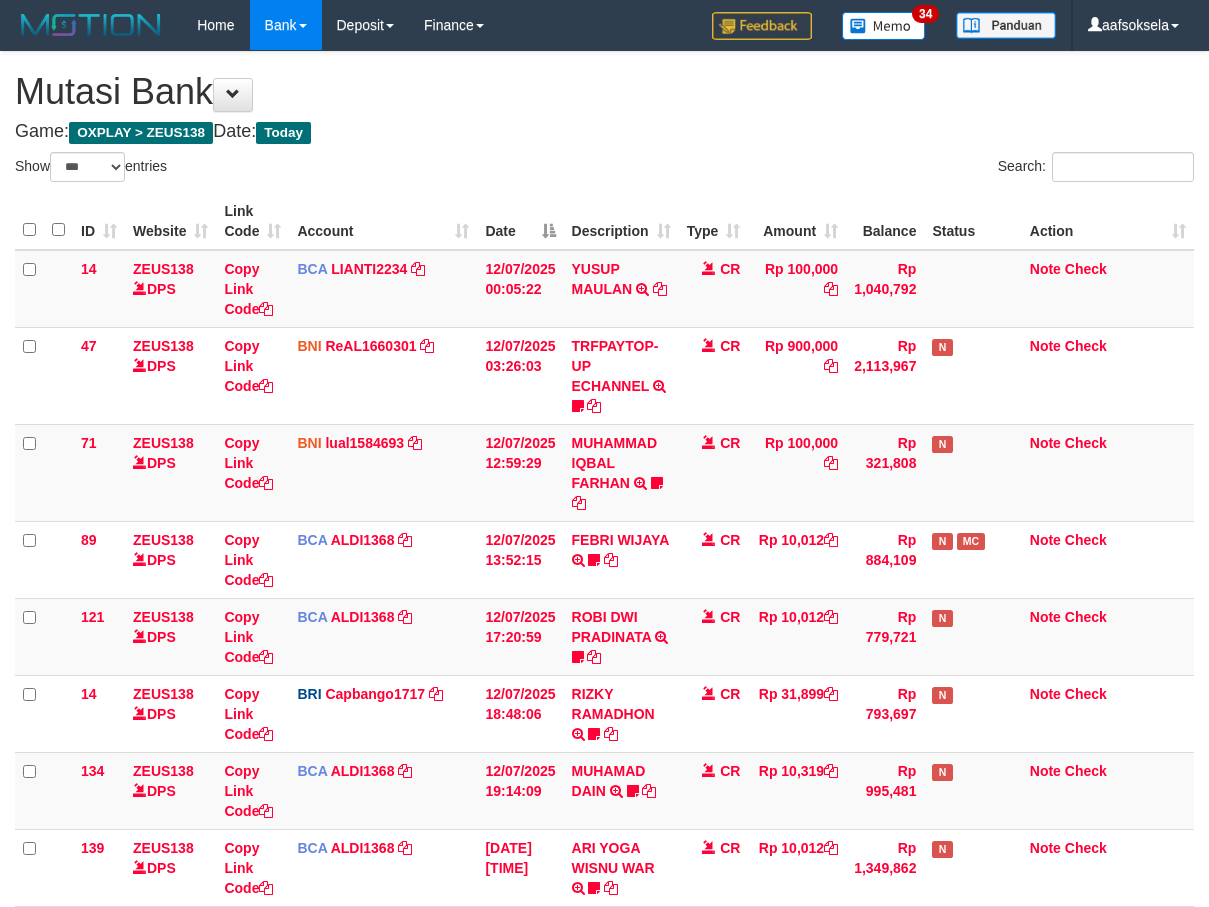 select on "***" 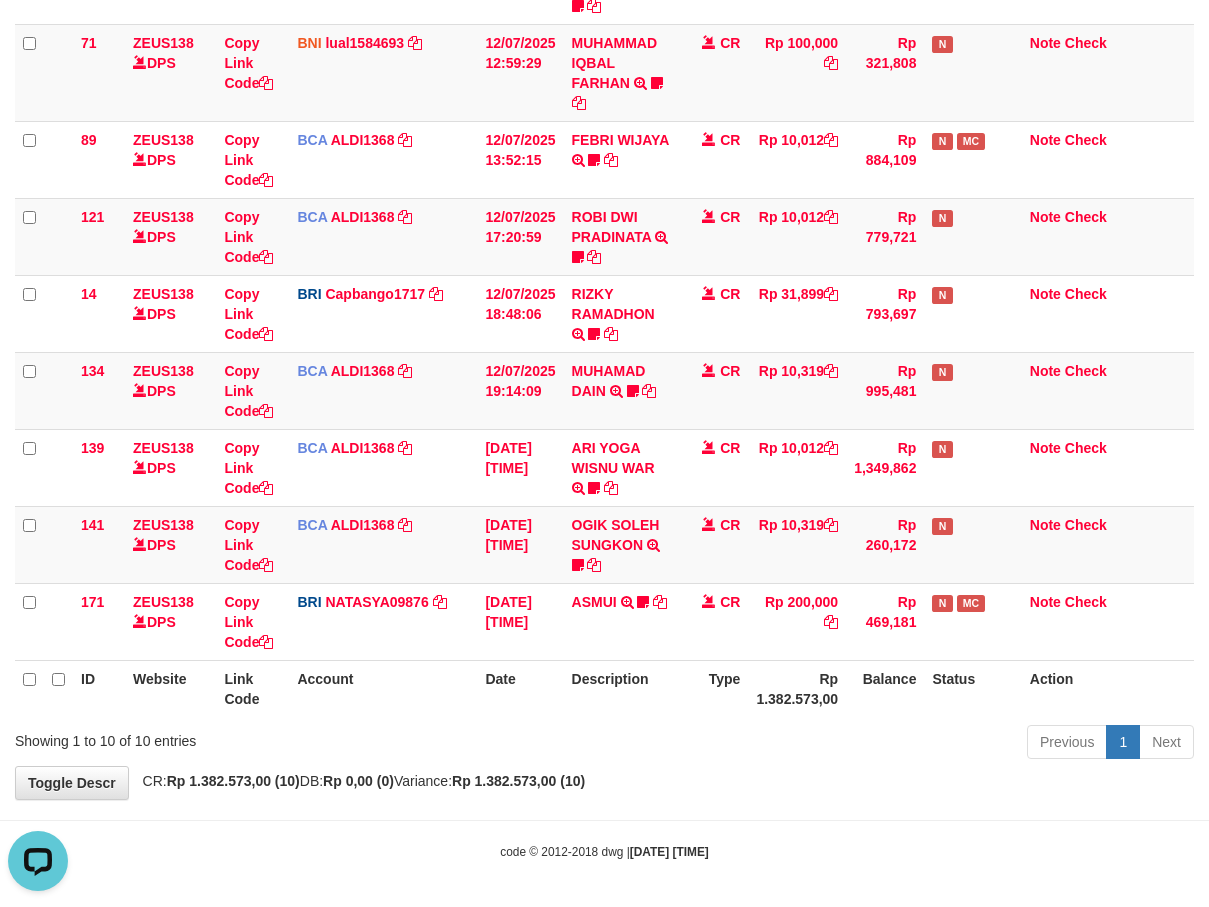 scroll, scrollTop: 0, scrollLeft: 0, axis: both 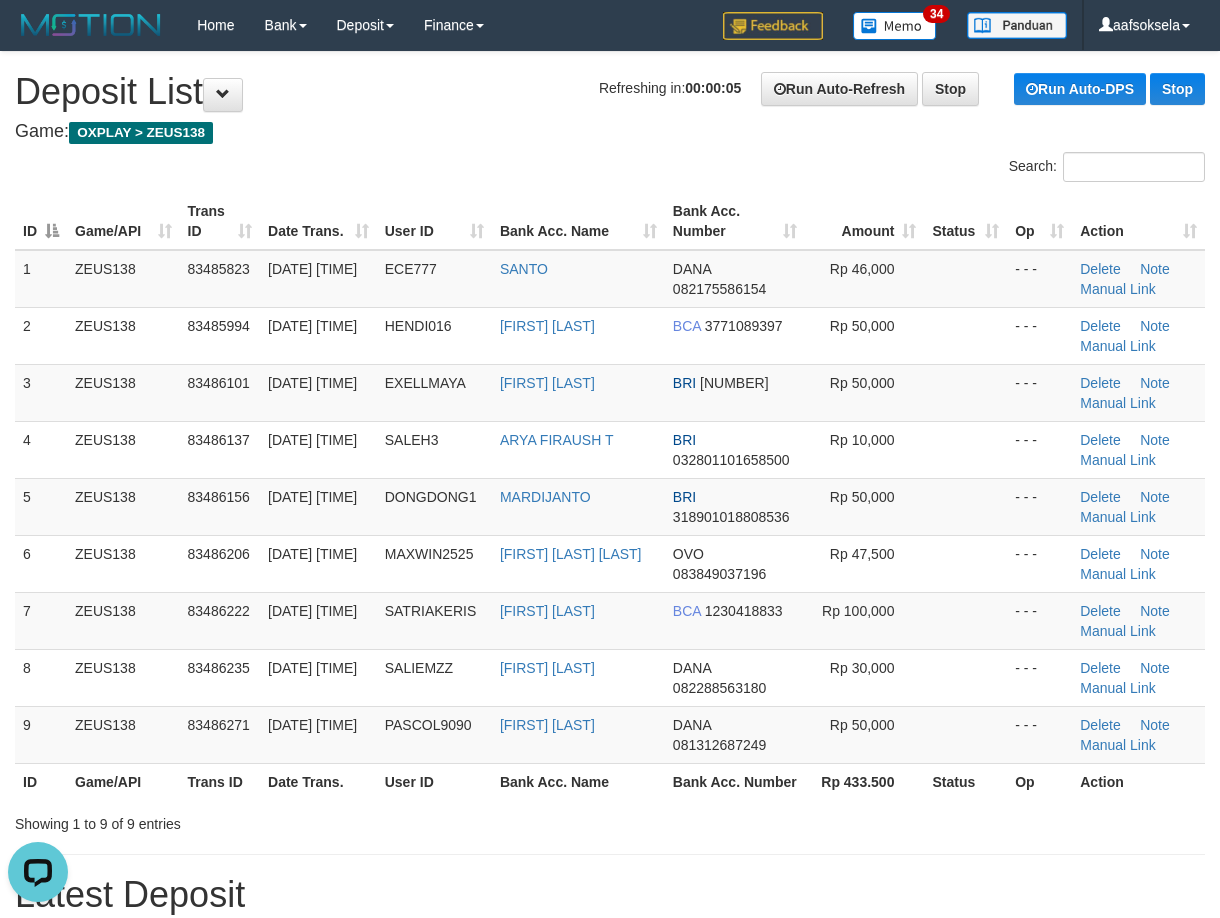 drag, startPoint x: 424, startPoint y: 615, endPoint x: 11, endPoint y: 705, distance: 422.69257 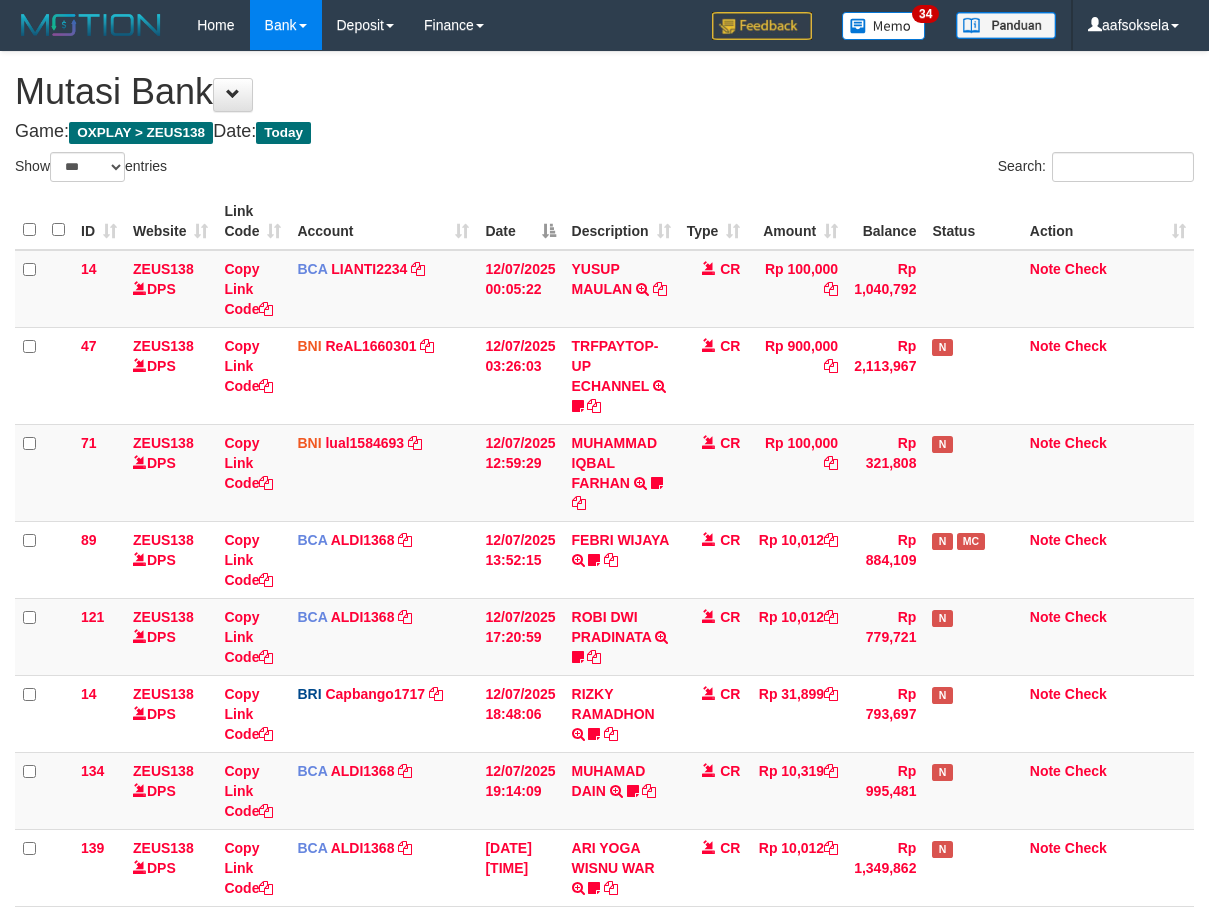 select on "***" 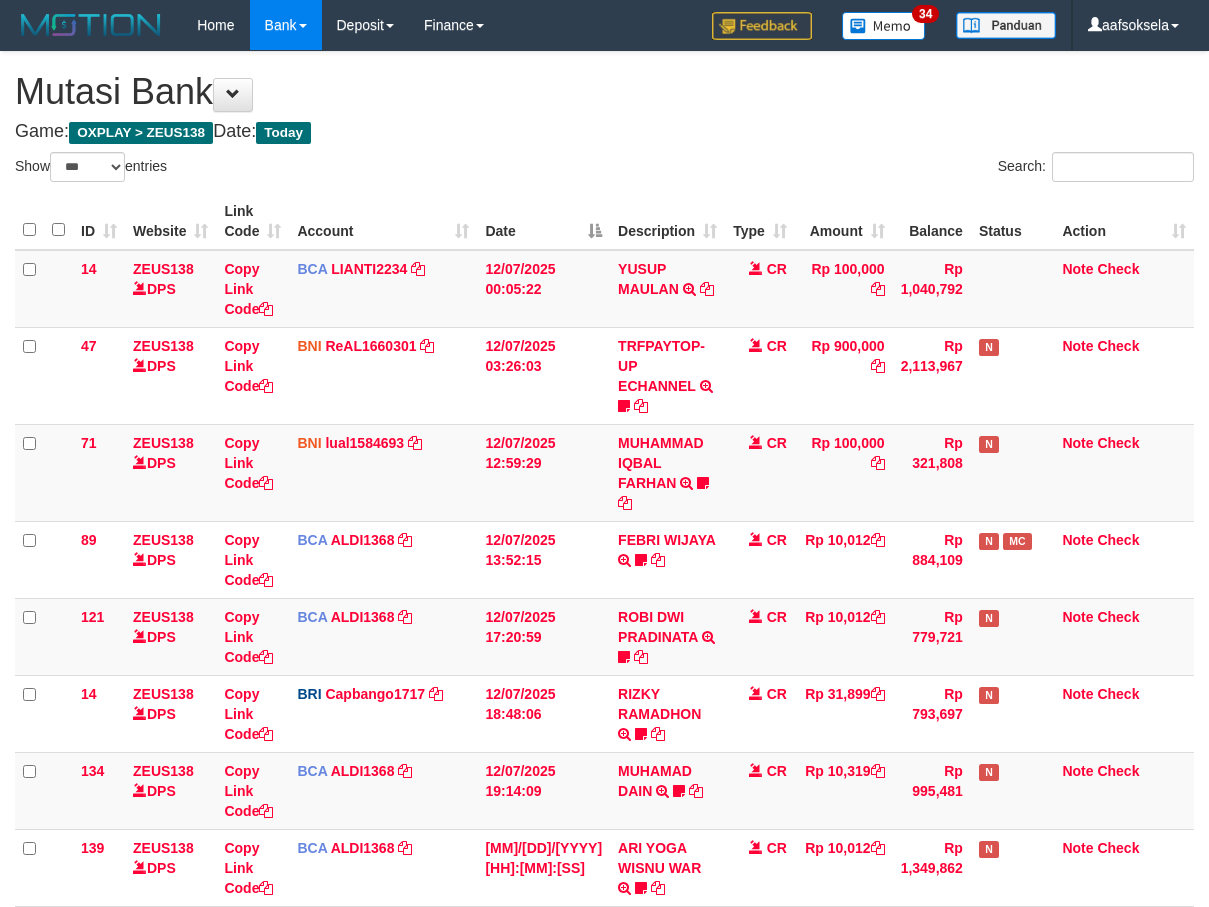 select on "***" 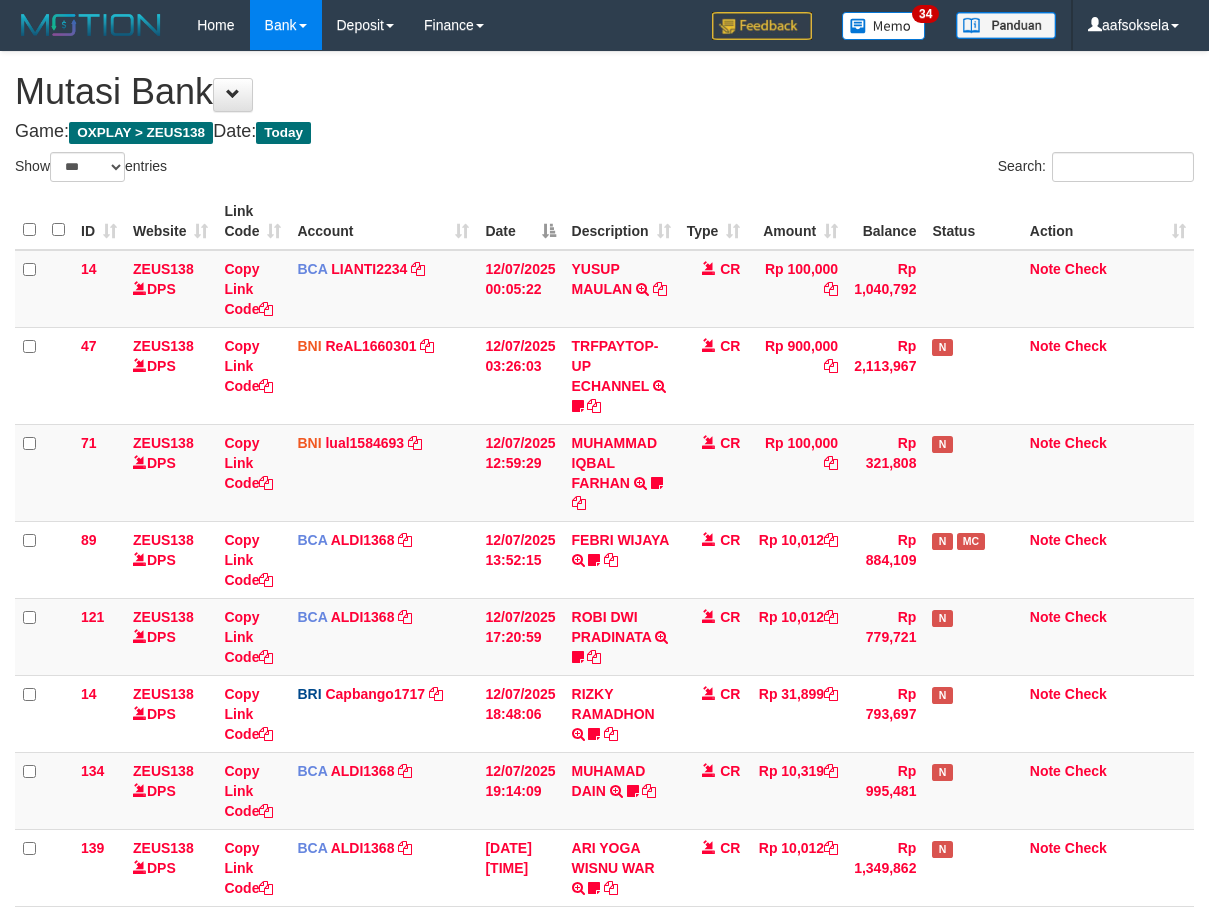 select on "***" 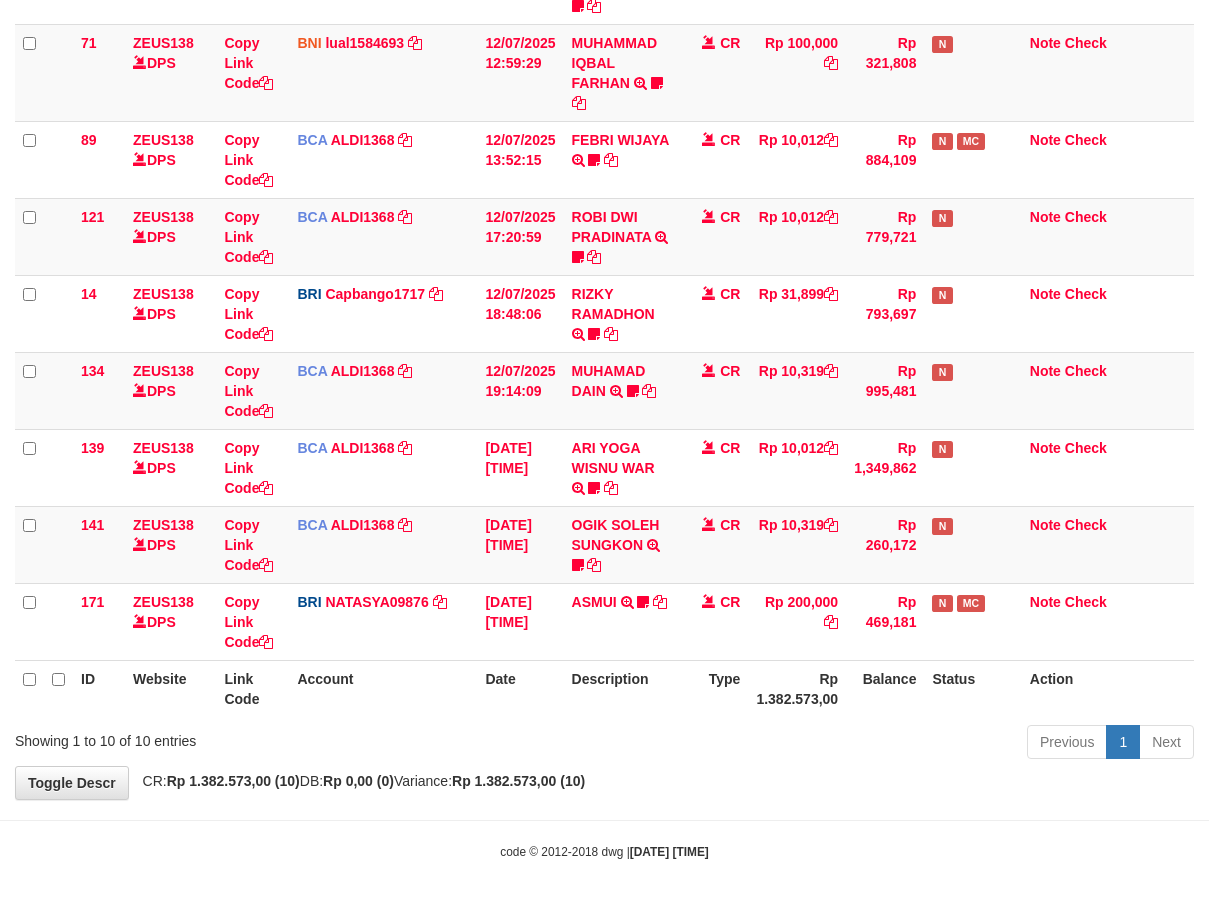 click on "Previous 1 Next" at bounding box center (856, 744) 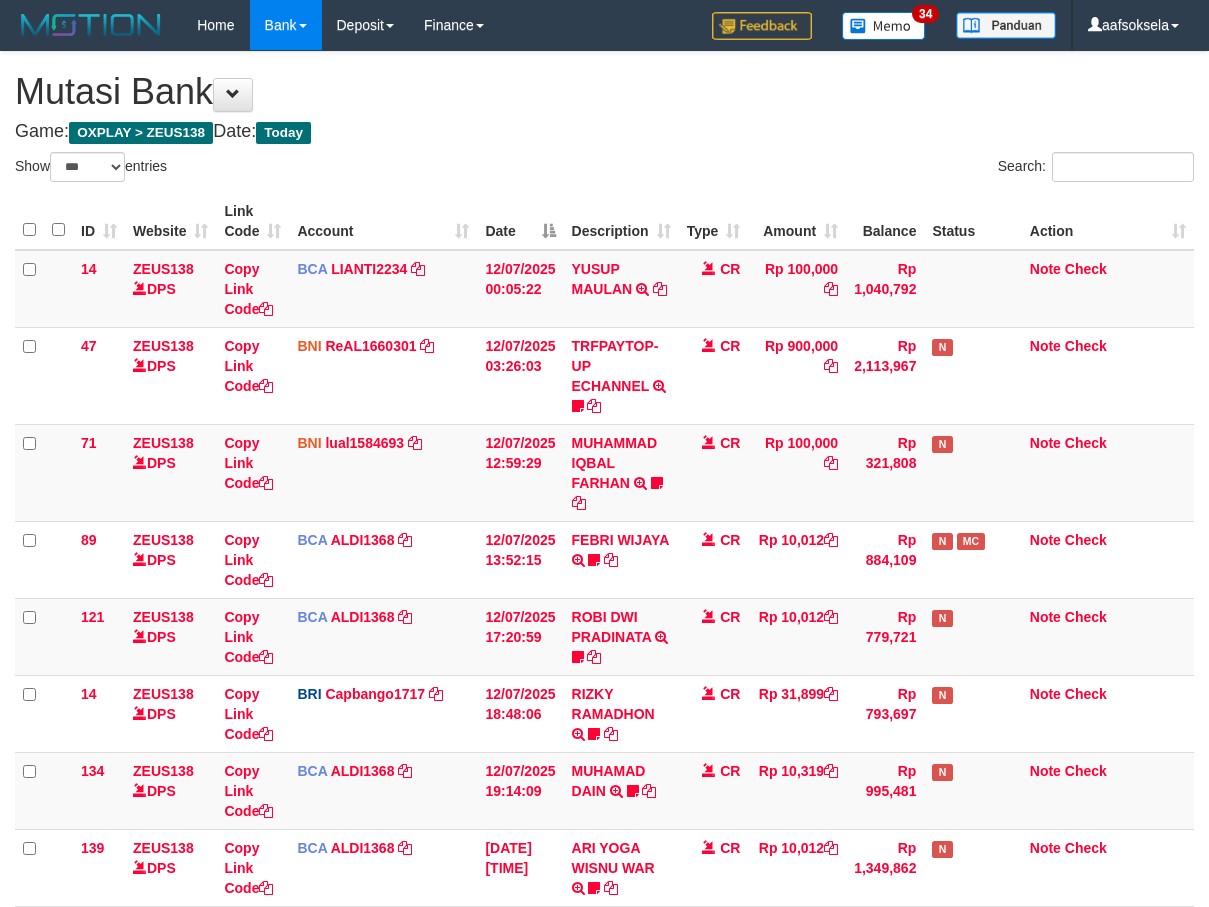 select on "***" 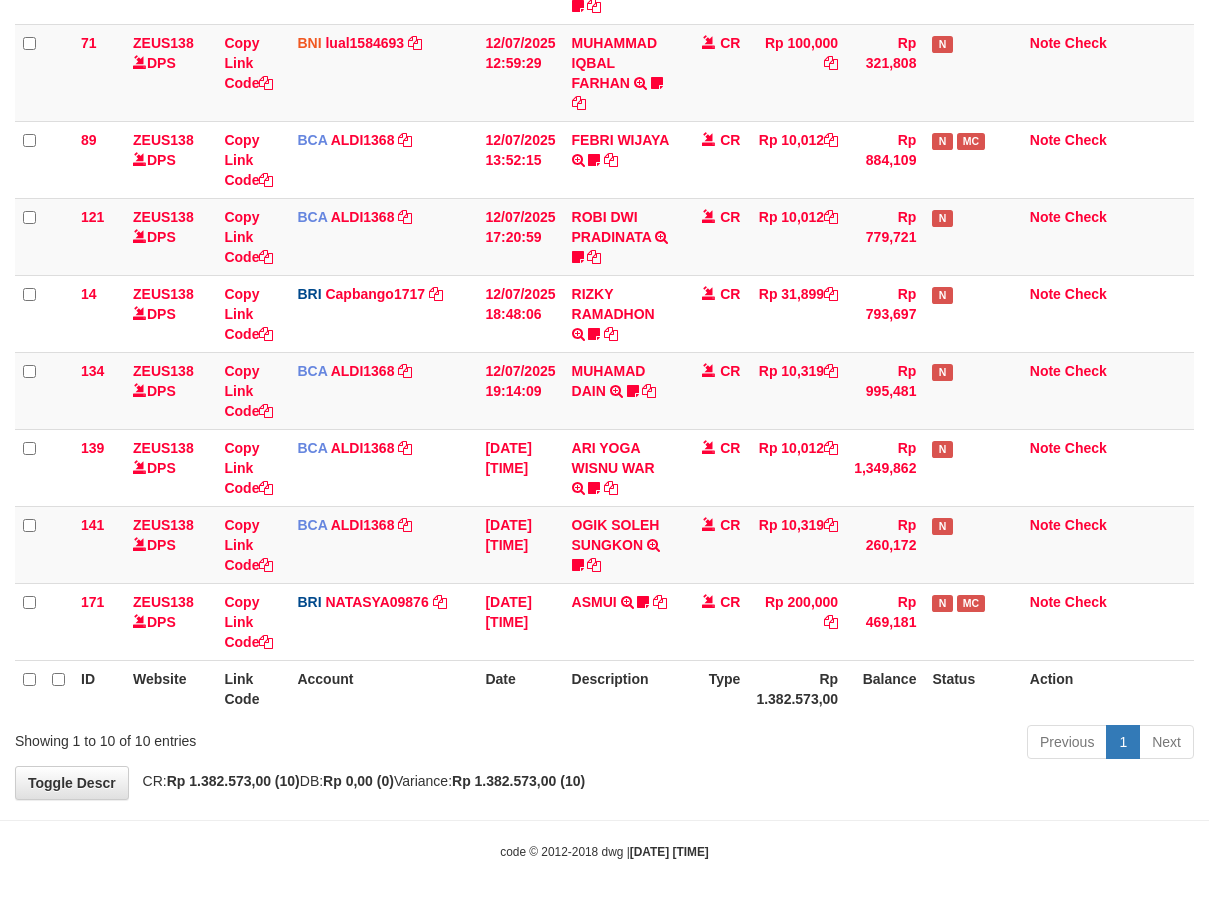 click on "Previous 1 Next" at bounding box center [856, 744] 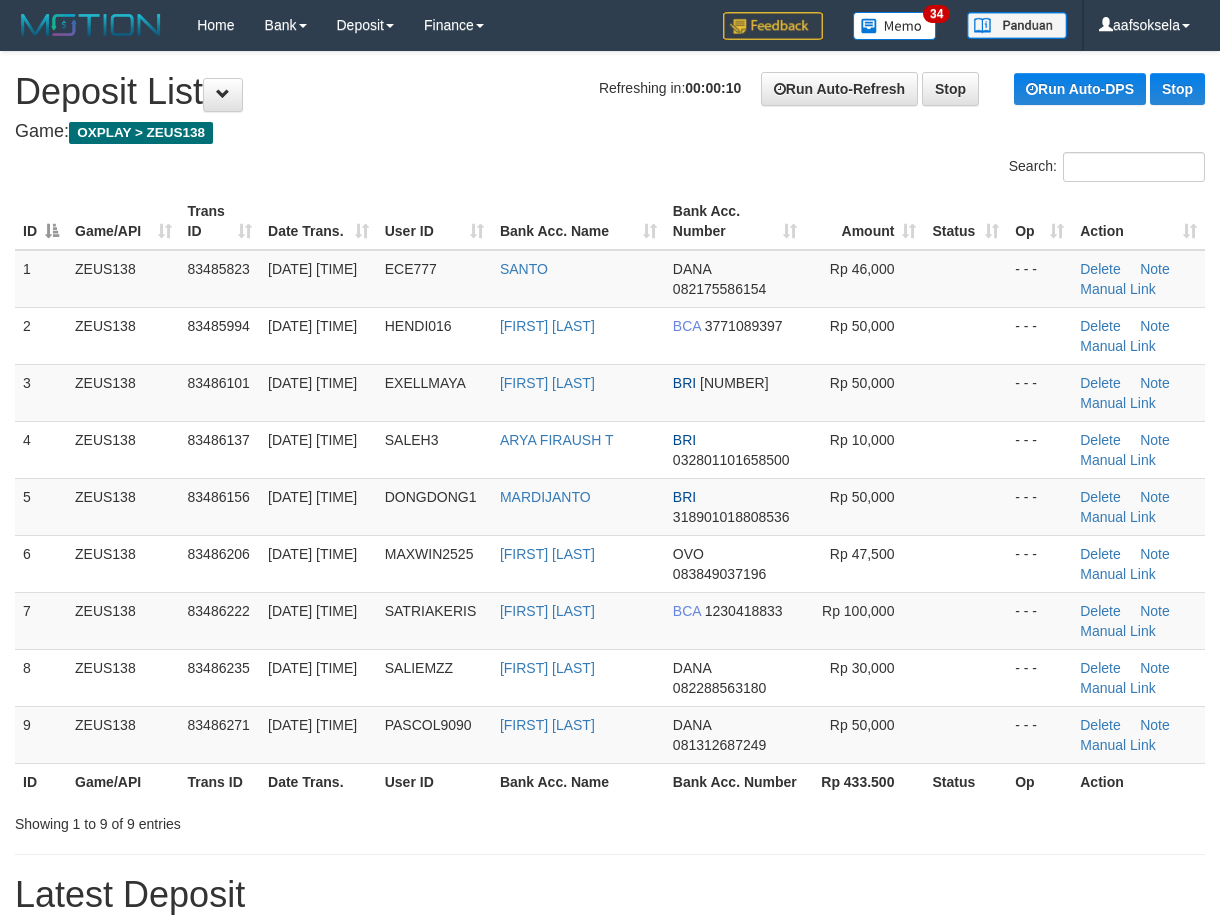 scroll, scrollTop: 0, scrollLeft: 0, axis: both 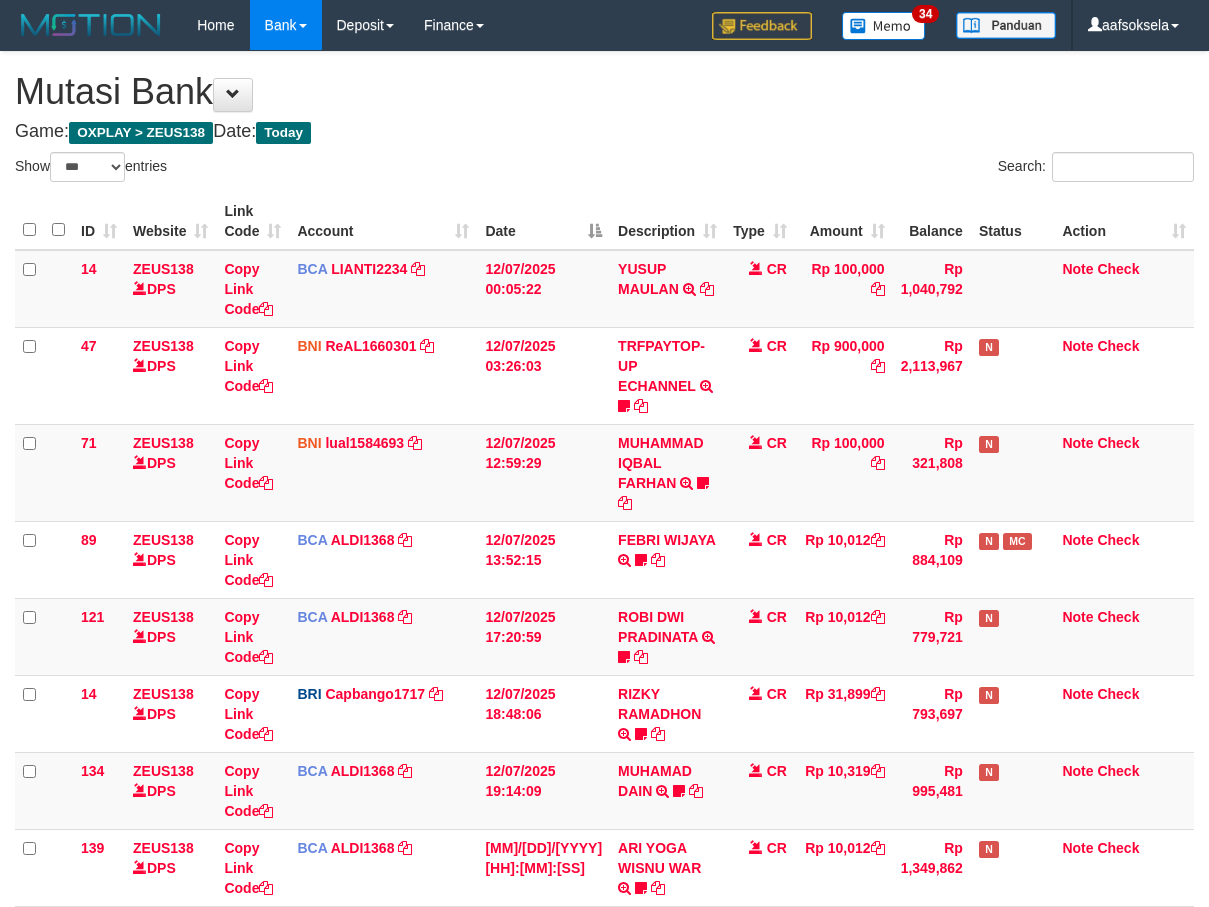 select on "***" 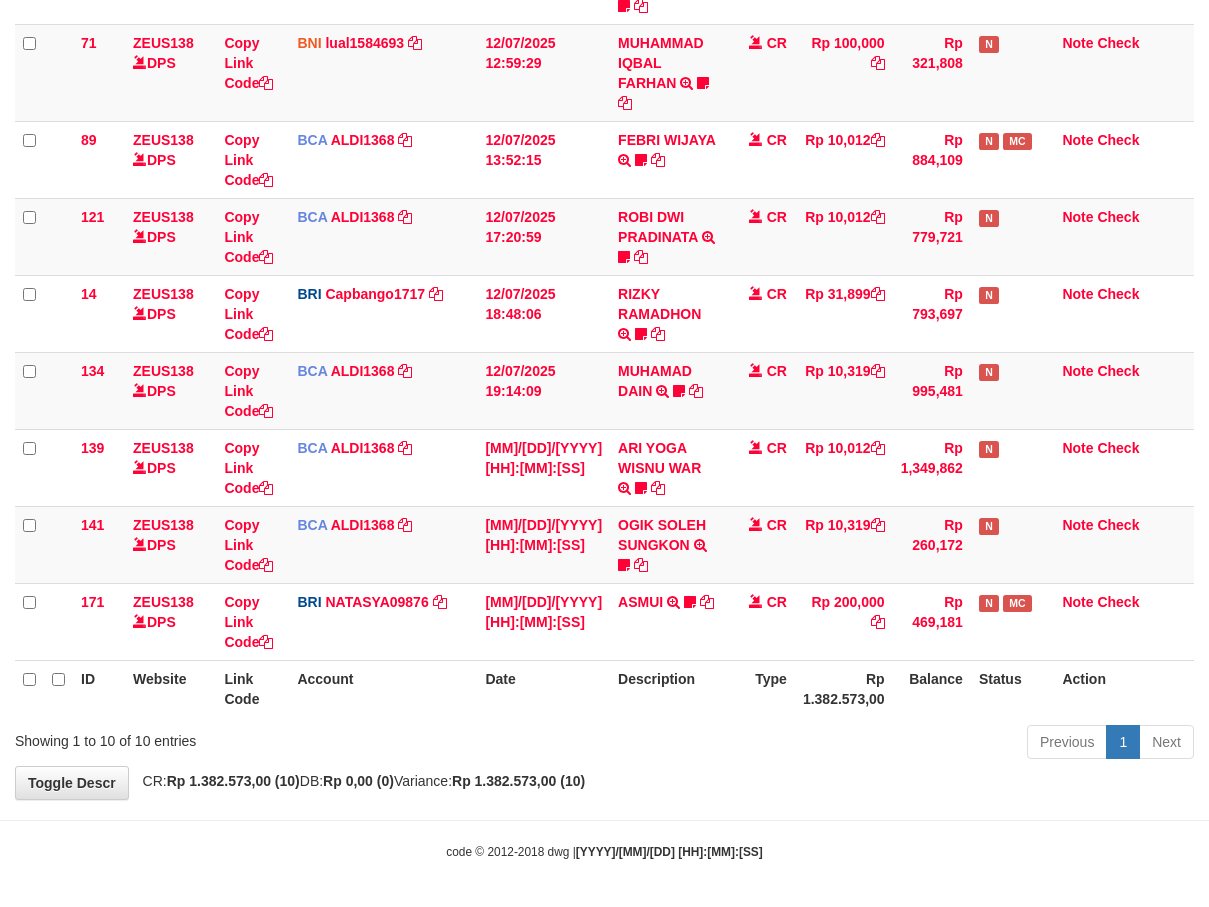 click on "Previous 1 Next" at bounding box center [856, 744] 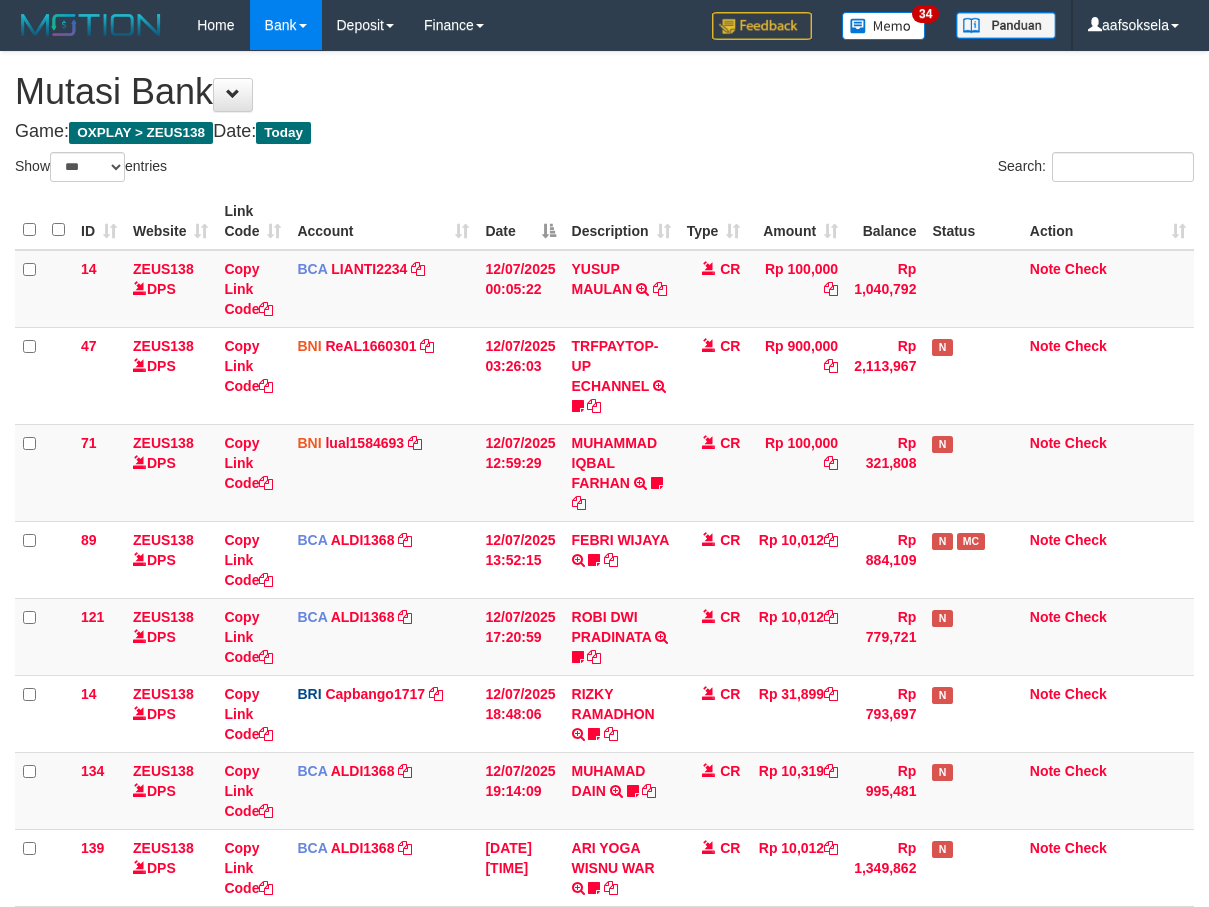select on "***" 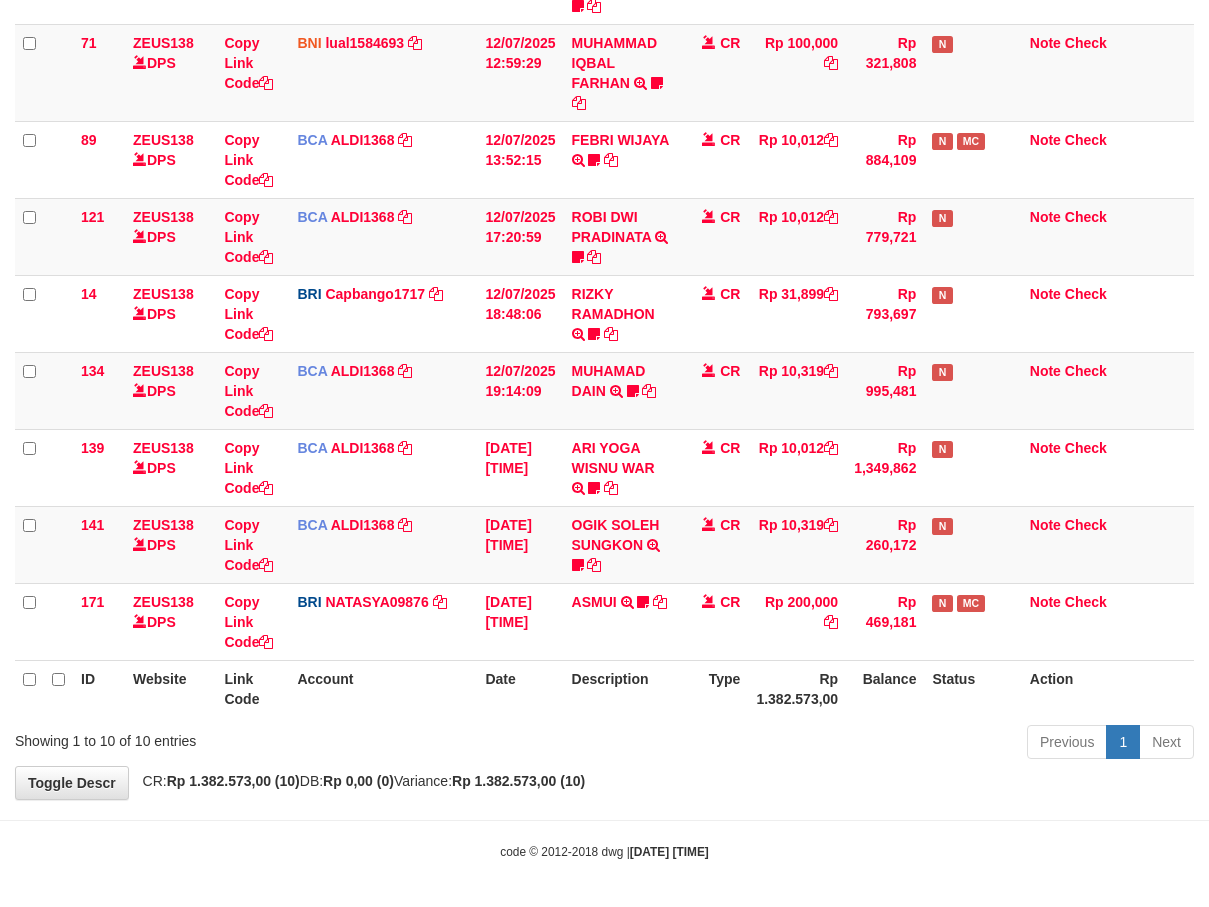 drag, startPoint x: 679, startPoint y: 757, endPoint x: 993, endPoint y: 711, distance: 317.35153 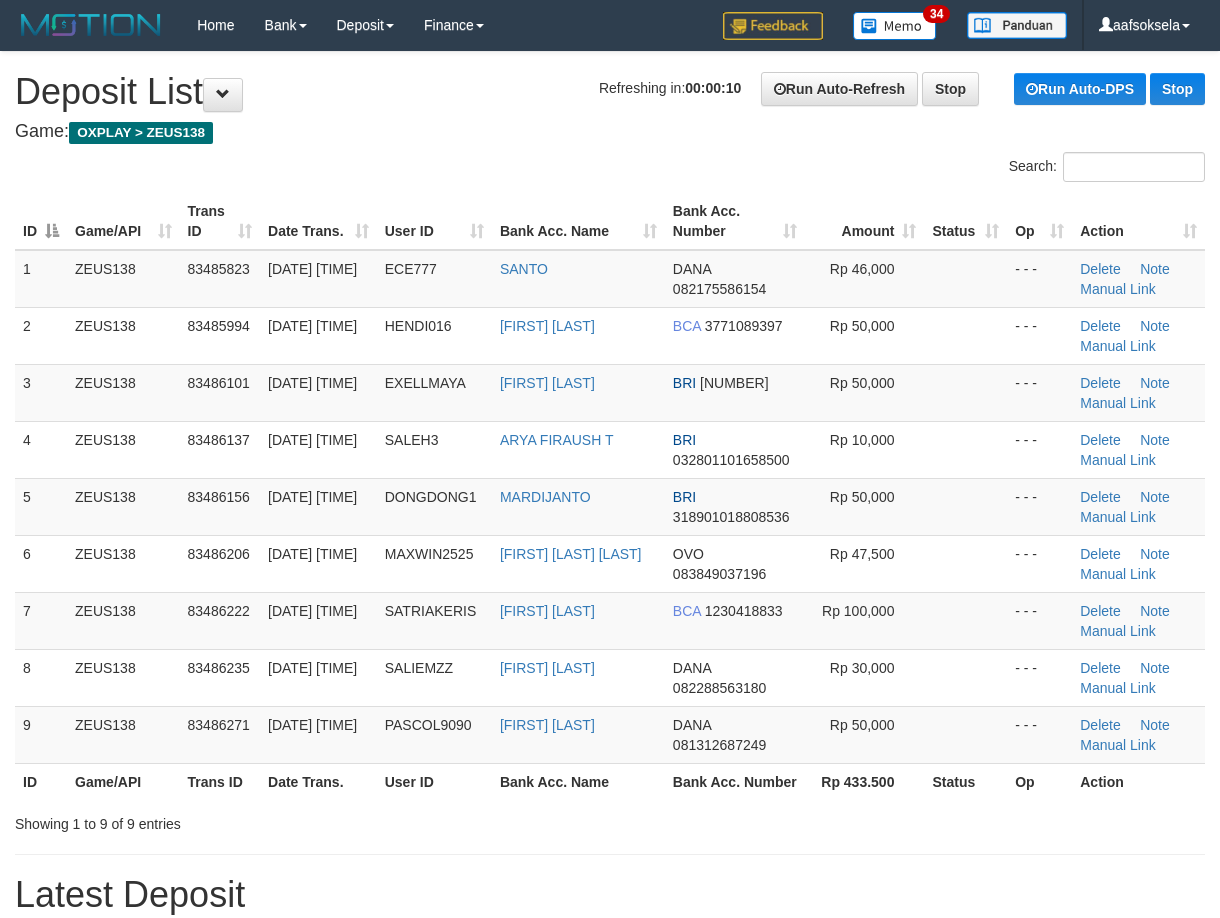 scroll, scrollTop: 0, scrollLeft: 0, axis: both 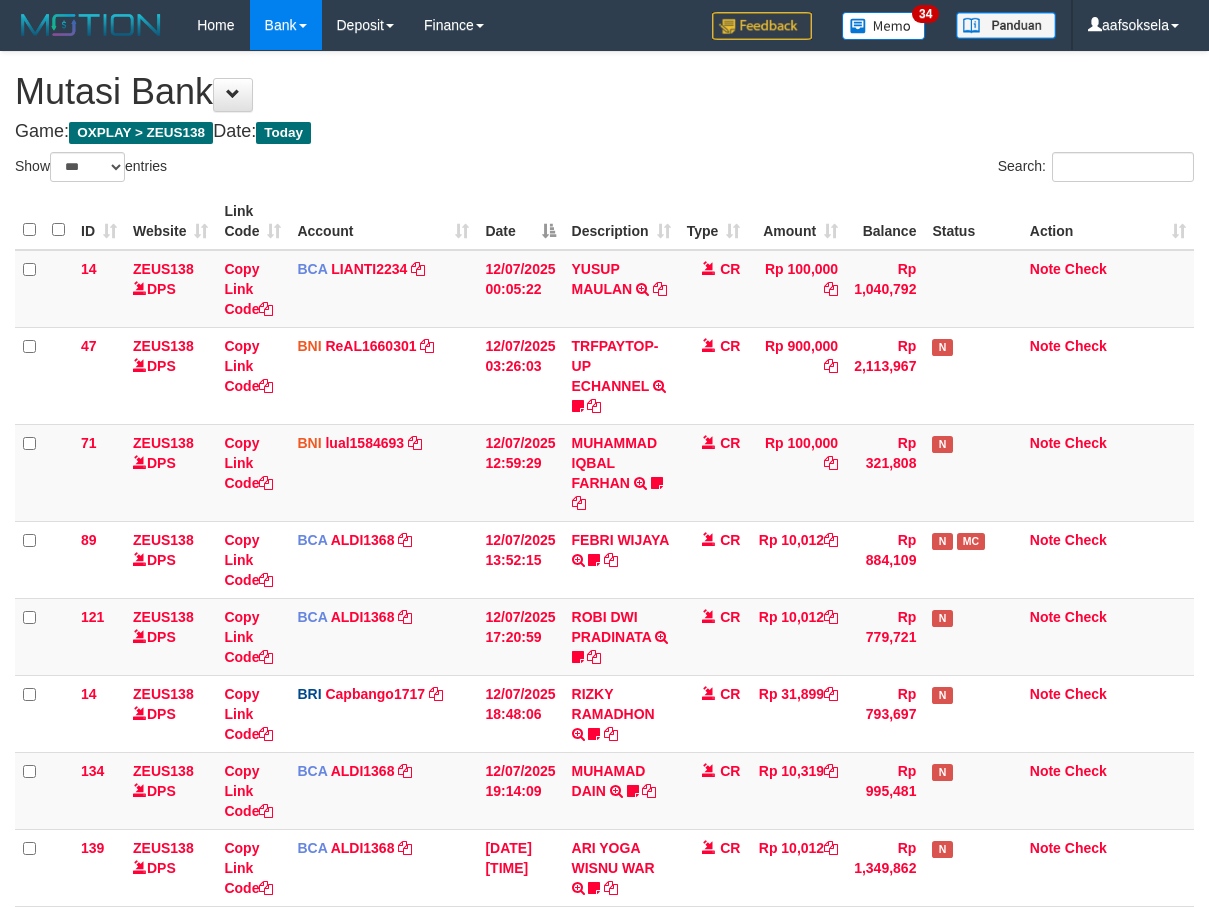 select on "***" 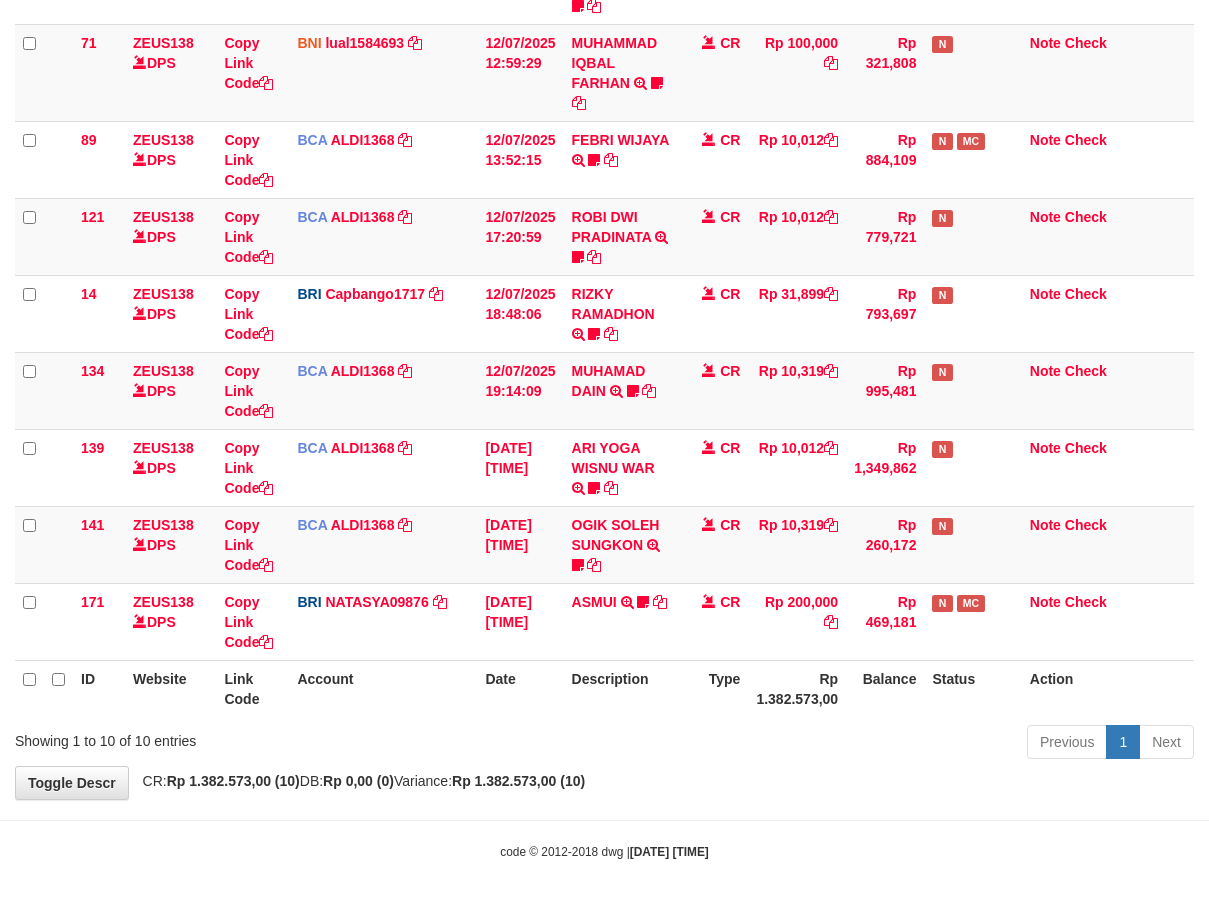 click on "**********" at bounding box center [604, 225] 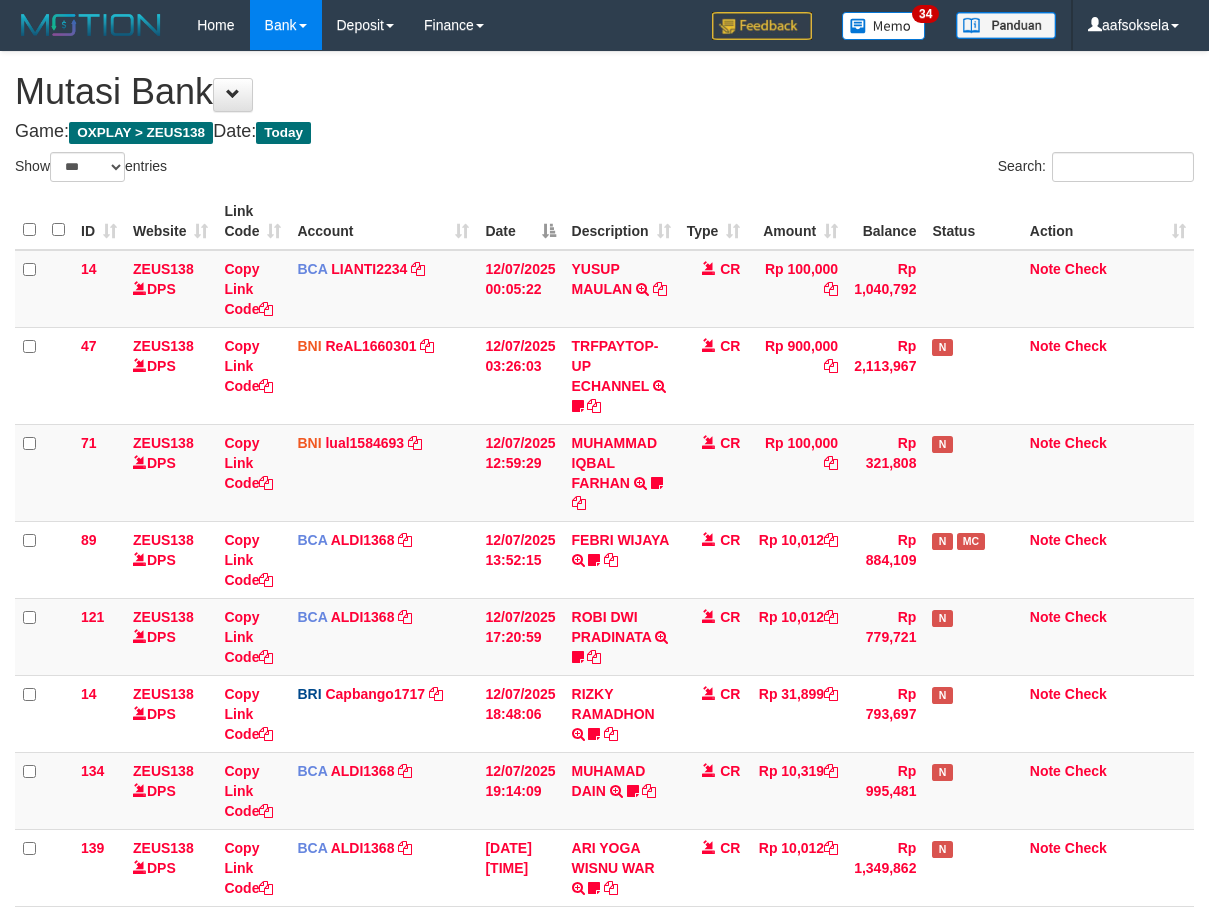 select on "***" 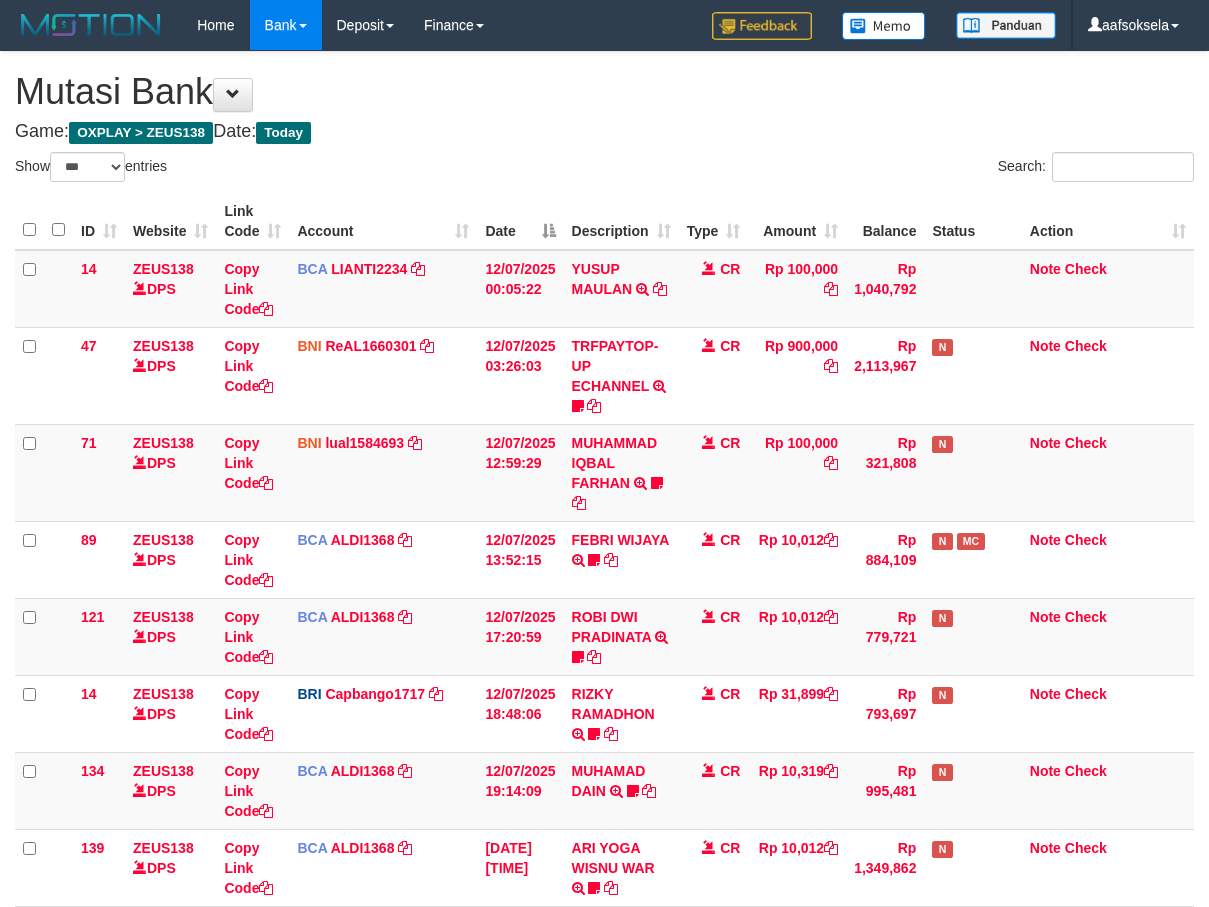 select on "***" 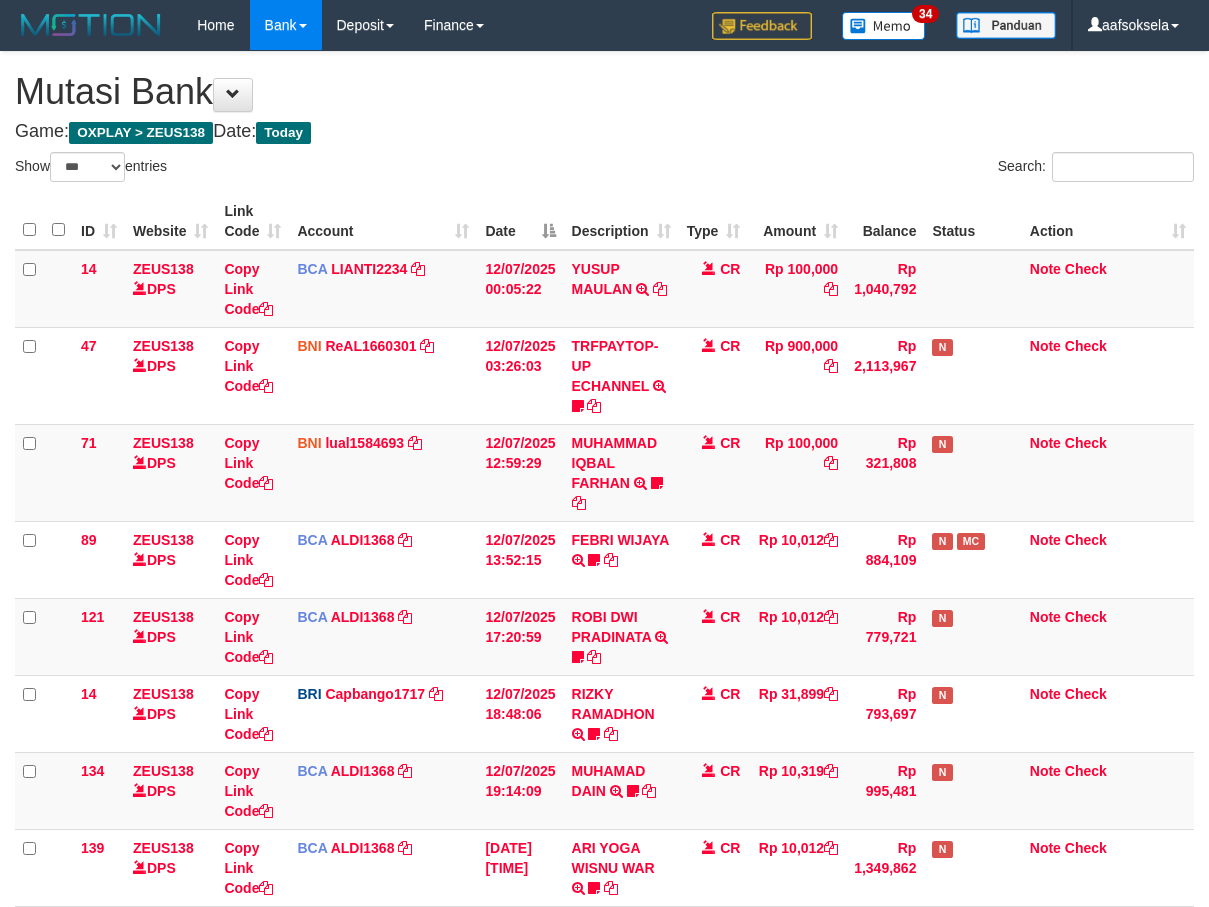 select on "***" 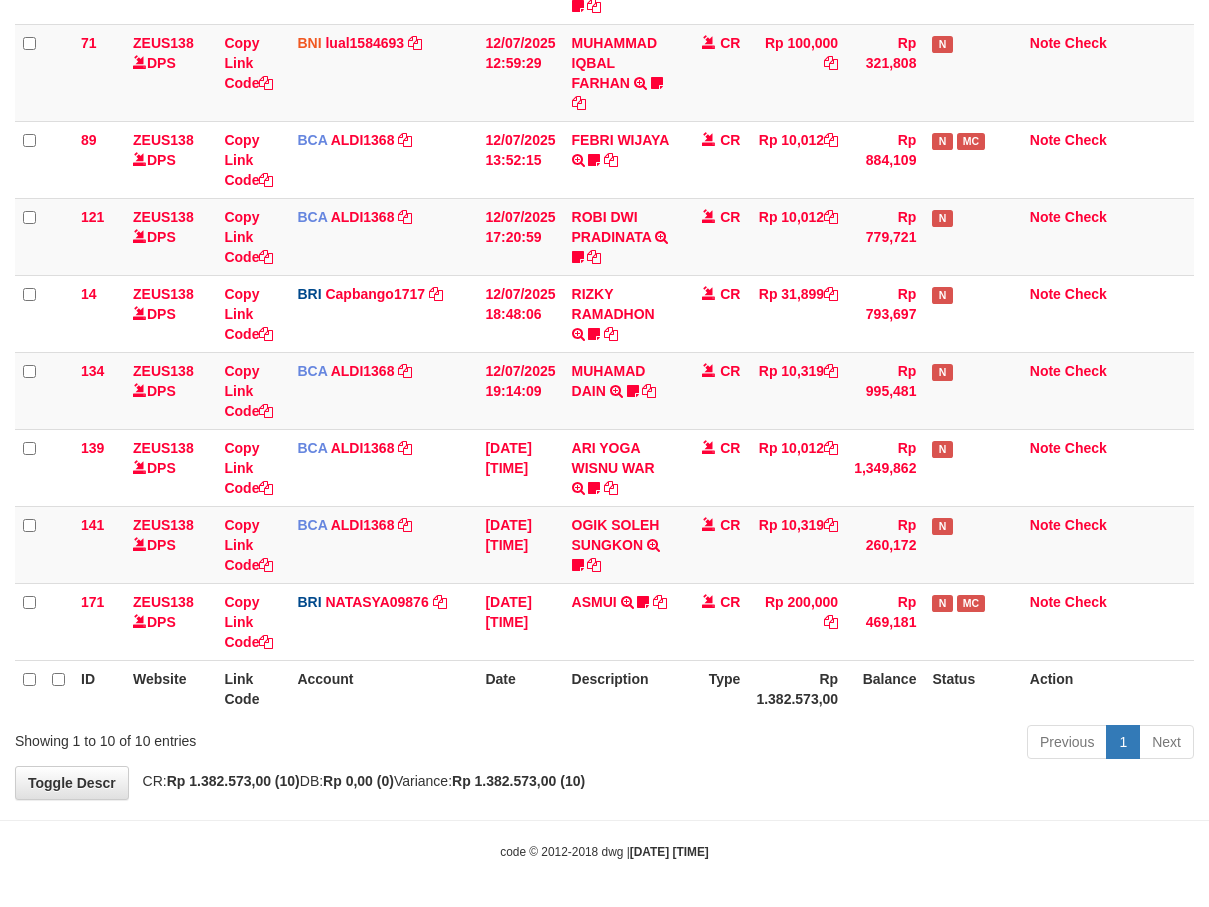 click on "Previous 1 Next" at bounding box center (856, 744) 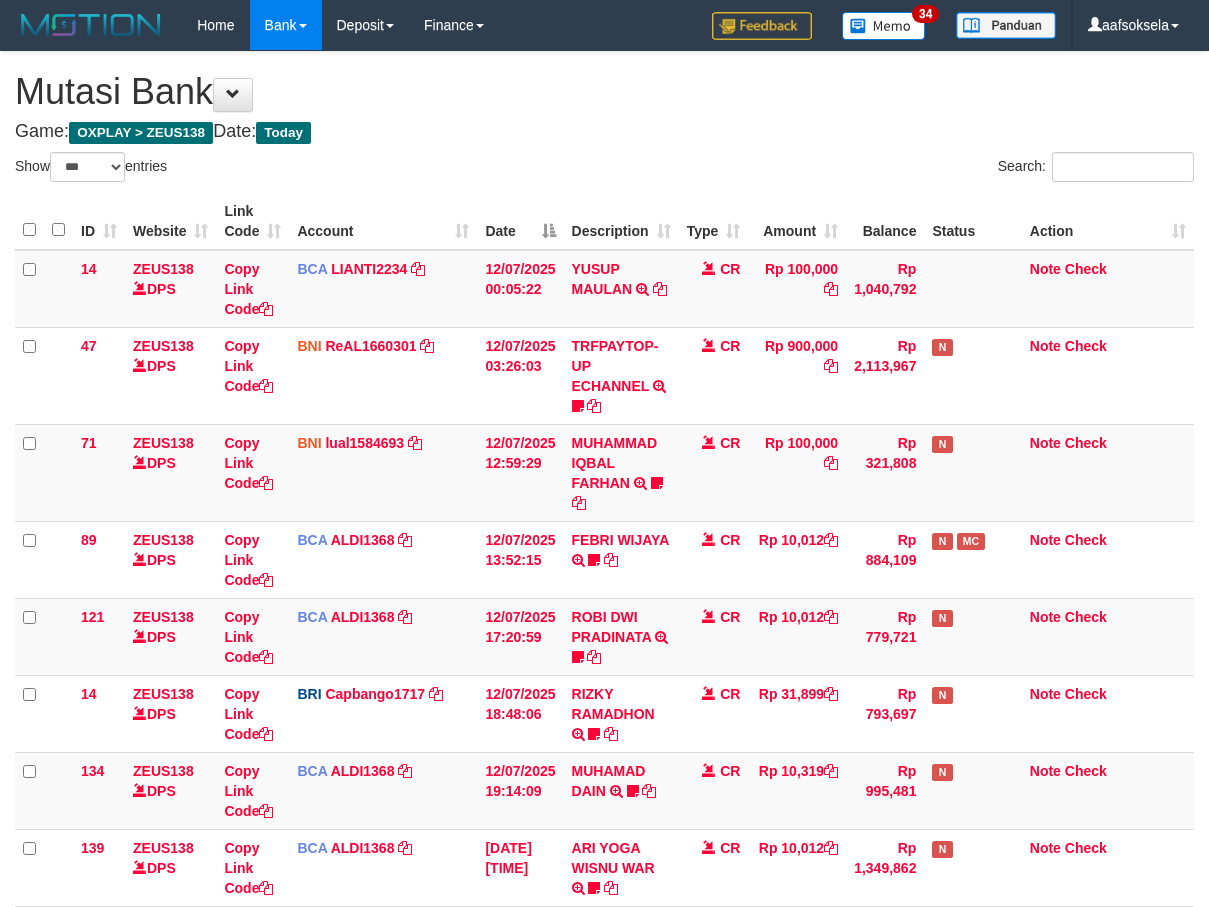 select on "***" 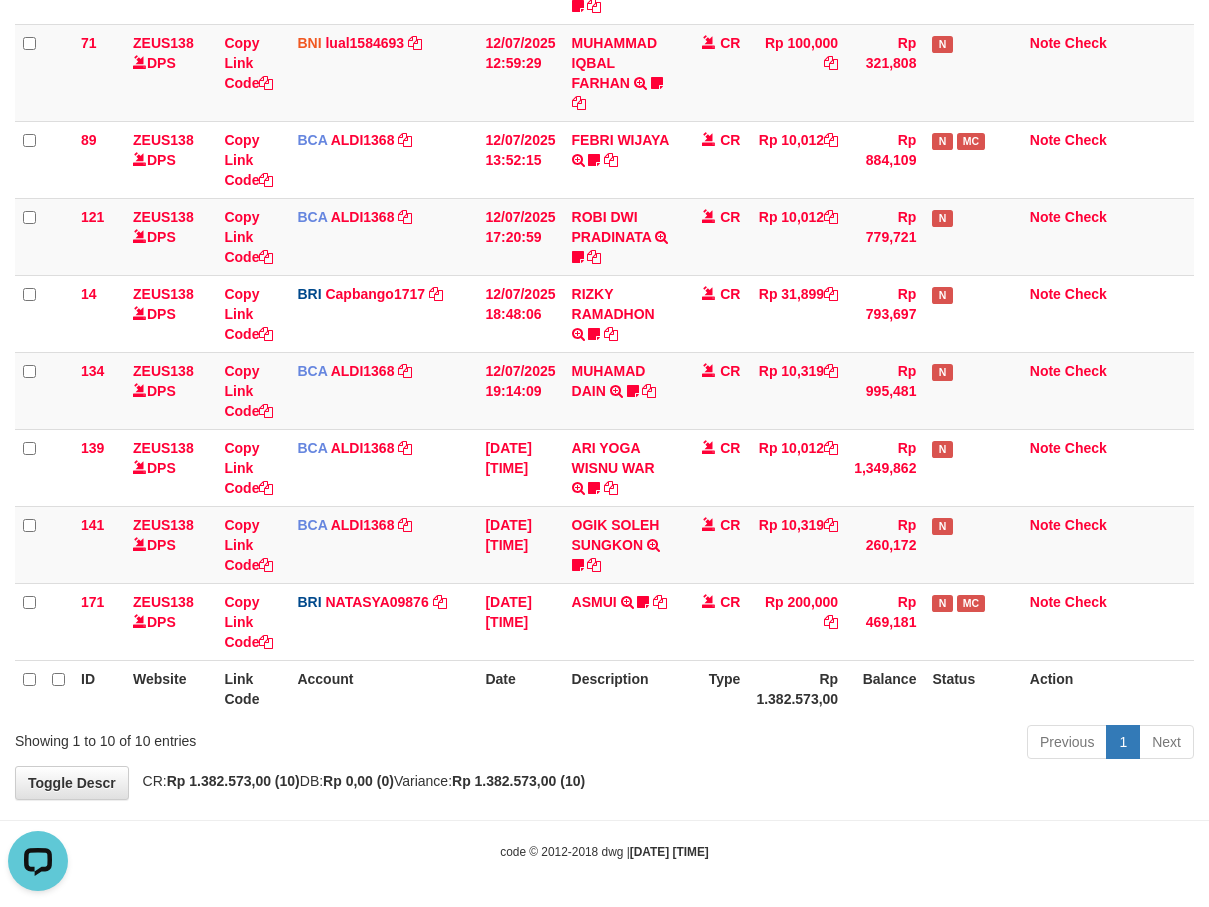 scroll, scrollTop: 0, scrollLeft: 0, axis: both 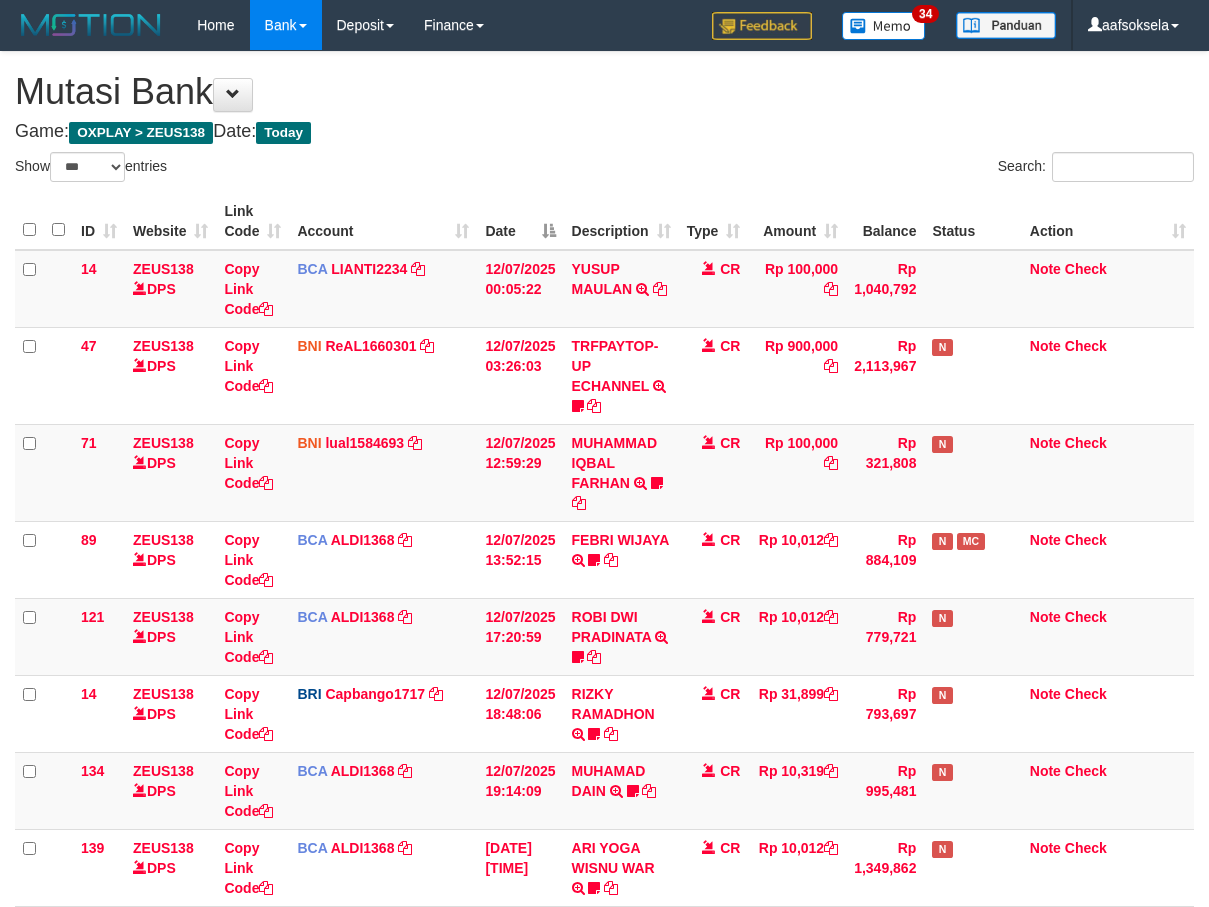 select on "***" 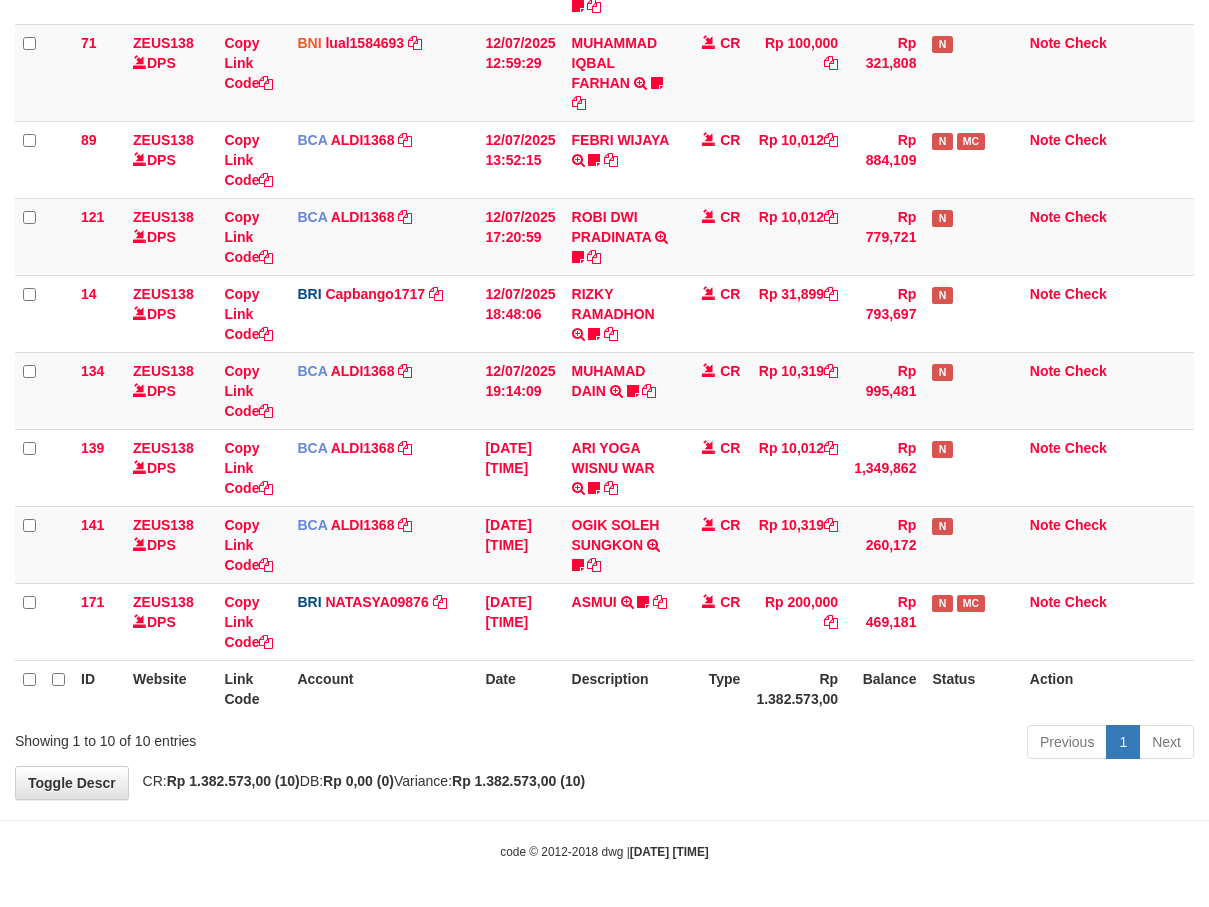 click on "Previous 1 Next" at bounding box center (856, 744) 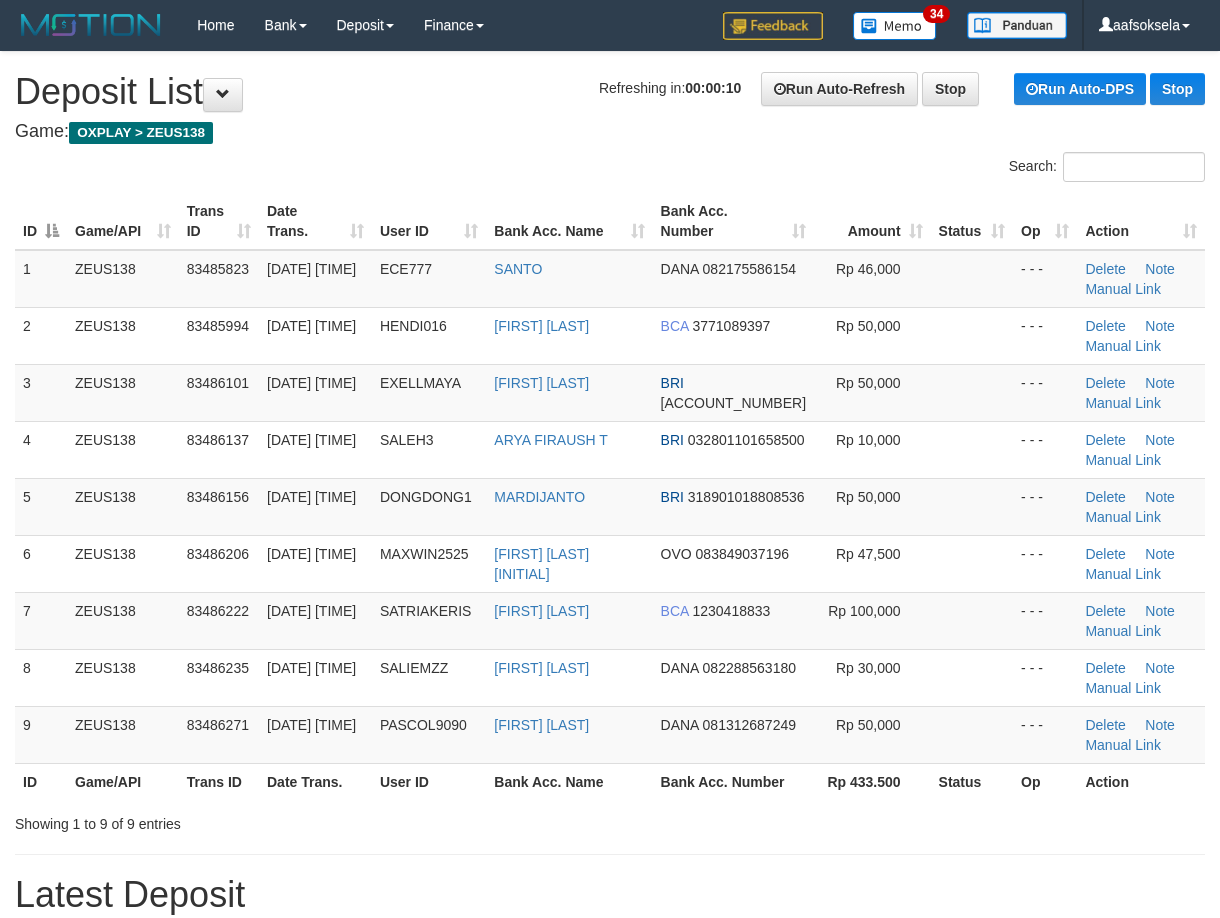 scroll, scrollTop: 0, scrollLeft: 0, axis: both 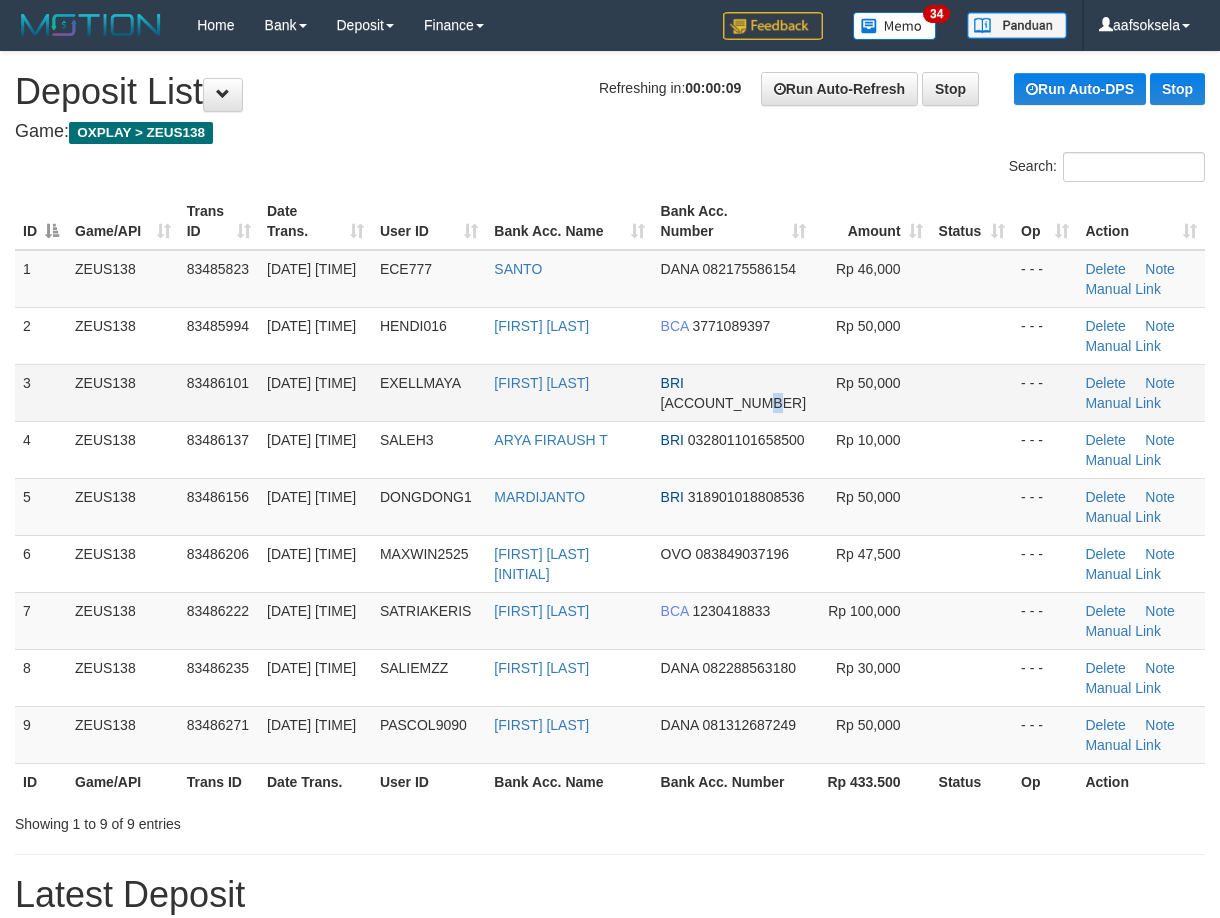 click on "BRI
[ACCOUNT_NUMBER]" at bounding box center (733, 392) 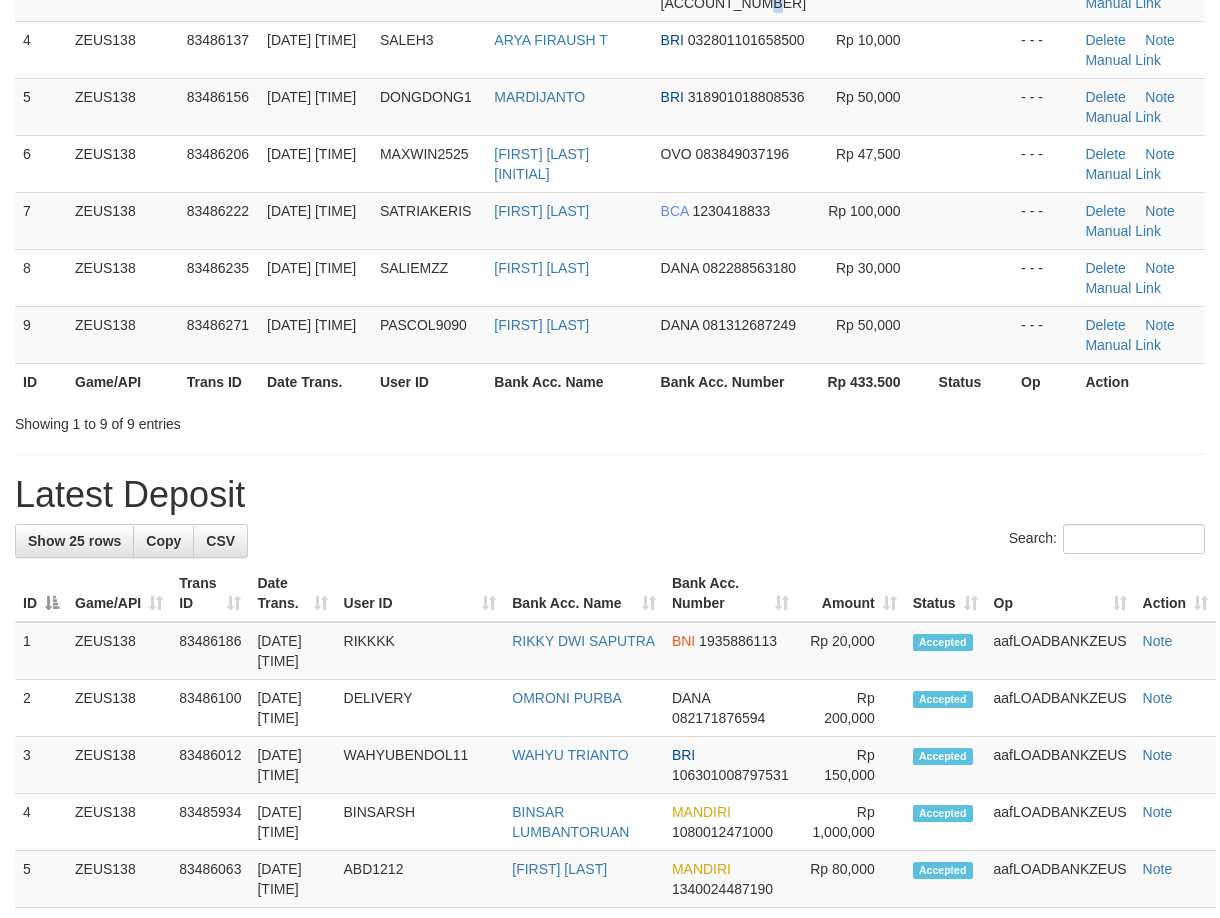 scroll, scrollTop: 467, scrollLeft: 0, axis: vertical 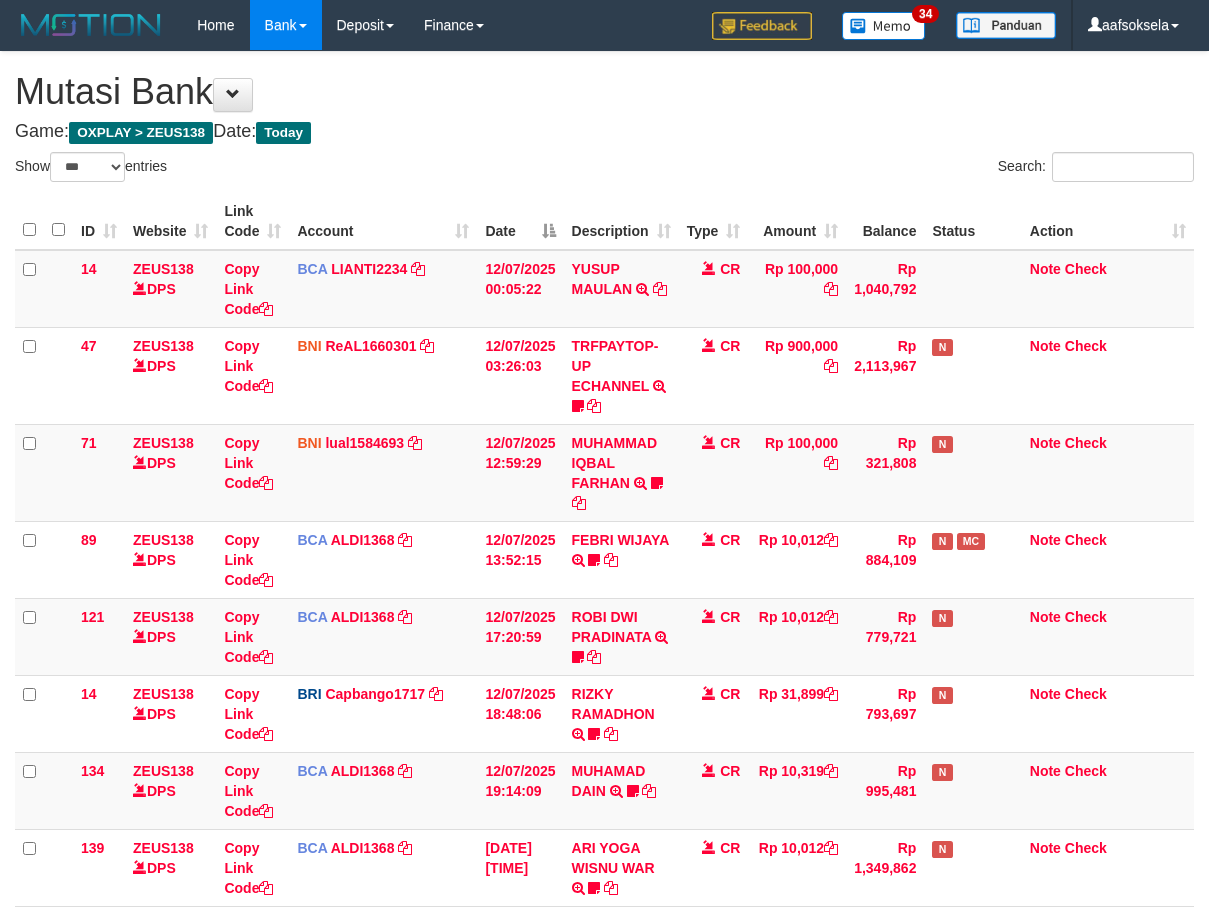 select on "***" 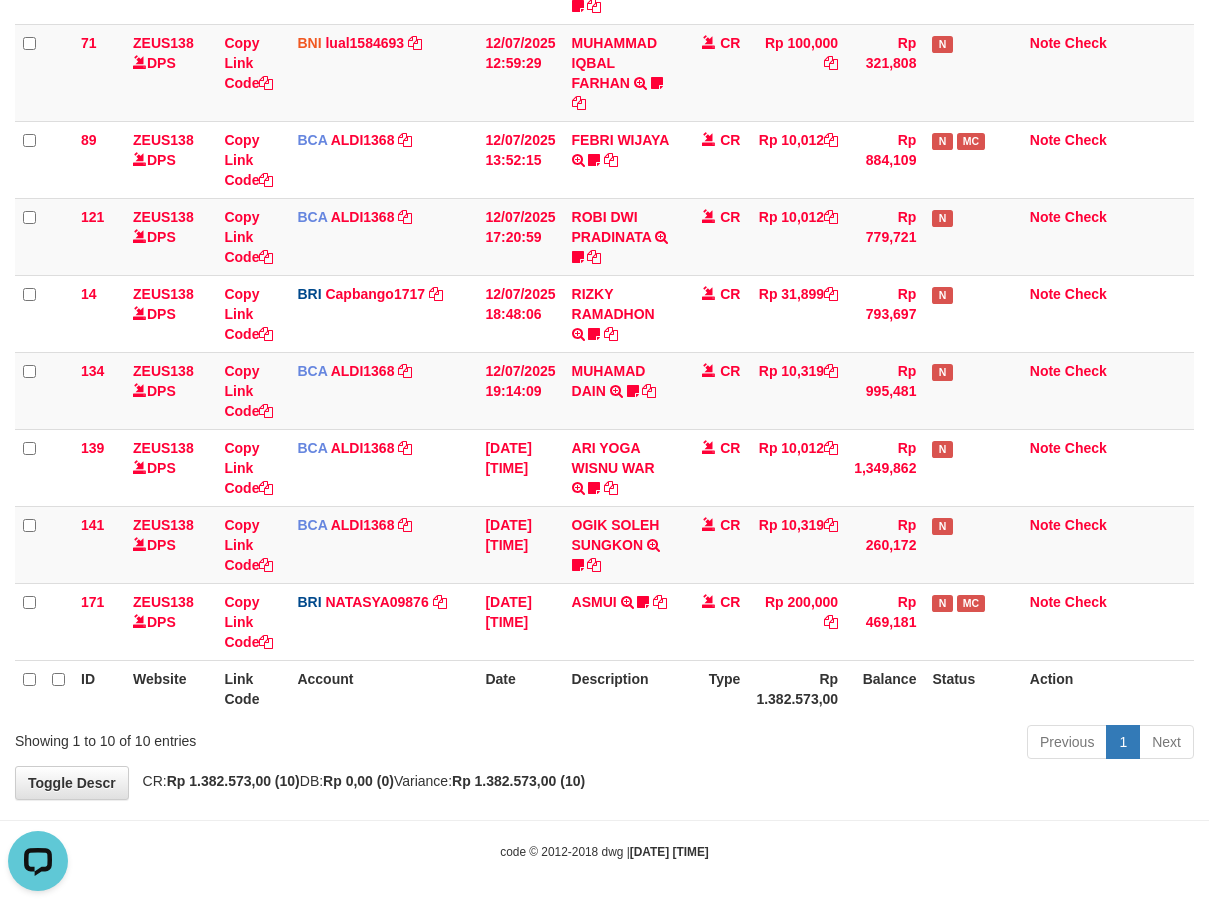 scroll, scrollTop: 0, scrollLeft: 0, axis: both 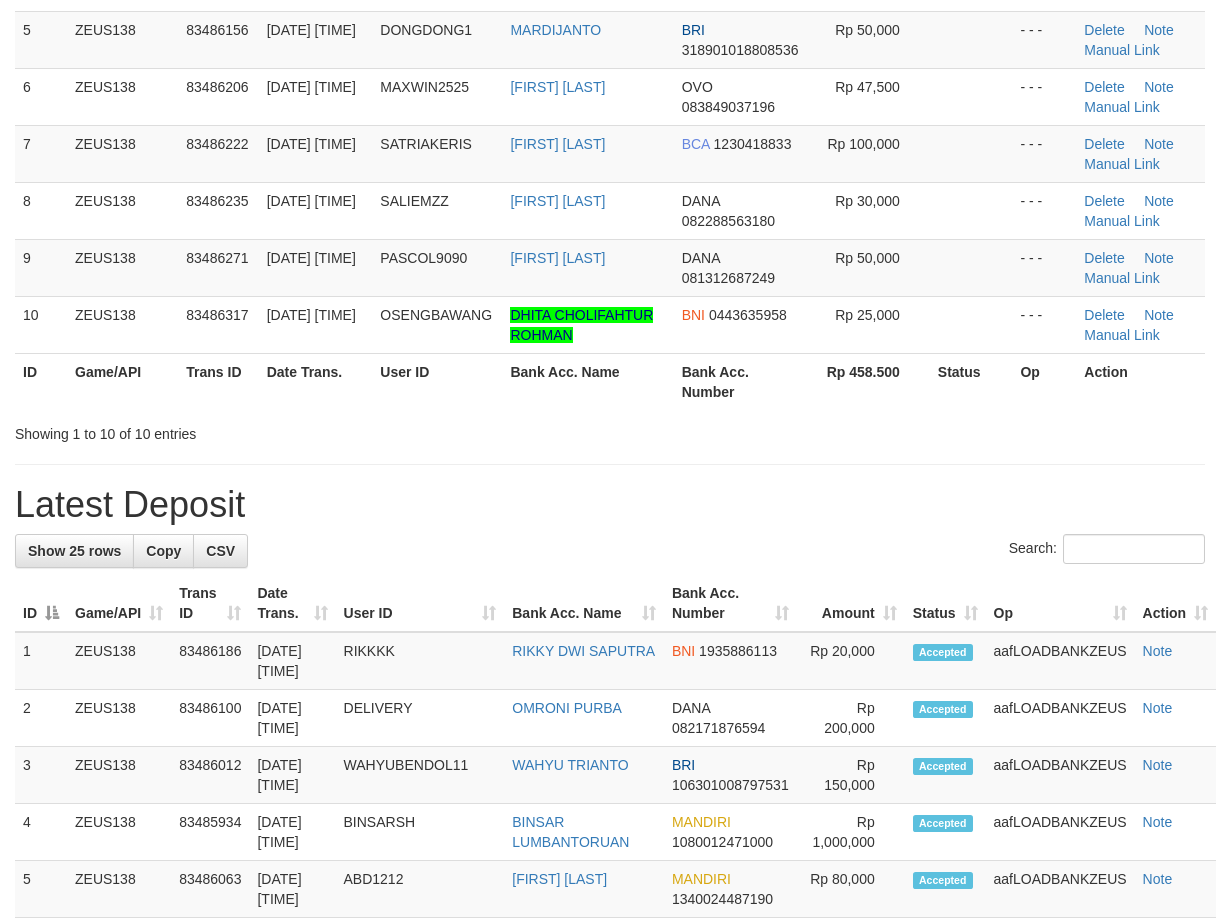 drag, startPoint x: 660, startPoint y: 396, endPoint x: 15, endPoint y: 619, distance: 682.46173 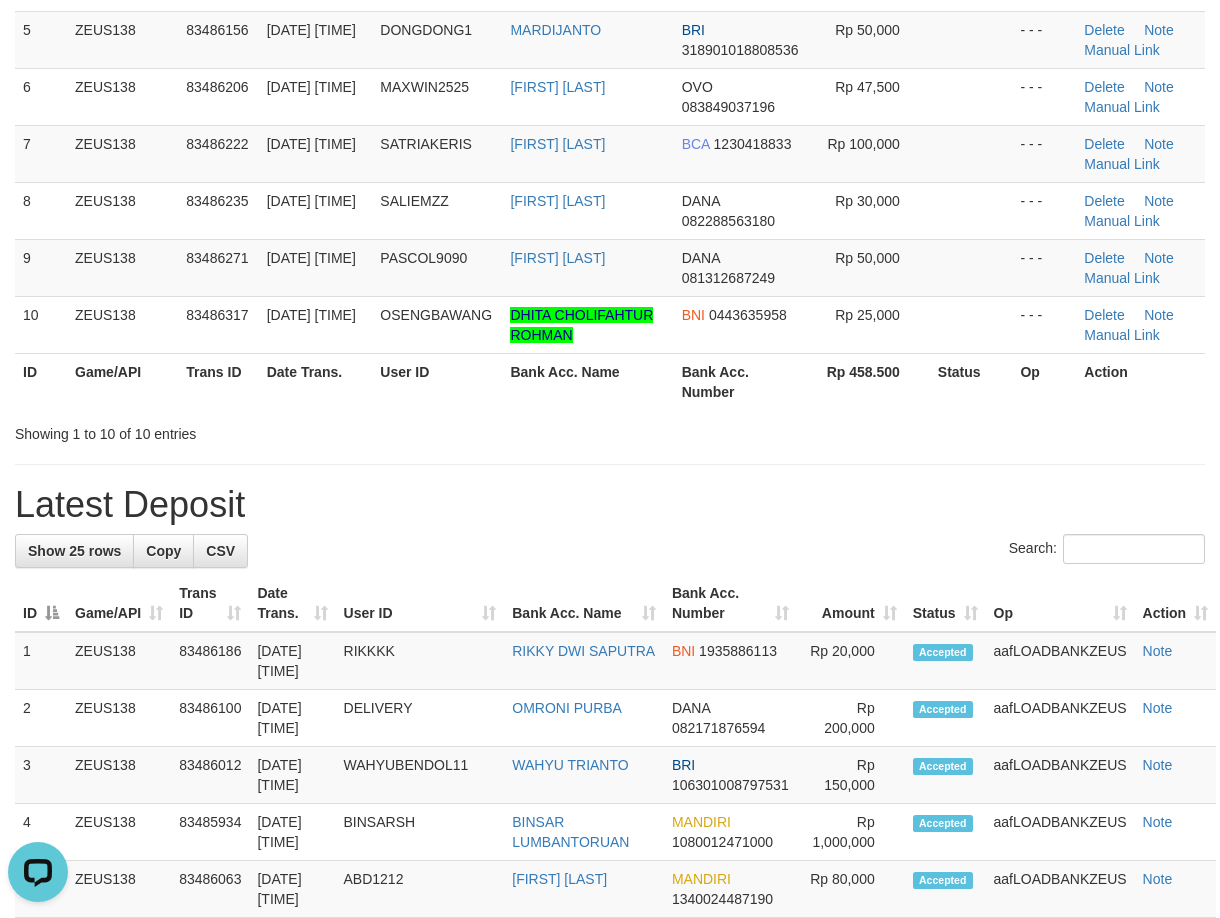 scroll, scrollTop: 0, scrollLeft: 0, axis: both 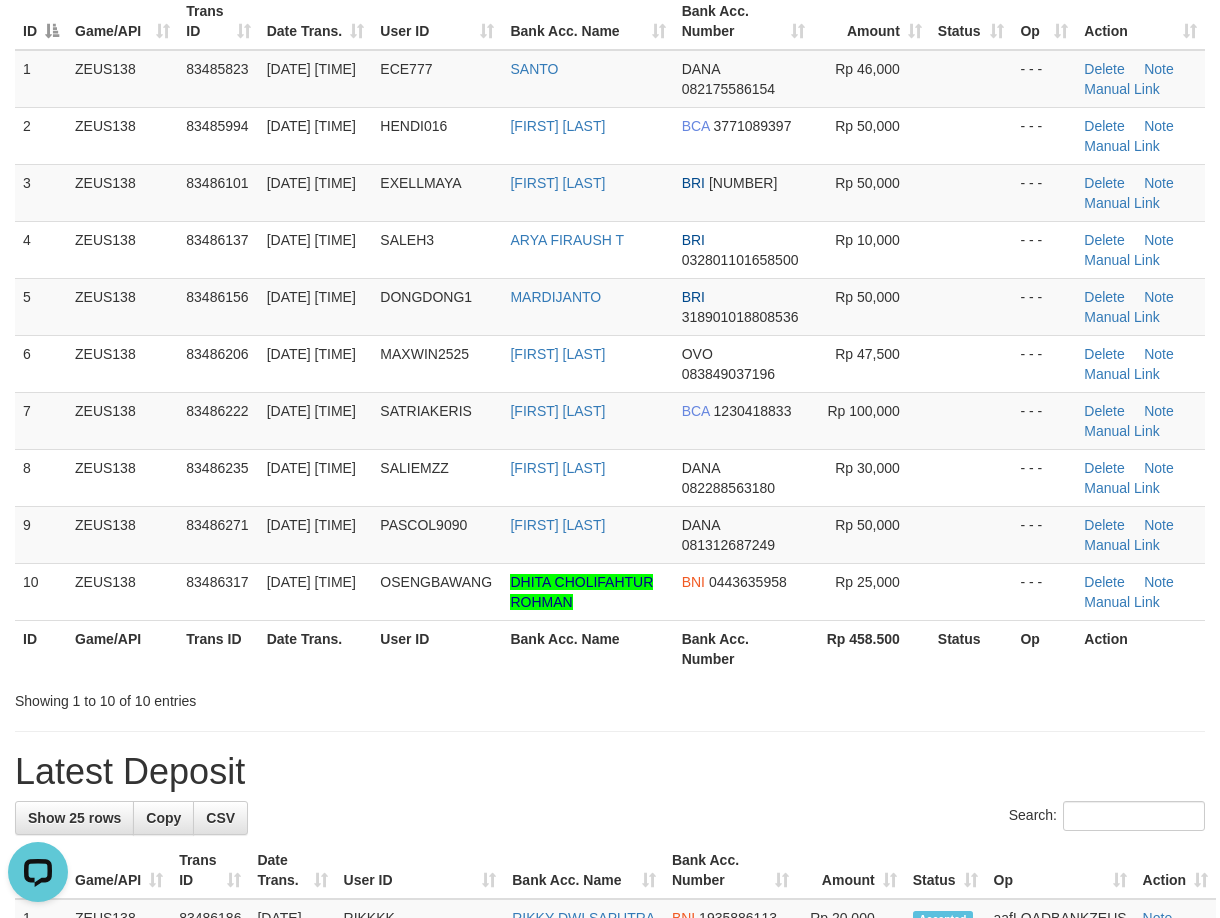 click on "Showing 1 to 10 of 10 entries" at bounding box center [254, 697] 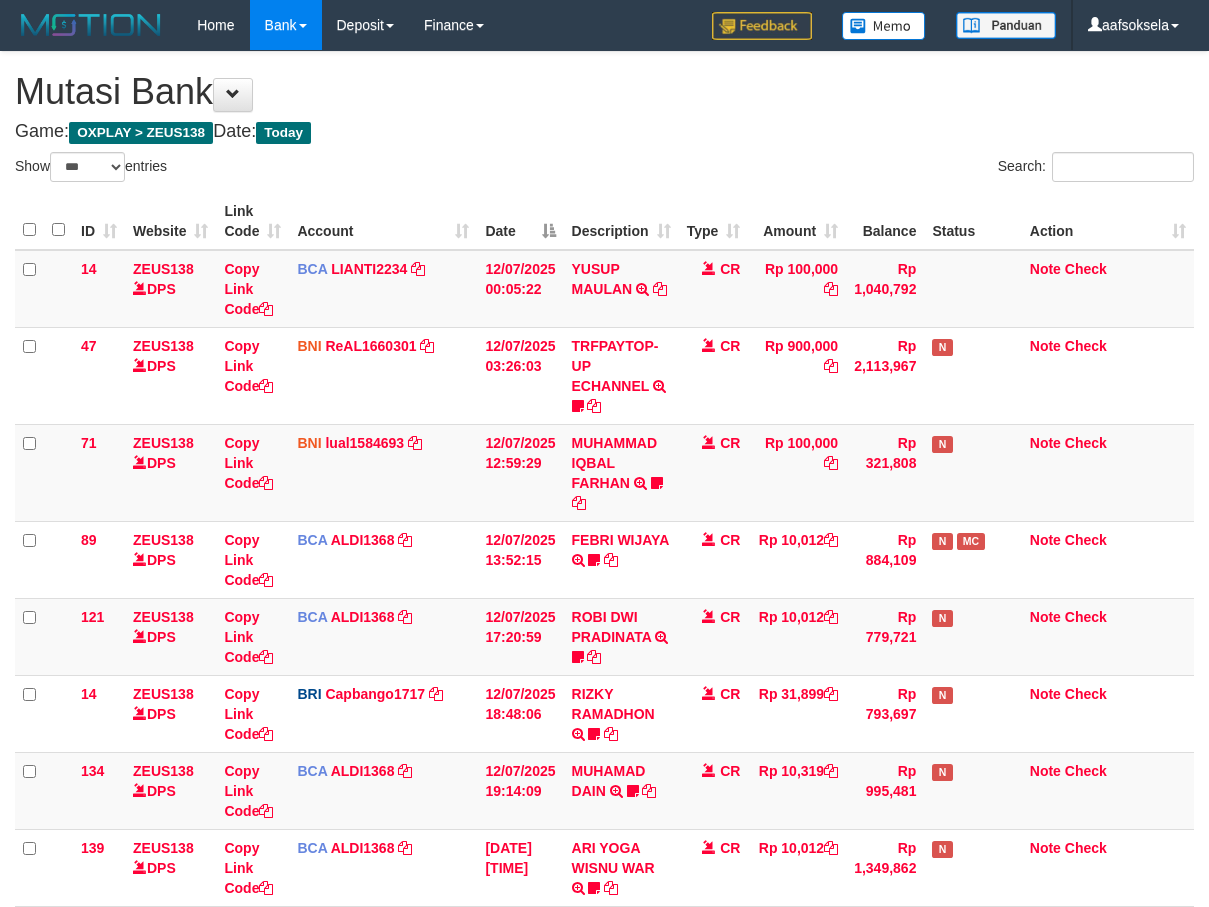 select on "***" 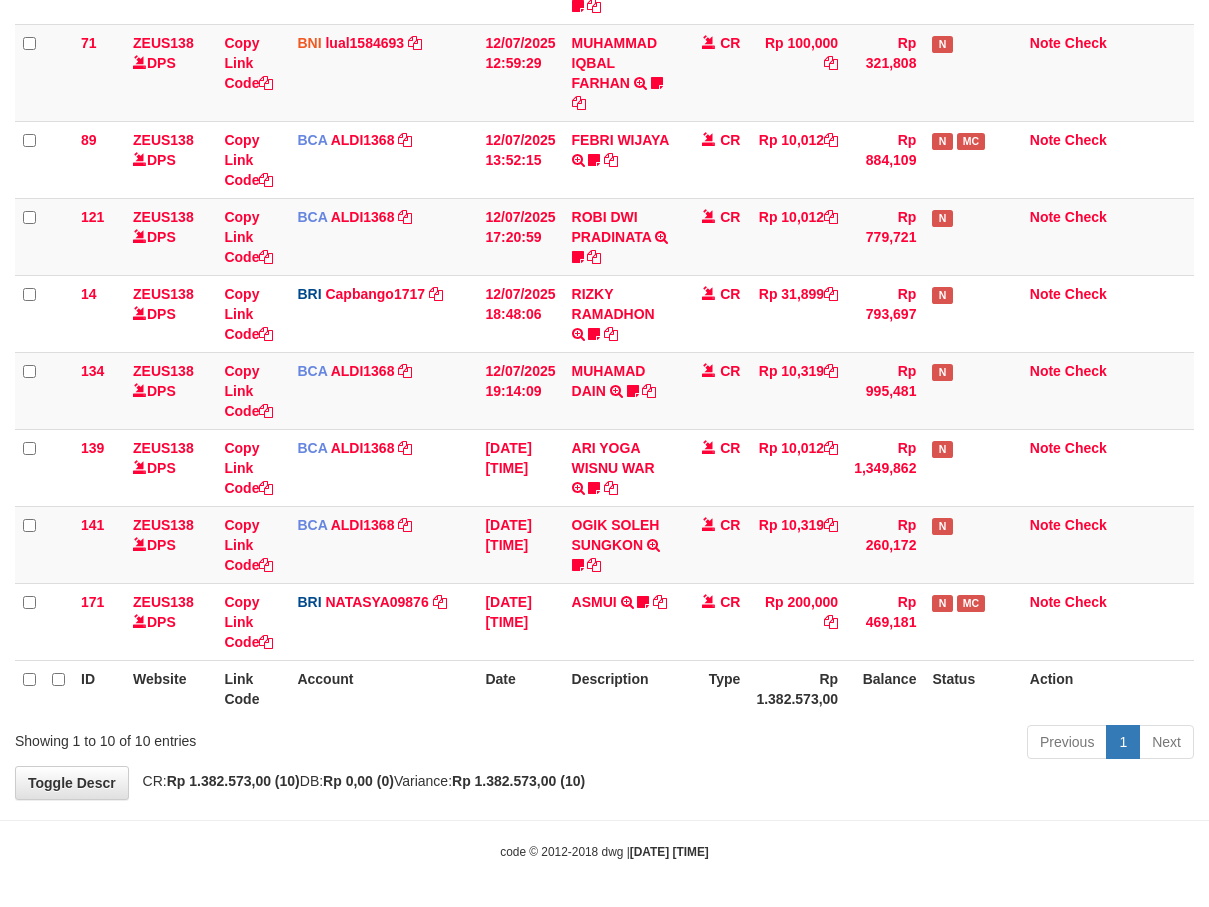 drag, startPoint x: 722, startPoint y: 829, endPoint x: 725, endPoint y: 808, distance: 21.213203 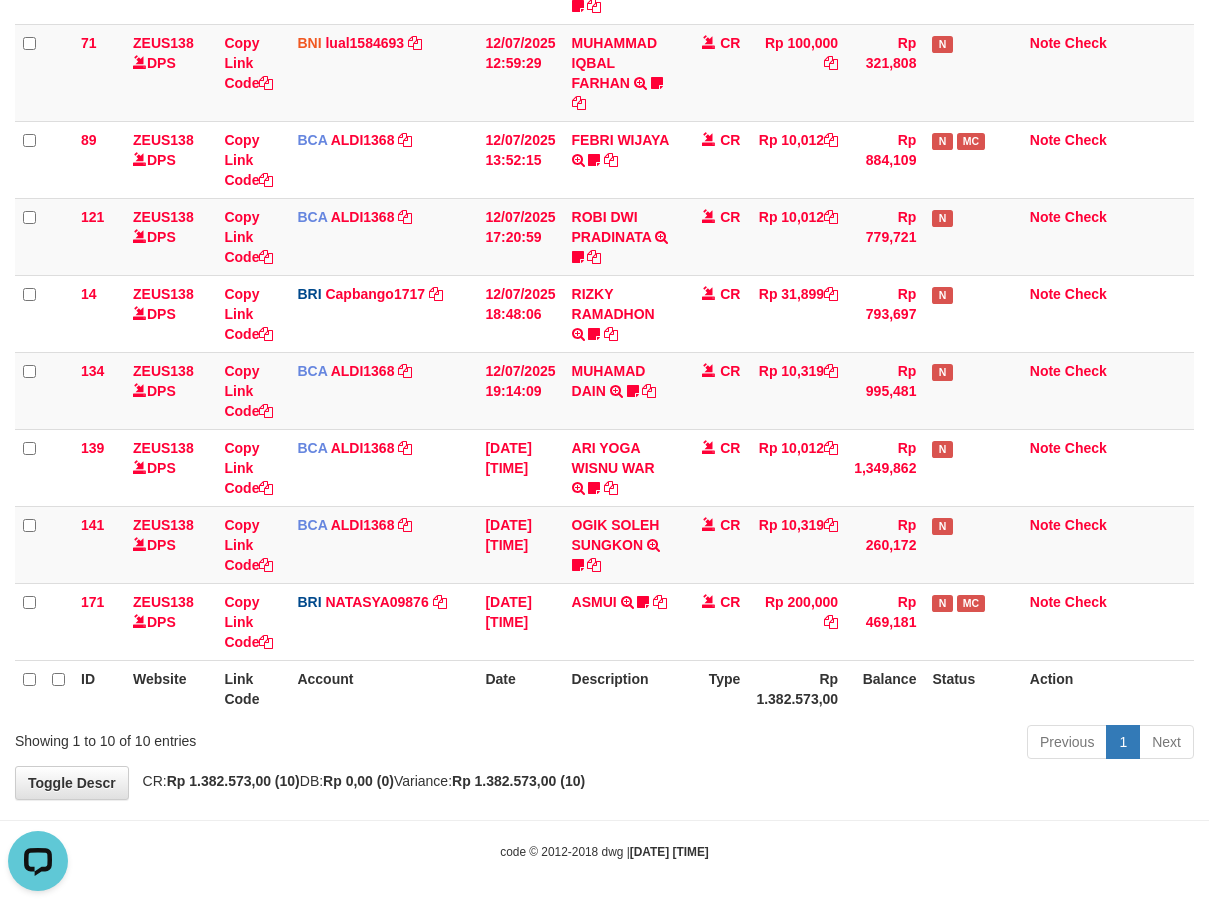 scroll, scrollTop: 0, scrollLeft: 0, axis: both 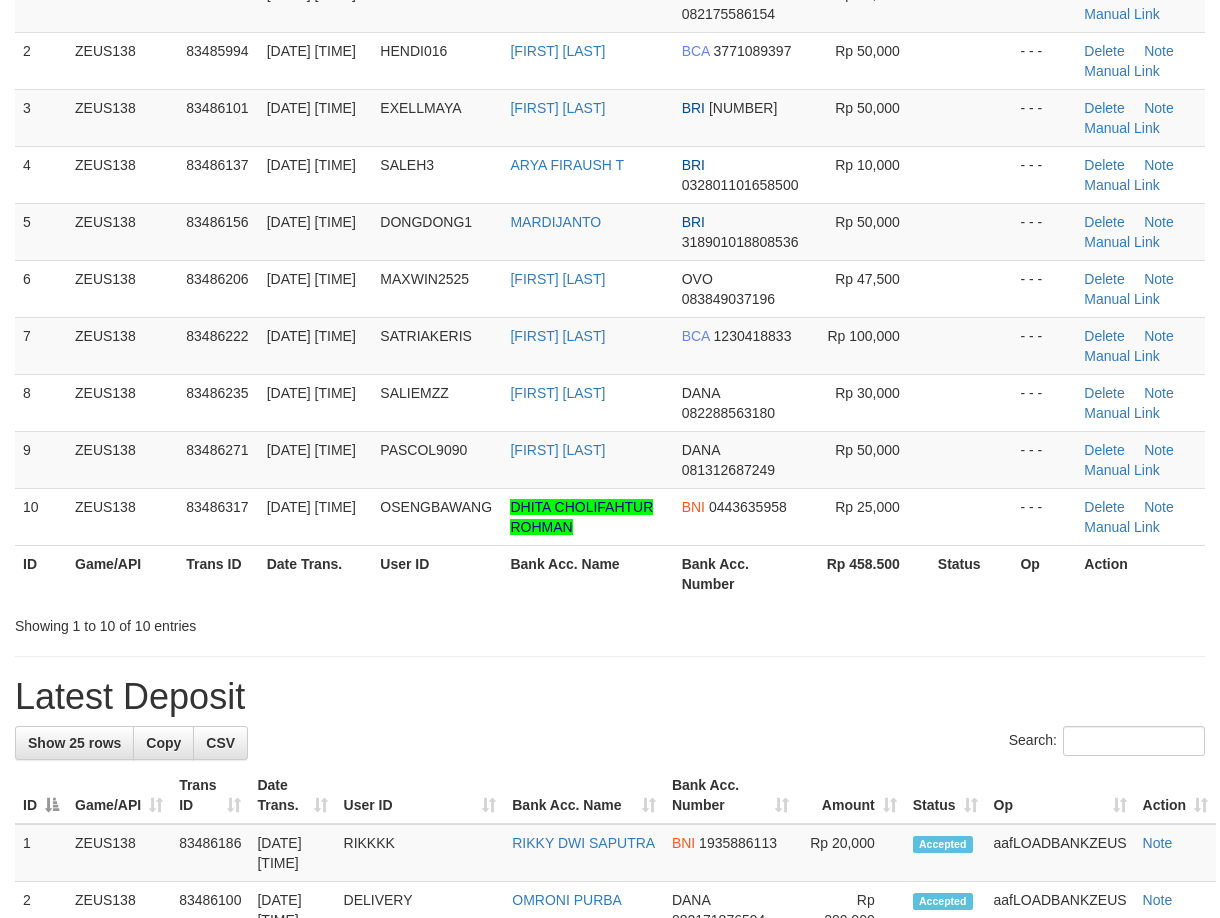 click on "Latest Deposit" at bounding box center [610, 697] 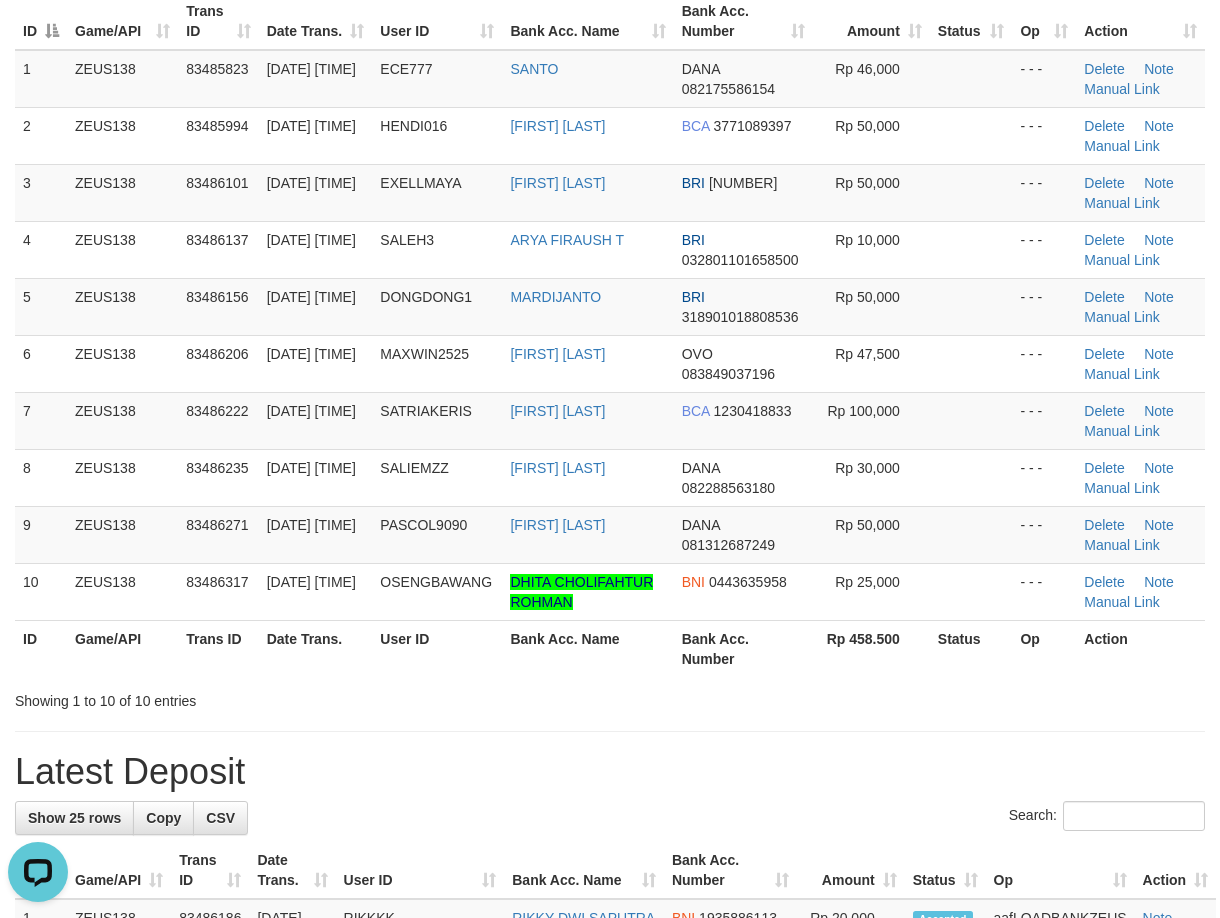 scroll, scrollTop: 0, scrollLeft: 0, axis: both 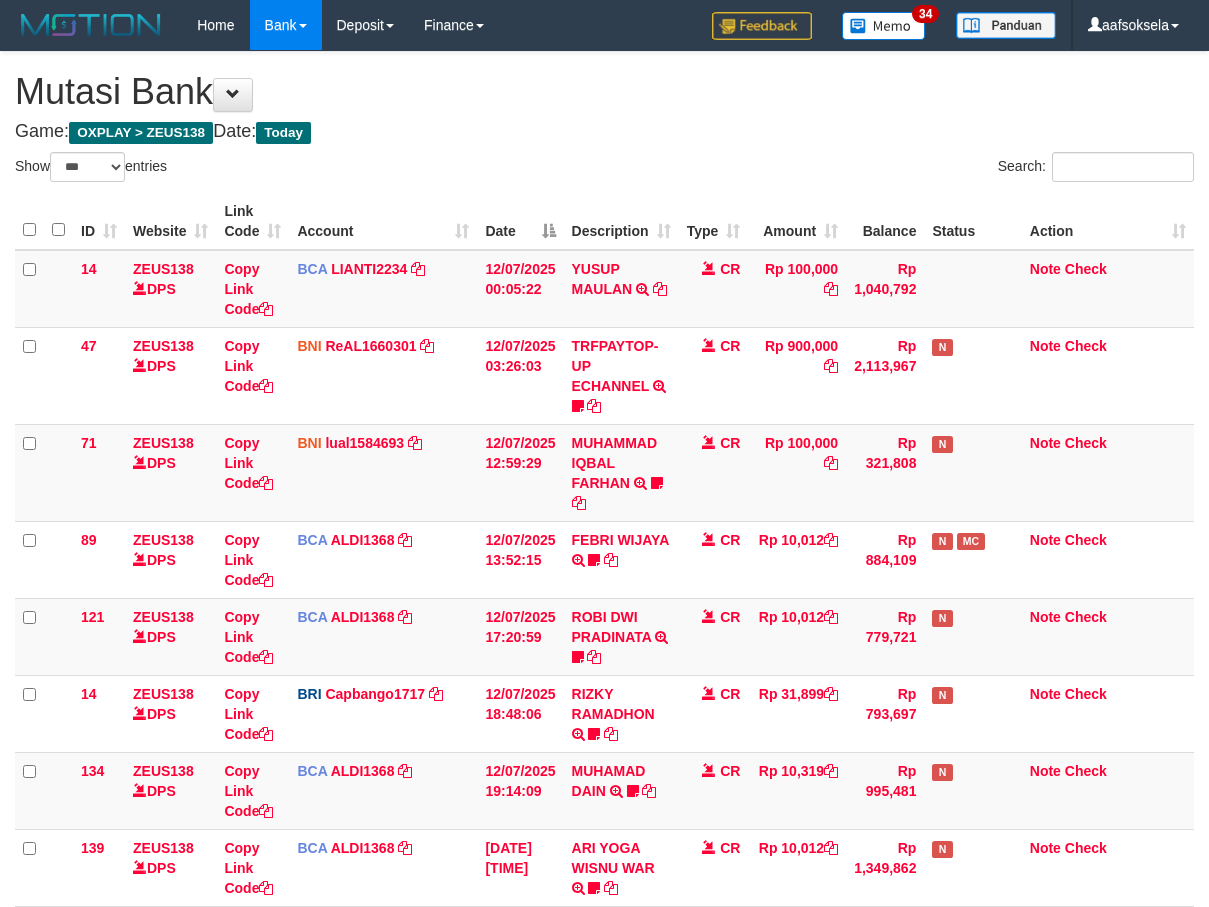 select on "***" 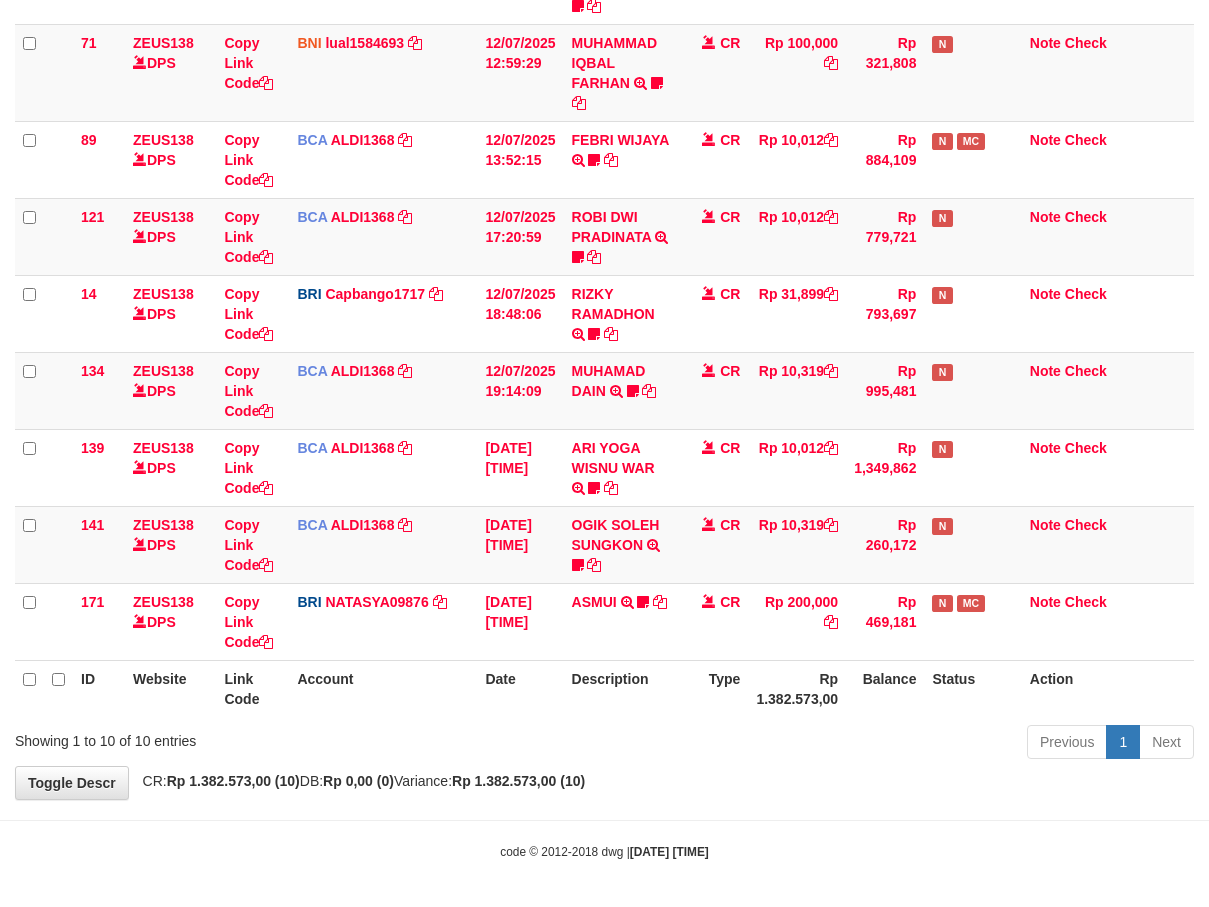 click on "**********" at bounding box center (604, 225) 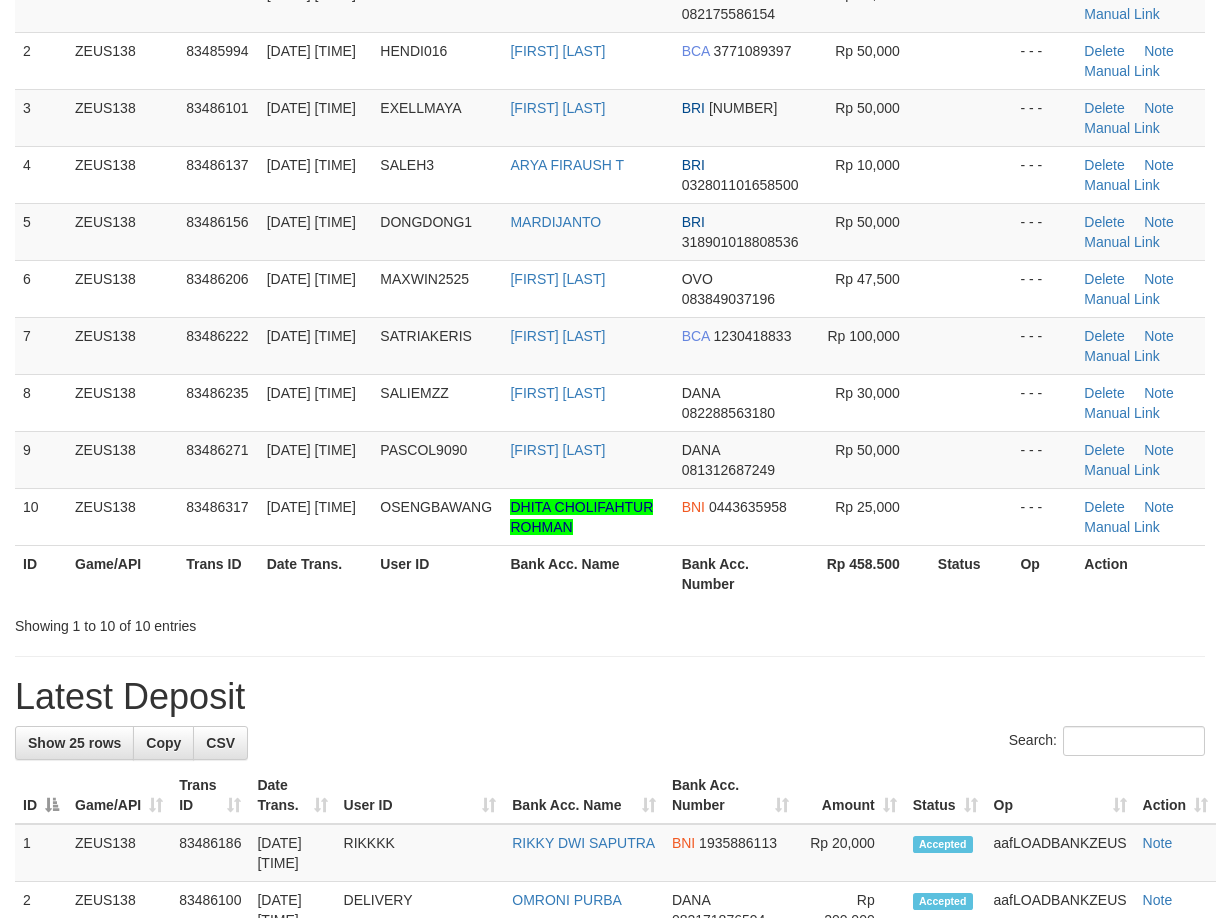 scroll, scrollTop: 200, scrollLeft: 0, axis: vertical 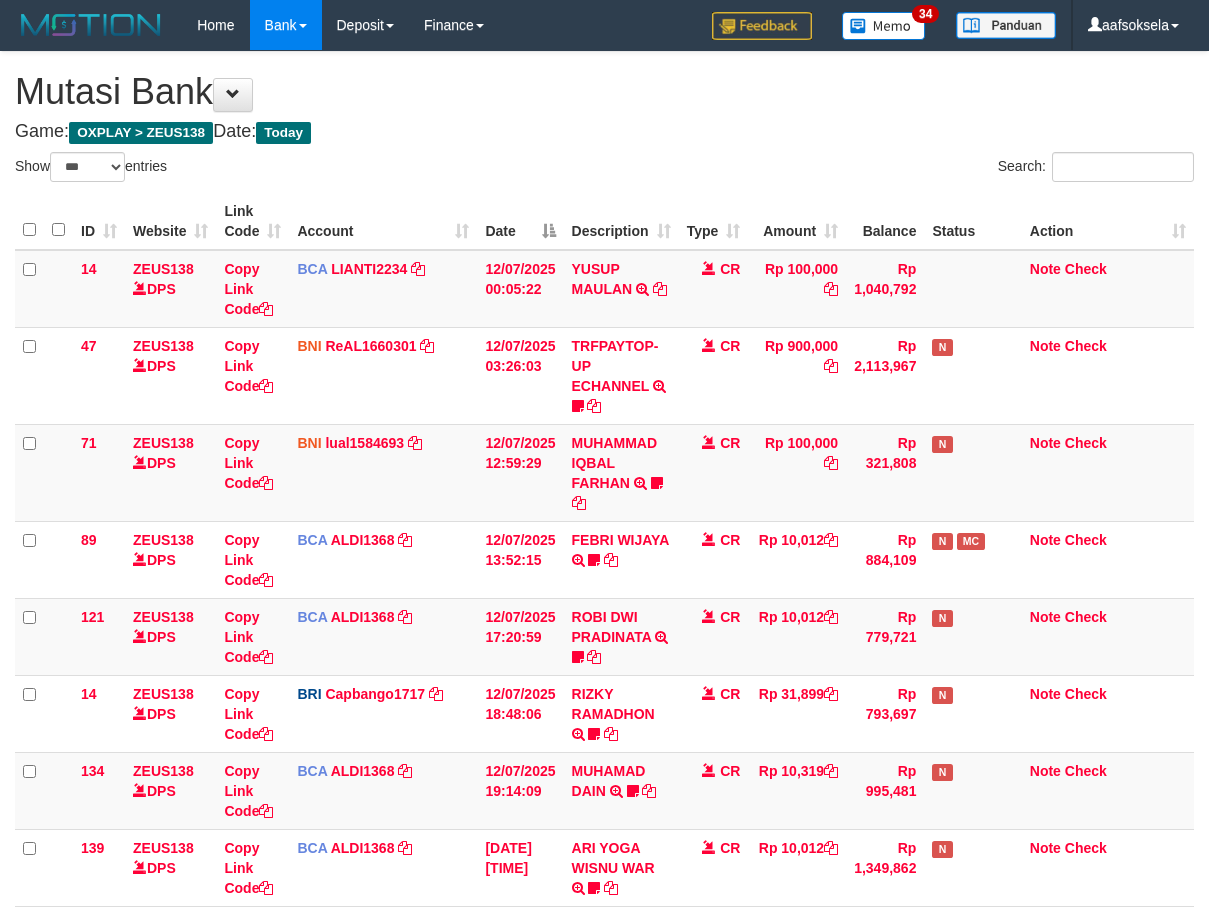 select on "***" 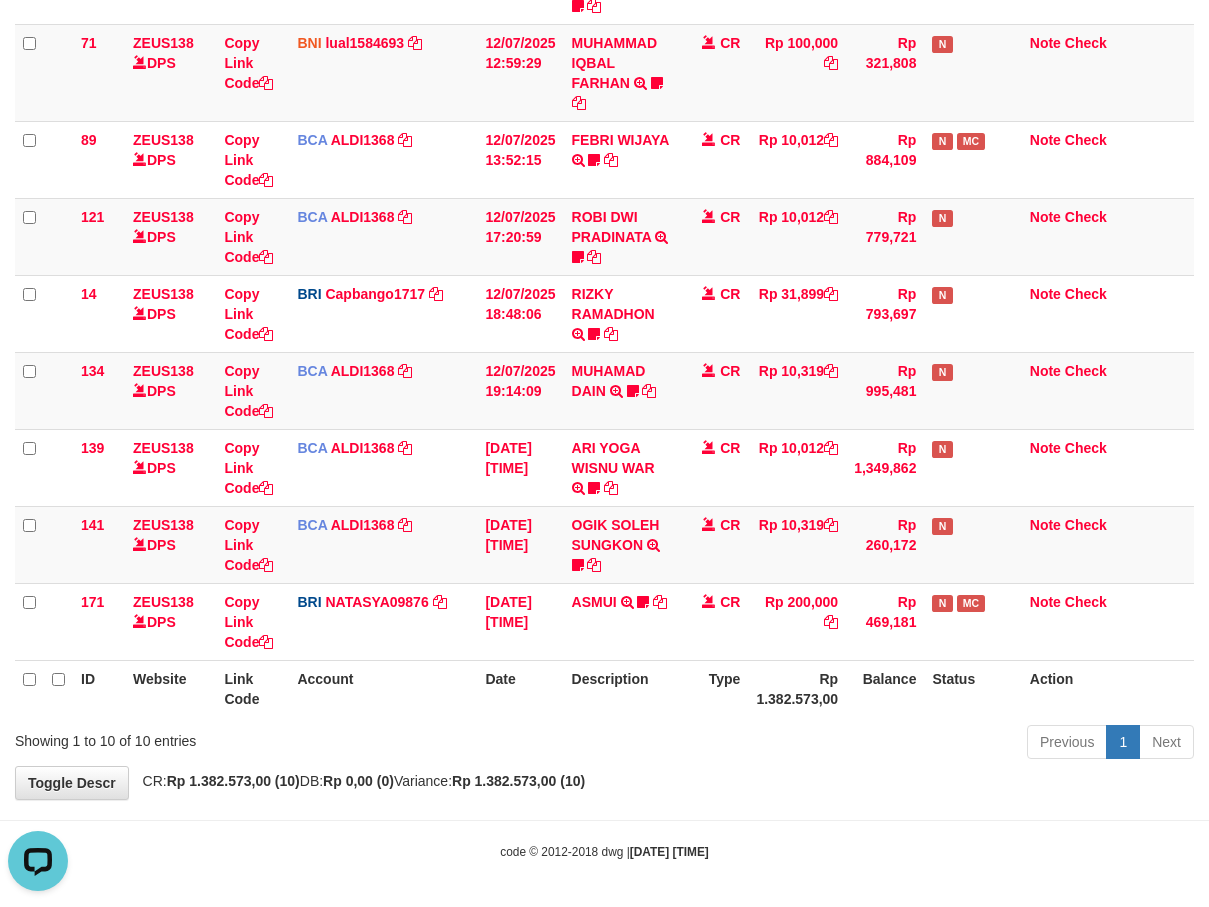 scroll, scrollTop: 0, scrollLeft: 0, axis: both 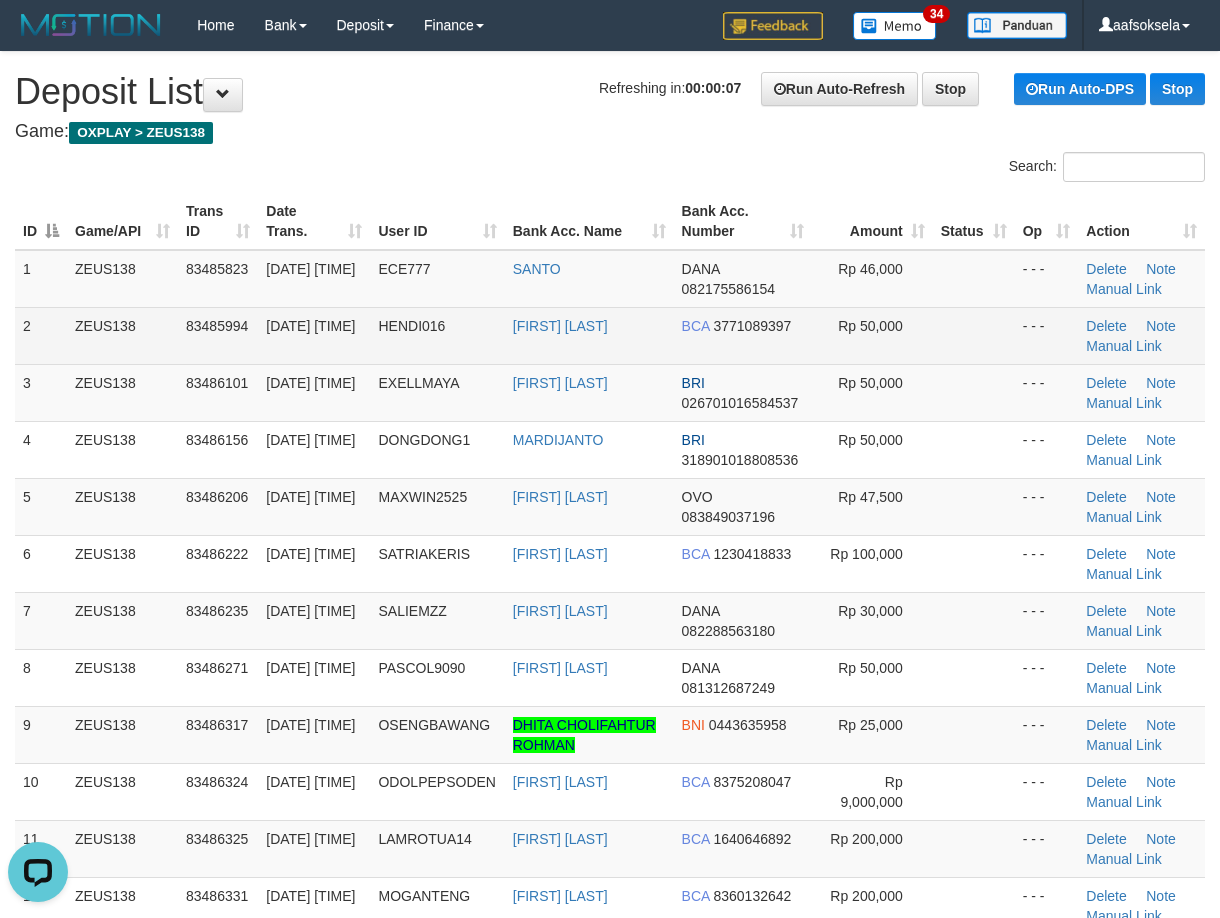 click on "HENDI016" at bounding box center [437, 335] 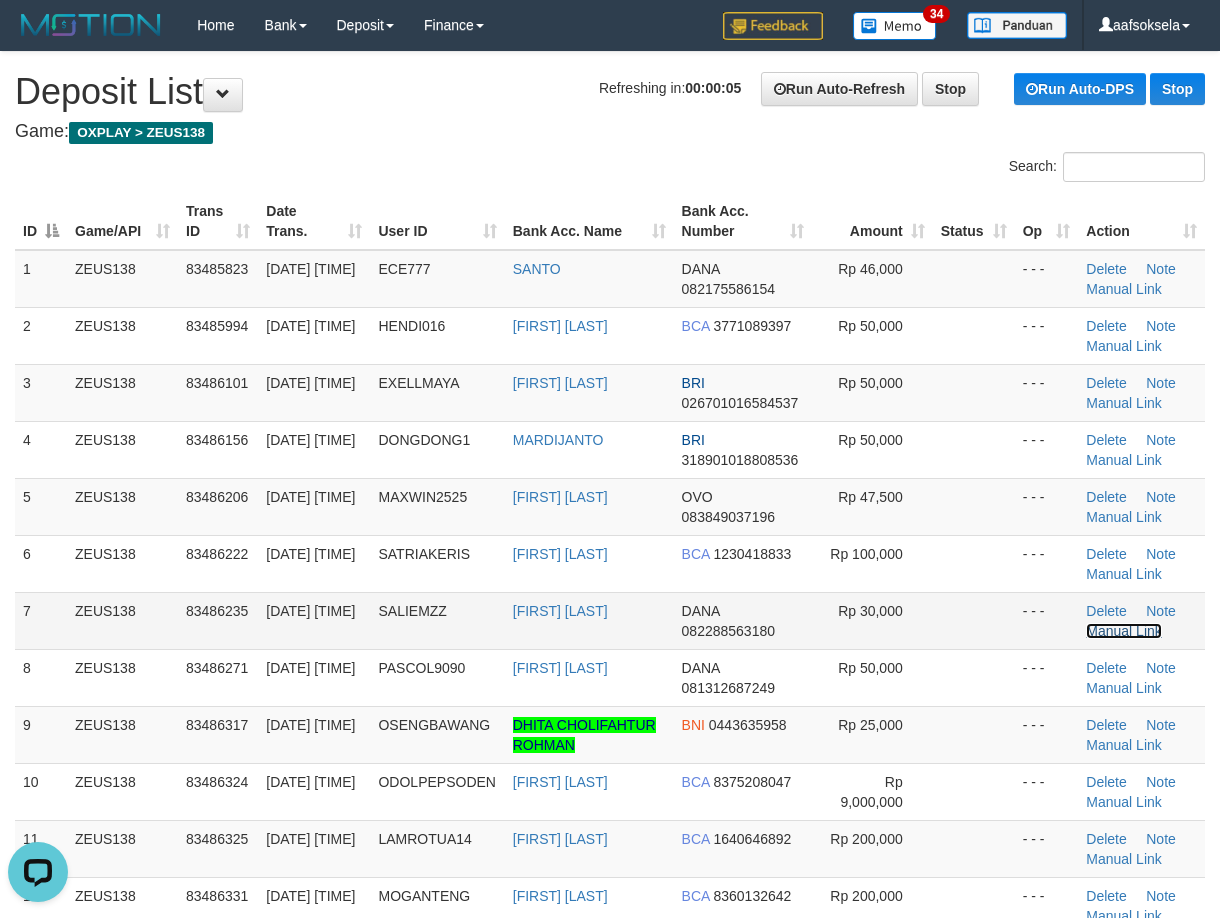 click on "Manual Link" at bounding box center (1124, 631) 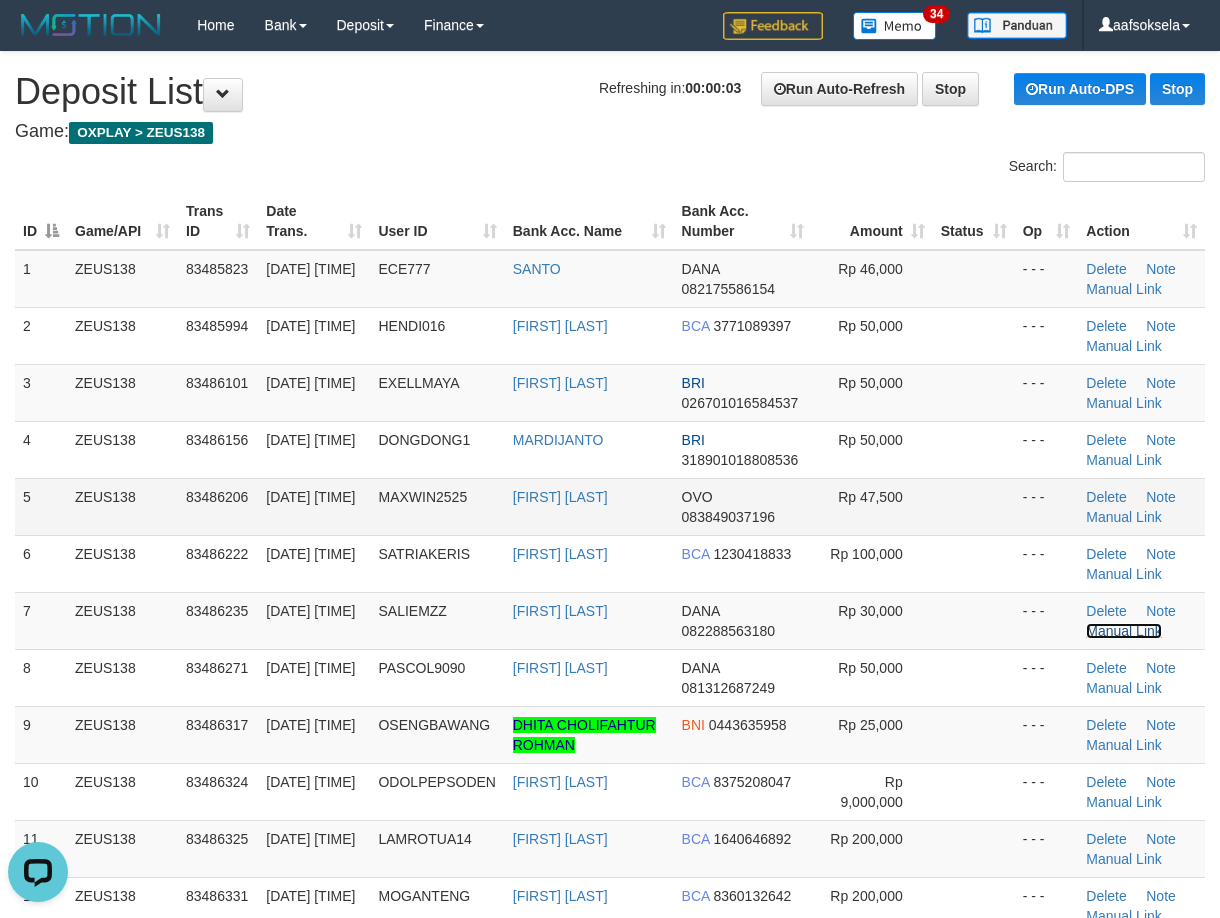 click on "Manual Link" at bounding box center [1124, 631] 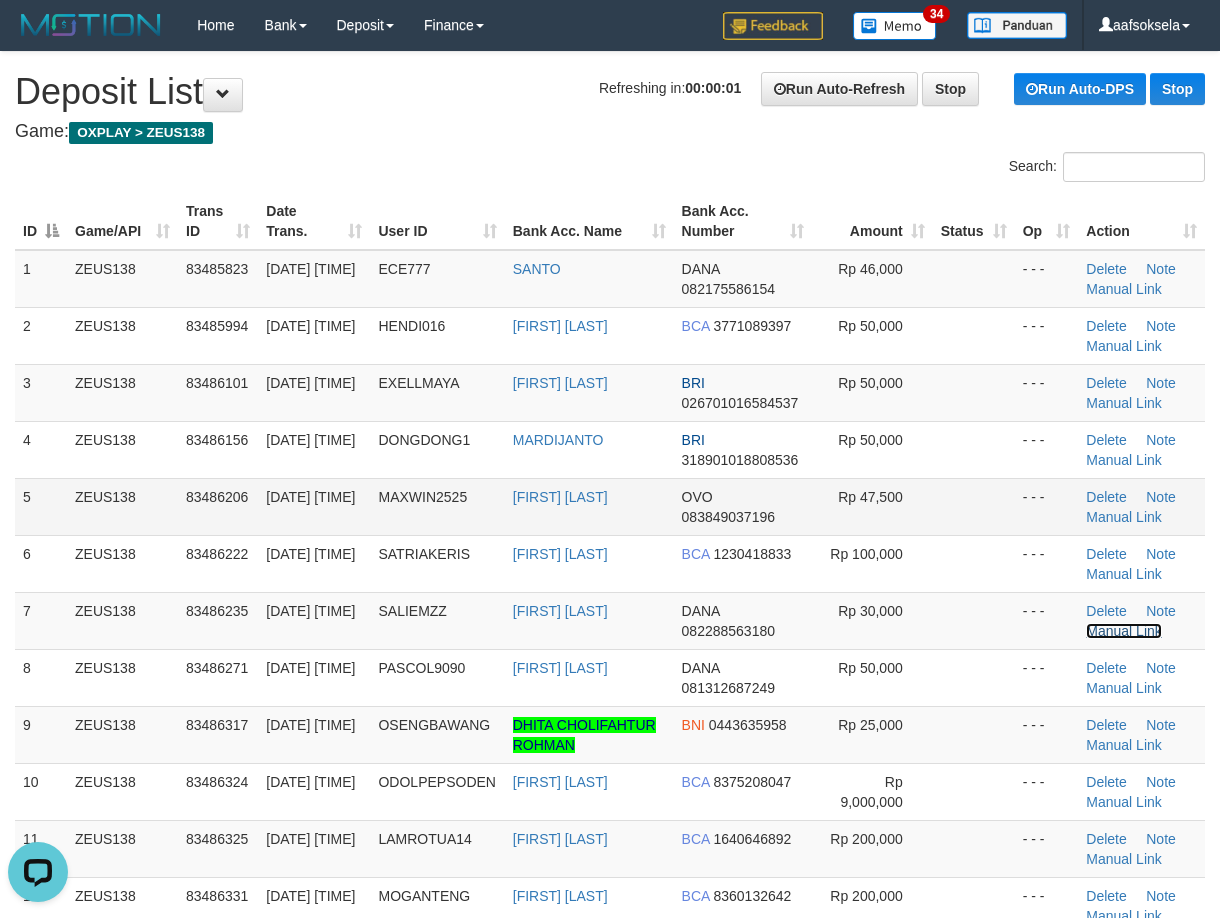 click on "Manual Link" at bounding box center (1124, 631) 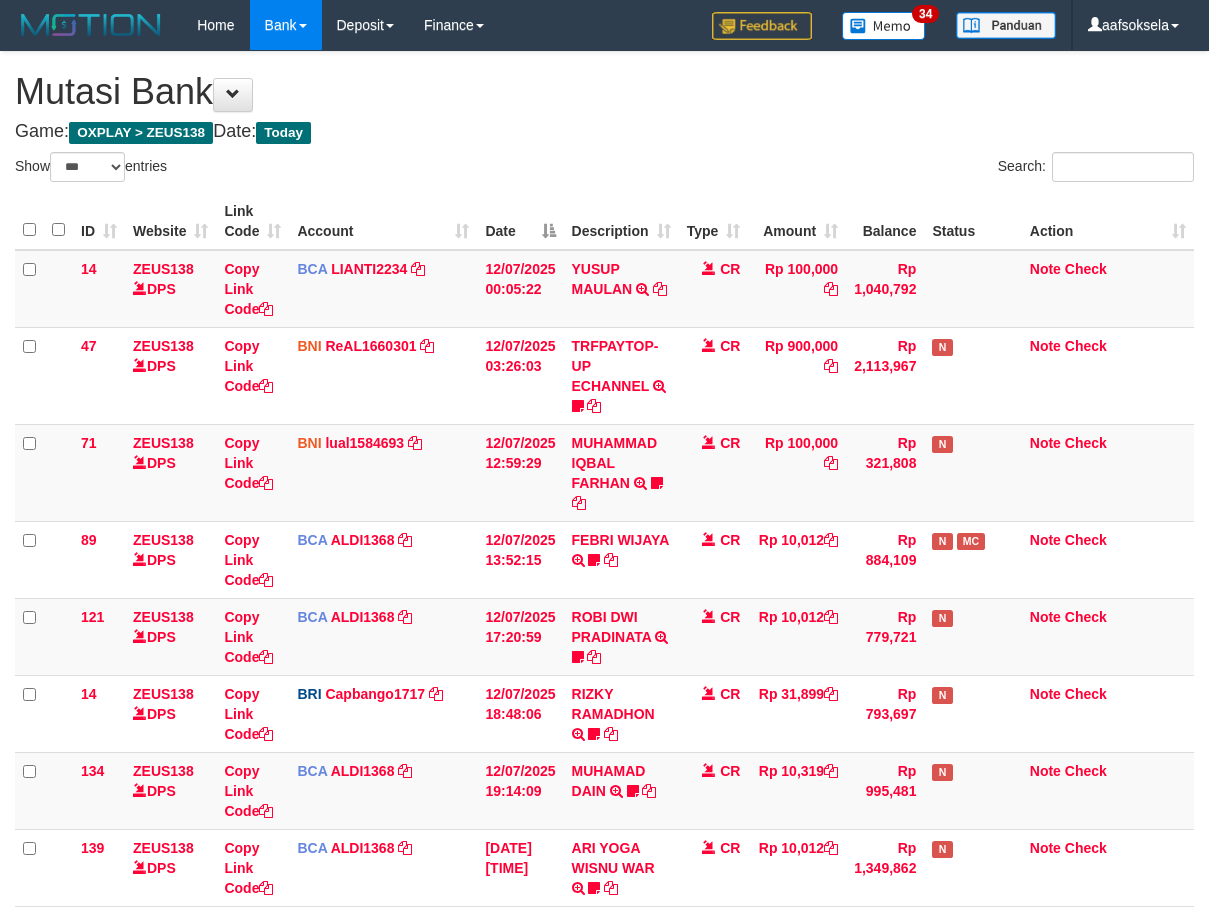 select on "***" 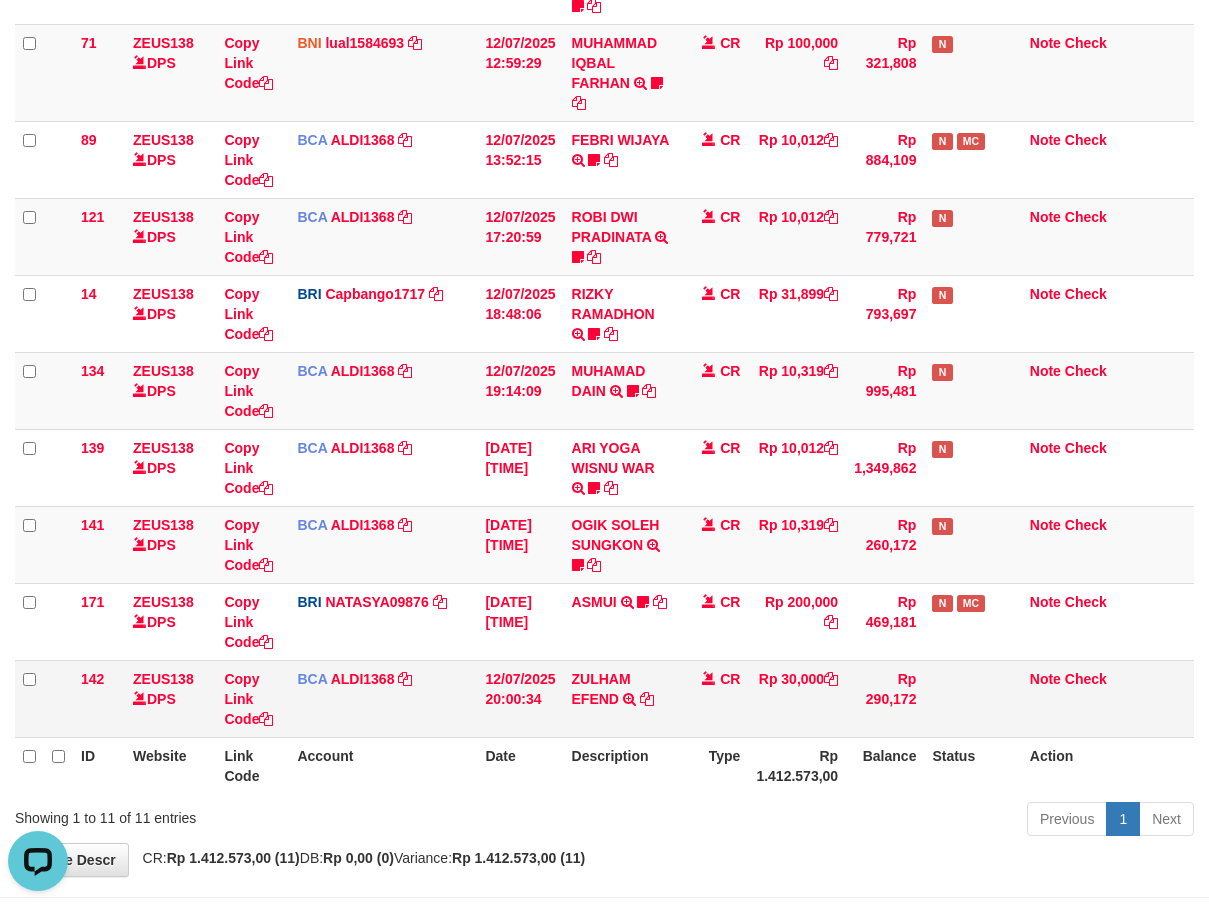 scroll, scrollTop: 0, scrollLeft: 0, axis: both 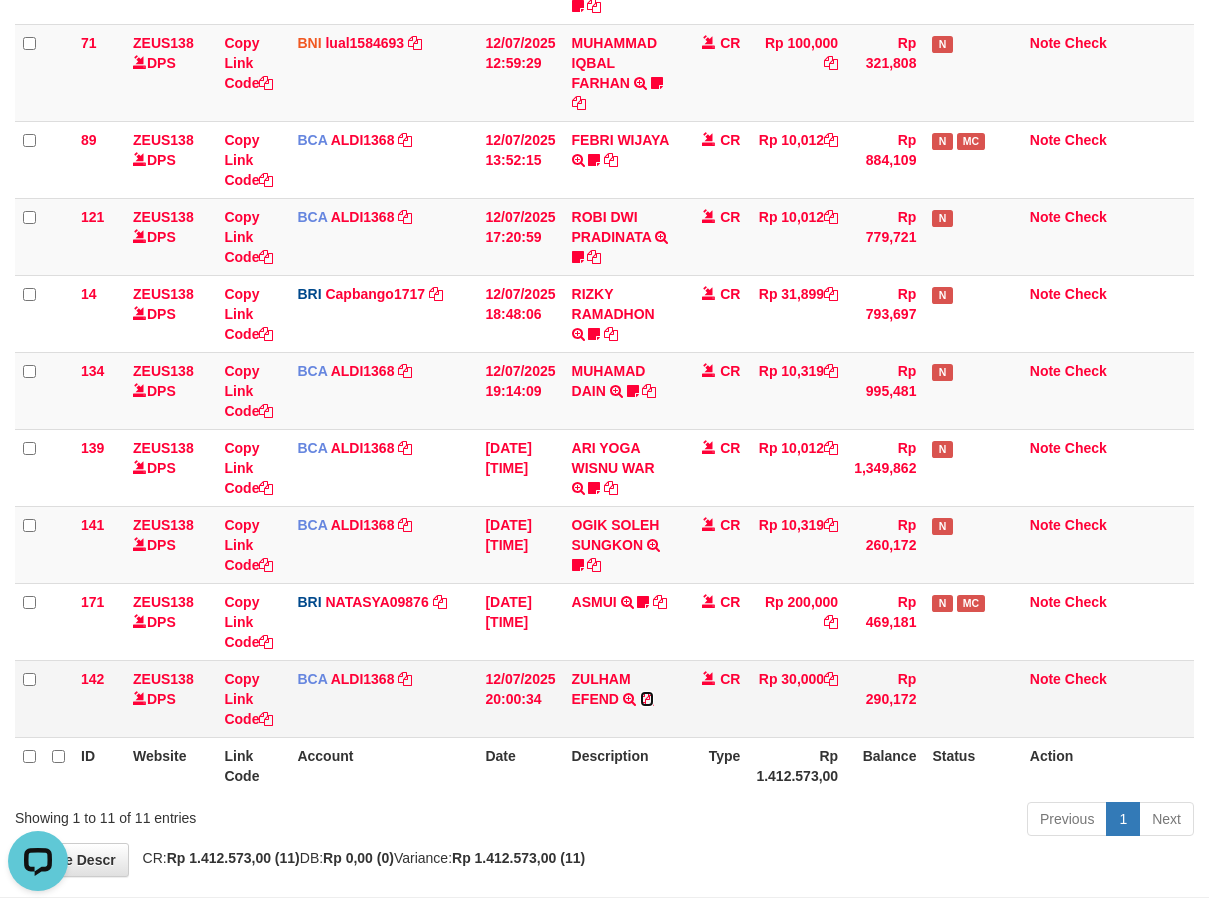 click at bounding box center [647, 699] 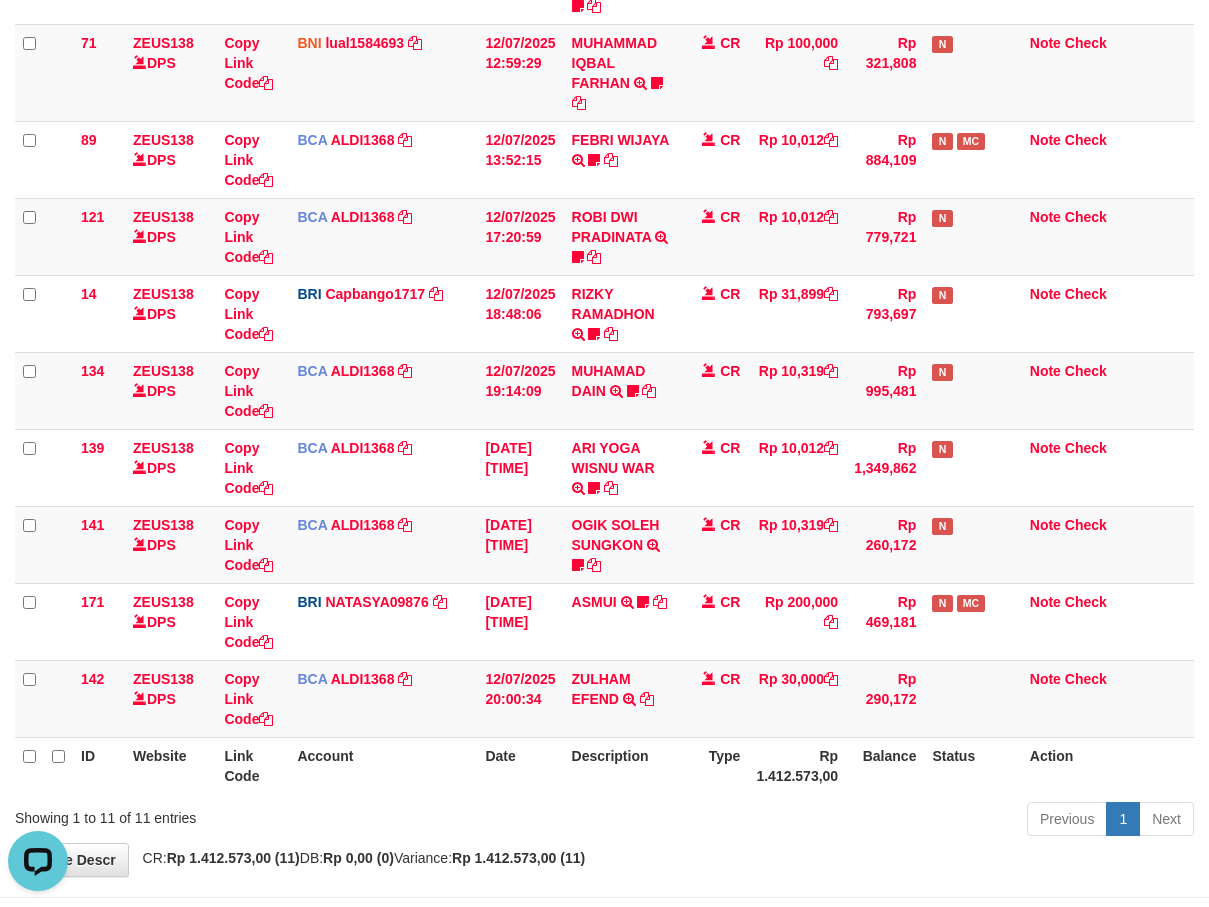 click on "Type" at bounding box center (714, 765) 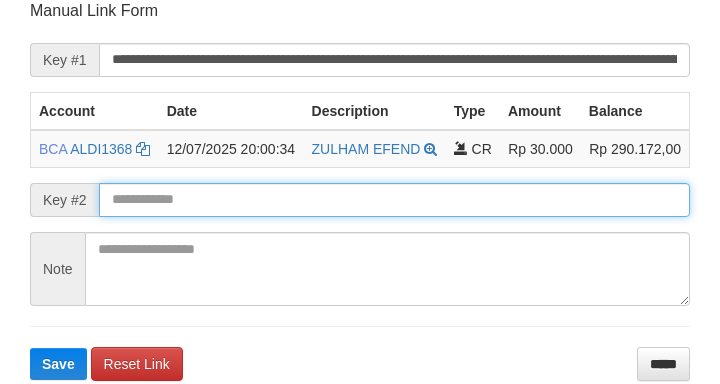 scroll, scrollTop: 392, scrollLeft: 0, axis: vertical 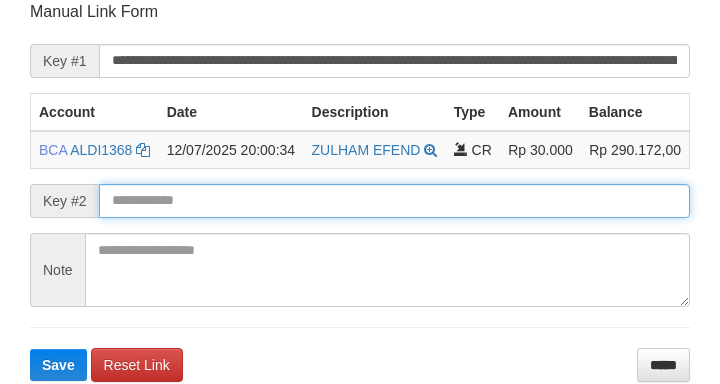 click at bounding box center (394, 201) 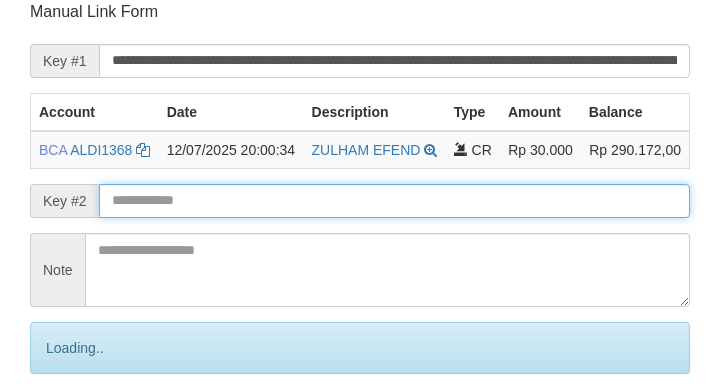 click on "Save" at bounding box center (80, 432) 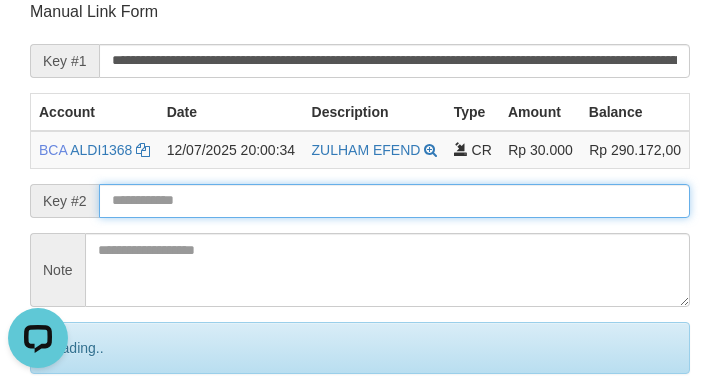 scroll, scrollTop: 0, scrollLeft: 0, axis: both 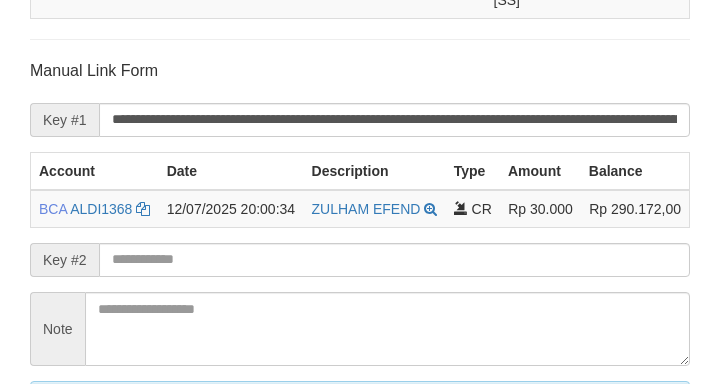 click on "Save" at bounding box center (80, 491) 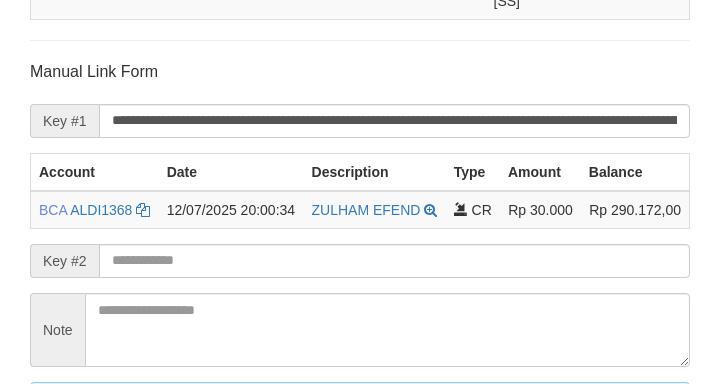 click on "Save" at bounding box center (80, 492) 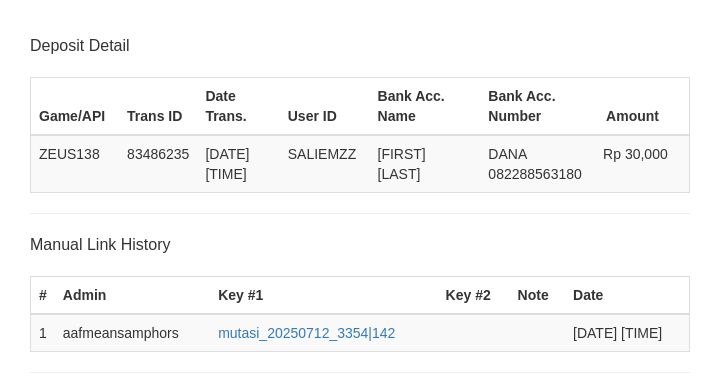 click at bounding box center [394, 593] 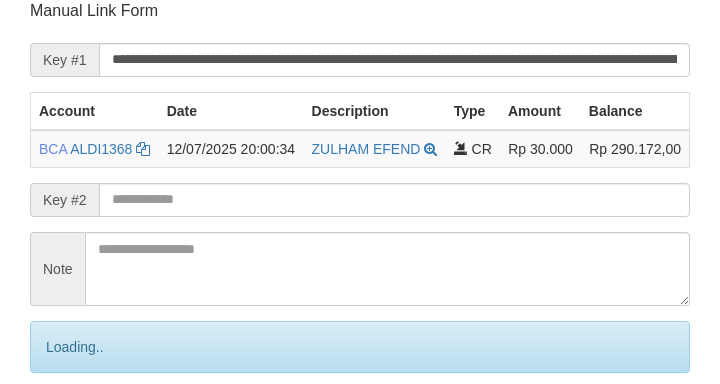 click on "Save" at bounding box center (80, 431) 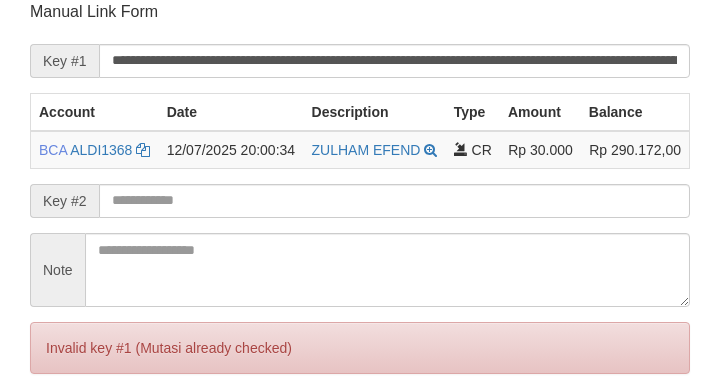 scroll, scrollTop: 125, scrollLeft: 0, axis: vertical 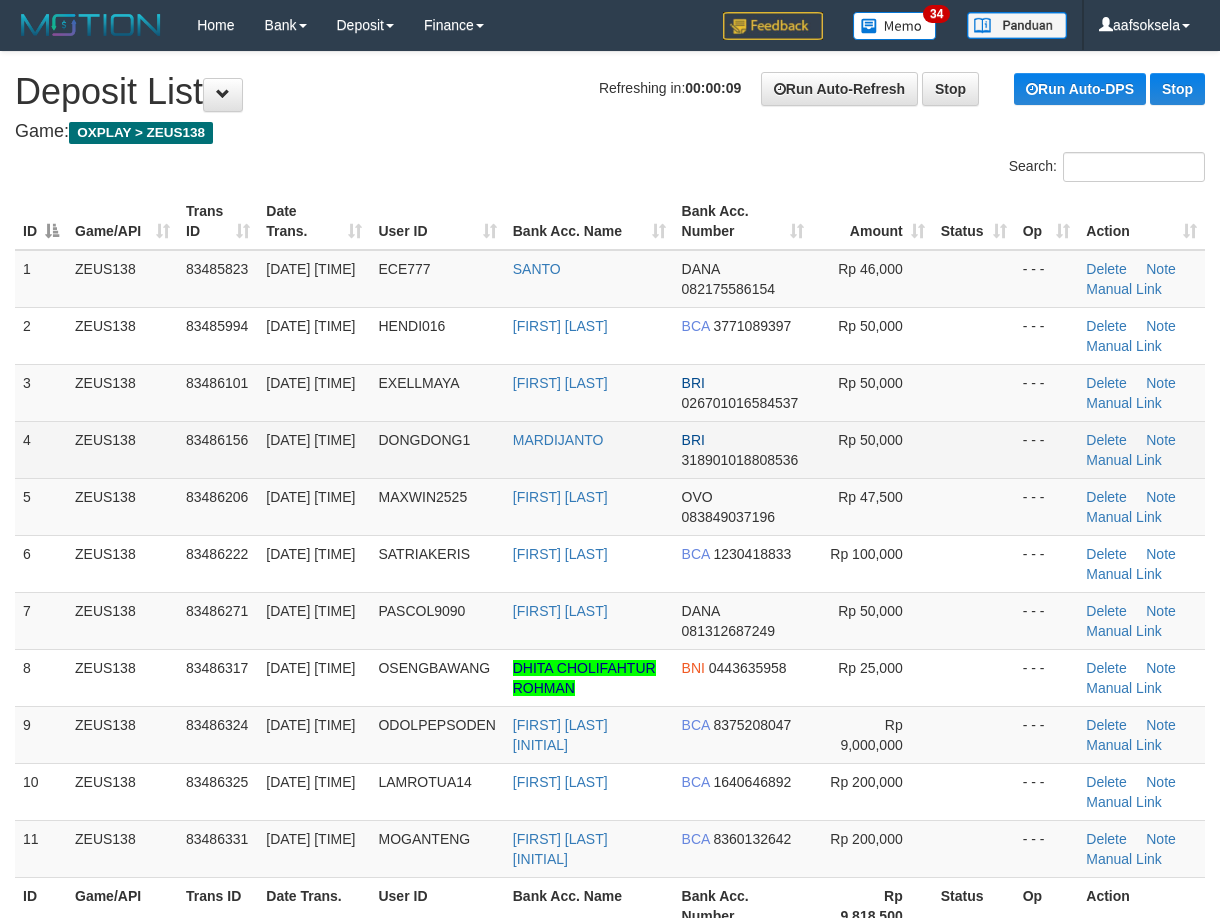 click on "DONGDONG1" at bounding box center (424, 440) 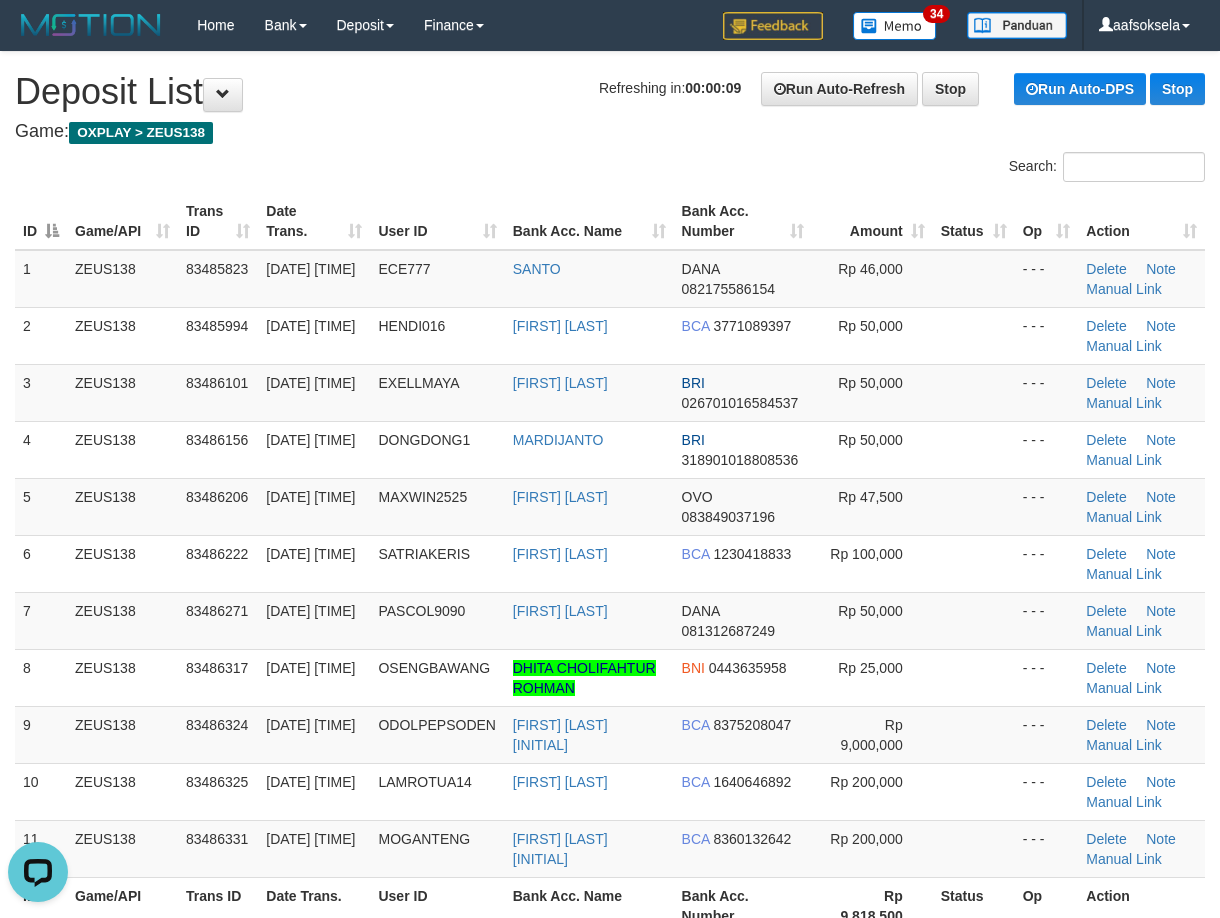 scroll, scrollTop: 0, scrollLeft: 0, axis: both 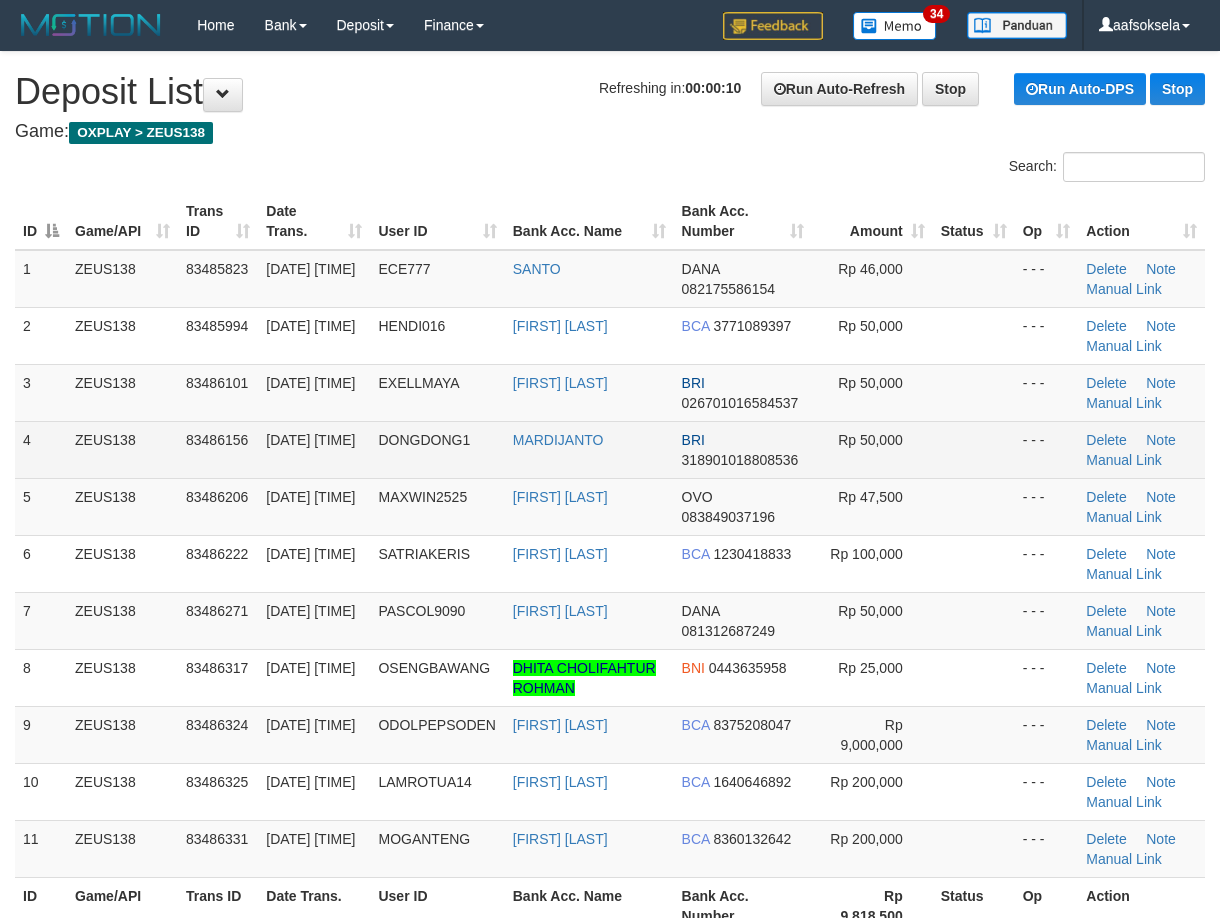 click on "12/07/2025 19:56:37" at bounding box center (314, 449) 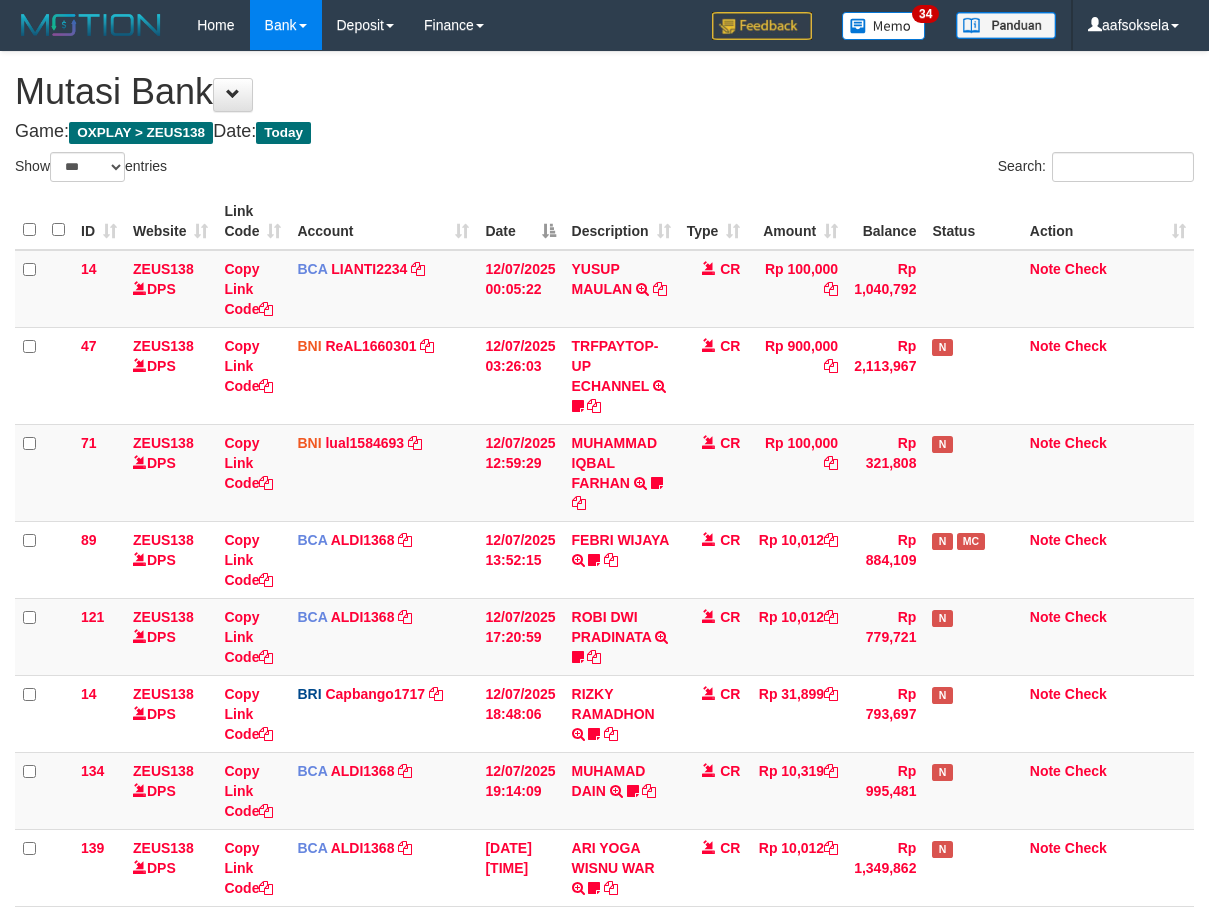 select on "***" 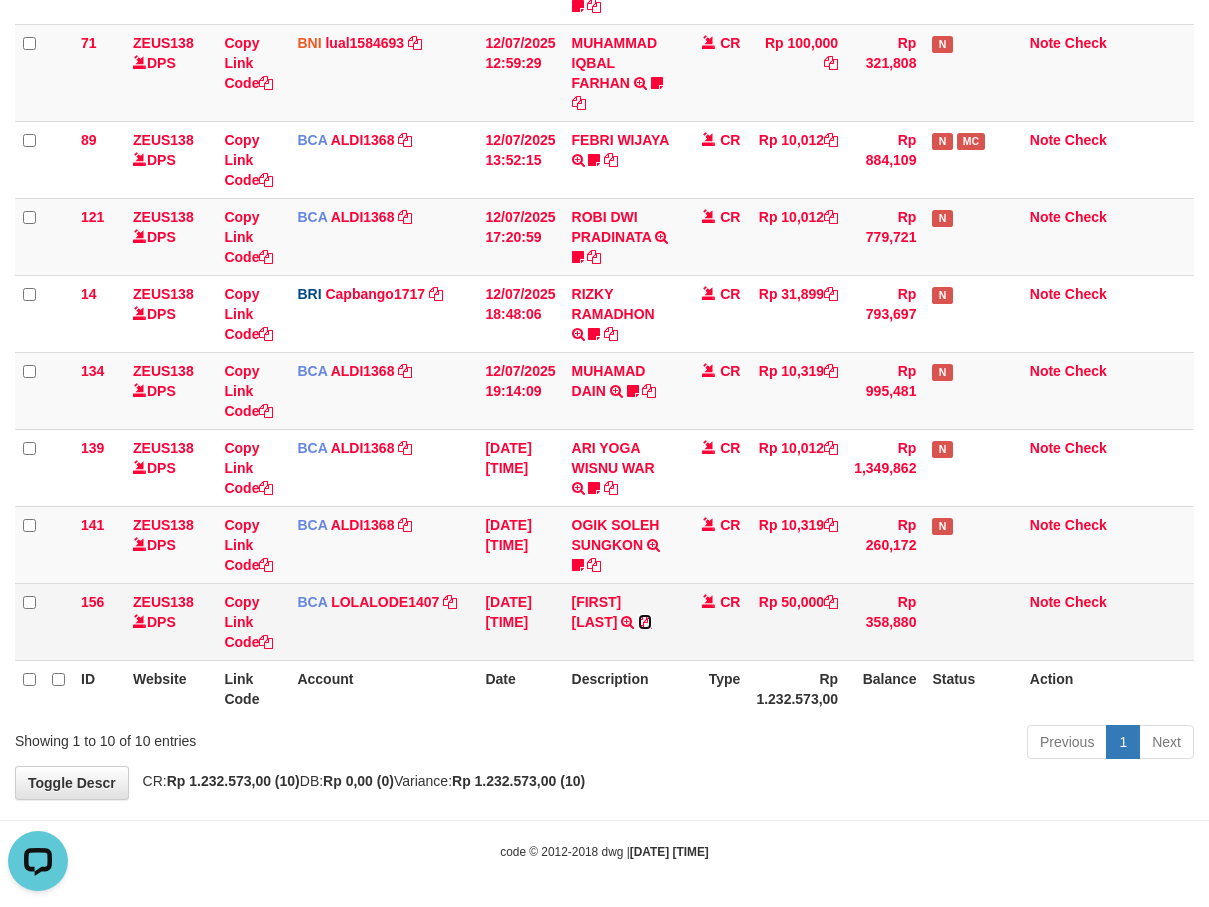 scroll, scrollTop: 0, scrollLeft: 0, axis: both 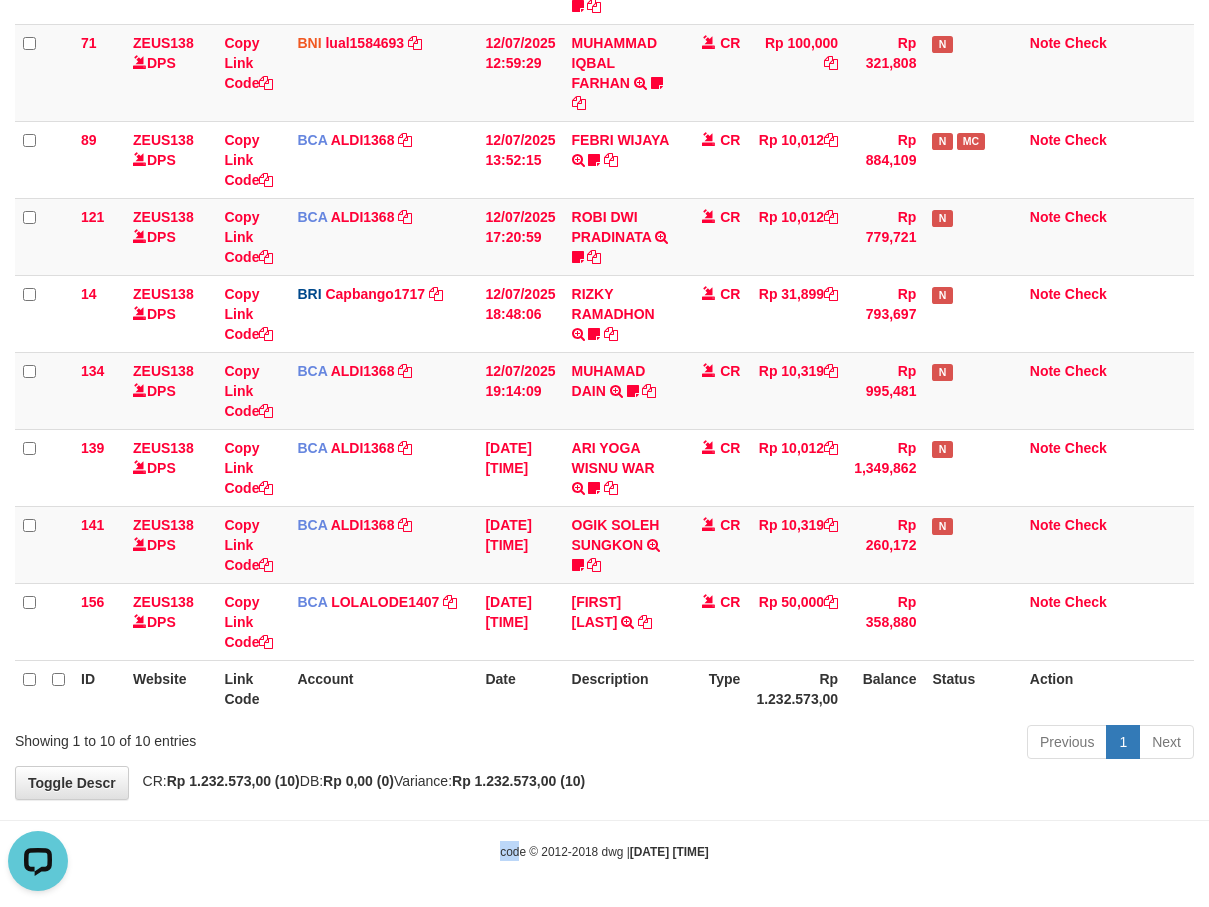 drag, startPoint x: 511, startPoint y: 816, endPoint x: 584, endPoint y: 788, distance: 78.18568 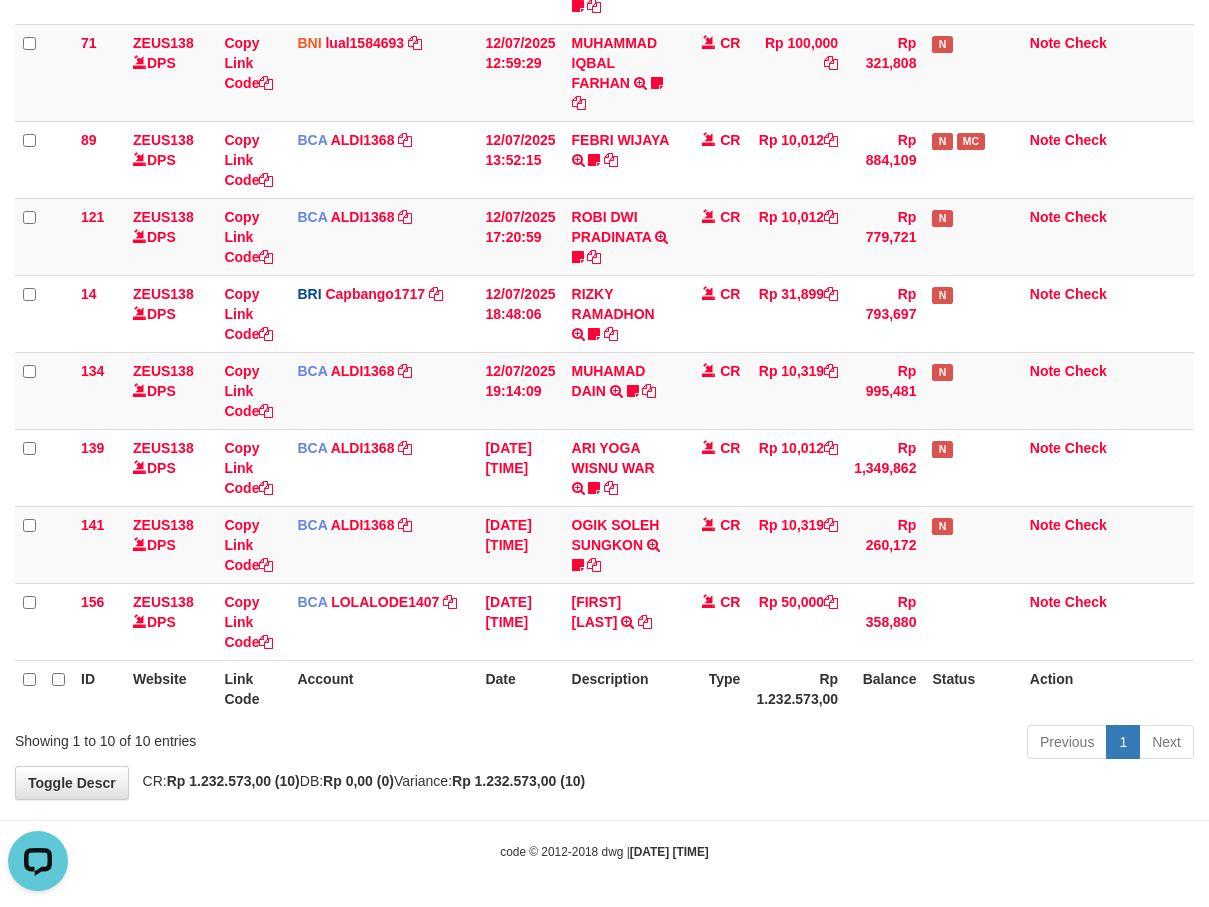click on "Previous 1 Next" at bounding box center [856, 744] 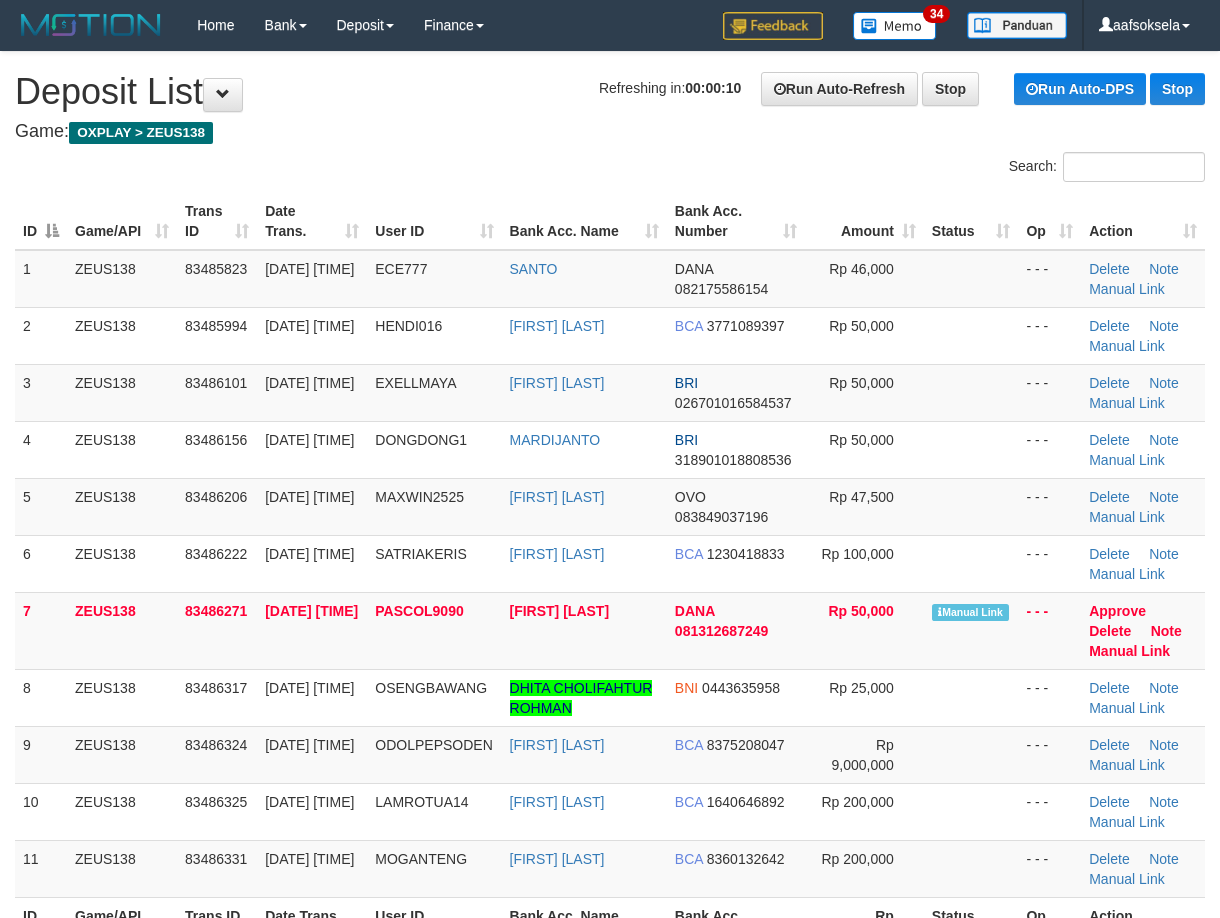 scroll, scrollTop: 0, scrollLeft: 0, axis: both 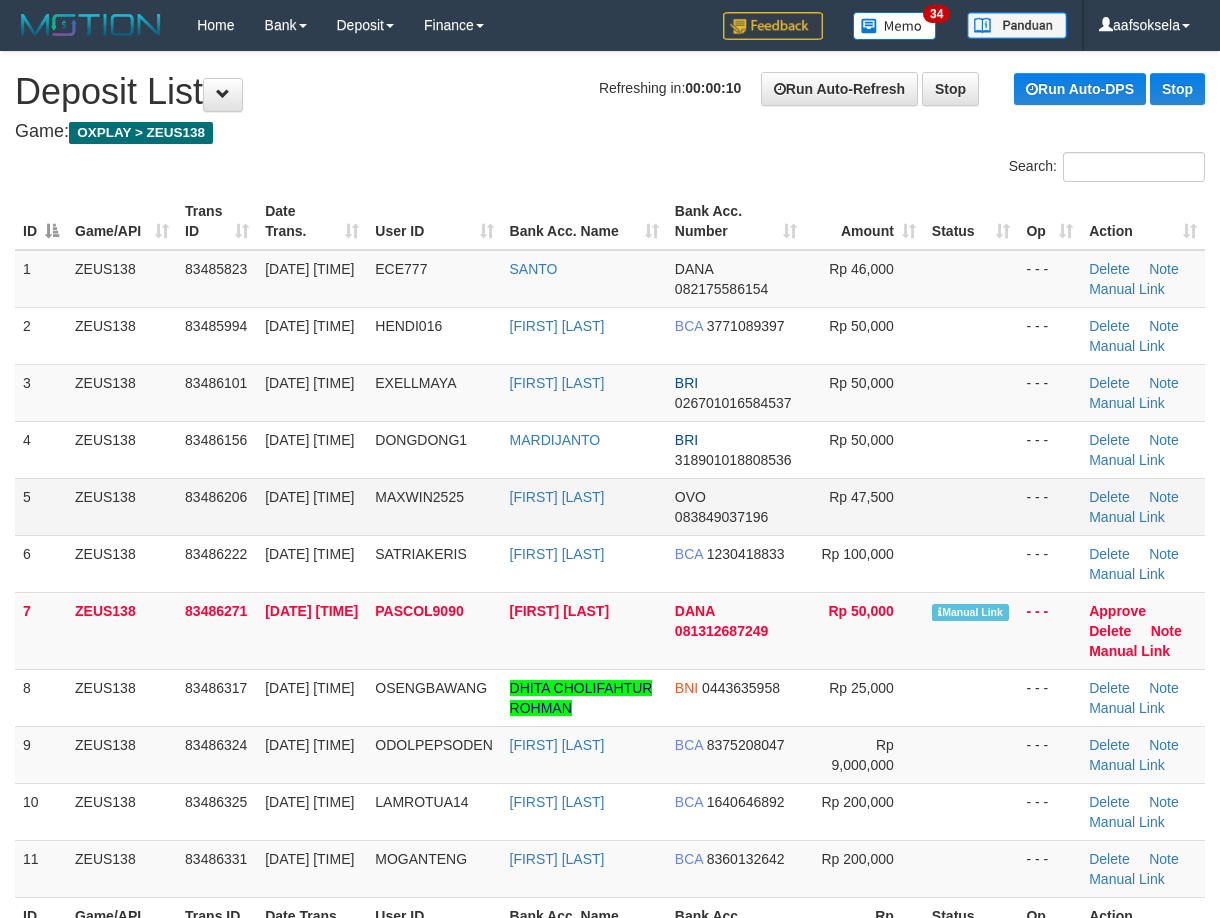 drag, startPoint x: 603, startPoint y: 340, endPoint x: 678, endPoint y: 510, distance: 185.80904 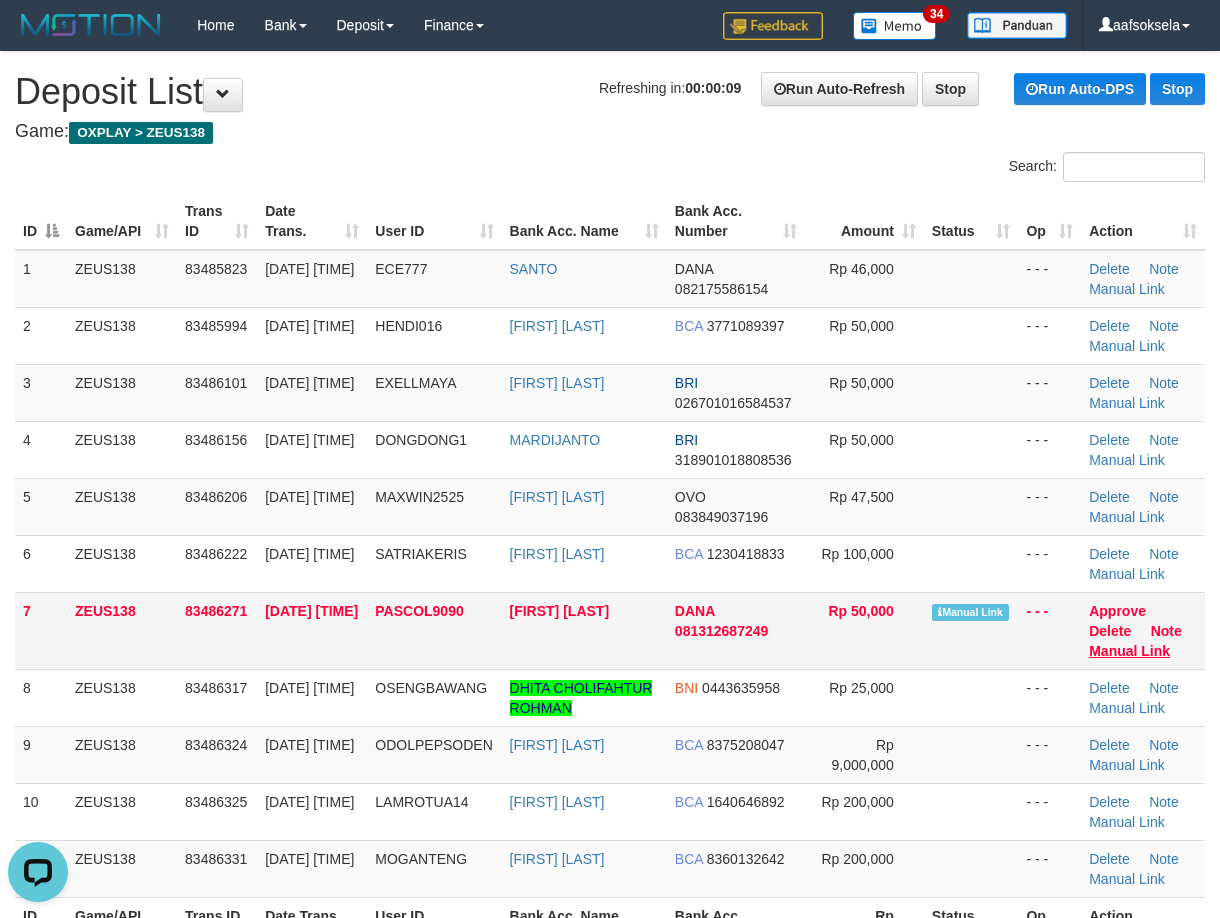 scroll, scrollTop: 0, scrollLeft: 0, axis: both 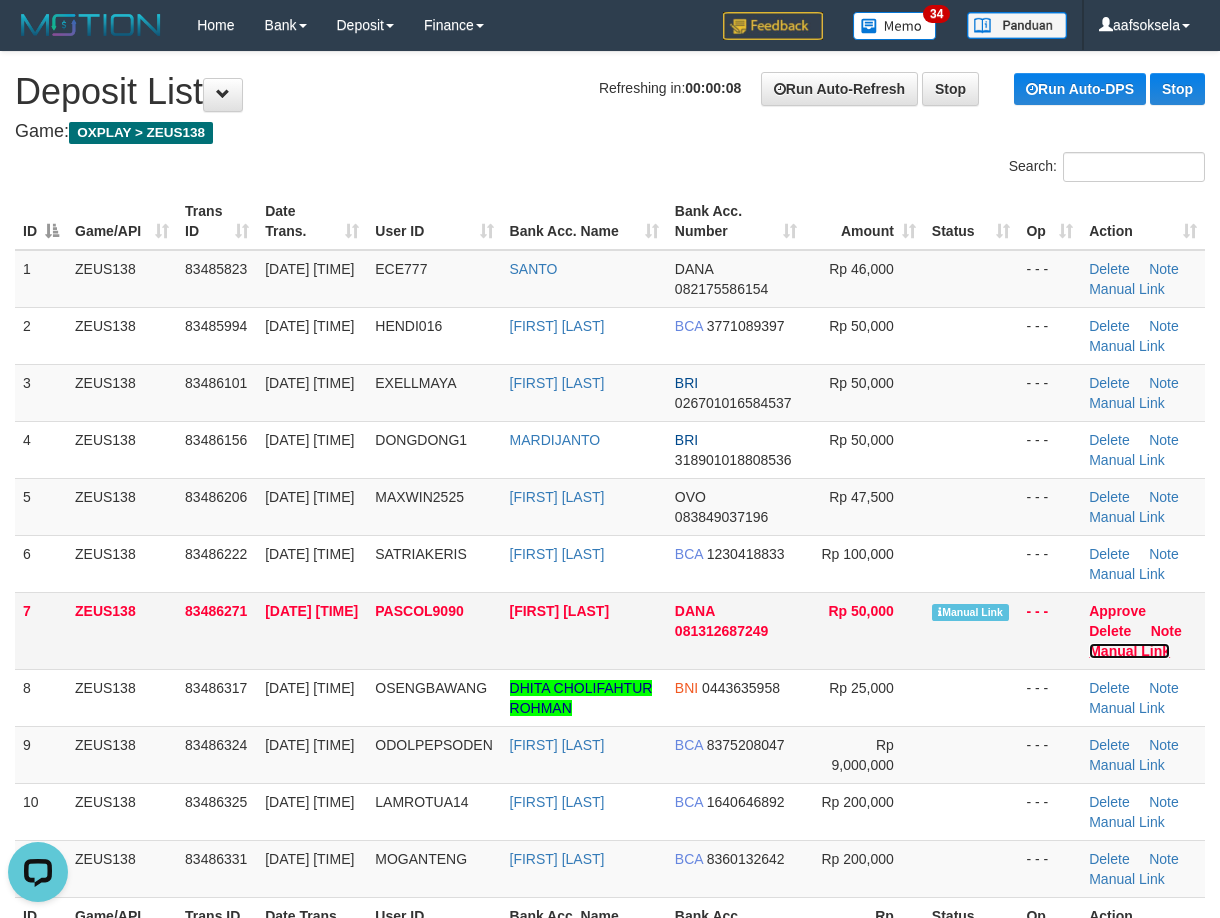click on "Manual Link" at bounding box center [1129, 651] 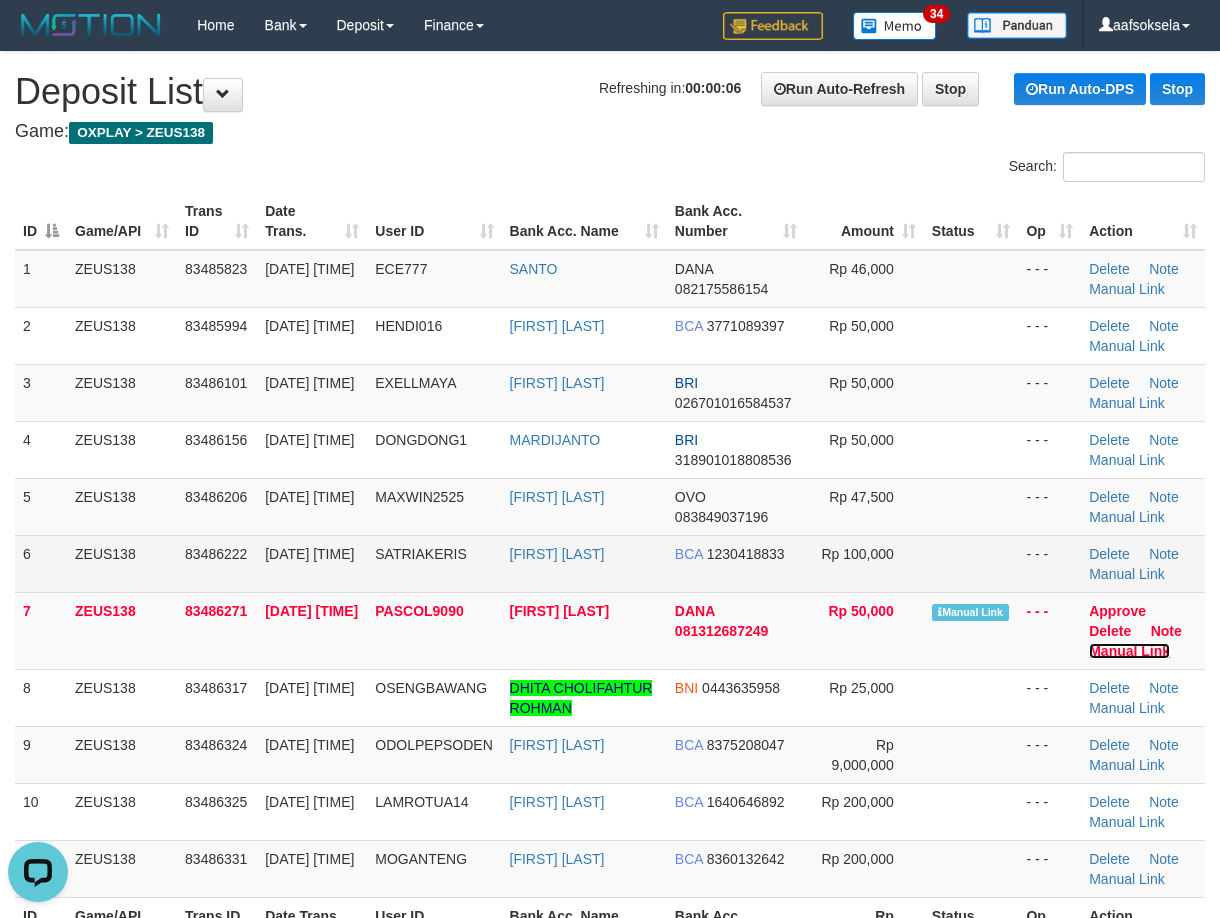 click on "Manual Link" at bounding box center [1129, 651] 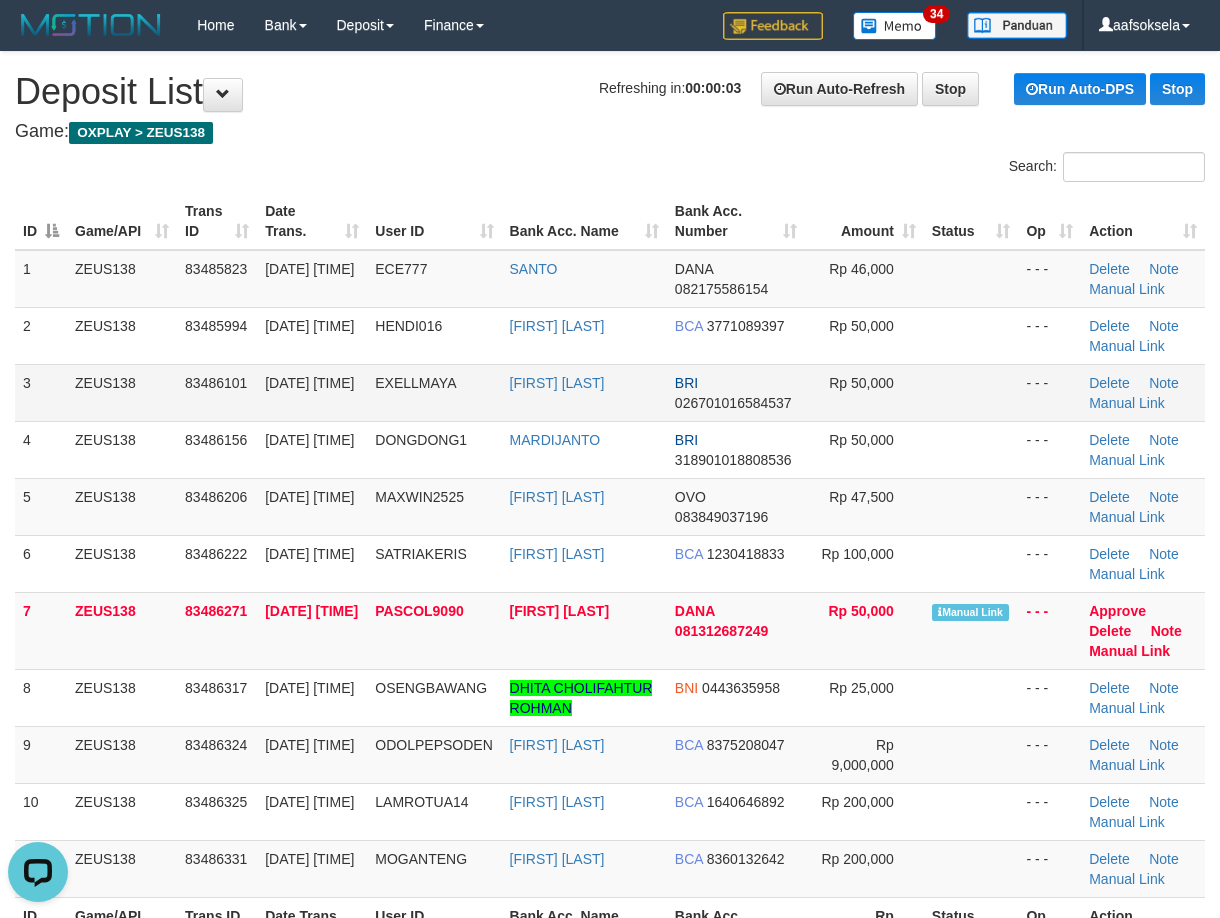 click on "83486101" at bounding box center [217, 392] 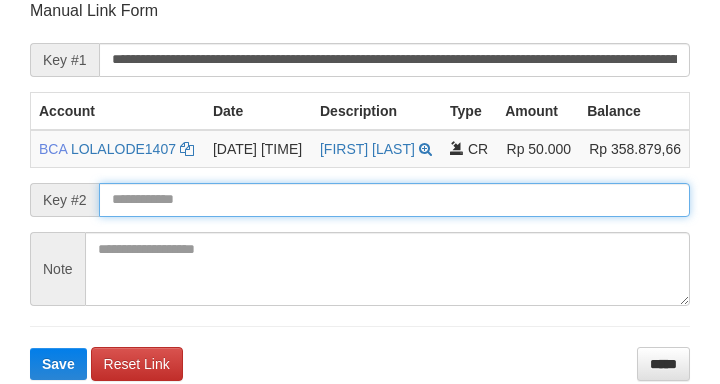 drag, startPoint x: 0, startPoint y: 0, endPoint x: 485, endPoint y: 233, distance: 538.06506 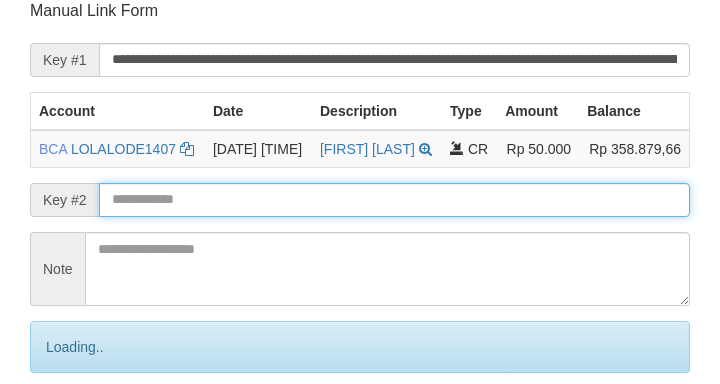 scroll, scrollTop: 392, scrollLeft: 0, axis: vertical 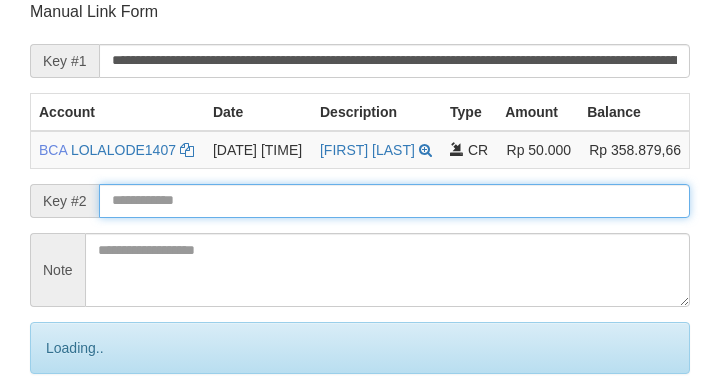 click on "Save" at bounding box center (80, 432) 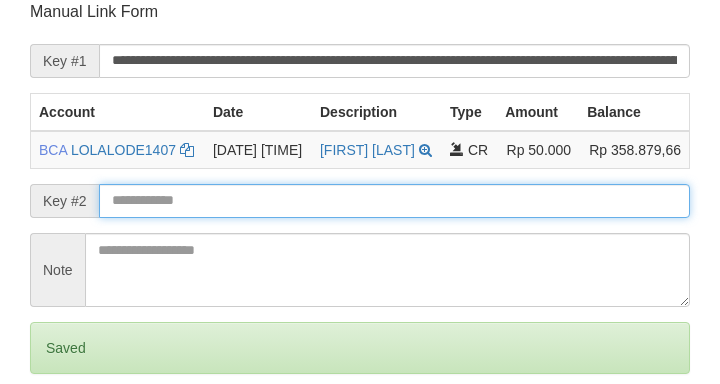click on "Save" at bounding box center (58, 432) 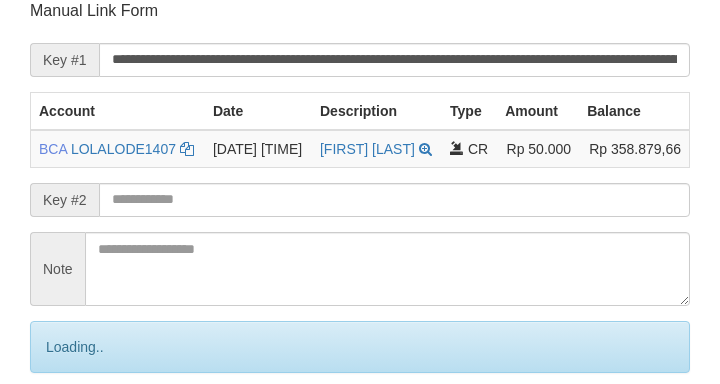 click on "Save" at bounding box center [80, 431] 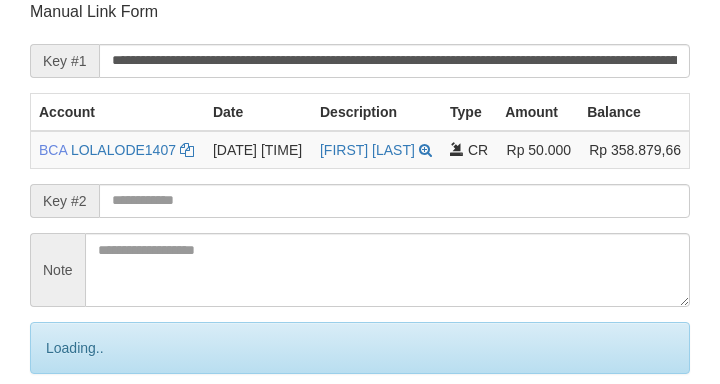 click on "Save" at bounding box center (80, 432) 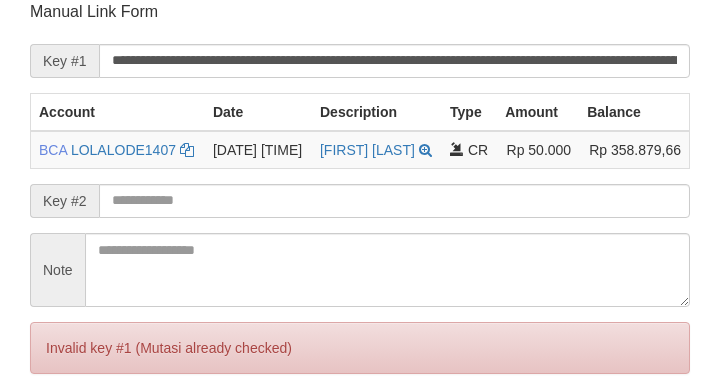 scroll, scrollTop: 0, scrollLeft: 0, axis: both 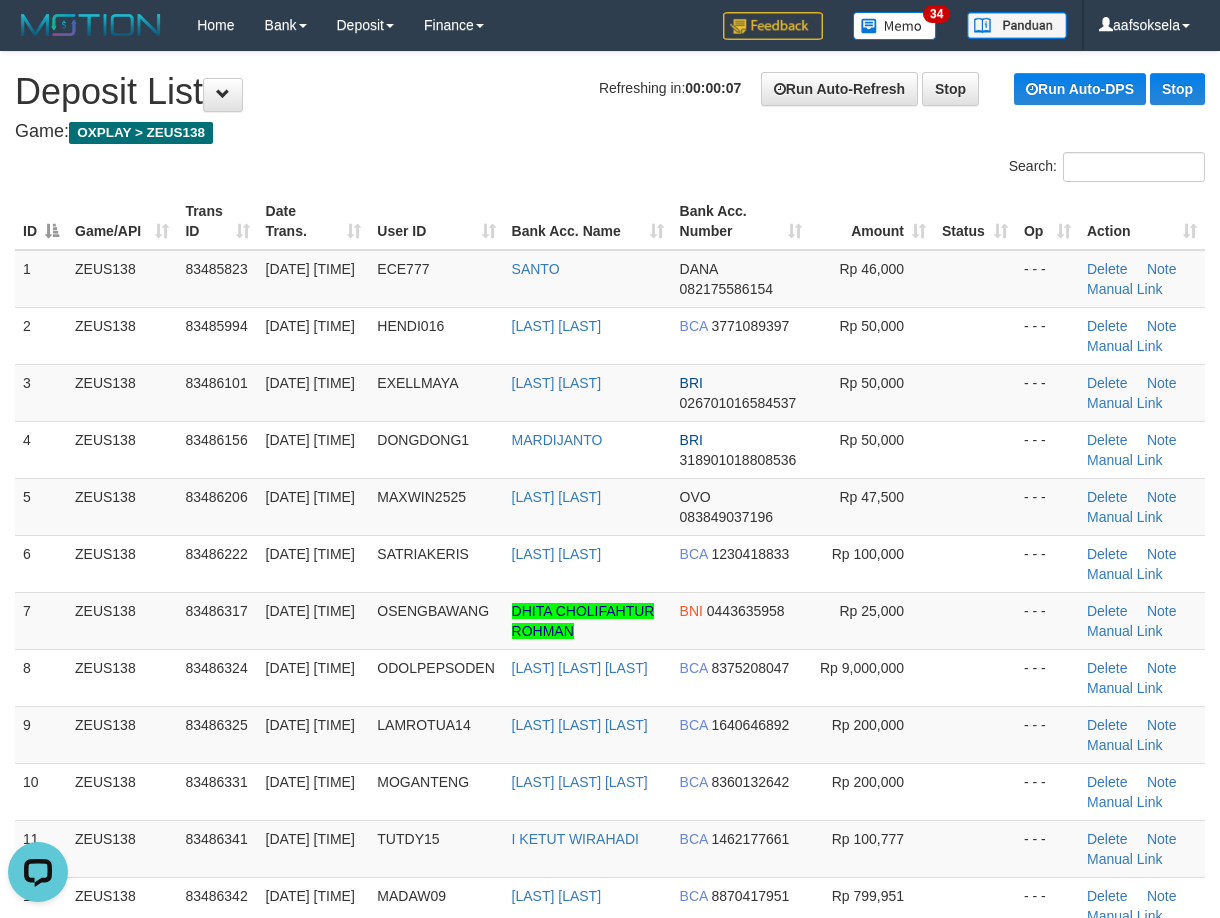 click at bounding box center (305, 152) 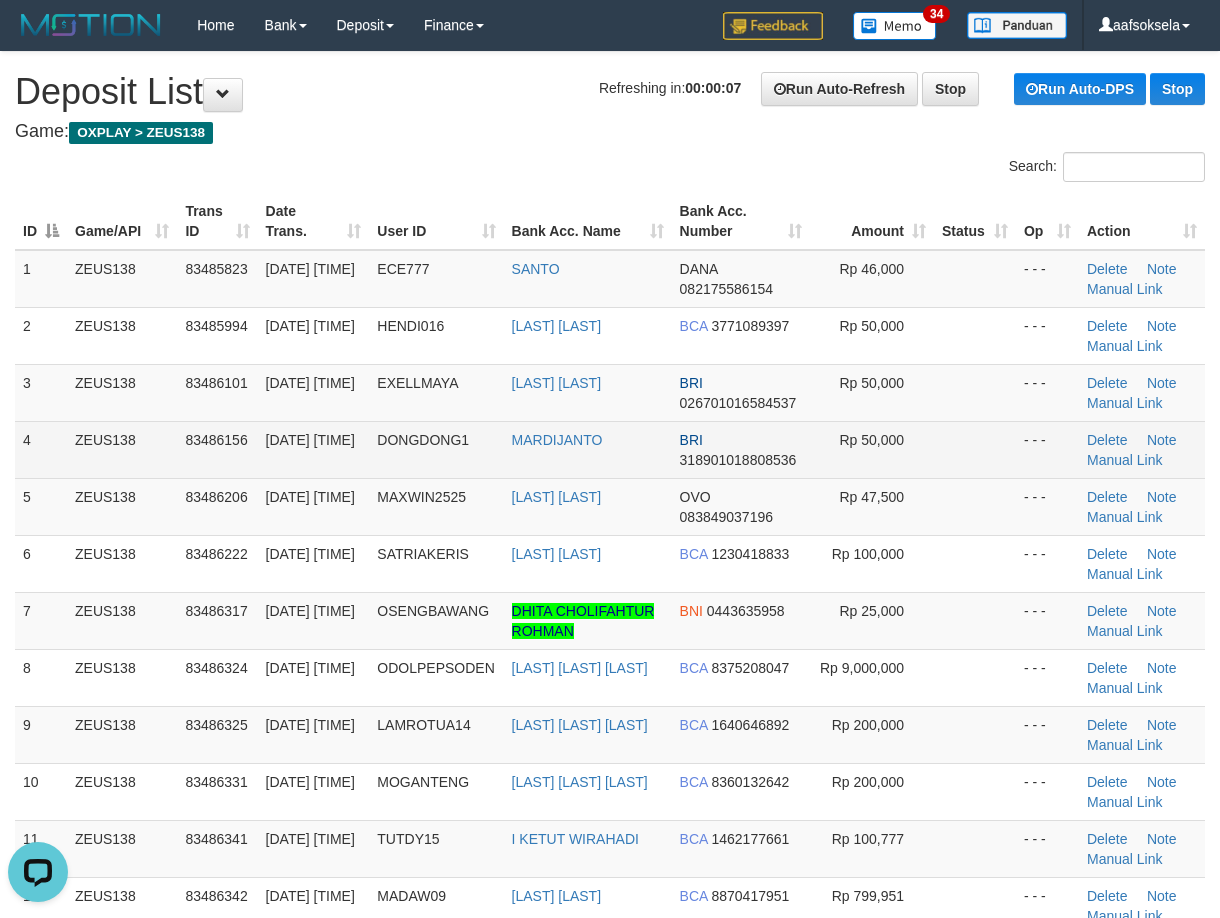 click on "DONGDONG1" at bounding box center [436, 449] 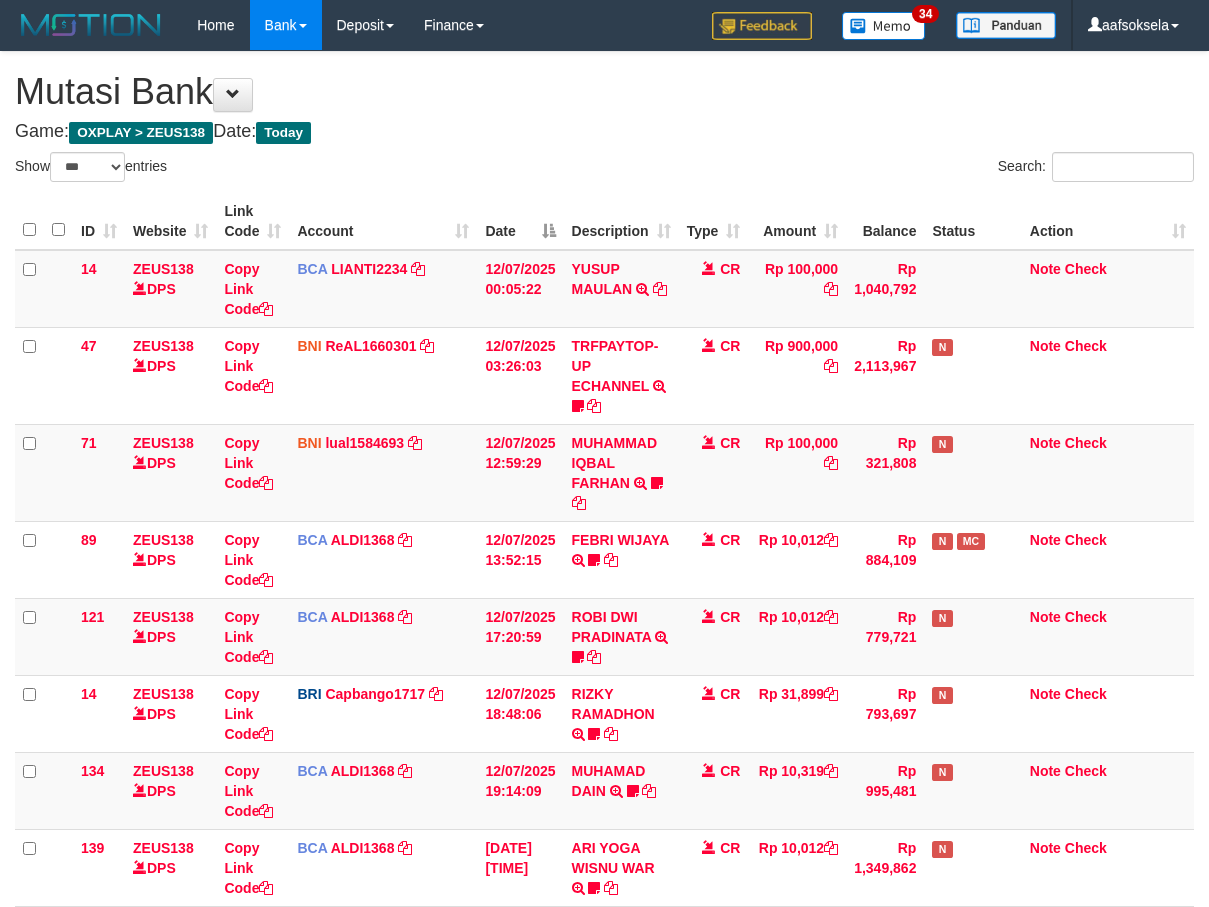 select on "***" 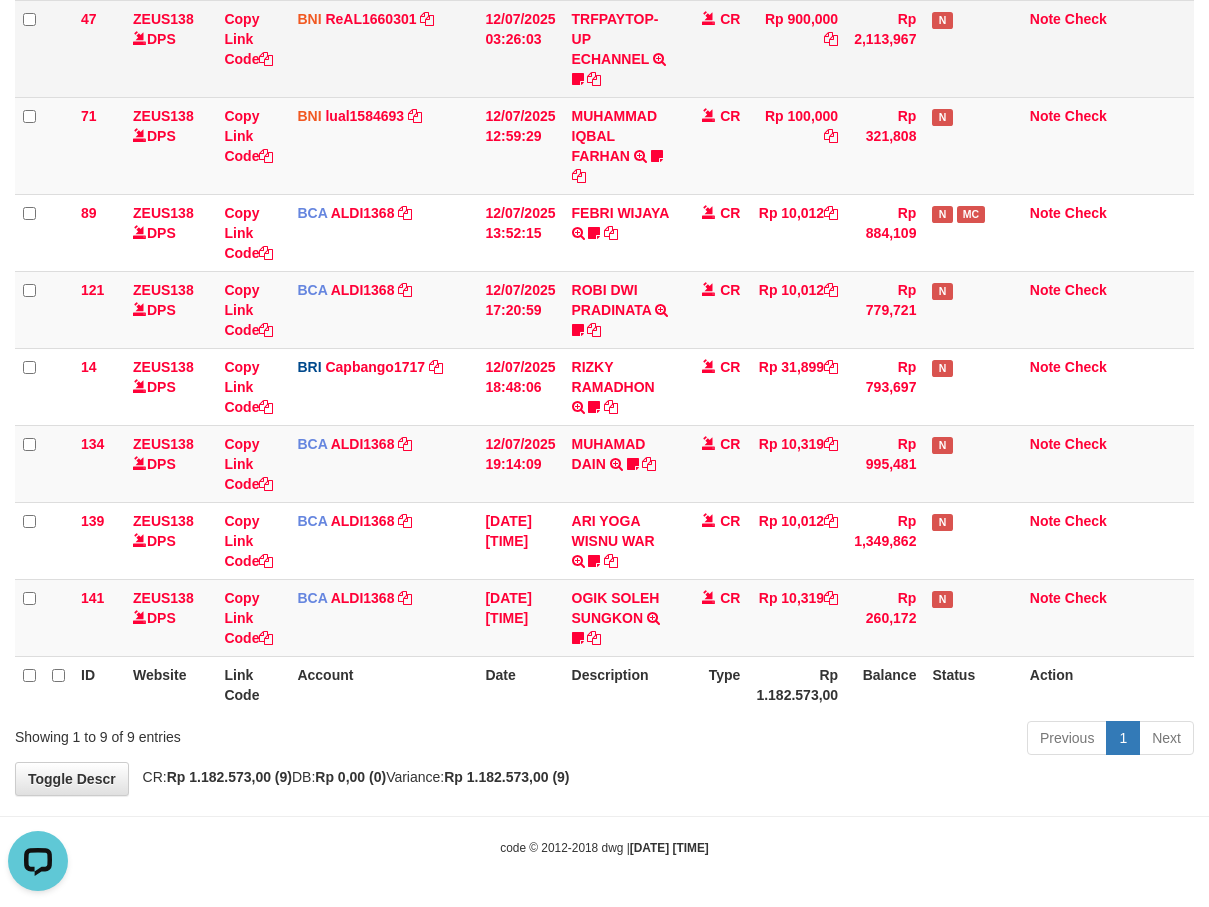 scroll, scrollTop: 0, scrollLeft: 0, axis: both 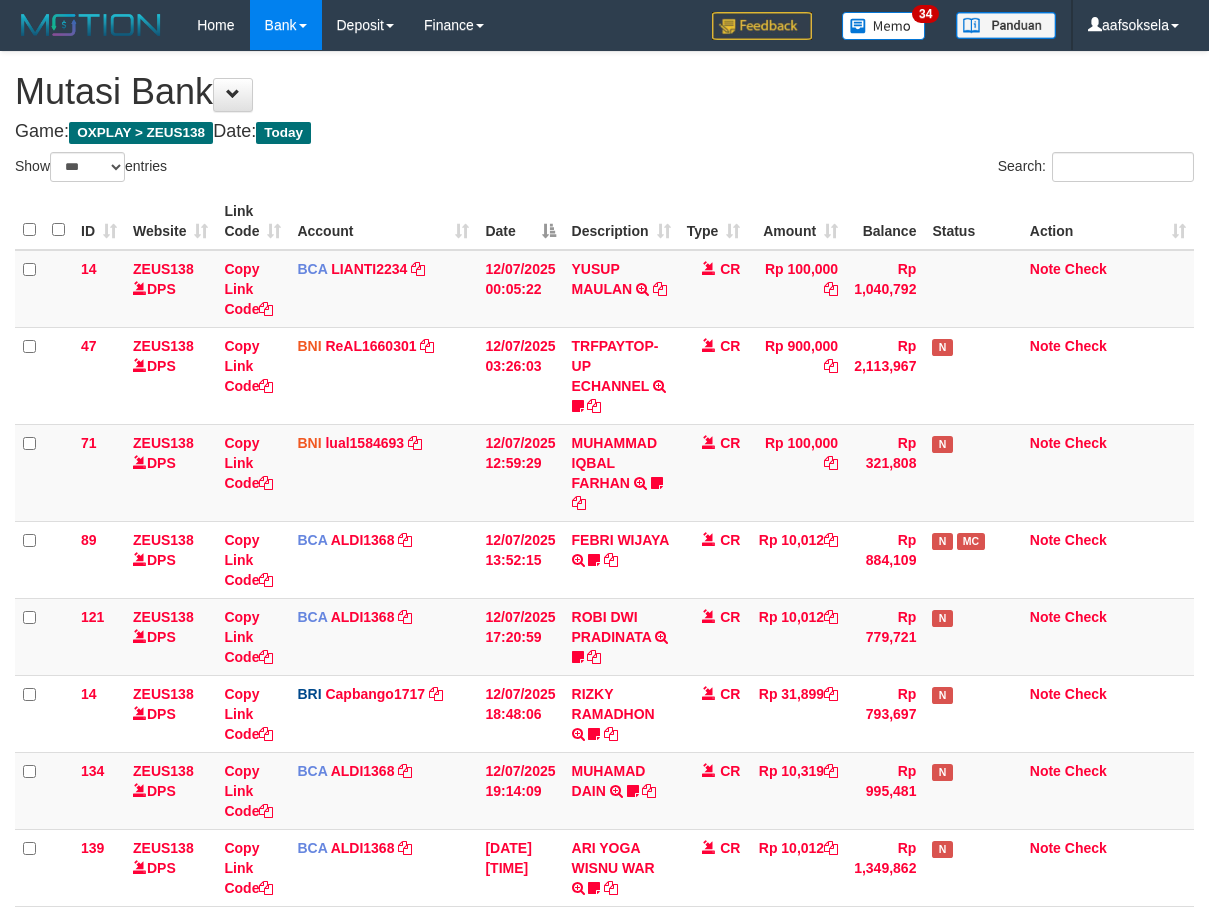 select on "***" 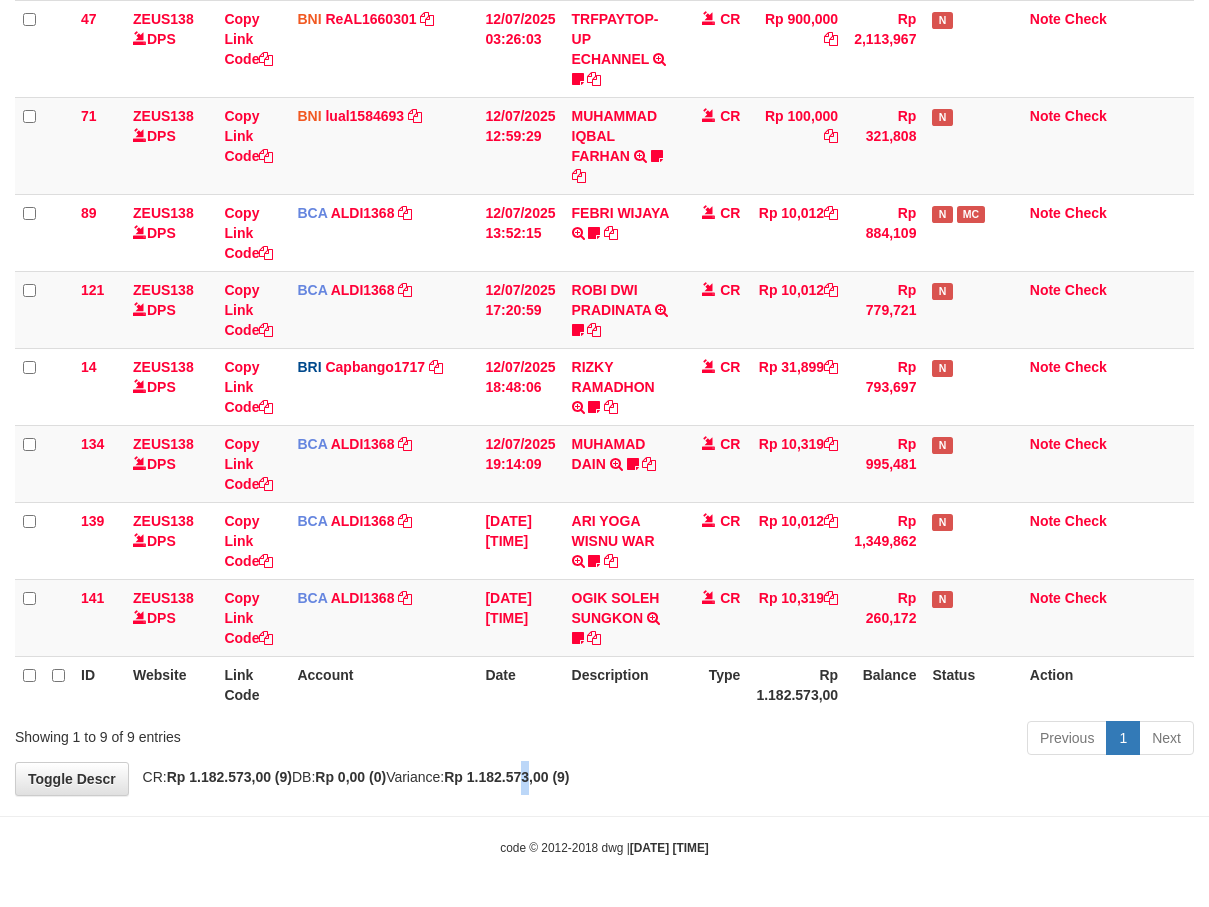 click on "Rp 1.182.573,00 (9)" at bounding box center (506, 777) 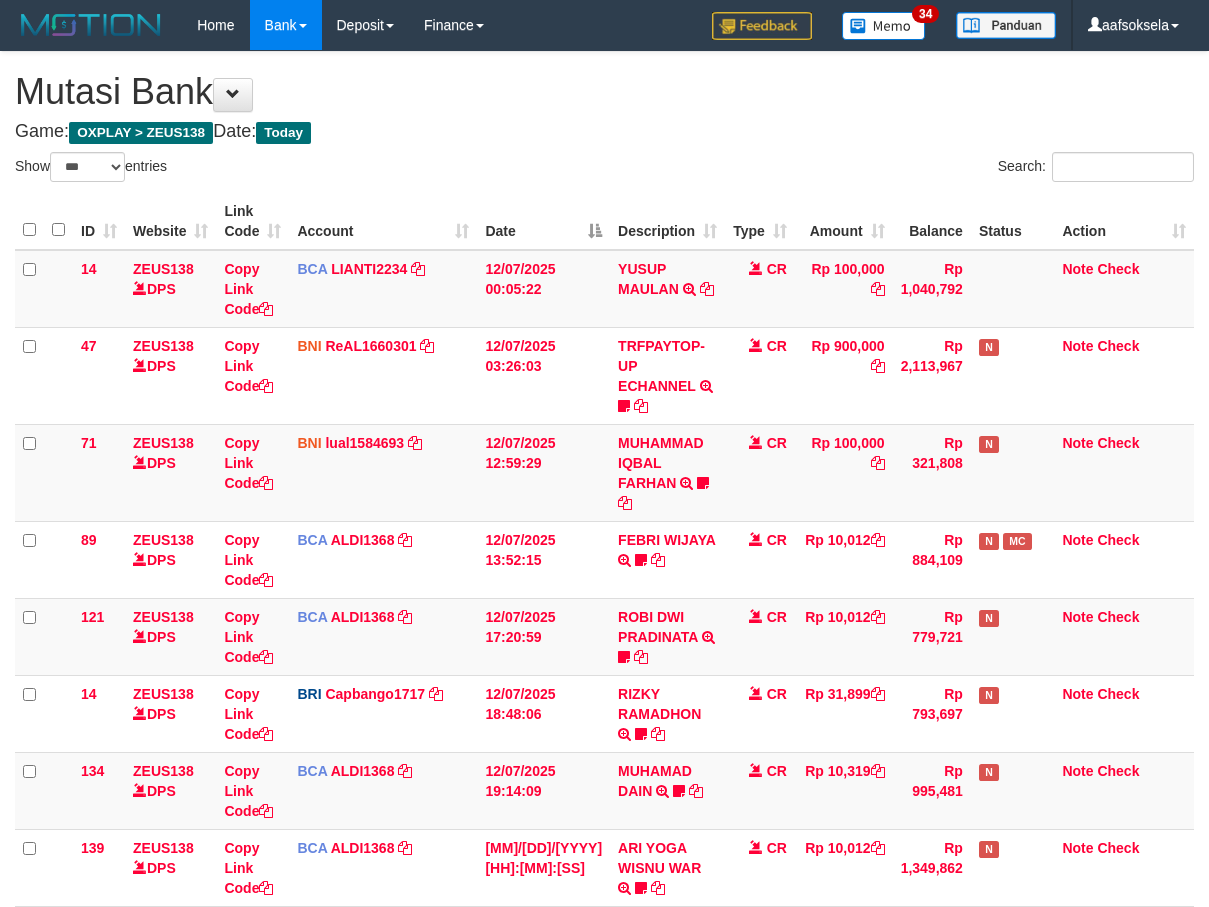 select on "***" 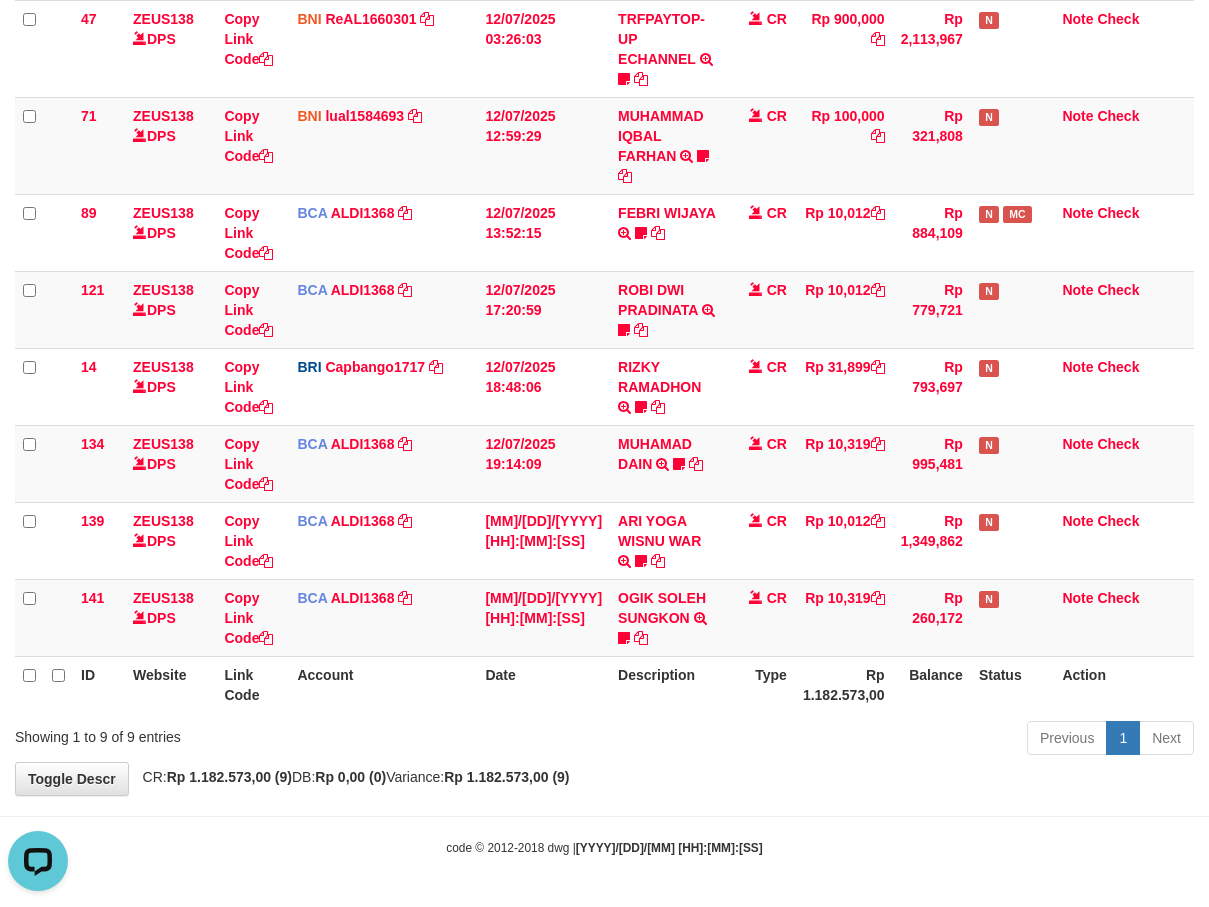 scroll, scrollTop: 0, scrollLeft: 0, axis: both 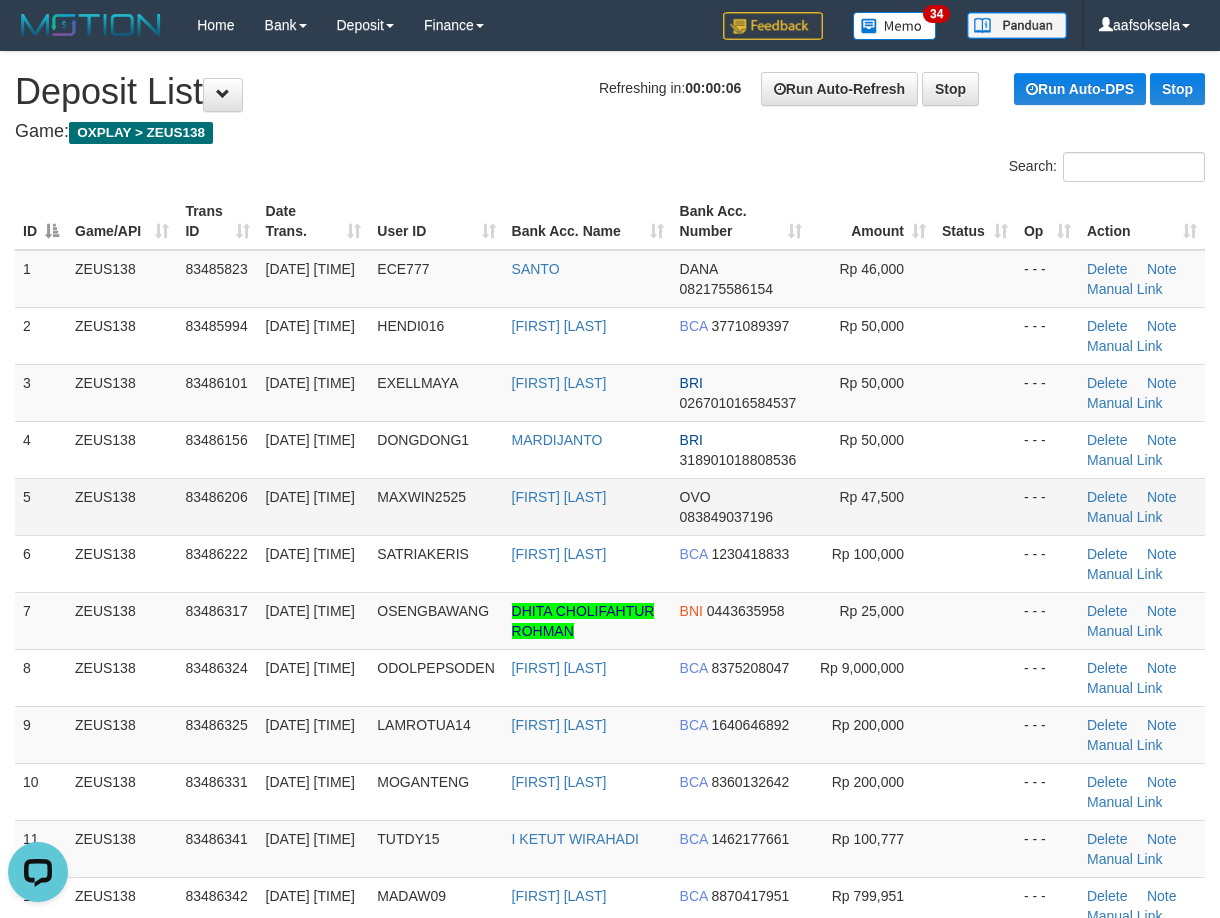 click on "ZEUS138" at bounding box center (122, 506) 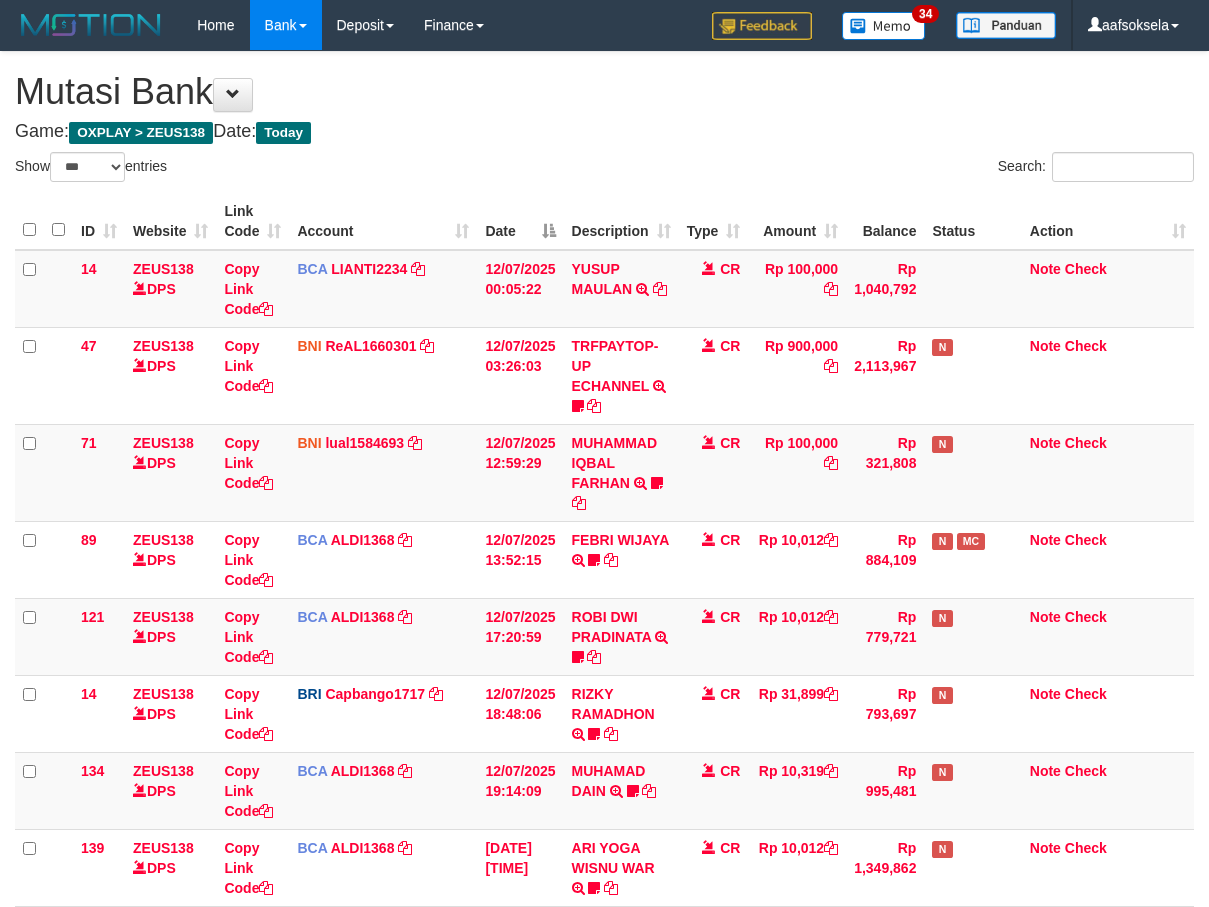 select on "***" 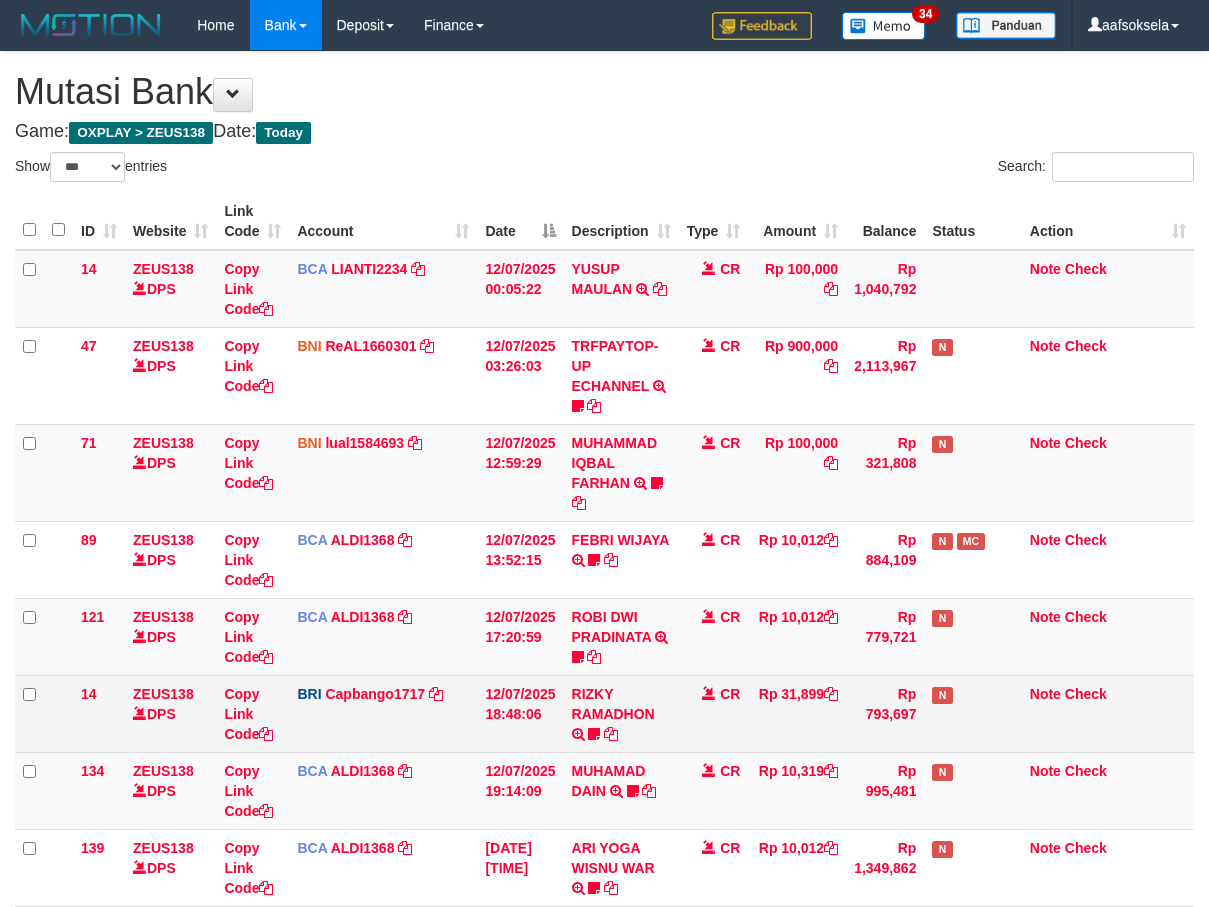 scroll, scrollTop: 250, scrollLeft: 0, axis: vertical 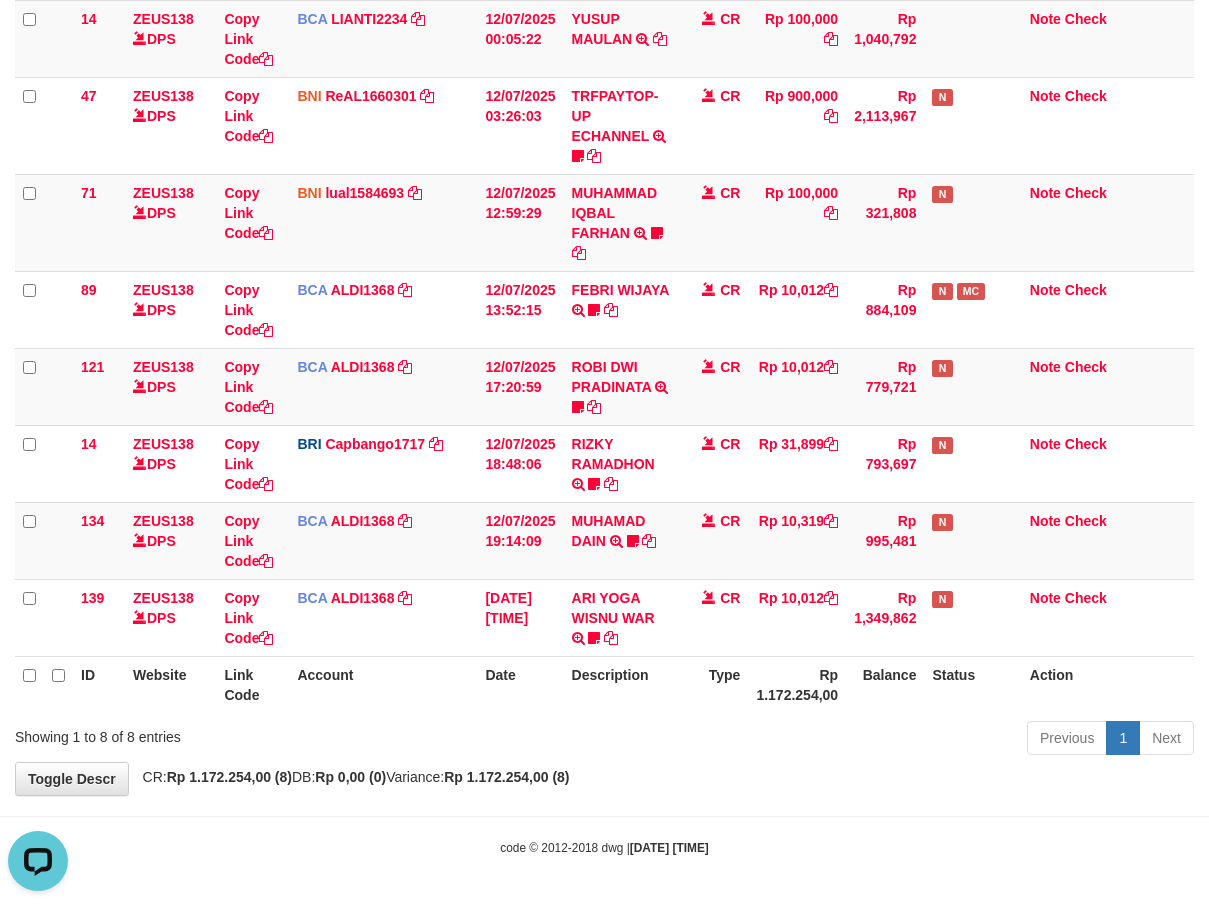 click on "**********" at bounding box center [604, 298] 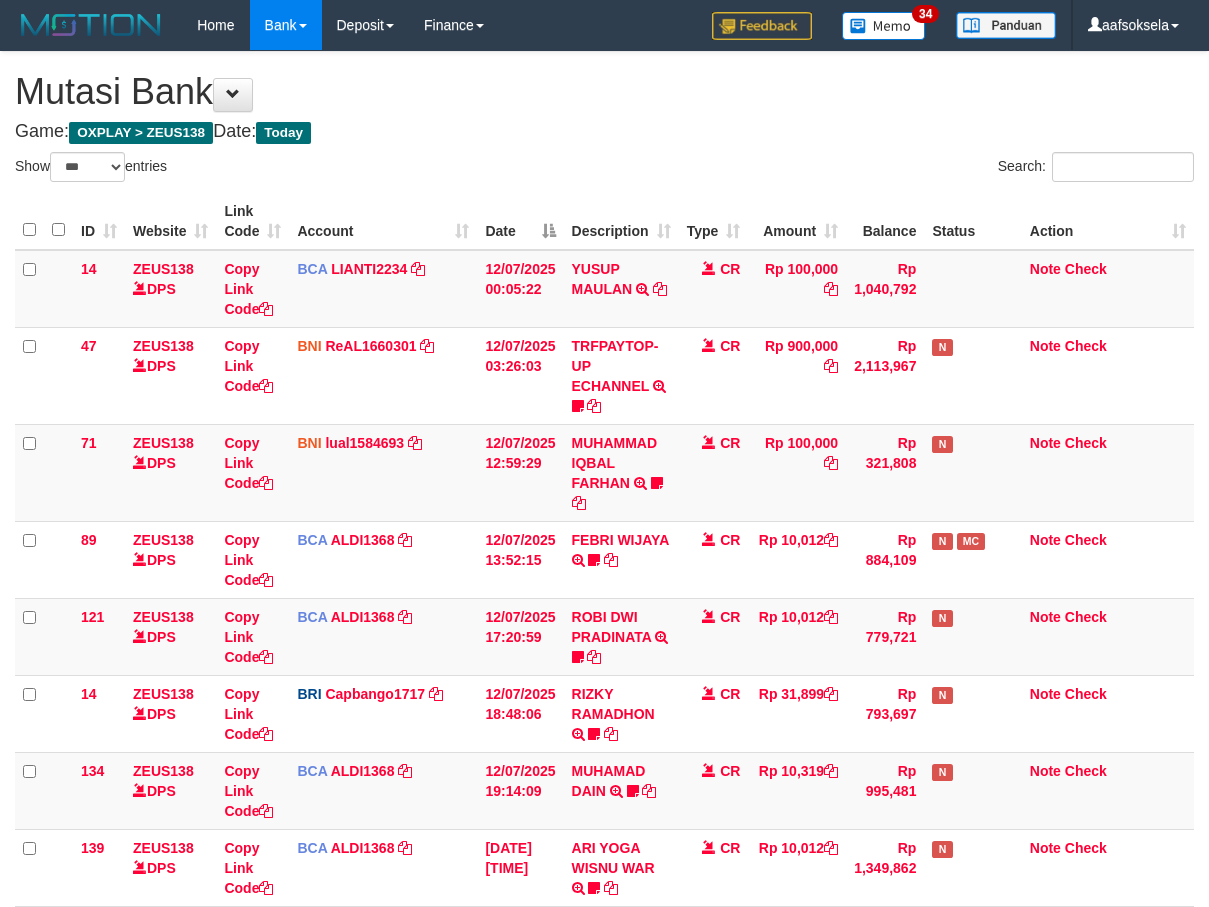 select on "***" 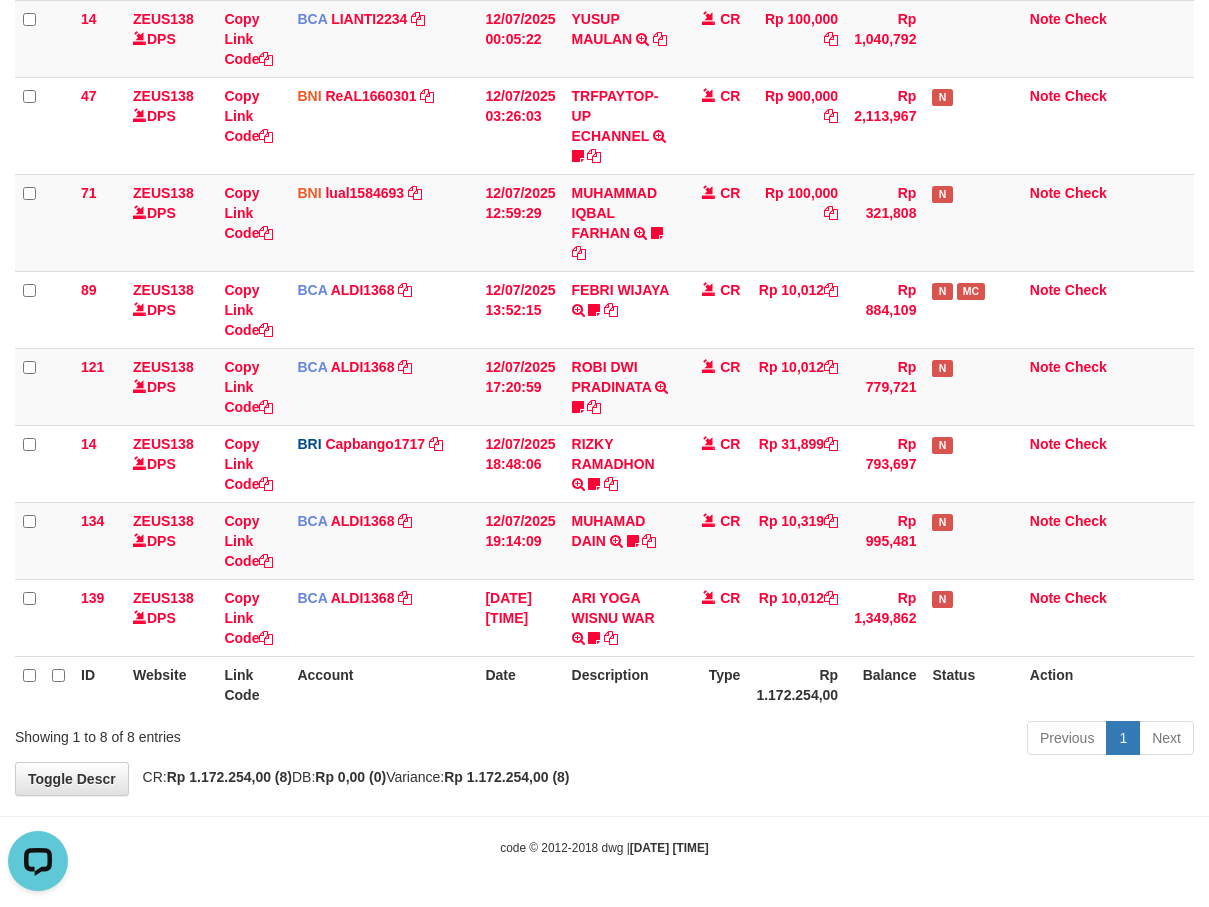 scroll, scrollTop: 0, scrollLeft: 0, axis: both 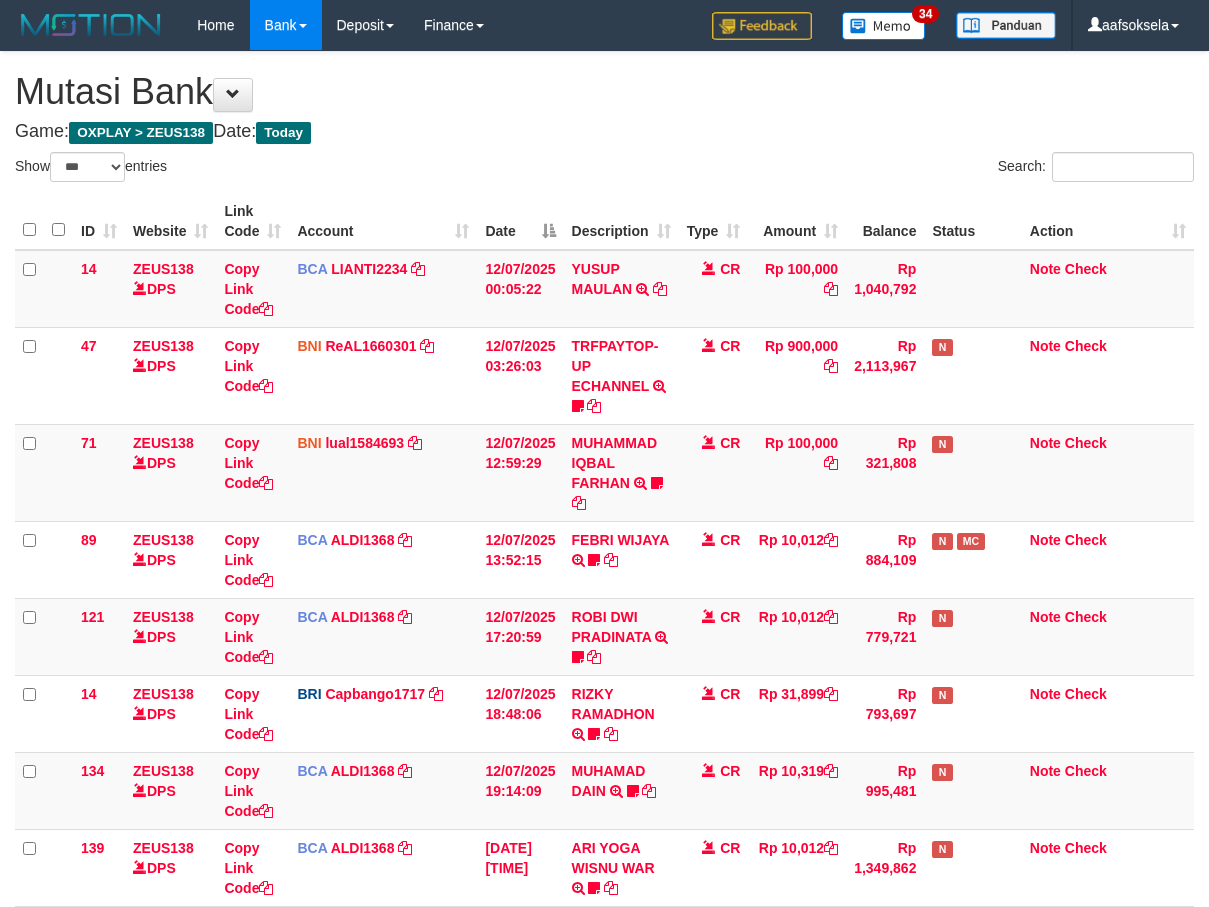 select on "***" 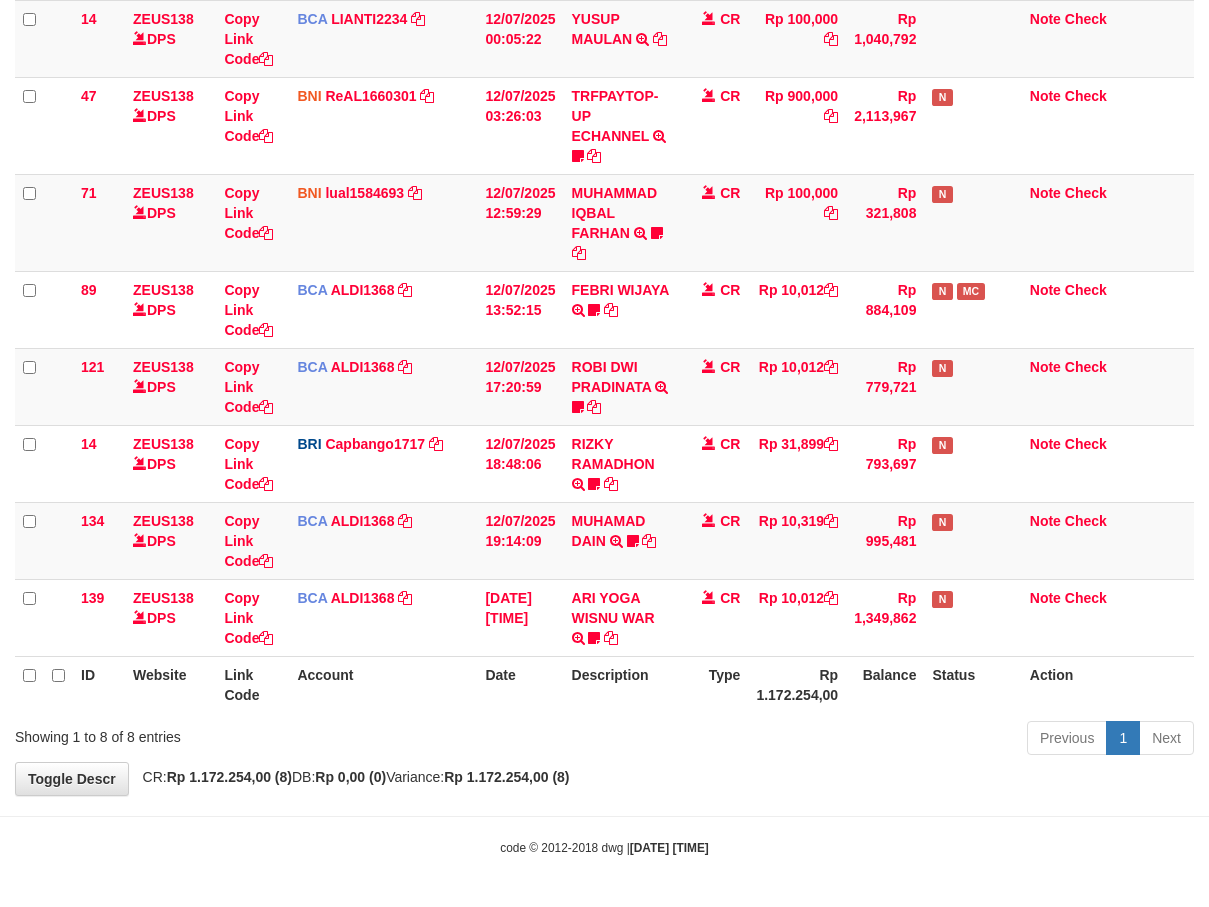 click on "Previous 1 Next" at bounding box center (856, 740) 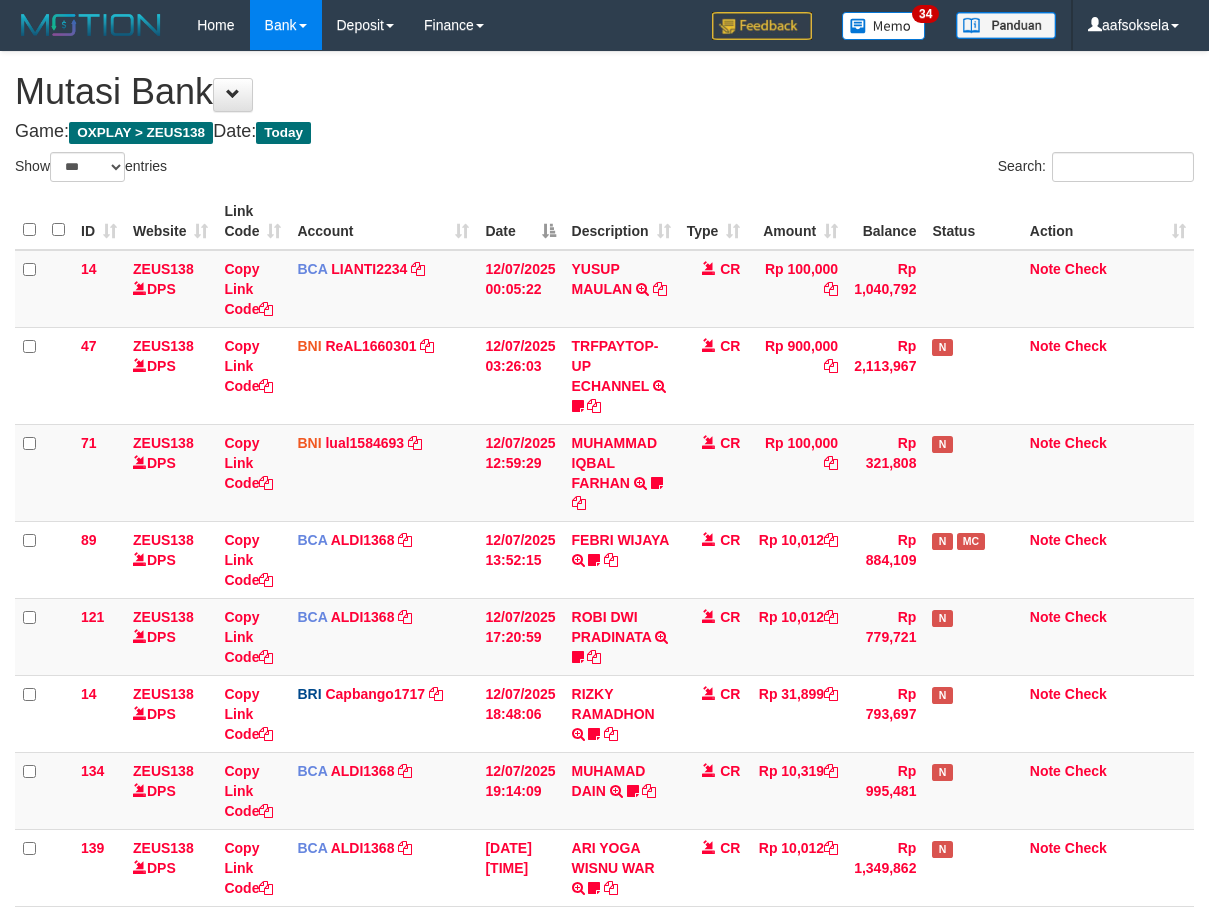 select on "***" 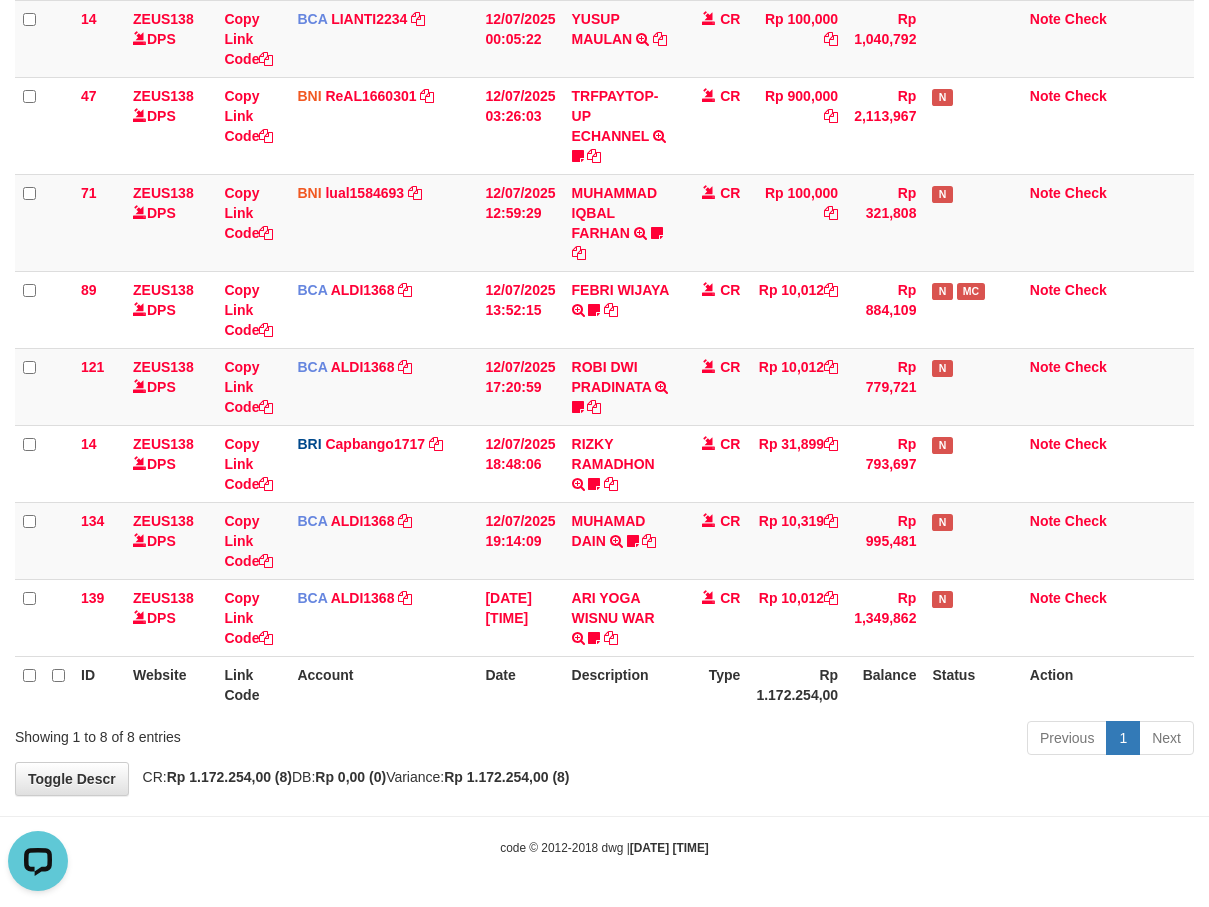 scroll, scrollTop: 0, scrollLeft: 0, axis: both 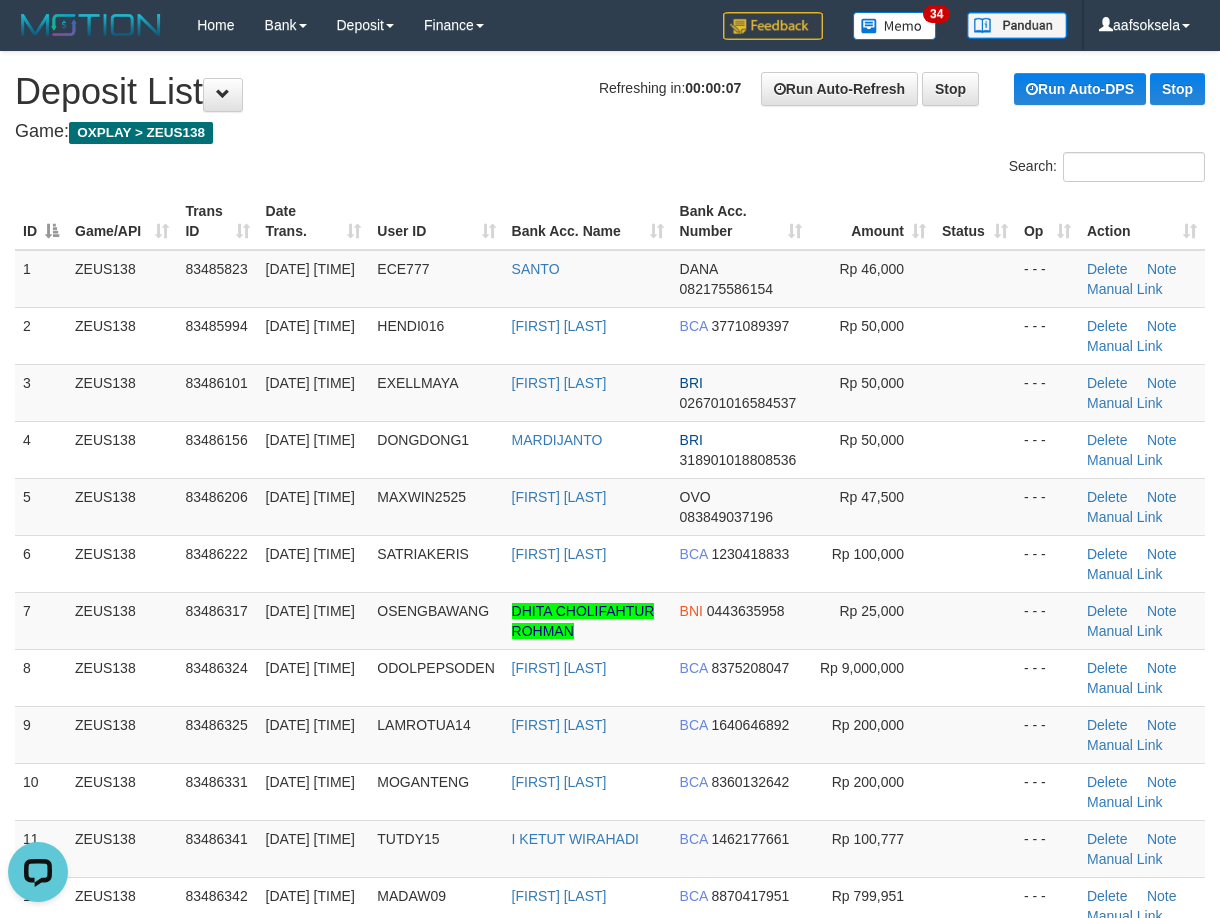 drag, startPoint x: 256, startPoint y: 524, endPoint x: 1, endPoint y: 601, distance: 266.37192 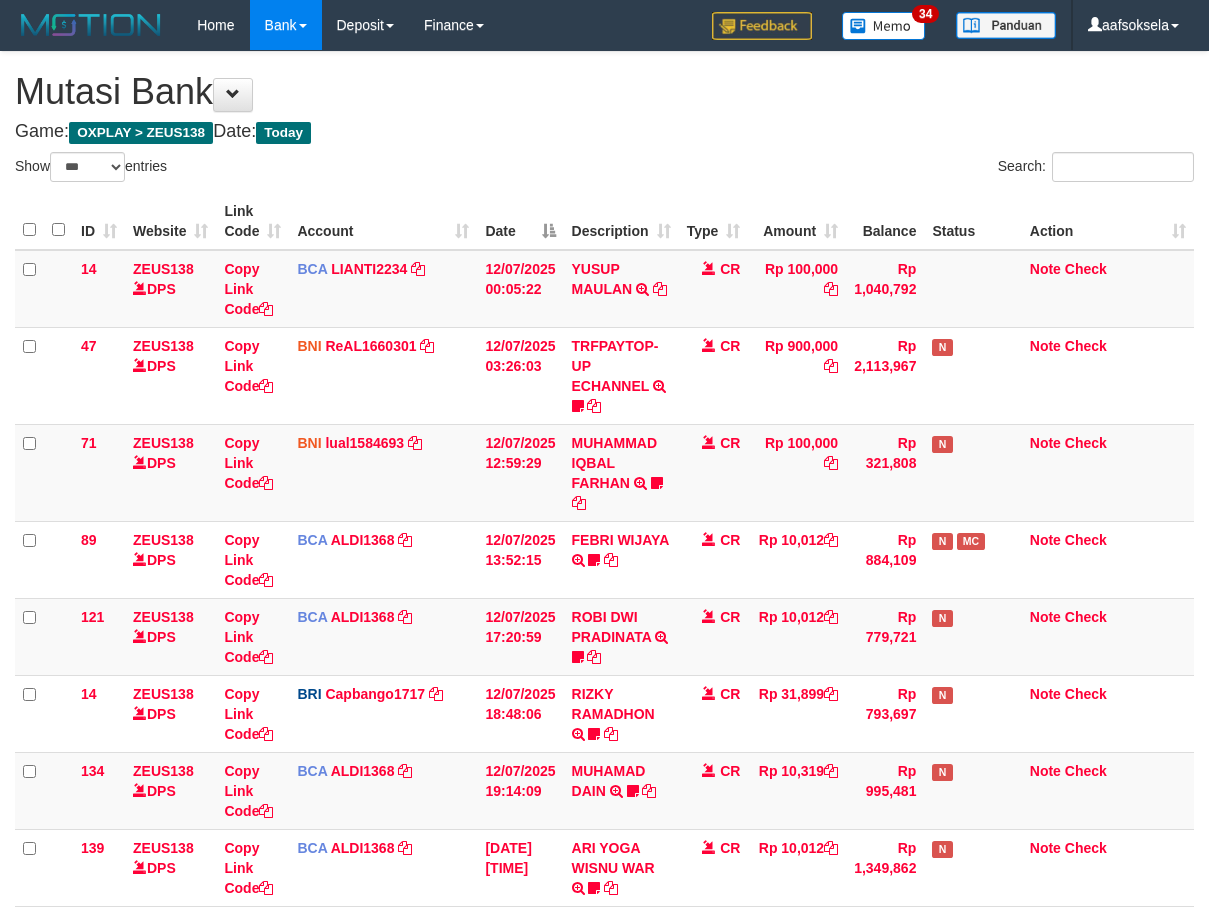 select on "***" 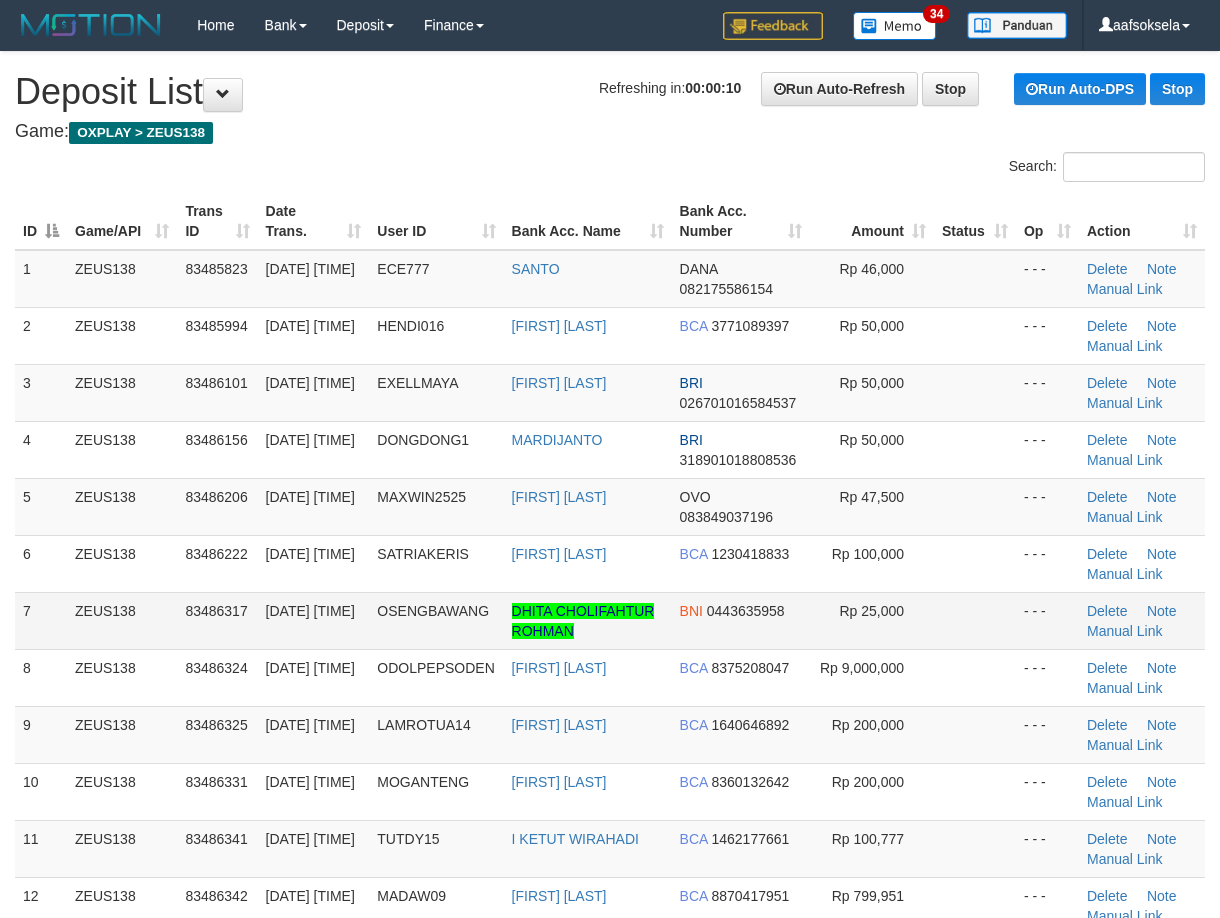 scroll, scrollTop: 0, scrollLeft: 0, axis: both 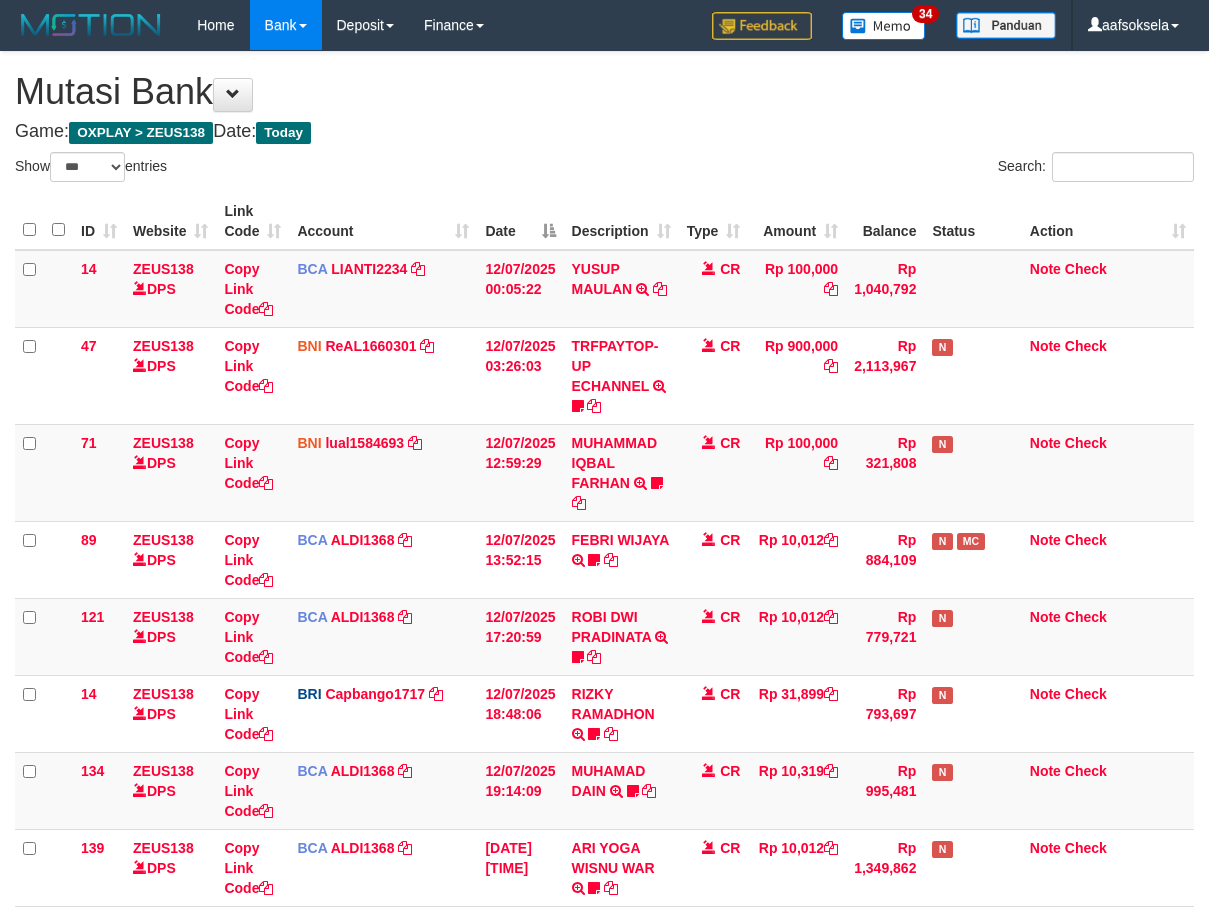 select on "***" 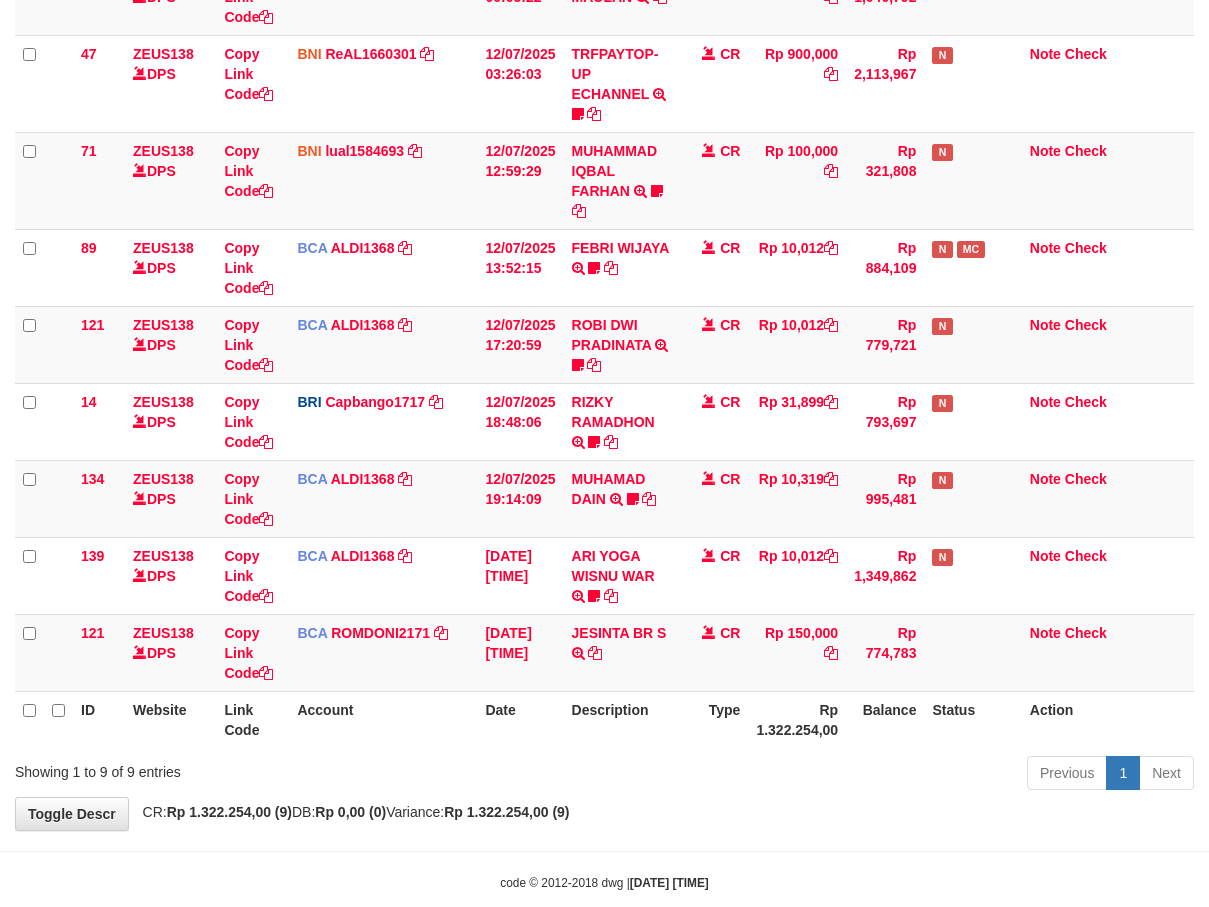 scroll, scrollTop: 250, scrollLeft: 0, axis: vertical 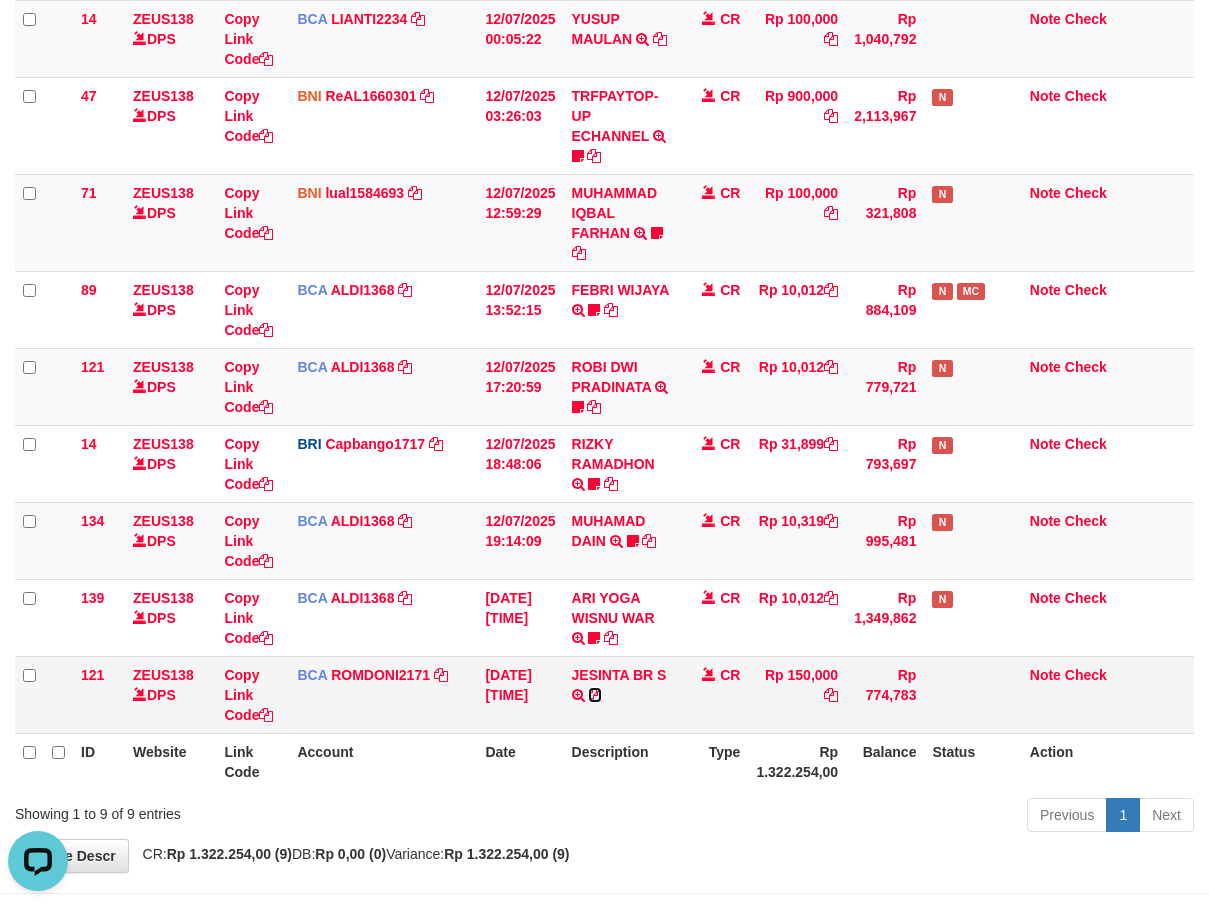 click at bounding box center (595, 695) 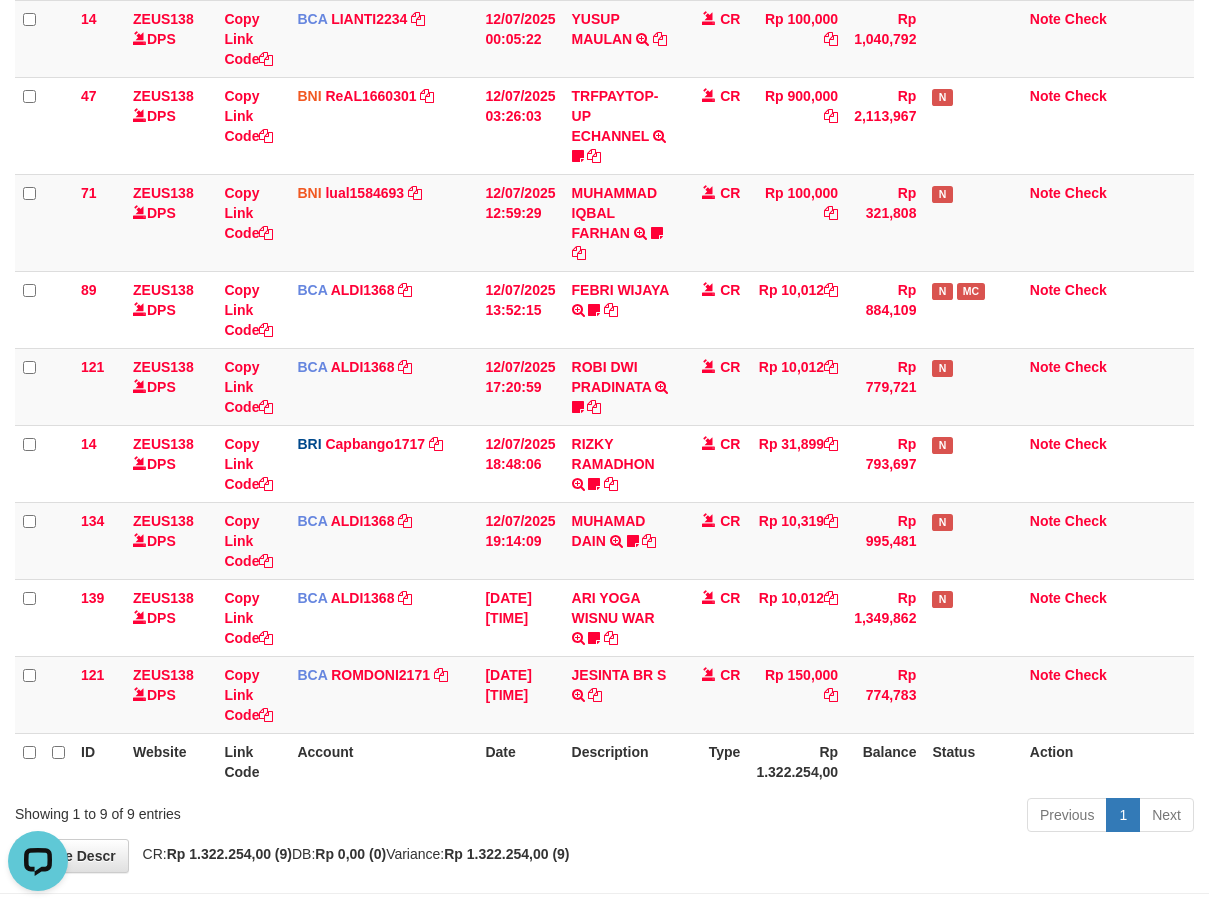 drag, startPoint x: 904, startPoint y: 799, endPoint x: 735, endPoint y: 792, distance: 169.14491 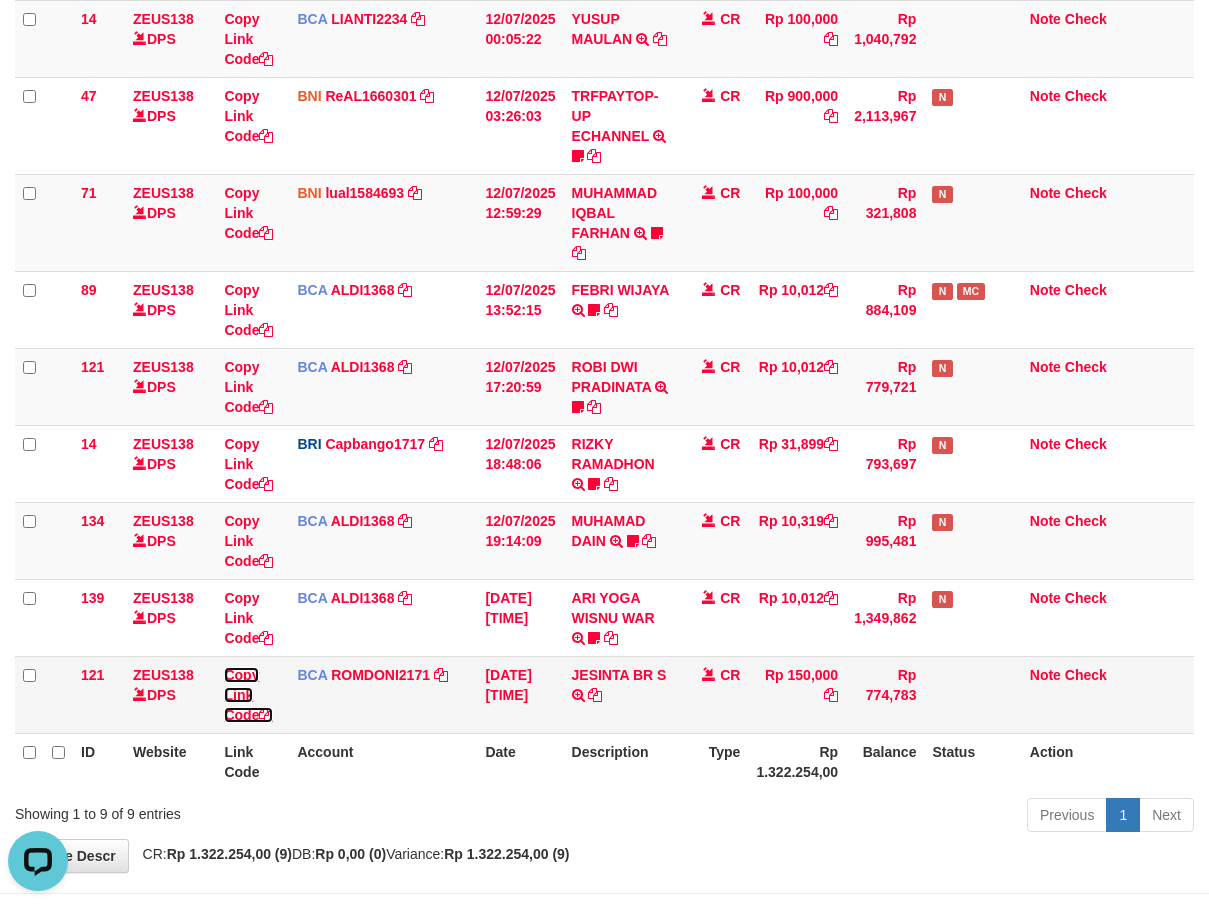 drag, startPoint x: 242, startPoint y: 674, endPoint x: 363, endPoint y: 660, distance: 121.80723 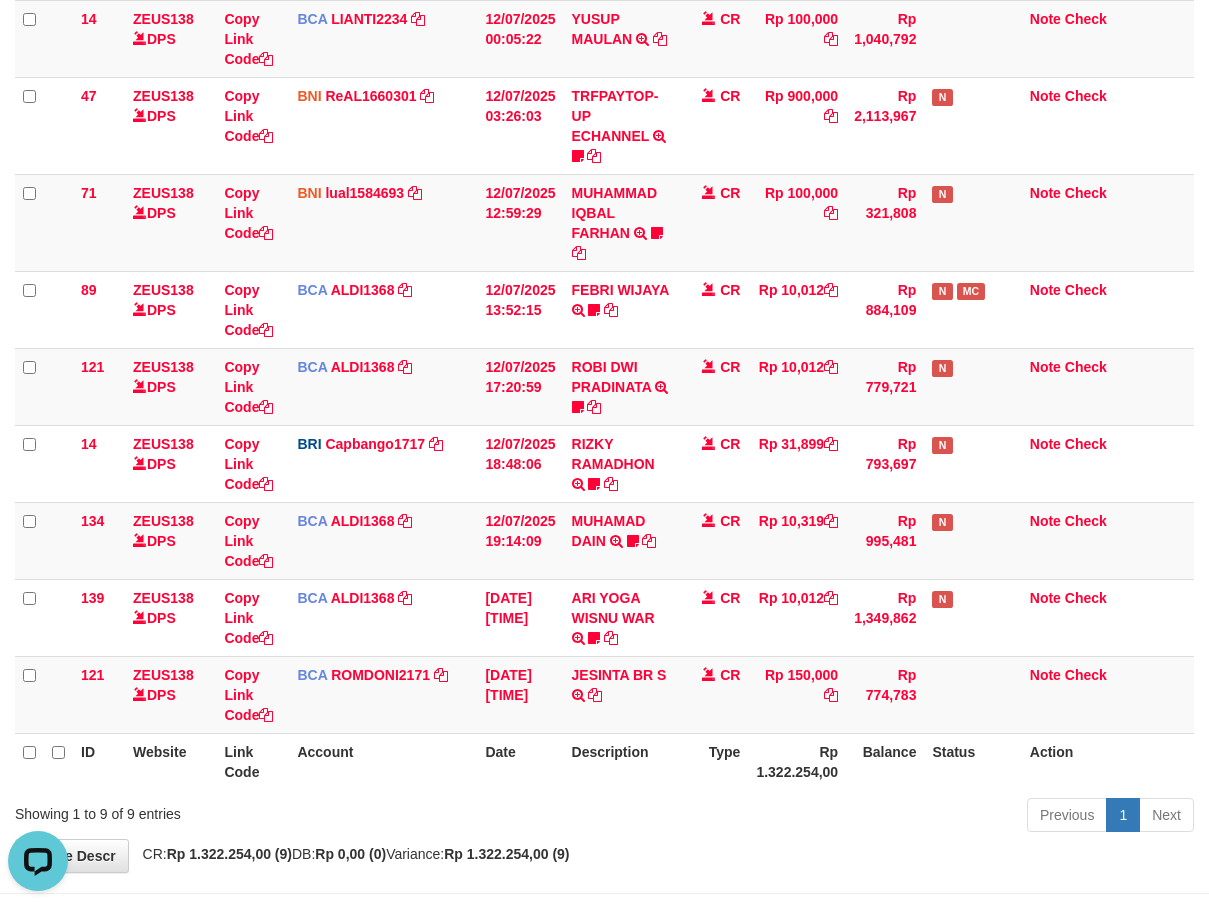 scroll, scrollTop: 297, scrollLeft: 0, axis: vertical 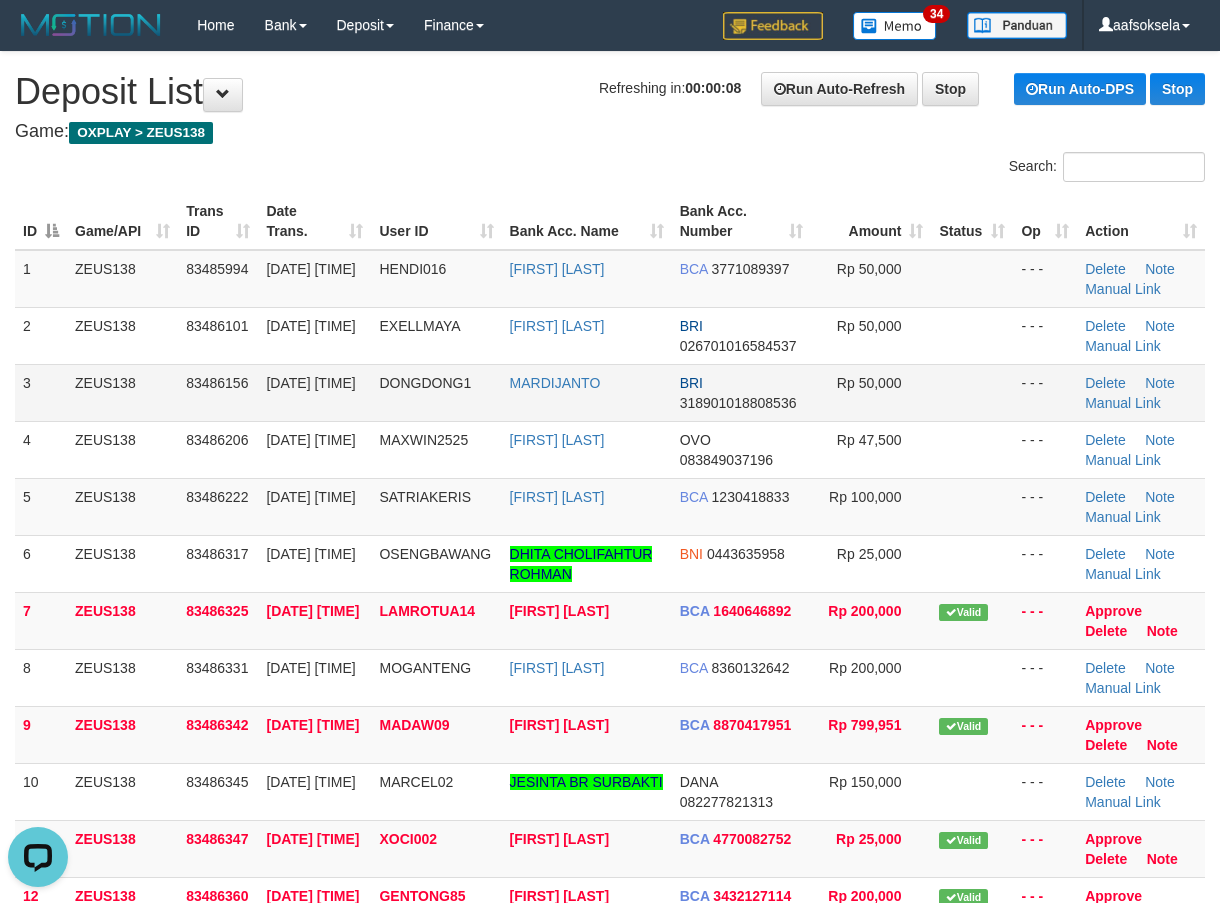click on "83486156" at bounding box center (218, 392) 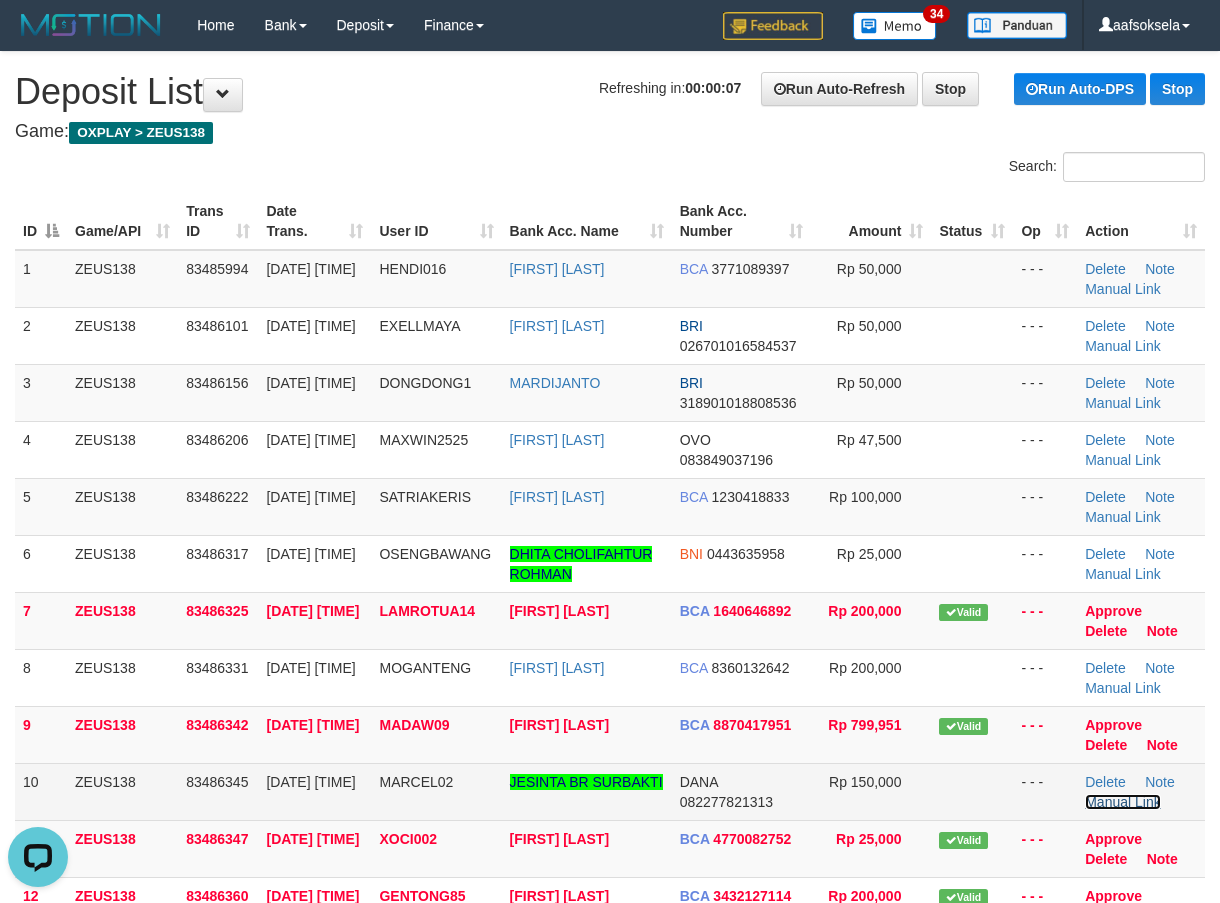 click on "Manual Link" at bounding box center (1123, 802) 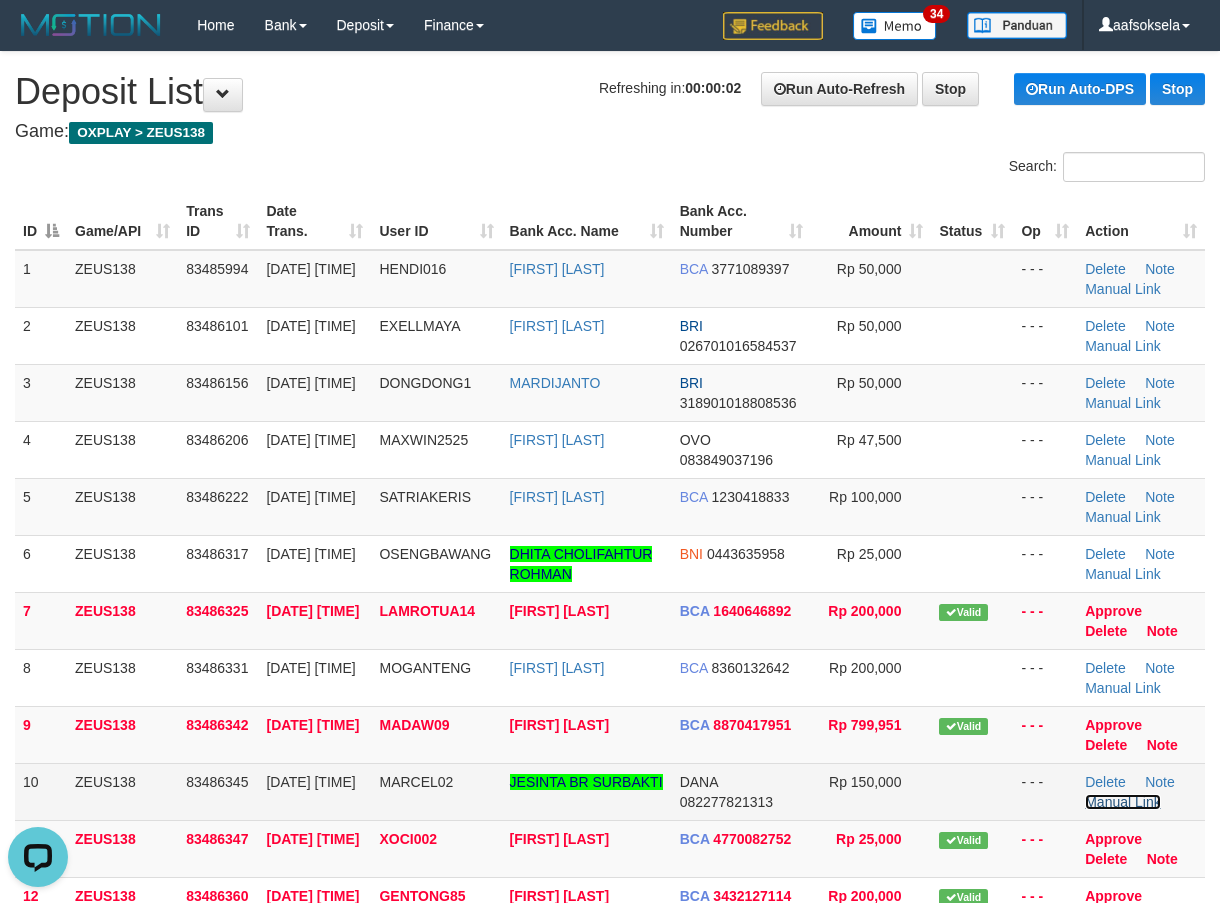 click on "Manual Link" at bounding box center (1123, 802) 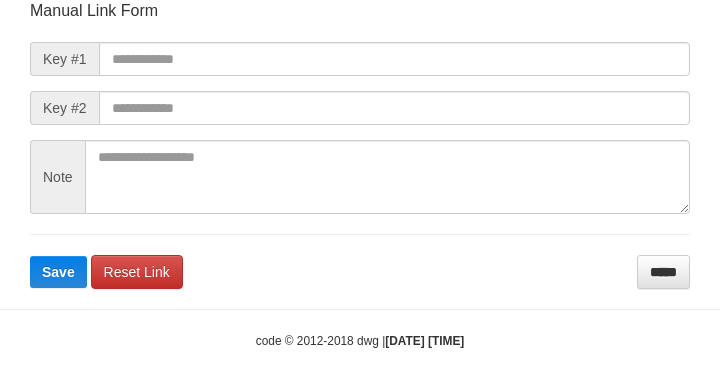 scroll, scrollTop: 233, scrollLeft: 0, axis: vertical 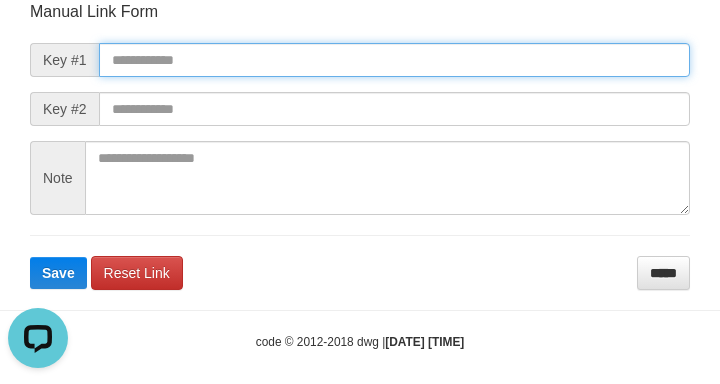 click at bounding box center [394, 60] 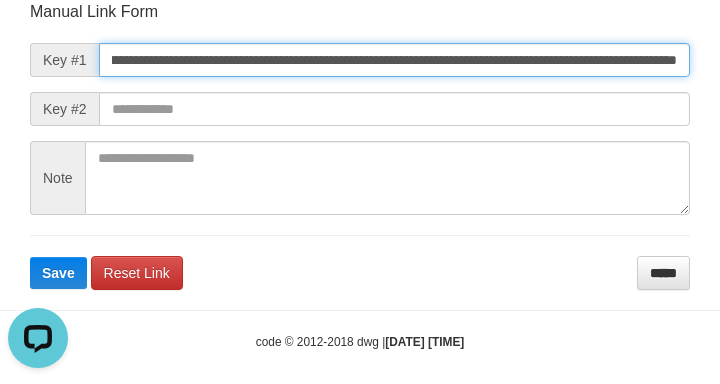 click on "Save" at bounding box center (58, 273) 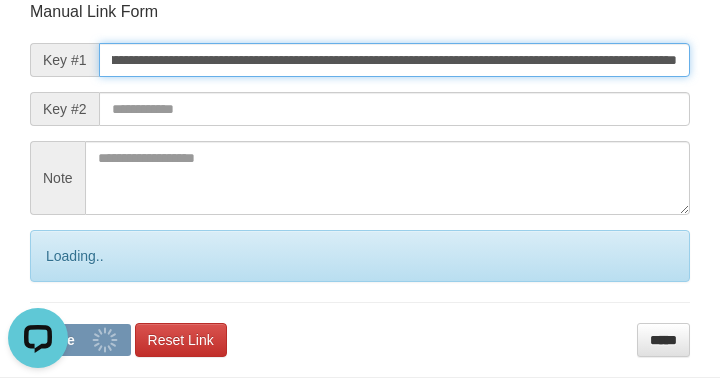 type on "**********" 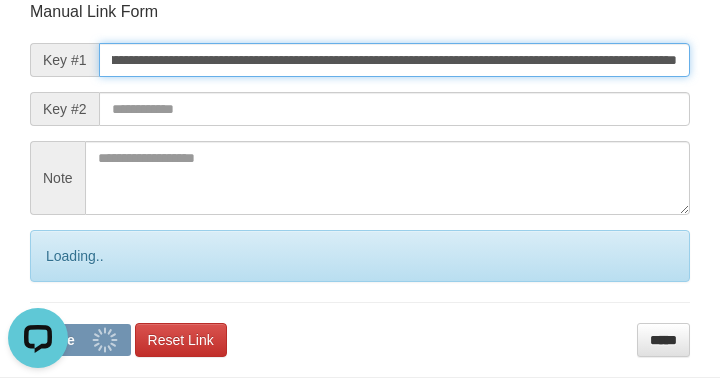 click on "Save" at bounding box center (80, 340) 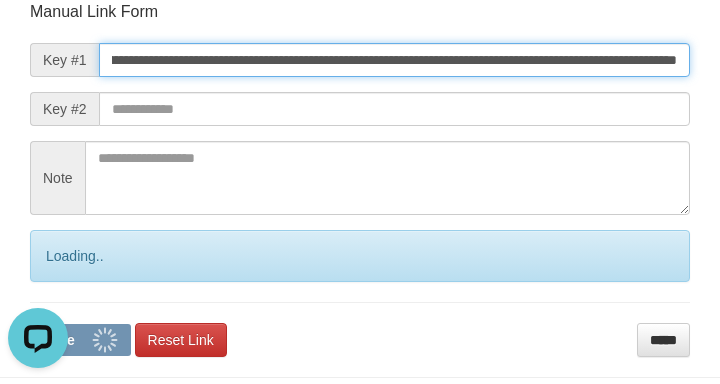click on "Save" at bounding box center [80, 340] 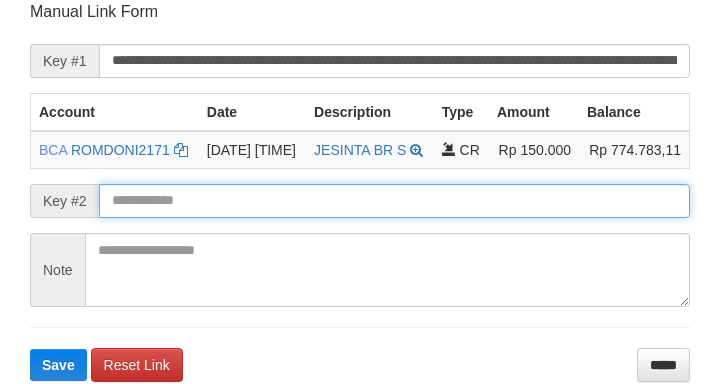 click on "Save" at bounding box center (58, 365) 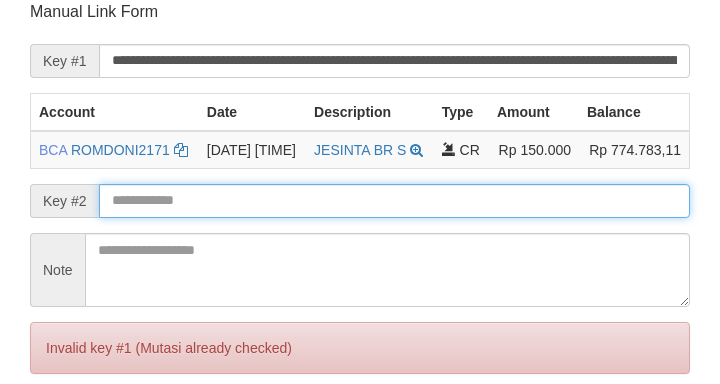 scroll, scrollTop: 259, scrollLeft: 0, axis: vertical 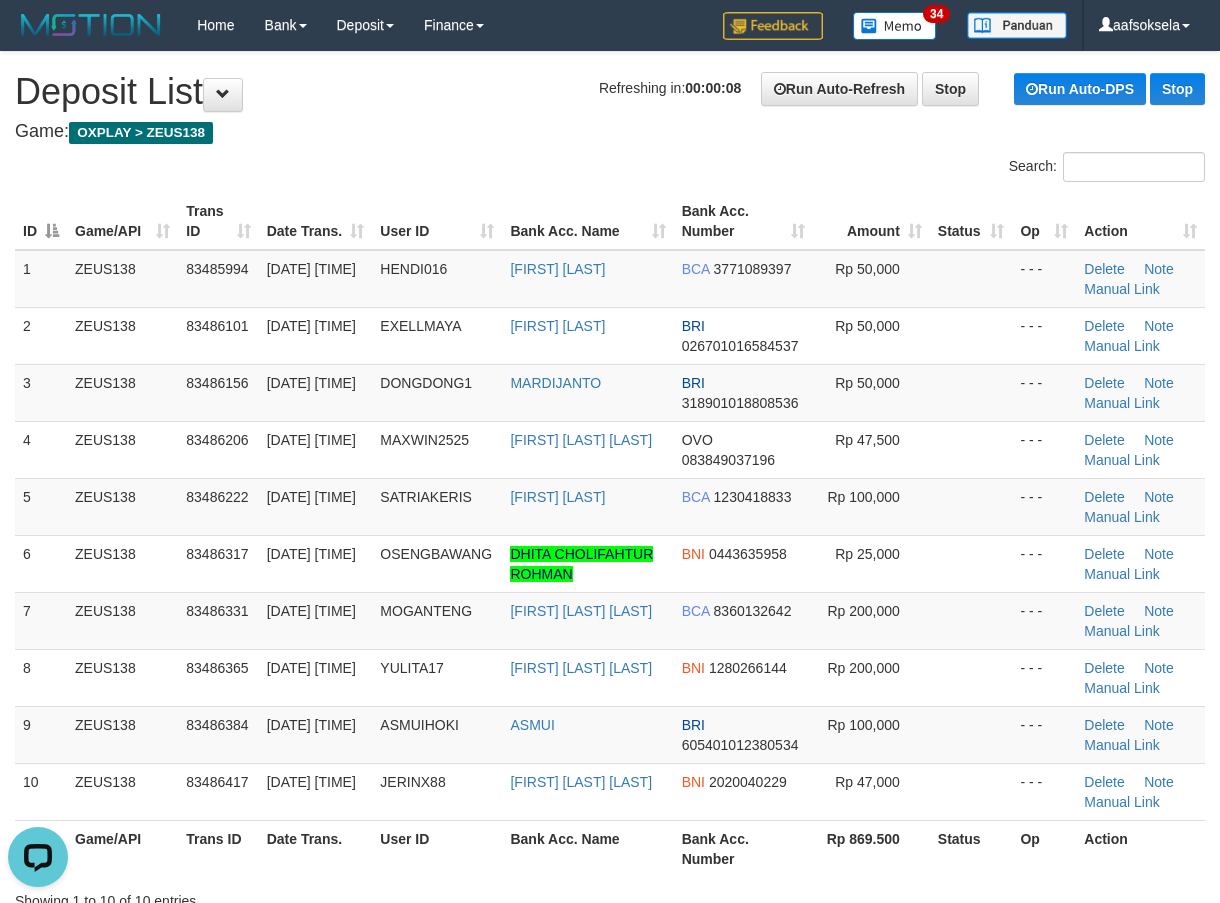 click on "Search:" at bounding box center (610, 169) 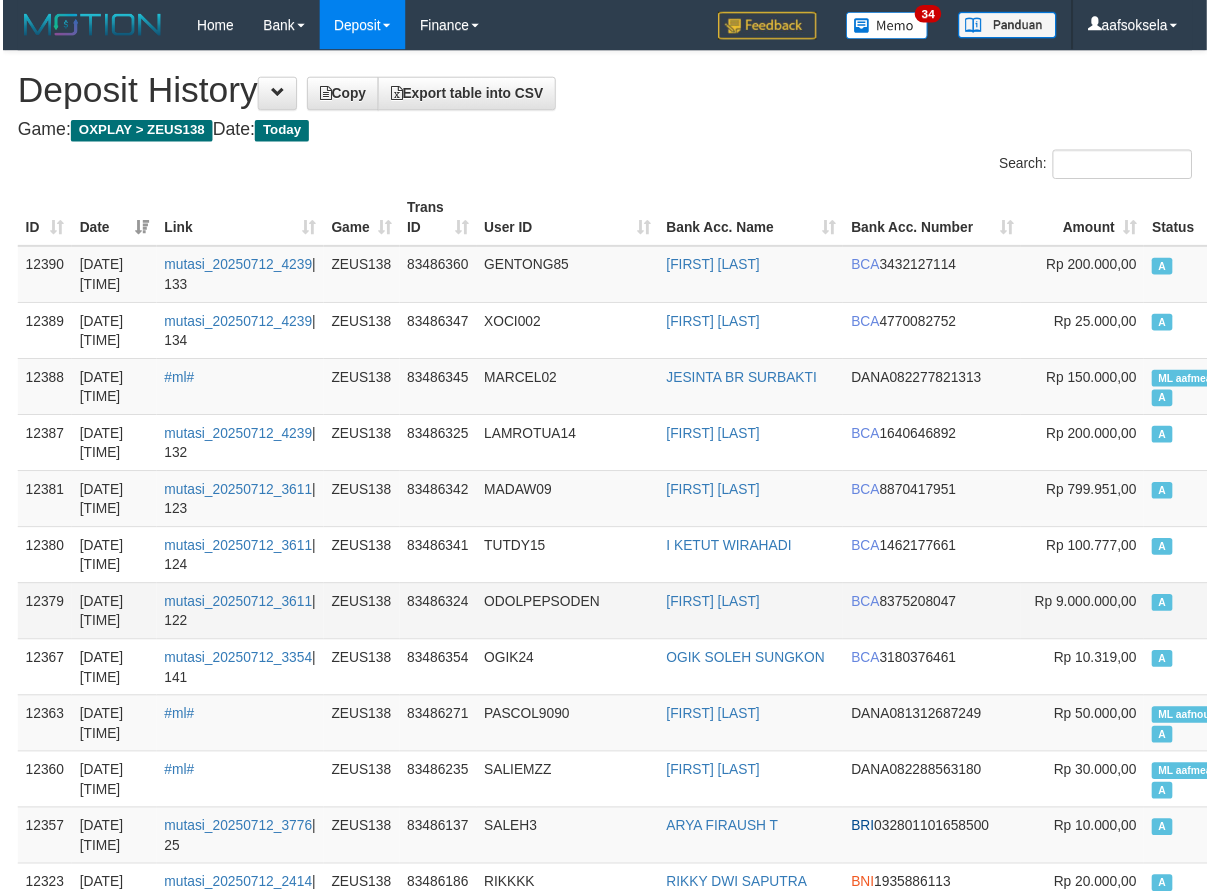 scroll, scrollTop: 0, scrollLeft: 163, axis: horizontal 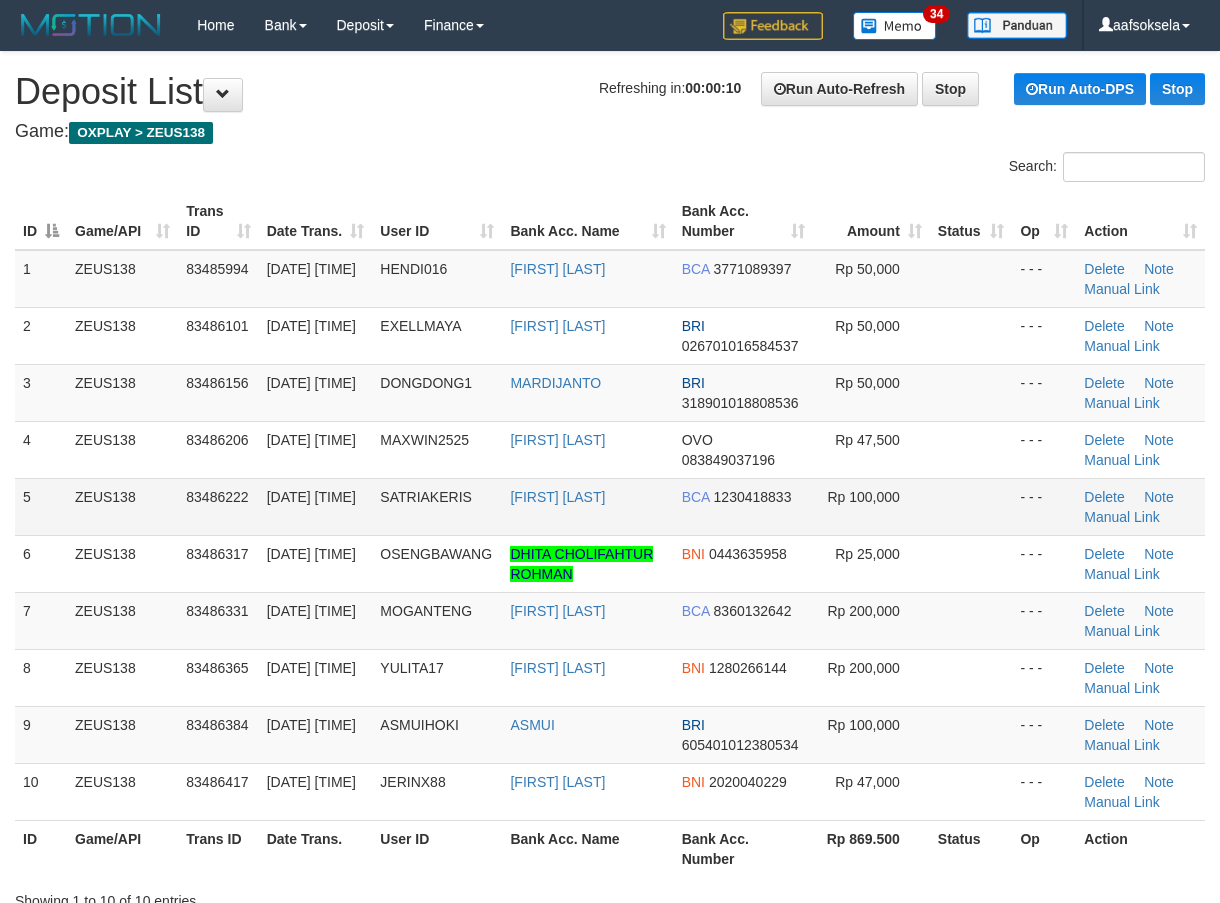 drag, startPoint x: 374, startPoint y: 399, endPoint x: 108, endPoint y: 505, distance: 286.34244 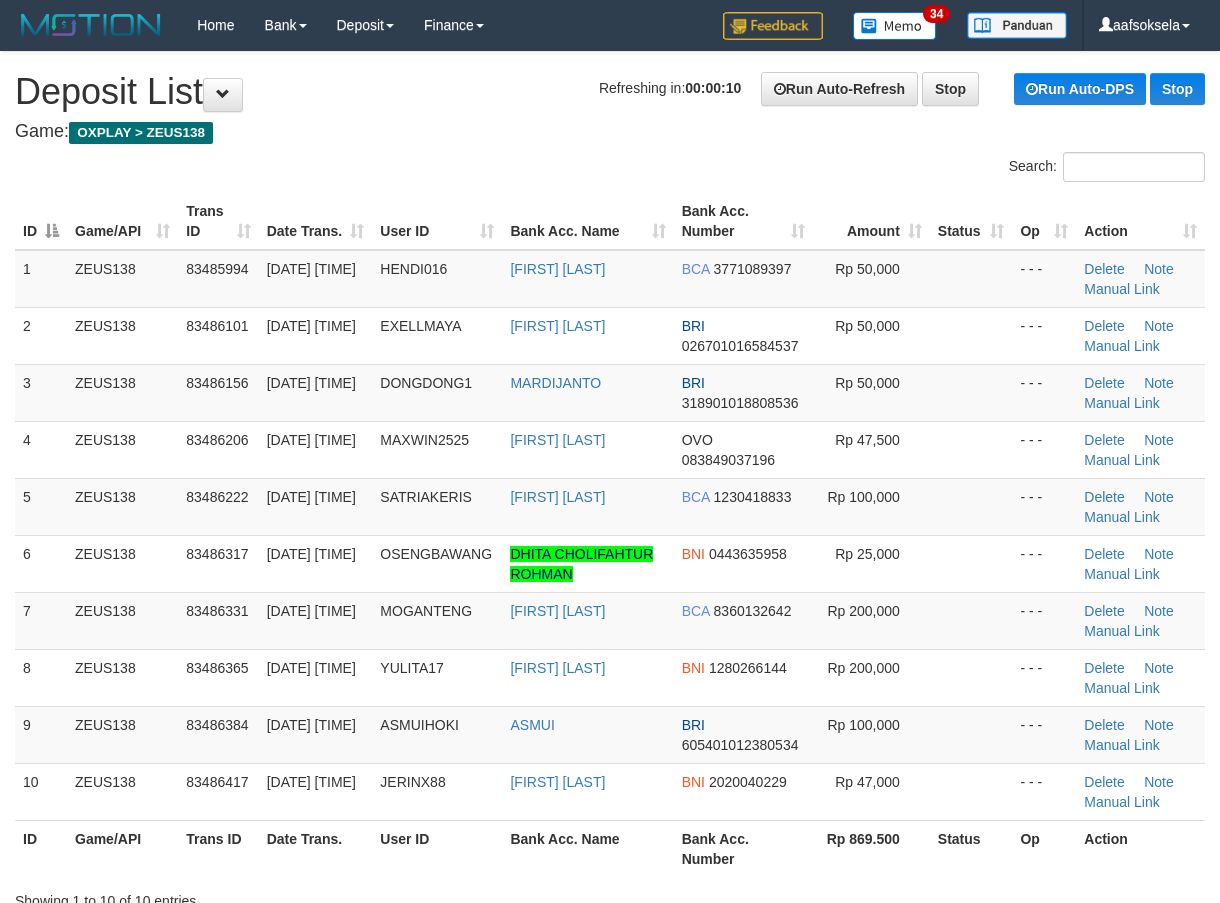 scroll, scrollTop: 0, scrollLeft: 0, axis: both 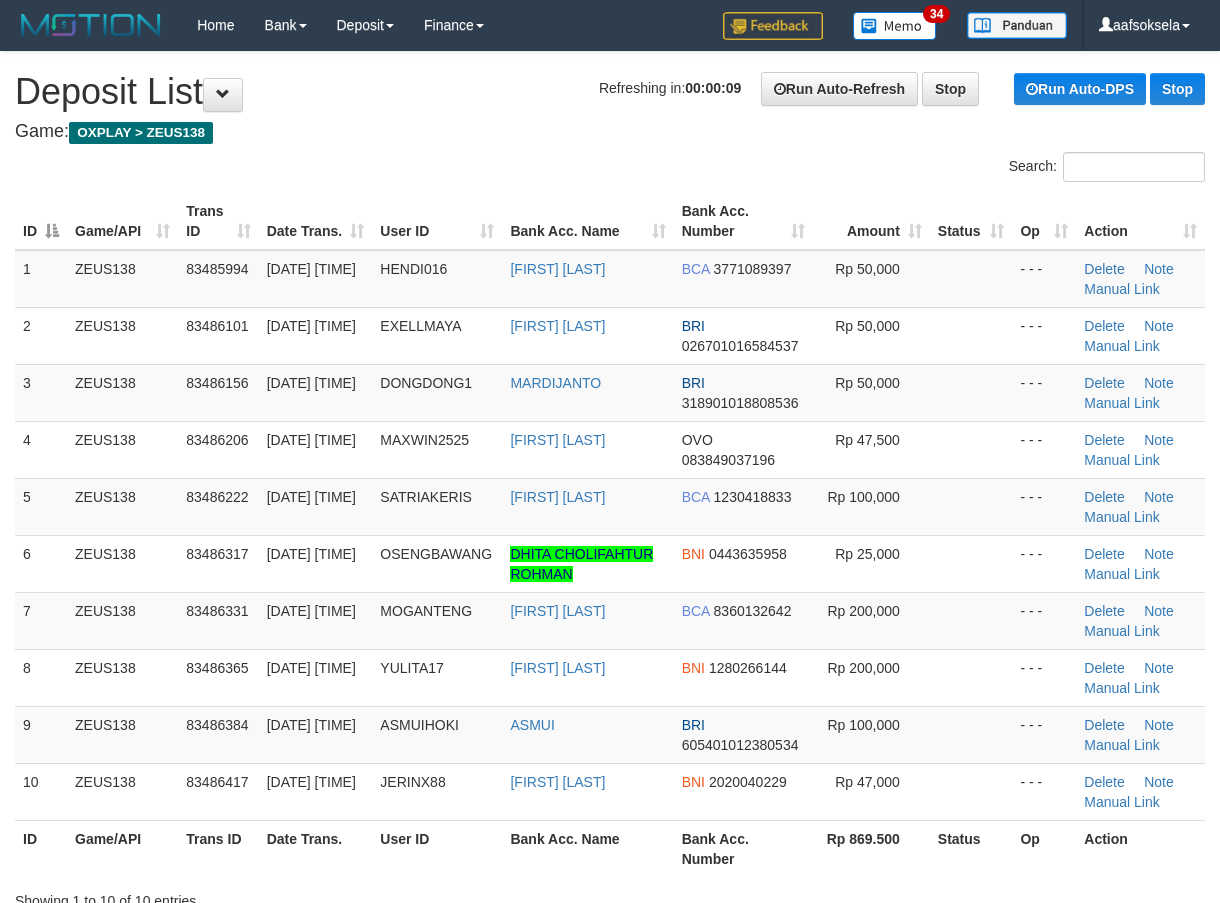 drag, startPoint x: 288, startPoint y: 663, endPoint x: 6, endPoint y: 733, distance: 290.55807 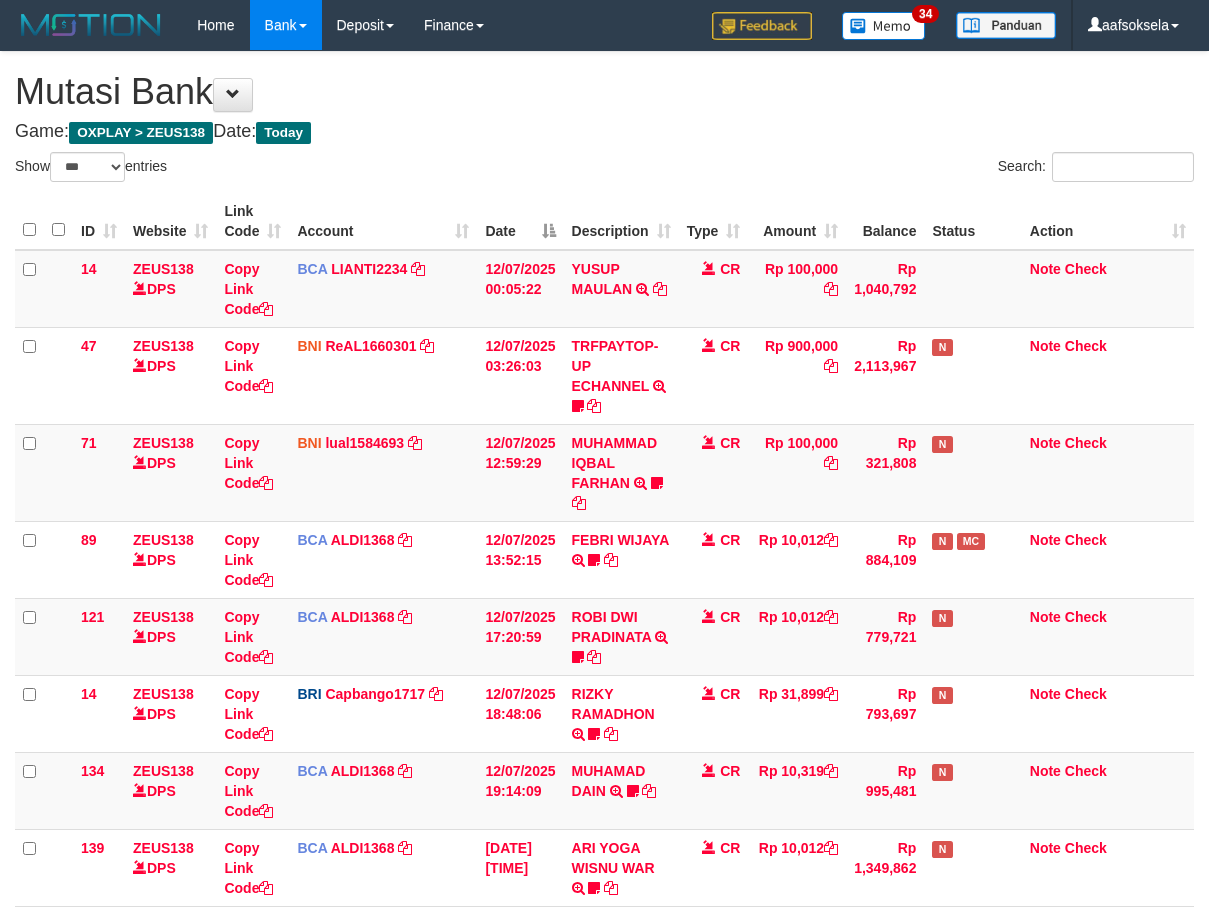 select on "***" 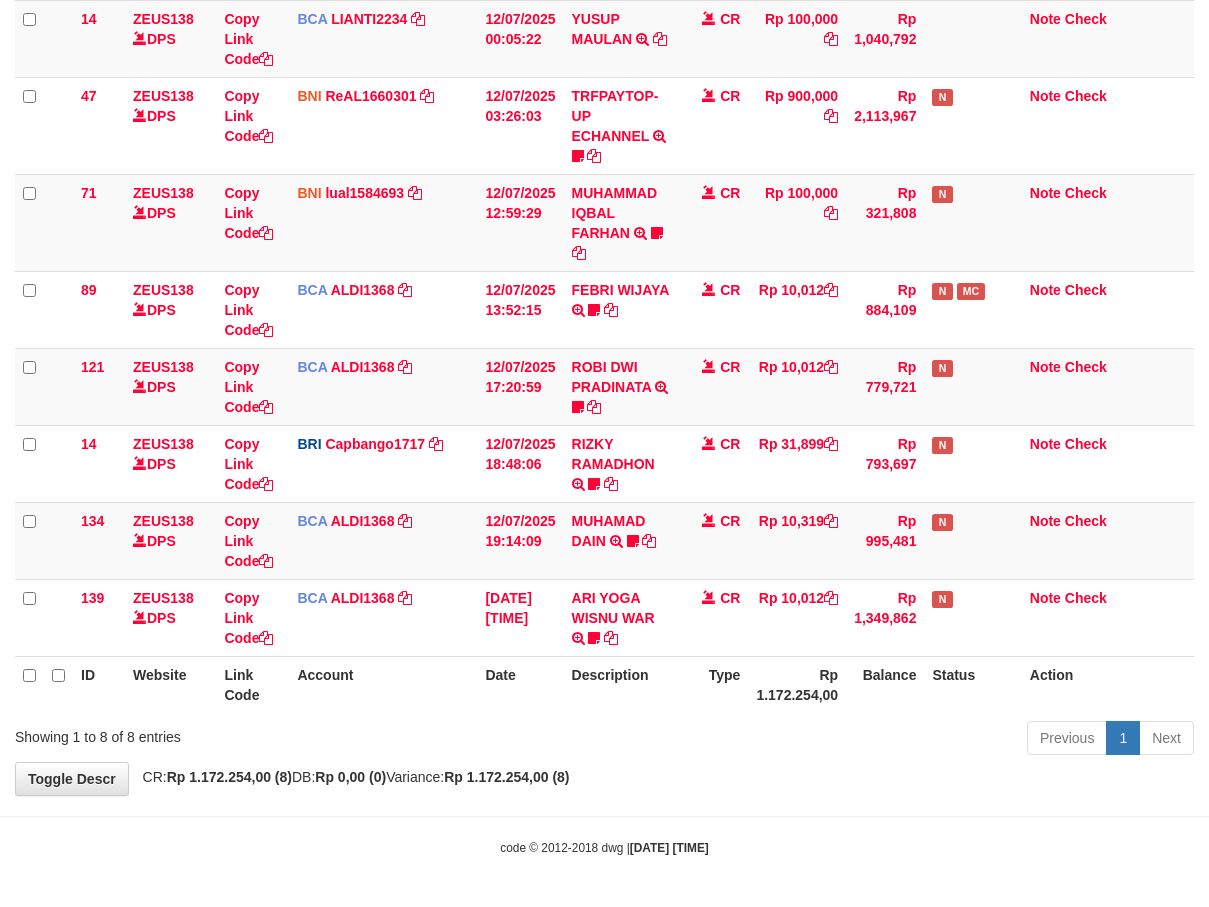 click on "**********" at bounding box center (604, 298) 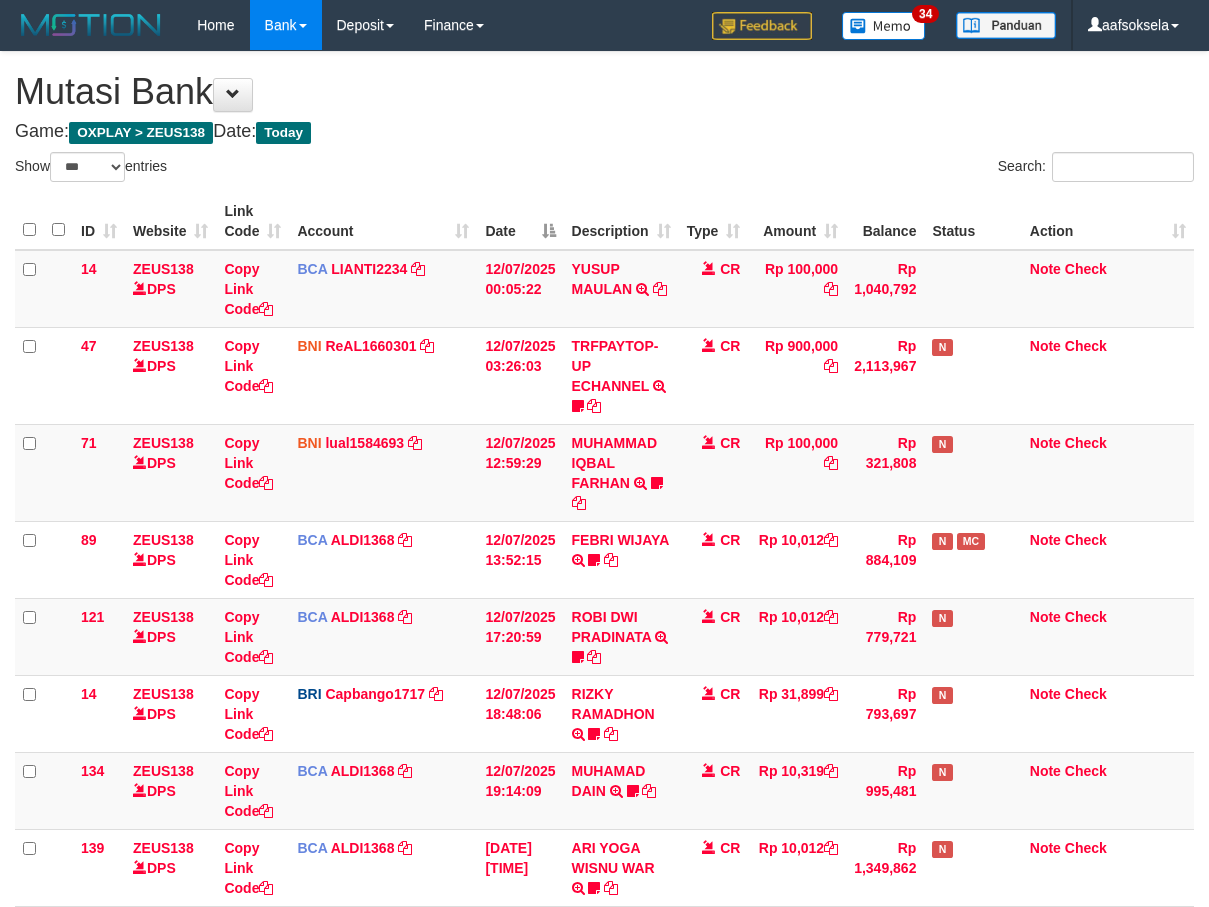 select on "***" 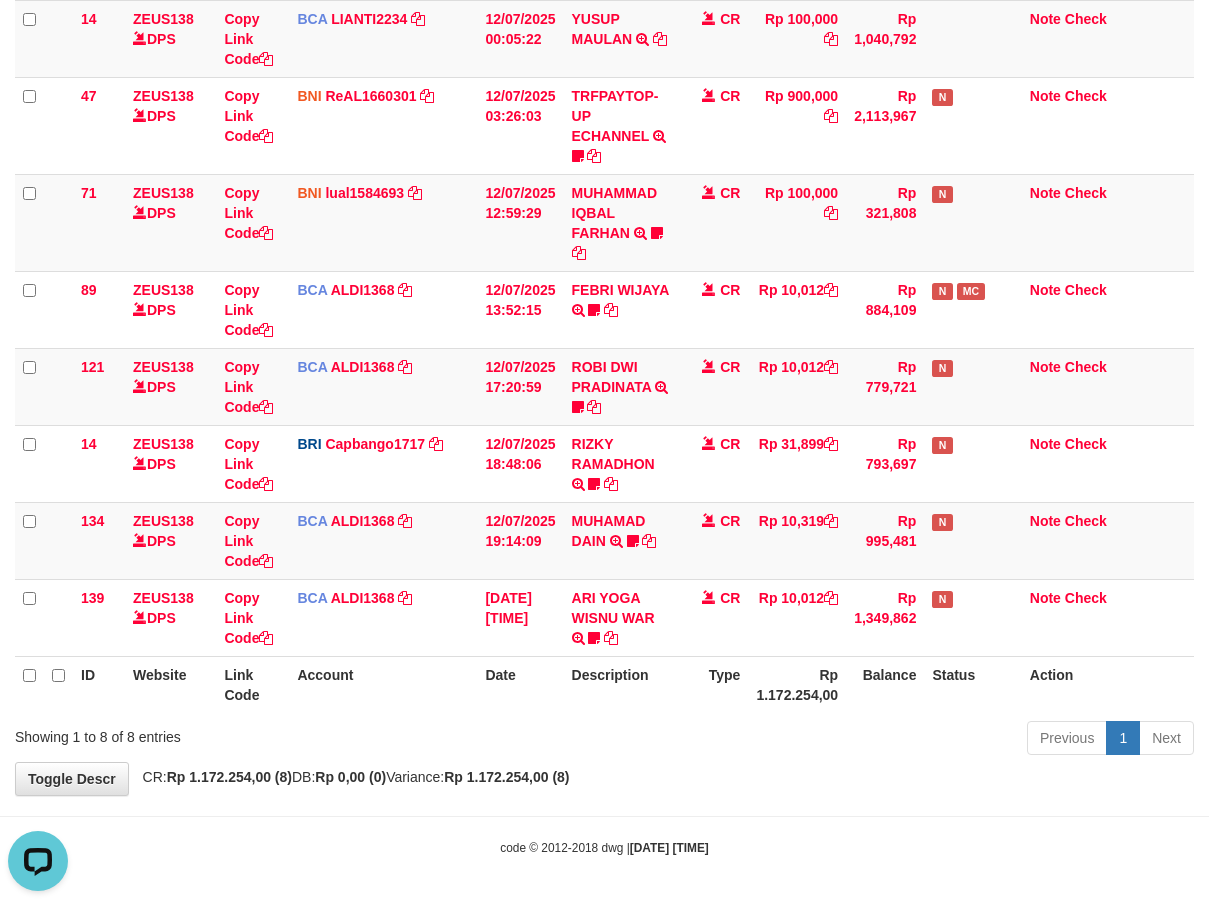 scroll, scrollTop: 0, scrollLeft: 0, axis: both 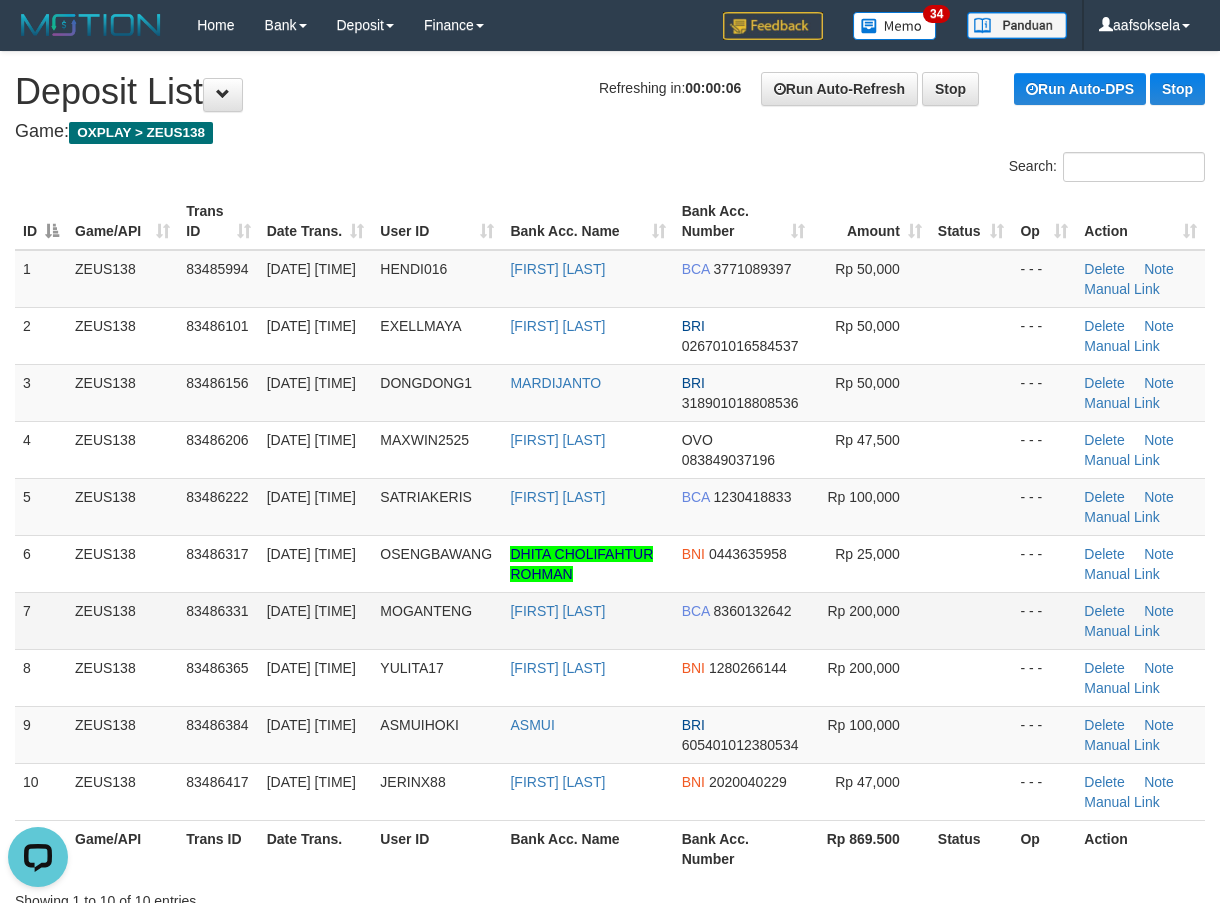 drag, startPoint x: 229, startPoint y: 621, endPoint x: 198, endPoint y: 631, distance: 32.572994 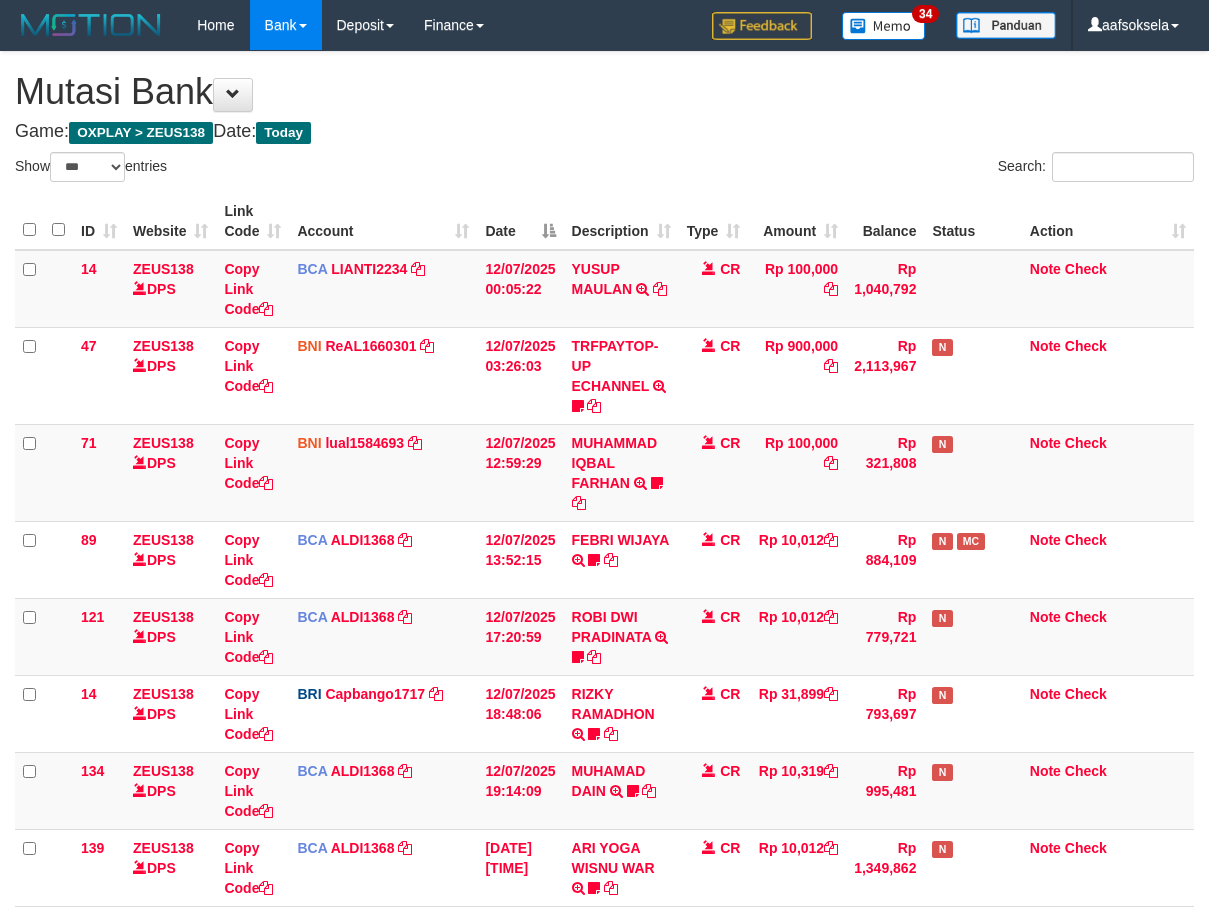 select on "***" 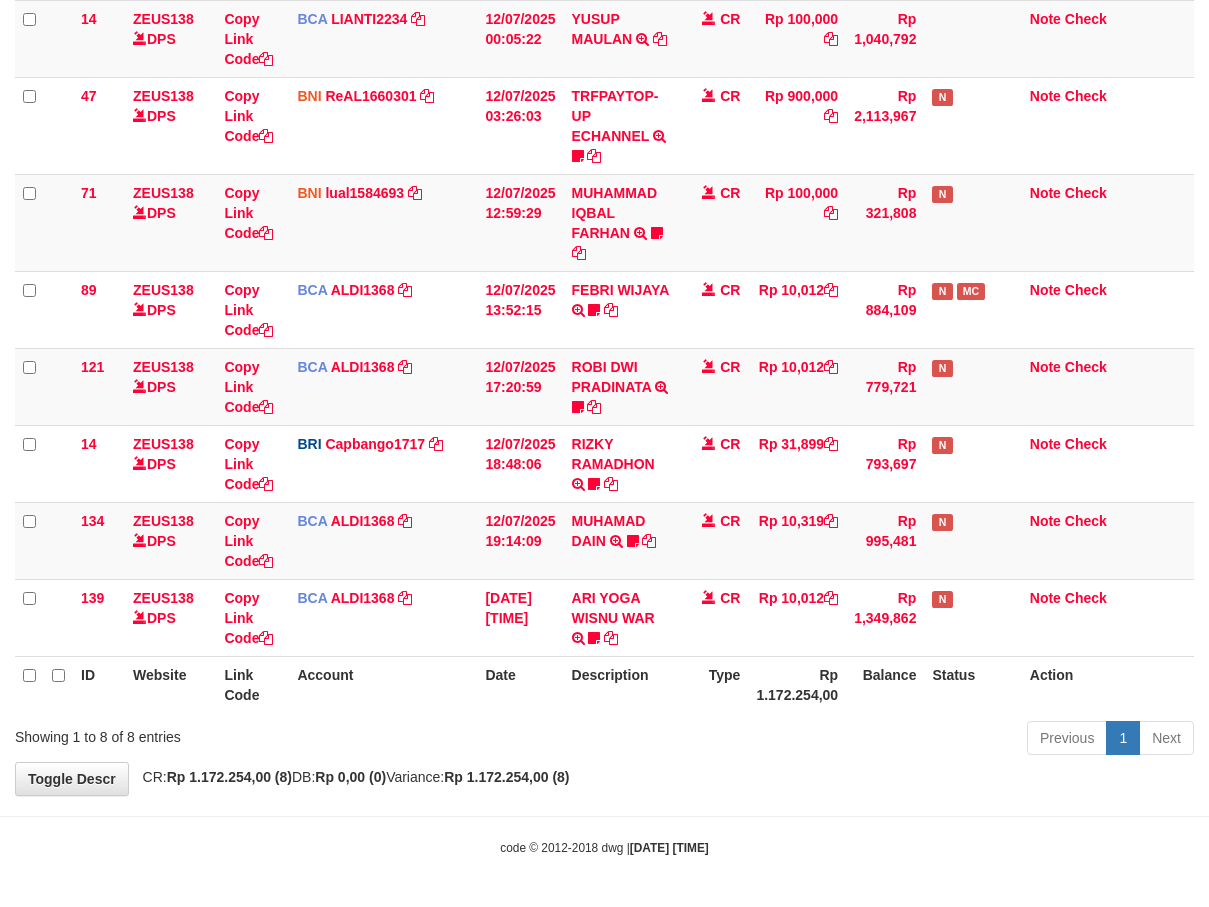 click on "ID Website Link Code Account Date Description Type Amount Balance Status Action
14
ZEUS138    DPS
Copy Link Code
BCA
LIANTI2234
DPS
YULIANTI
mutasi_[DATE]_[NUMBER] | 14
mutasi_[DATE]_[NUMBER] | 14
[DATE] [TIME]
[FIRST] [LAST]         TRSF E-BANKING CR 1207/FTSCY/WS95051
100000.002025071262819090 TRFDN-[LAST]ESPAY DEBIT INDONE
CR
Rp 100,000
Rp 1,040,792
Note
Check
47
ZEUS138    DPS
Copy Link Code
BNI
ReAL1660301" at bounding box center (604, 328) 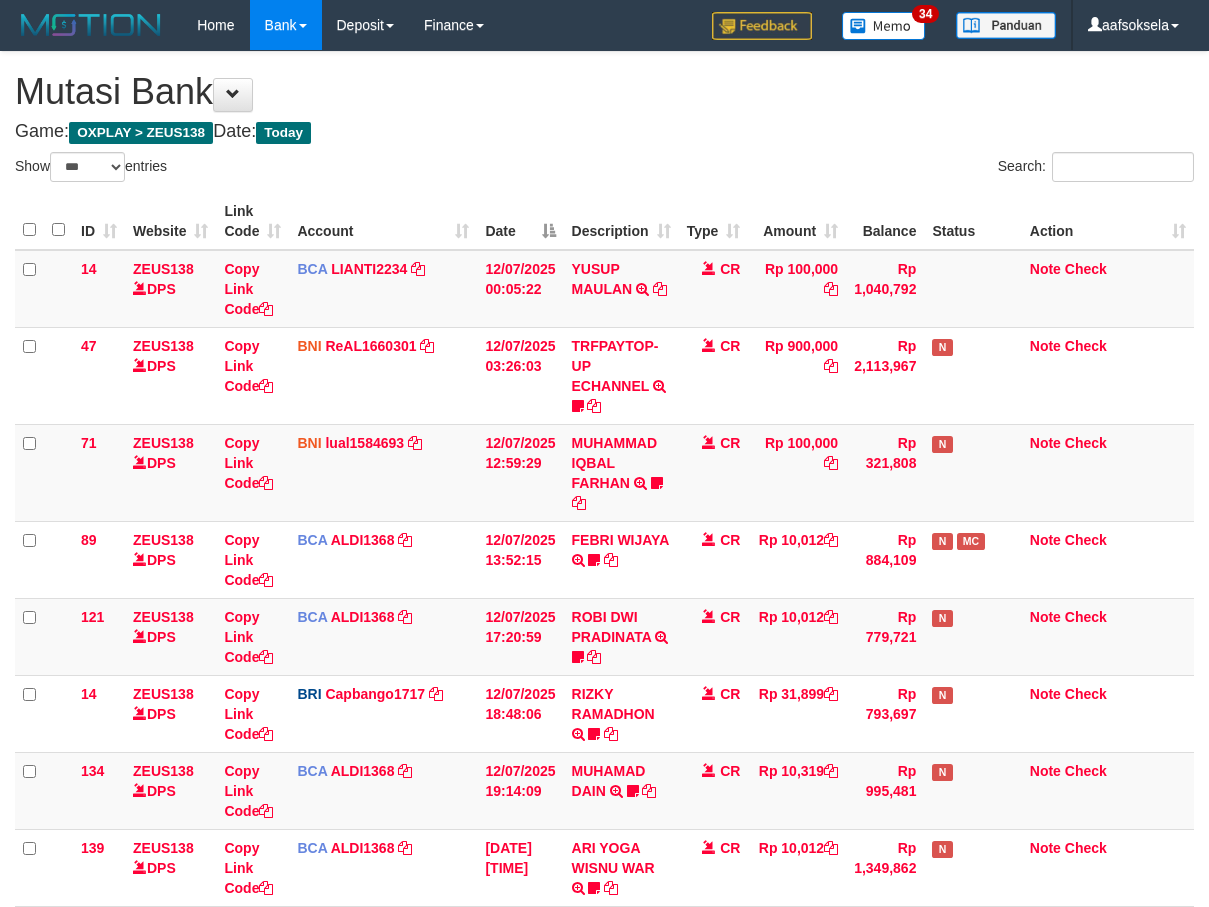 select on "***" 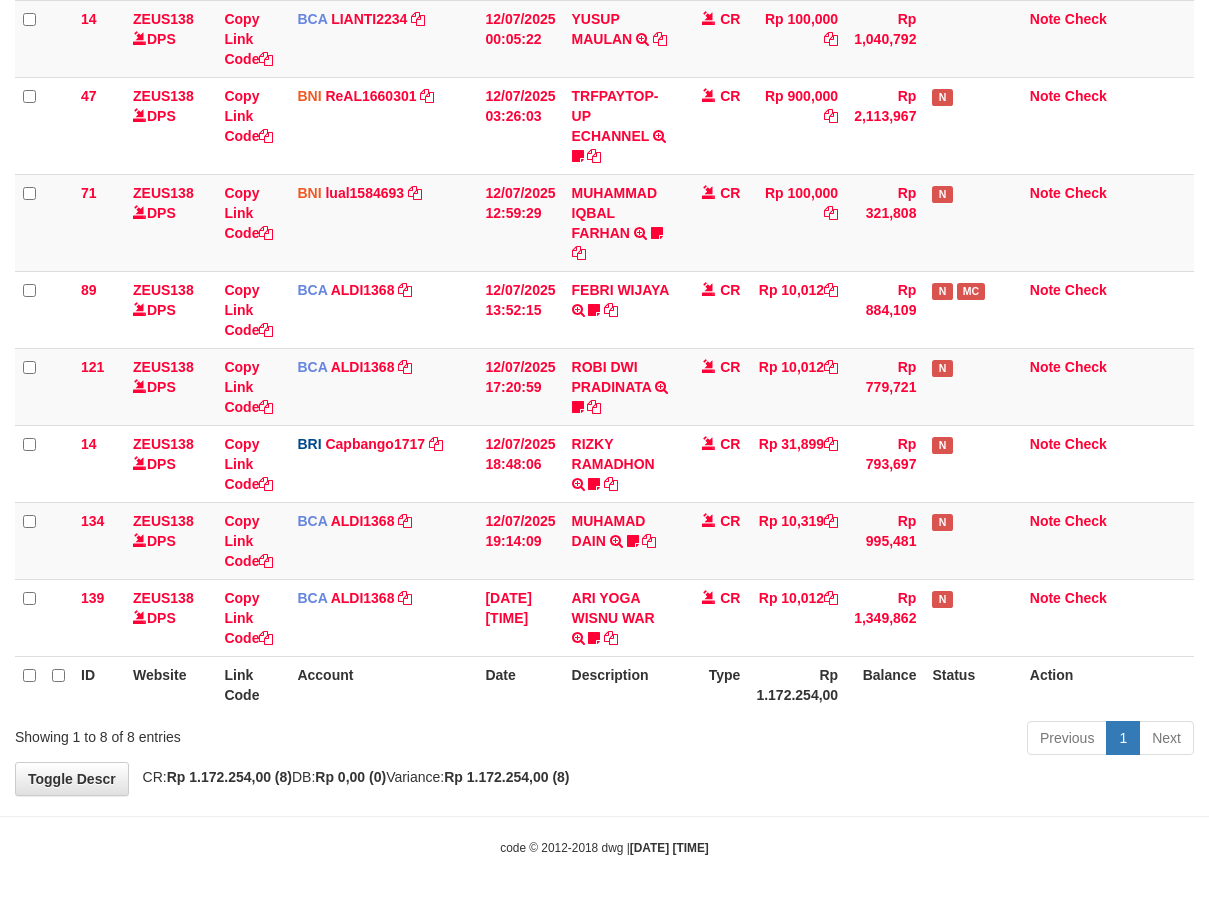 click on "Toggle navigation
Home
Bank
Account List
Mutasi Bank
Search
Sync
Note Mutasi
Deposit
DPS Fetch
DPS List
History
Note DPS
Finance
Financial Data
aafsoksela
My Profile
Log Out" at bounding box center [604, 328] 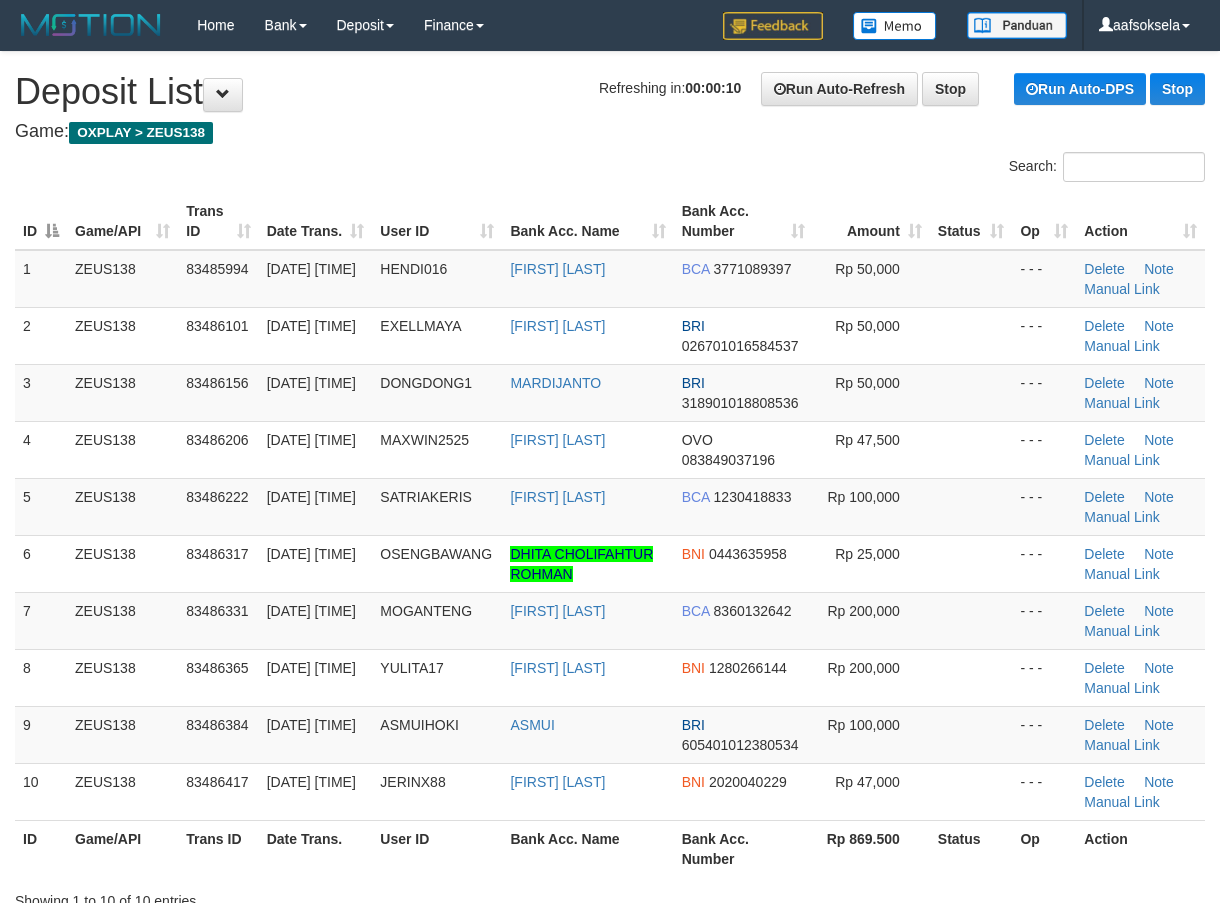 scroll, scrollTop: 0, scrollLeft: 0, axis: both 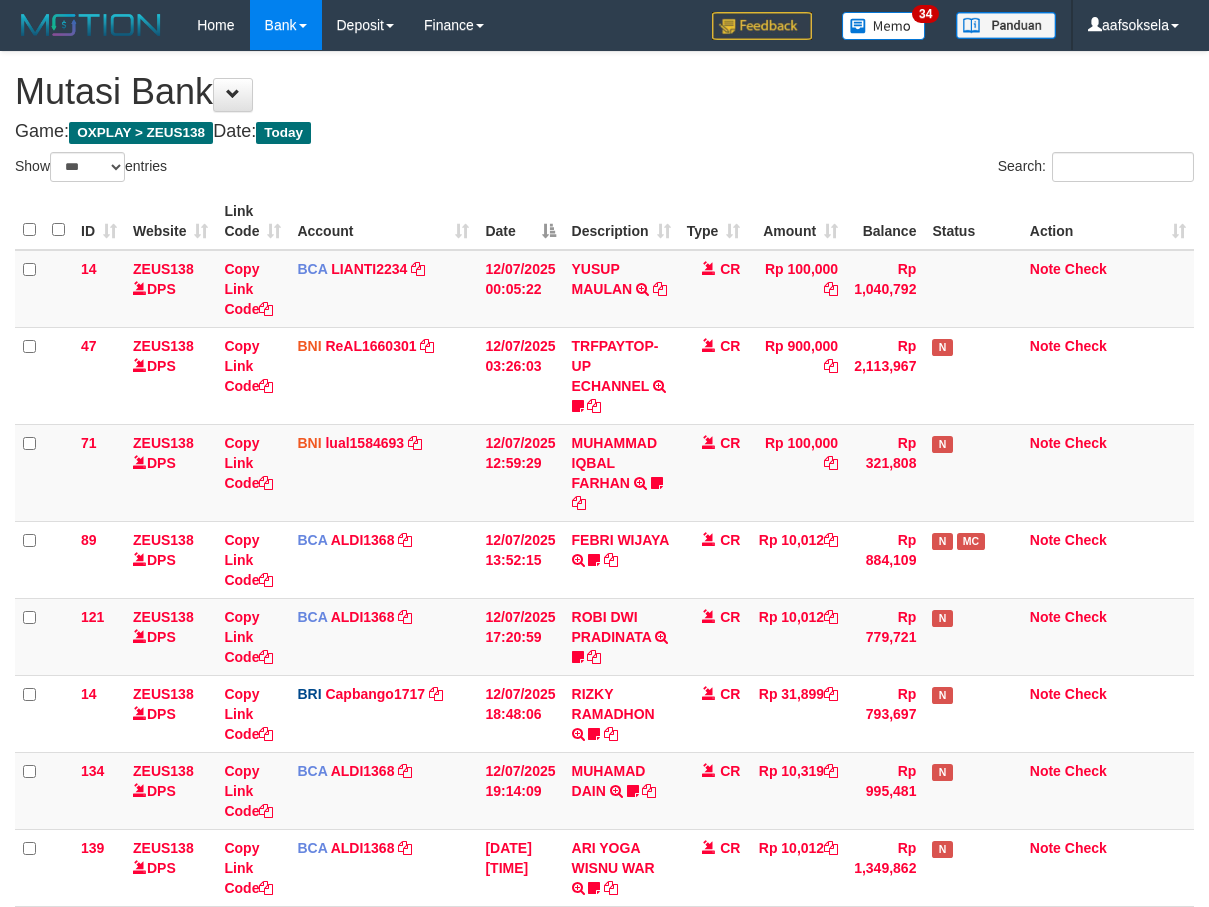 select on "***" 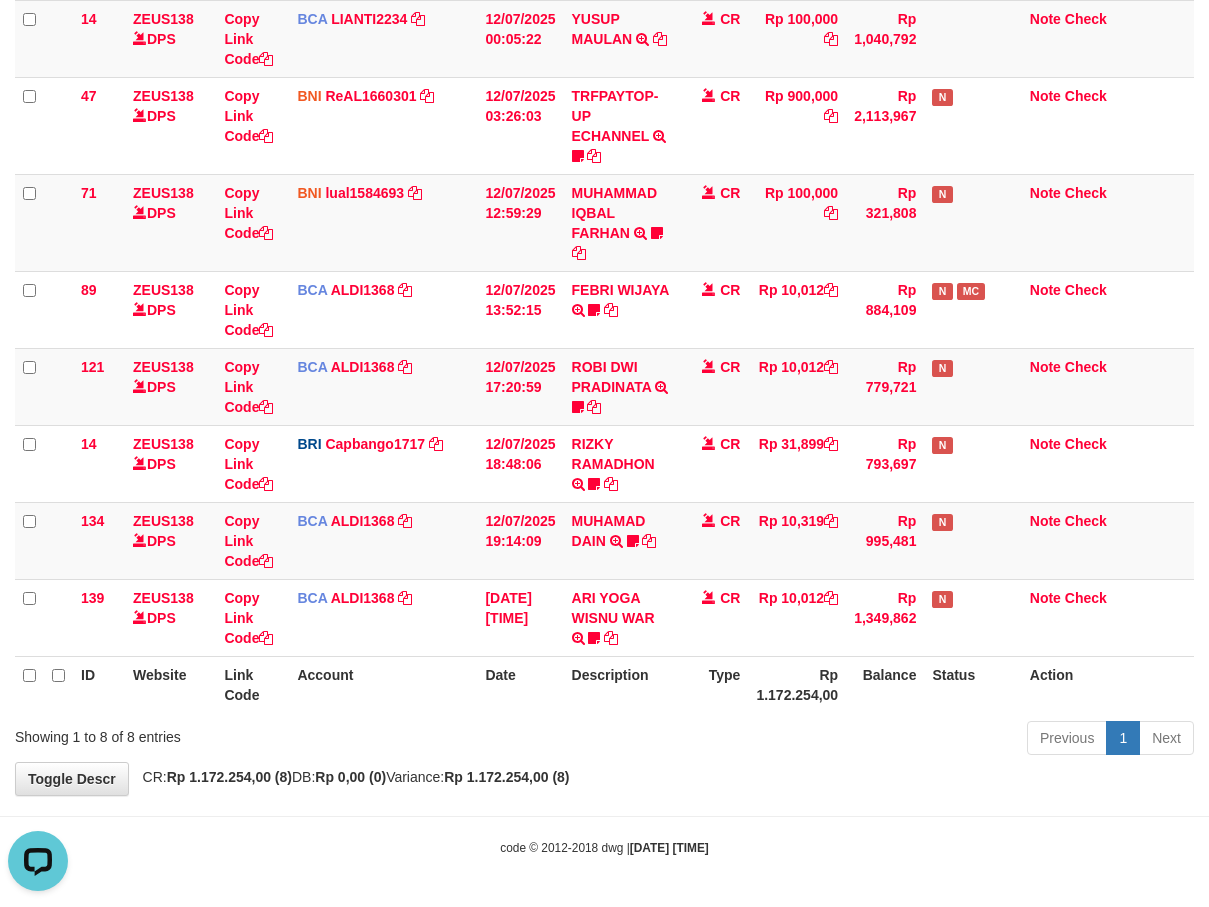 scroll, scrollTop: 0, scrollLeft: 0, axis: both 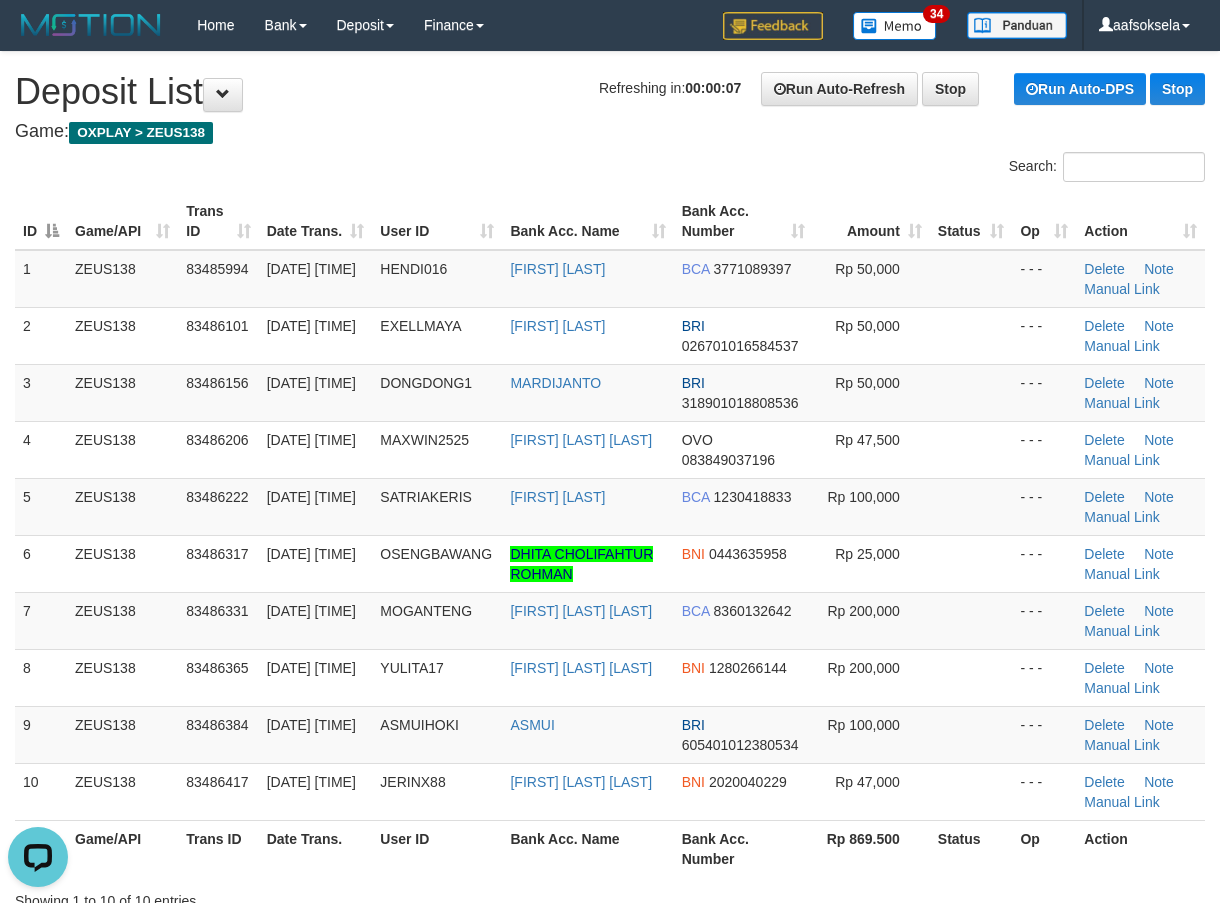 drag, startPoint x: 168, startPoint y: 548, endPoint x: 6, endPoint y: 623, distance: 178.5189 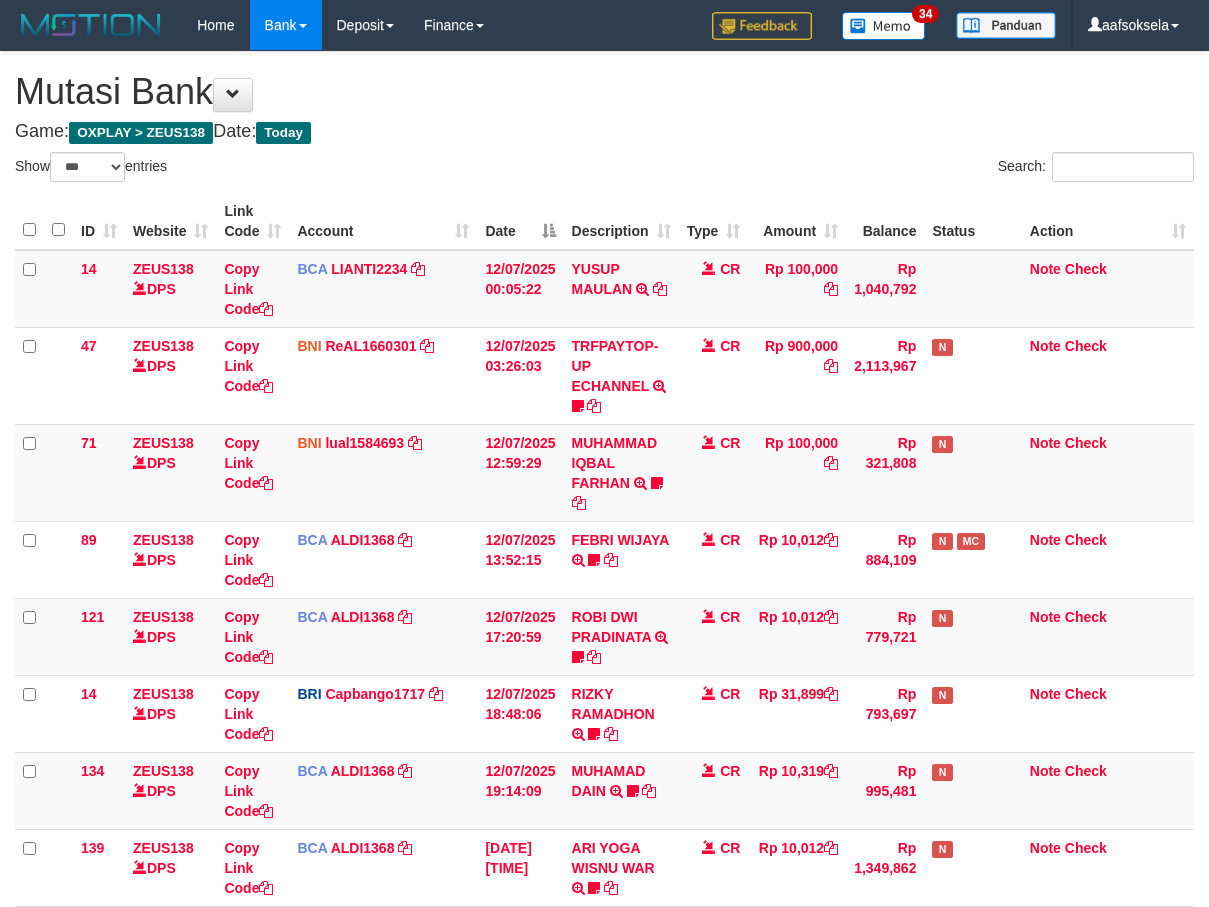 select on "***" 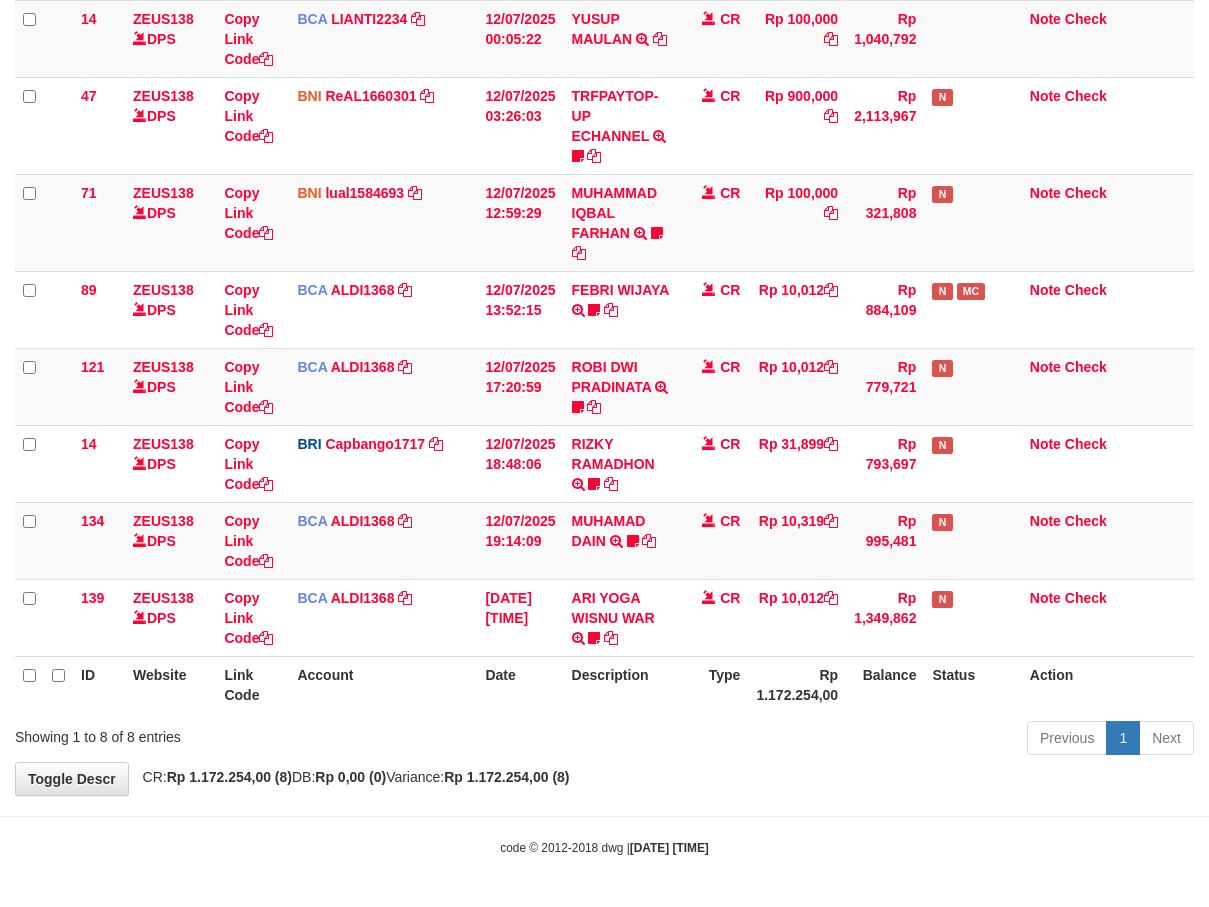 click on "**********" at bounding box center [604, 298] 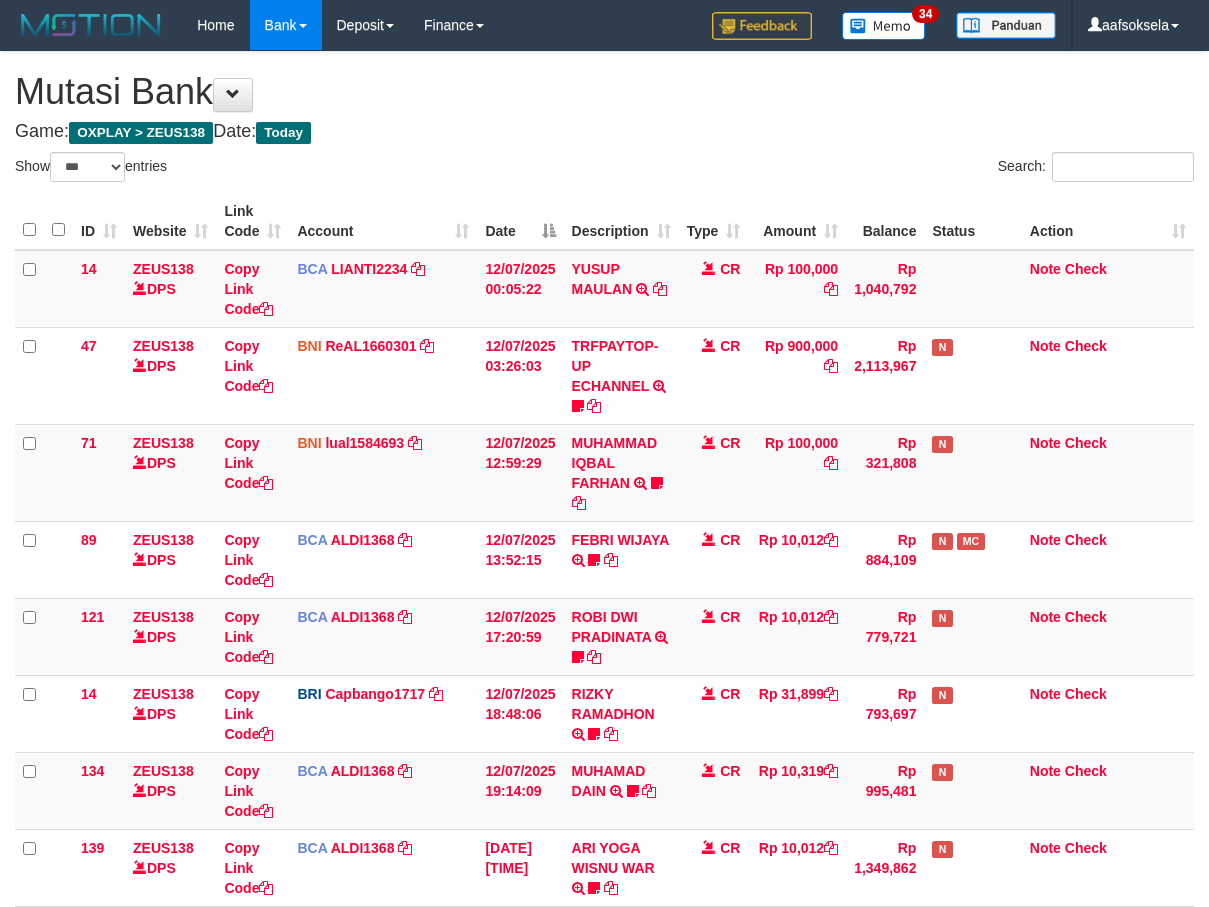 select on "***" 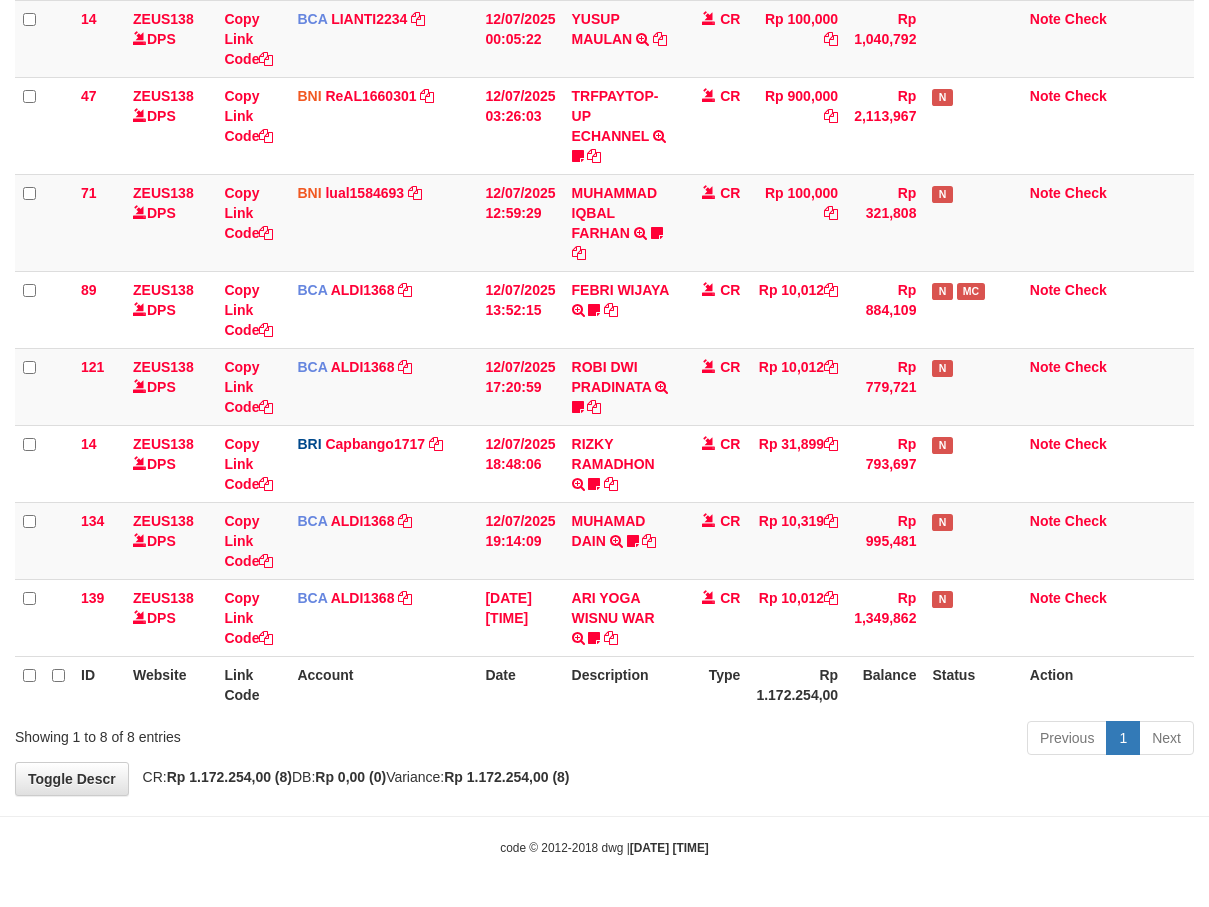 click on "Previous 1 Next" at bounding box center (856, 740) 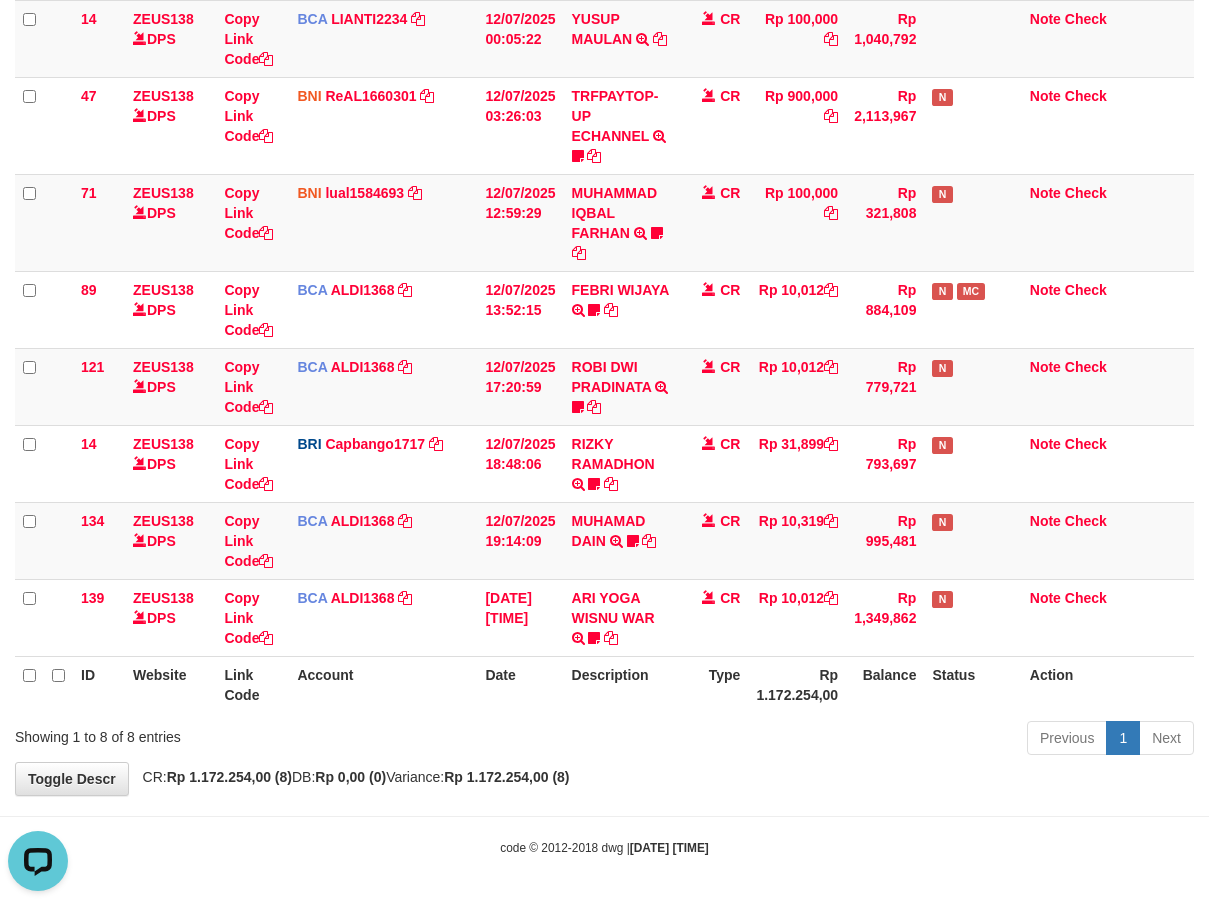 scroll, scrollTop: 0, scrollLeft: 0, axis: both 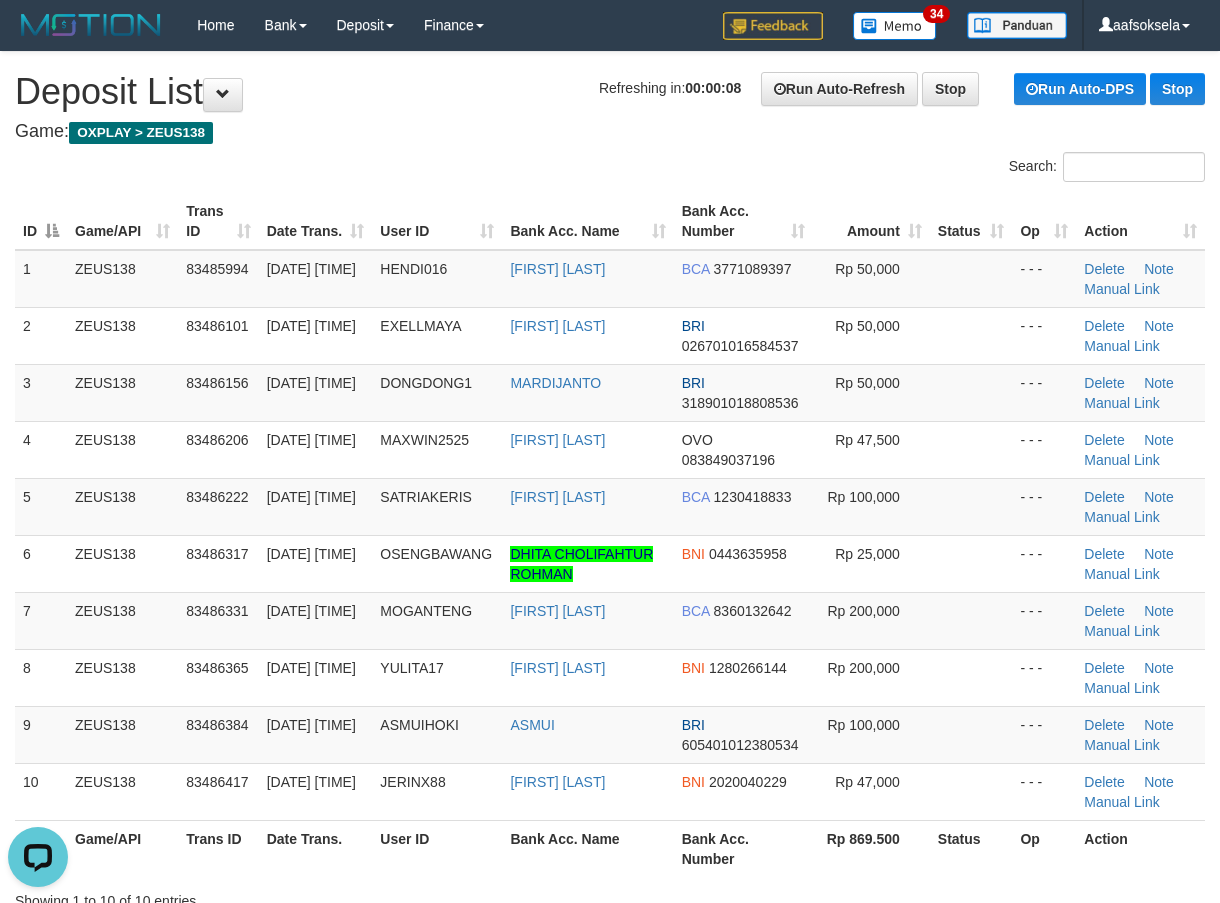 drag, startPoint x: 241, startPoint y: 518, endPoint x: 4, endPoint y: 586, distance: 246.56236 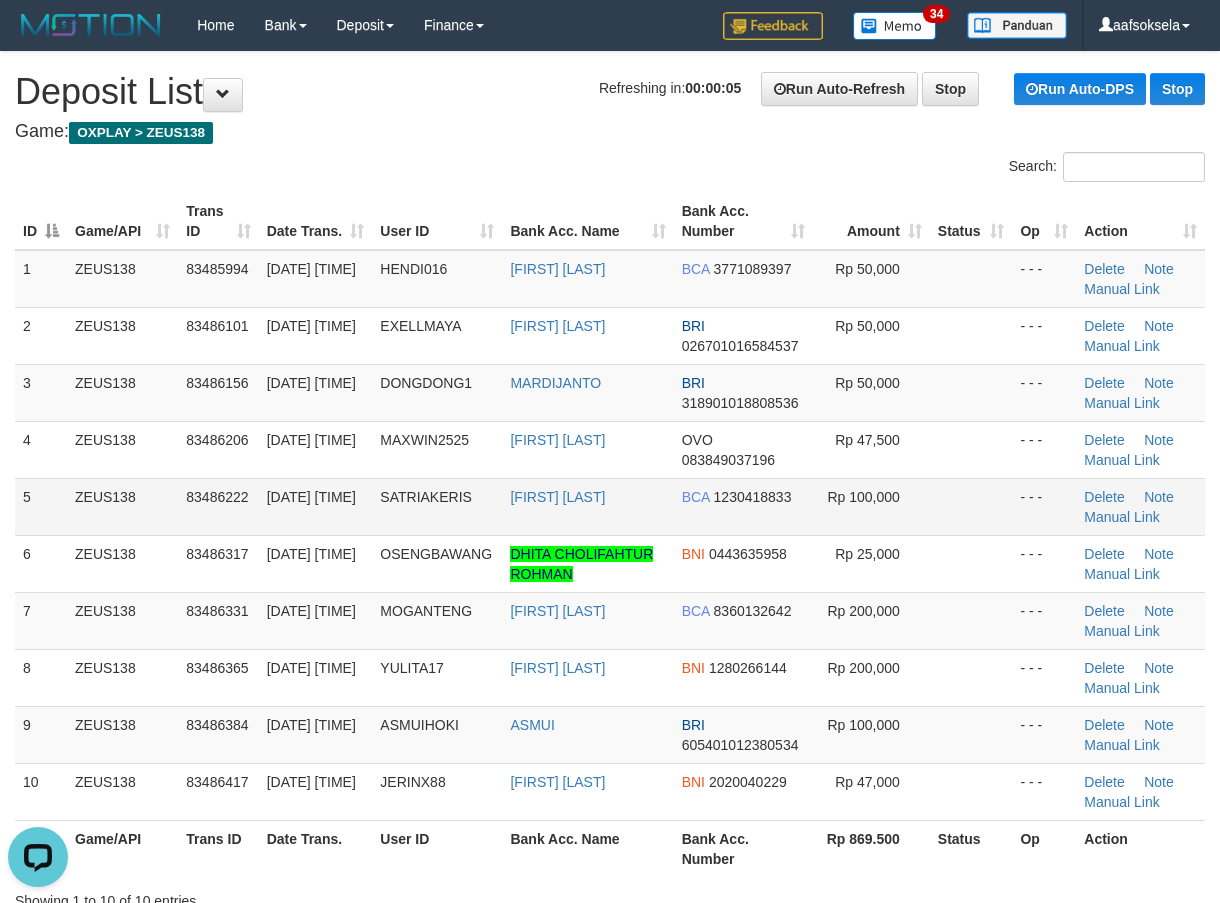 drag, startPoint x: 281, startPoint y: 481, endPoint x: 249, endPoint y: 501, distance: 37.735924 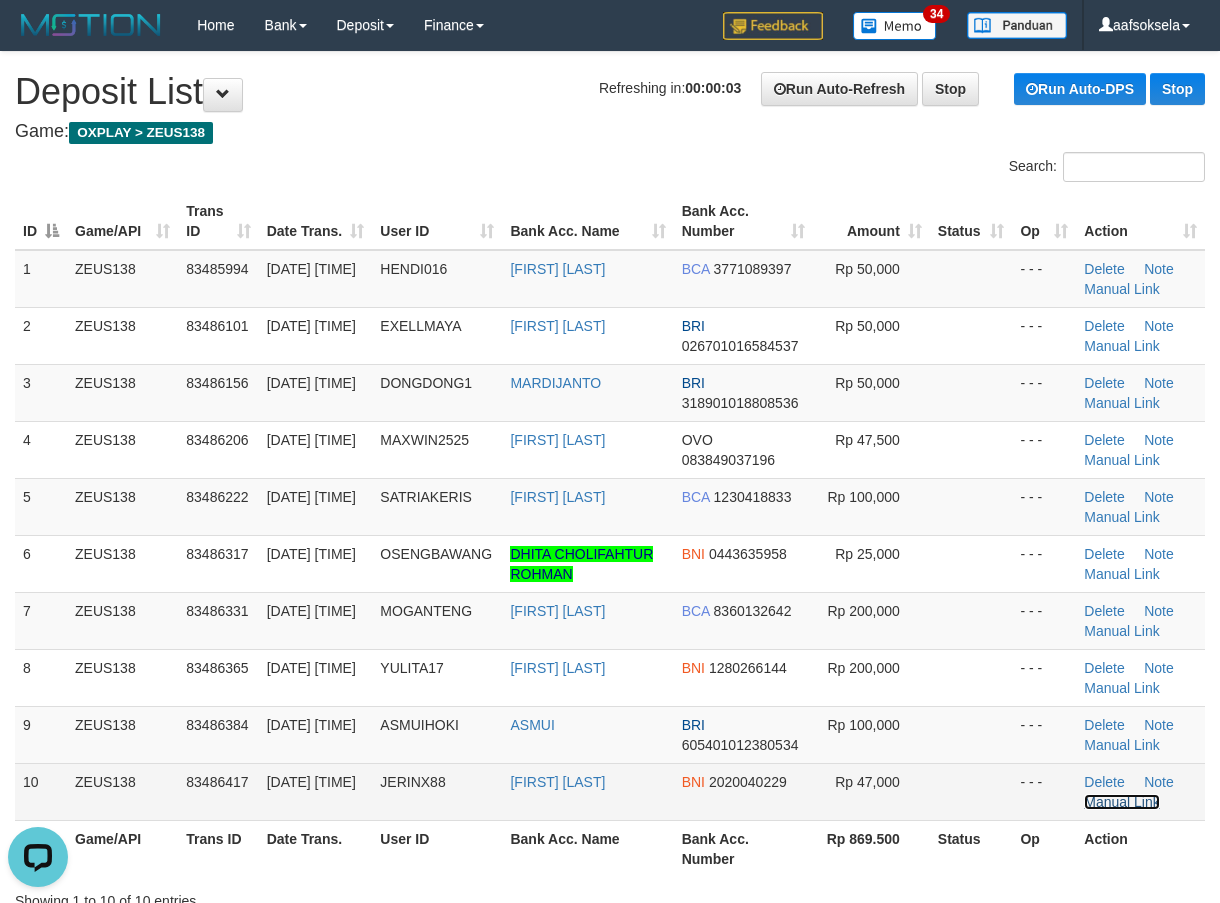 click on "Manual Link" at bounding box center (1122, 802) 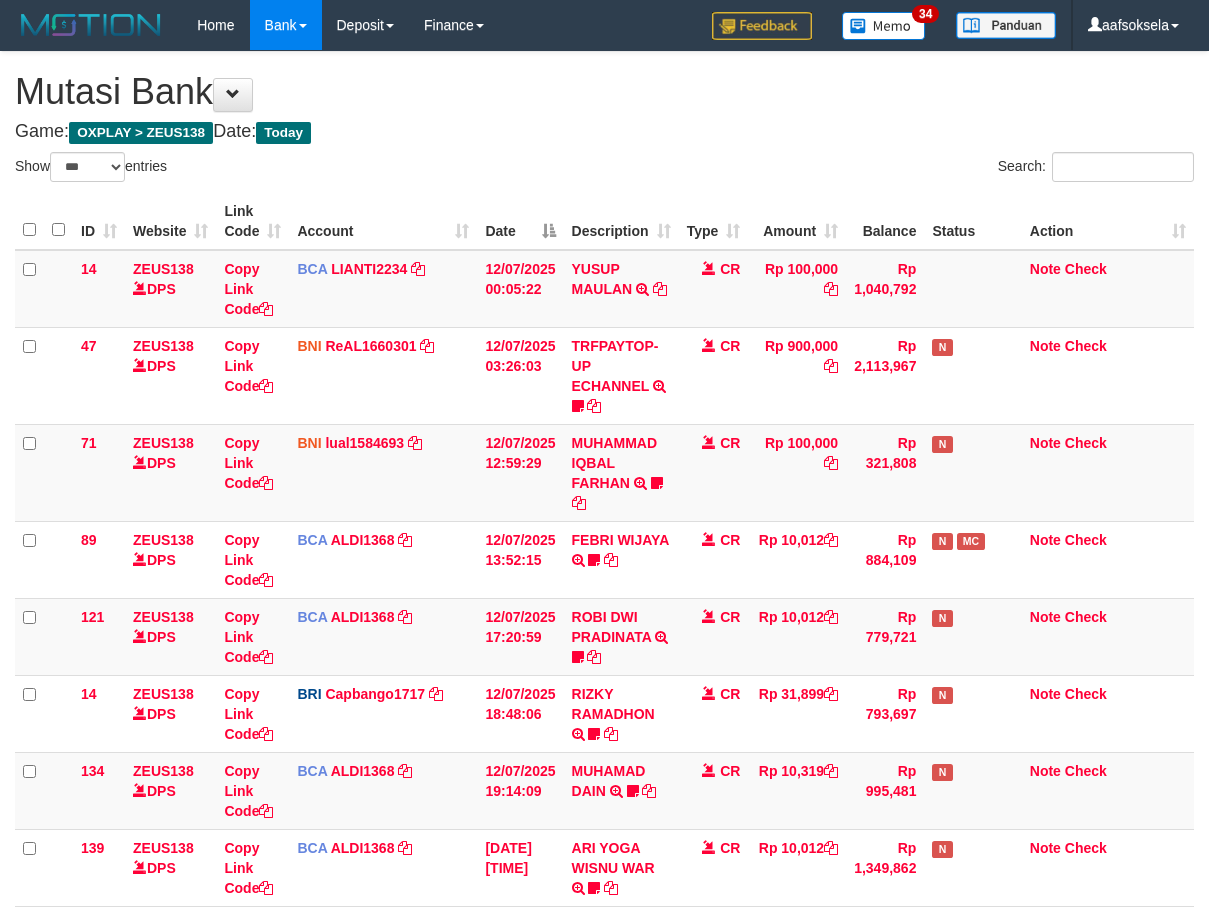 select on "***" 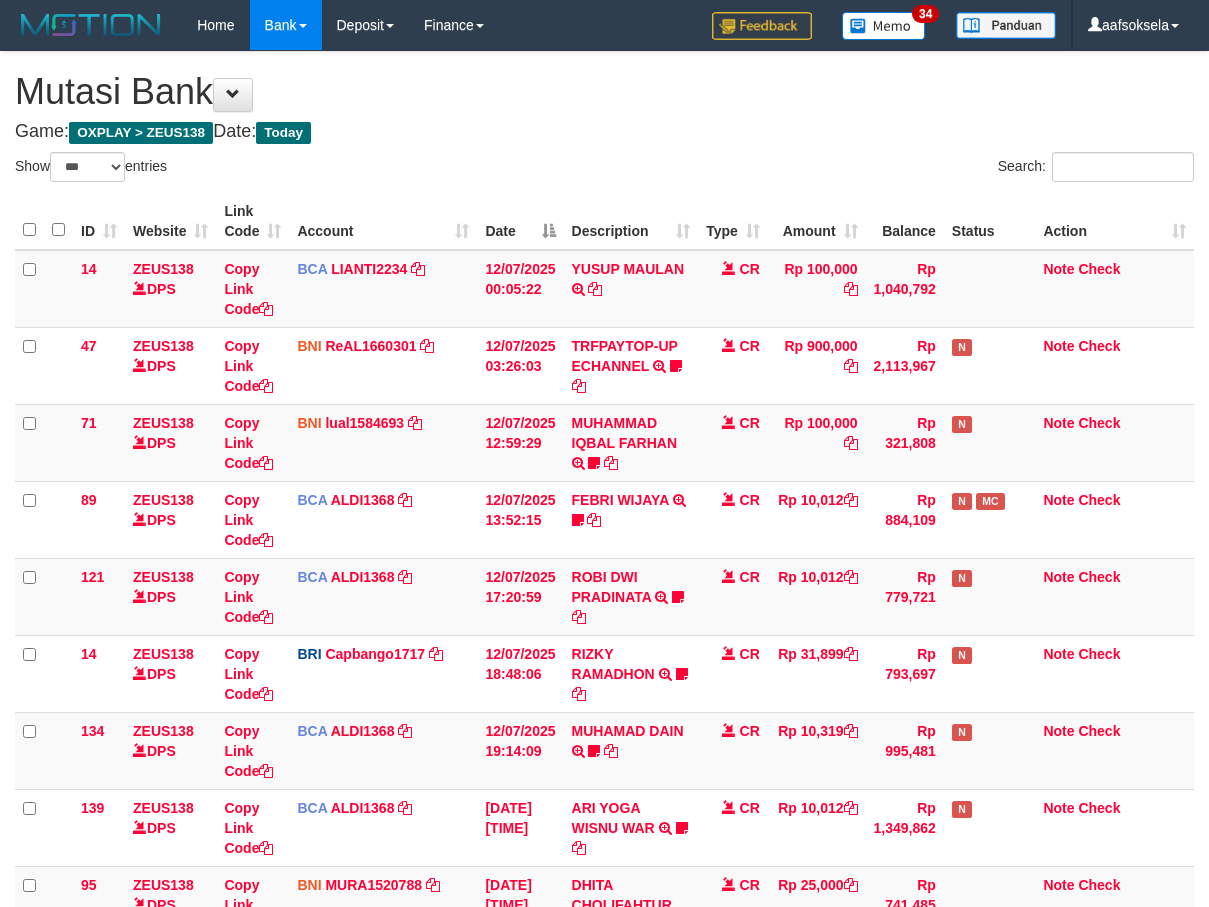 select on "***" 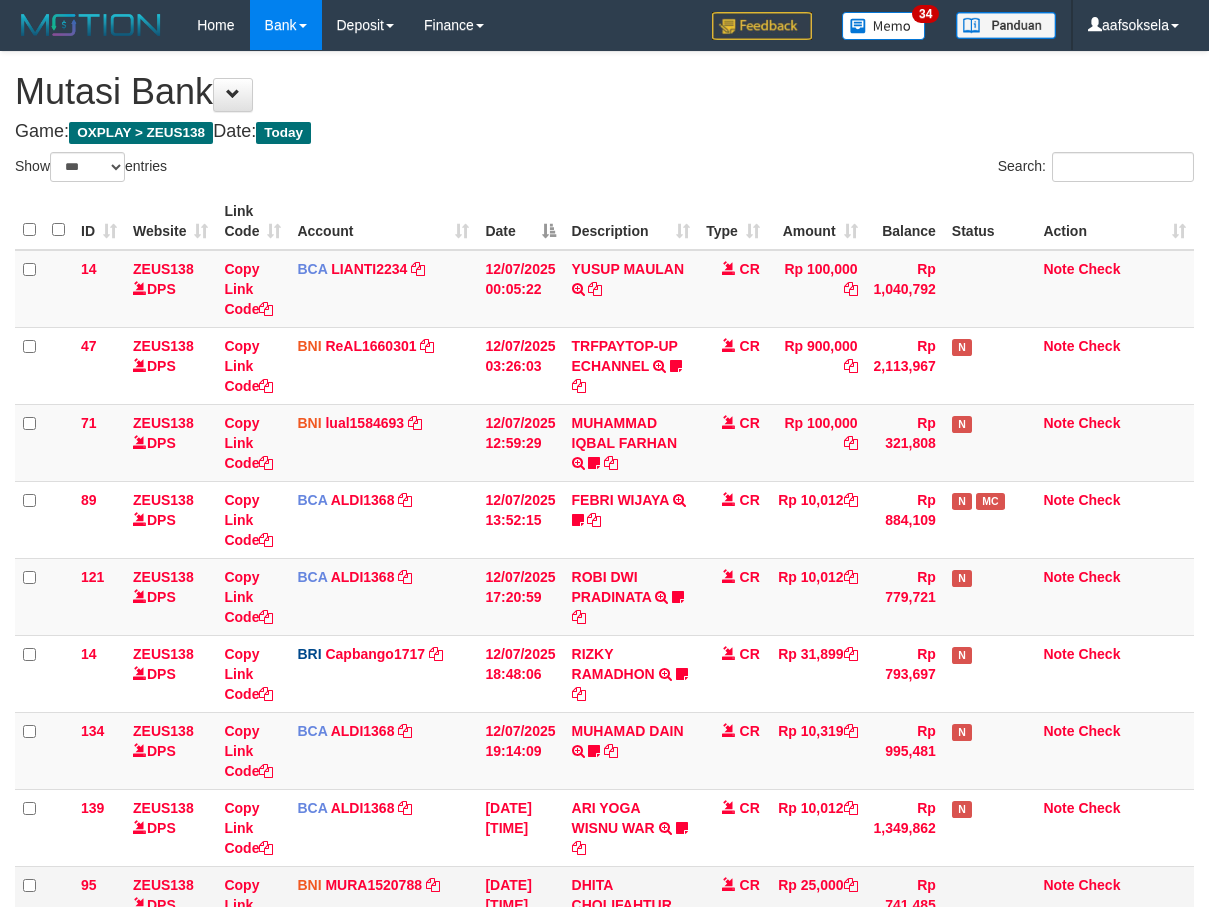 scroll, scrollTop: 209, scrollLeft: 0, axis: vertical 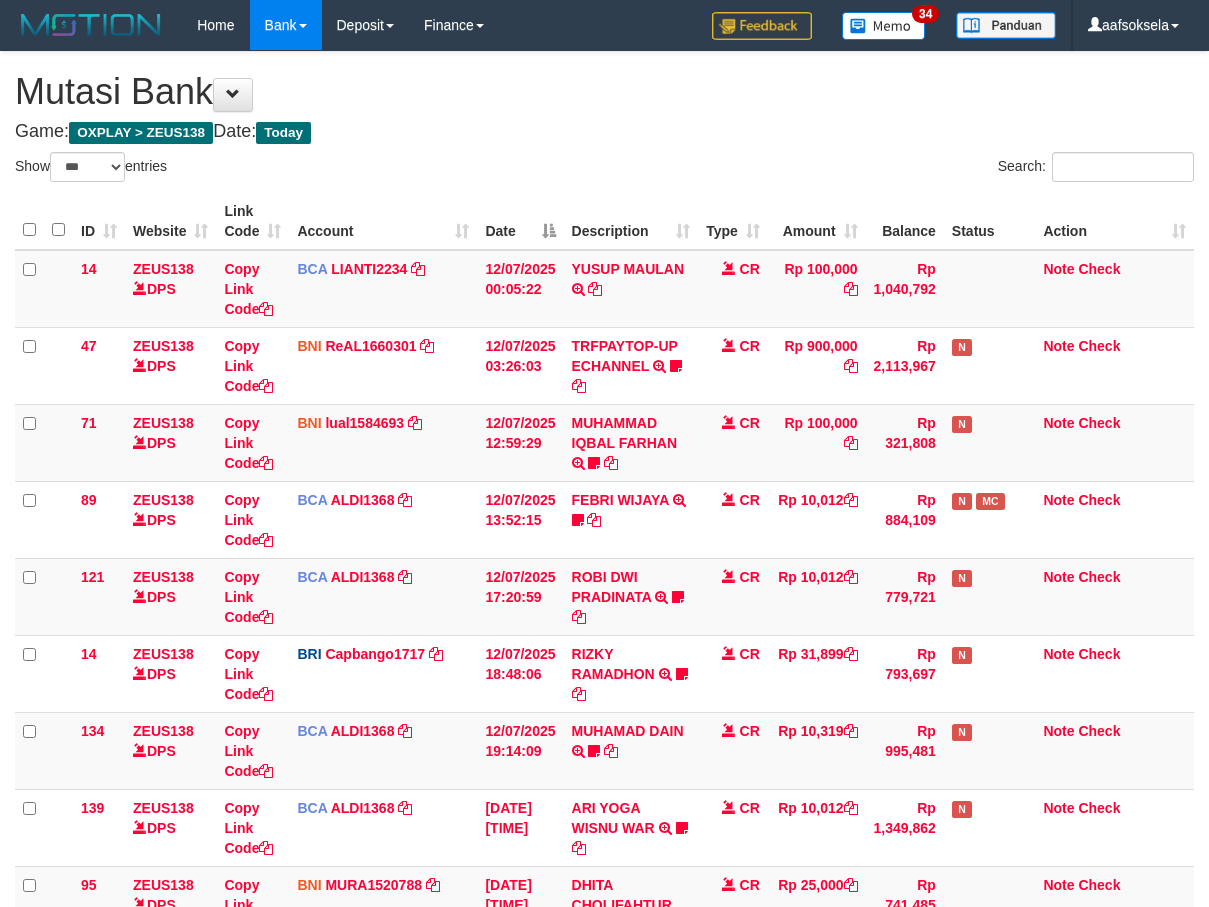 select on "***" 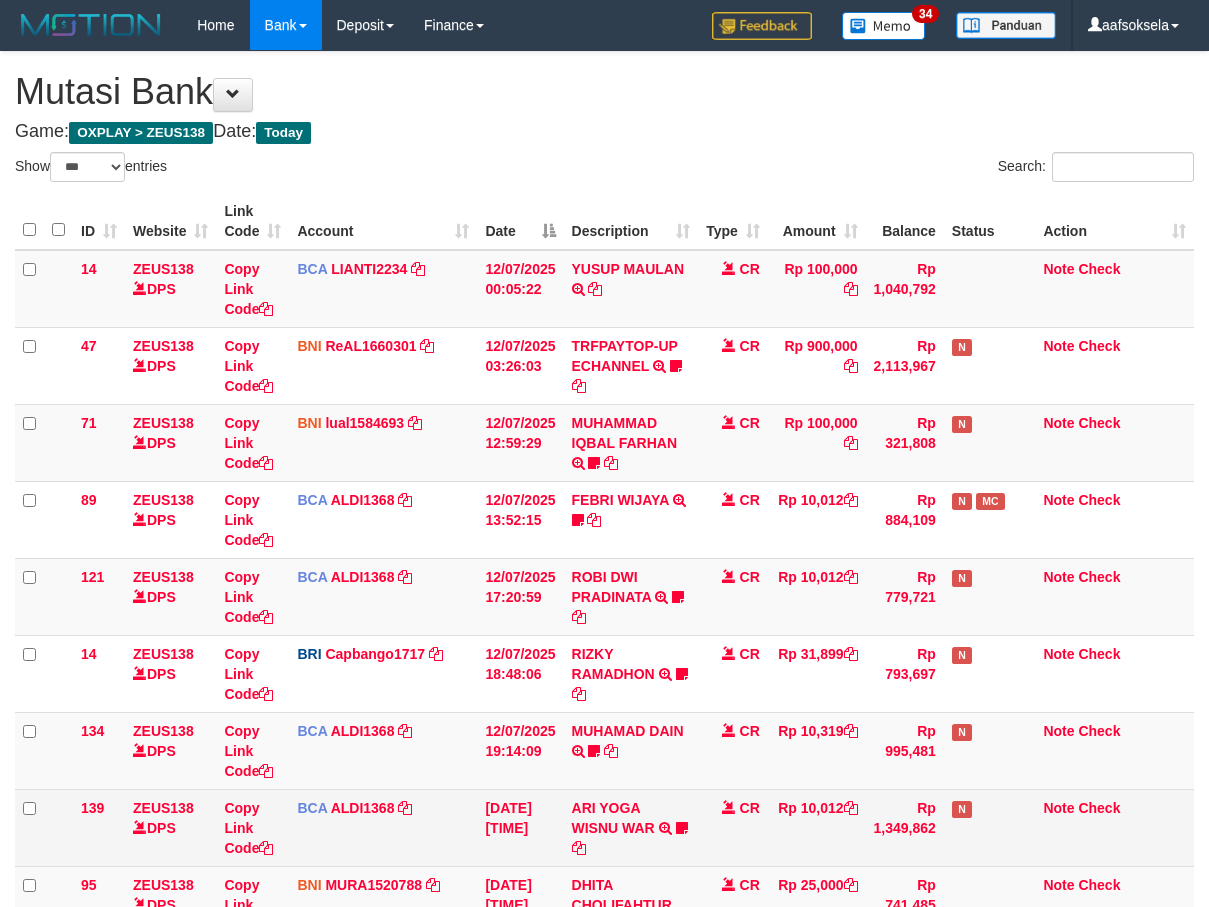 scroll, scrollTop: 209, scrollLeft: 0, axis: vertical 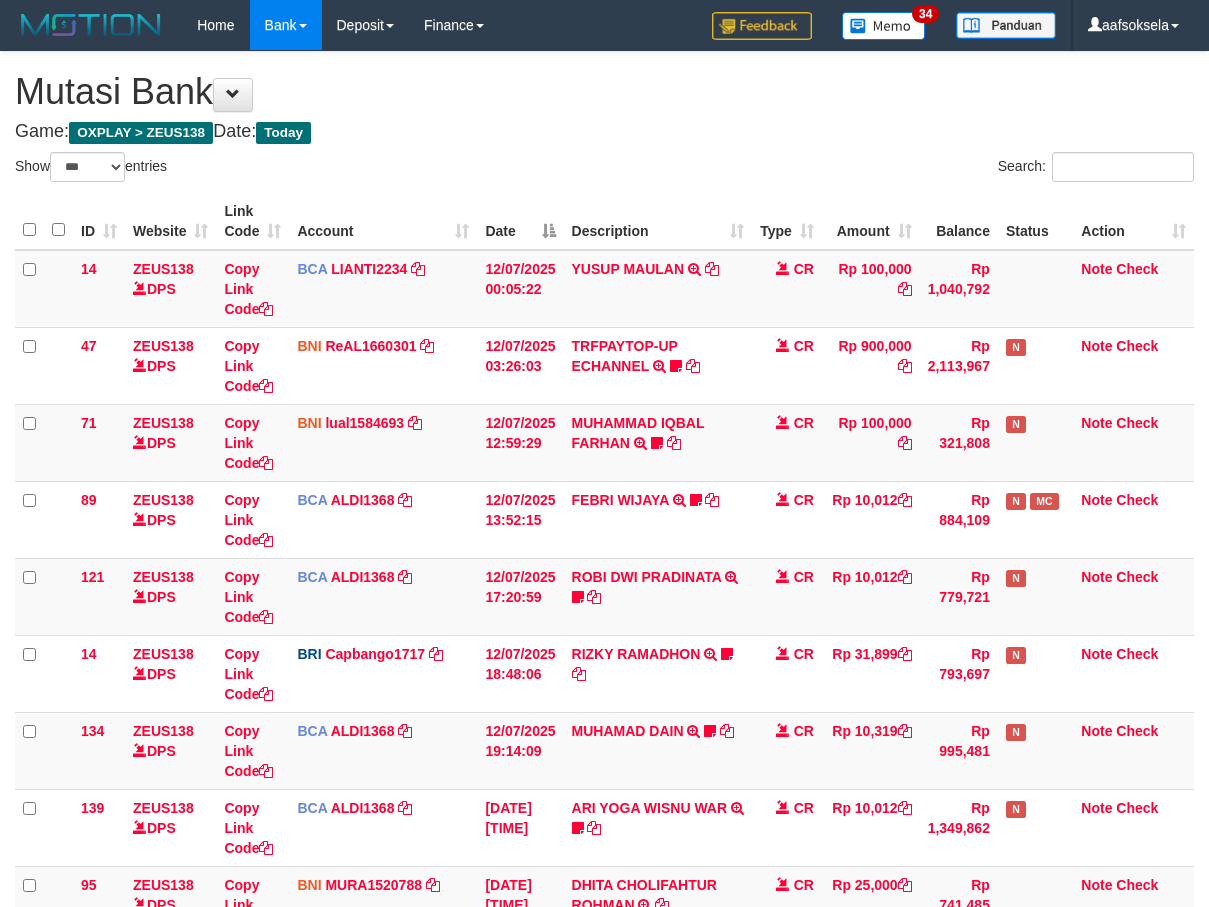 select on "***" 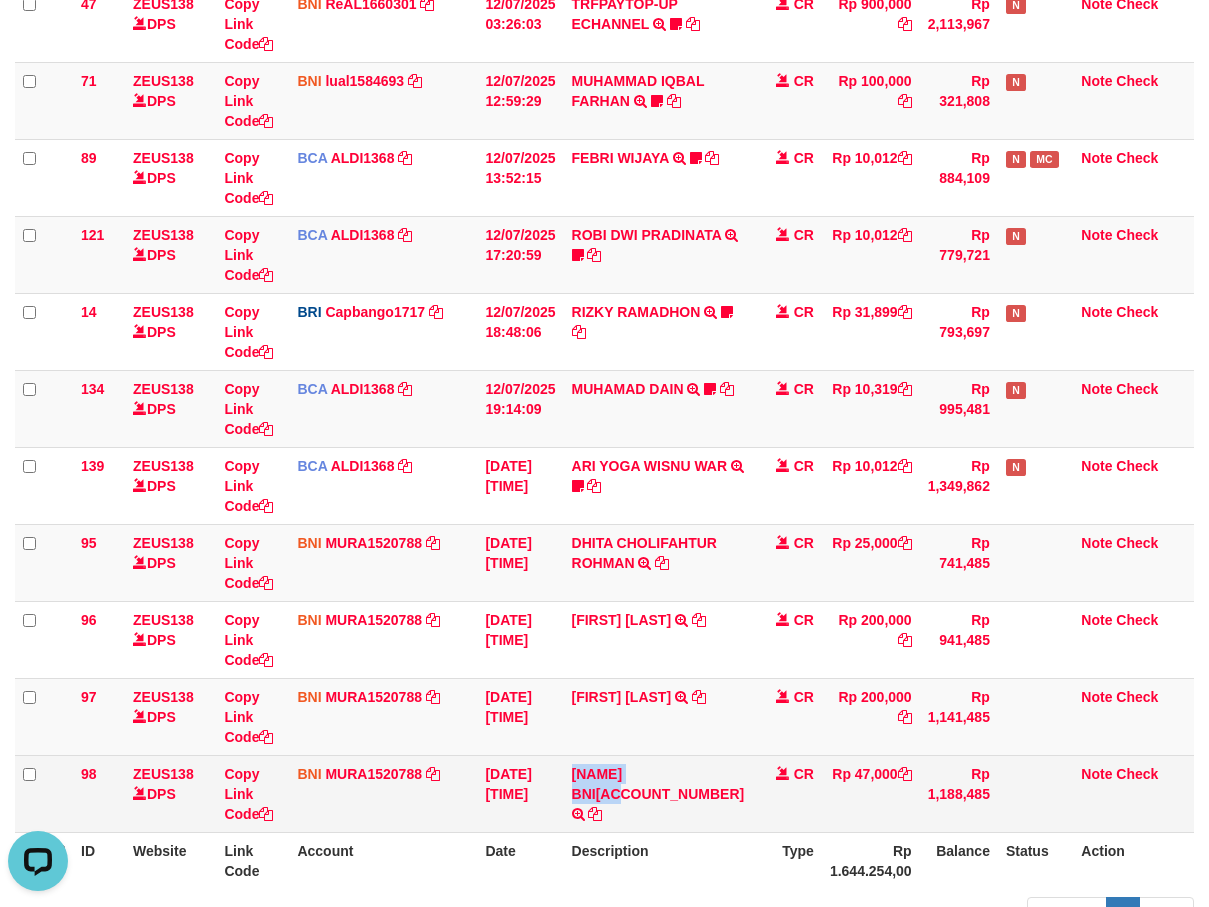 scroll, scrollTop: 0, scrollLeft: 0, axis: both 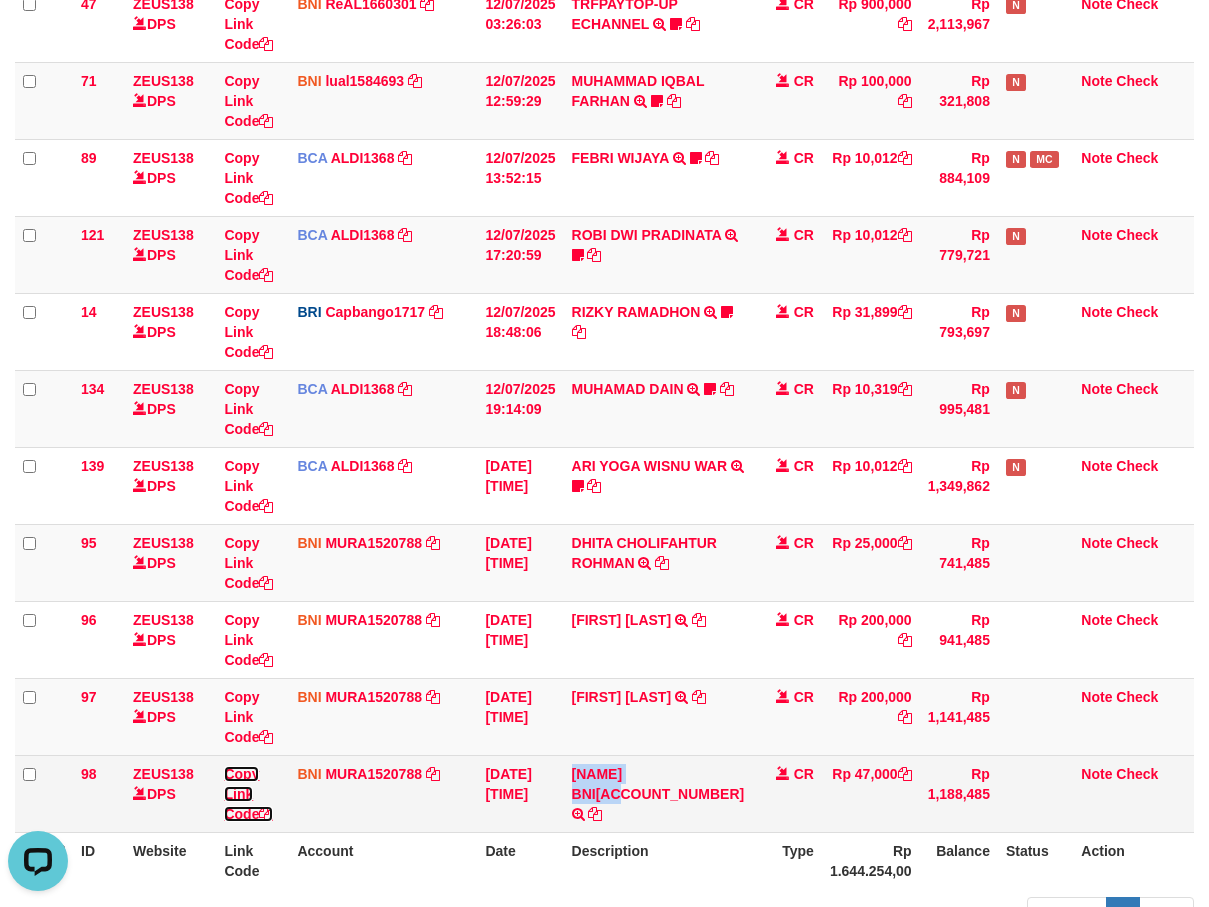 click on "Copy Link Code" at bounding box center (248, 794) 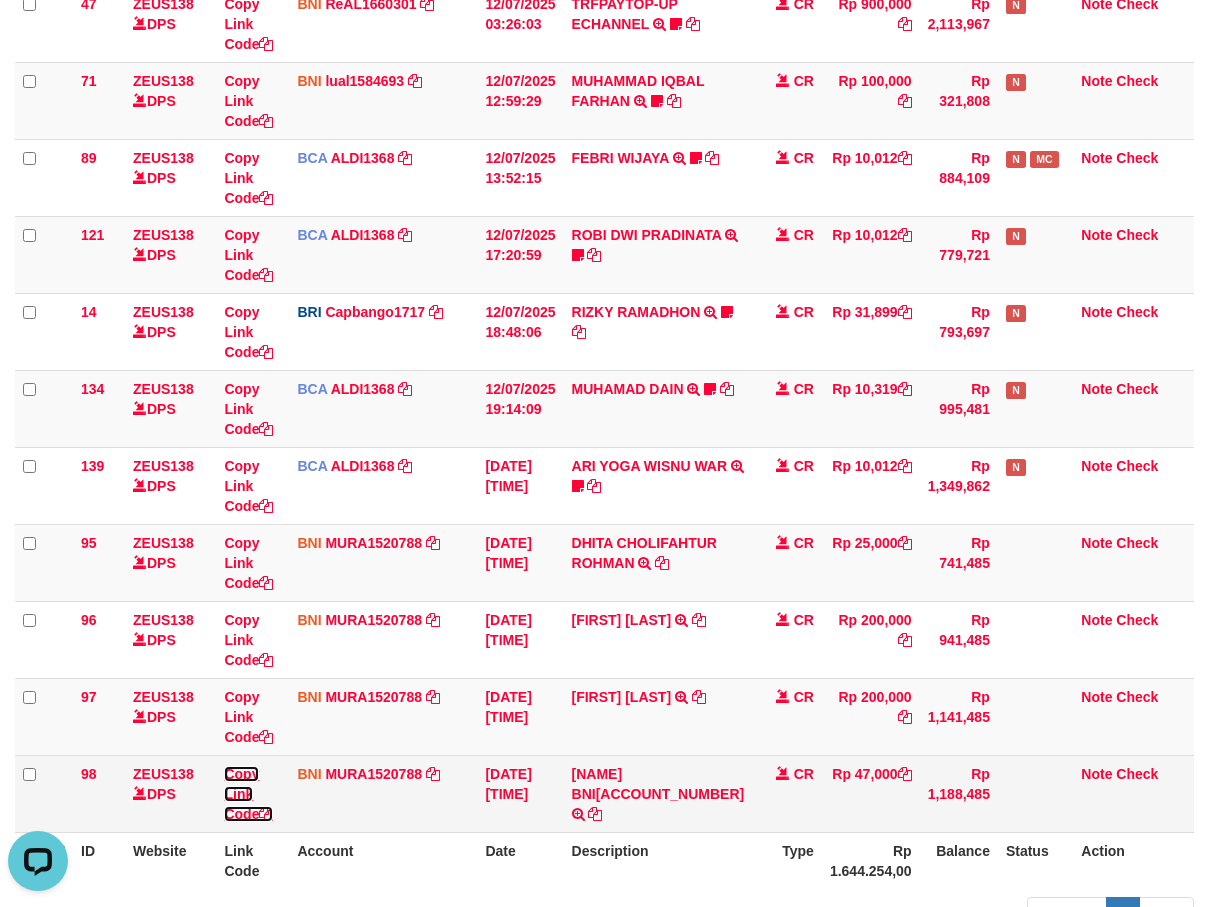 scroll, scrollTop: 274, scrollLeft: 0, axis: vertical 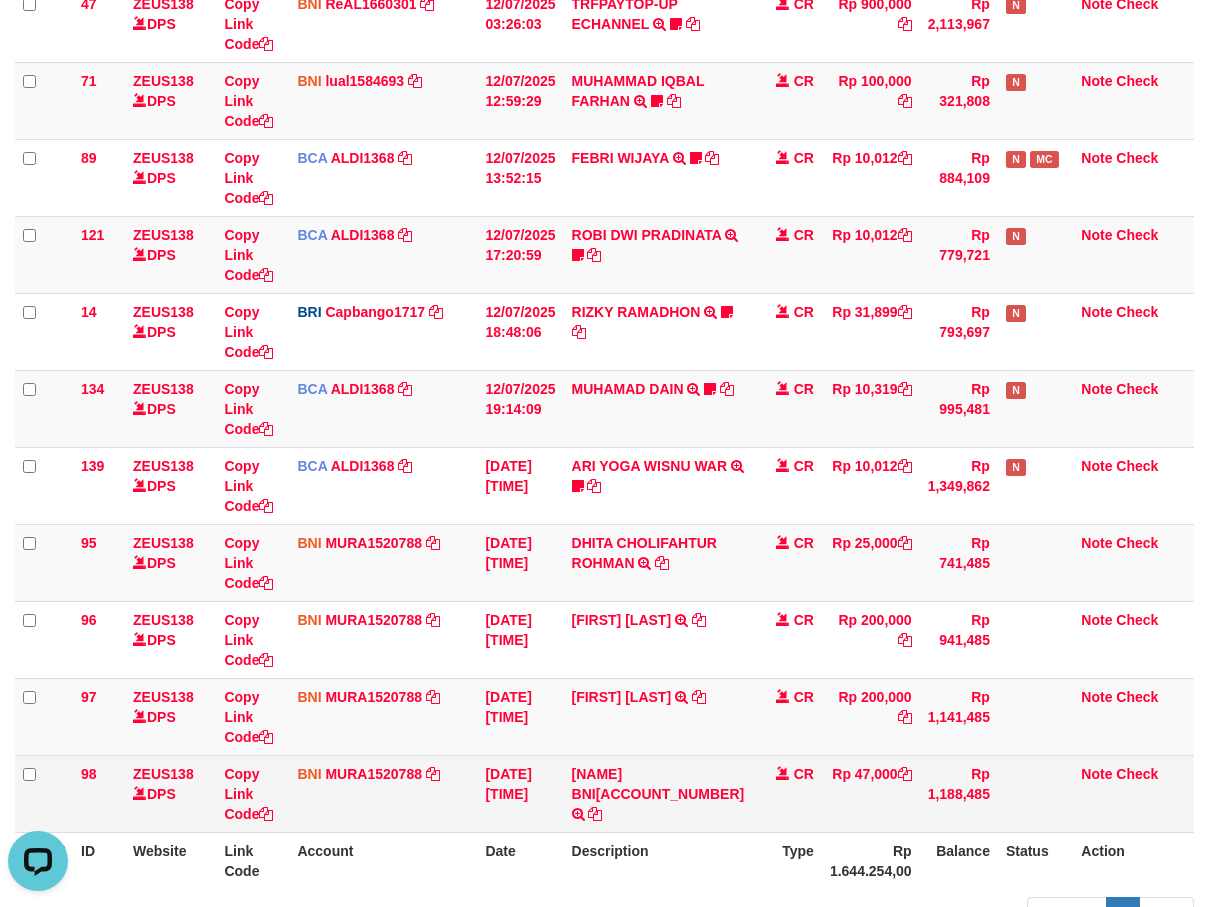 drag, startPoint x: 695, startPoint y: 692, endPoint x: 713, endPoint y: 758, distance: 68.41052 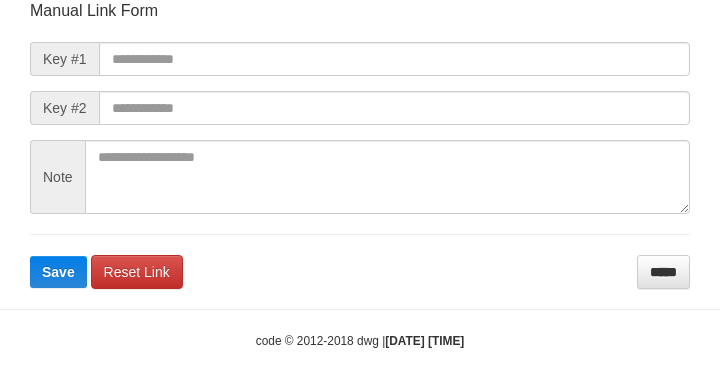 scroll, scrollTop: 233, scrollLeft: 0, axis: vertical 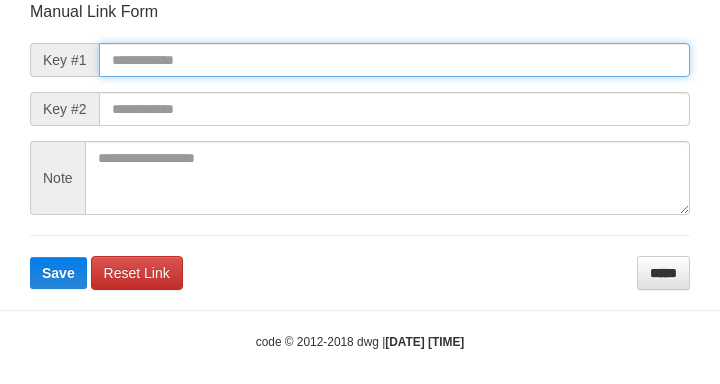 click at bounding box center (394, 60) 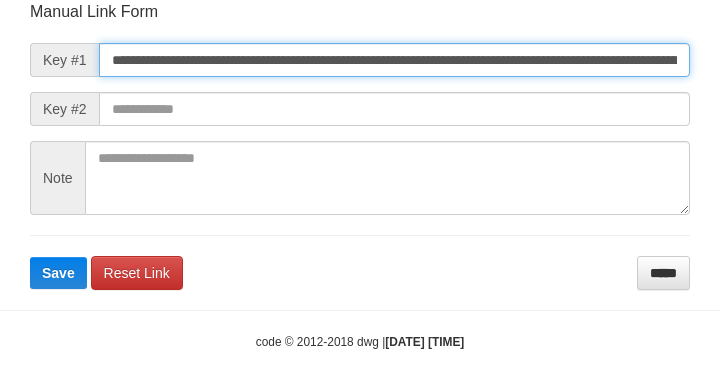 scroll, scrollTop: 0, scrollLeft: 1238, axis: horizontal 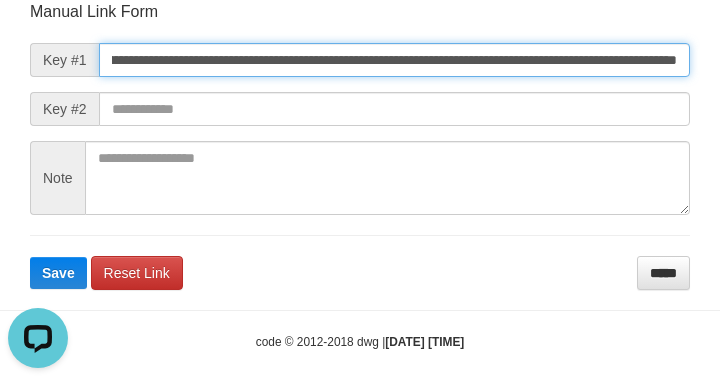 type on "**********" 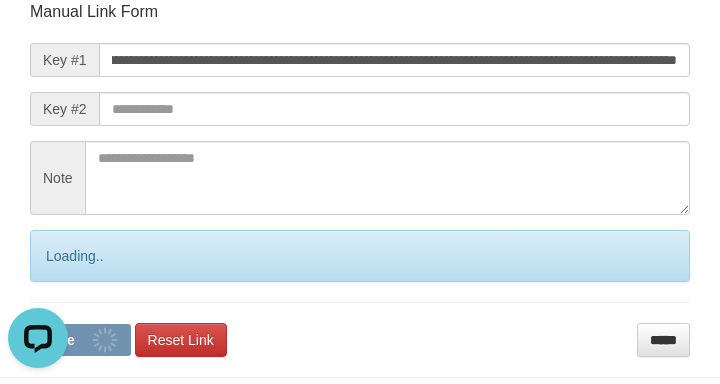 scroll, scrollTop: 0, scrollLeft: 0, axis: both 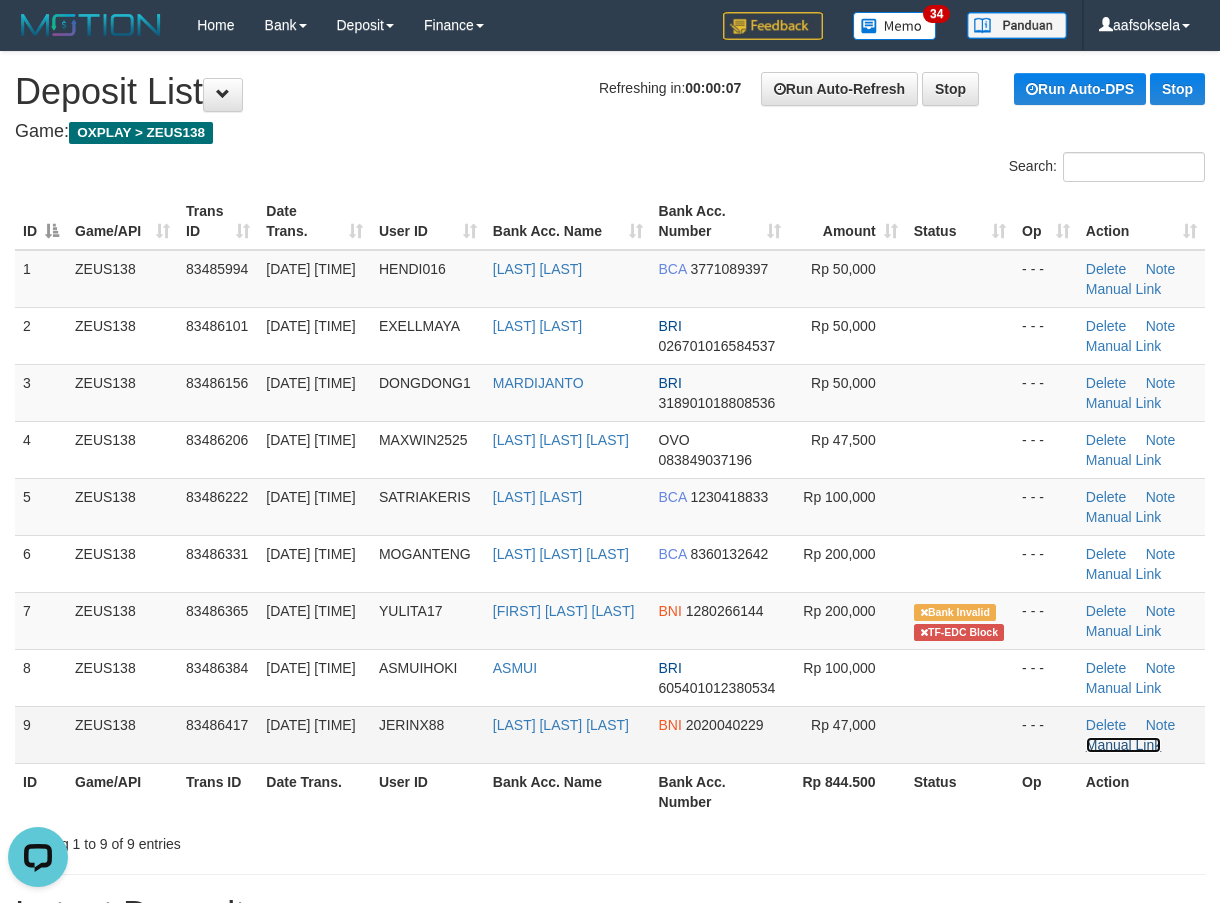 click on "Manual Link" at bounding box center (1124, 745) 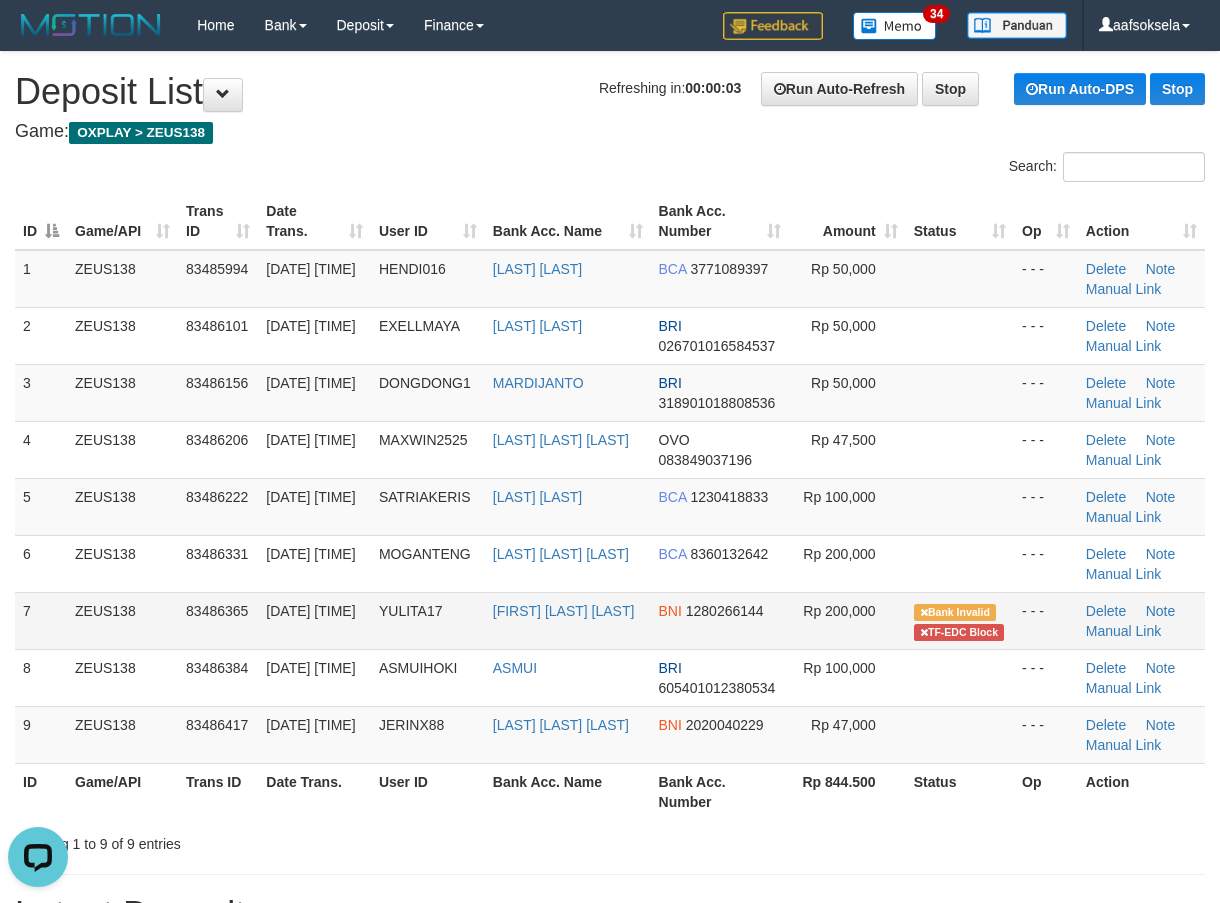 click on "12/07/2025 20:01:28" at bounding box center (314, 620) 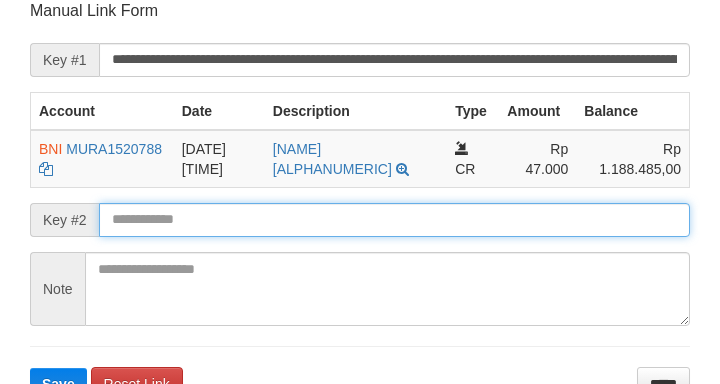 click at bounding box center (394, 220) 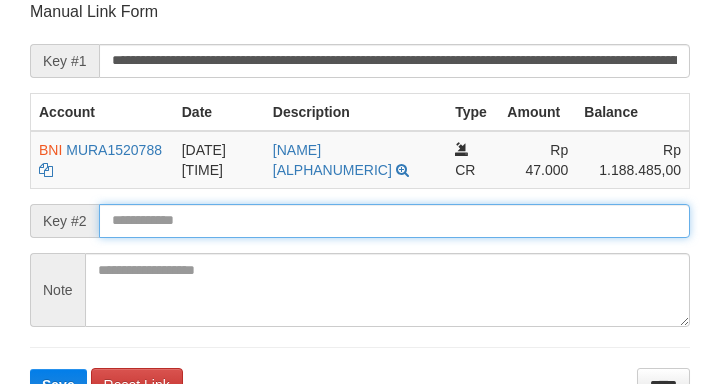 click on "Save" at bounding box center (58, 385) 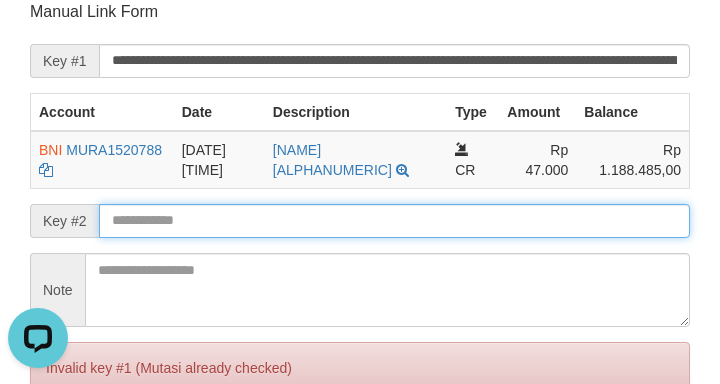 scroll, scrollTop: 0, scrollLeft: 0, axis: both 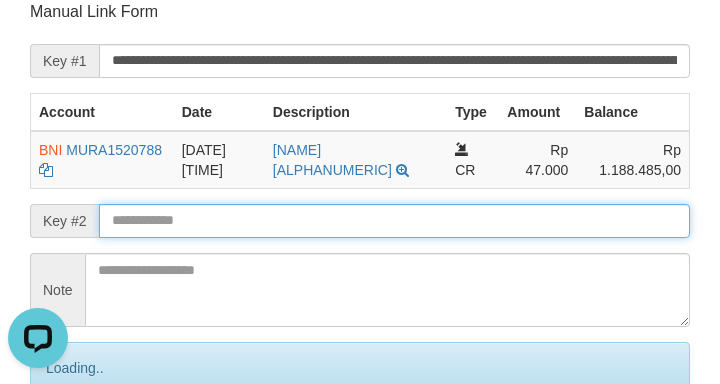 click on "Save" at bounding box center [80, 452] 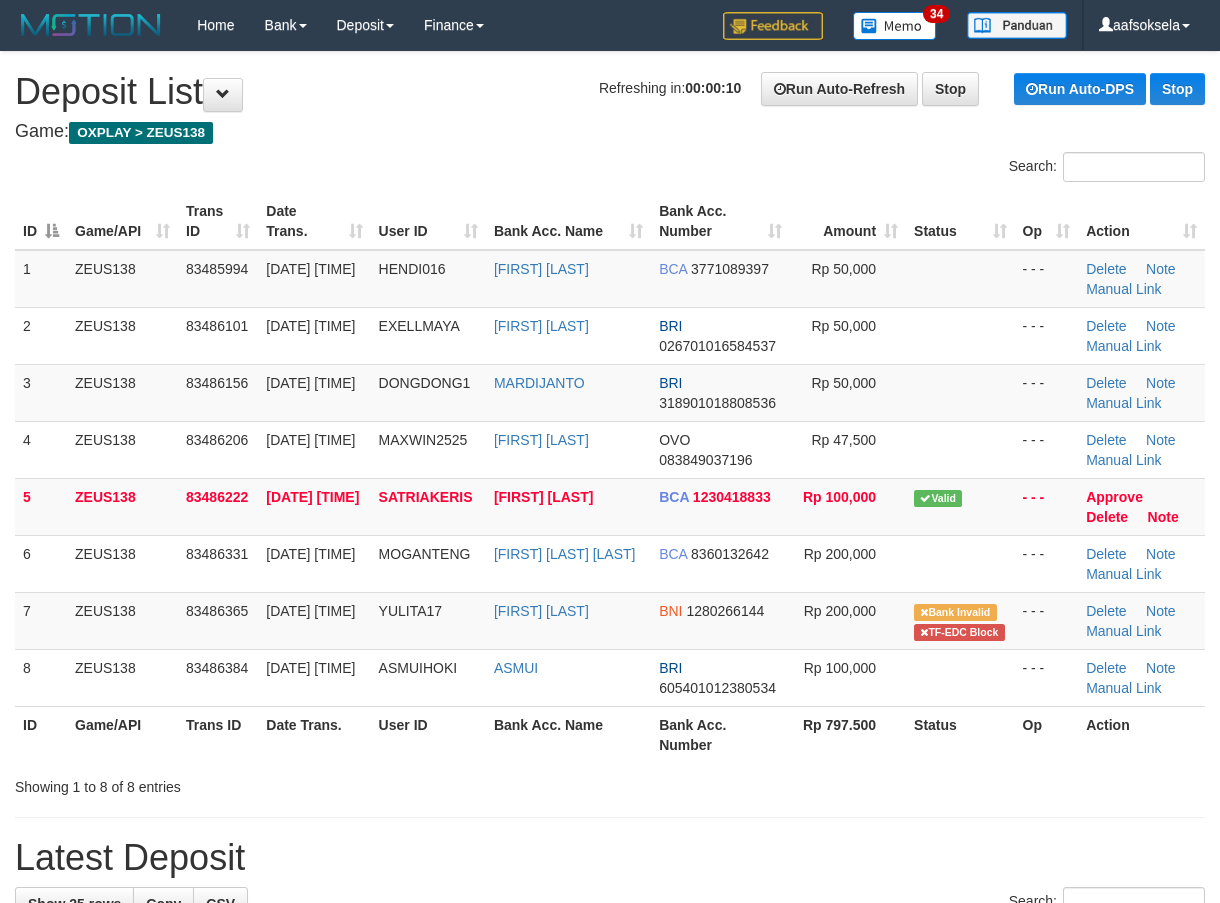 scroll, scrollTop: 0, scrollLeft: 0, axis: both 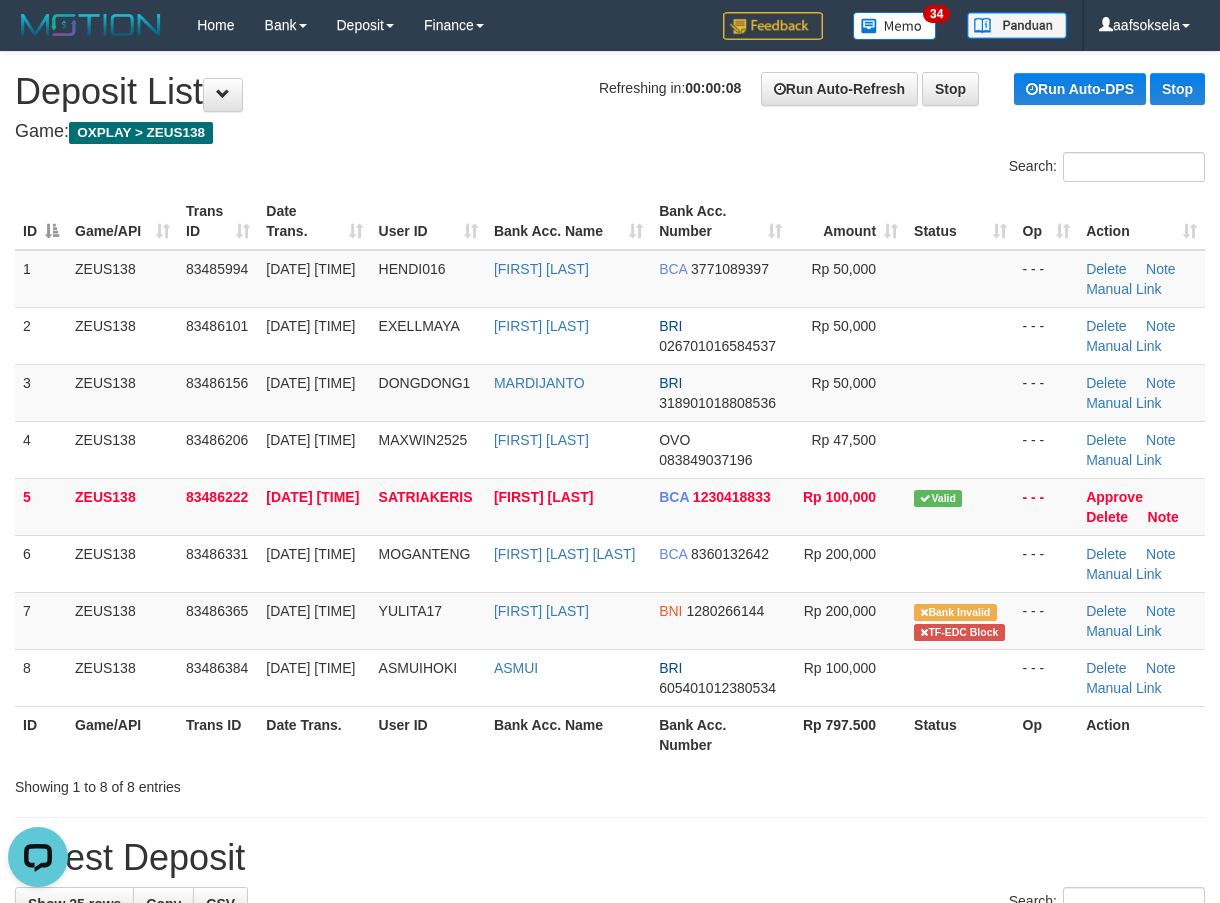 click on "User ID" at bounding box center (428, 734) 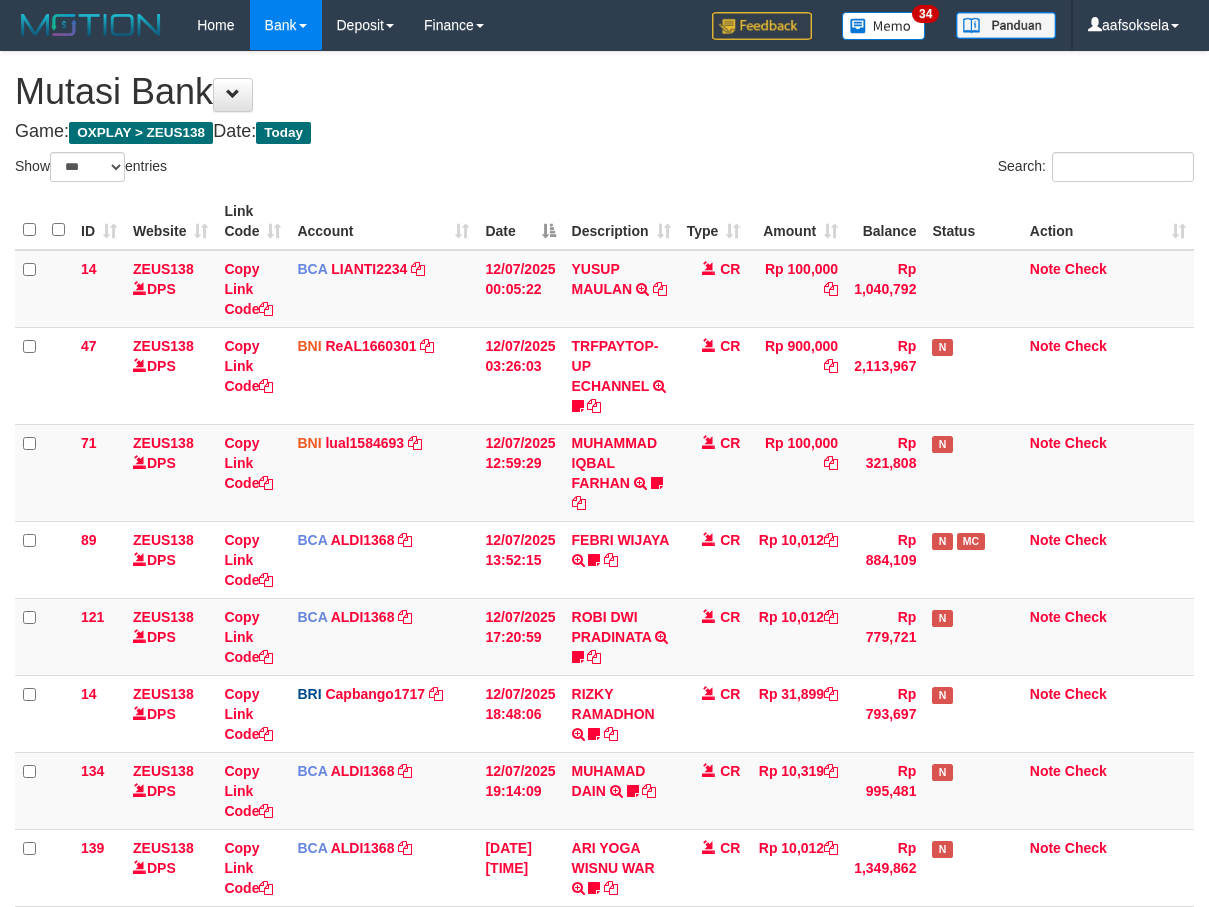 select on "***" 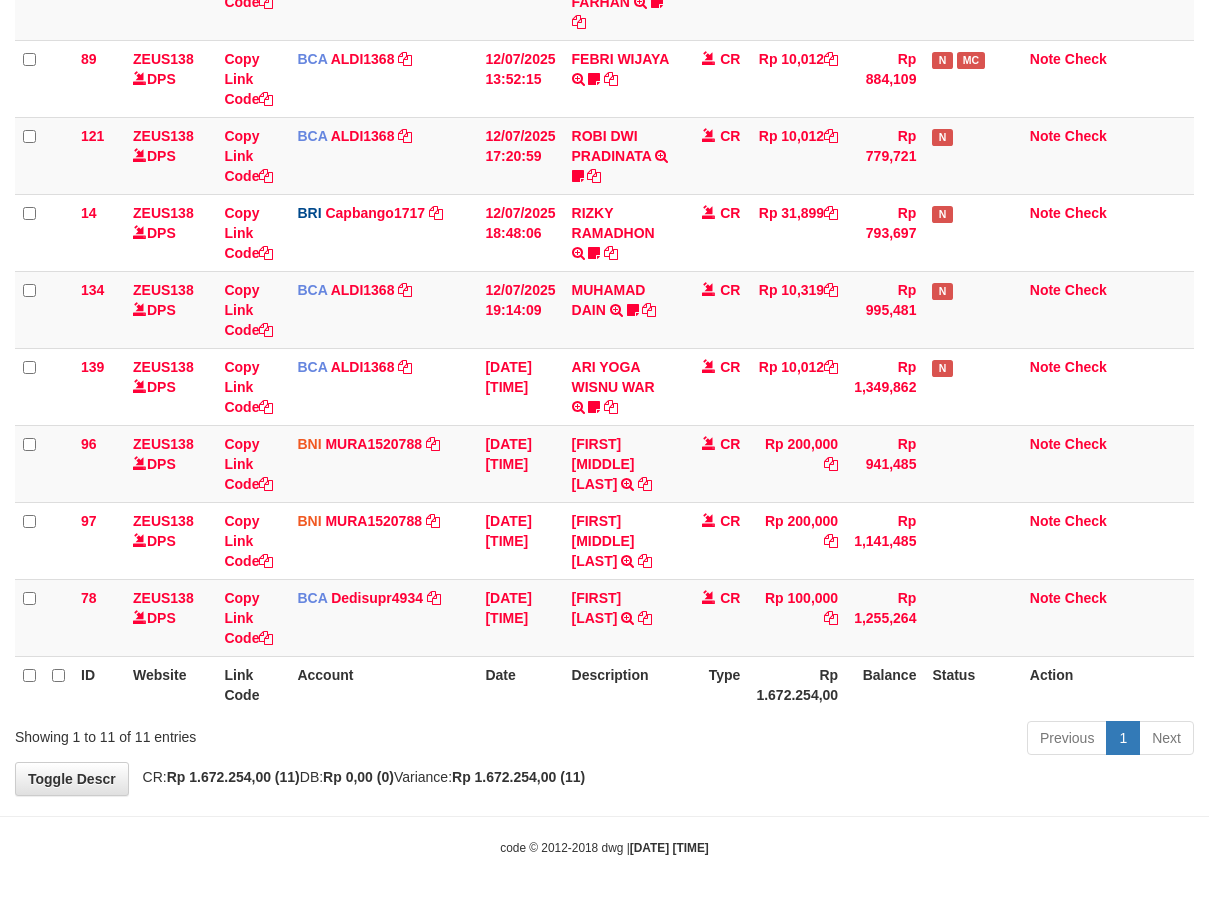 scroll, scrollTop: 501, scrollLeft: 0, axis: vertical 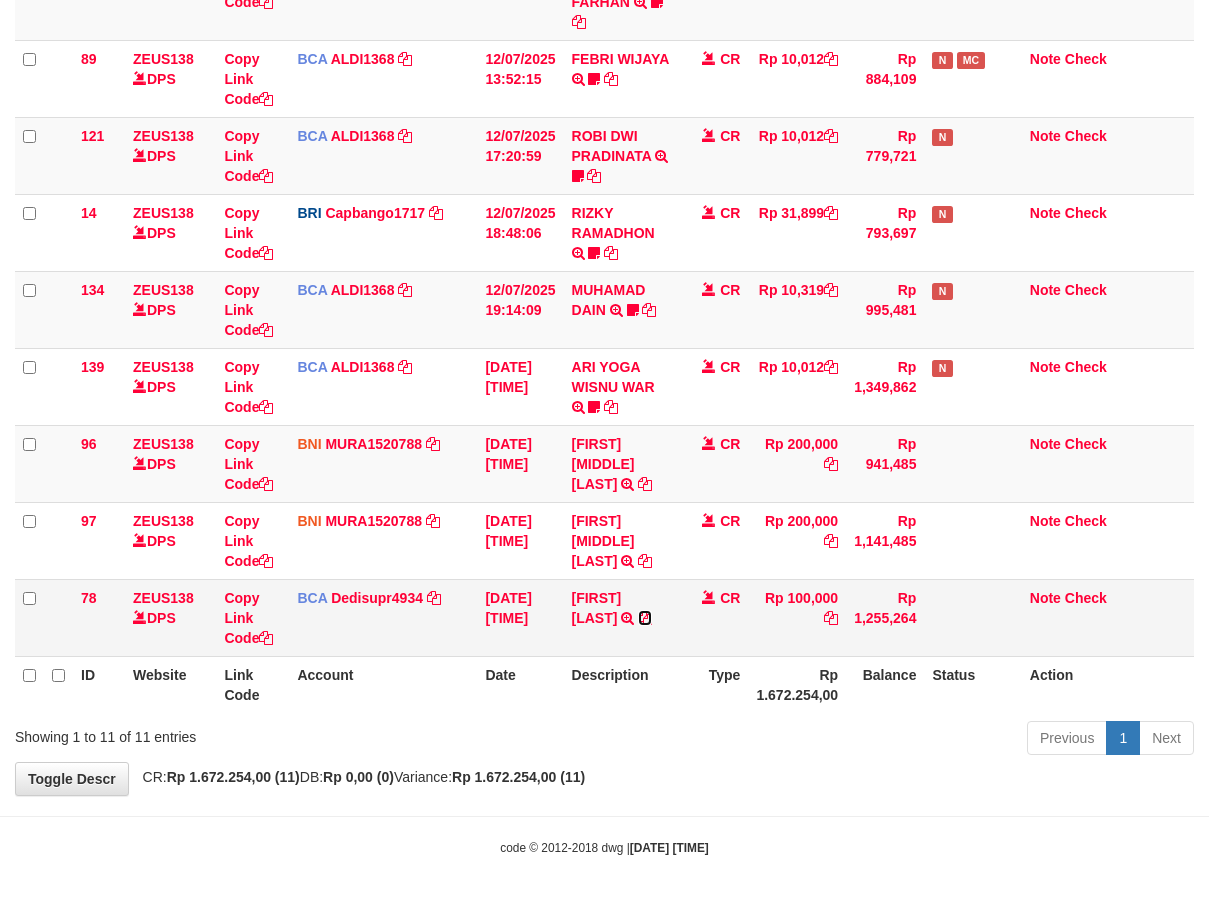 click at bounding box center [645, 618] 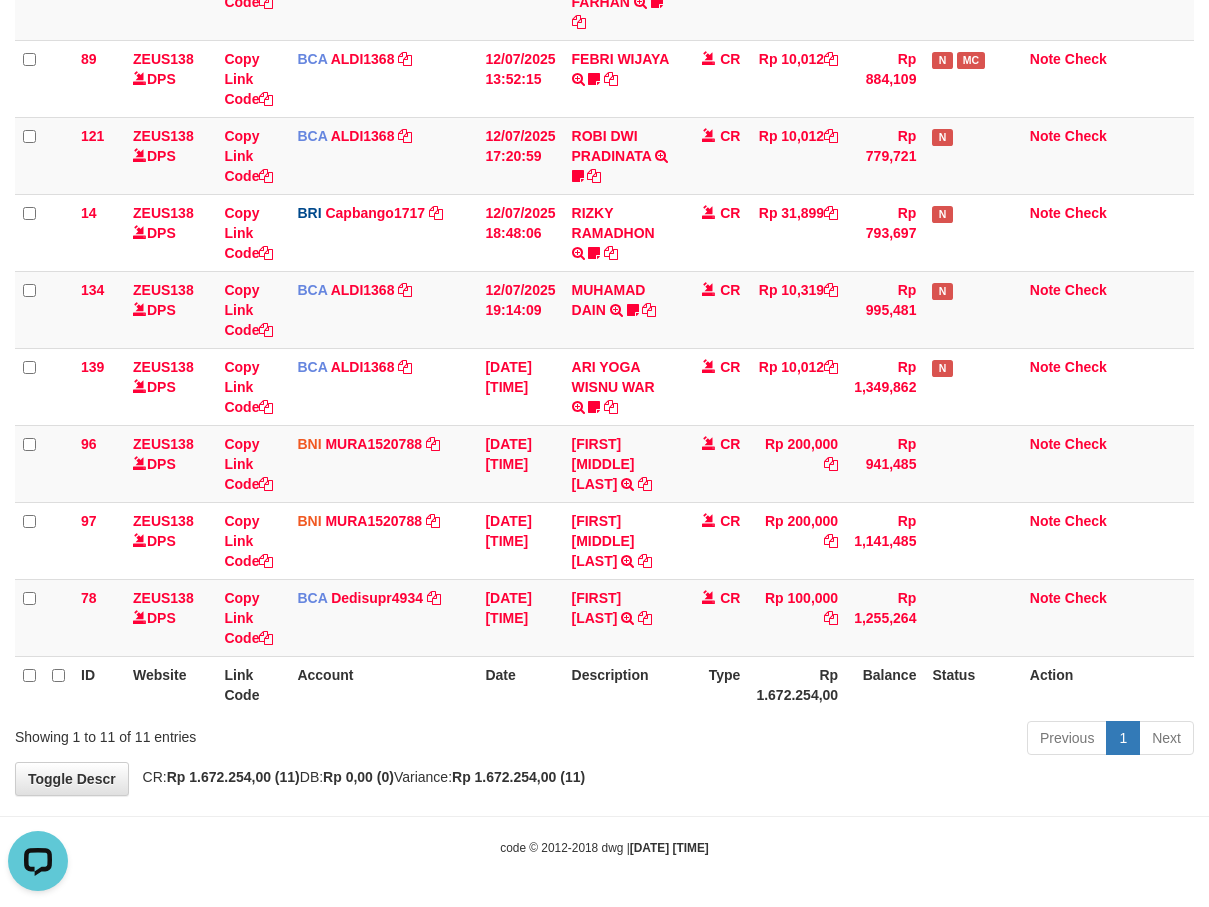 scroll, scrollTop: 0, scrollLeft: 0, axis: both 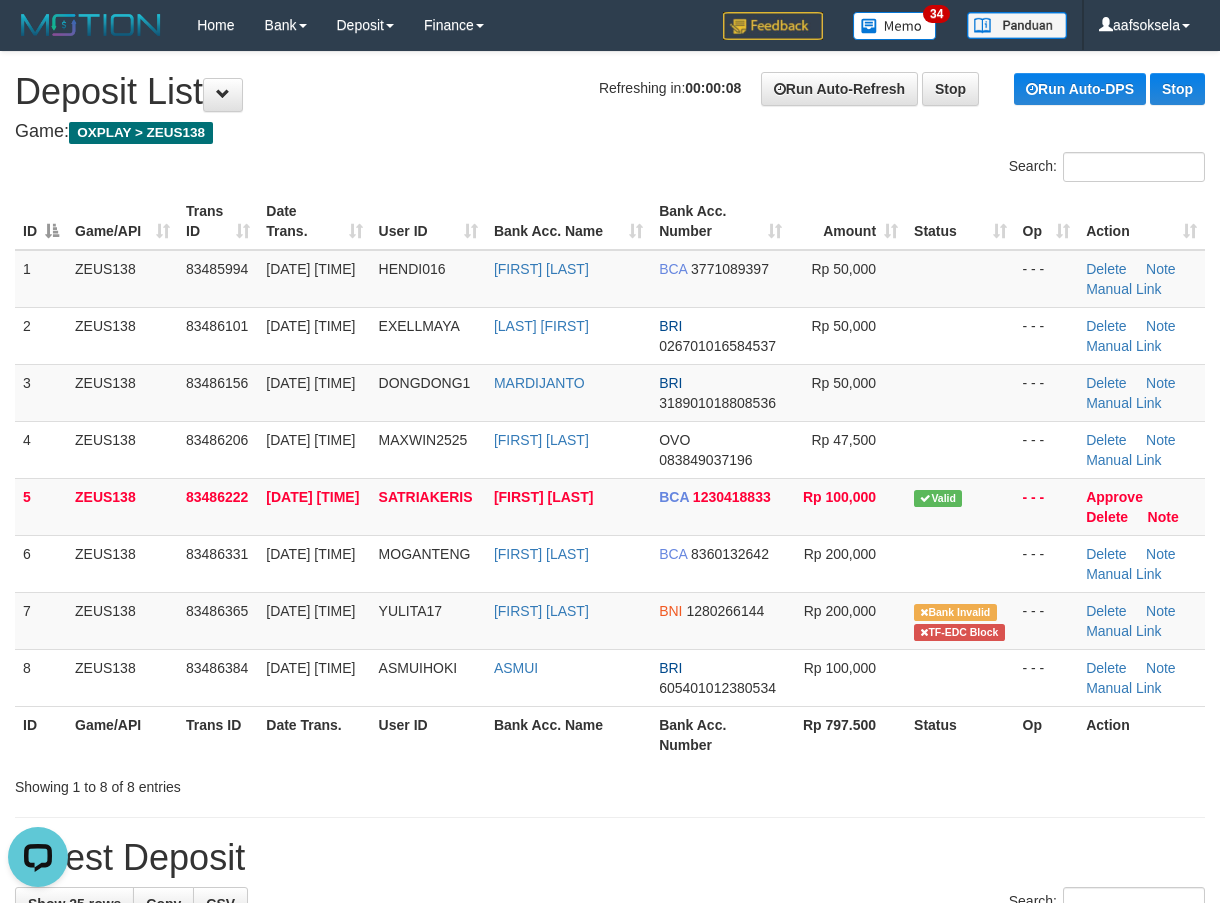 drag, startPoint x: 391, startPoint y: 730, endPoint x: 4, endPoint y: 751, distance: 387.56934 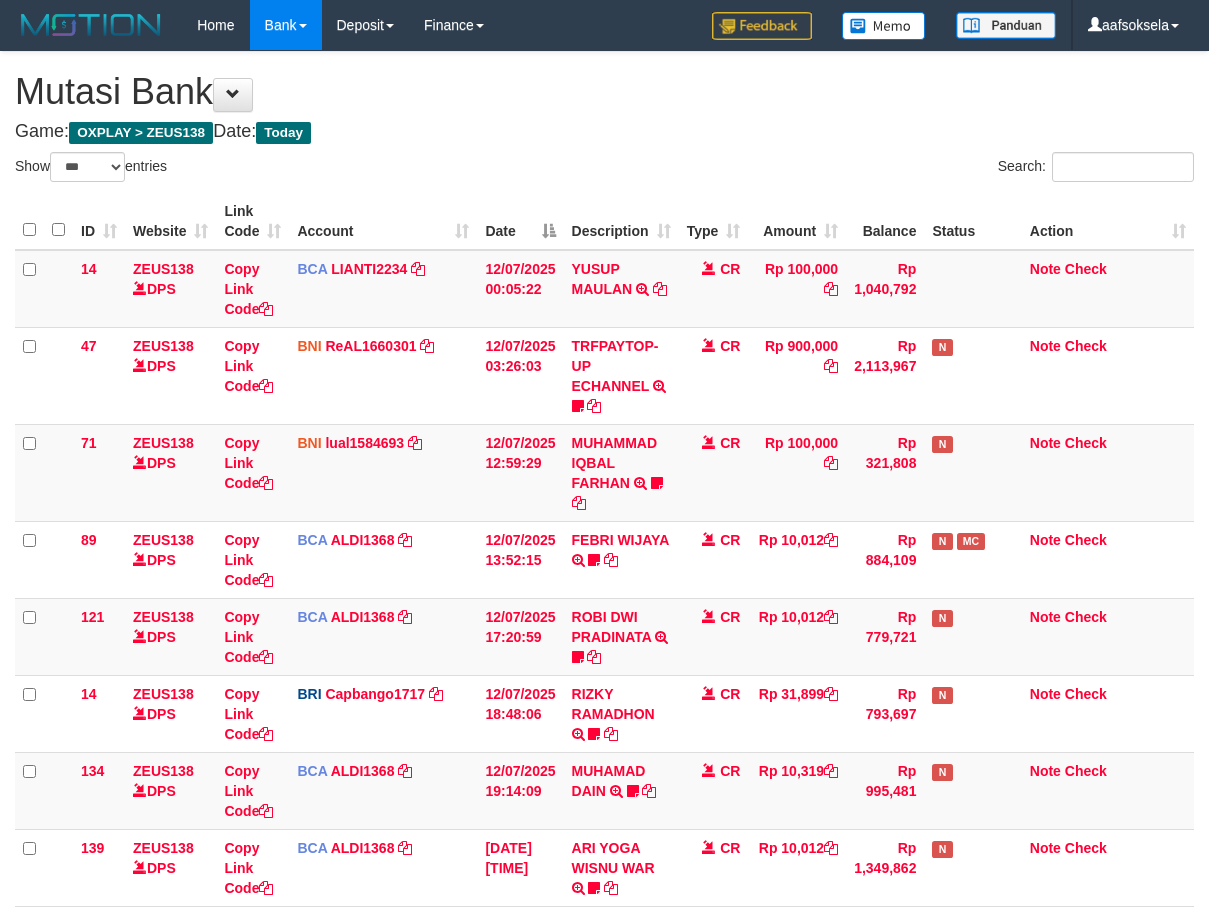 select on "***" 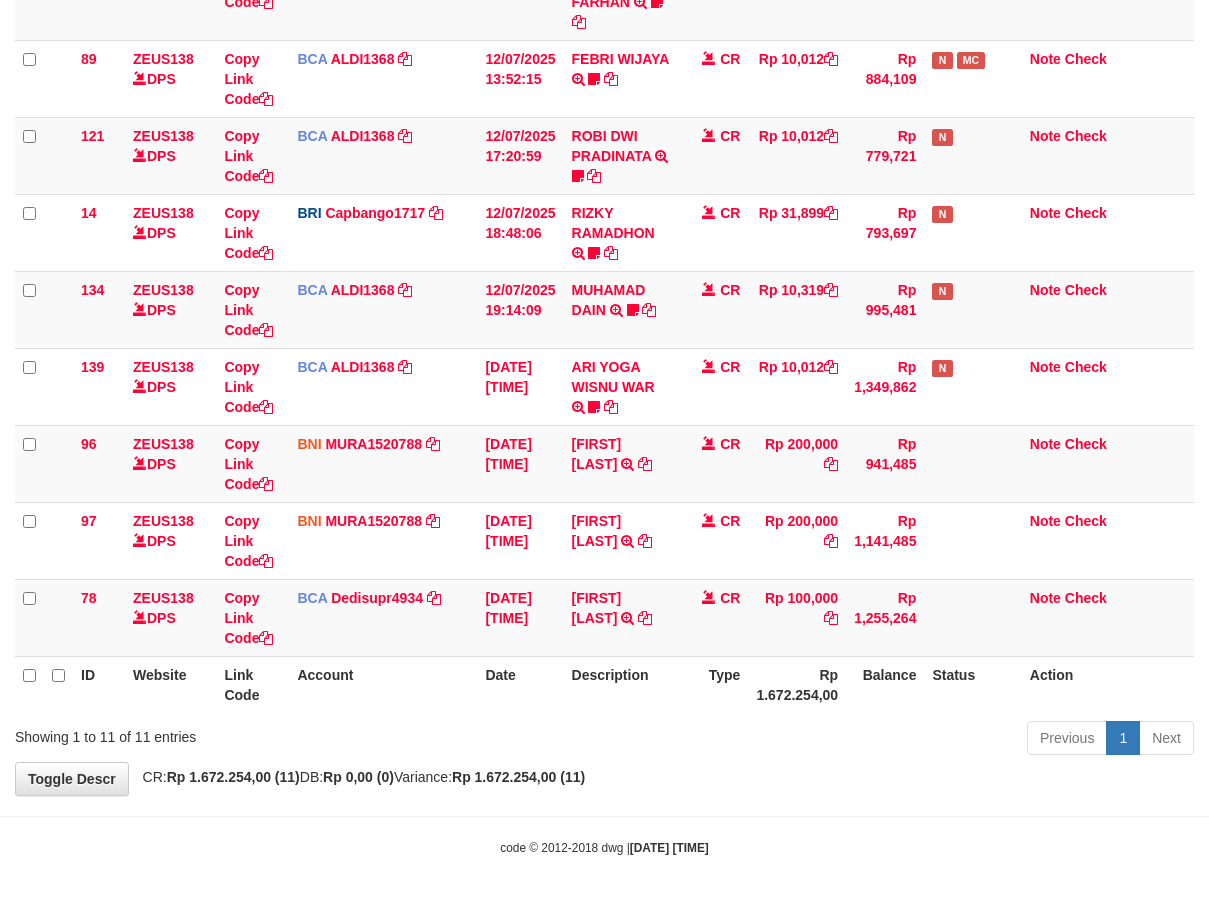 click on "Previous 1 Next" at bounding box center (856, 740) 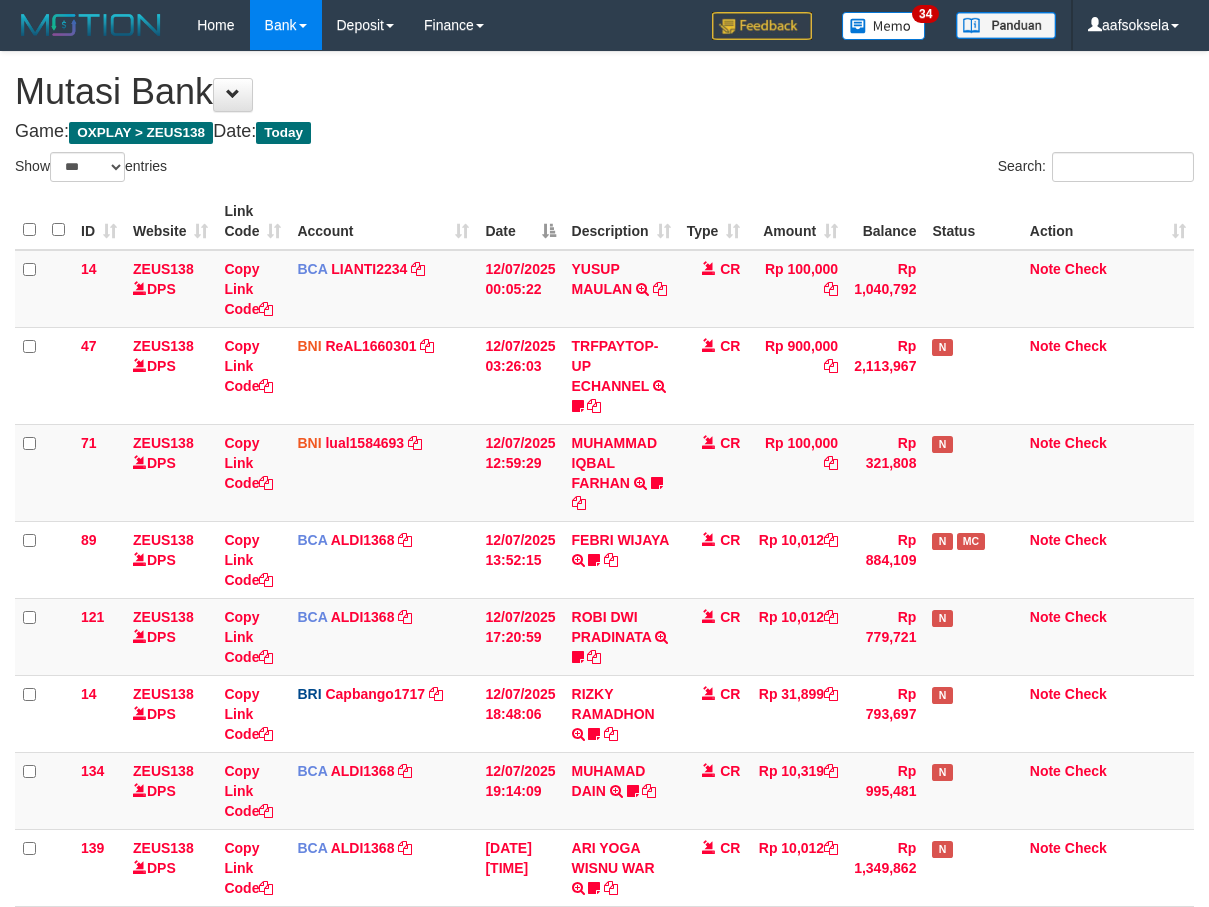 select on "***" 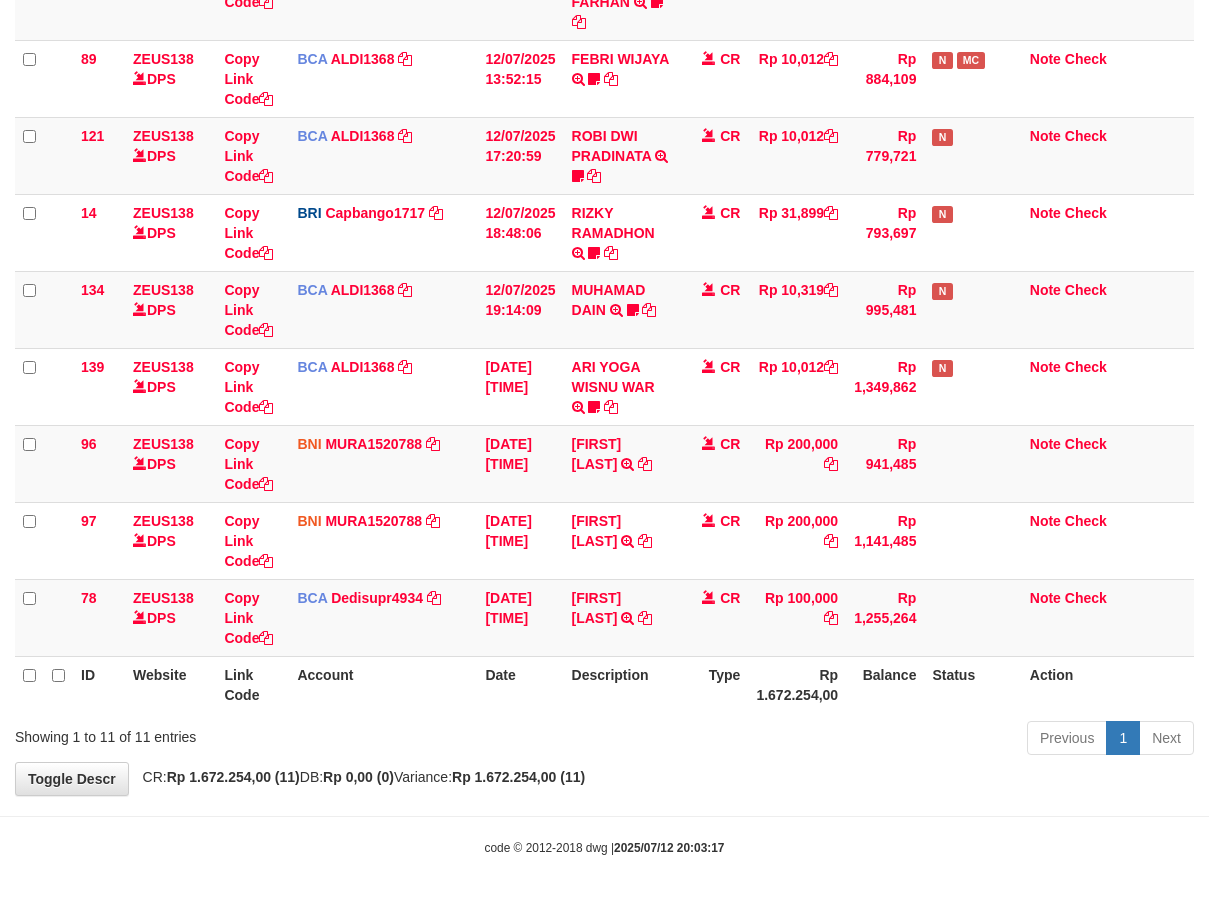 click on "**********" at bounding box center [604, 183] 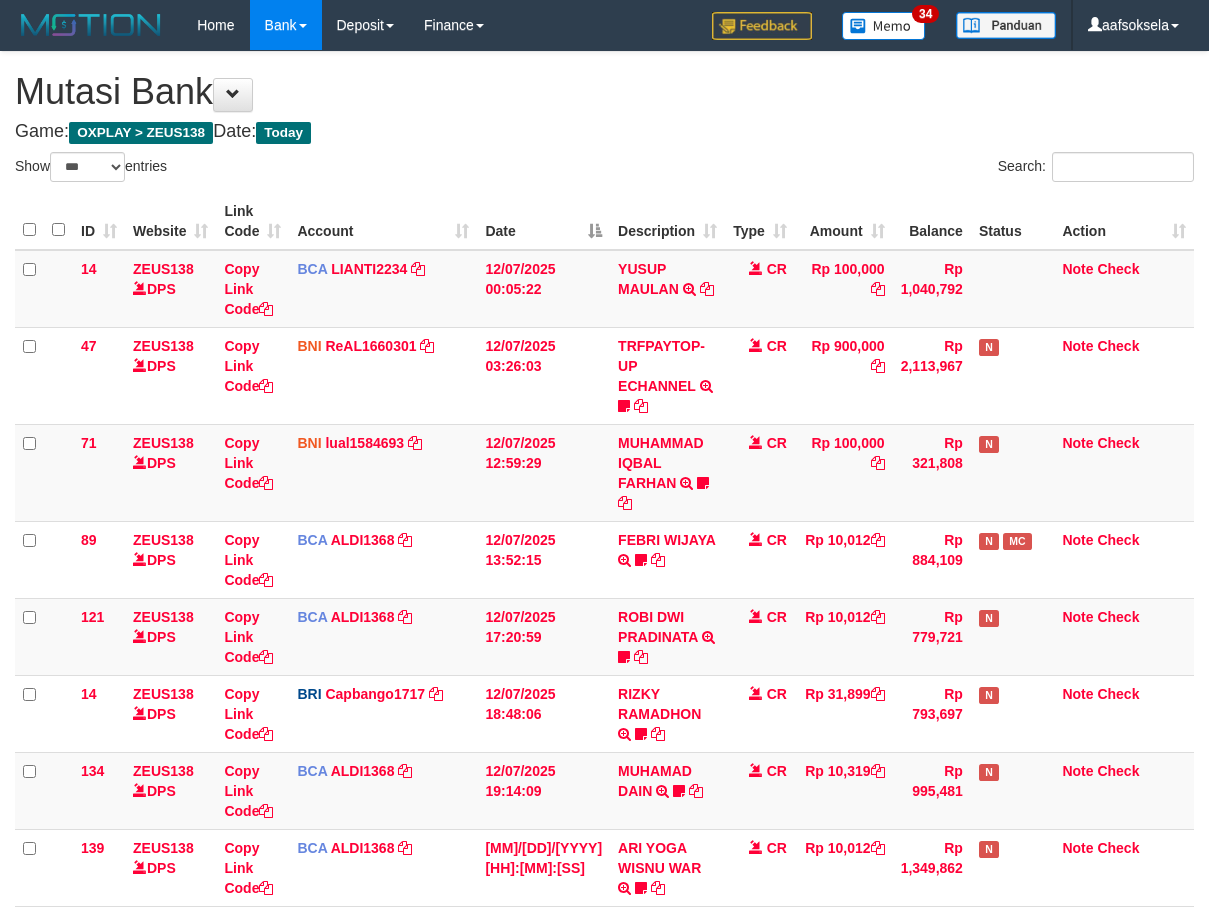 select on "***" 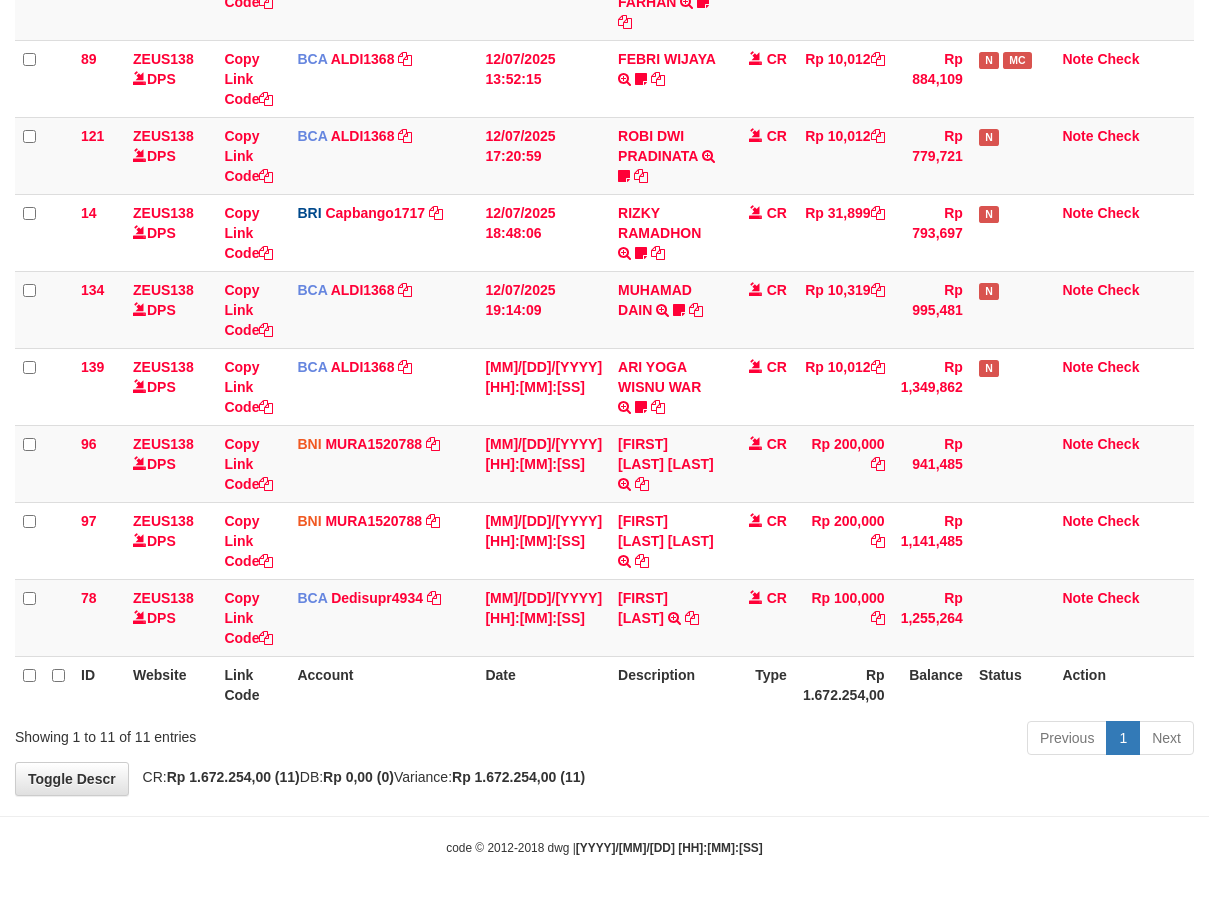 drag, startPoint x: 861, startPoint y: 753, endPoint x: 872, endPoint y: 737, distance: 19.416489 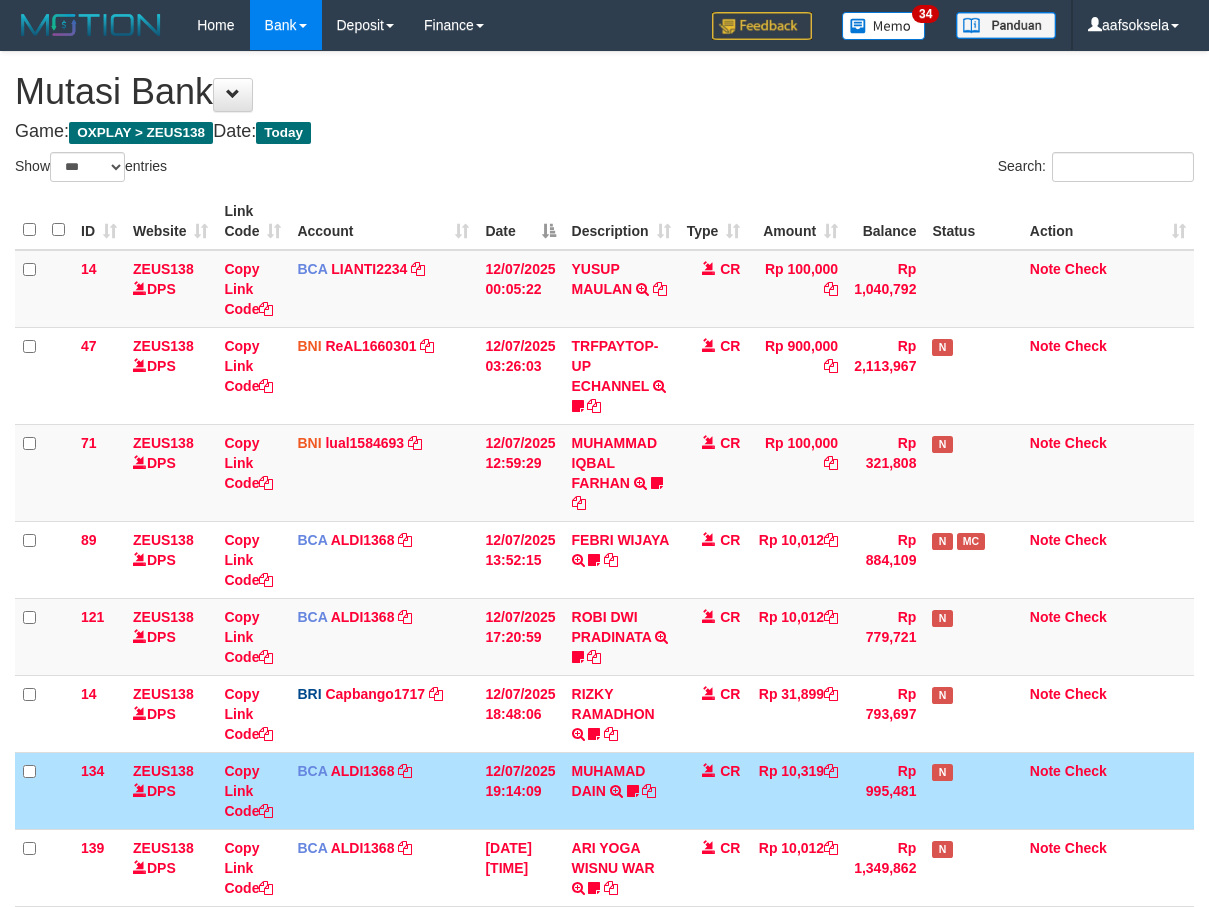 select on "***" 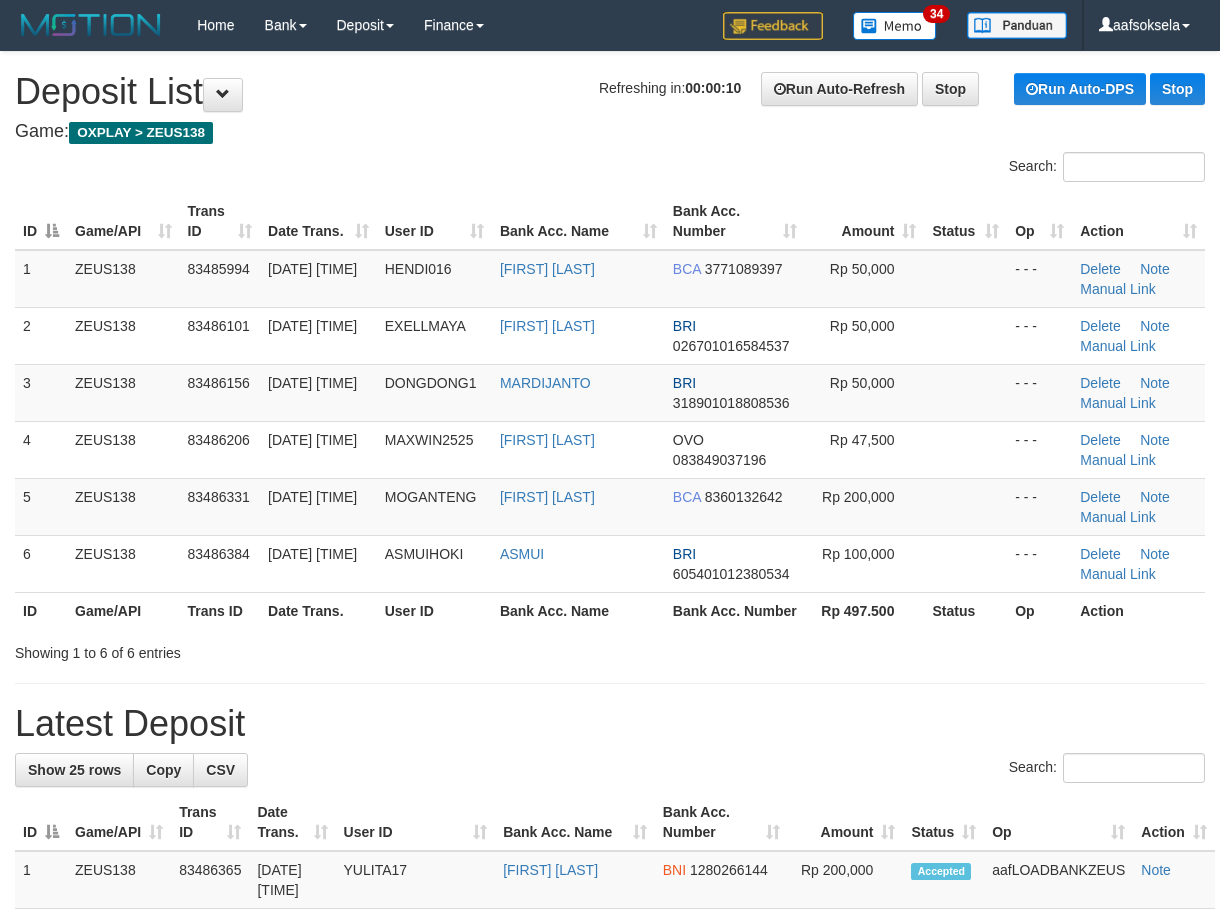 scroll, scrollTop: 0, scrollLeft: 0, axis: both 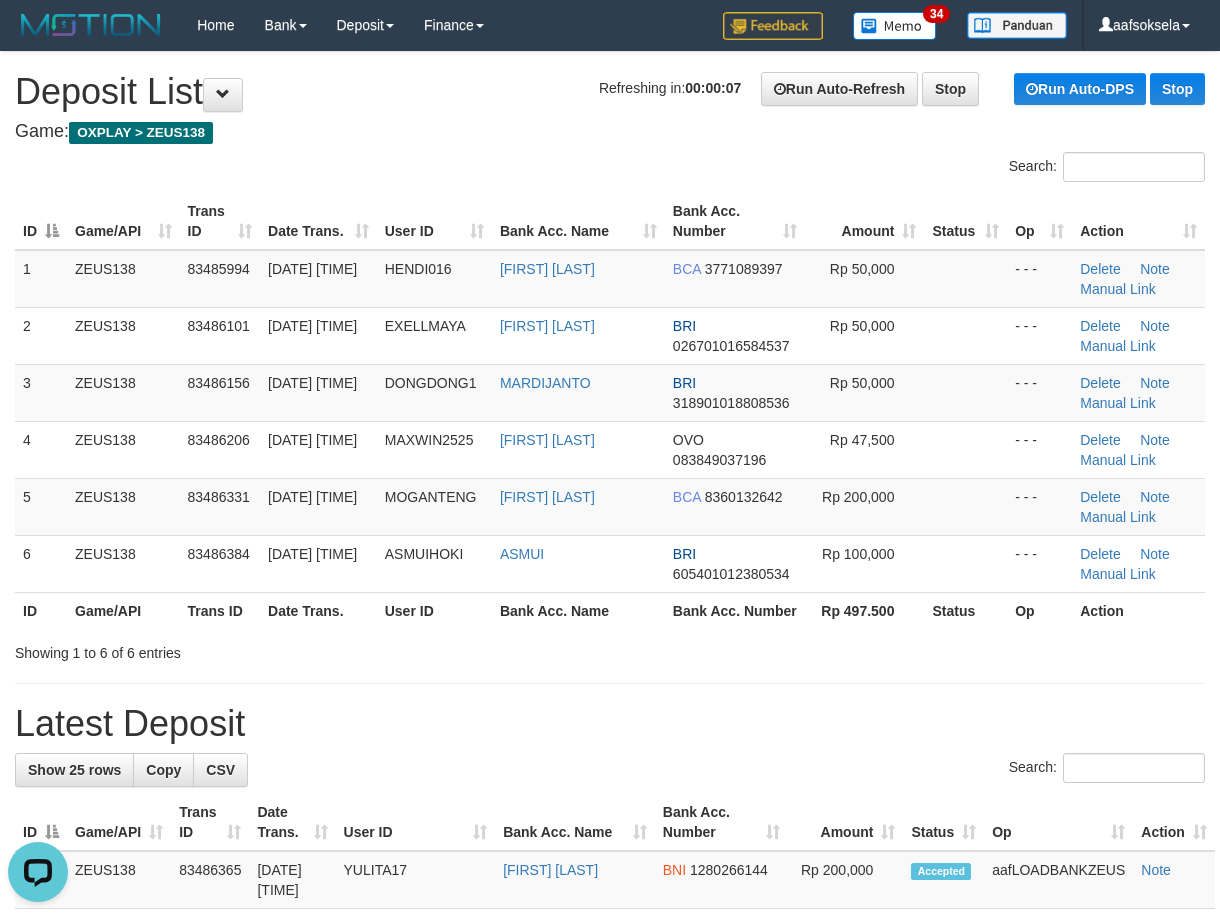 click on "**********" at bounding box center (610, 1231) 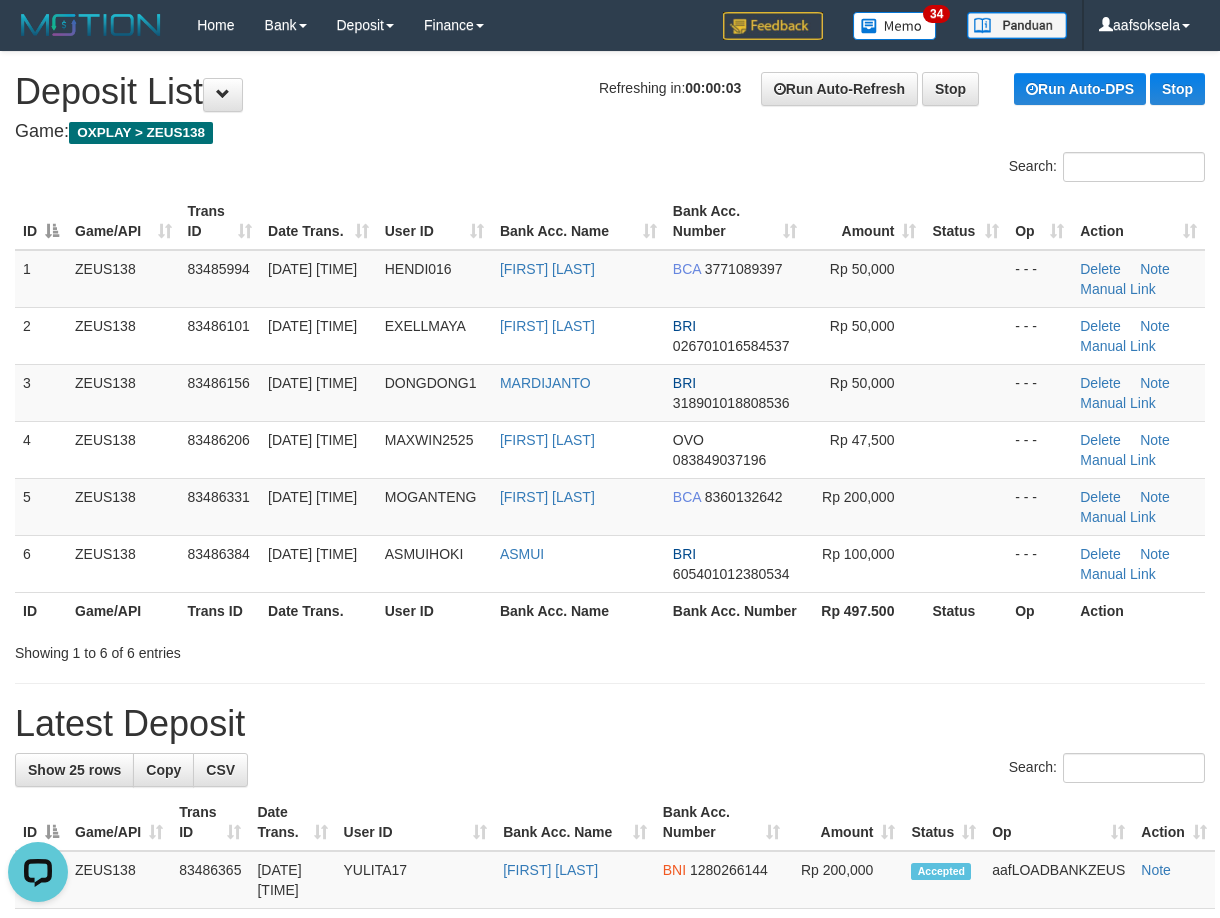 click on "**********" at bounding box center [610, 1231] 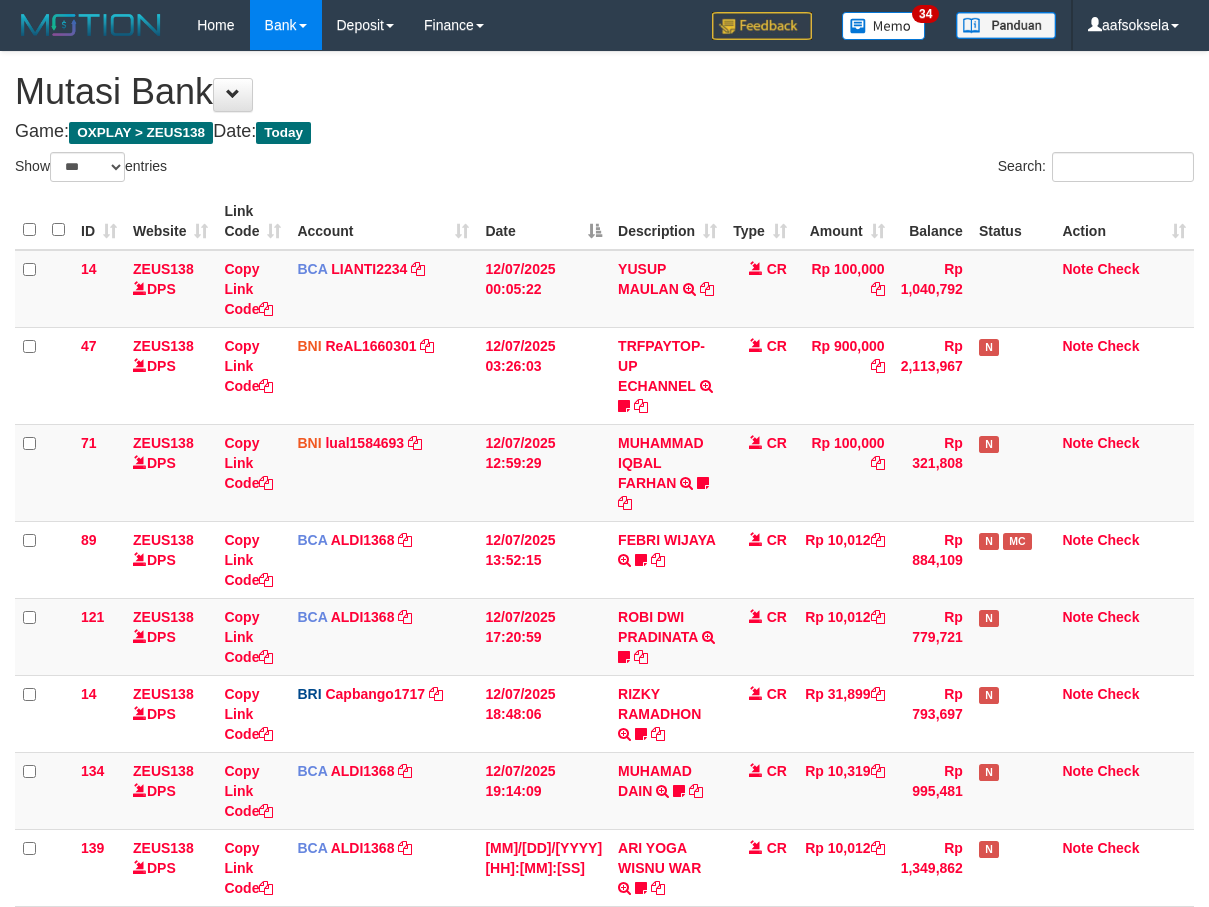 select on "***" 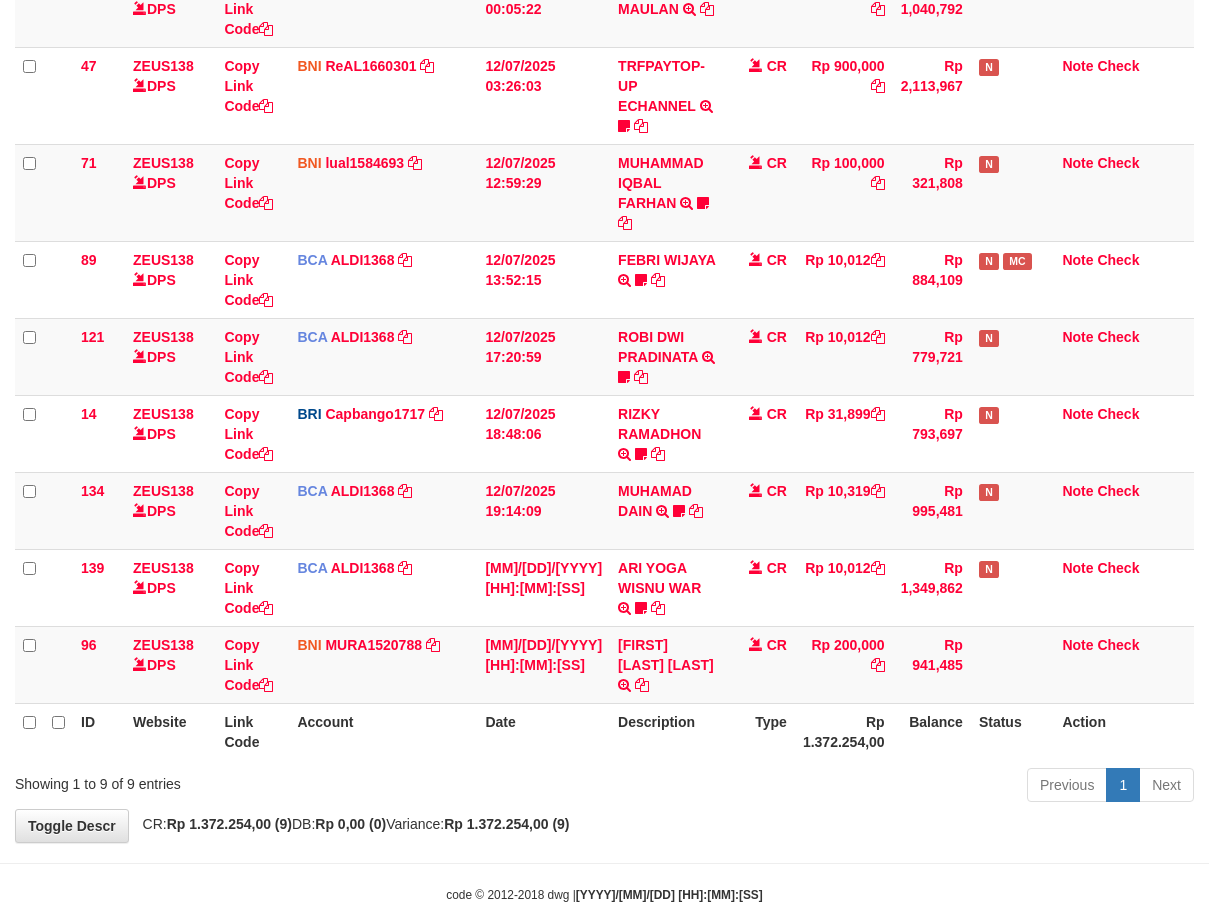 scroll, scrollTop: 347, scrollLeft: 0, axis: vertical 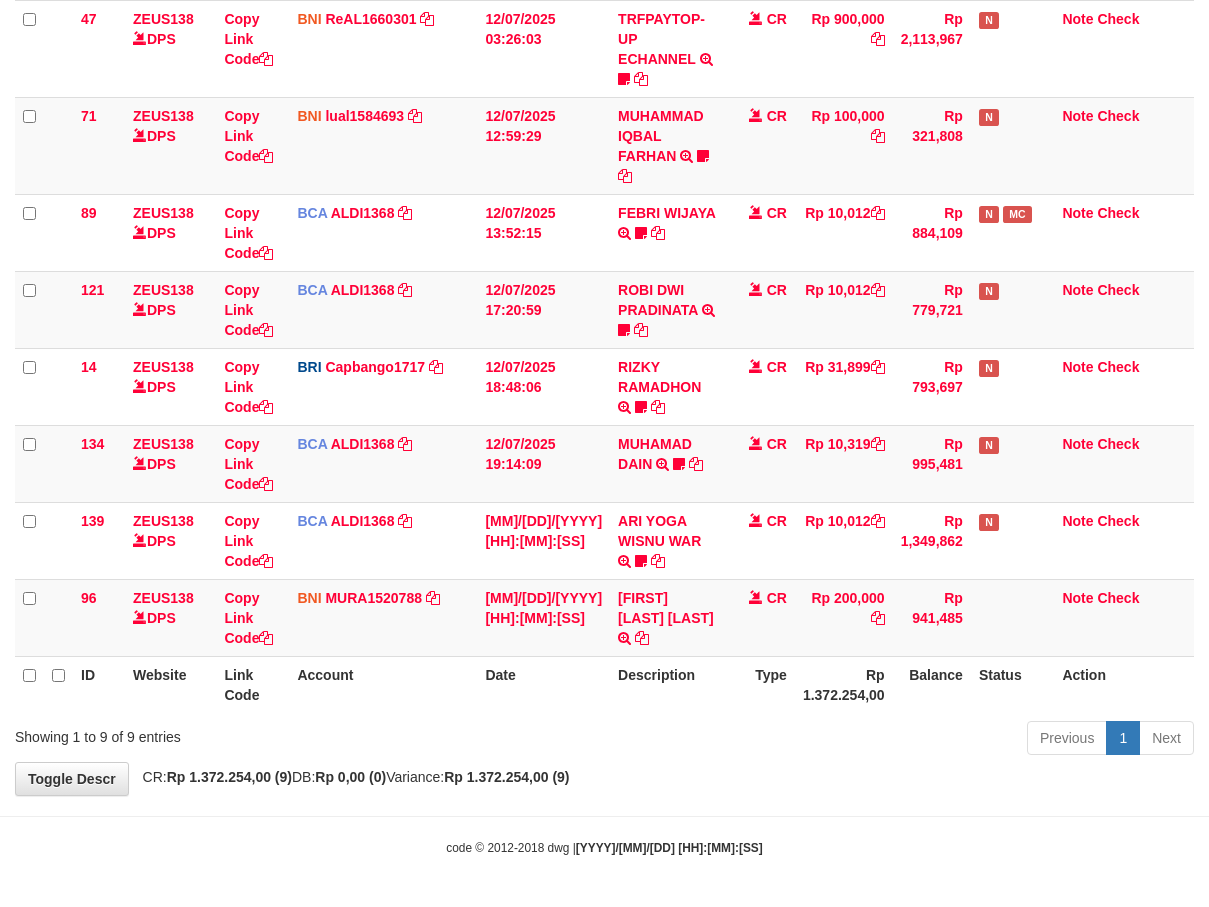 drag, startPoint x: 673, startPoint y: 783, endPoint x: 683, endPoint y: 777, distance: 11.661903 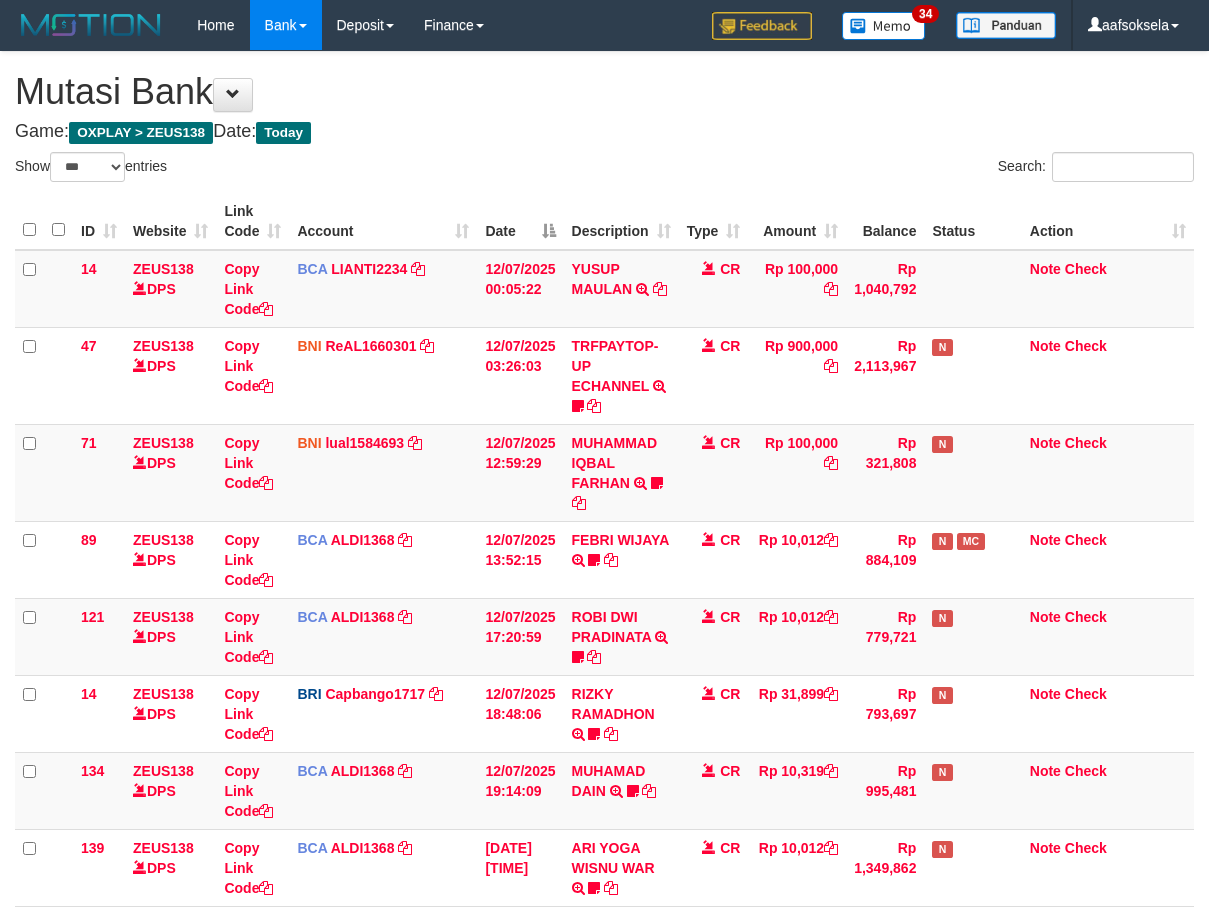 select on "***" 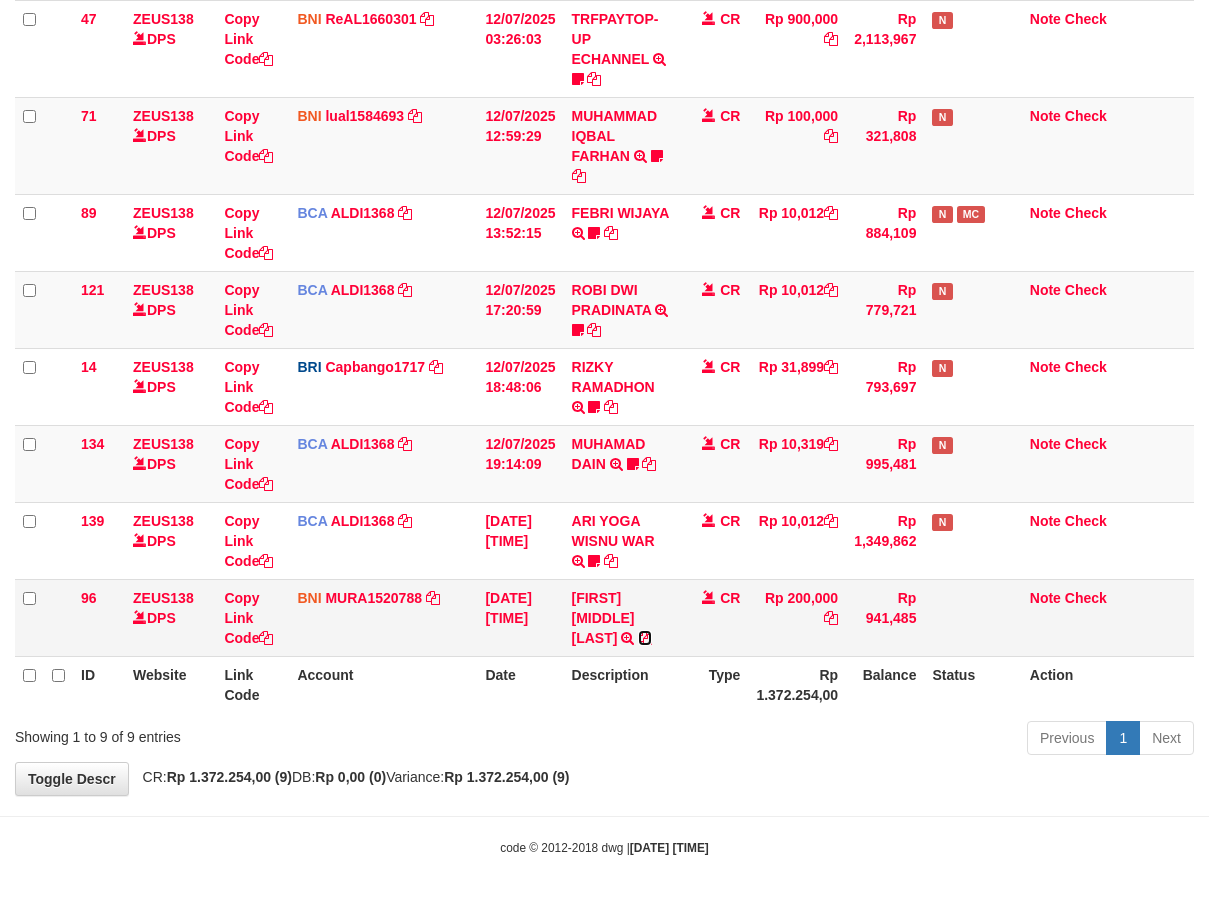 click at bounding box center [645, 638] 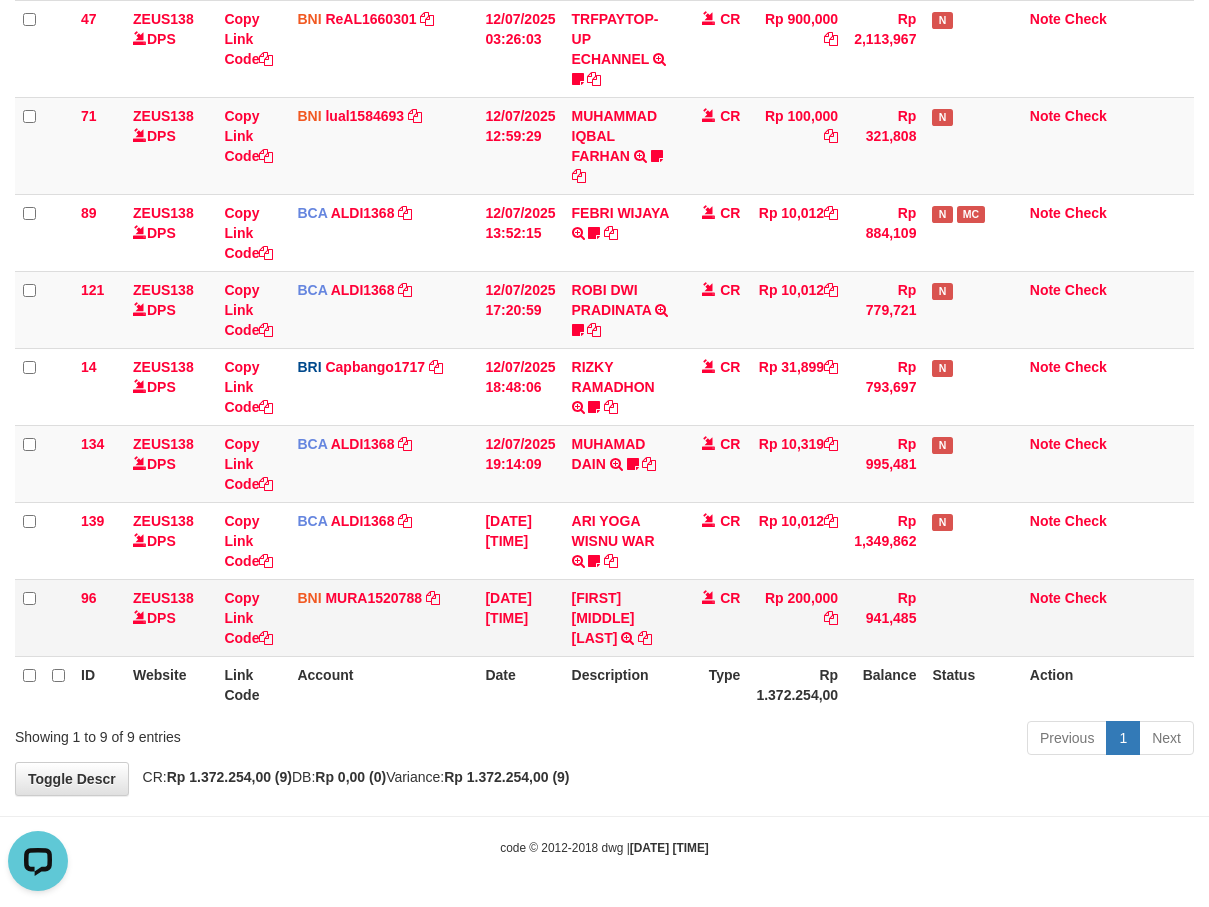 scroll, scrollTop: 0, scrollLeft: 0, axis: both 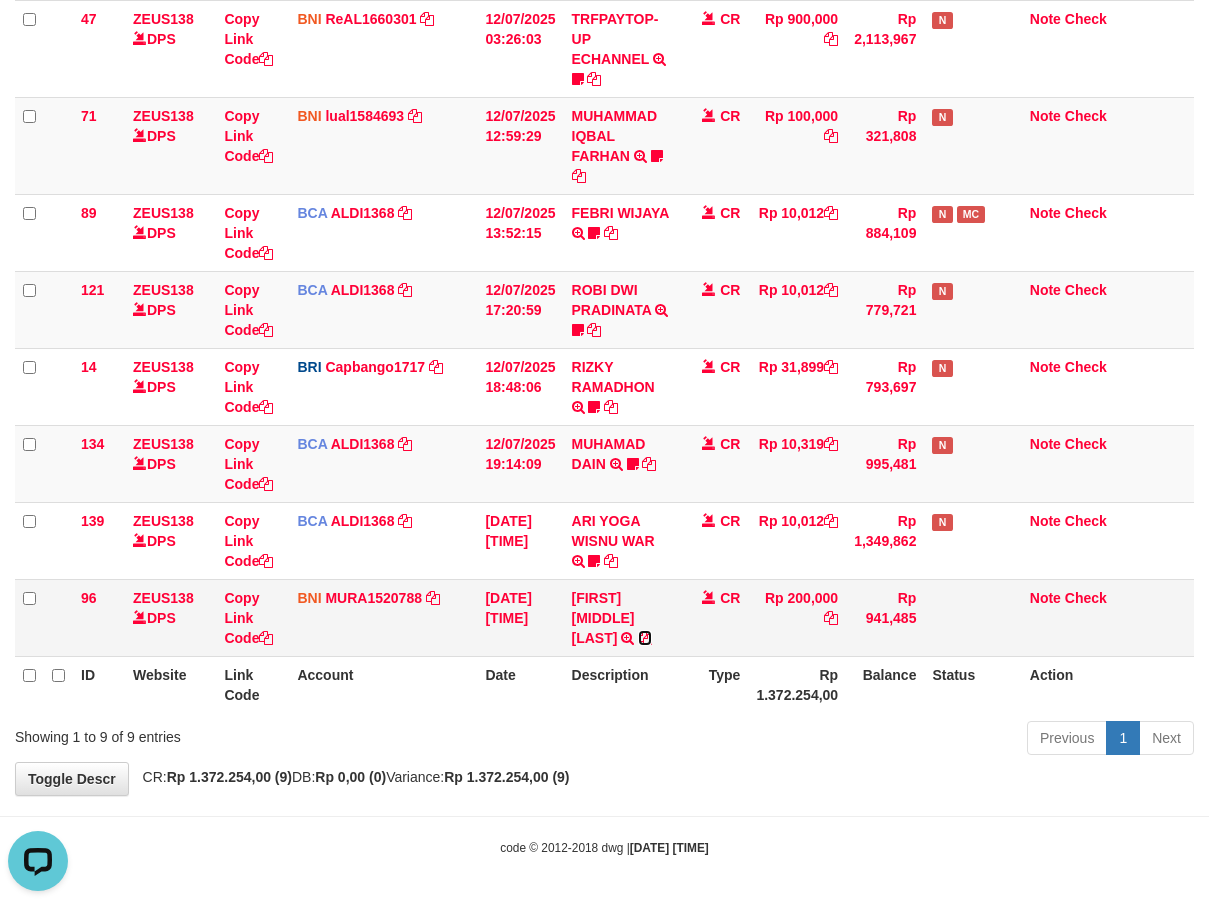 click at bounding box center [645, 638] 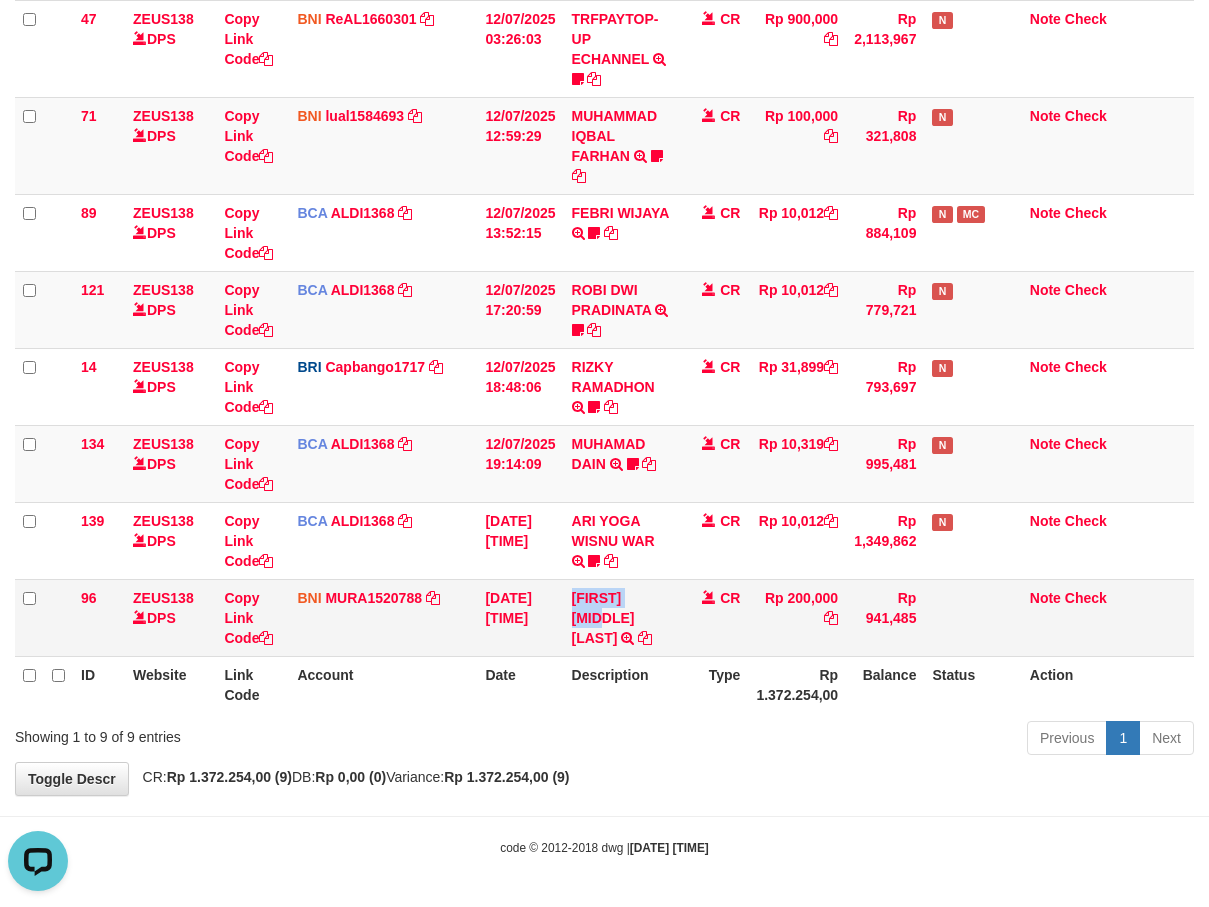 copy on "ACHMAD MOGAN" 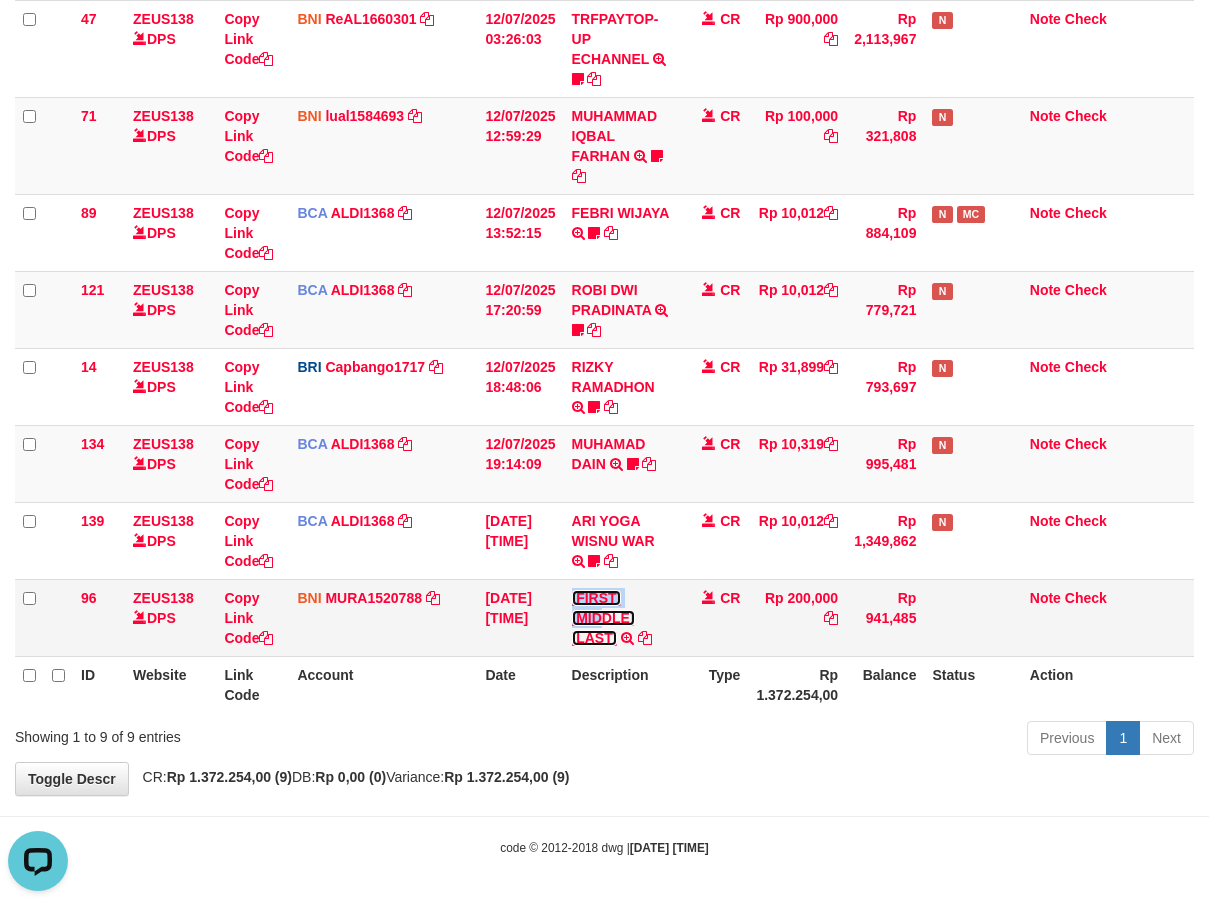click on "[FIRST] [LAST] [LAST]" at bounding box center (603, 618) 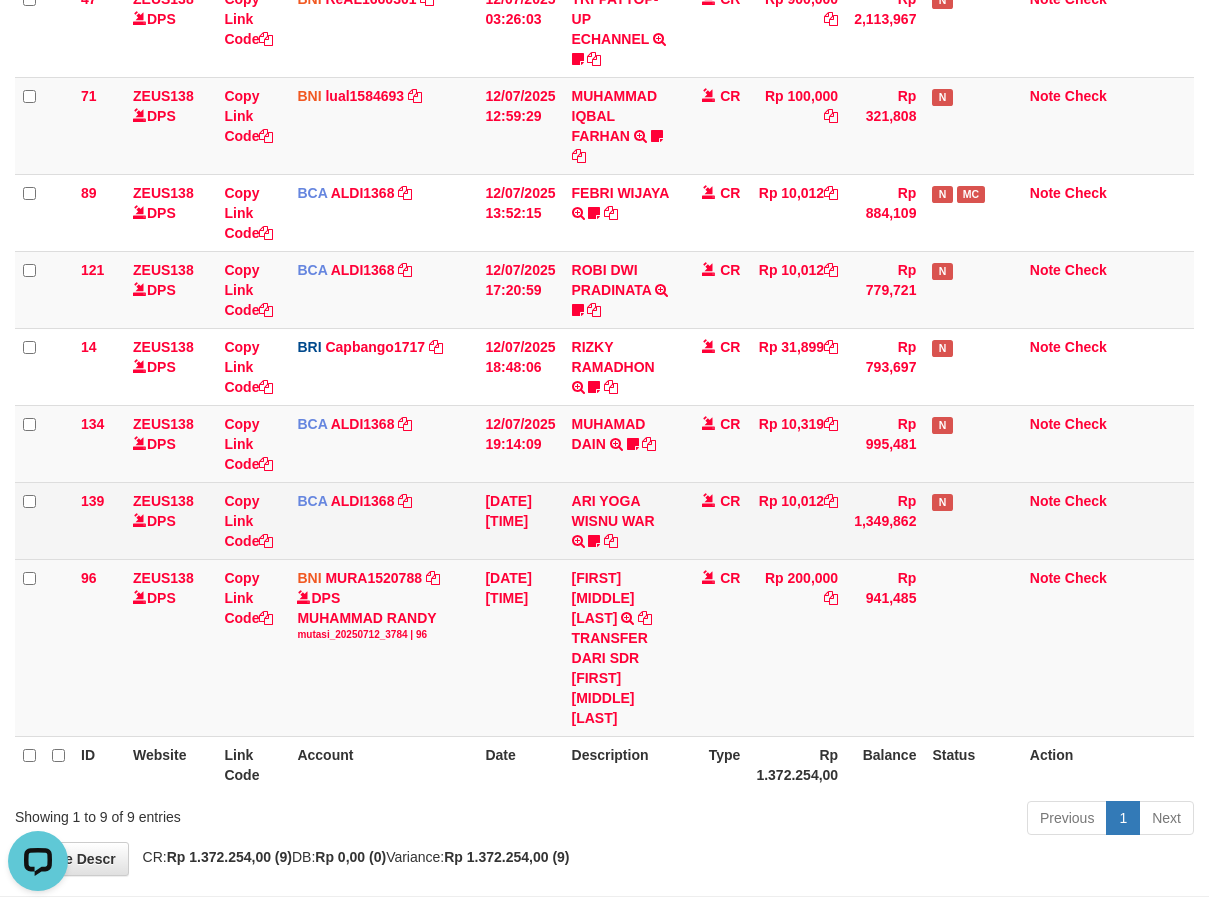 click on "ARI YOGA WISNU WAR            TRSF E-BANKING CR 1207/FTSCY/WS95031
10012.00ARI YOGA WISNU WAR    jancokjaran123" at bounding box center [621, 520] 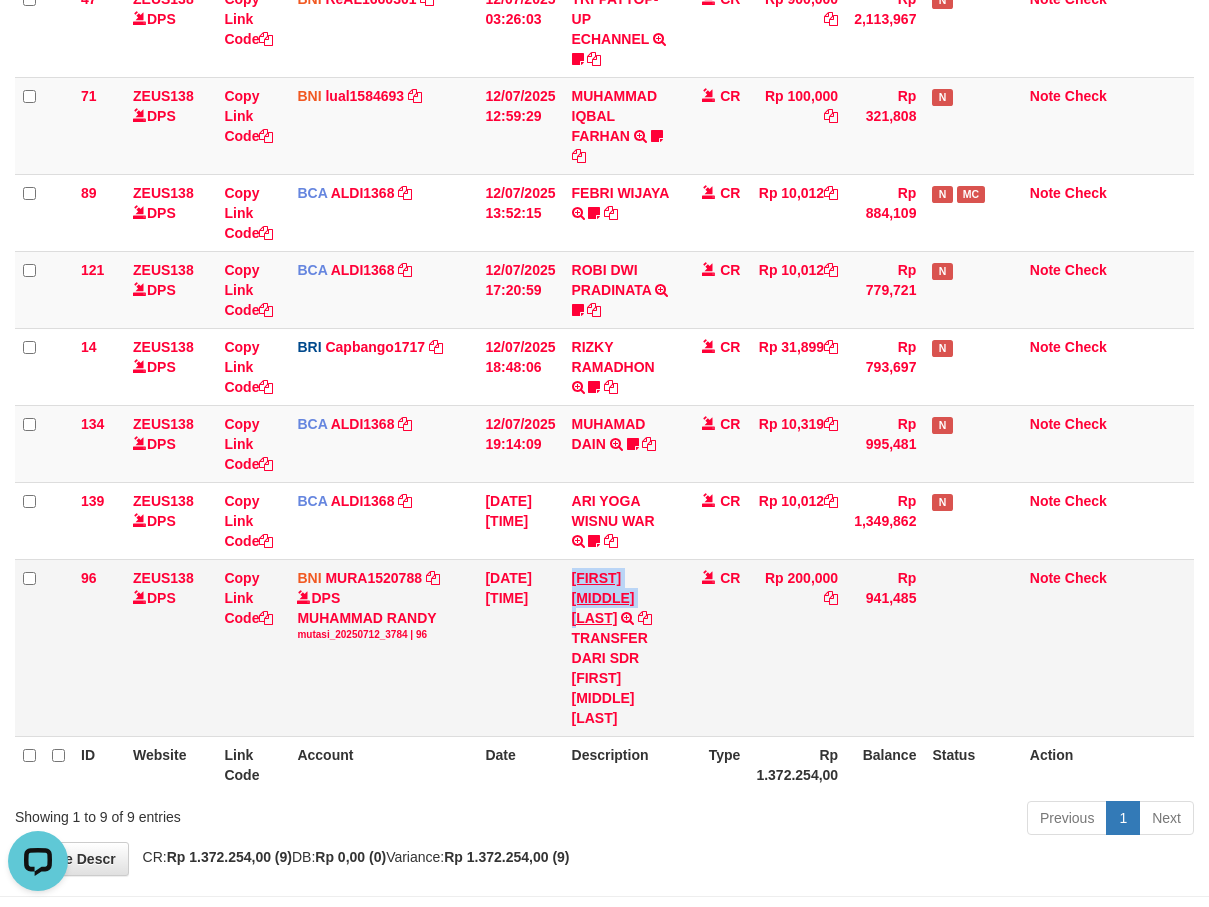 copy on "[NAME] [LAST] [LAST]" 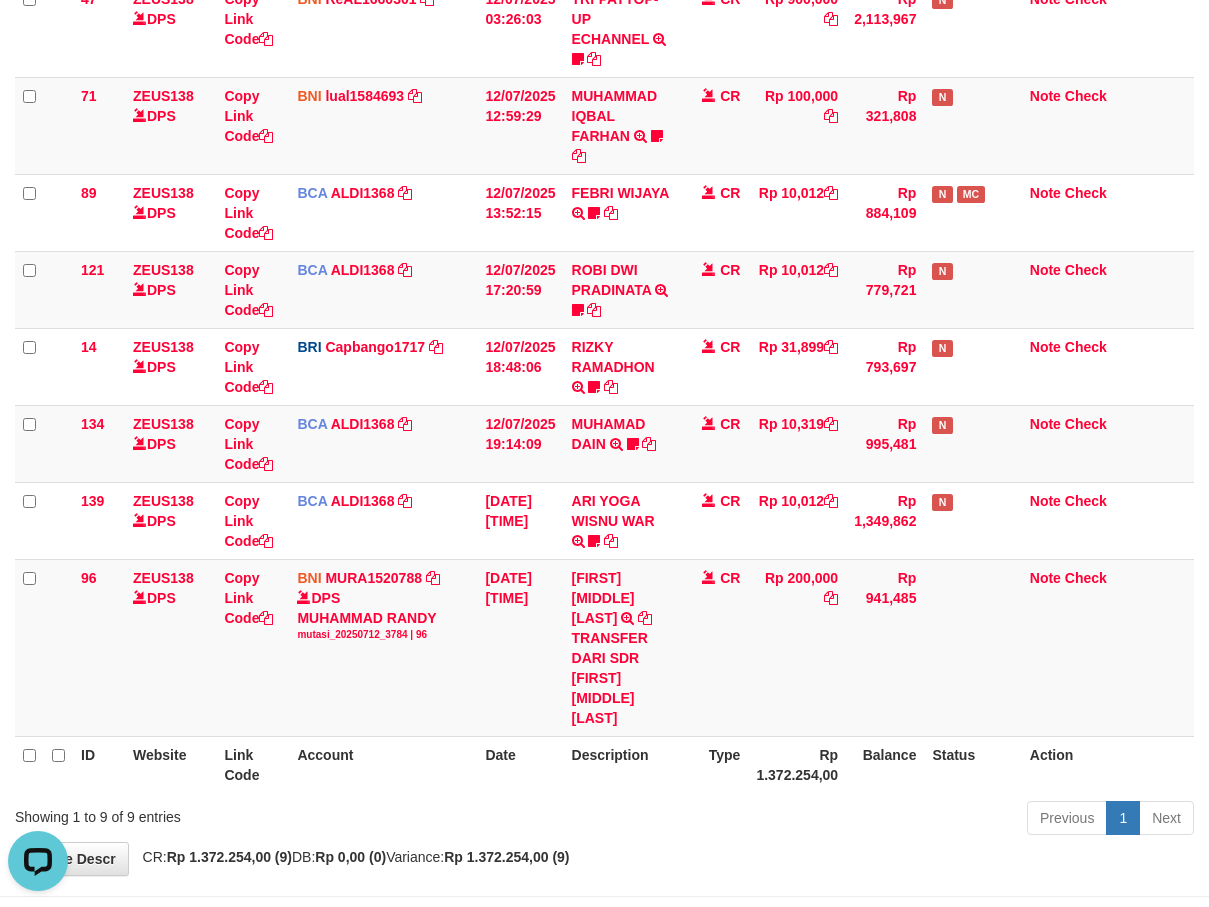 click on "Previous 1 Next" at bounding box center [856, 820] 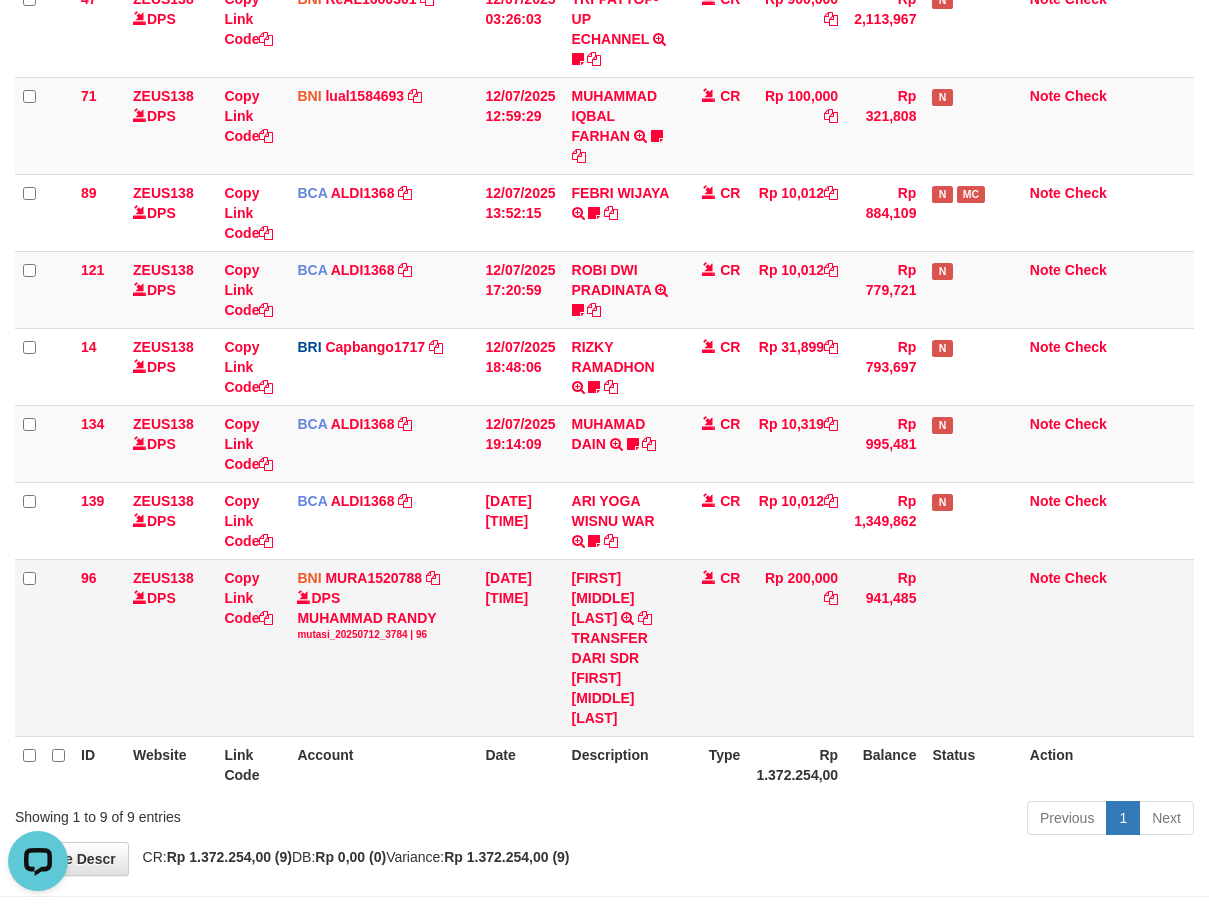 click on "Rp 941,485" at bounding box center (885, 647) 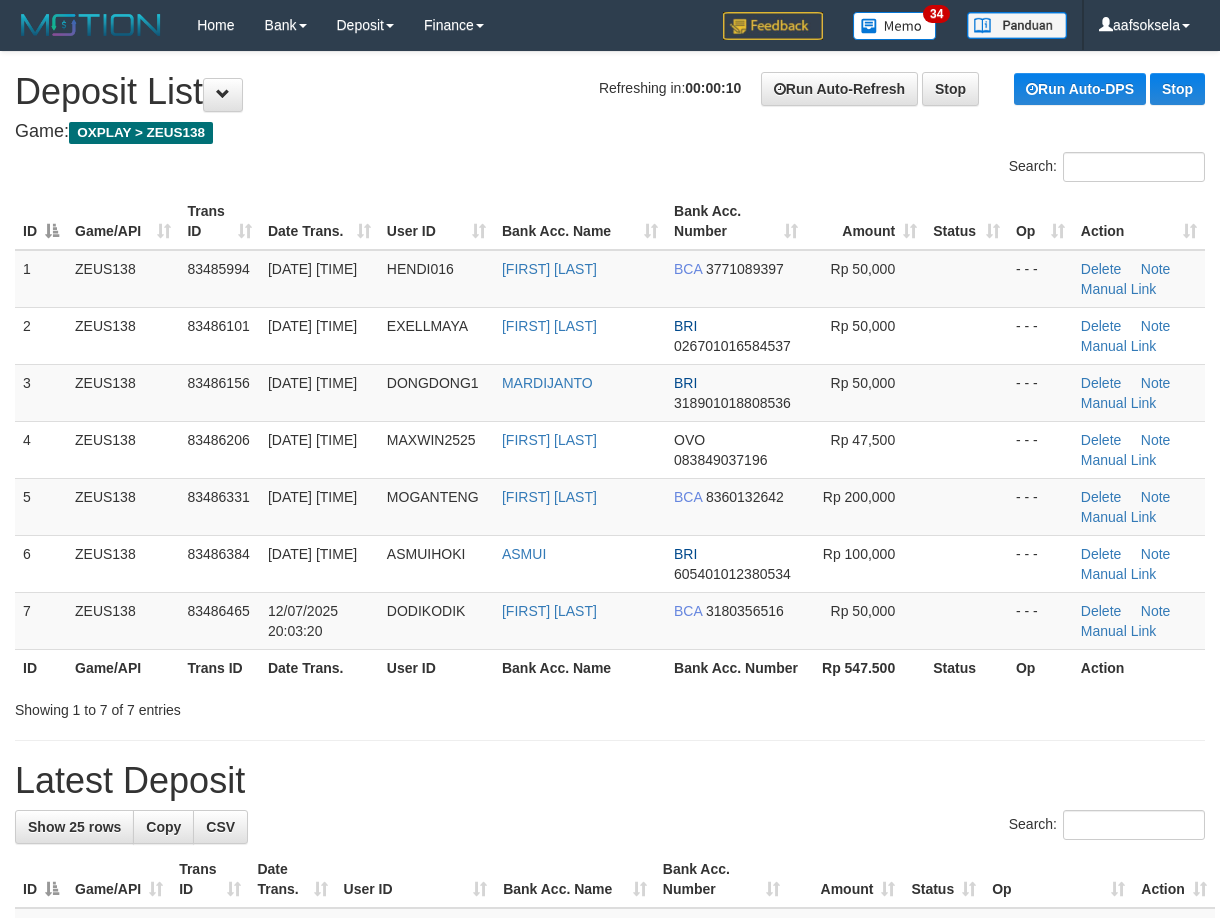 scroll, scrollTop: 0, scrollLeft: 0, axis: both 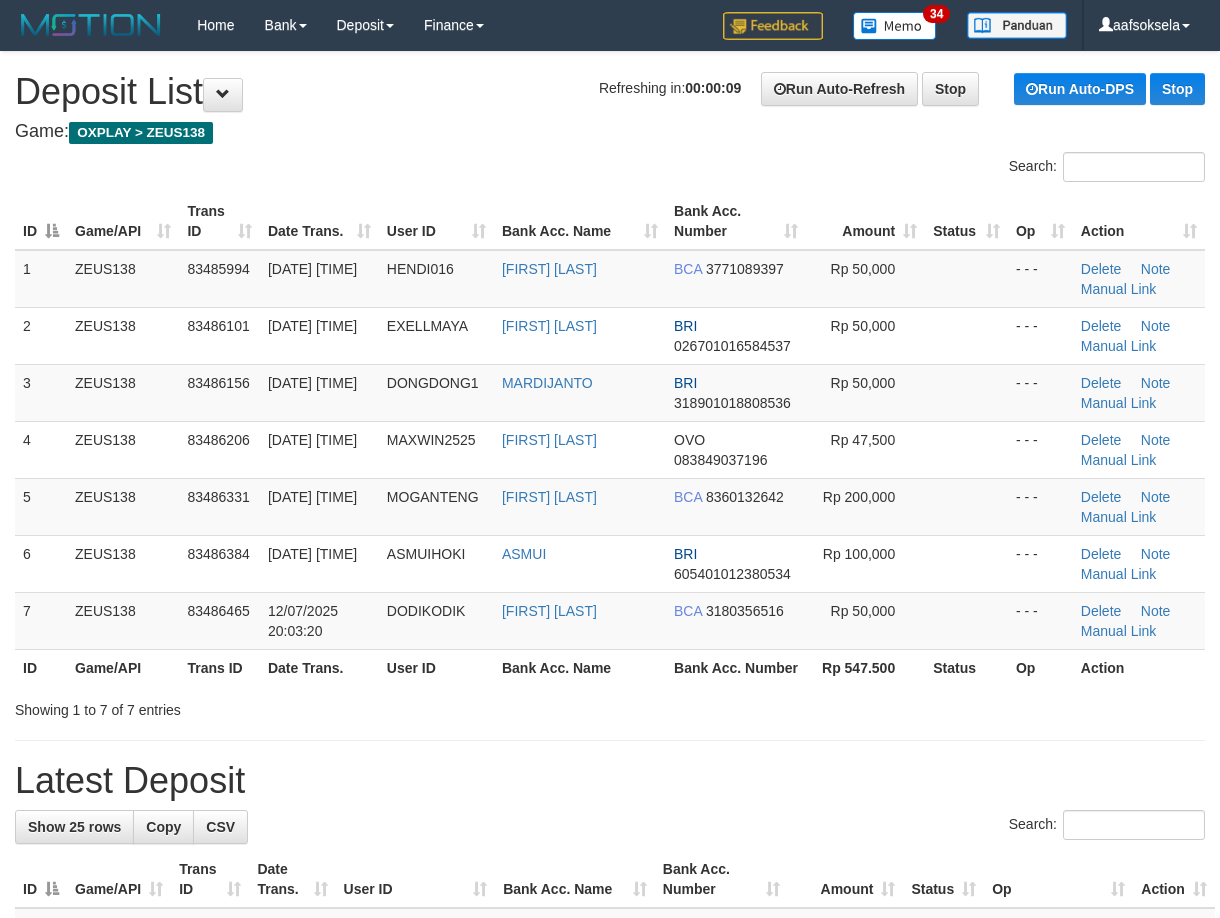 click on "Showing 1 to 7 of 7 entries" at bounding box center (610, 706) 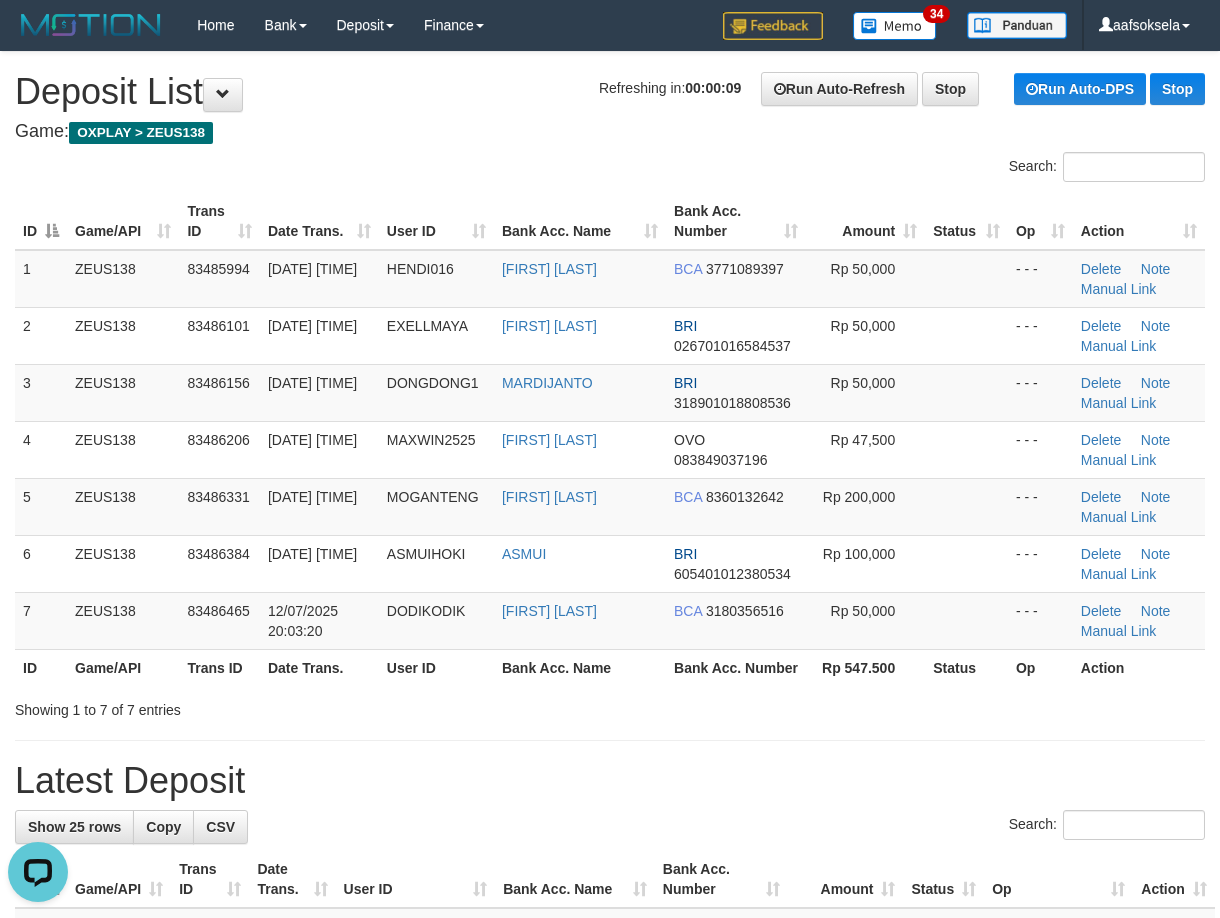 scroll, scrollTop: 0, scrollLeft: 0, axis: both 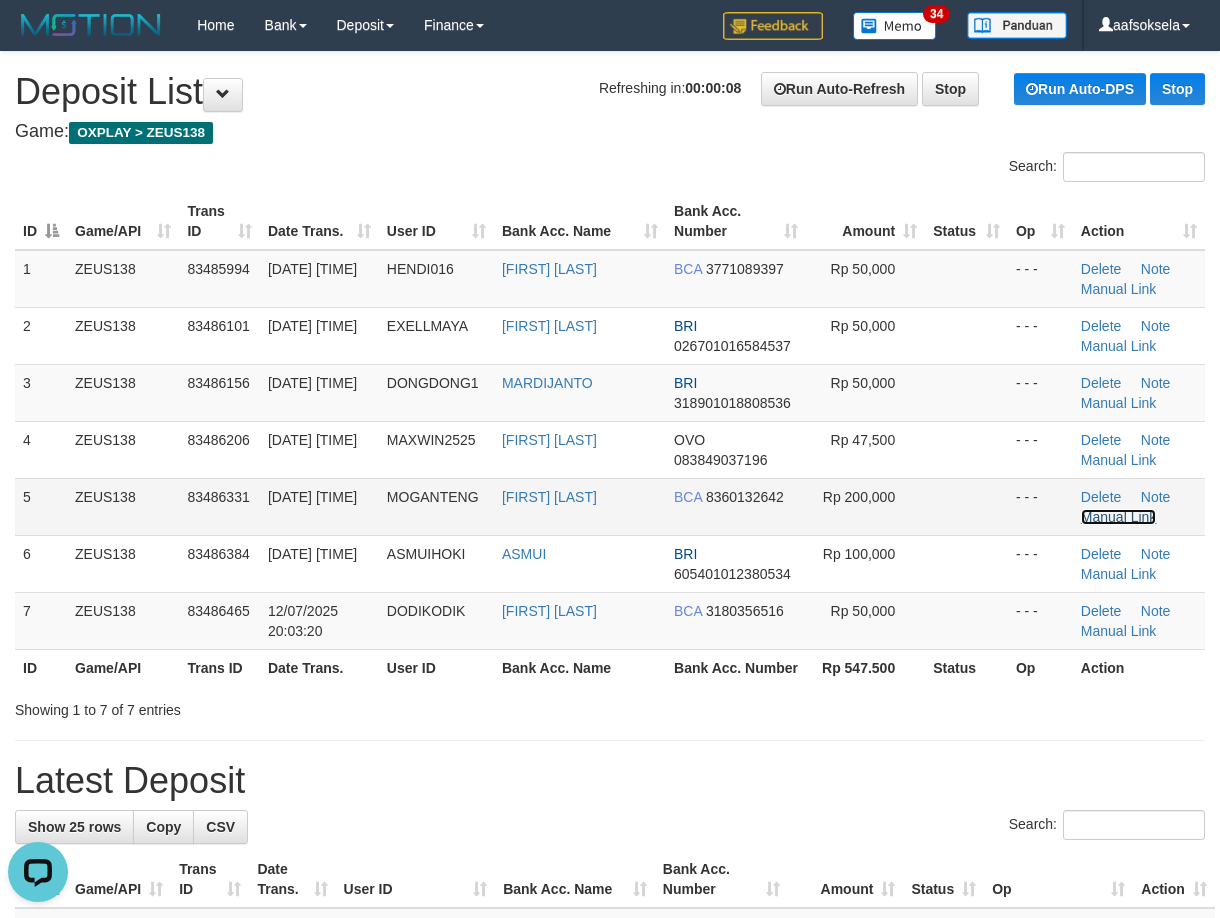 click on "Manual Link" at bounding box center (1119, 517) 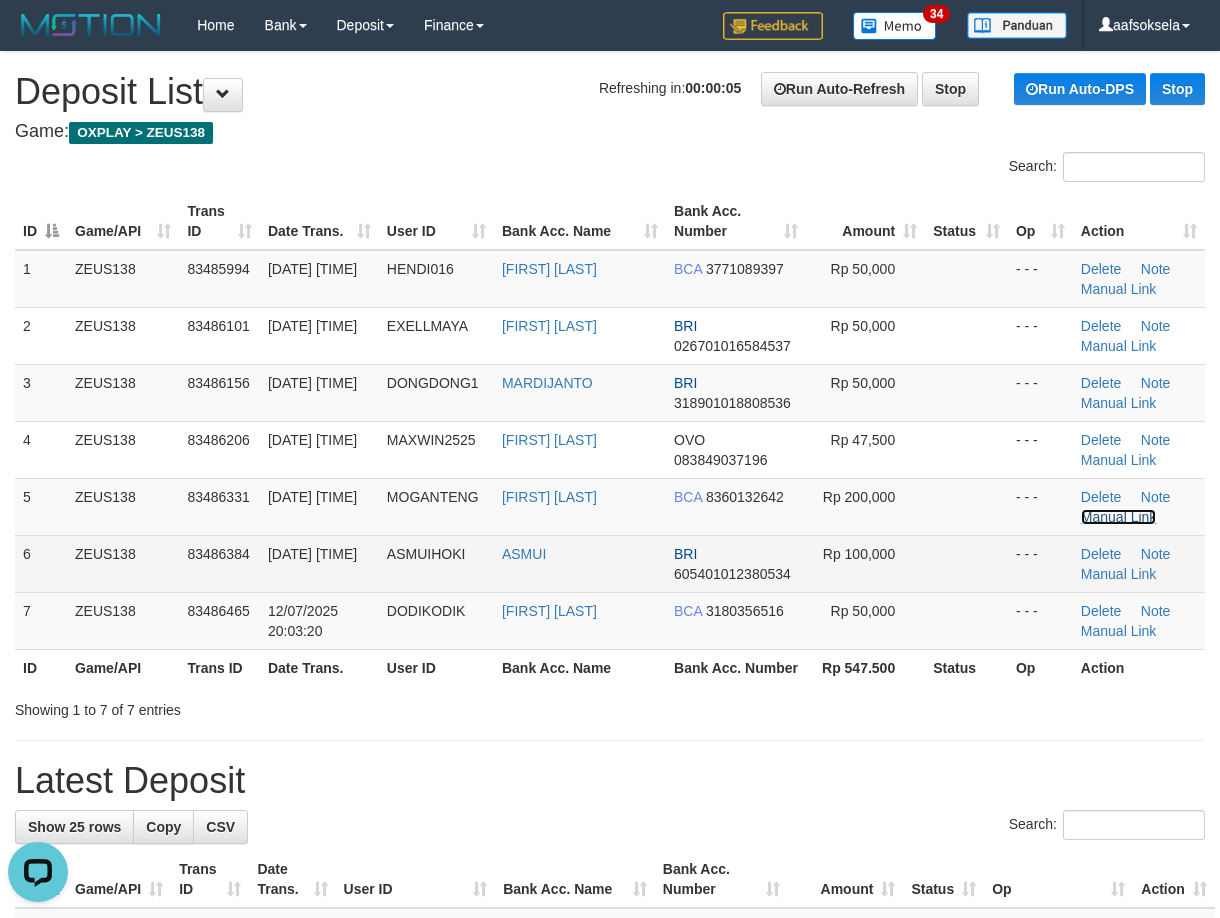 click on "Manual Link" at bounding box center (1119, 517) 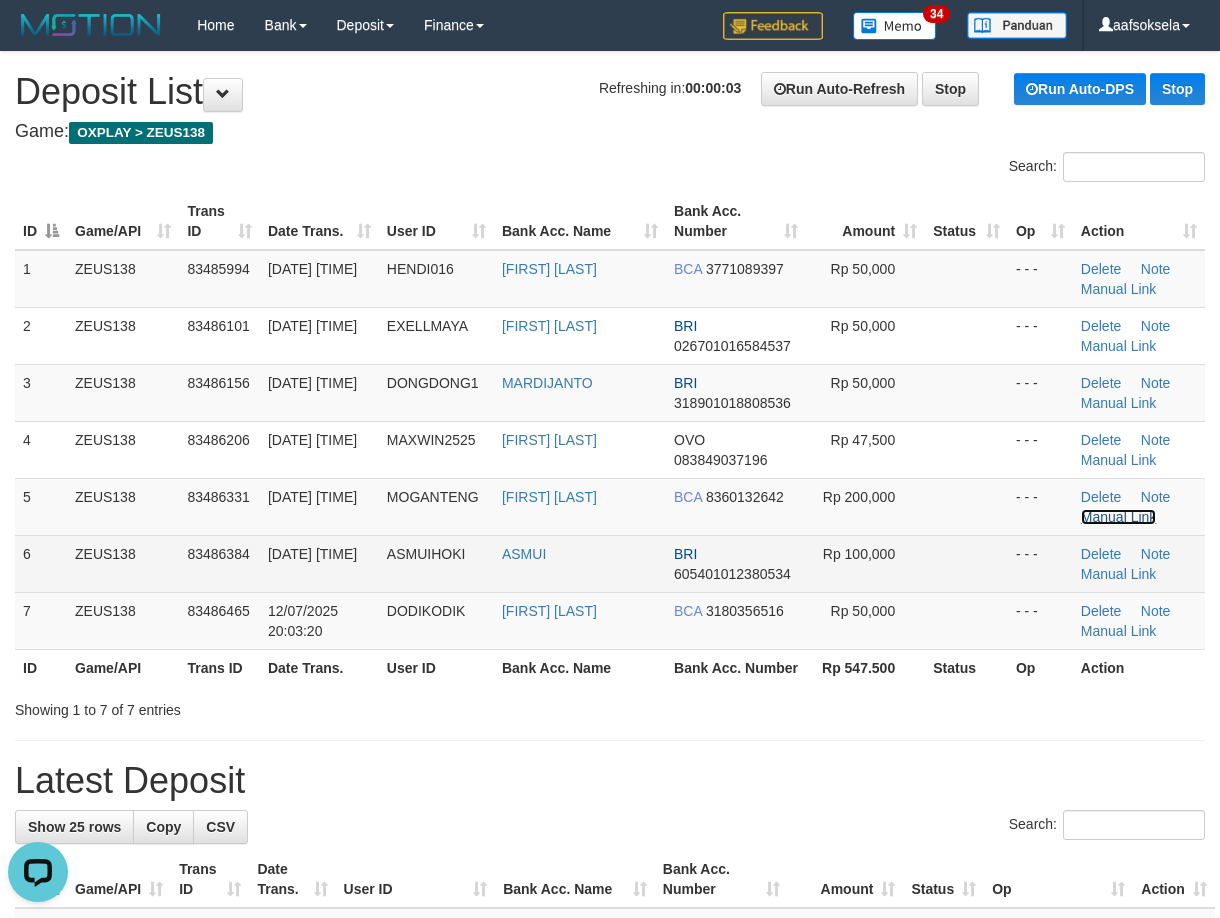 click on "Manual Link" at bounding box center [1119, 517] 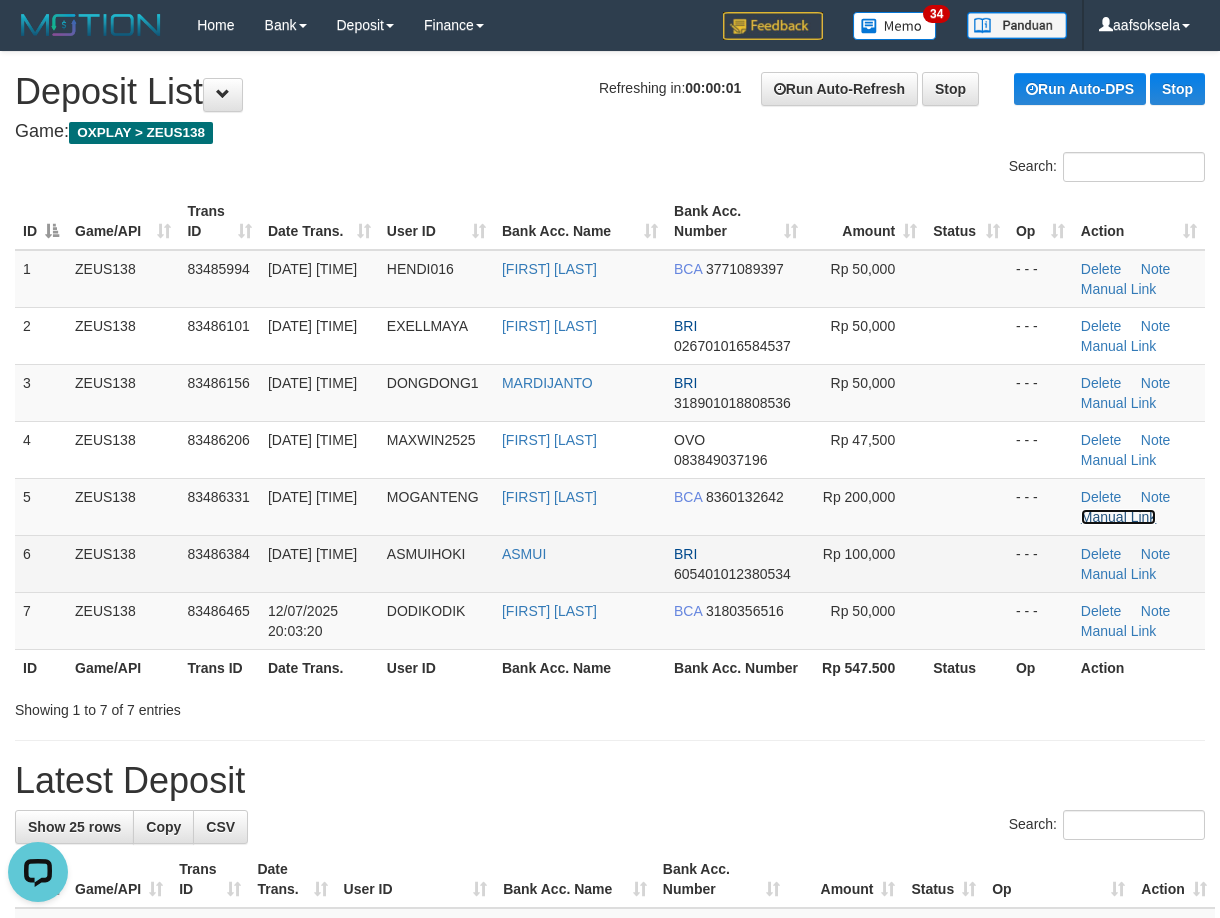 click on "Manual Link" at bounding box center [1119, 517] 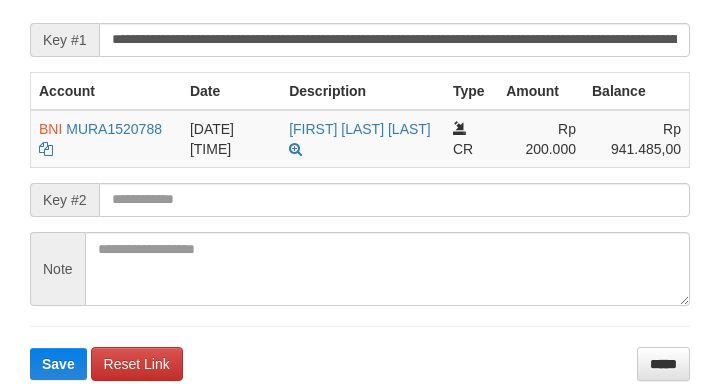 scroll, scrollTop: 412, scrollLeft: 0, axis: vertical 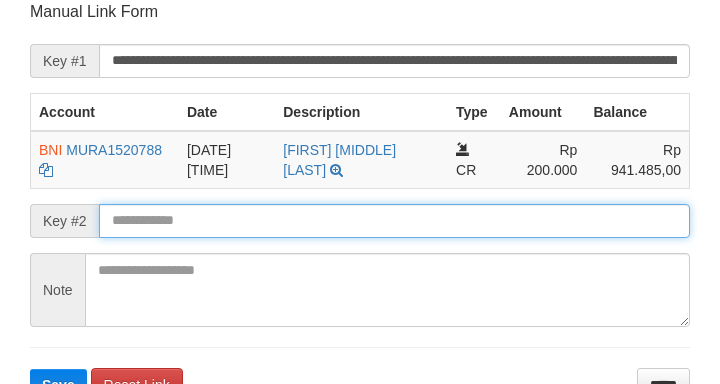 click at bounding box center (394, 221) 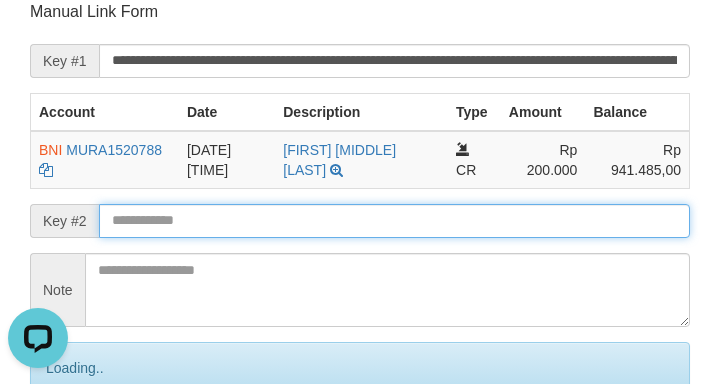 scroll, scrollTop: 0, scrollLeft: 0, axis: both 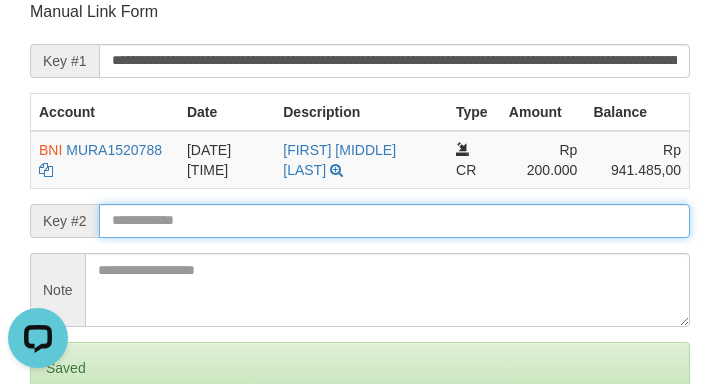 click on "Save" at bounding box center (58, 452) 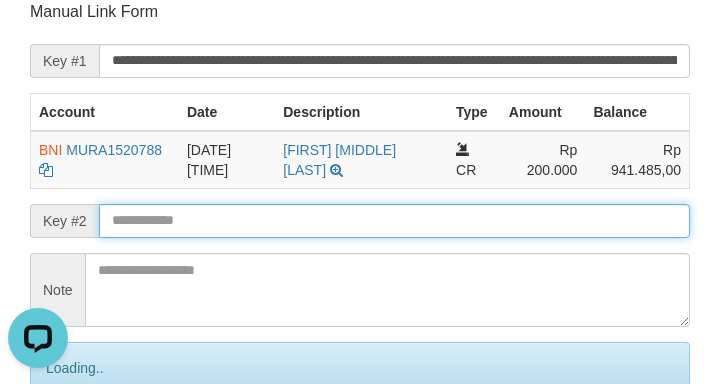click on "Save" at bounding box center [80, 452] 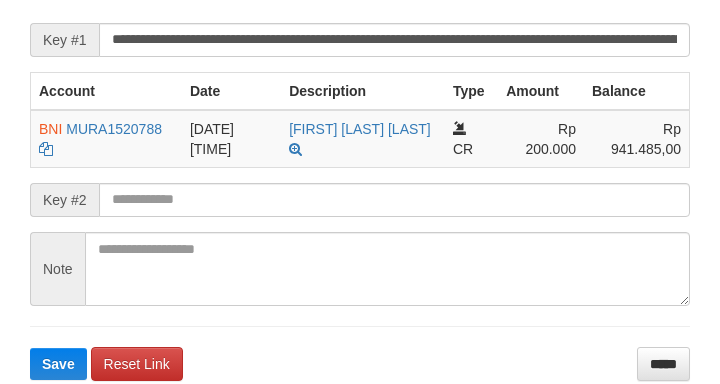 click on "Save" at bounding box center [58, 364] 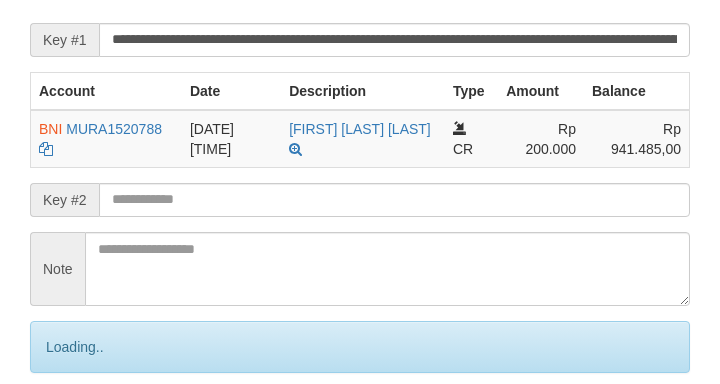 scroll, scrollTop: 412, scrollLeft: 0, axis: vertical 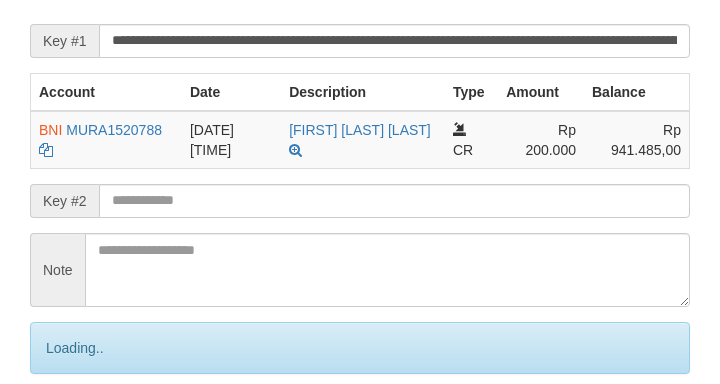 click on "Save" at bounding box center [80, 432] 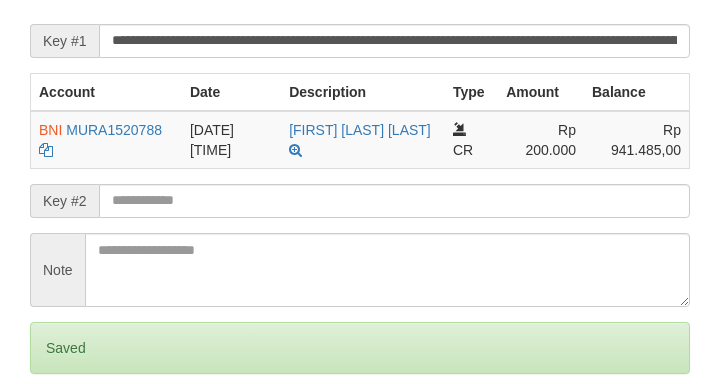 click on "Save" at bounding box center (58, 432) 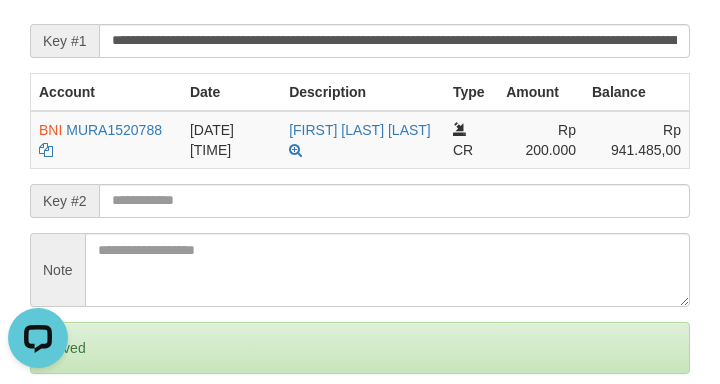 scroll, scrollTop: 0, scrollLeft: 0, axis: both 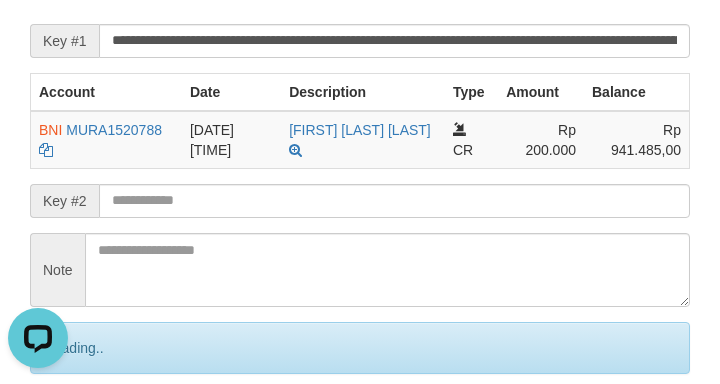 click on "Save" at bounding box center [80, 432] 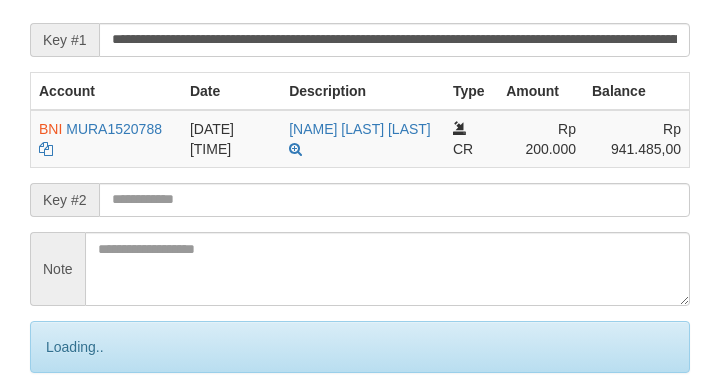 click on "Save" at bounding box center (80, 431) 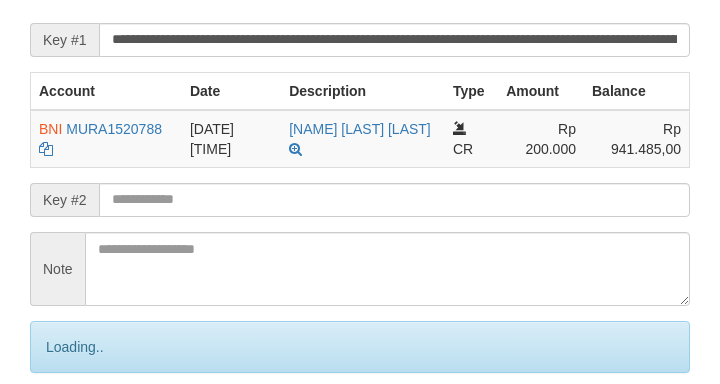 click on "Save" at bounding box center [80, 431] 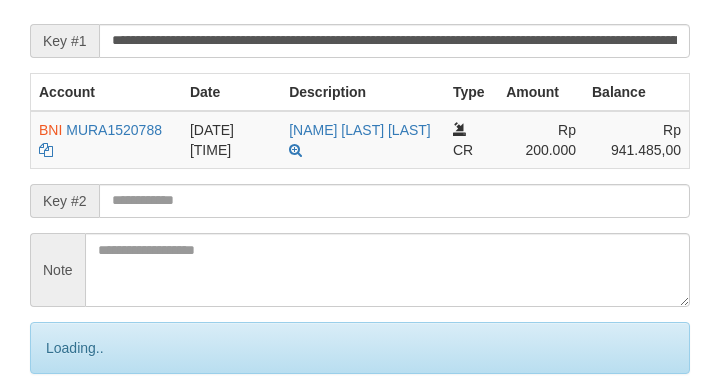 click on "Save" at bounding box center [80, 432] 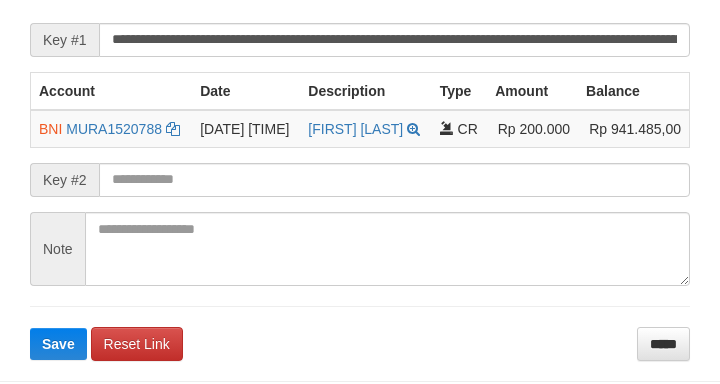 scroll, scrollTop: 412, scrollLeft: 0, axis: vertical 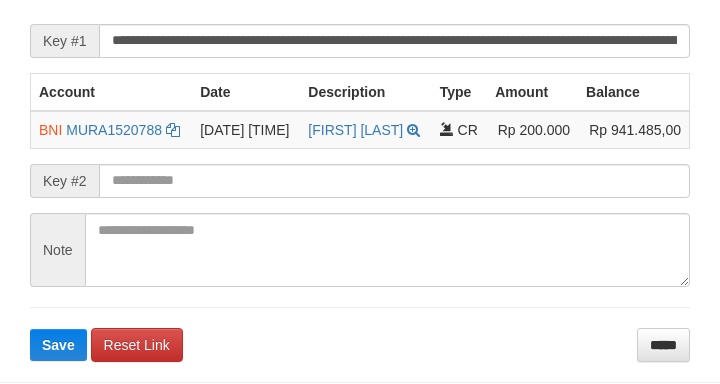 click on "Deposit Detail
Game/API
Trans ID
Date Trans.
User ID
Bank Acc. Name
Bank Acc. Number
Amount
ZEUS138
83486331
[DATE] [TIME]
MOGANTENG
[FIRST] [LAST]
BCA
8360132642
Rp 200,000
Manual Link History
#
Admin
Key #1
Key #2
Note
Date
1
aafmeansamphors
mutasi_20250712_3784|96
[DATE] [TIME]
Account
Date
Description
Type
Amount
Balance
BNI
MURA1520788
DPS 																																	 CR" at bounding box center (360, -8) 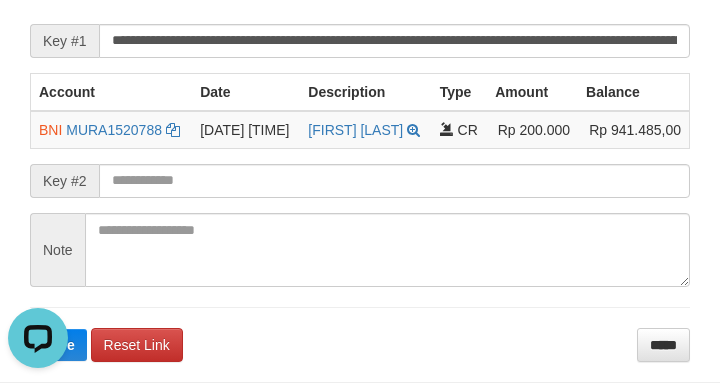 scroll, scrollTop: 0, scrollLeft: 0, axis: both 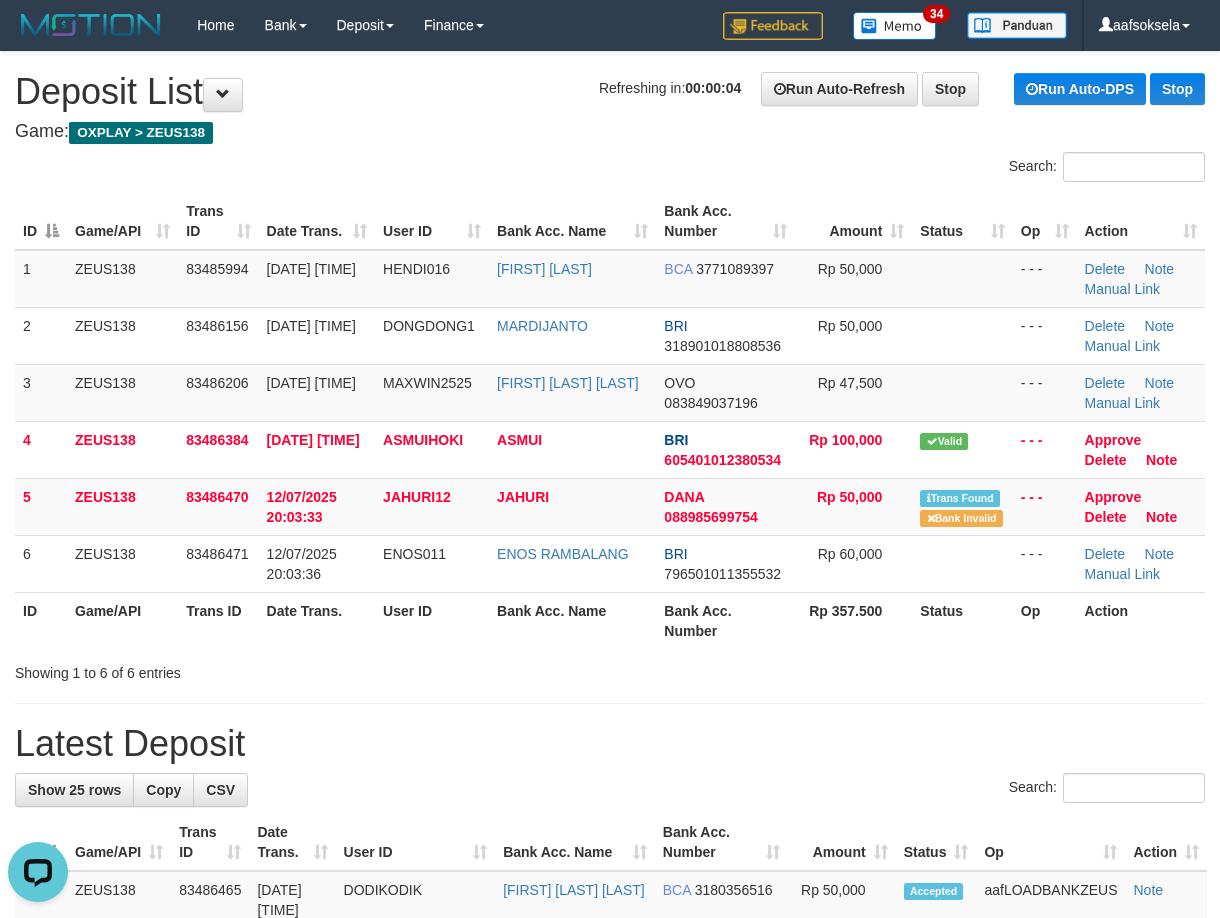 click on "**********" at bounding box center [610, 1241] 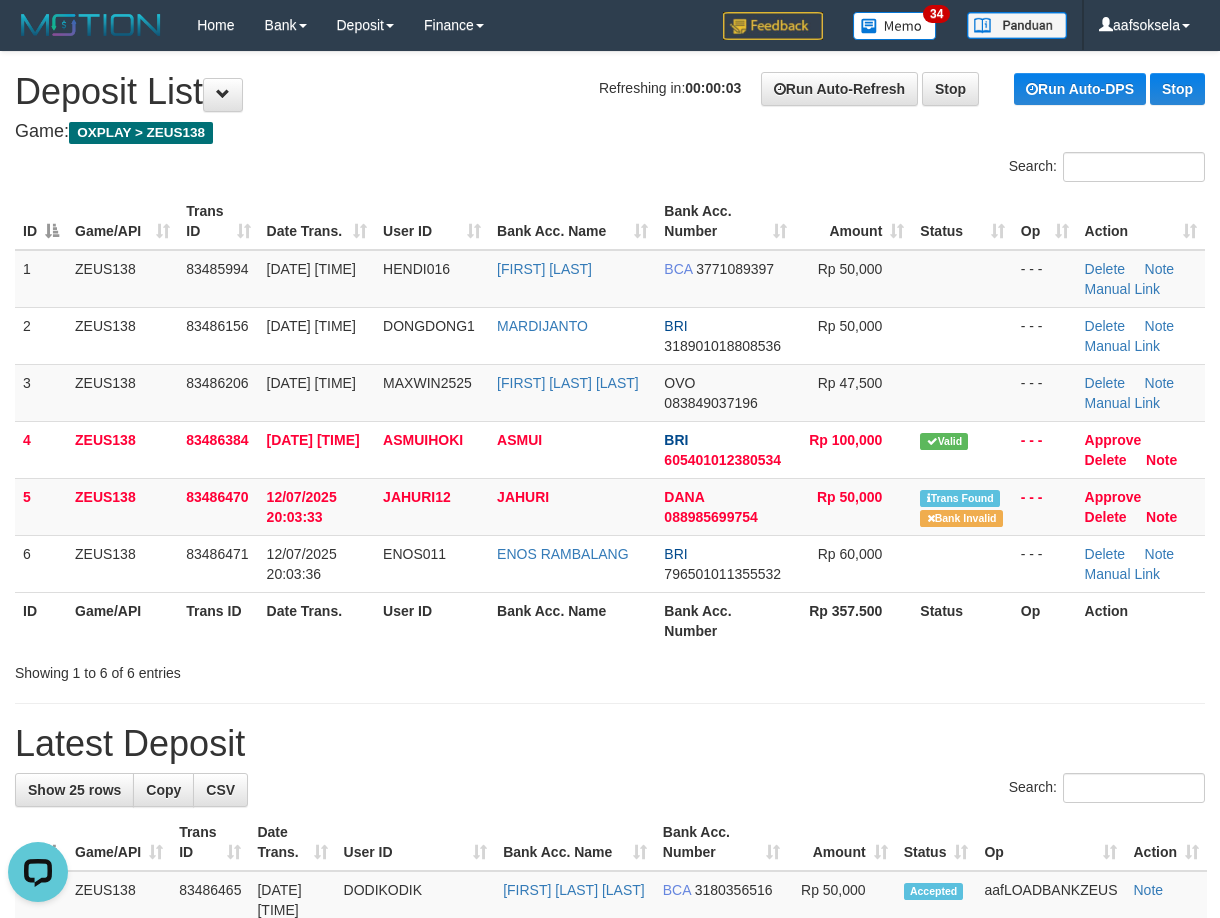 scroll, scrollTop: 499, scrollLeft: 0, axis: vertical 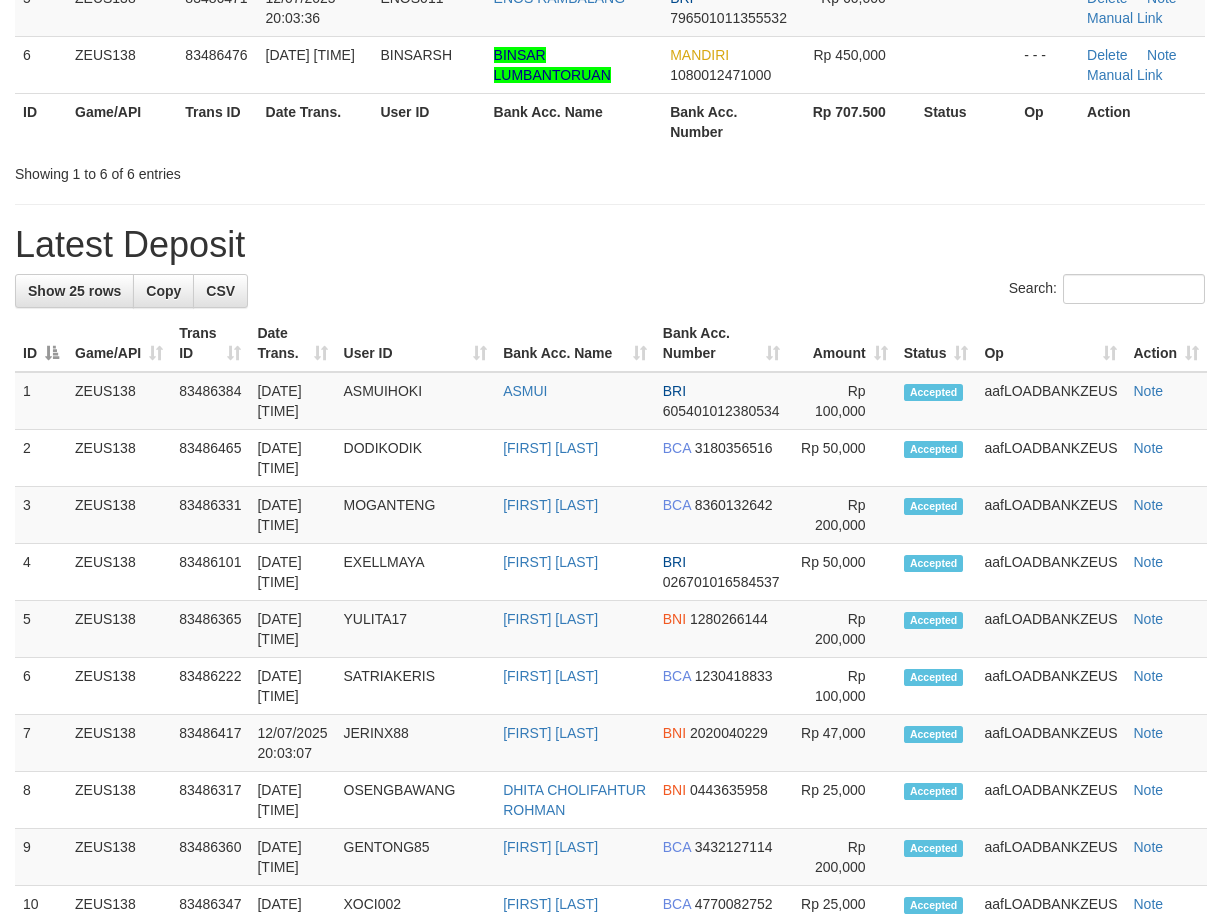 click on "Showing 1 to 6 of 6 entries" at bounding box center (610, 170) 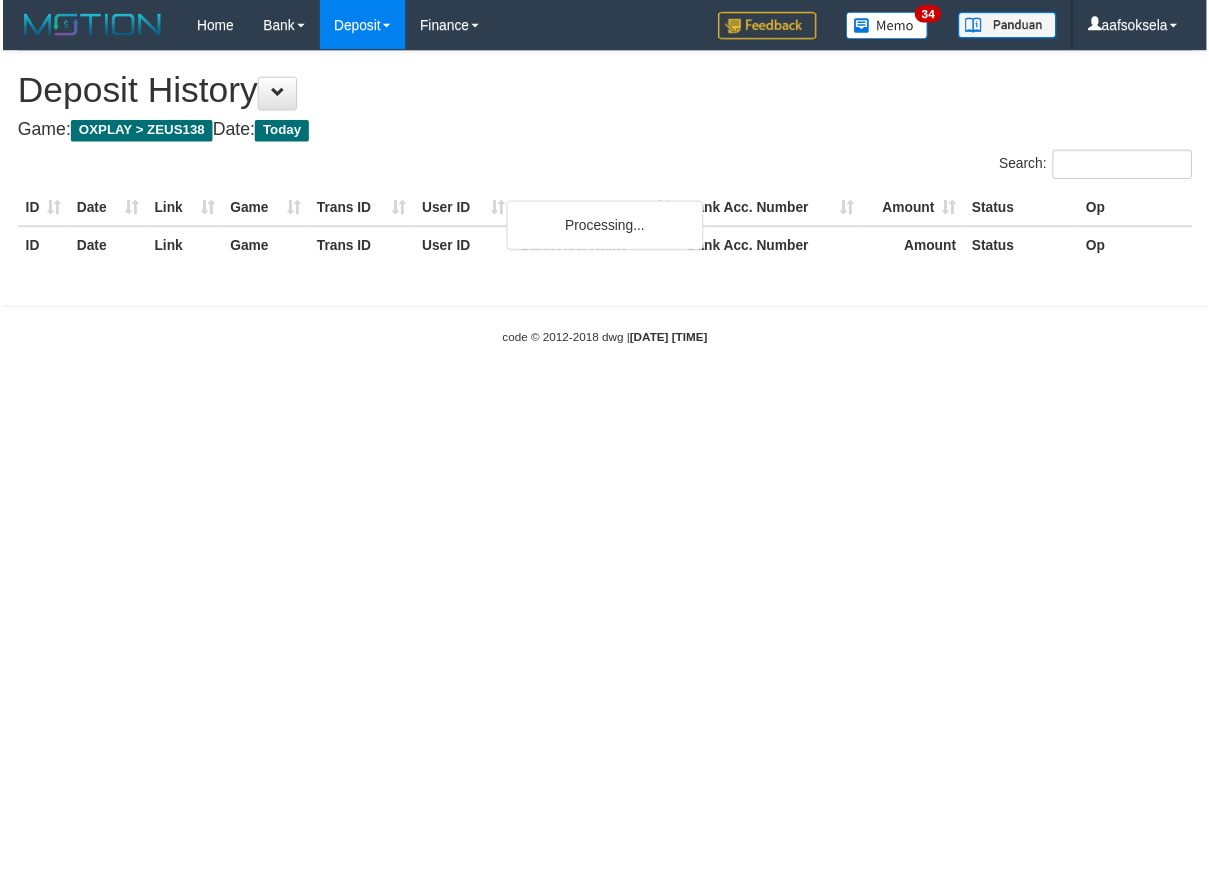 scroll, scrollTop: 0, scrollLeft: 0, axis: both 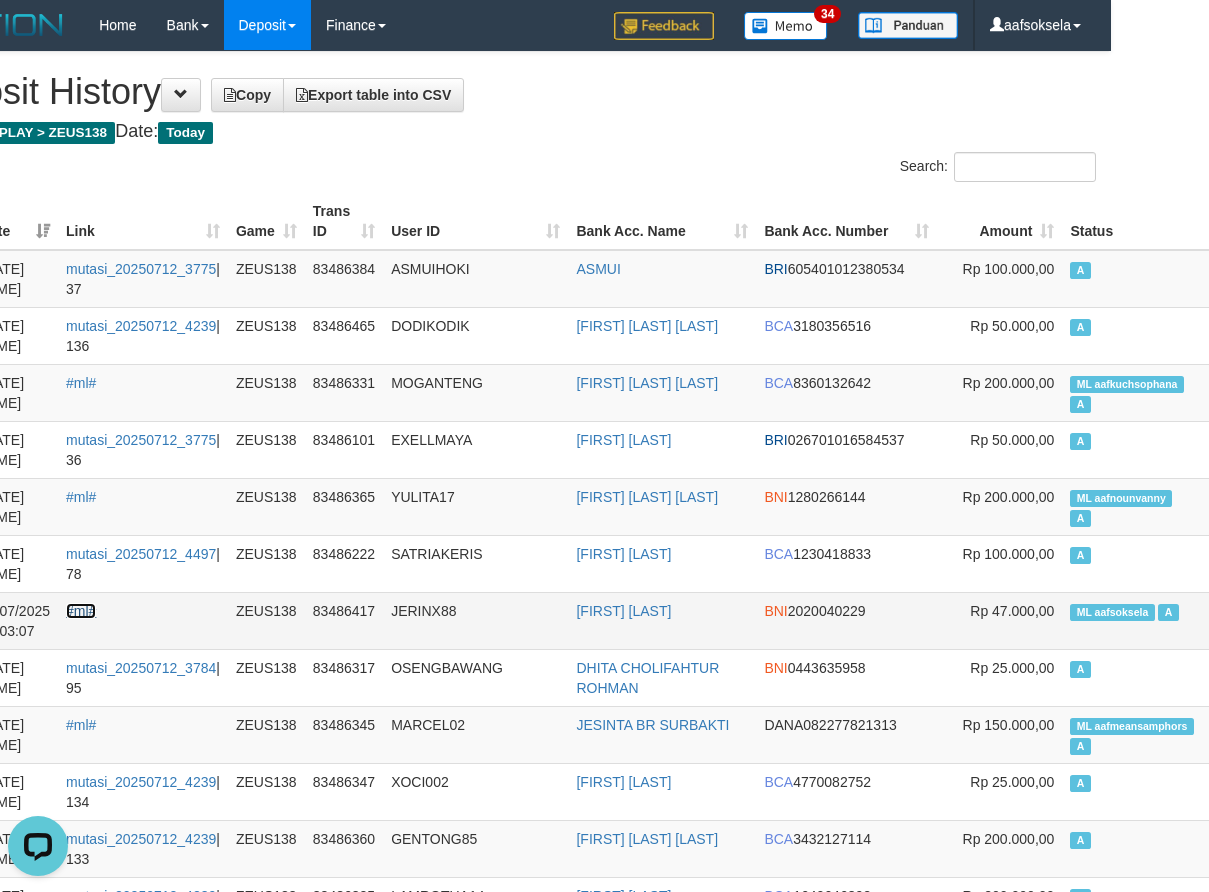 drag, startPoint x: 93, startPoint y: 615, endPoint x: 196, endPoint y: 631, distance: 104.23531 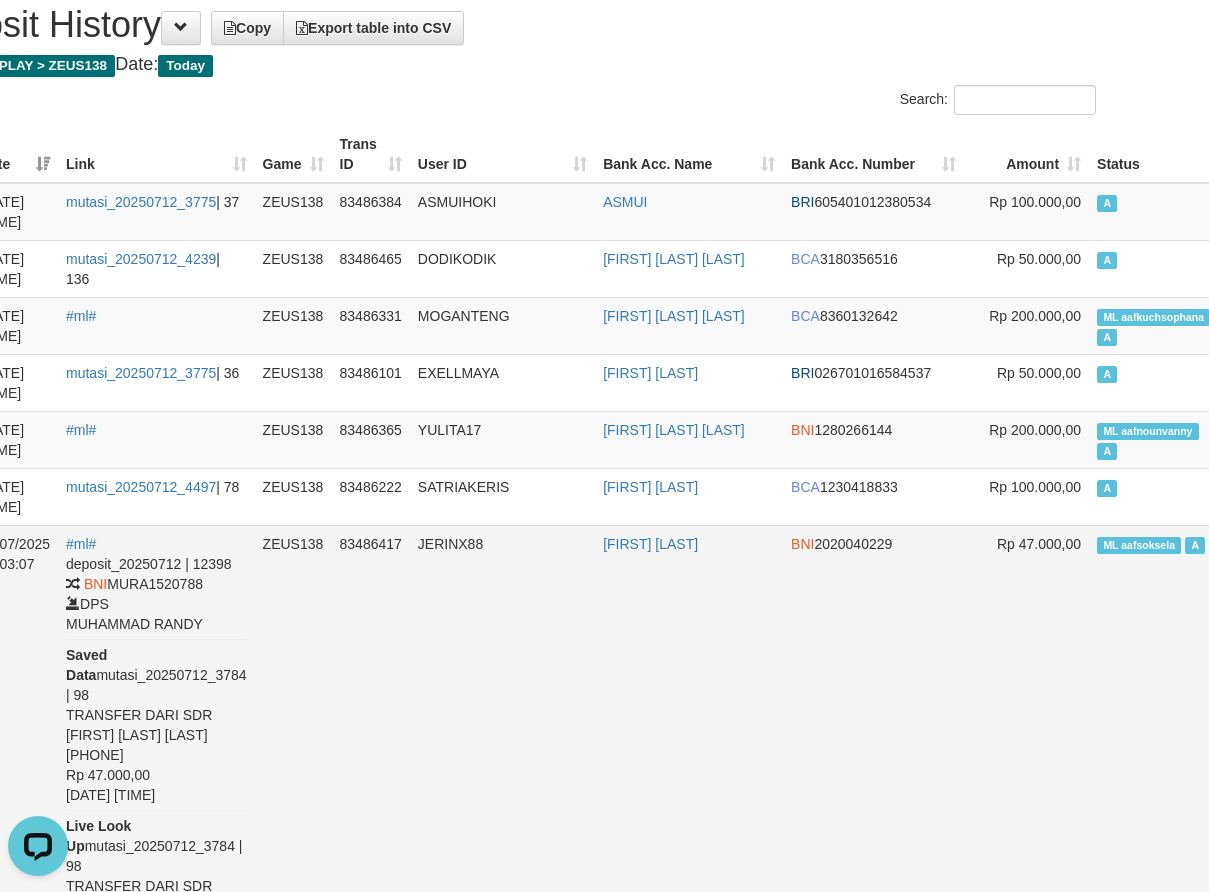 scroll, scrollTop: 133, scrollLeft: 98, axis: both 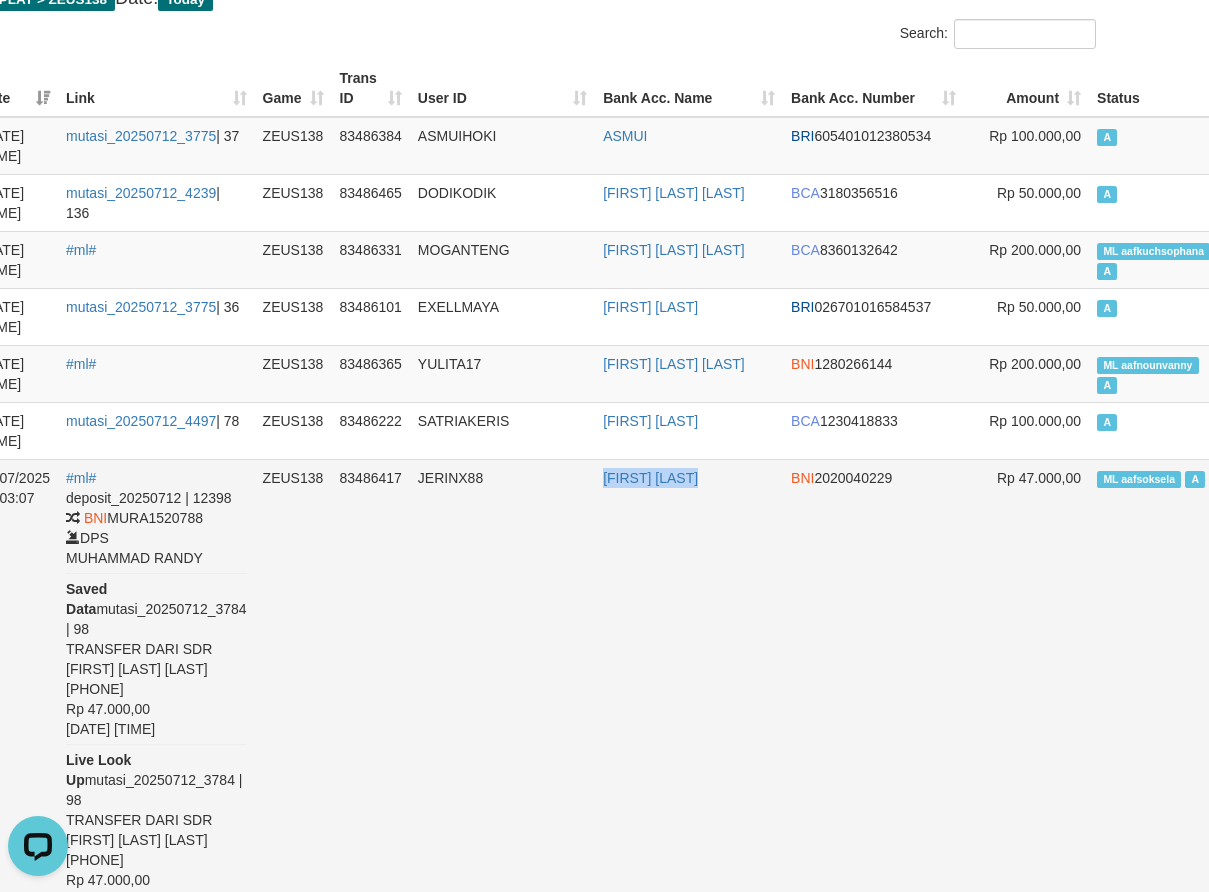 drag, startPoint x: 565, startPoint y: 481, endPoint x: 741, endPoint y: 492, distance: 176.34341 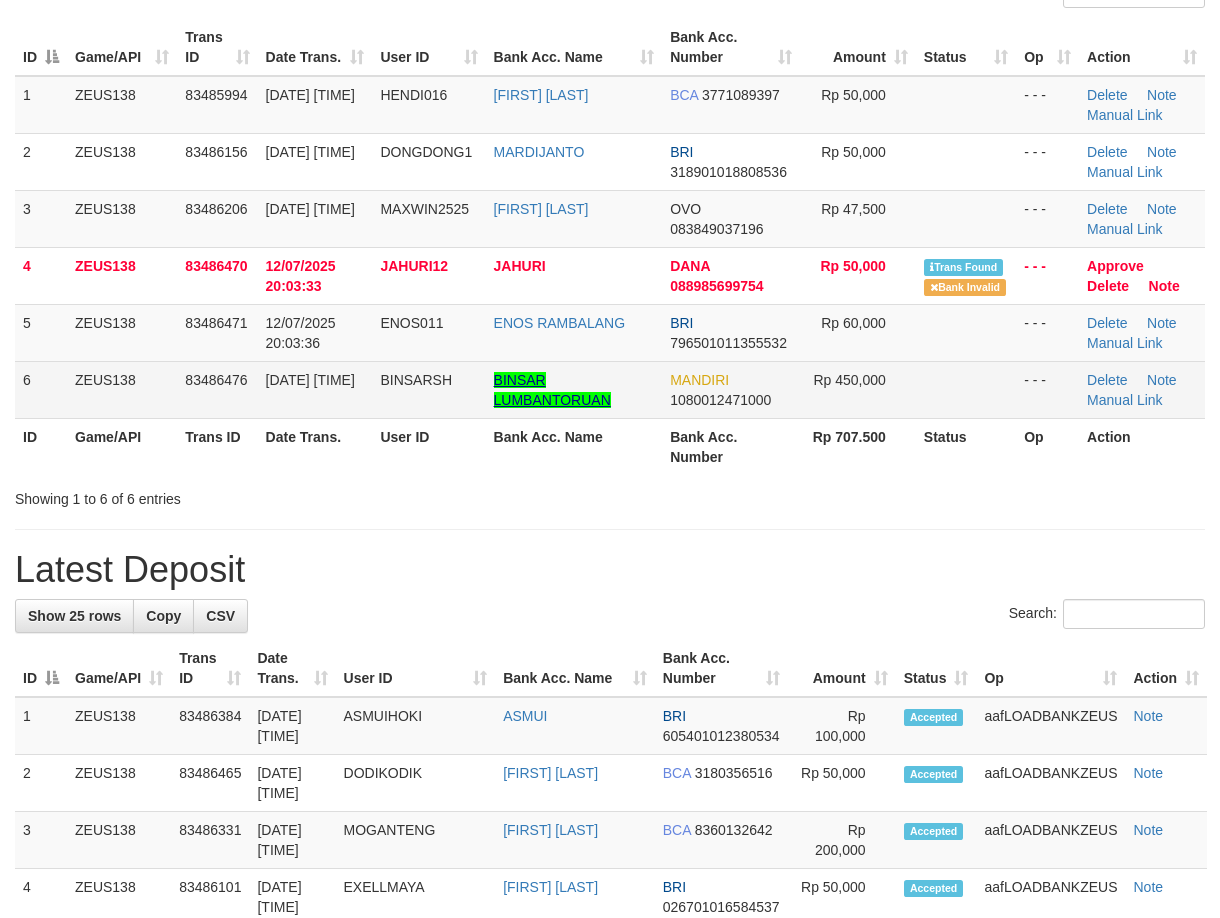 scroll, scrollTop: 107, scrollLeft: 0, axis: vertical 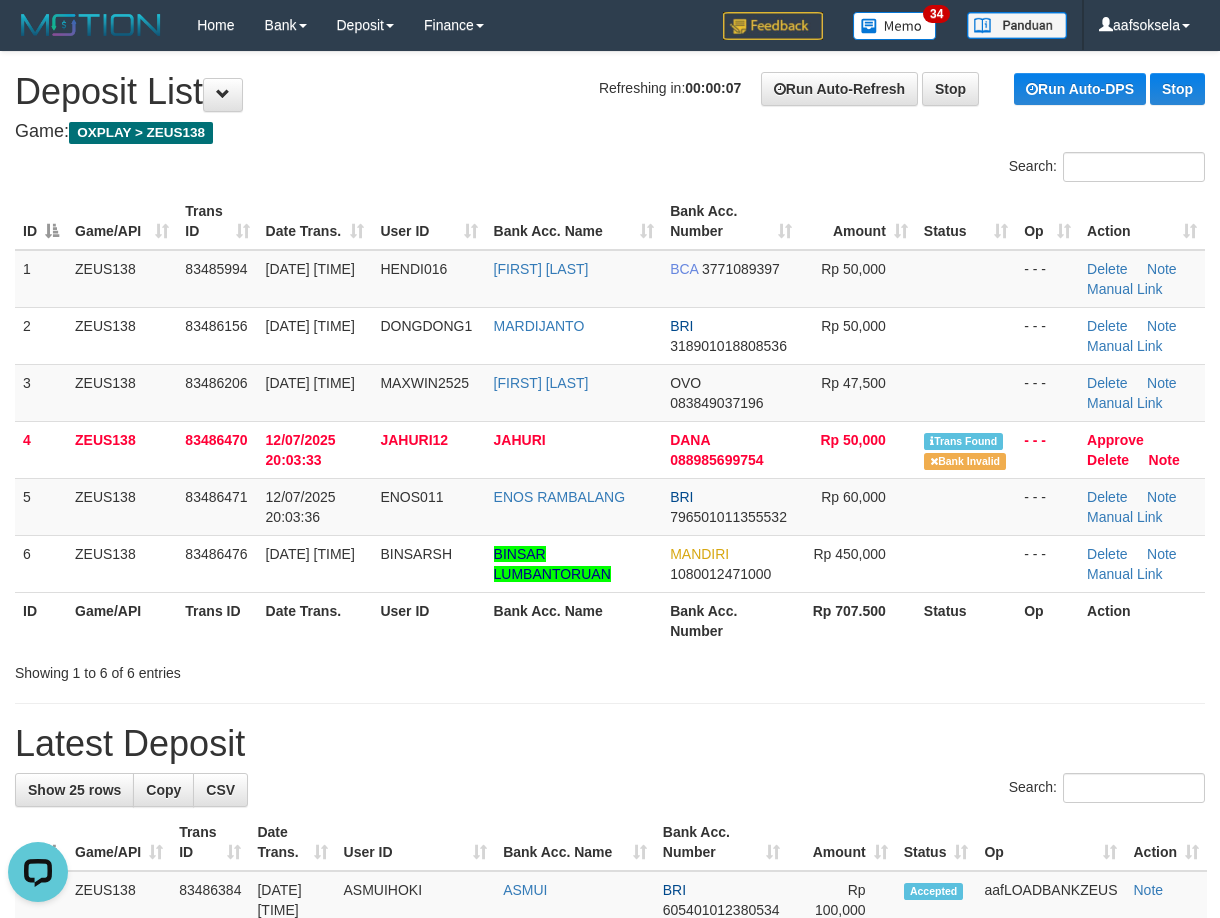 click on "Showing 1 to 6 of 6 entries" at bounding box center (610, 669) 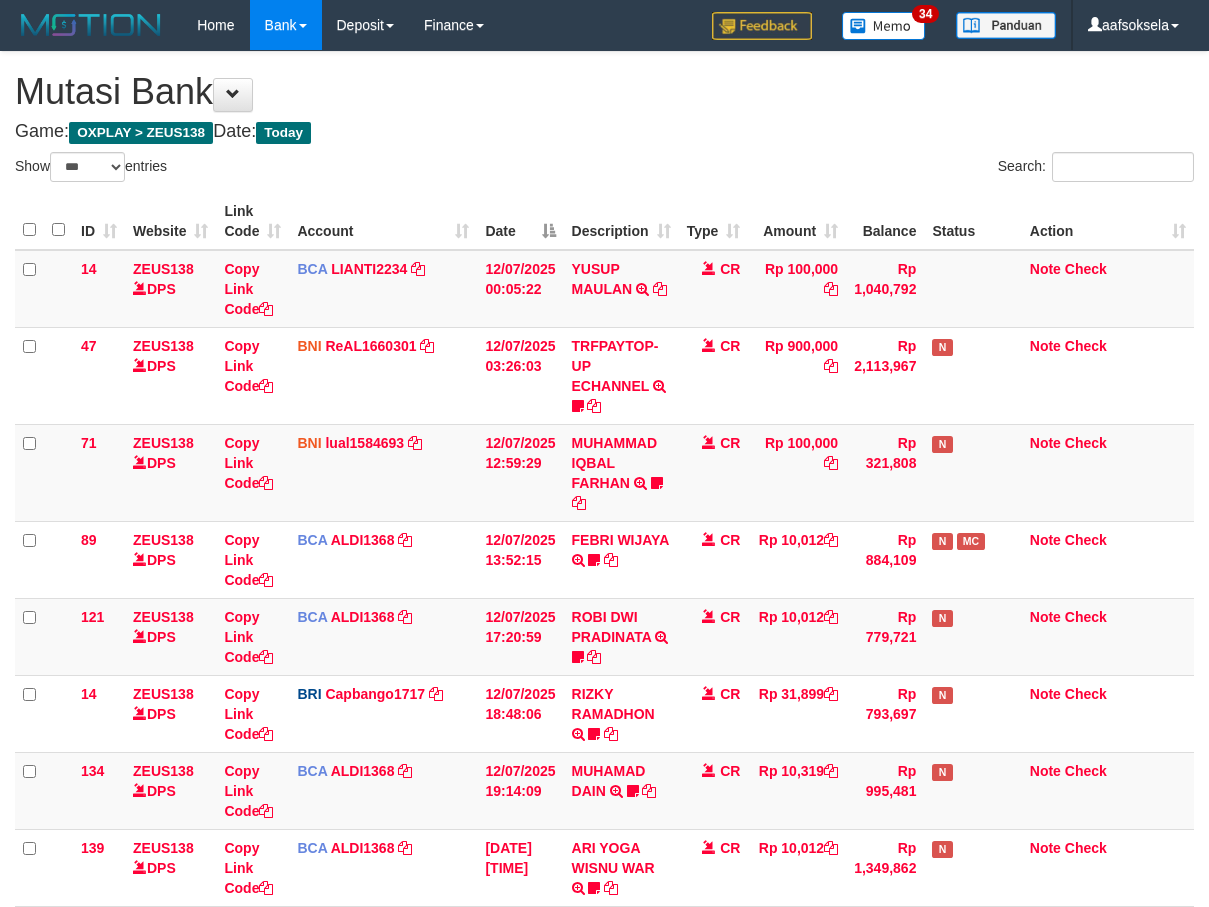 select on "***" 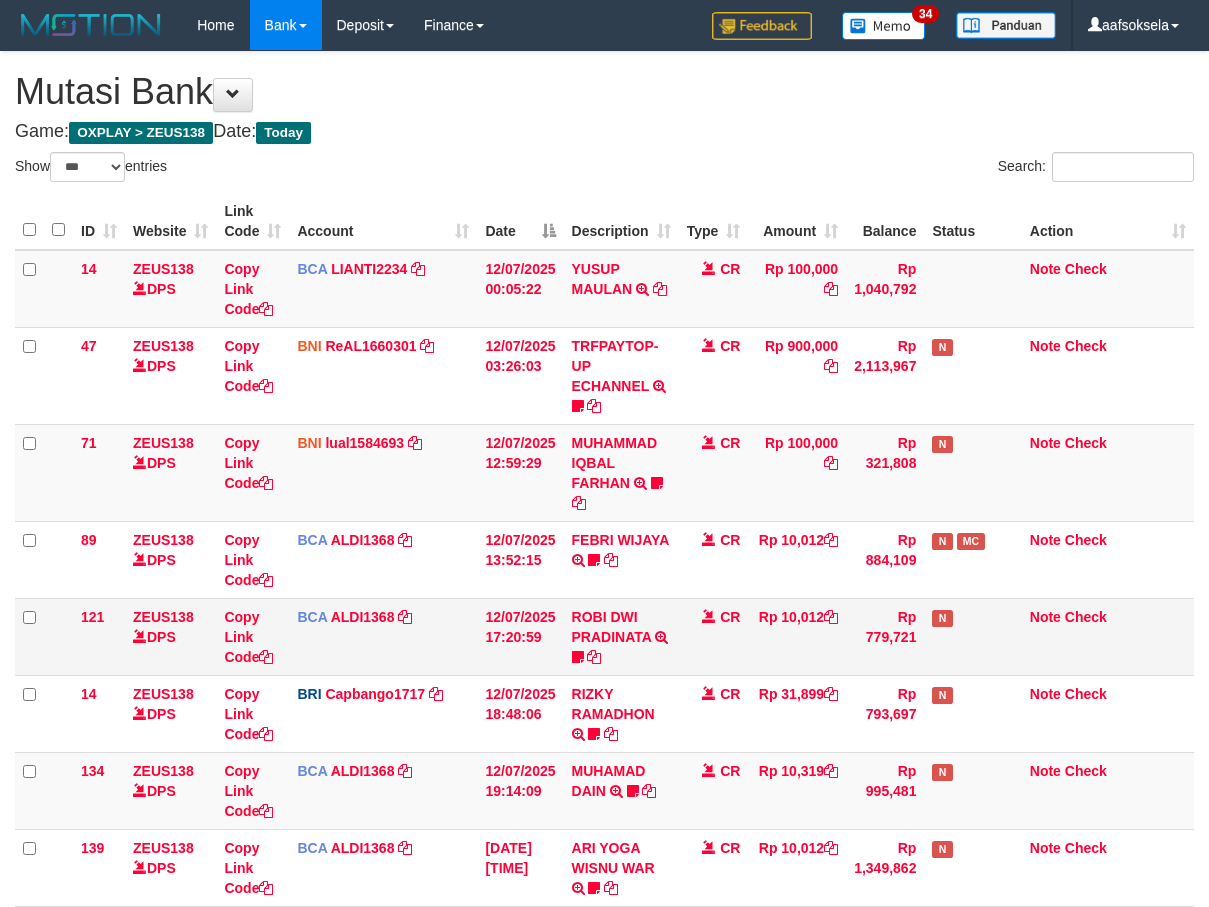 scroll, scrollTop: 0, scrollLeft: 0, axis: both 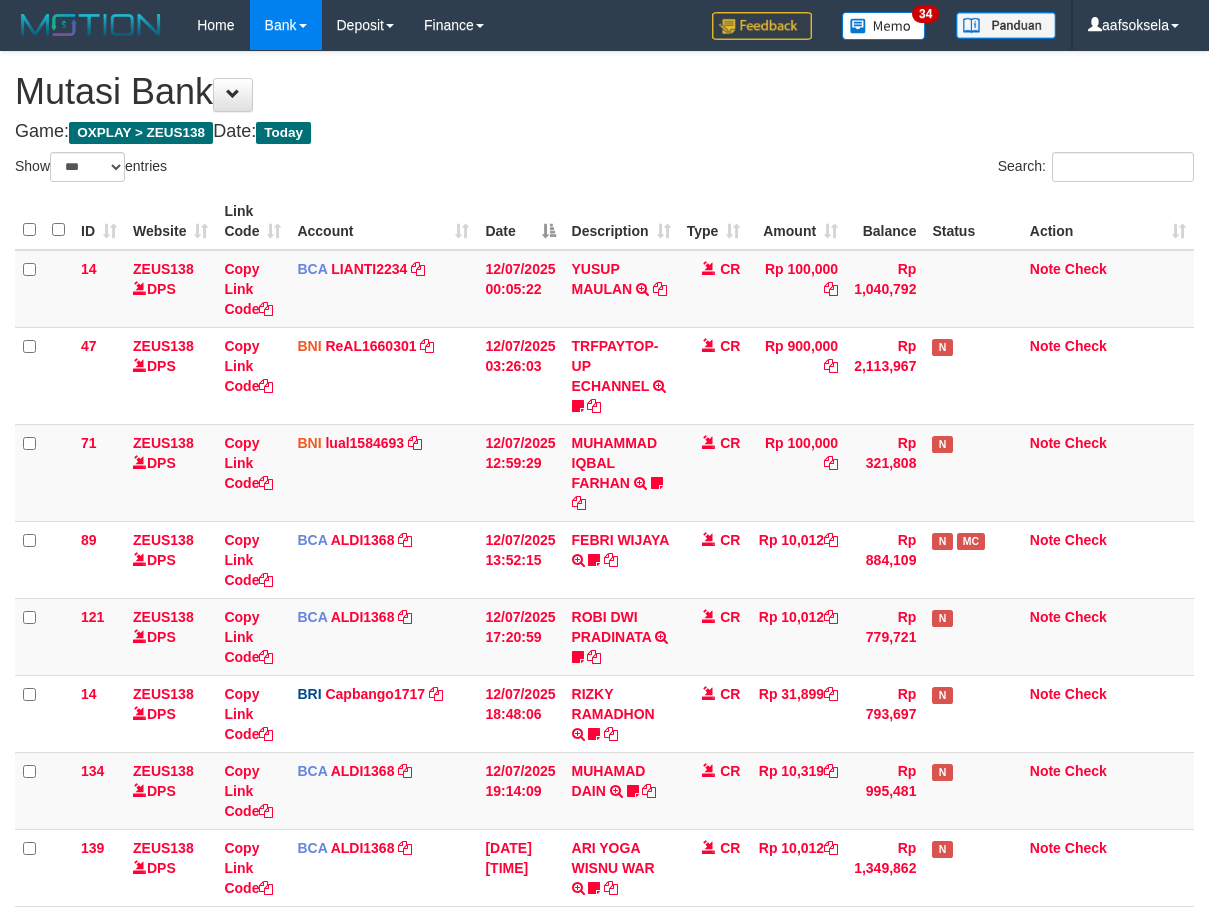 select on "***" 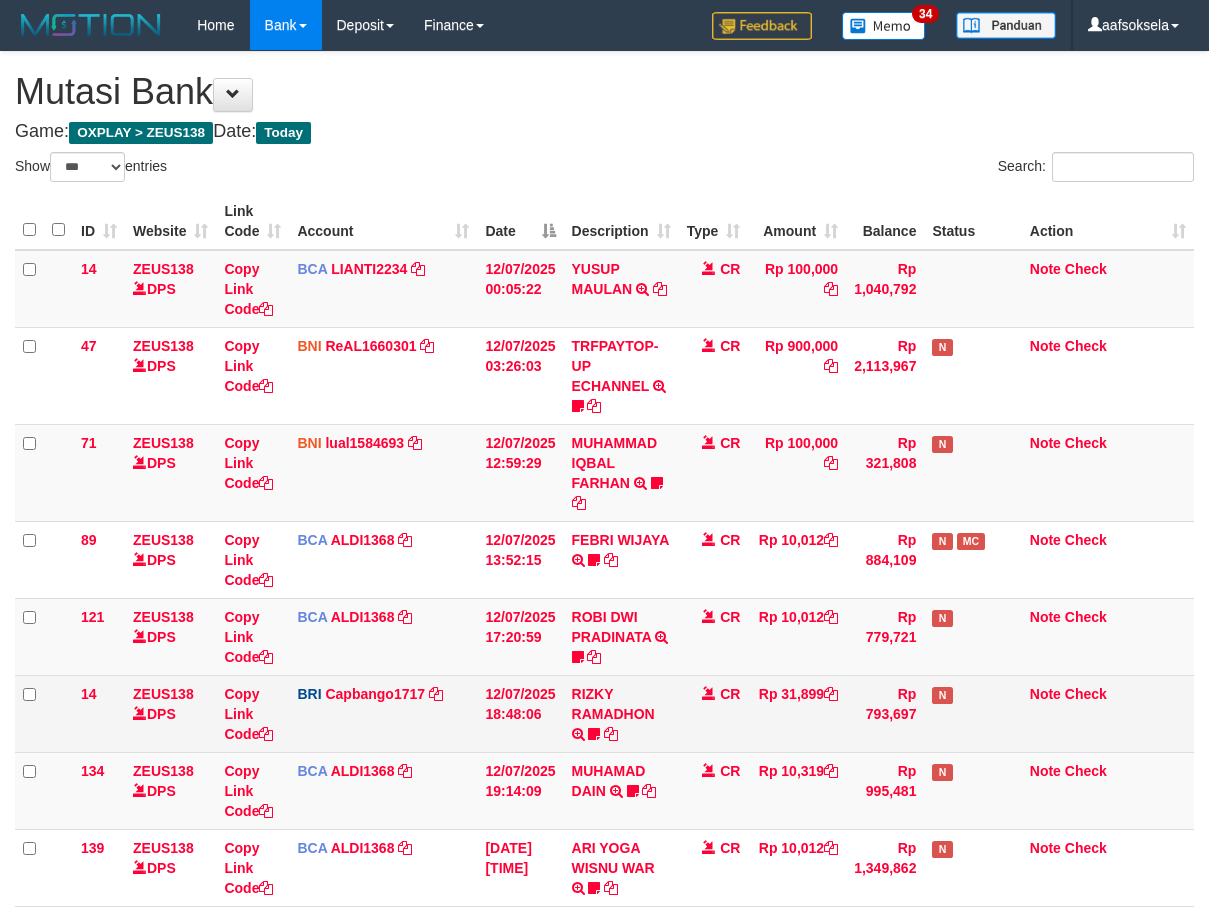 scroll, scrollTop: 327, scrollLeft: 0, axis: vertical 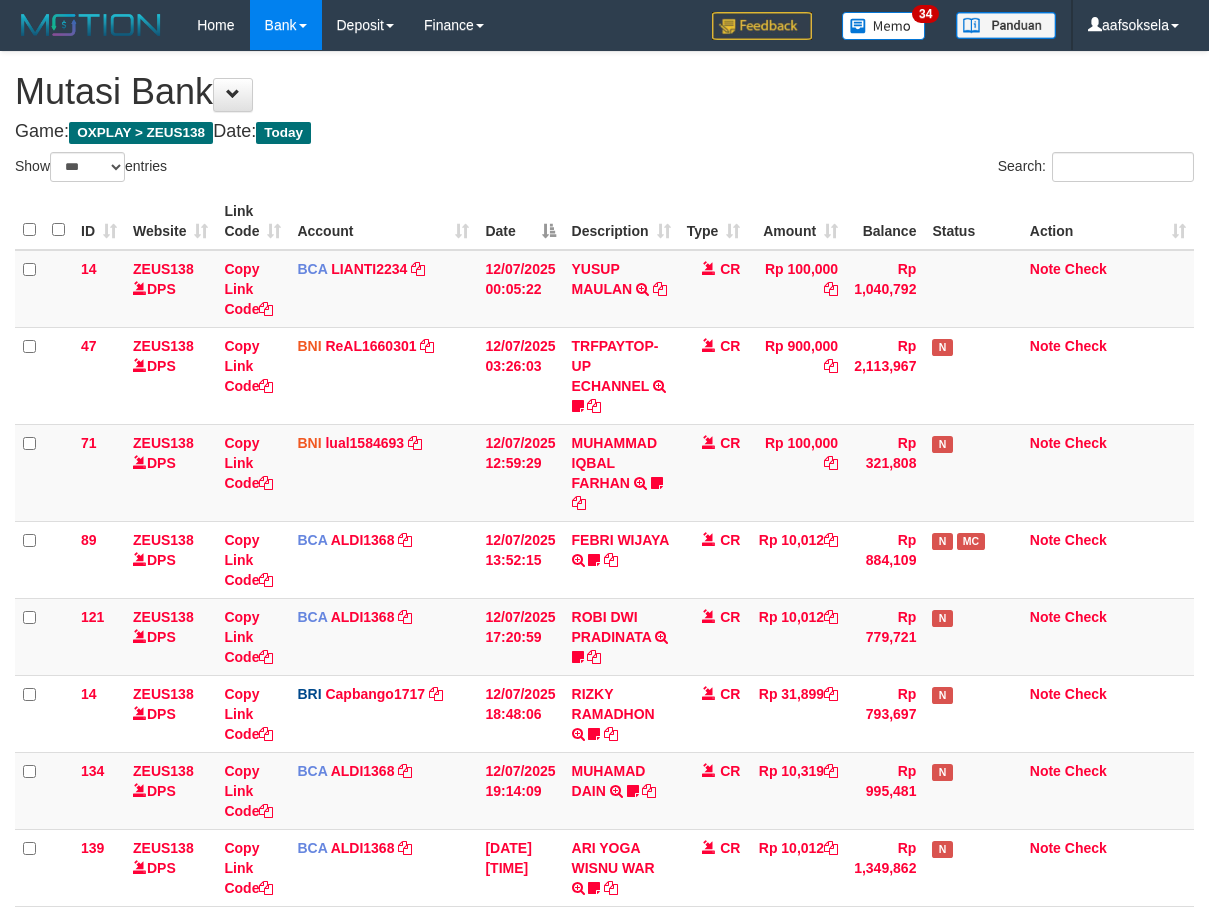 select on "***" 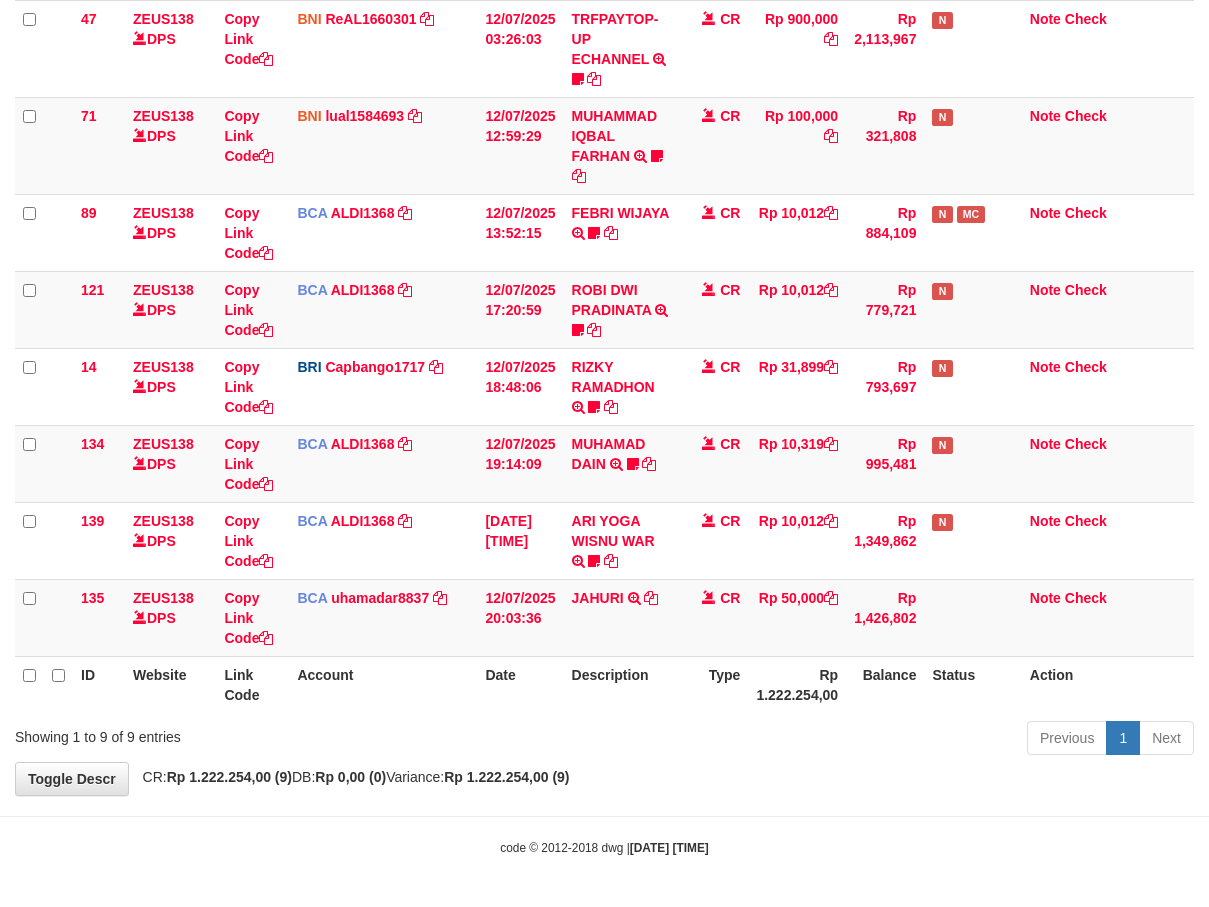 click on "Previous 1 Next" at bounding box center (856, 740) 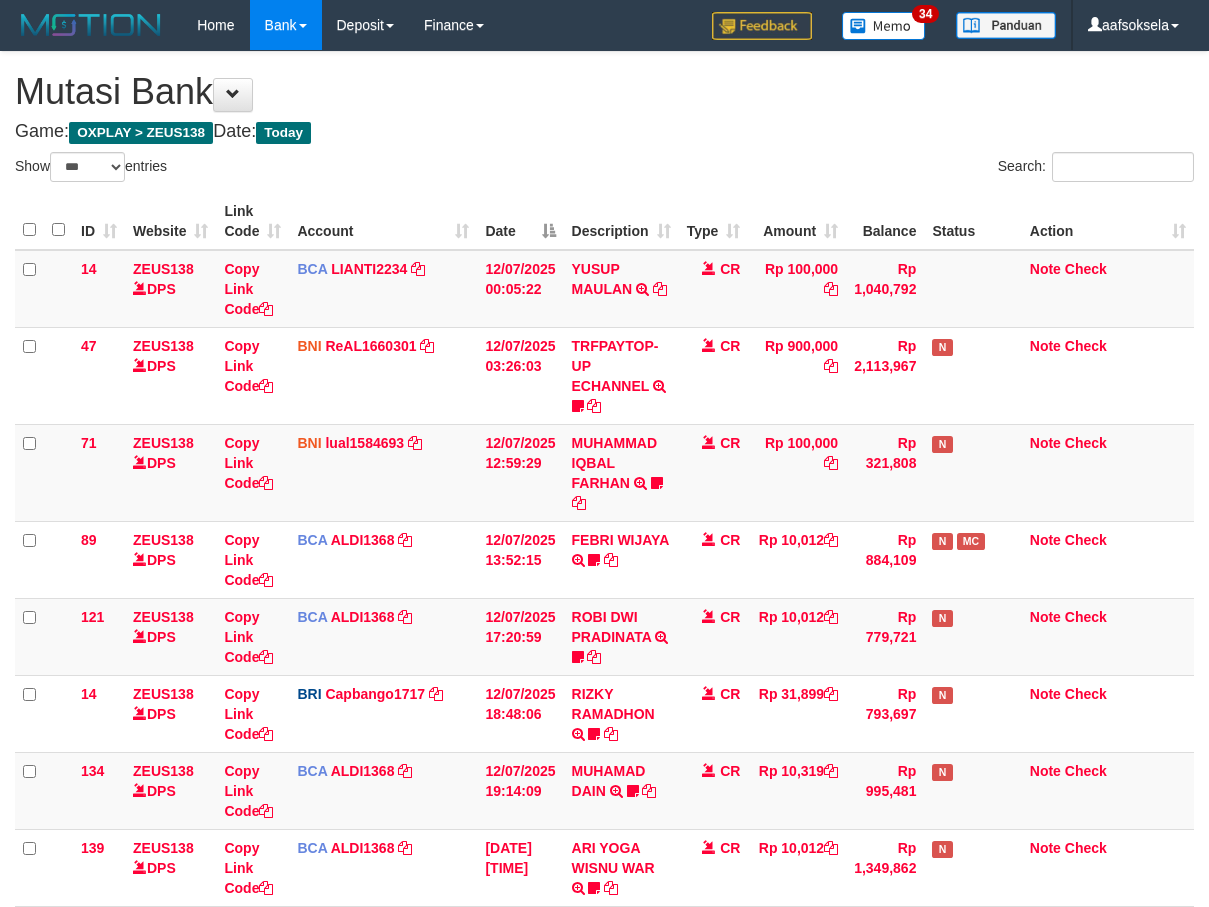 select on "***" 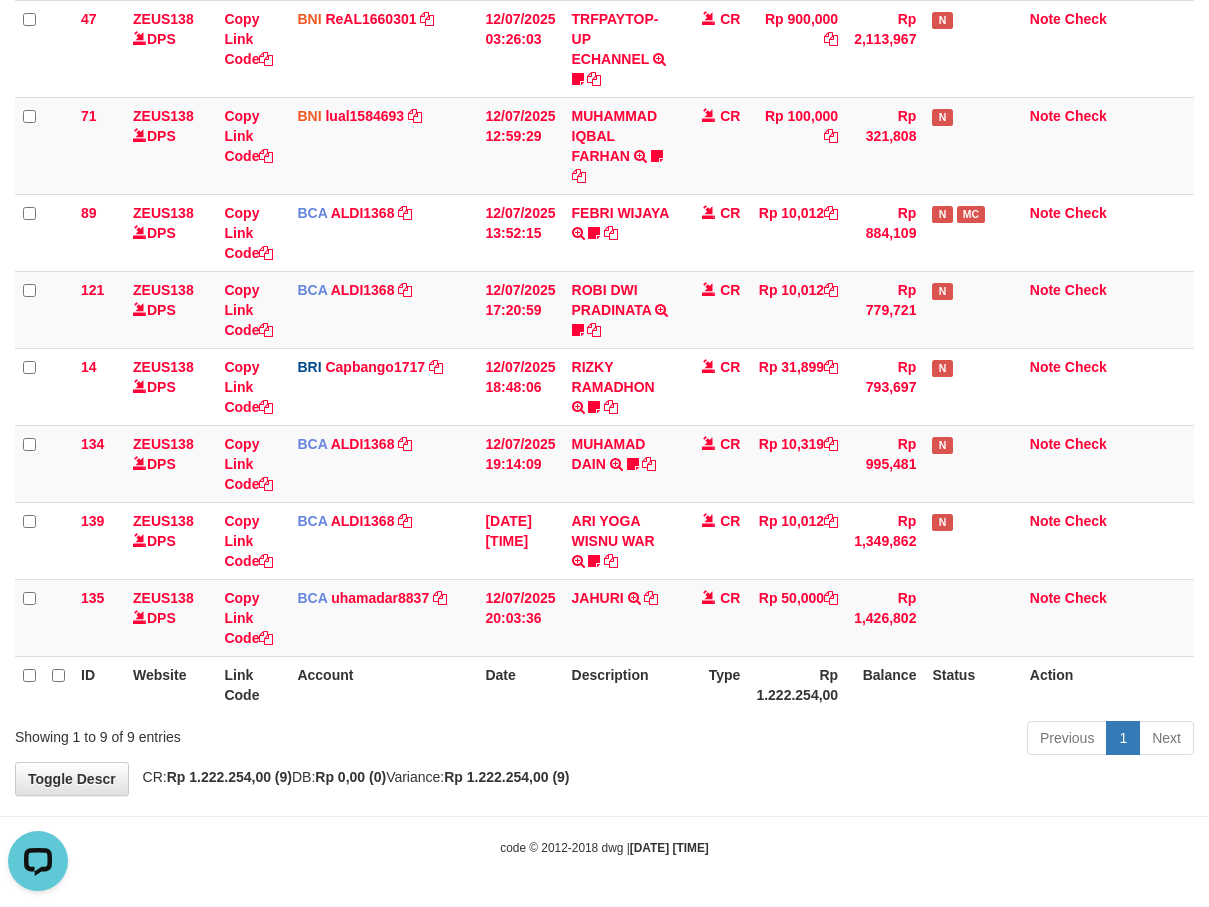 scroll, scrollTop: 0, scrollLeft: 0, axis: both 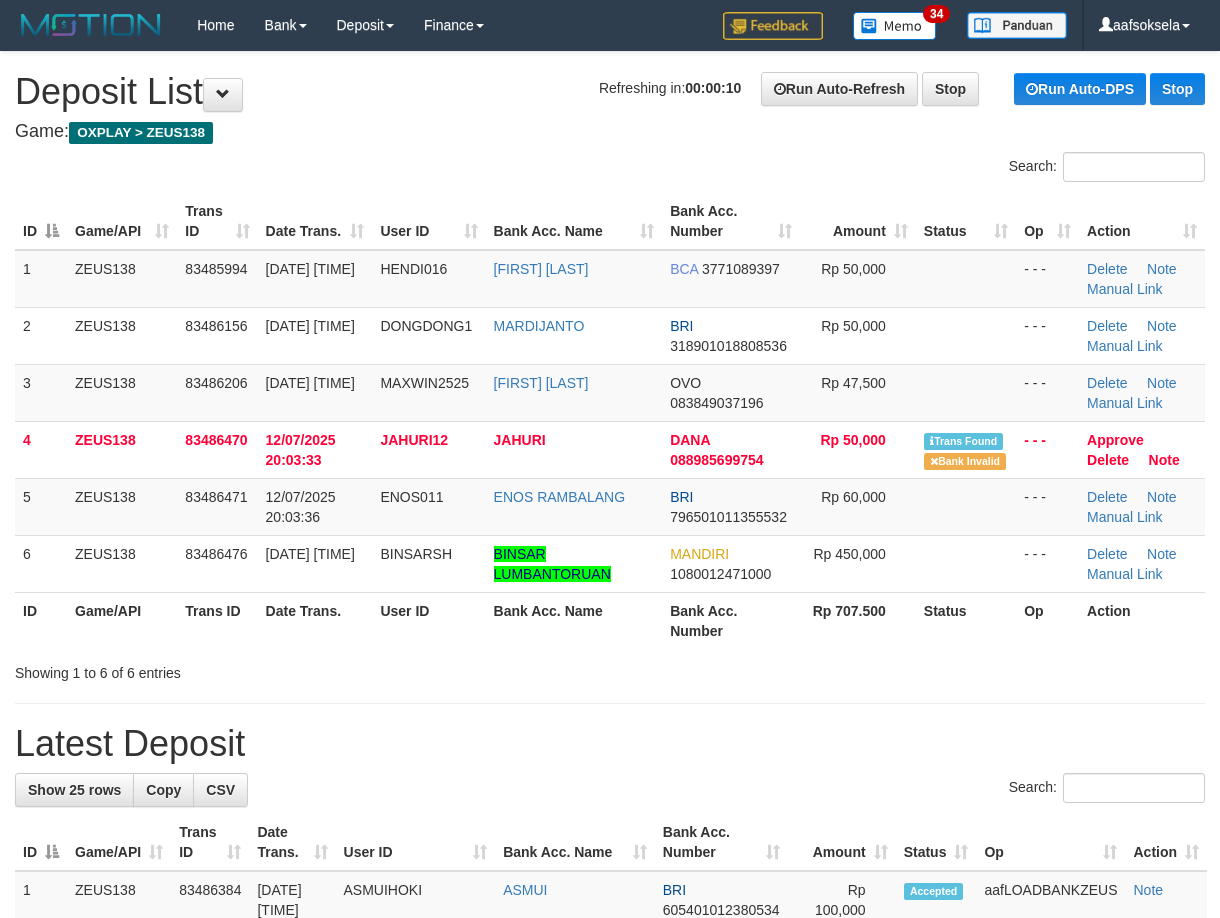 click on "**********" at bounding box center (610, 1241) 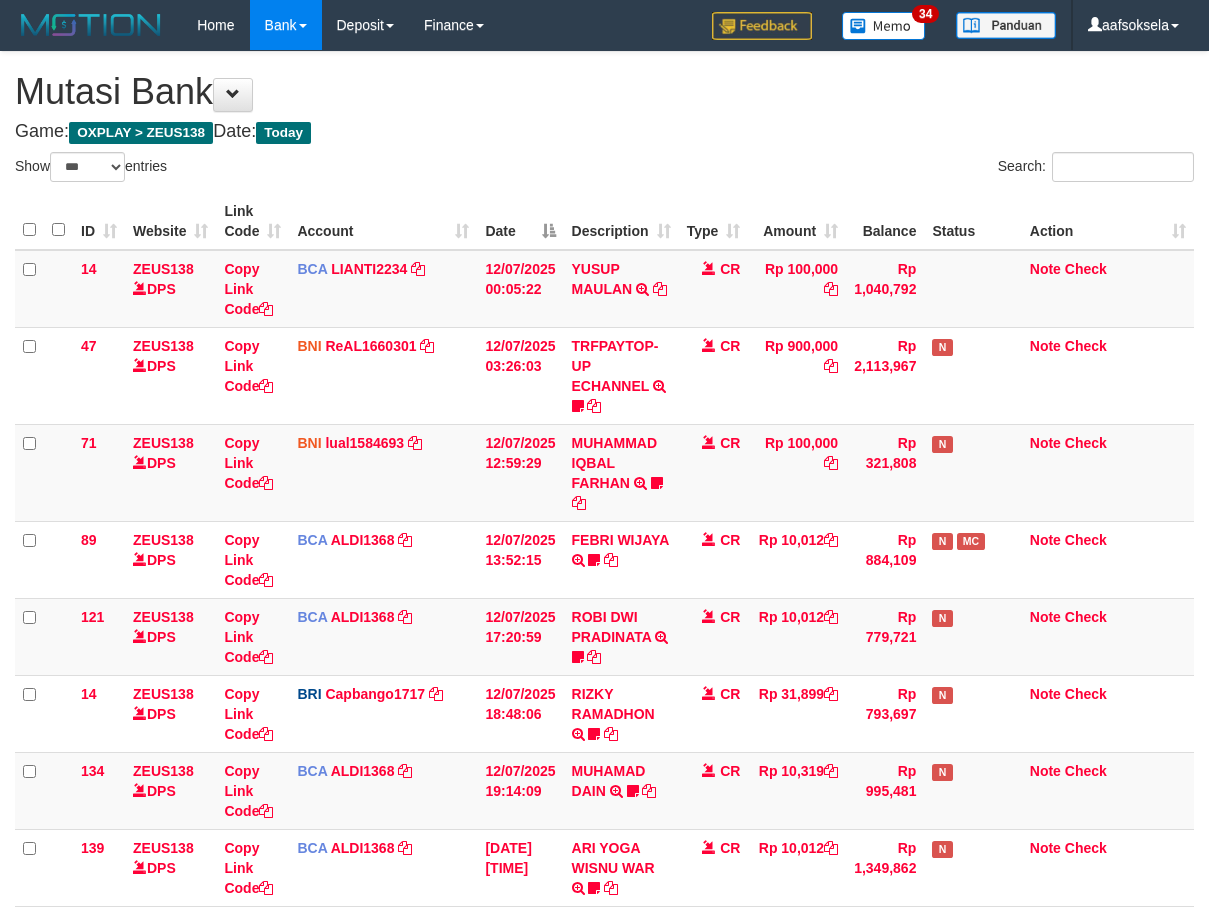 select on "***" 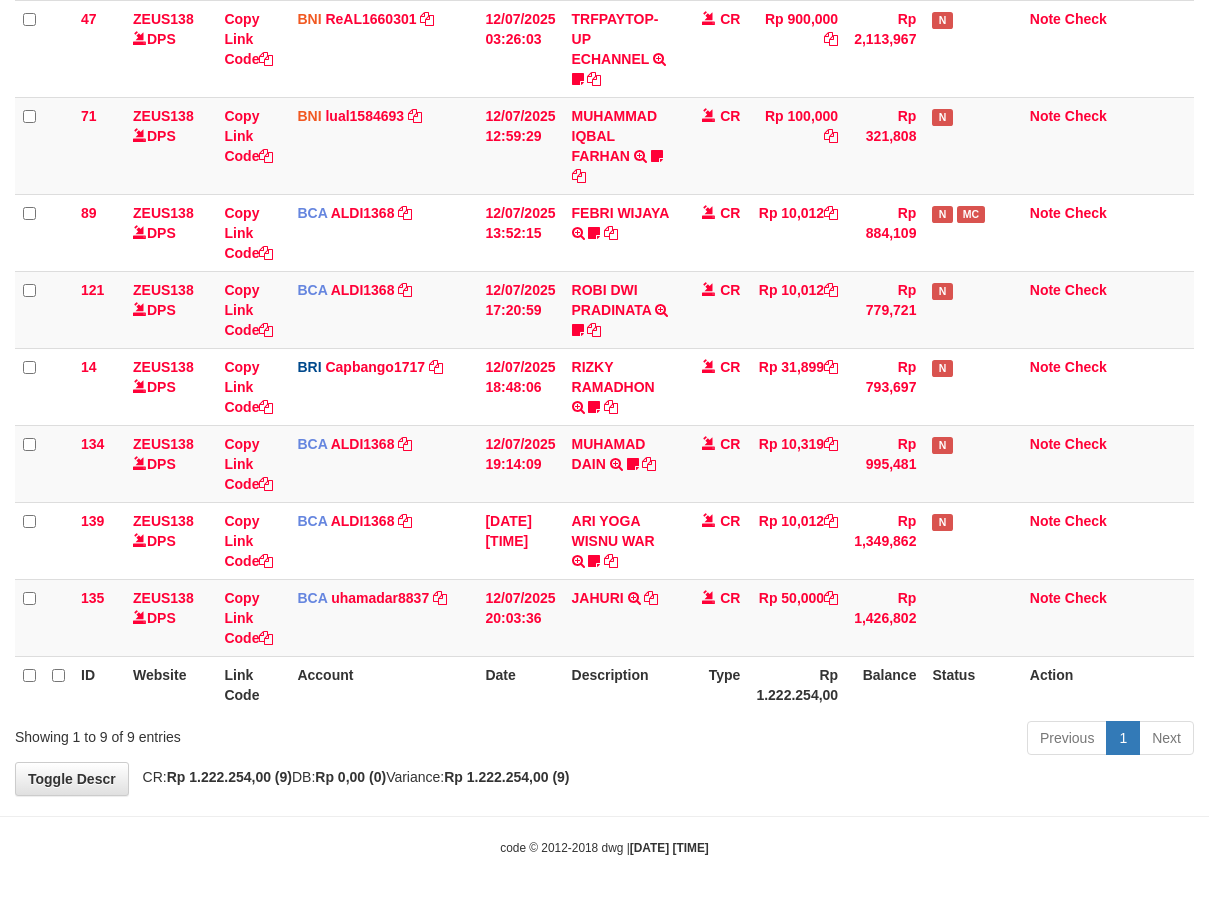 drag, startPoint x: 652, startPoint y: 740, endPoint x: 709, endPoint y: 737, distance: 57.07889 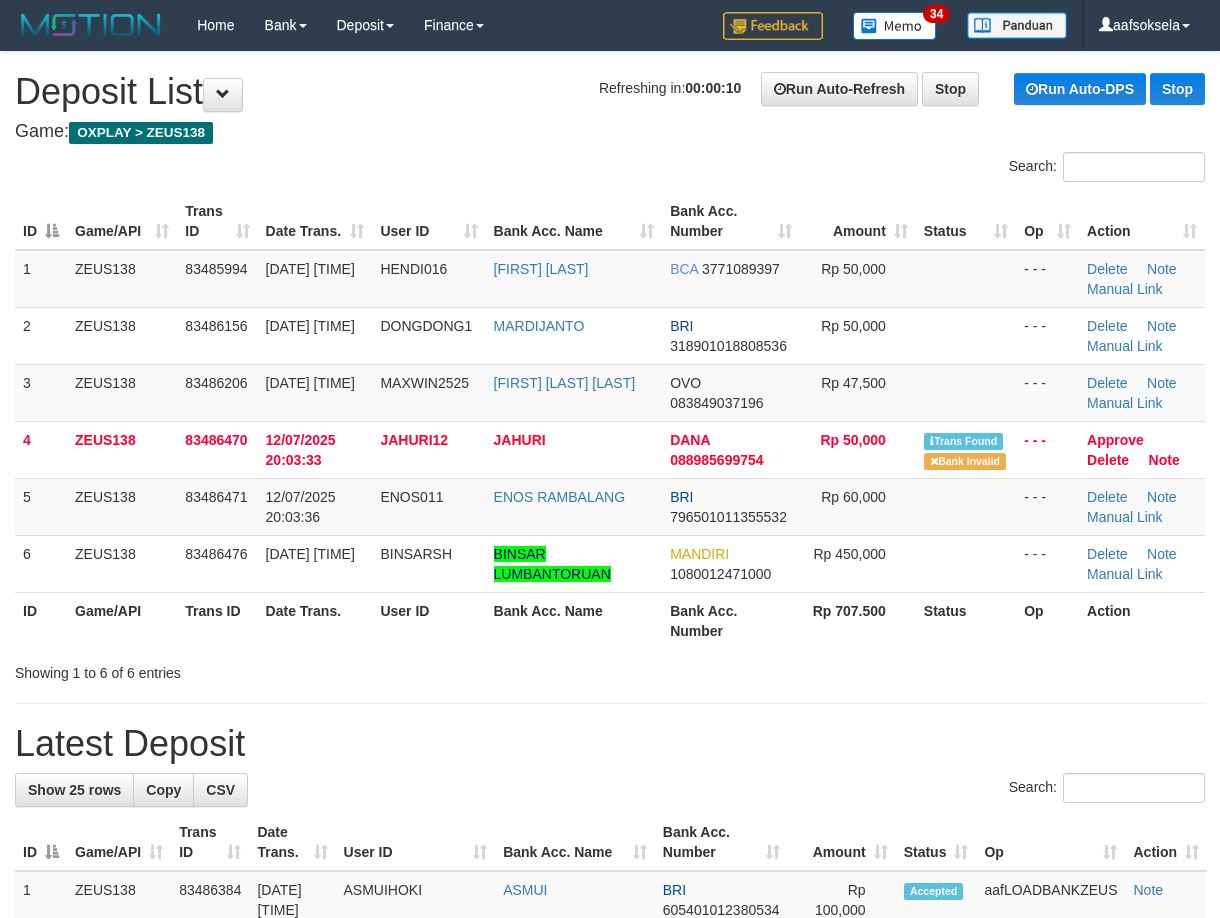 scroll, scrollTop: 0, scrollLeft: 0, axis: both 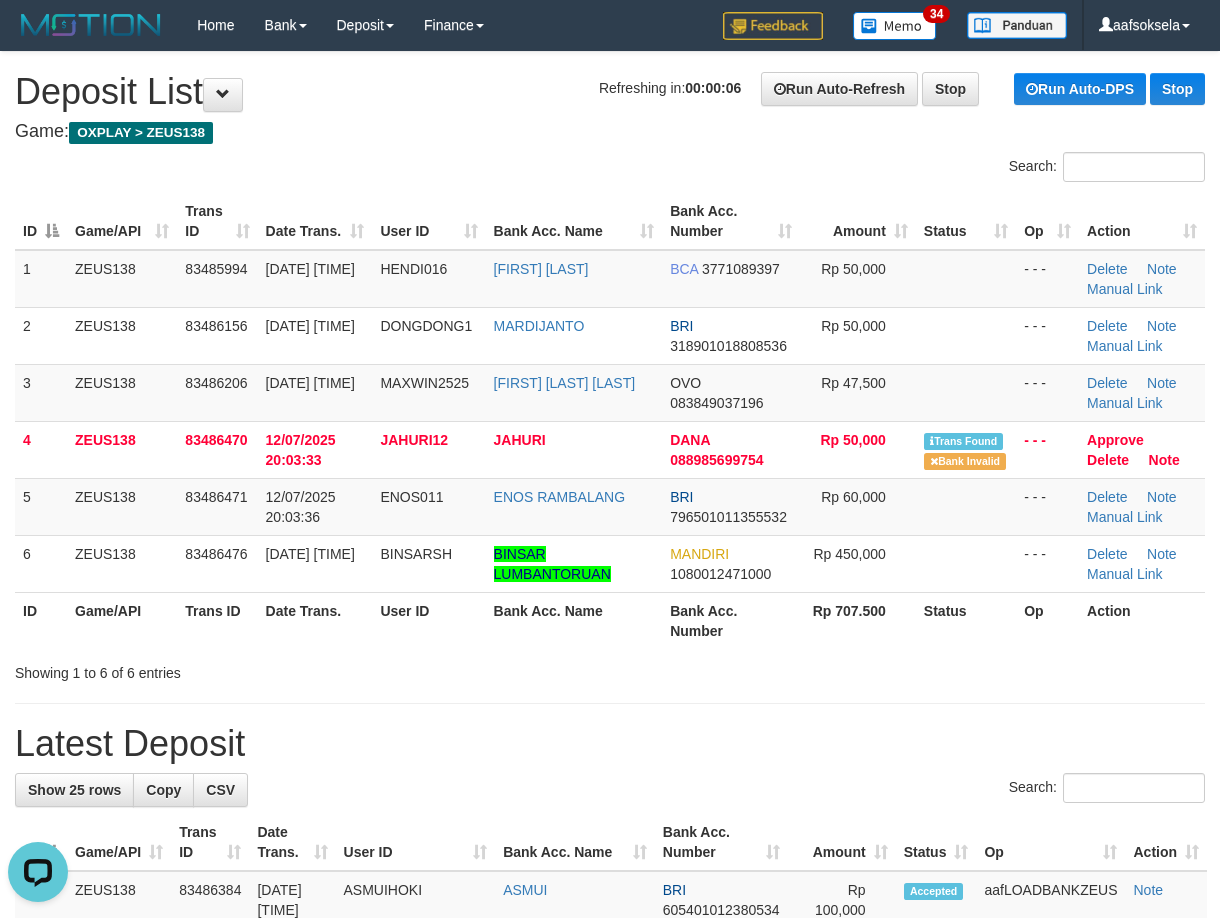 drag, startPoint x: 564, startPoint y: 641, endPoint x: 492, endPoint y: 650, distance: 72.56032 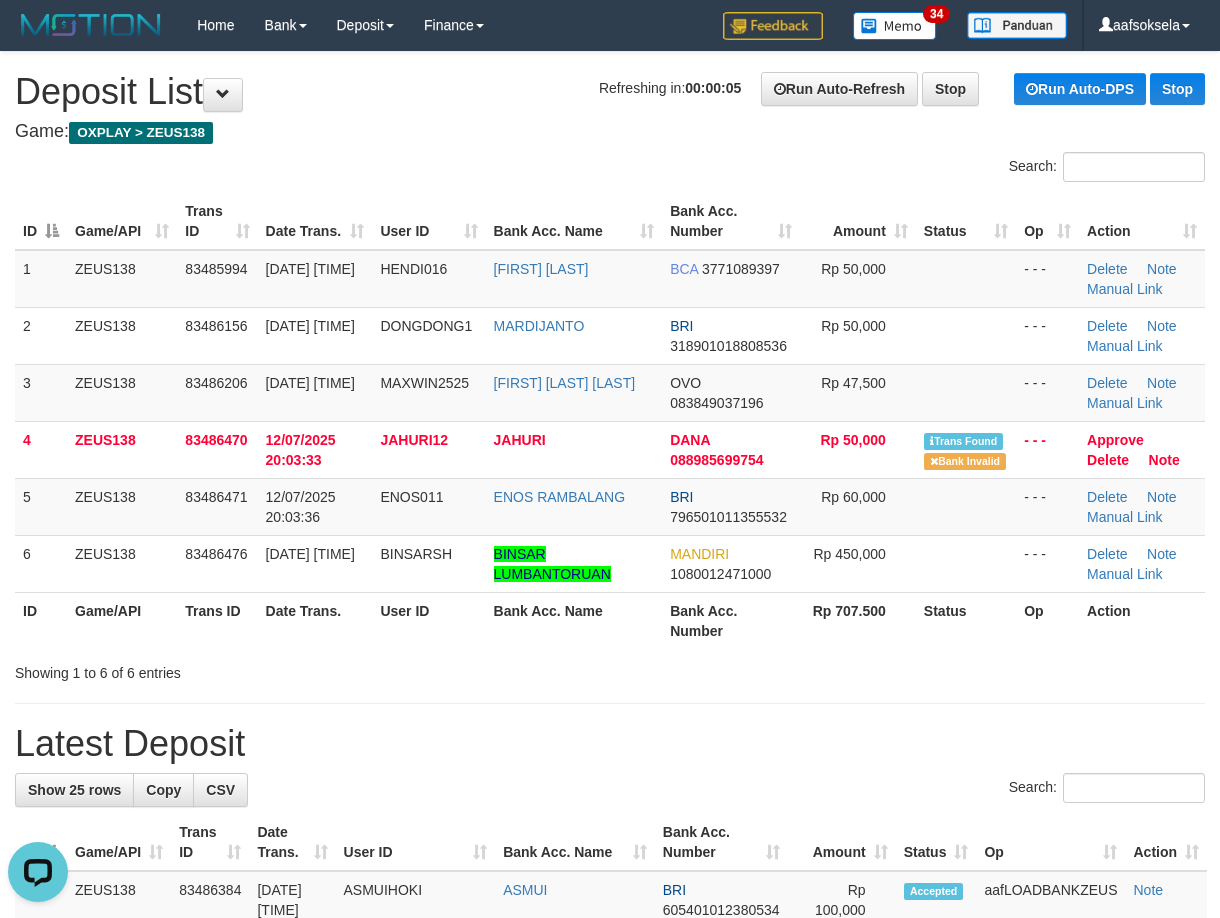 drag, startPoint x: 677, startPoint y: 728, endPoint x: 657, endPoint y: 725, distance: 20.22375 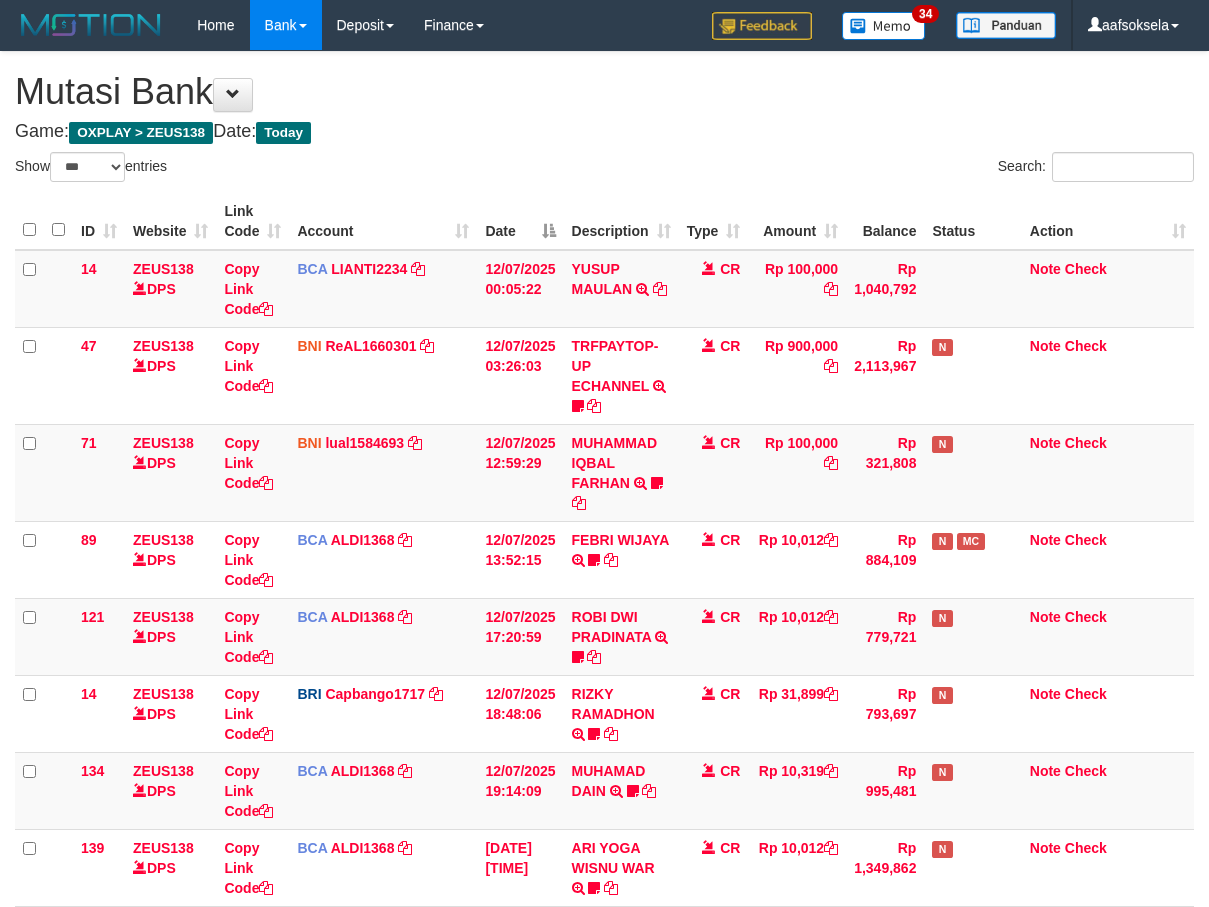 select on "***" 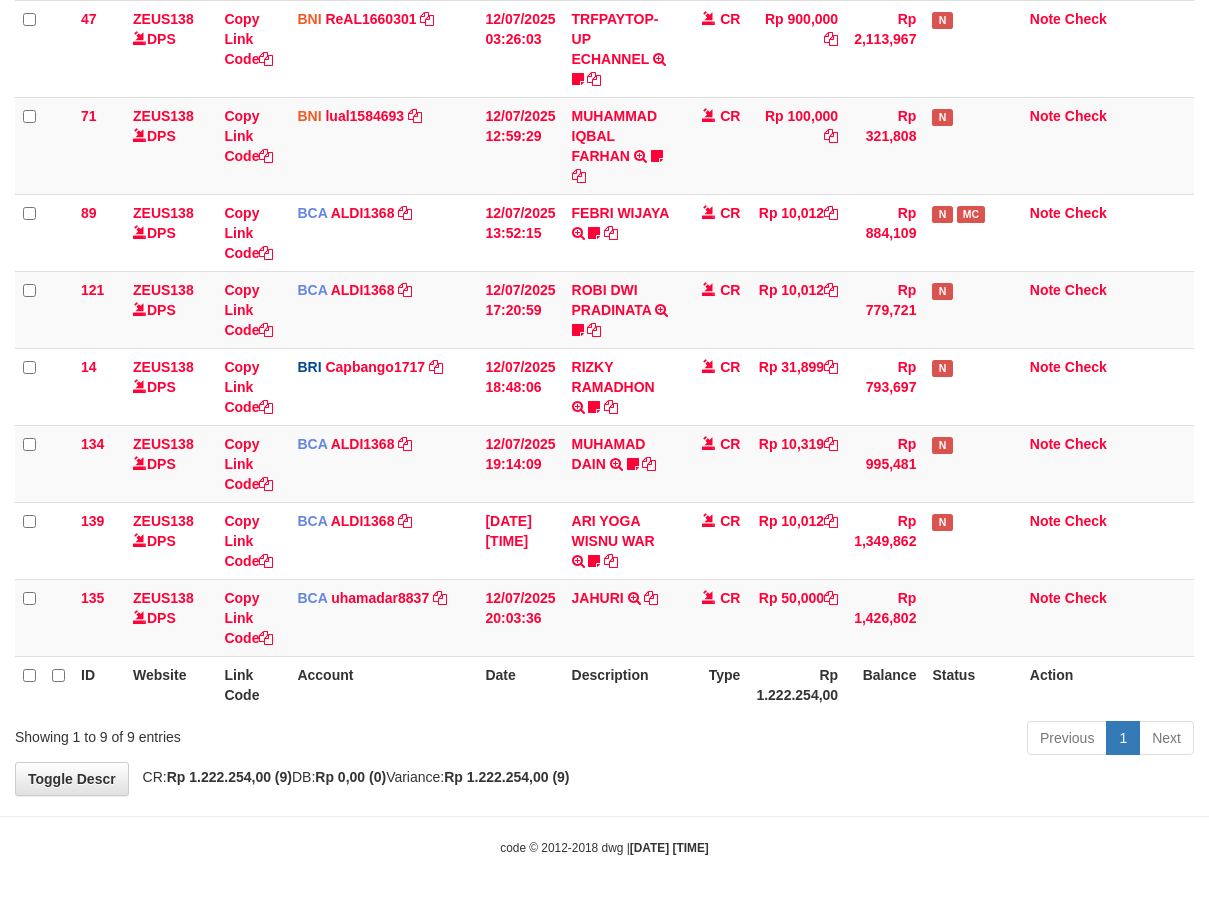 drag, startPoint x: 685, startPoint y: 809, endPoint x: 712, endPoint y: 818, distance: 28.460499 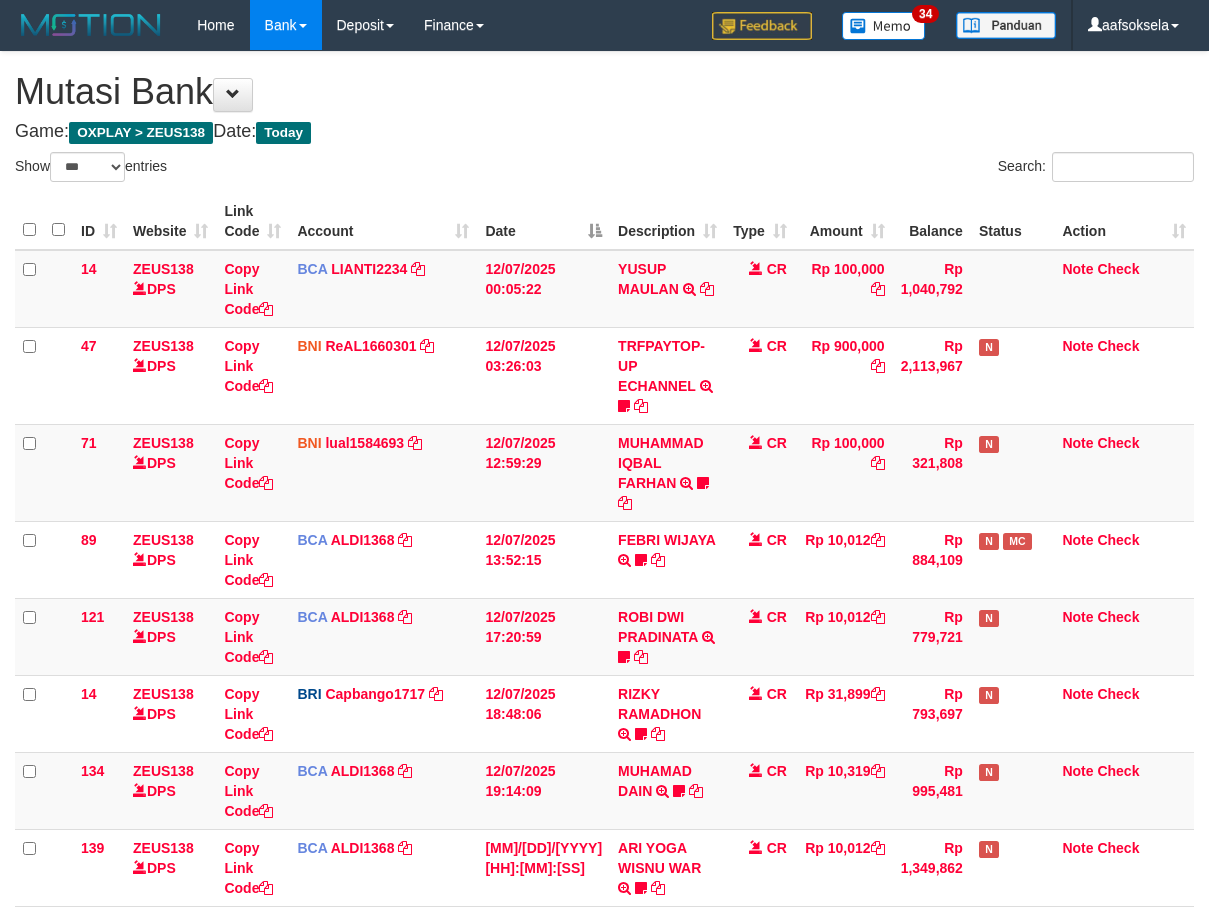 select on "***" 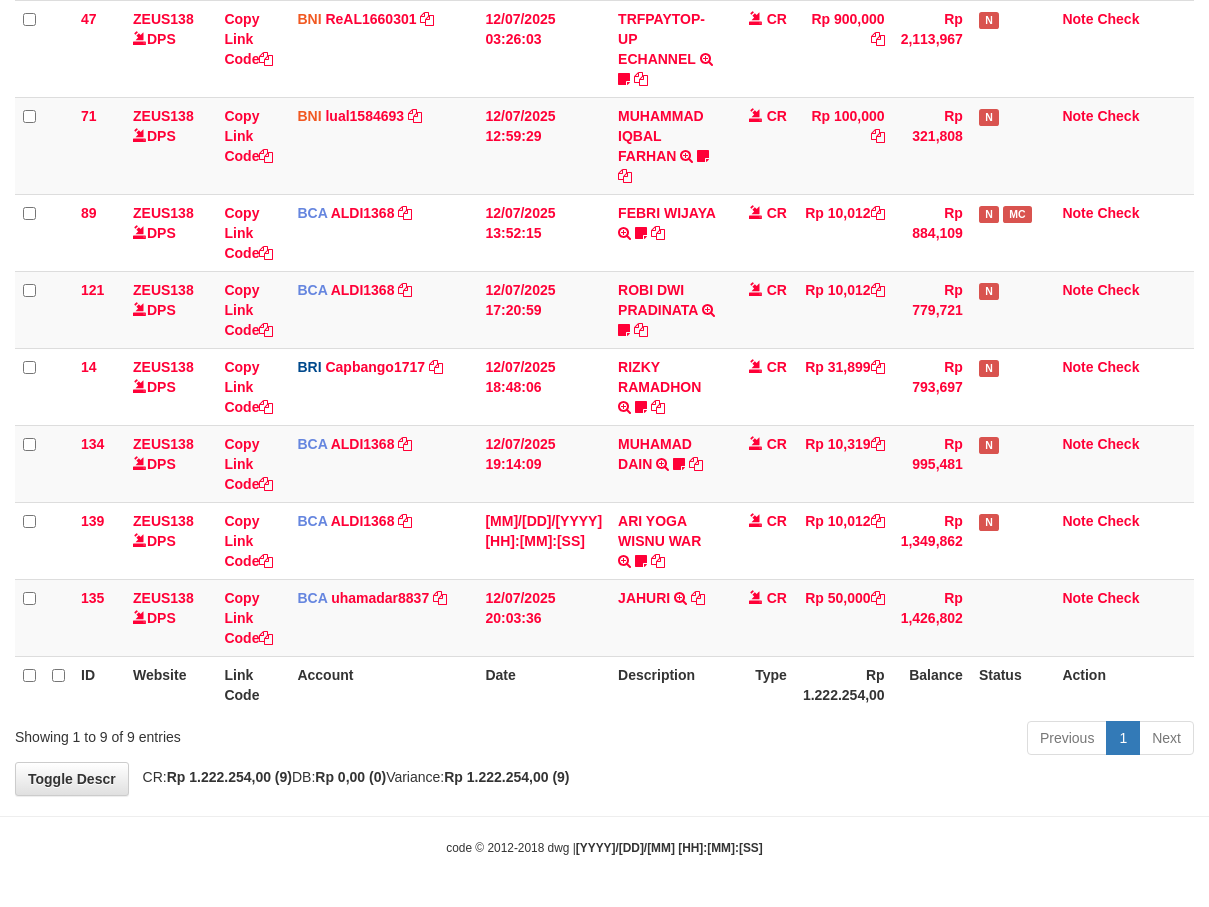 click on "Rp 1.222.254,00" at bounding box center [844, 684] 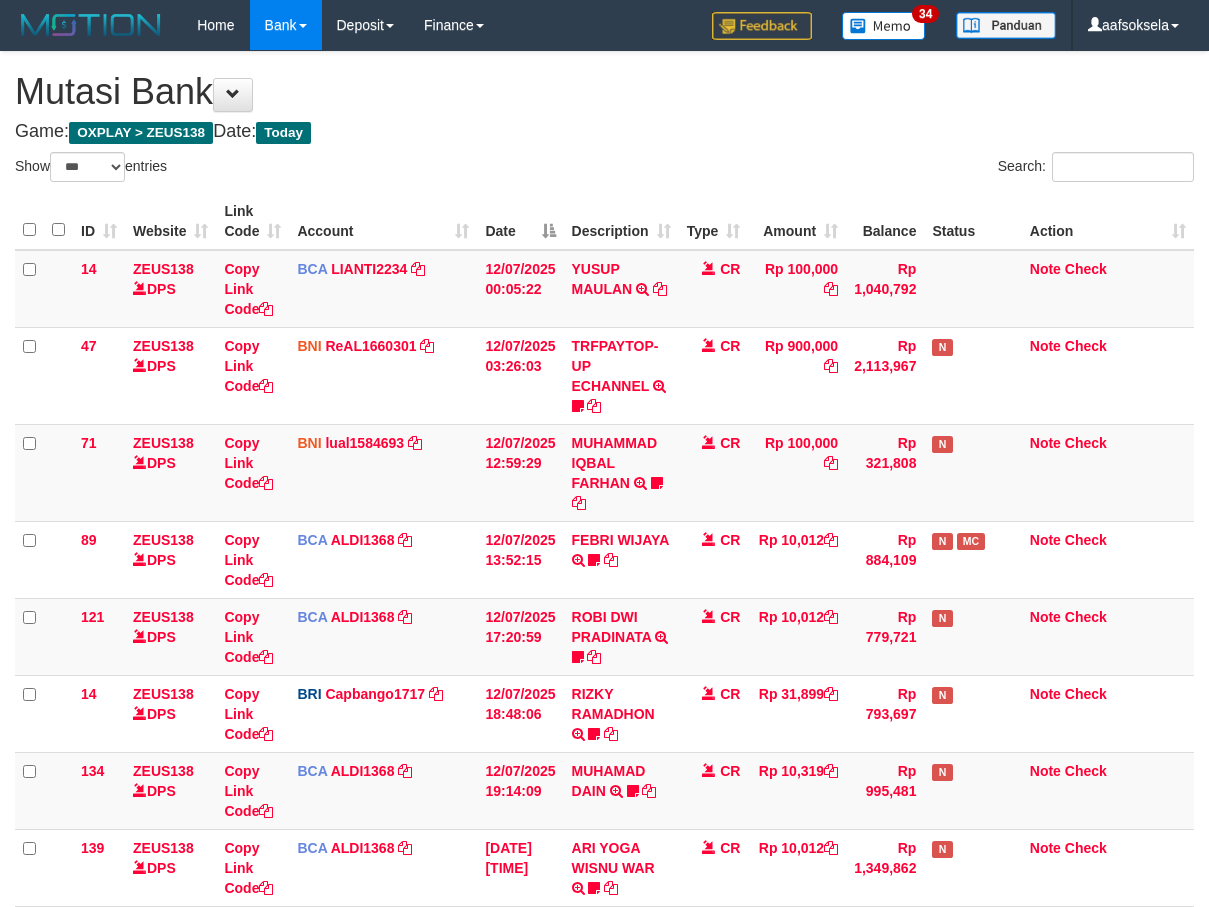 select on "***" 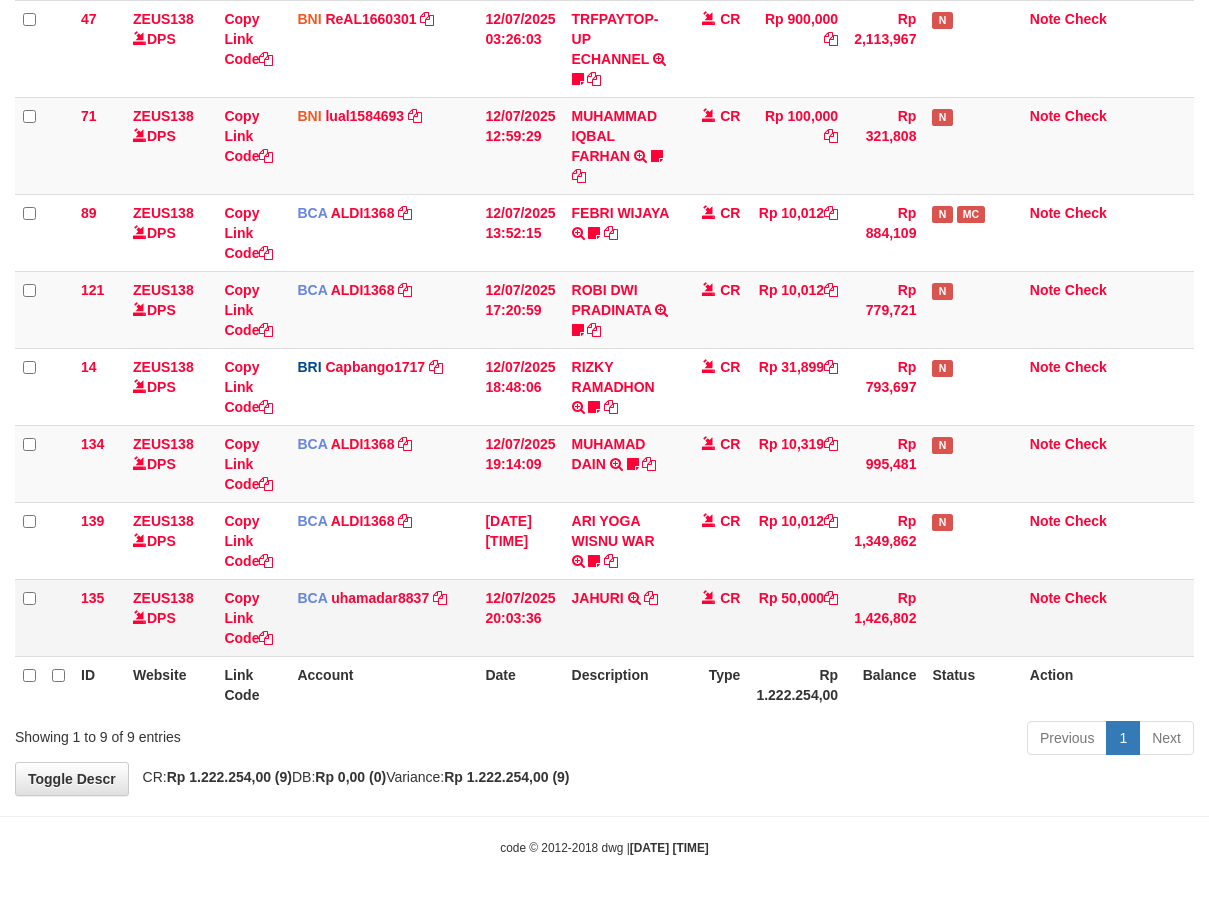 click on "Rp 50,000" at bounding box center (797, 617) 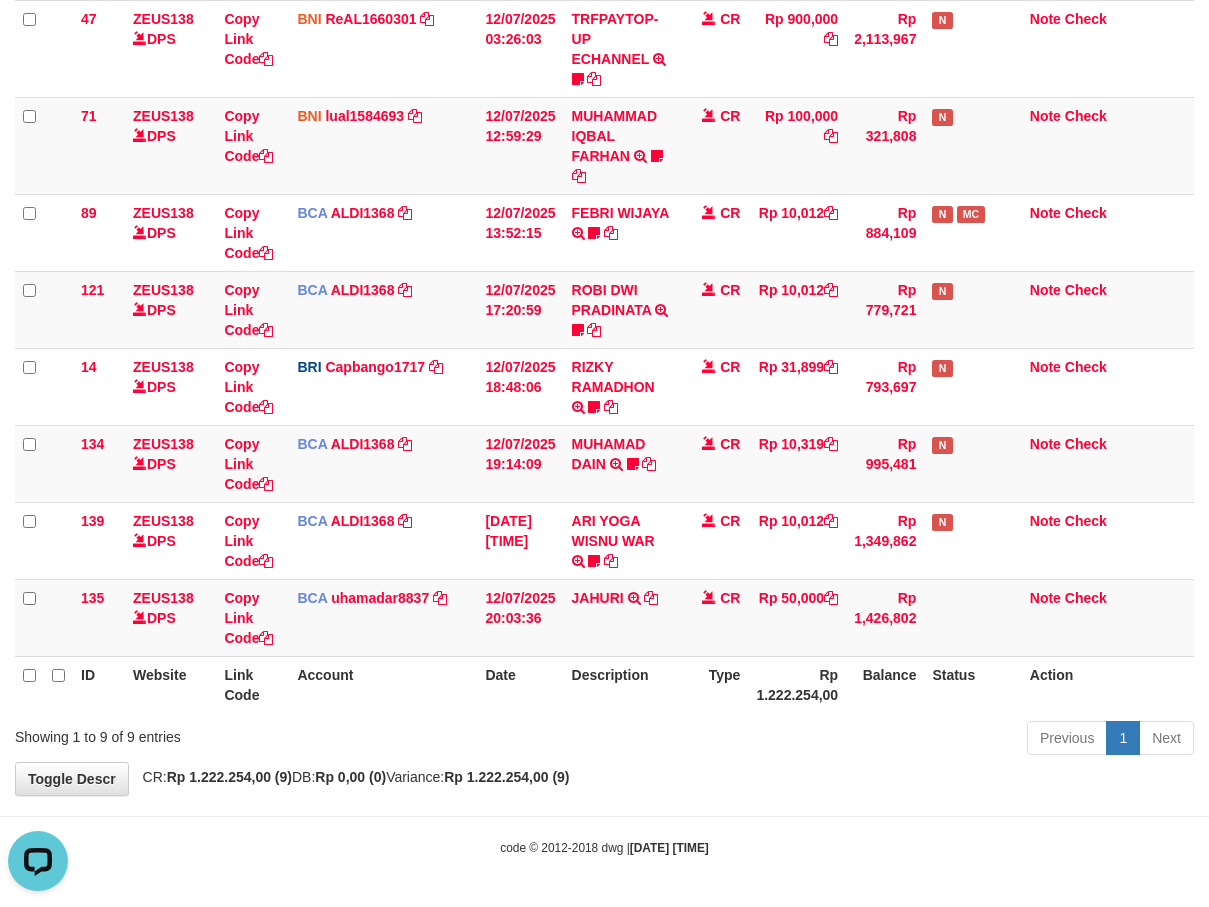 scroll, scrollTop: 0, scrollLeft: 0, axis: both 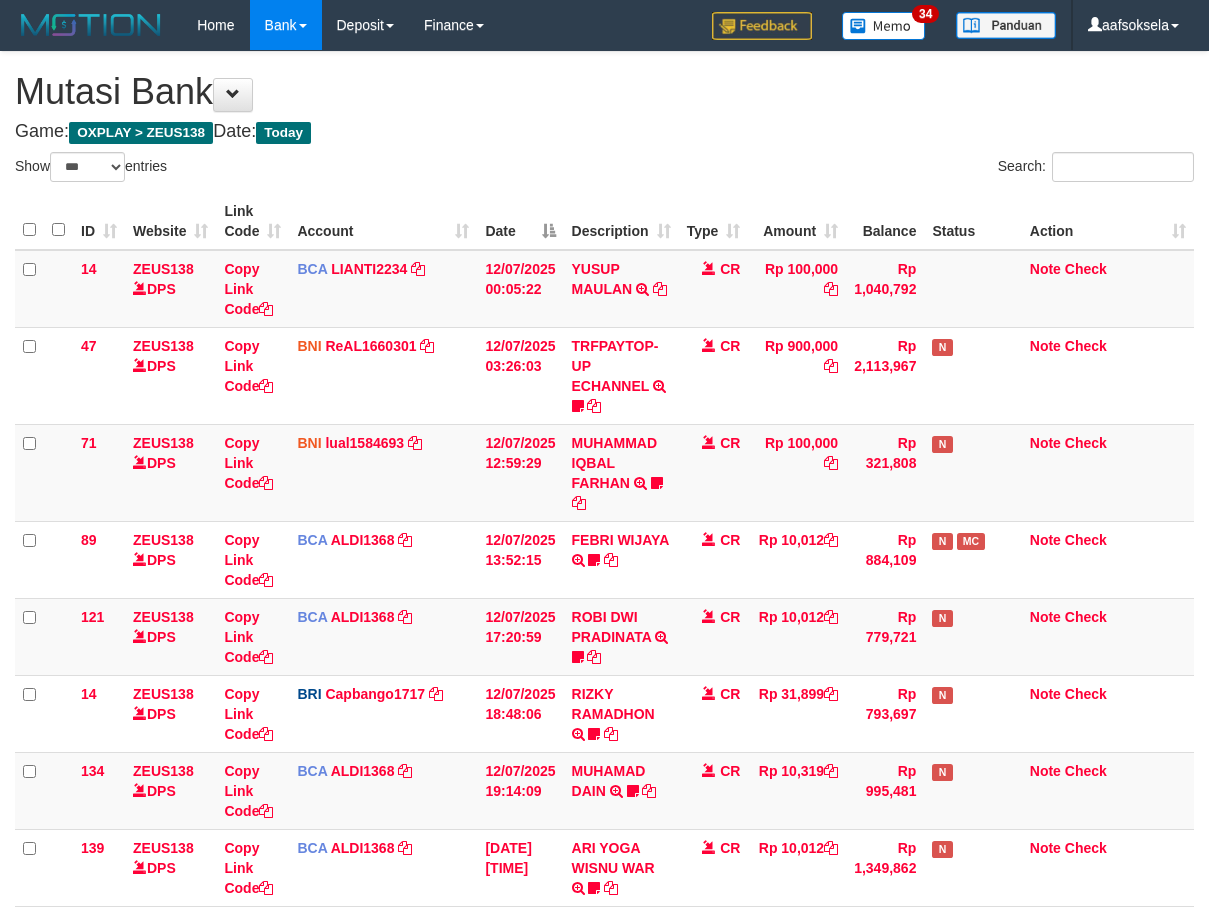 select on "***" 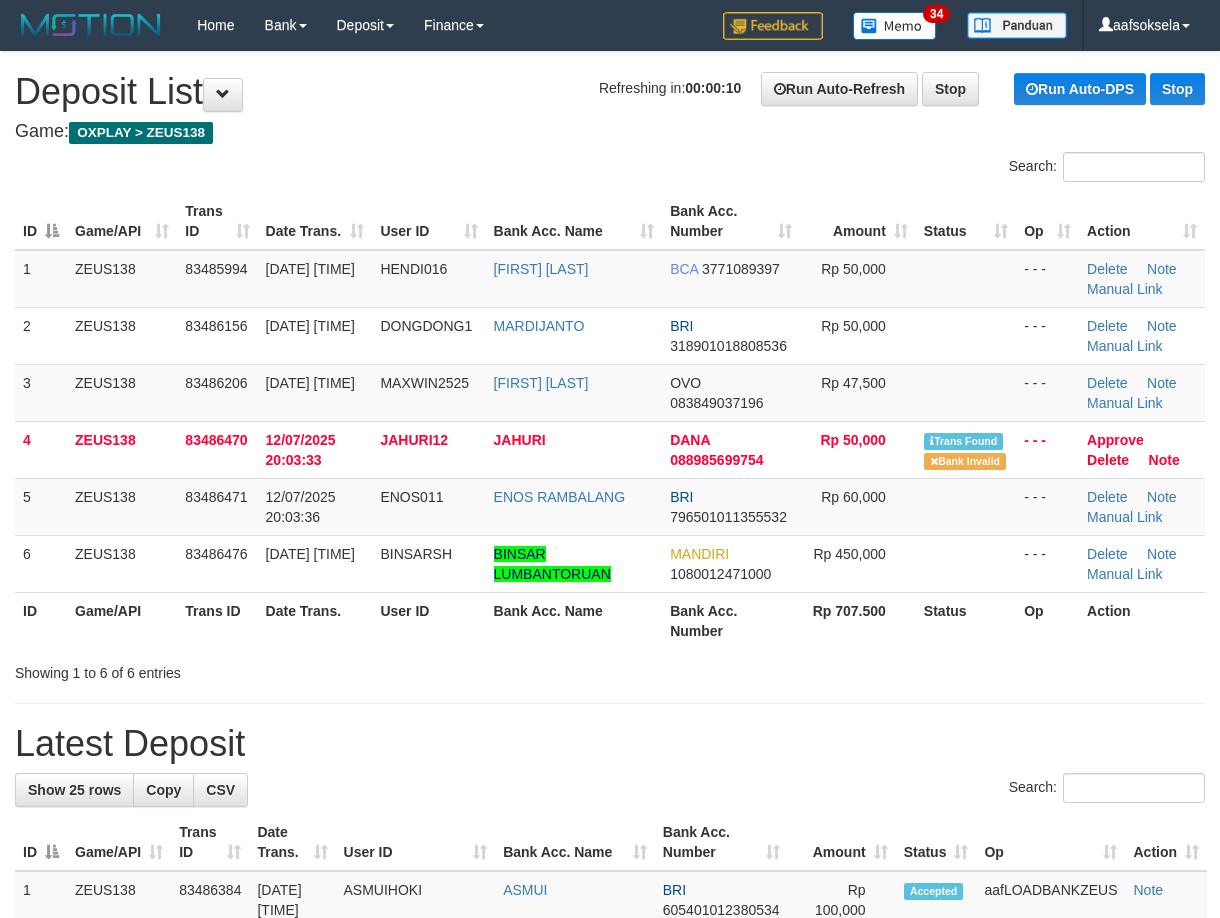 scroll, scrollTop: 0, scrollLeft: 0, axis: both 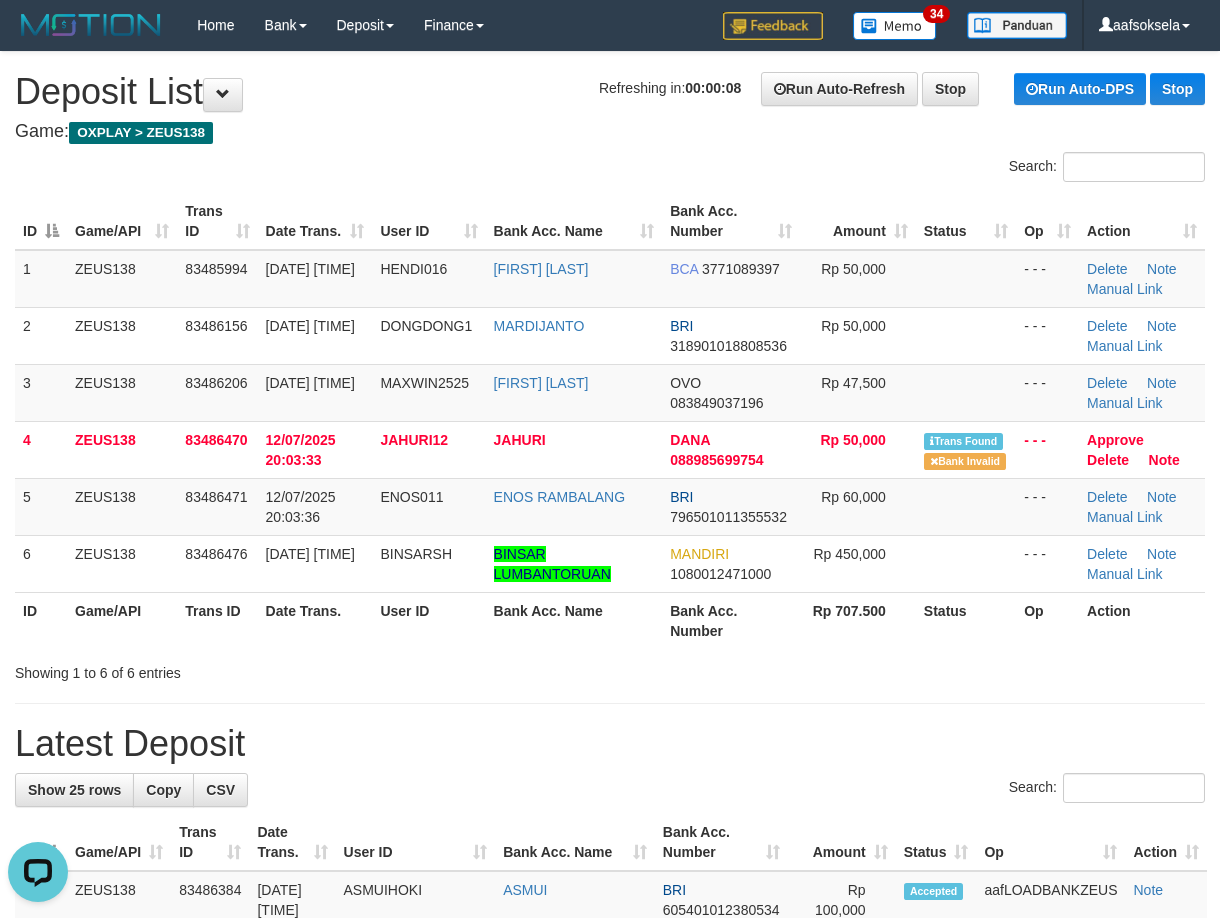 click on "**********" at bounding box center [610, 1241] 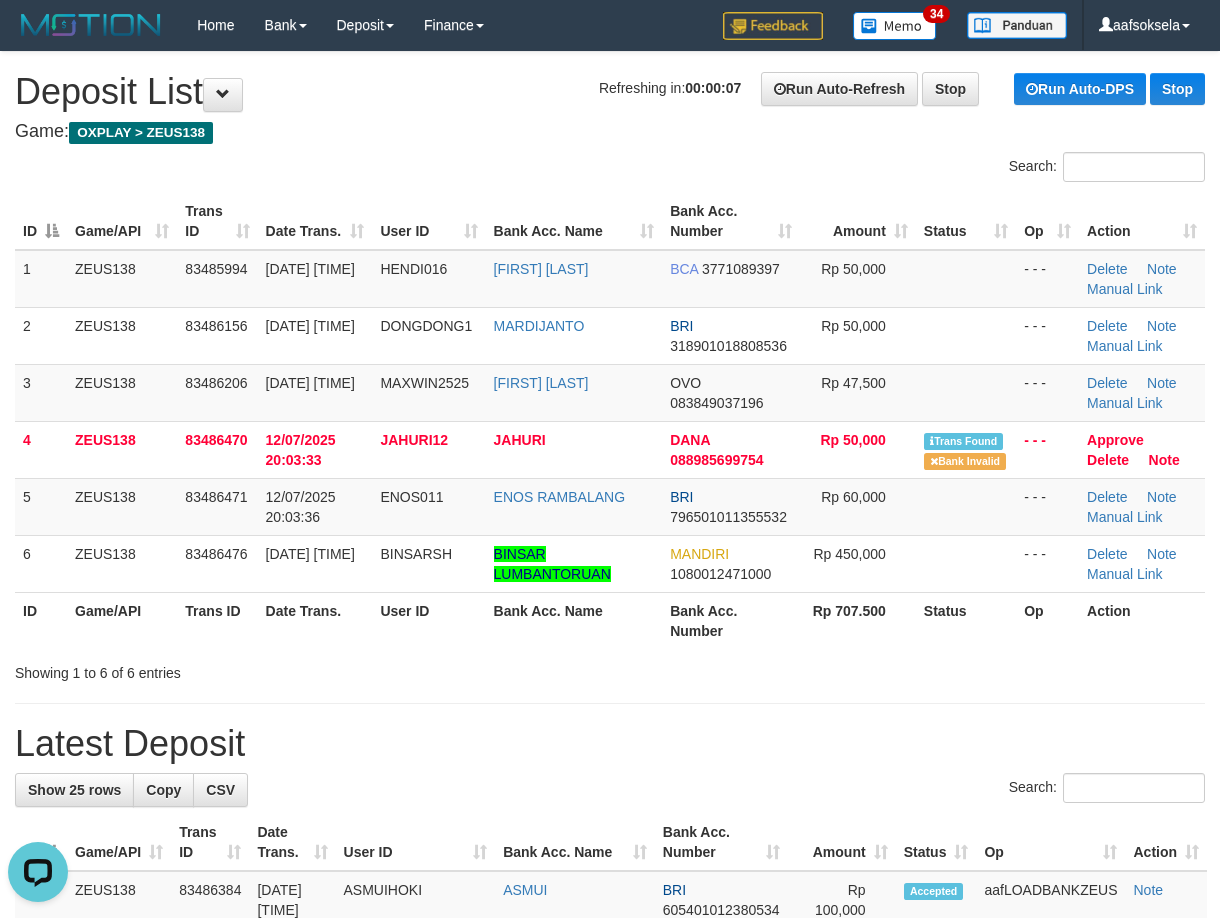 click on "Latest Deposit" at bounding box center [610, 744] 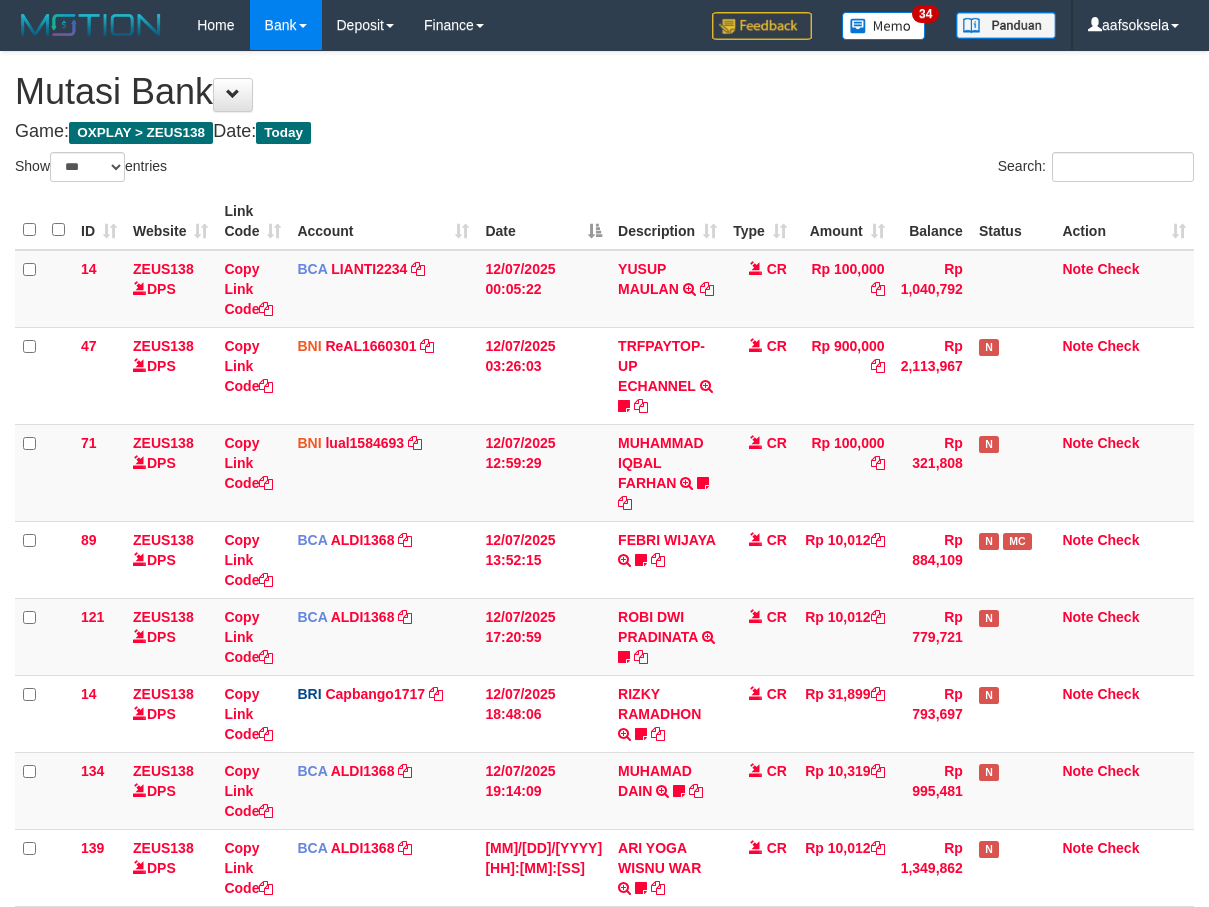 select on "***" 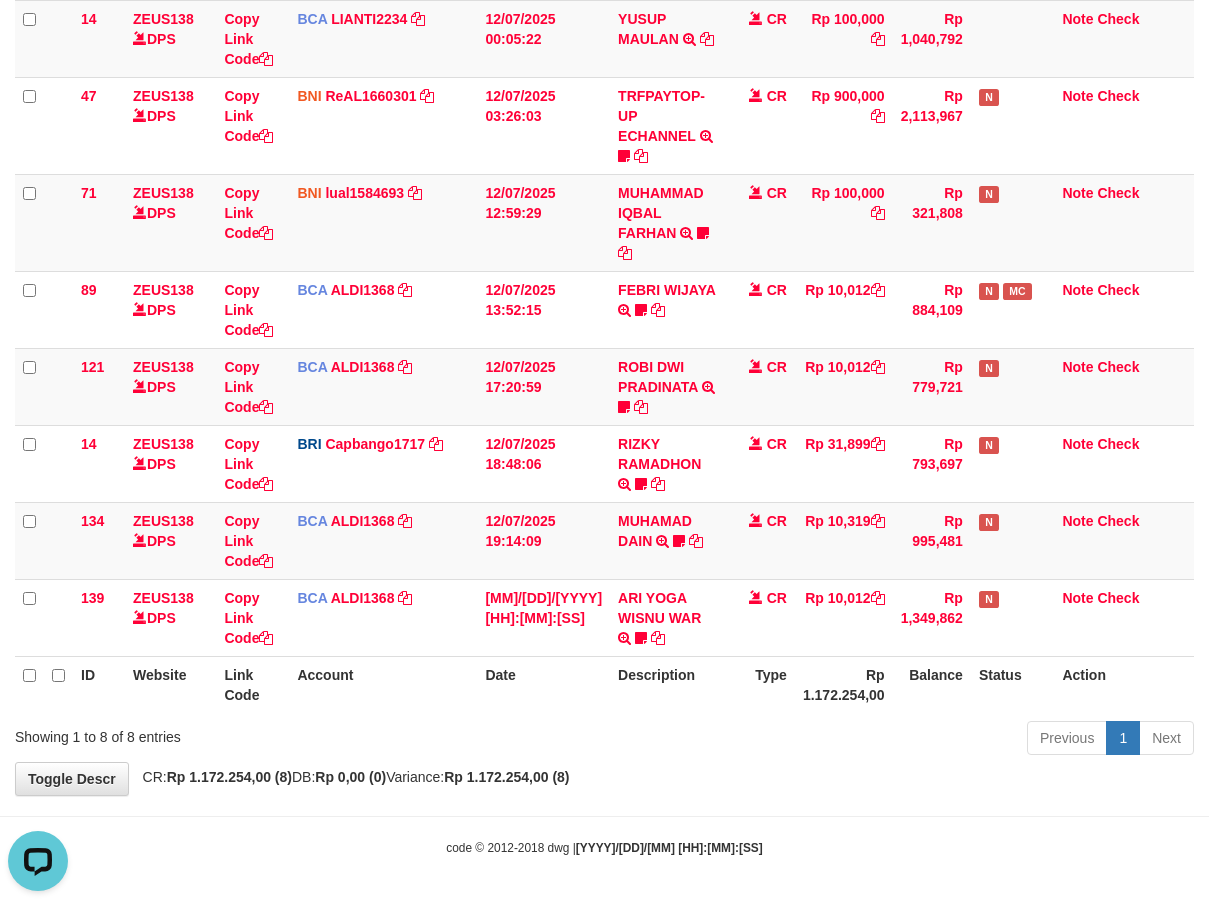 scroll, scrollTop: 0, scrollLeft: 0, axis: both 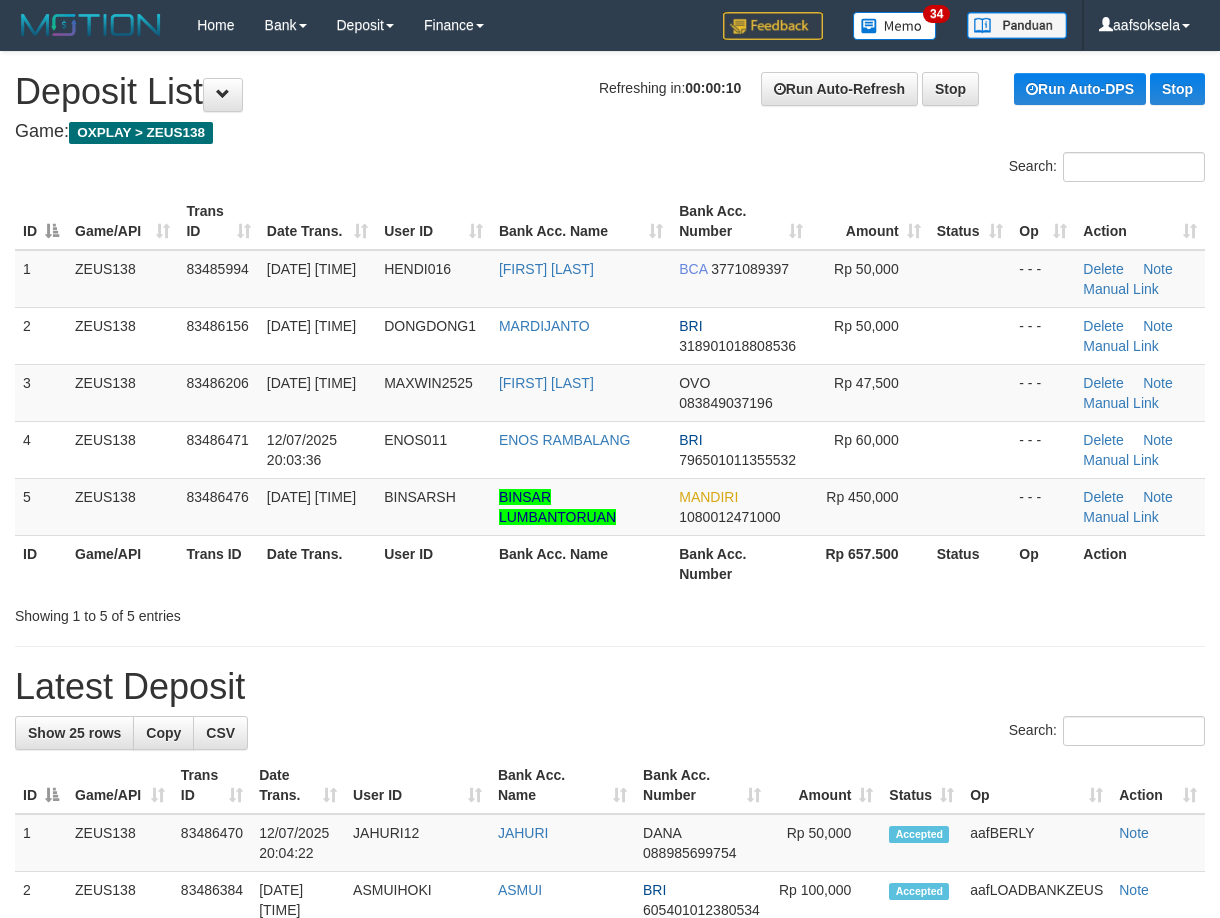 click on "**********" at bounding box center [610, 1222] 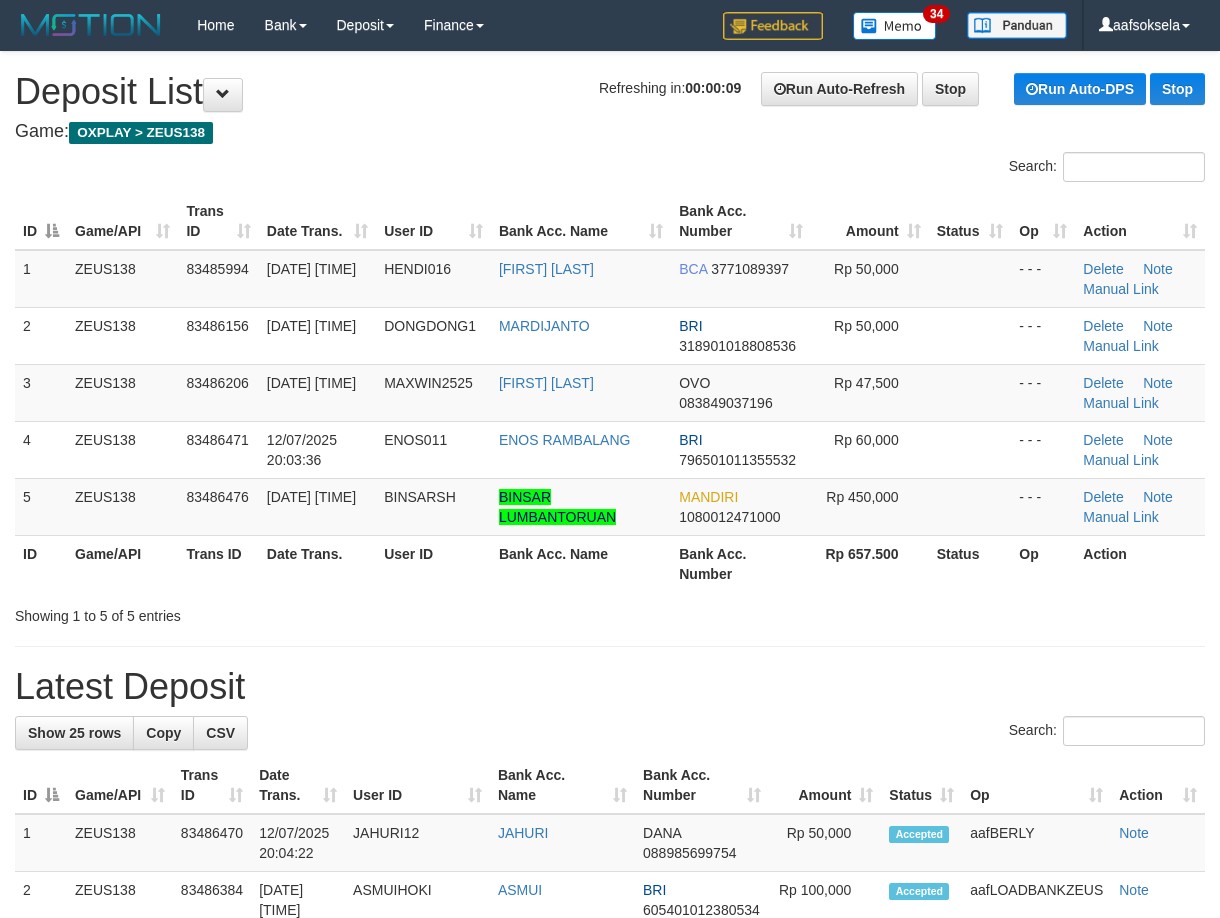 click on "**********" at bounding box center (610, 1222) 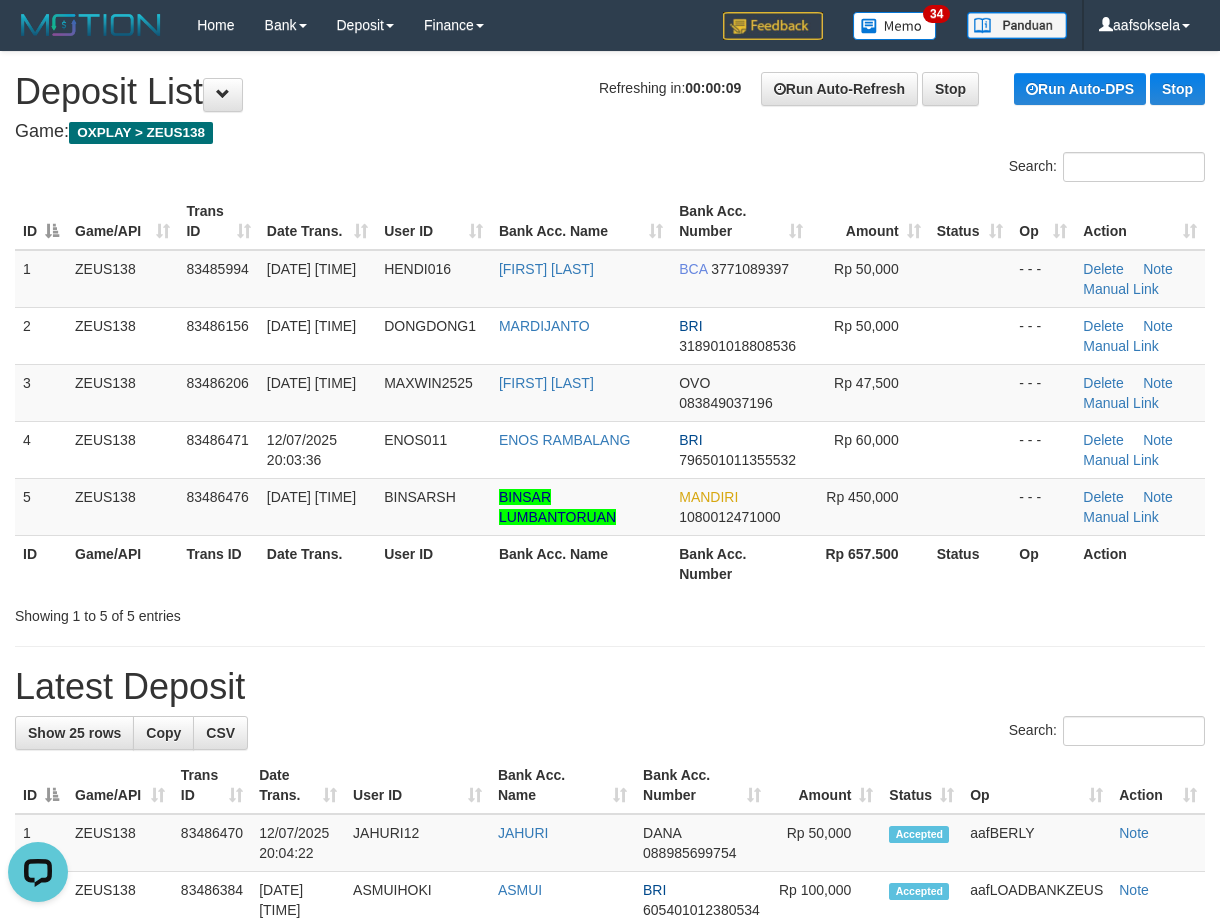 scroll, scrollTop: 0, scrollLeft: 0, axis: both 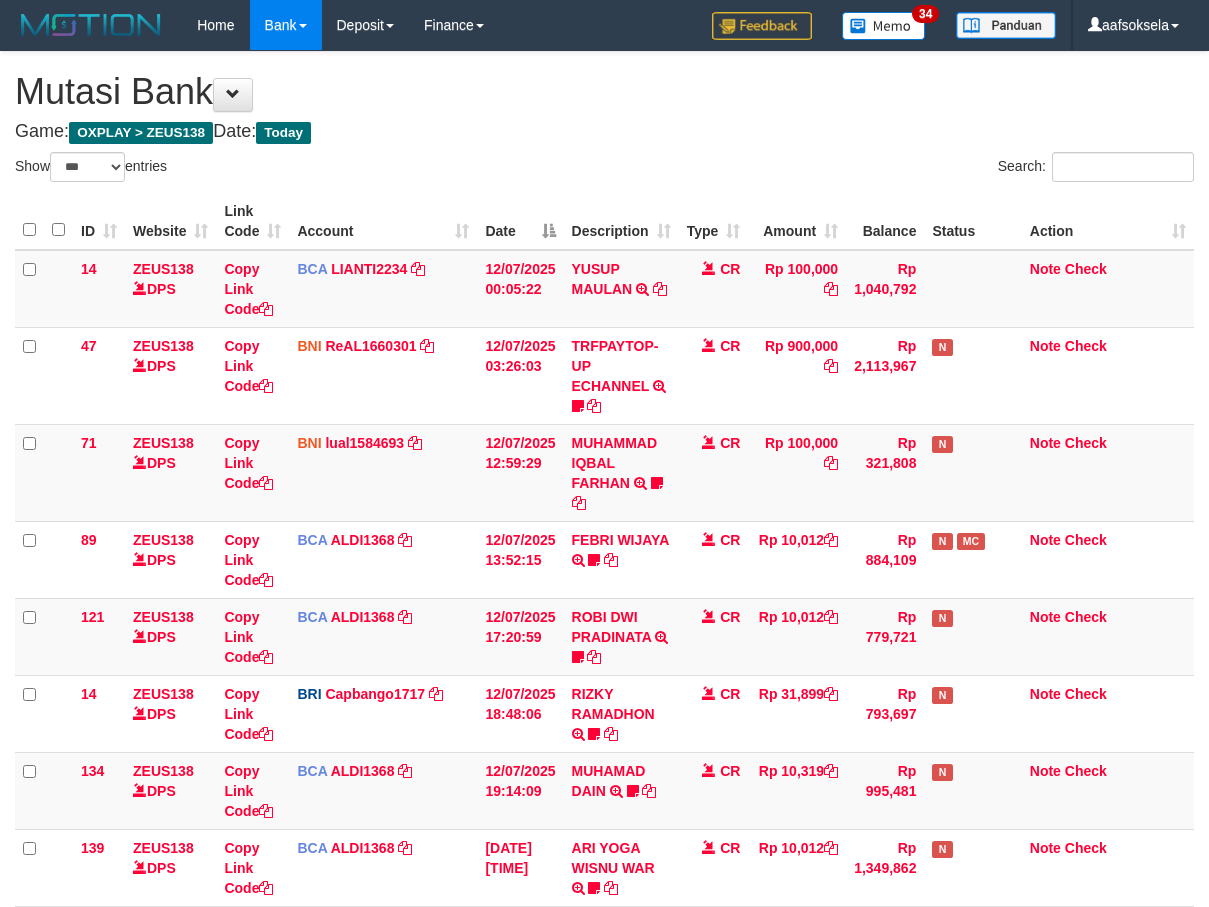 select on "***" 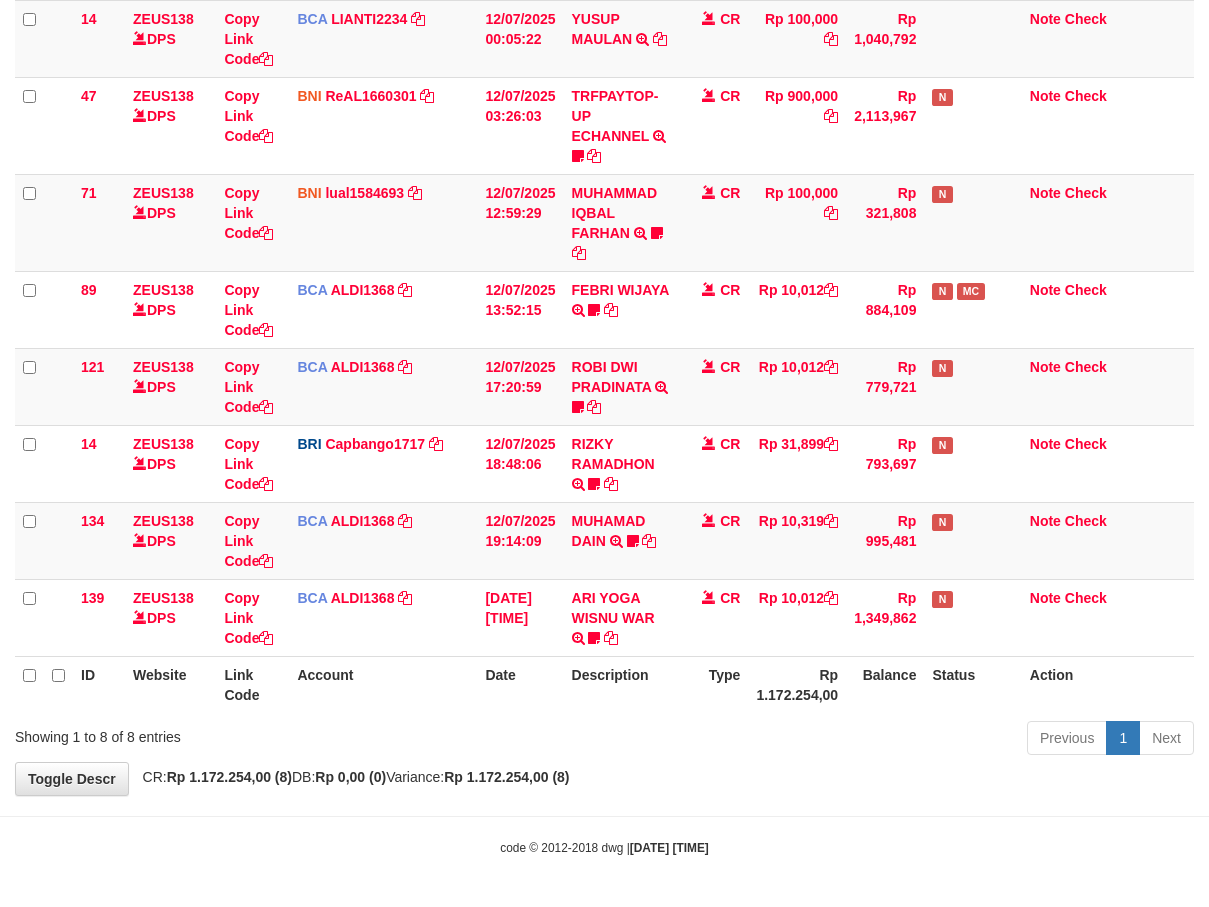 click on "Type" at bounding box center [714, 684] 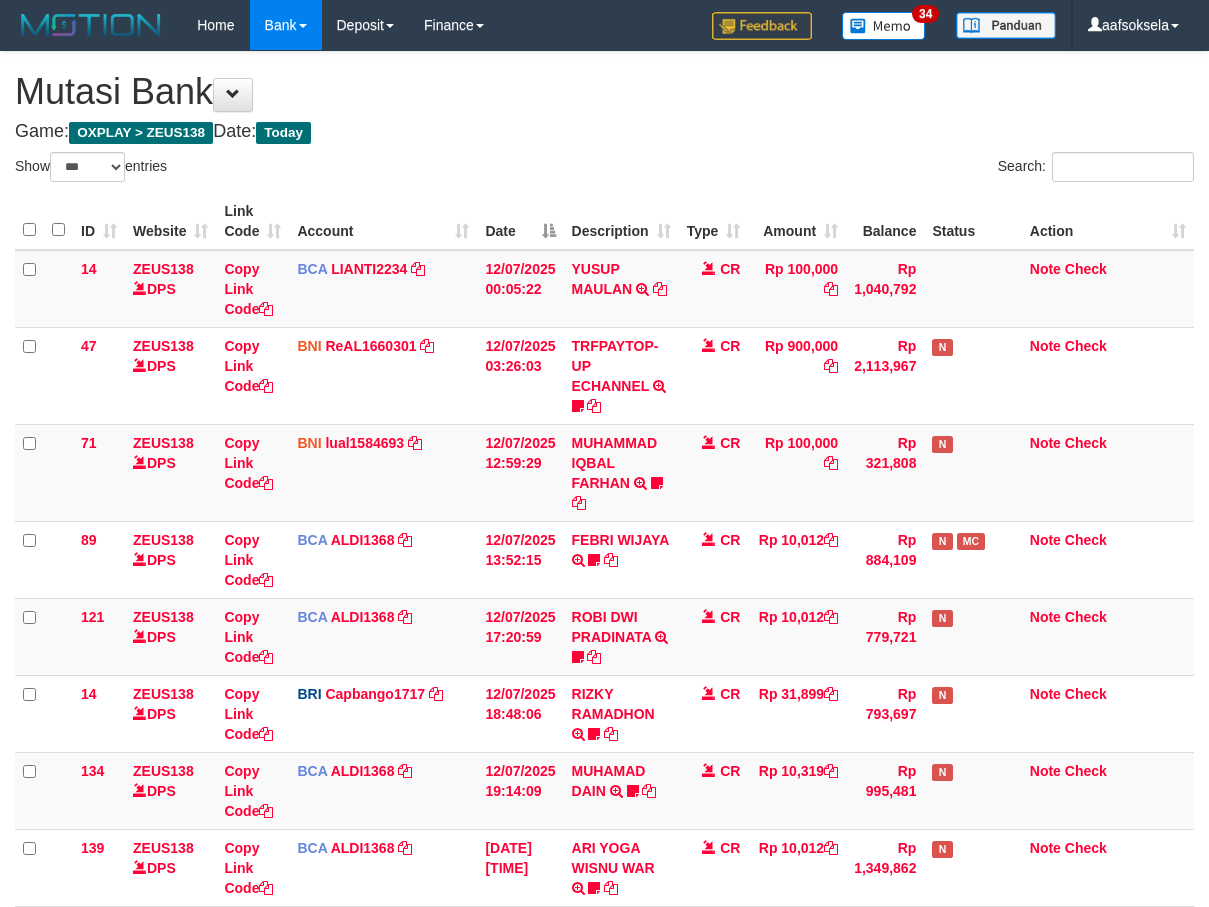 select on "***" 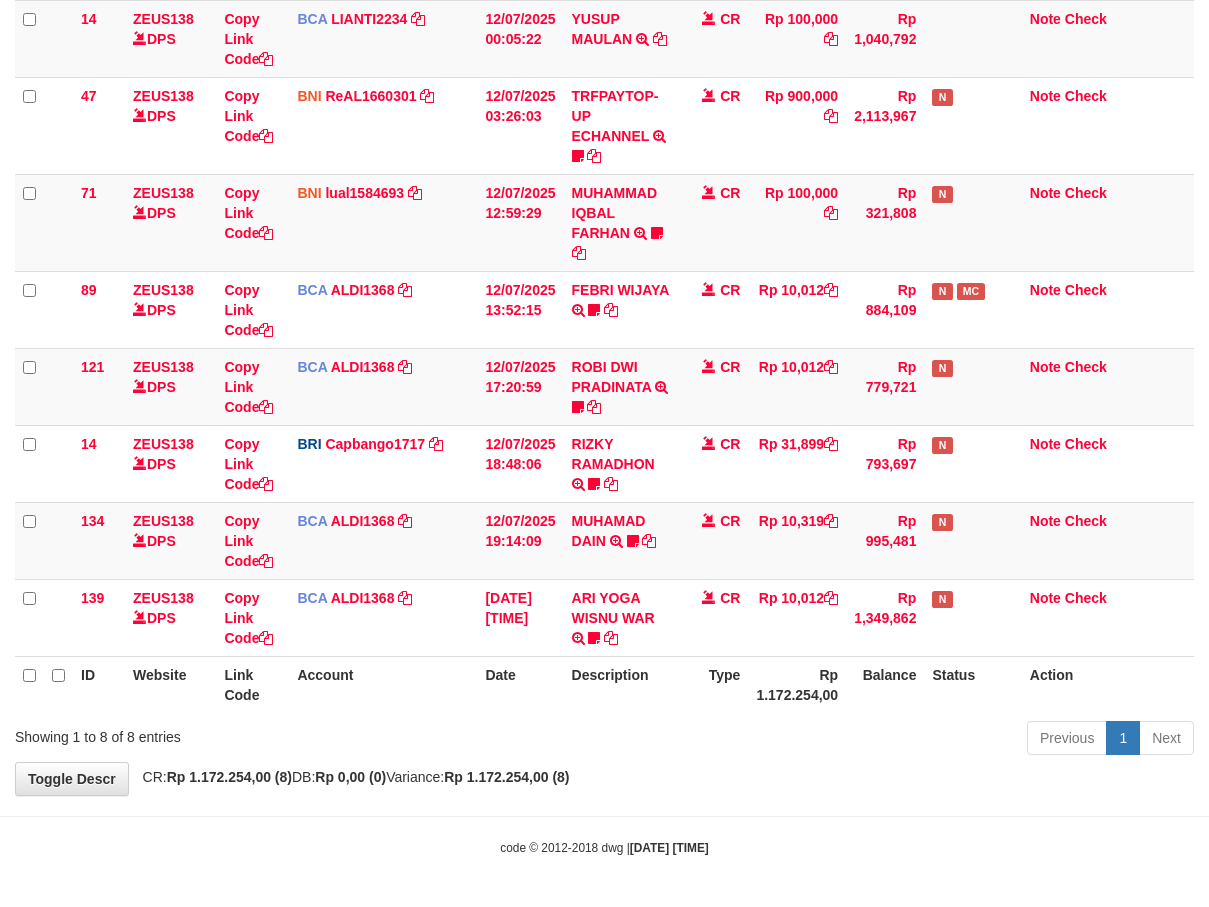 click on "Previous 1 Next" at bounding box center (856, 740) 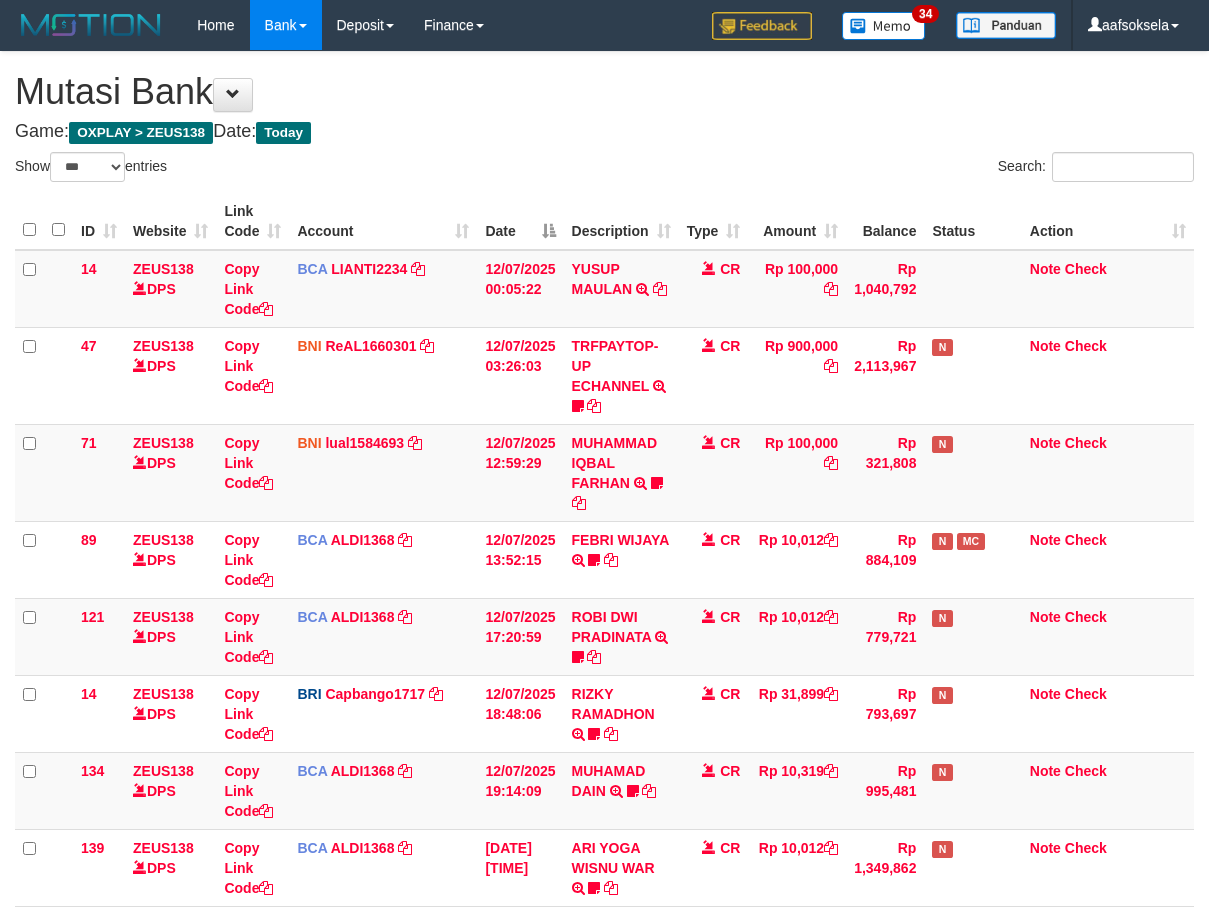 select on "***" 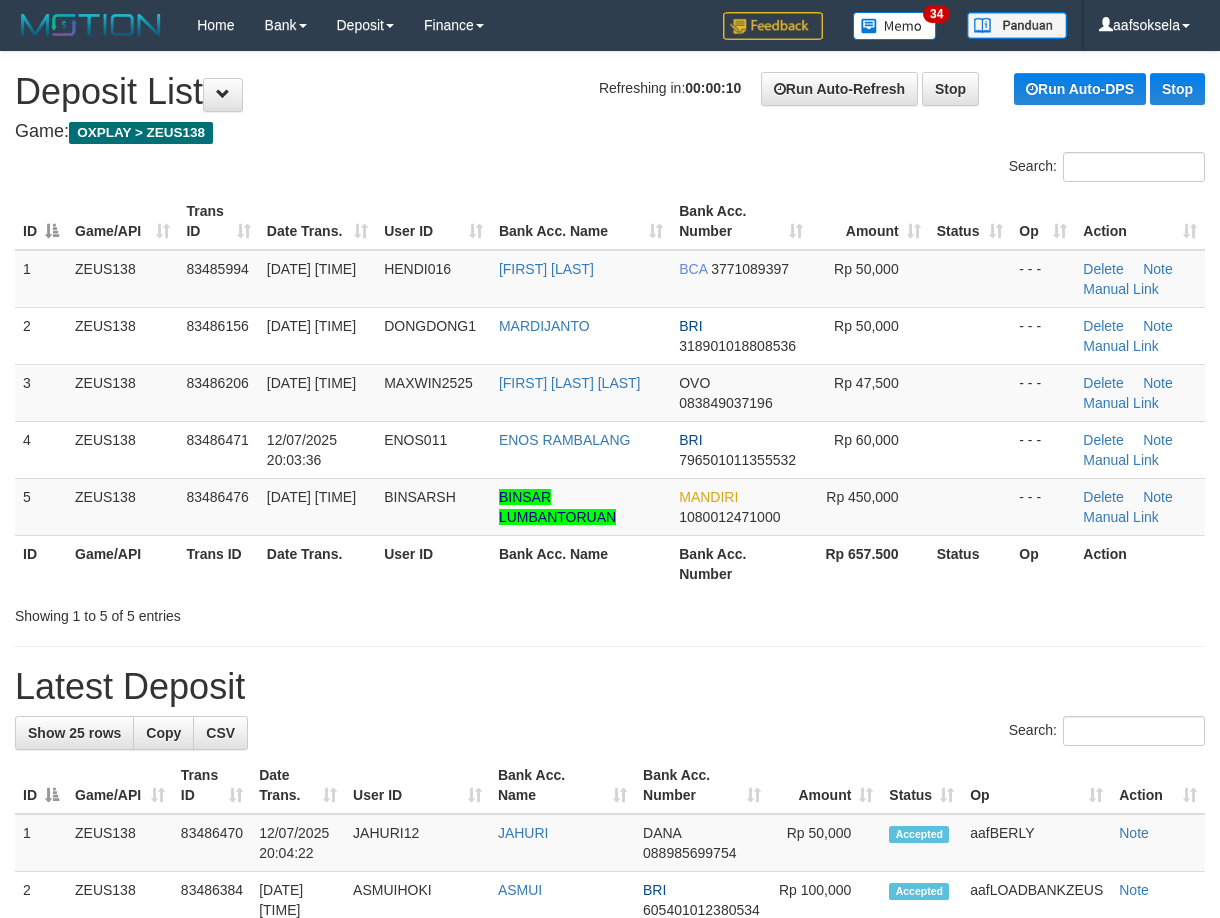 scroll, scrollTop: 0, scrollLeft: 0, axis: both 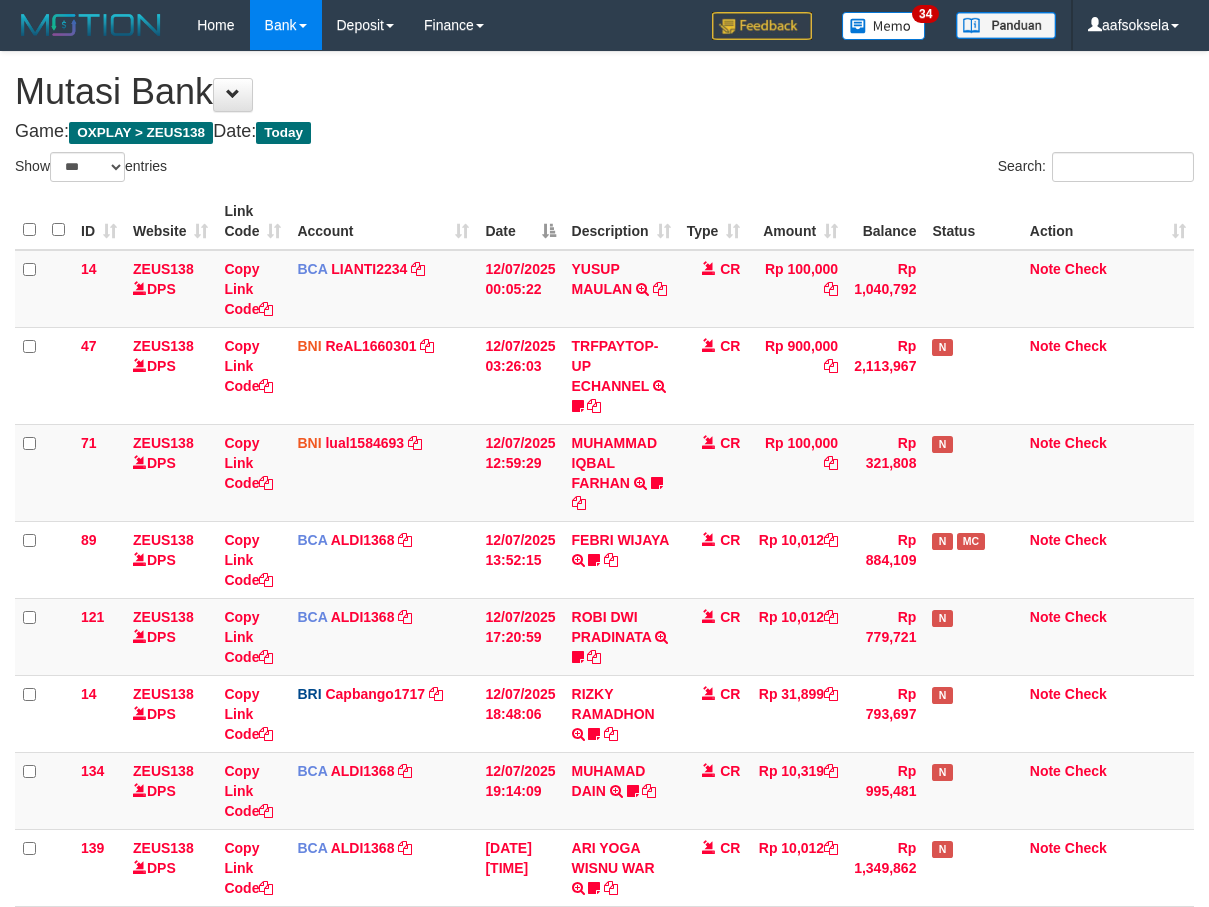 select on "***" 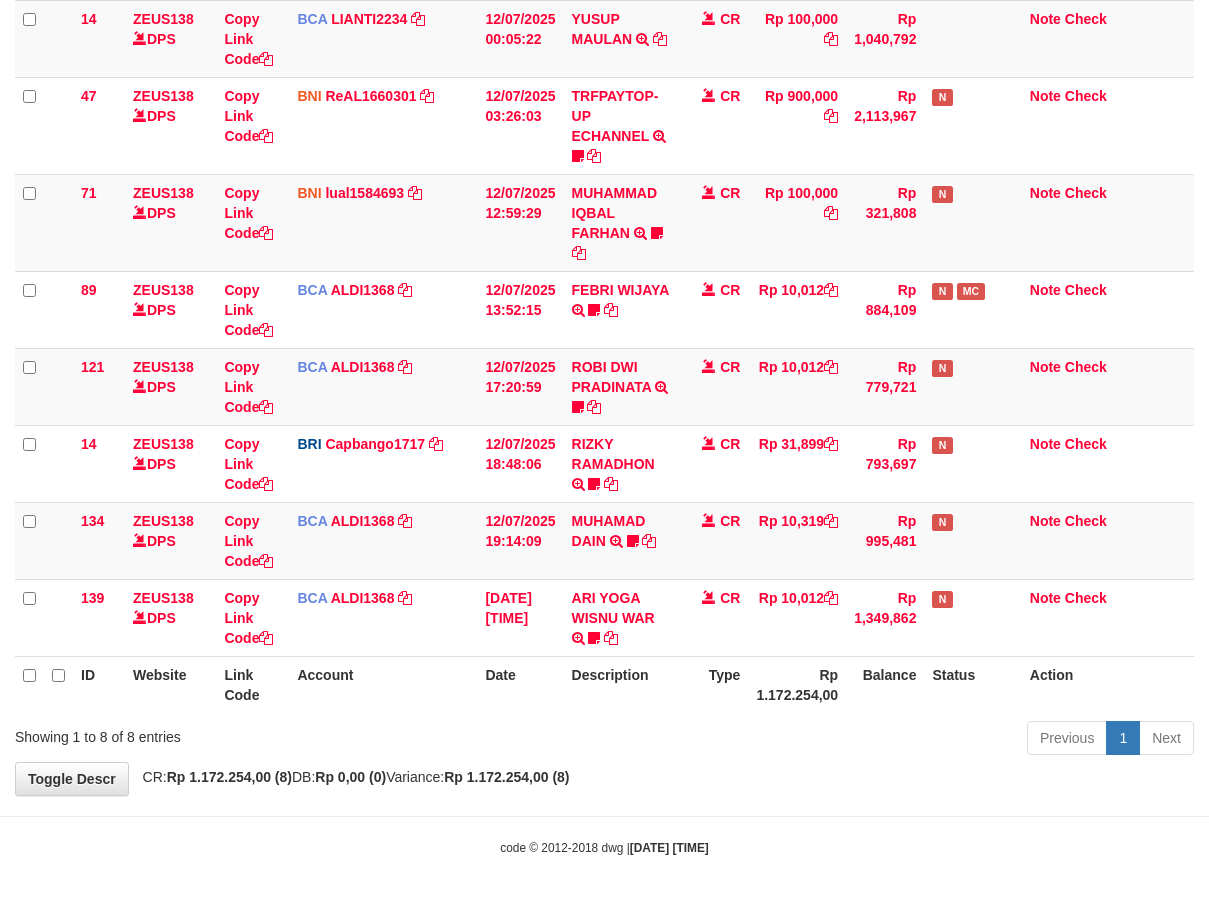 click on "Type" at bounding box center (714, 684) 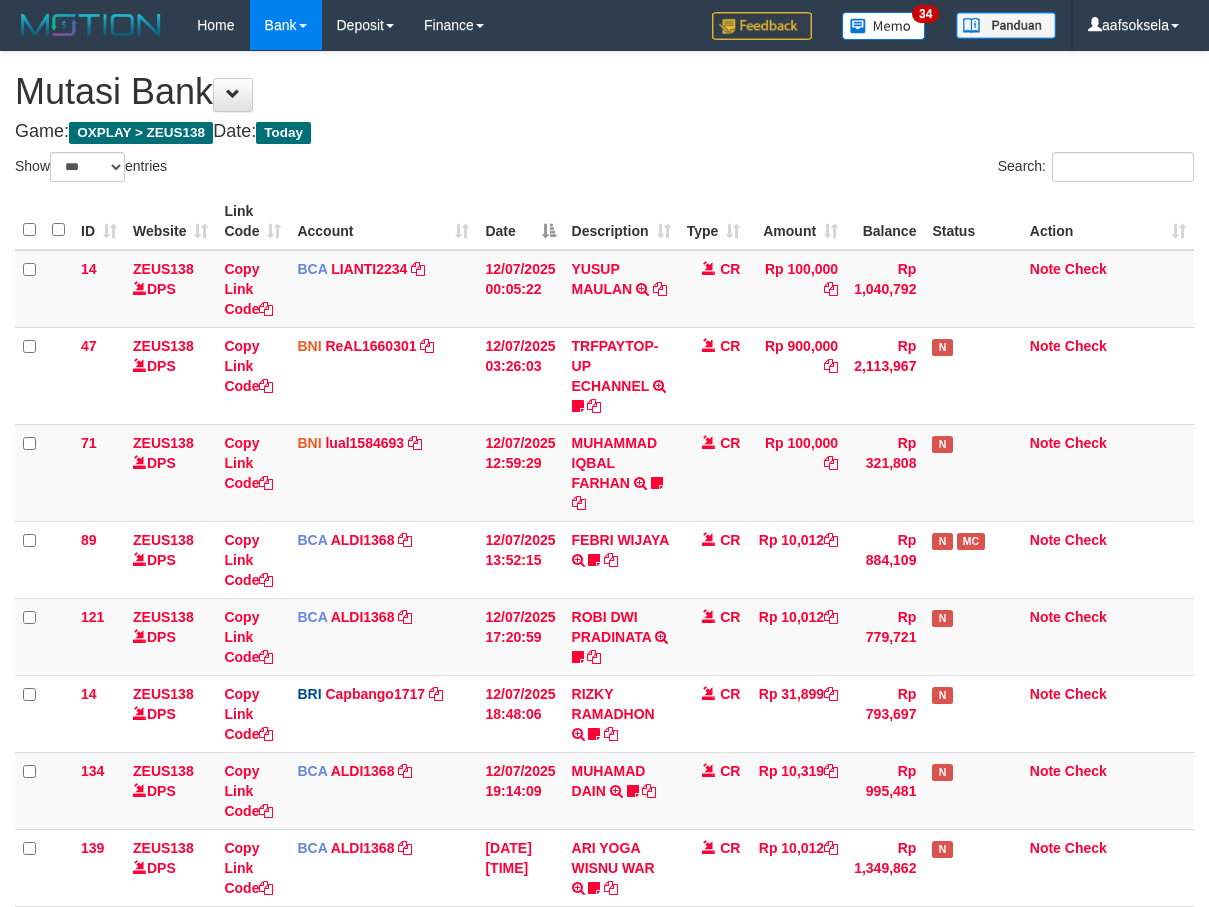 select on "***" 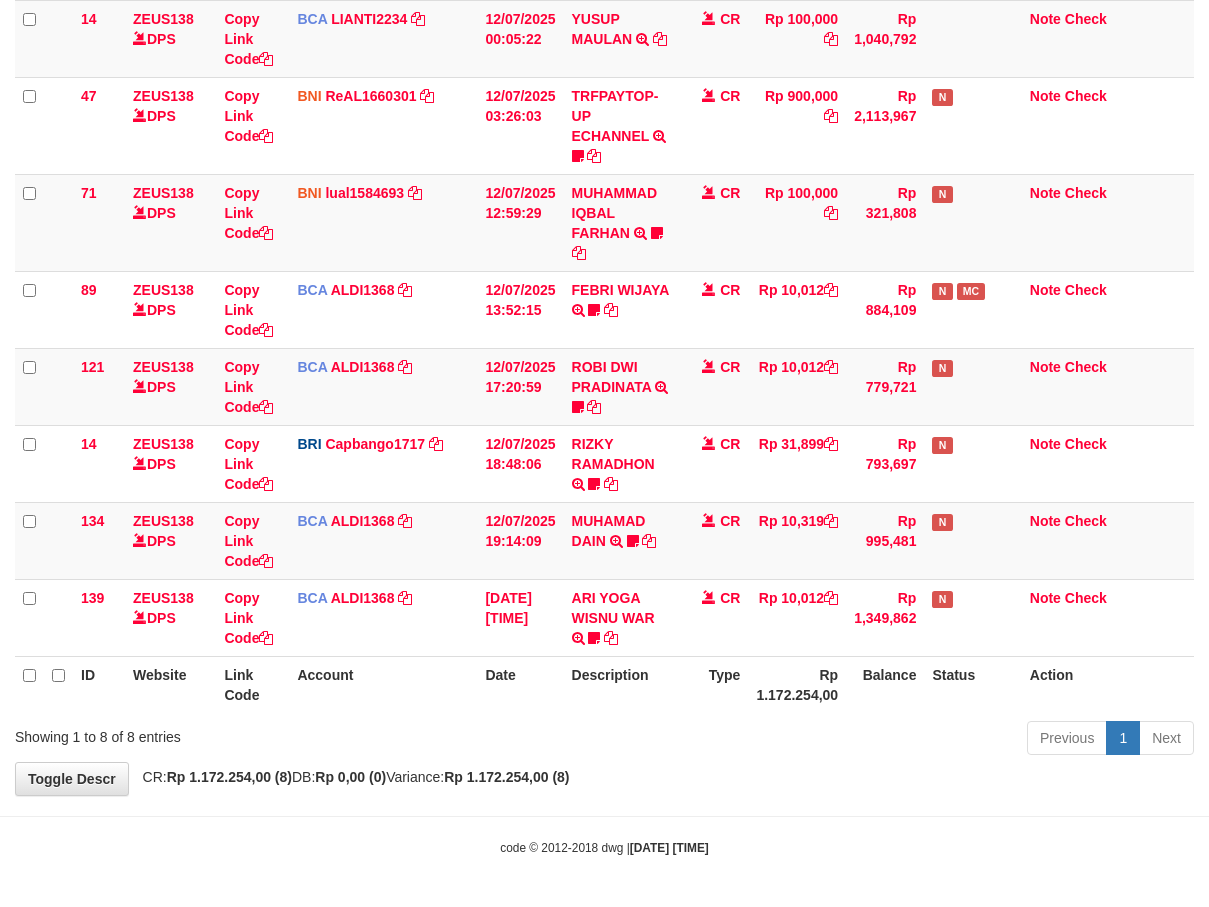 click on "**********" at bounding box center (604, 298) 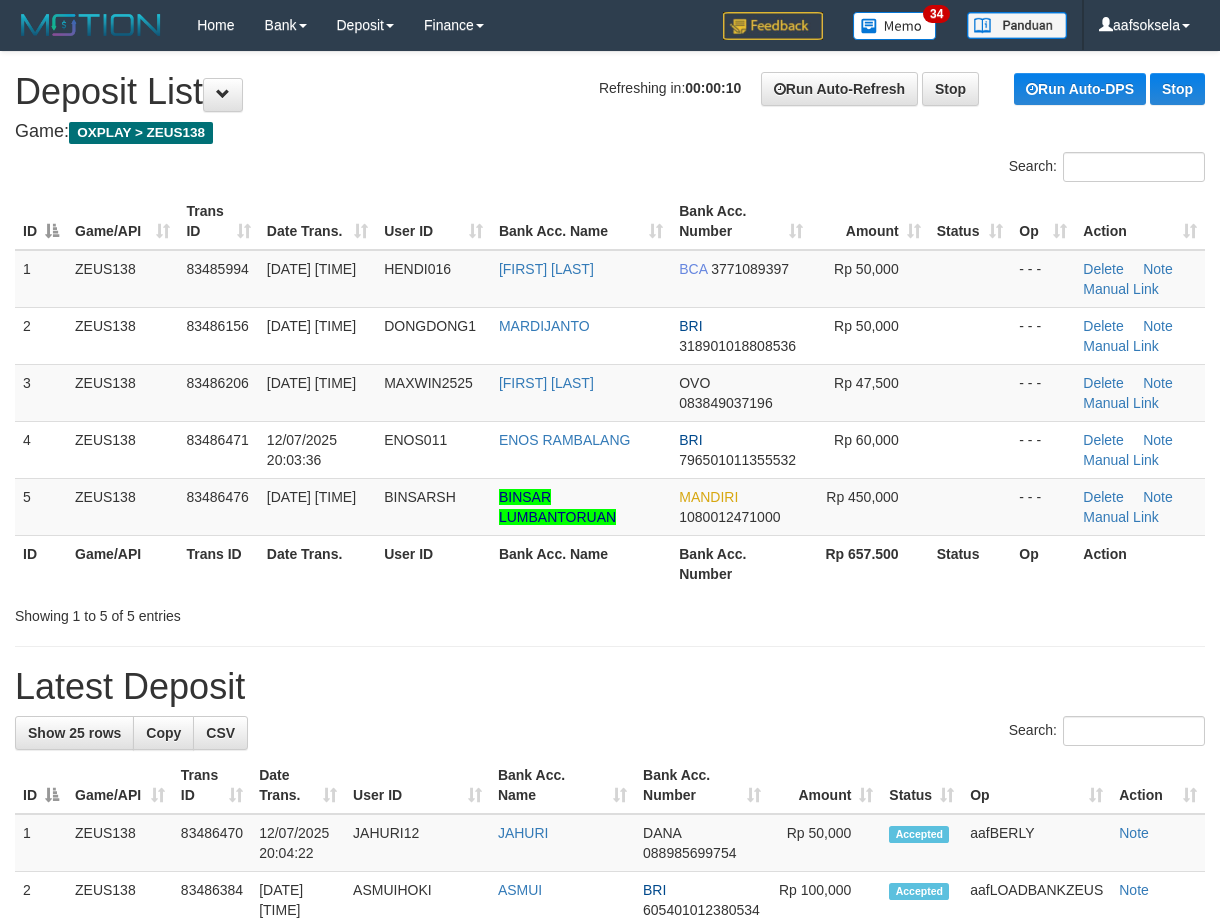 scroll, scrollTop: 0, scrollLeft: 0, axis: both 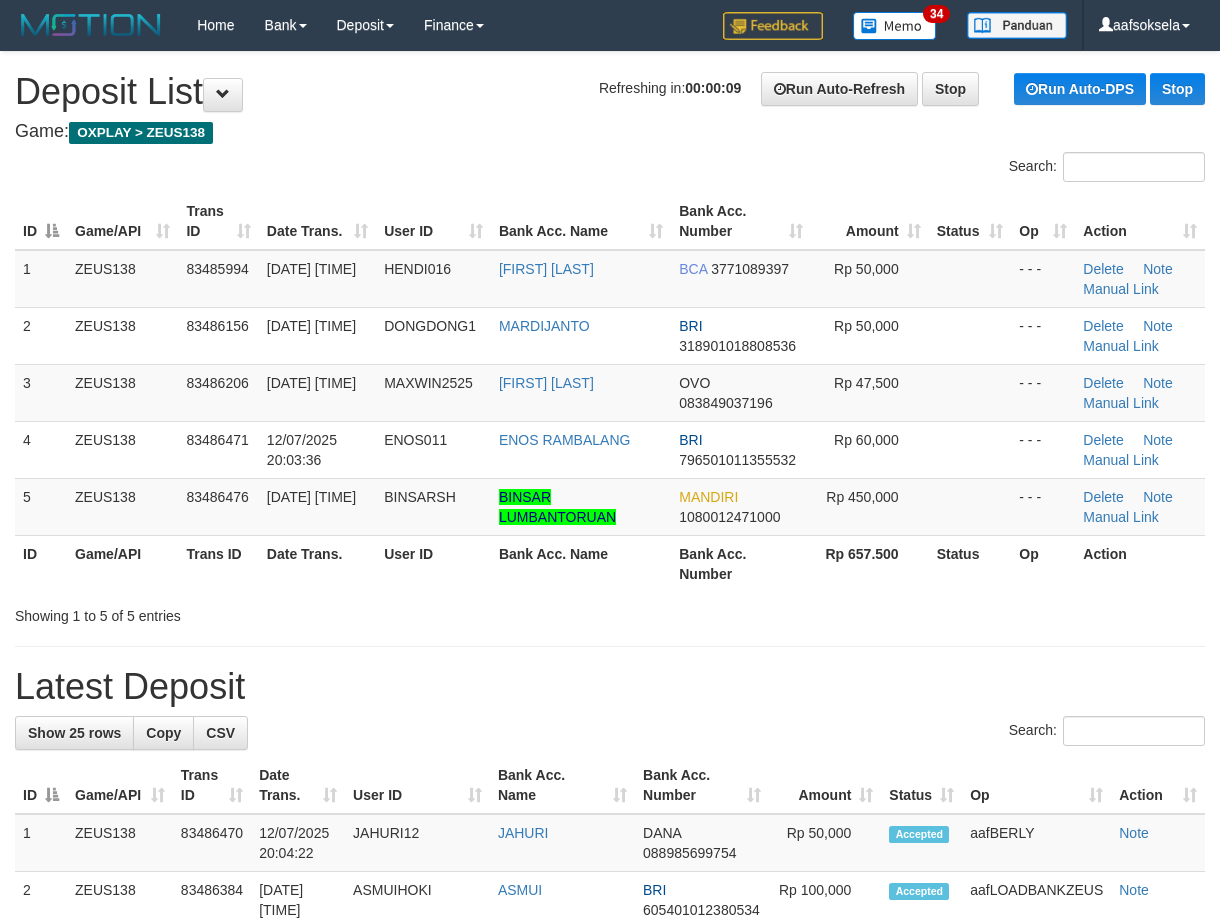 click on "**********" at bounding box center (610, 1222) 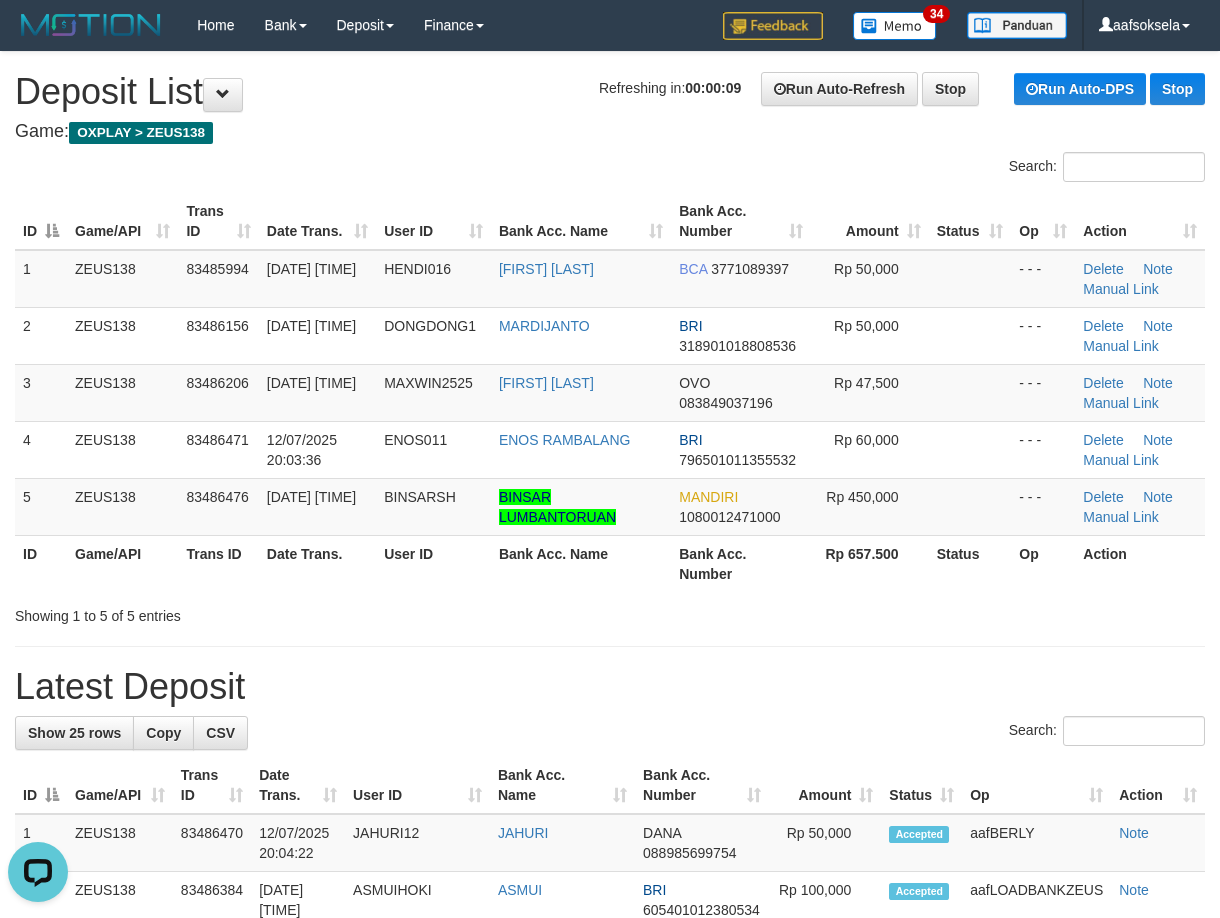 scroll, scrollTop: 0, scrollLeft: 0, axis: both 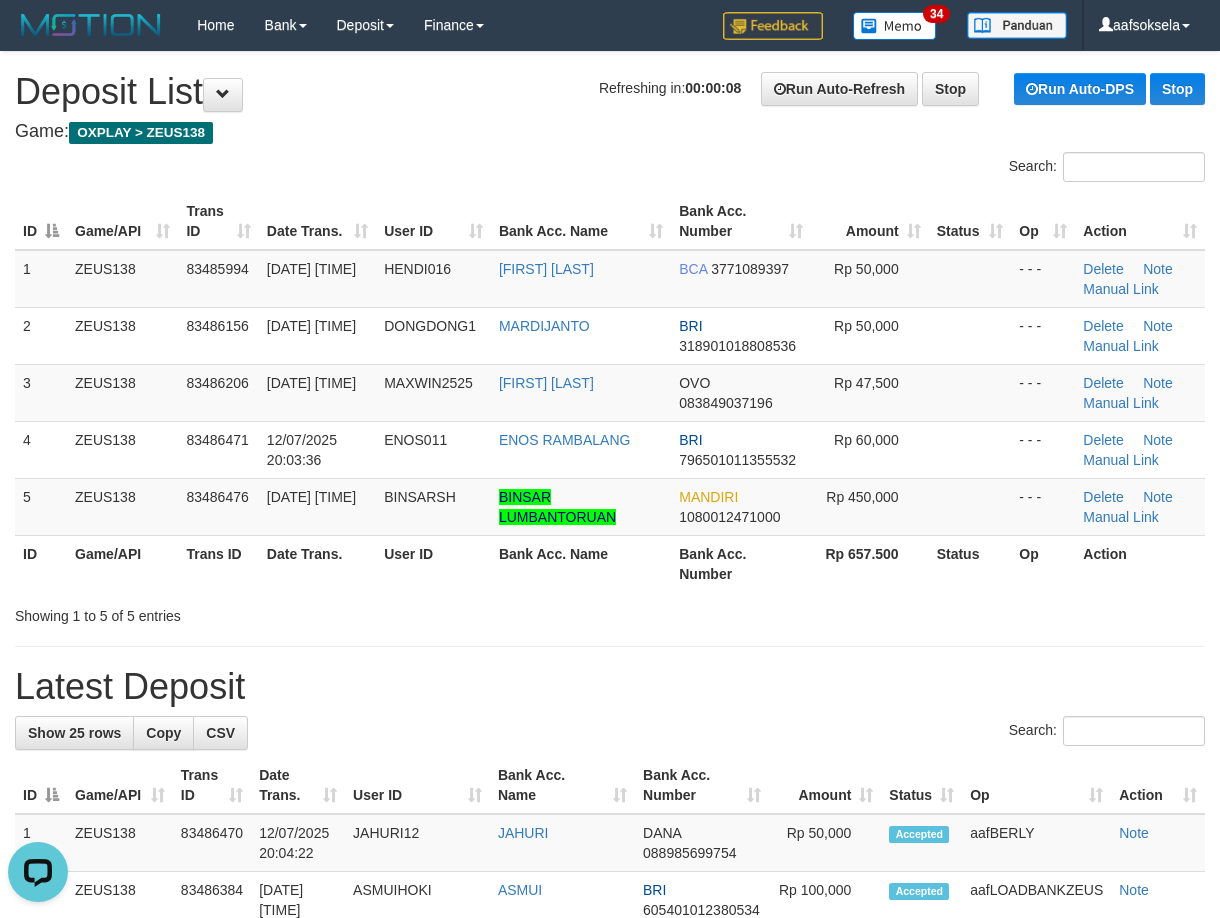 click on "**********" at bounding box center (610, 1222) 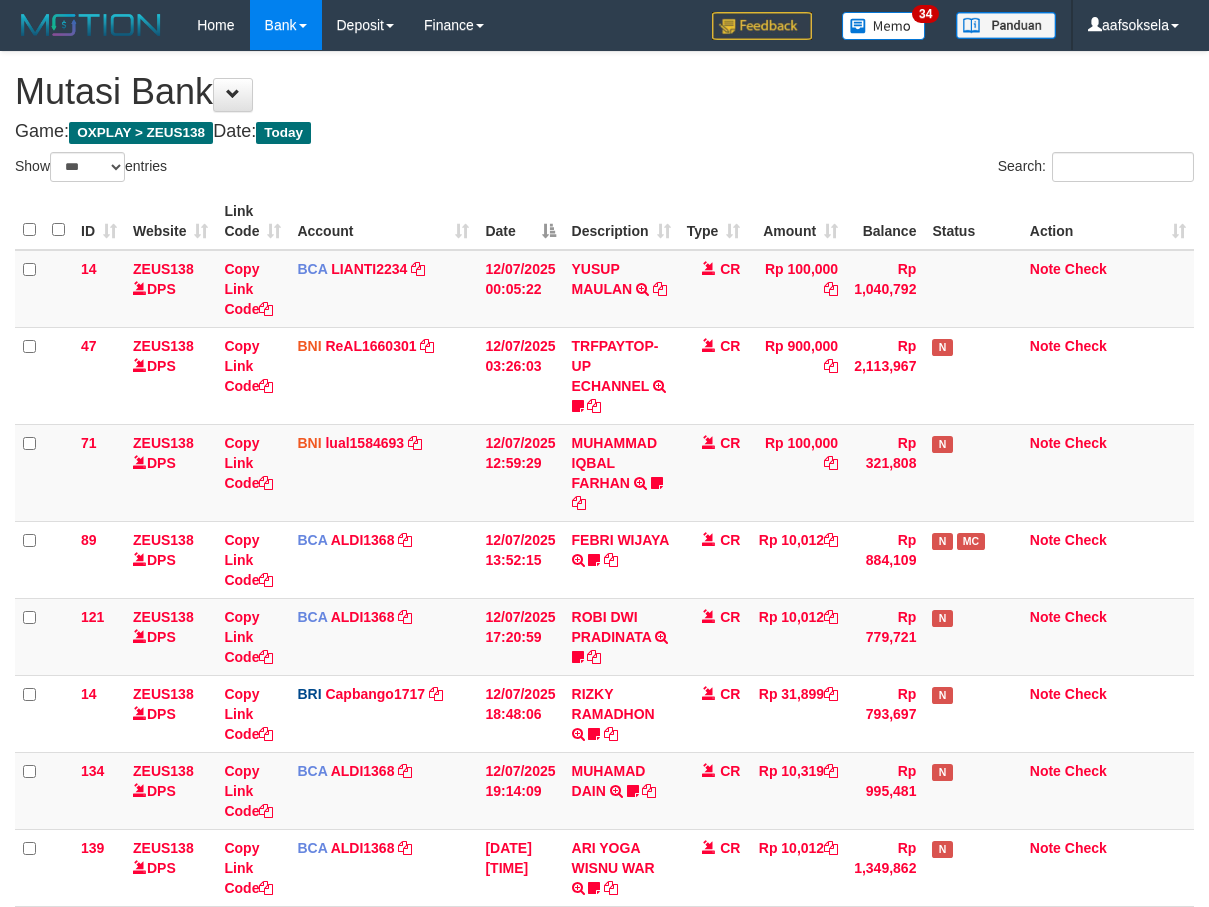 select on "***" 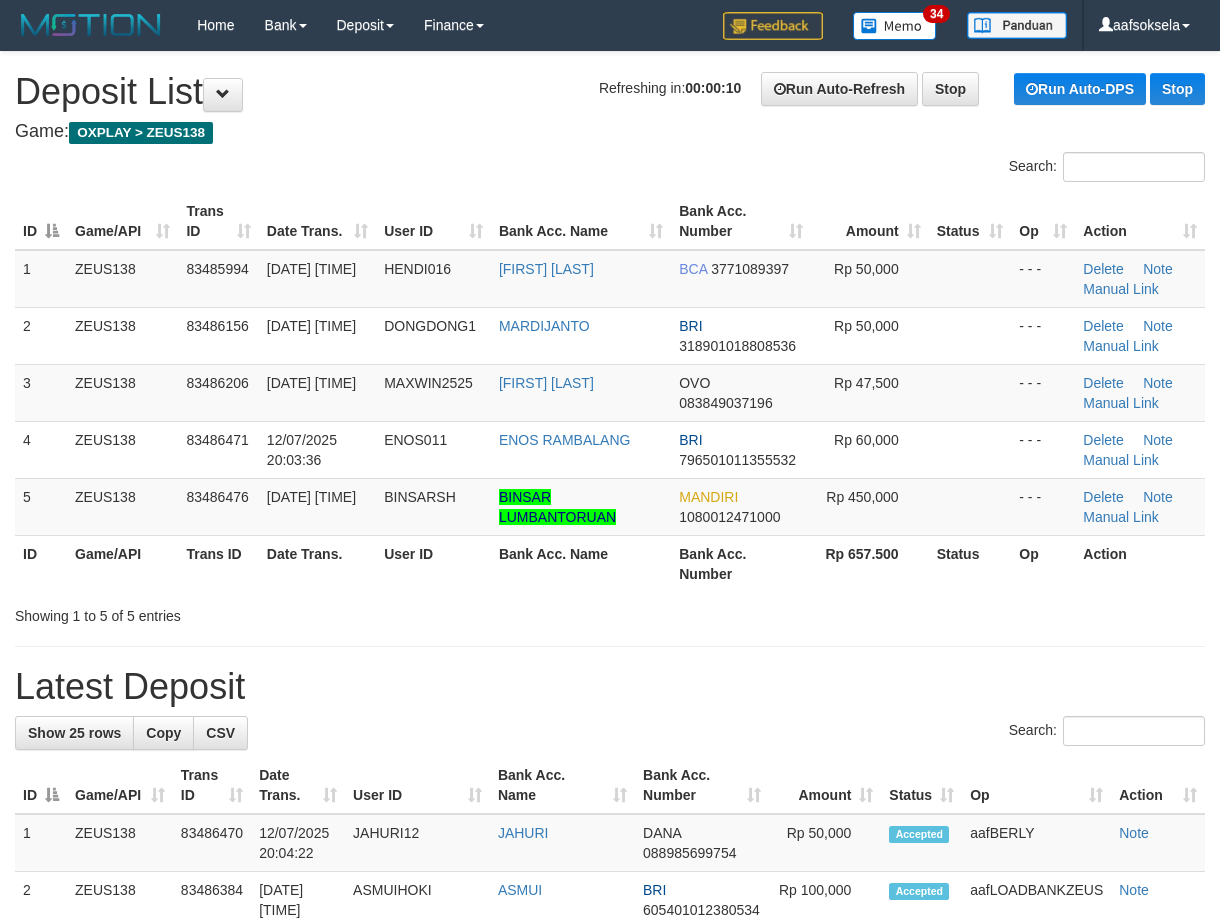 scroll, scrollTop: 0, scrollLeft: 0, axis: both 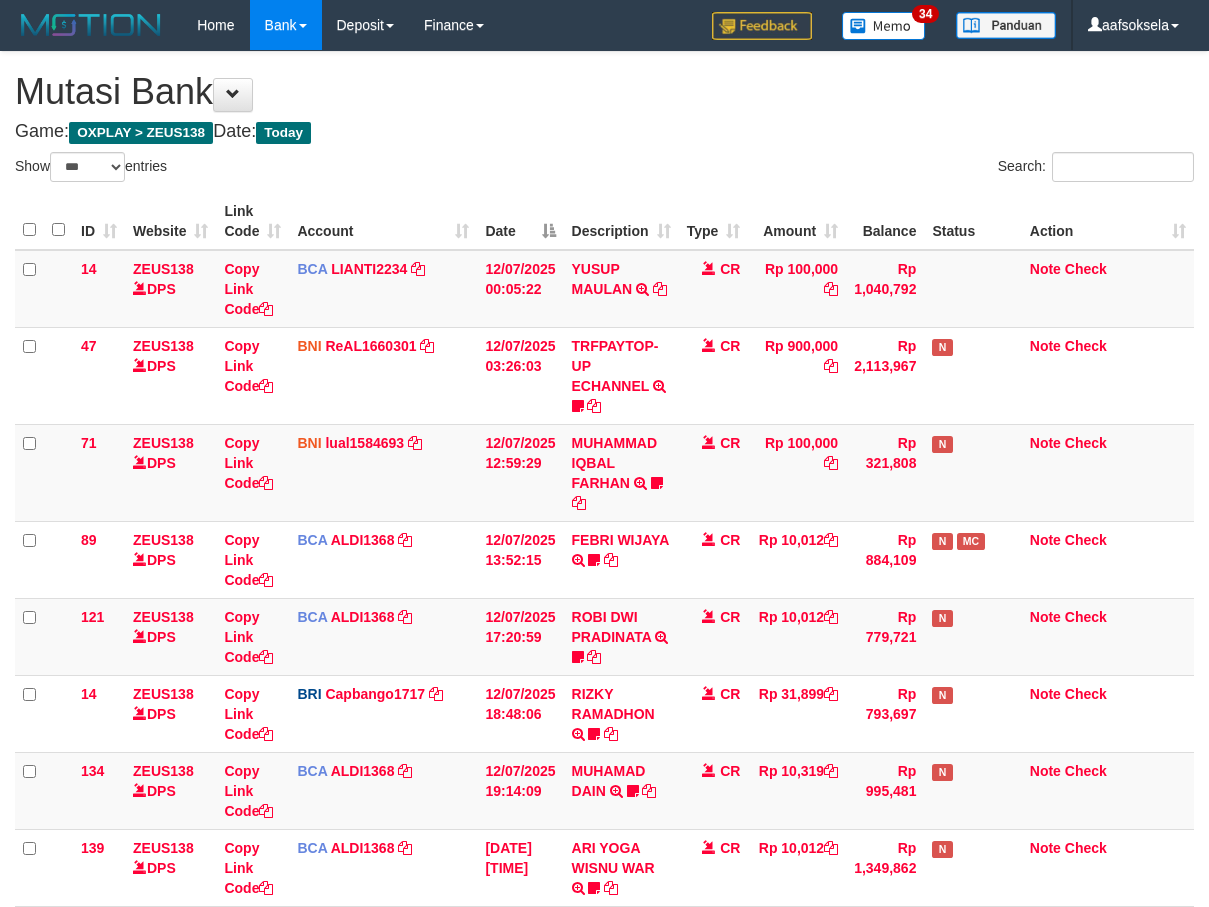 select on "***" 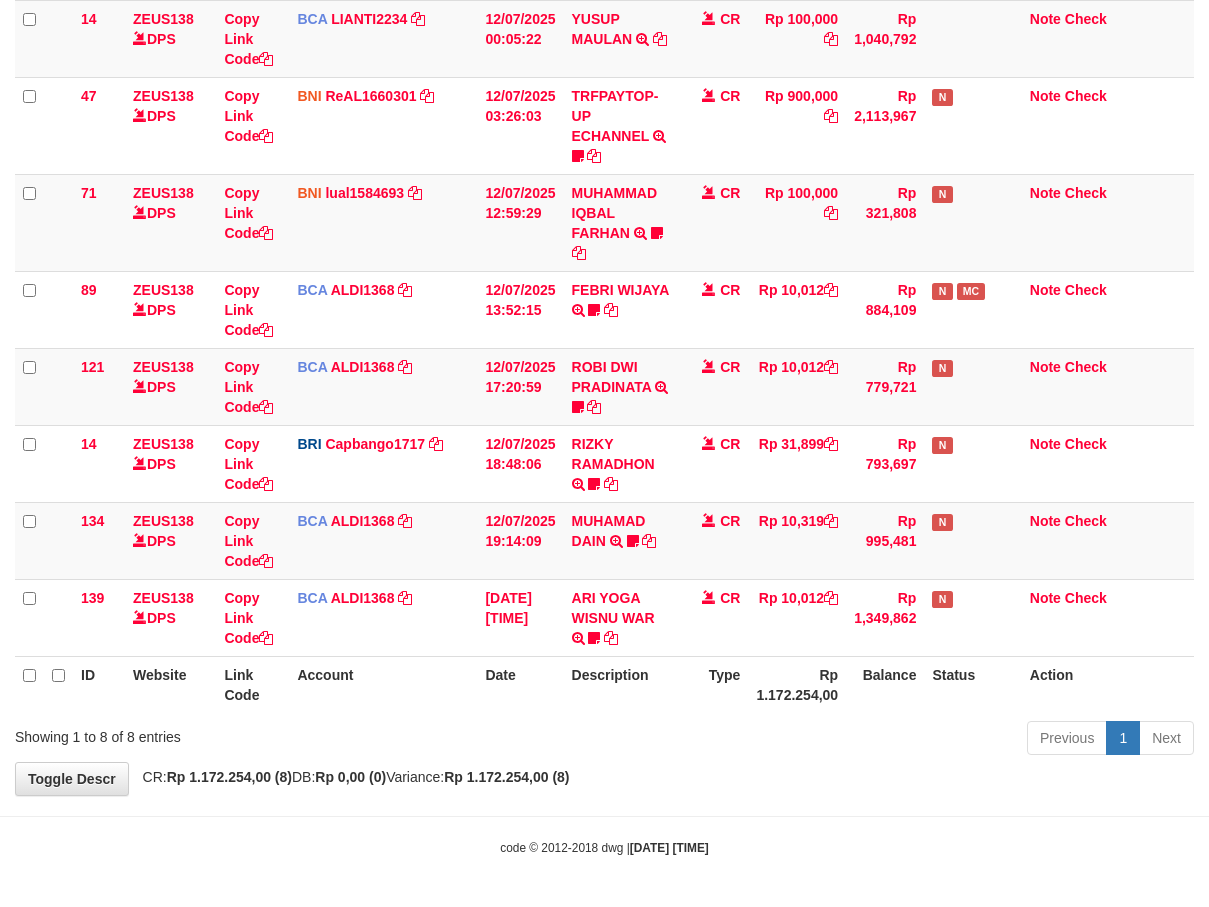 click on "Previous 1 Next" at bounding box center (856, 740) 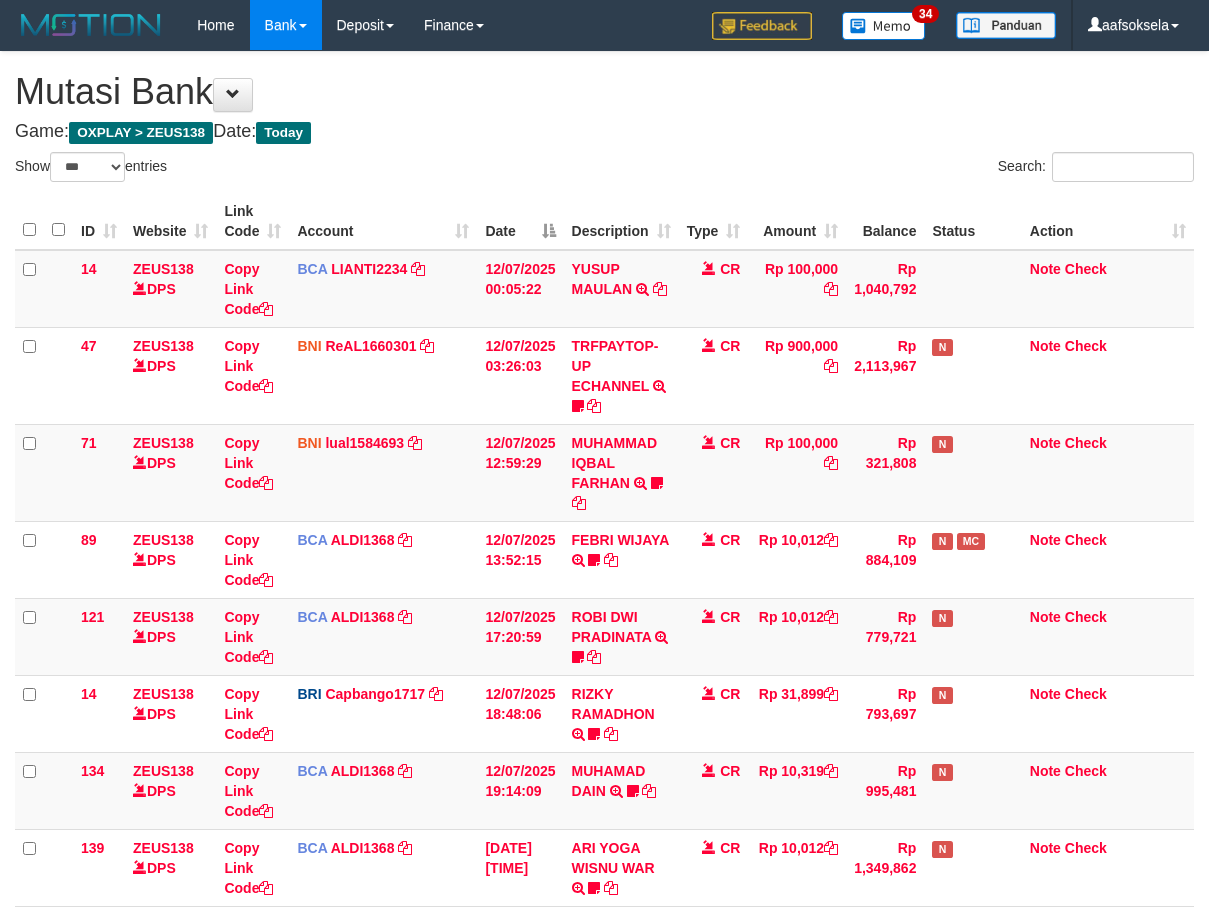 select on "***" 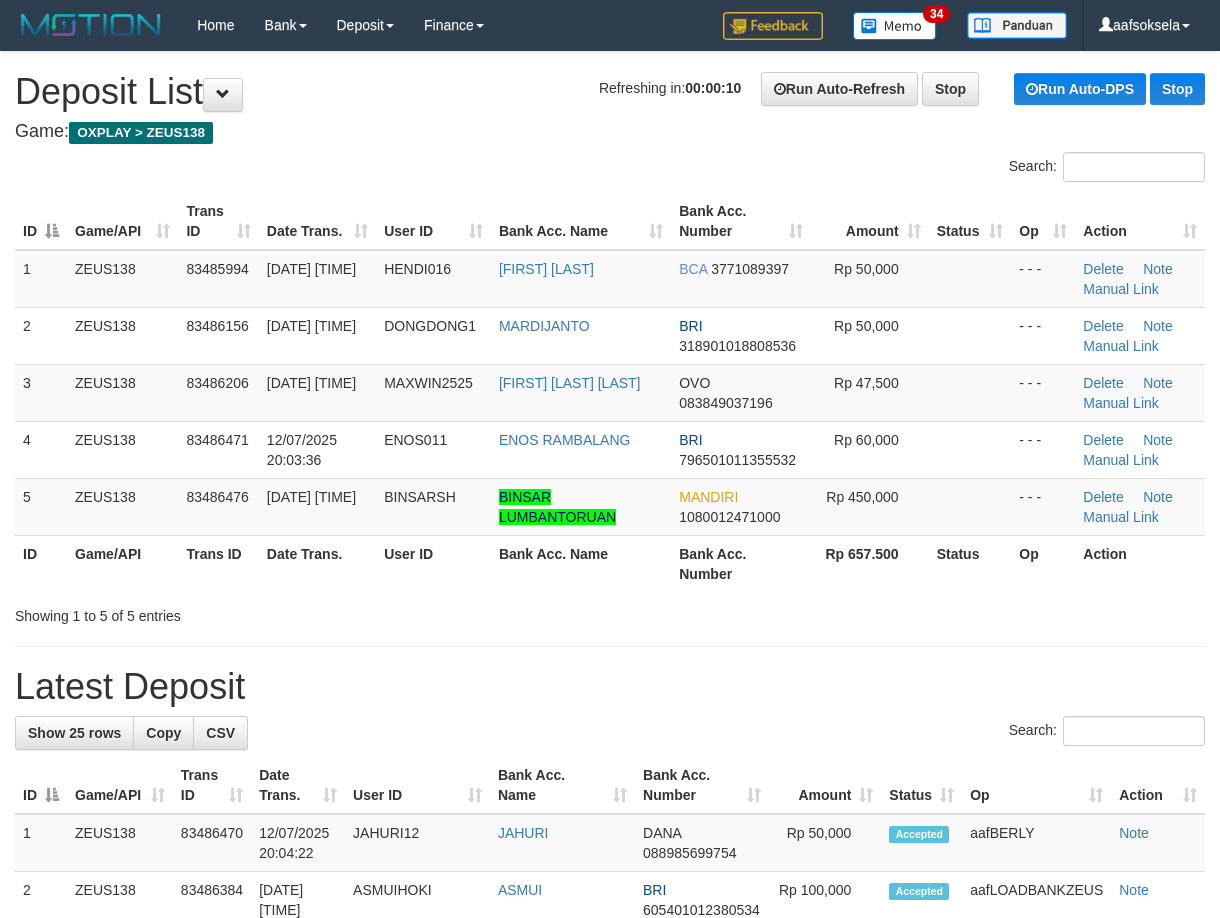 scroll, scrollTop: 0, scrollLeft: 0, axis: both 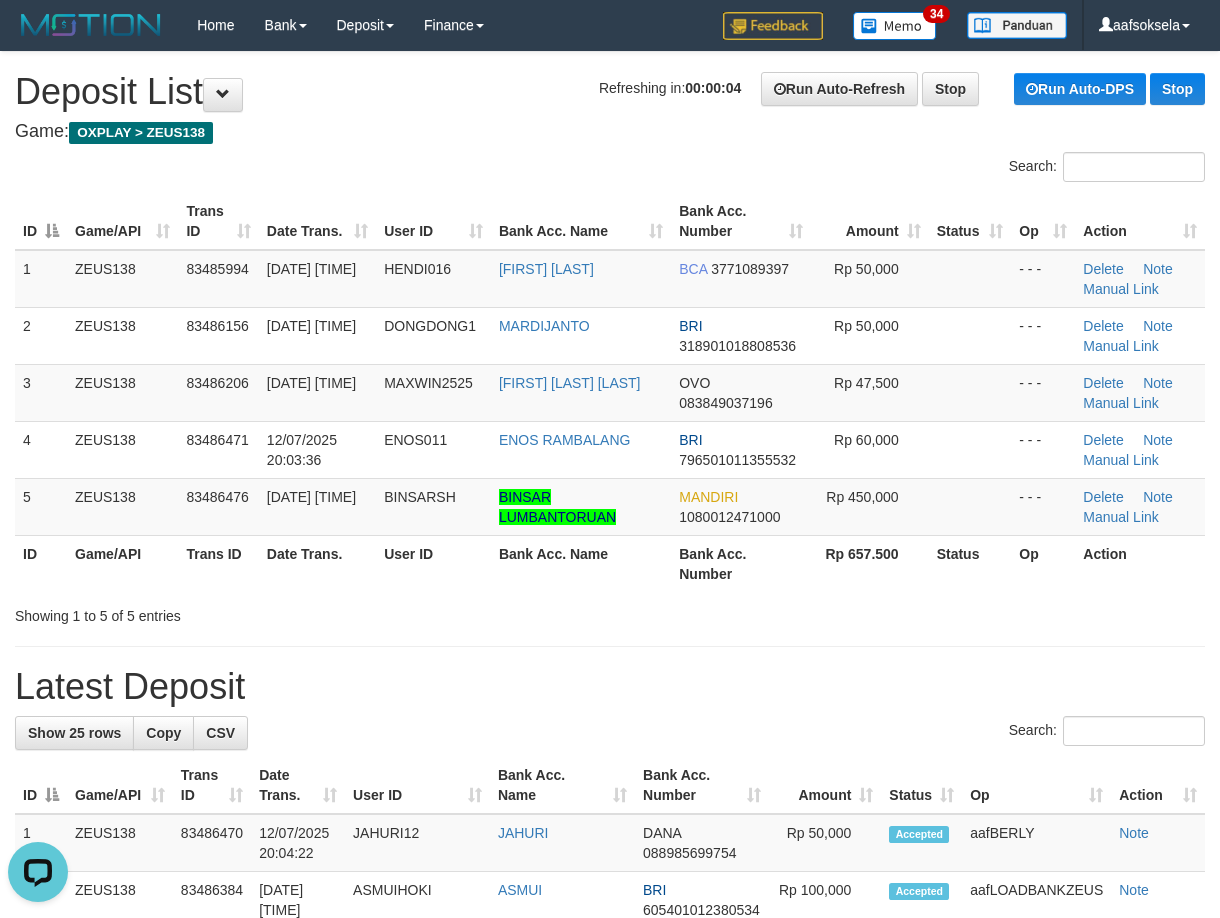 click on "Latest Deposit" at bounding box center (610, 687) 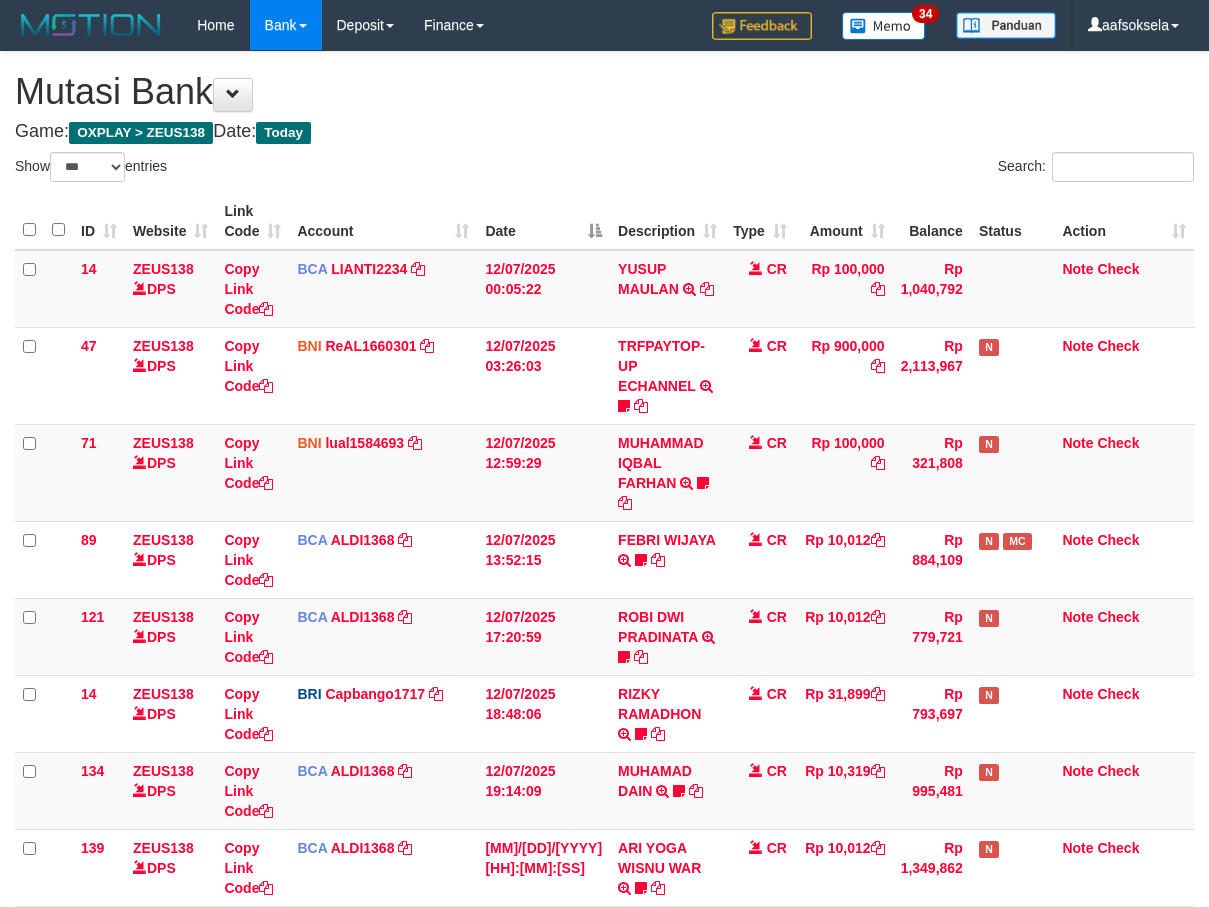 select on "***" 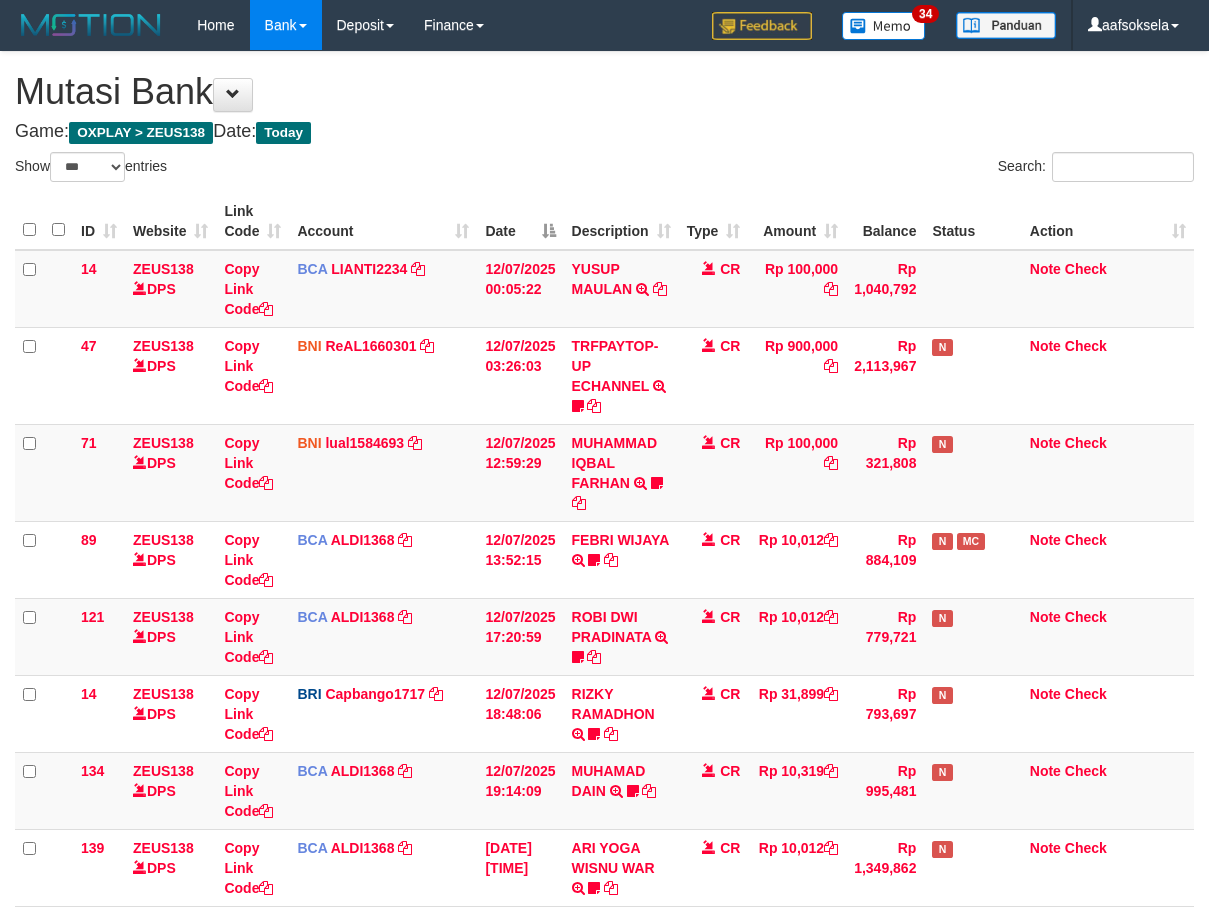 select on "***" 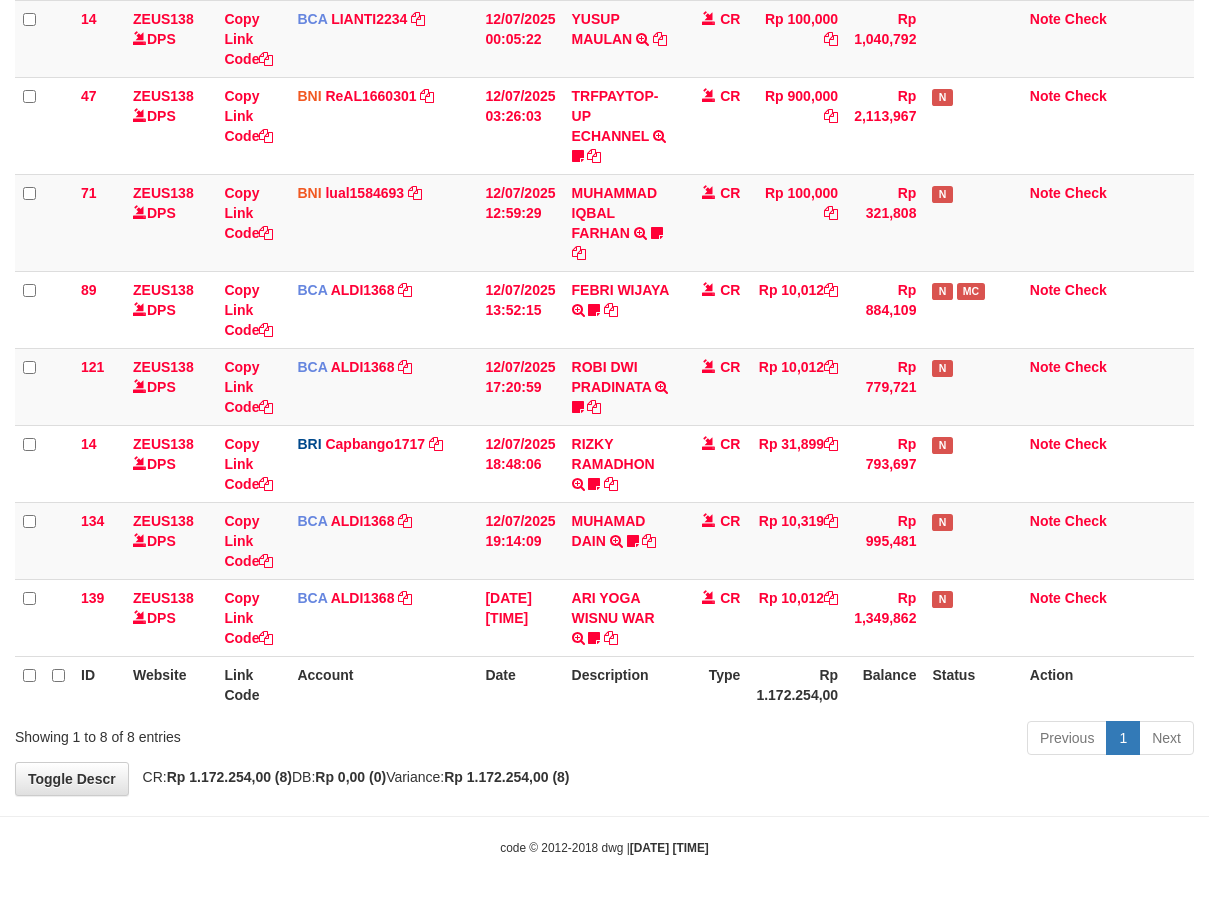 click on "Previous 1 Next" at bounding box center (856, 740) 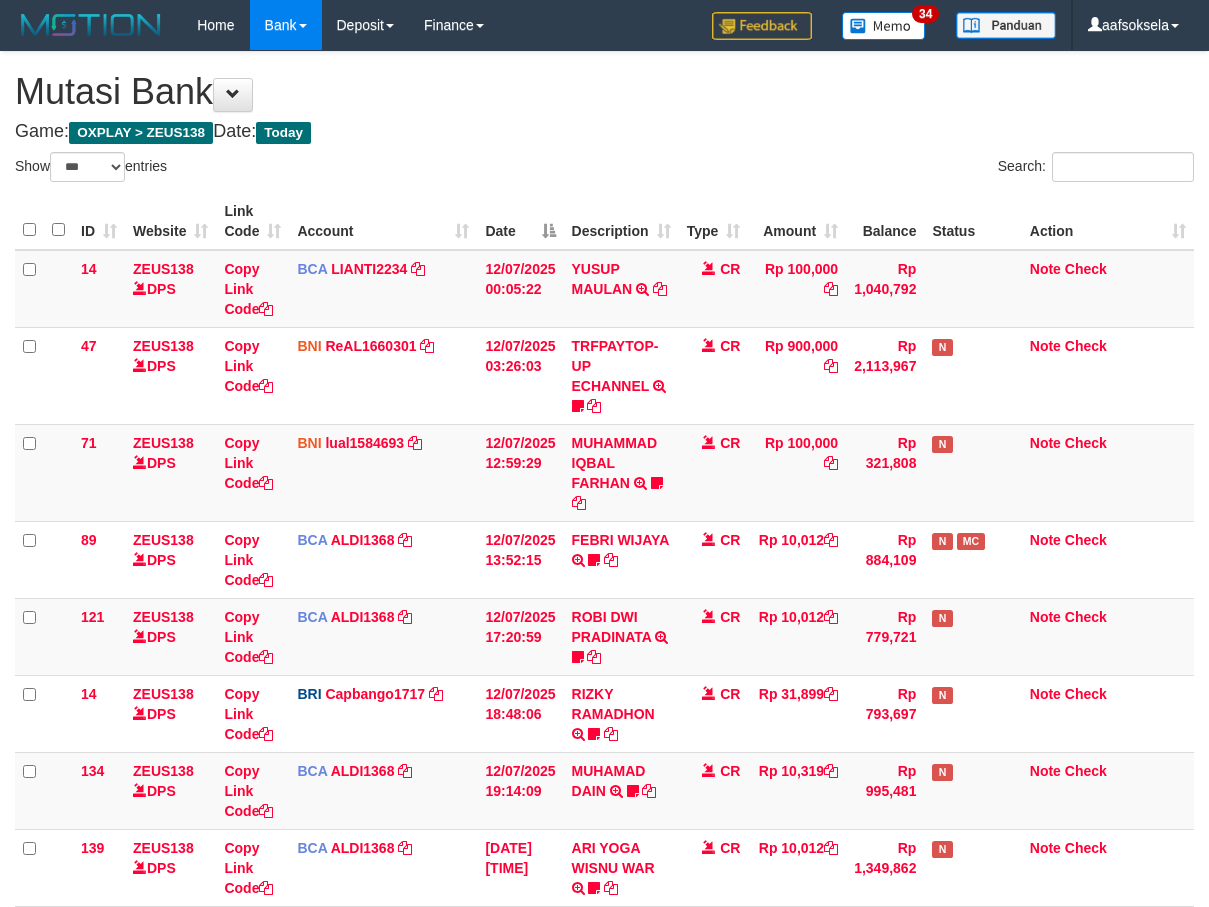 select on "***" 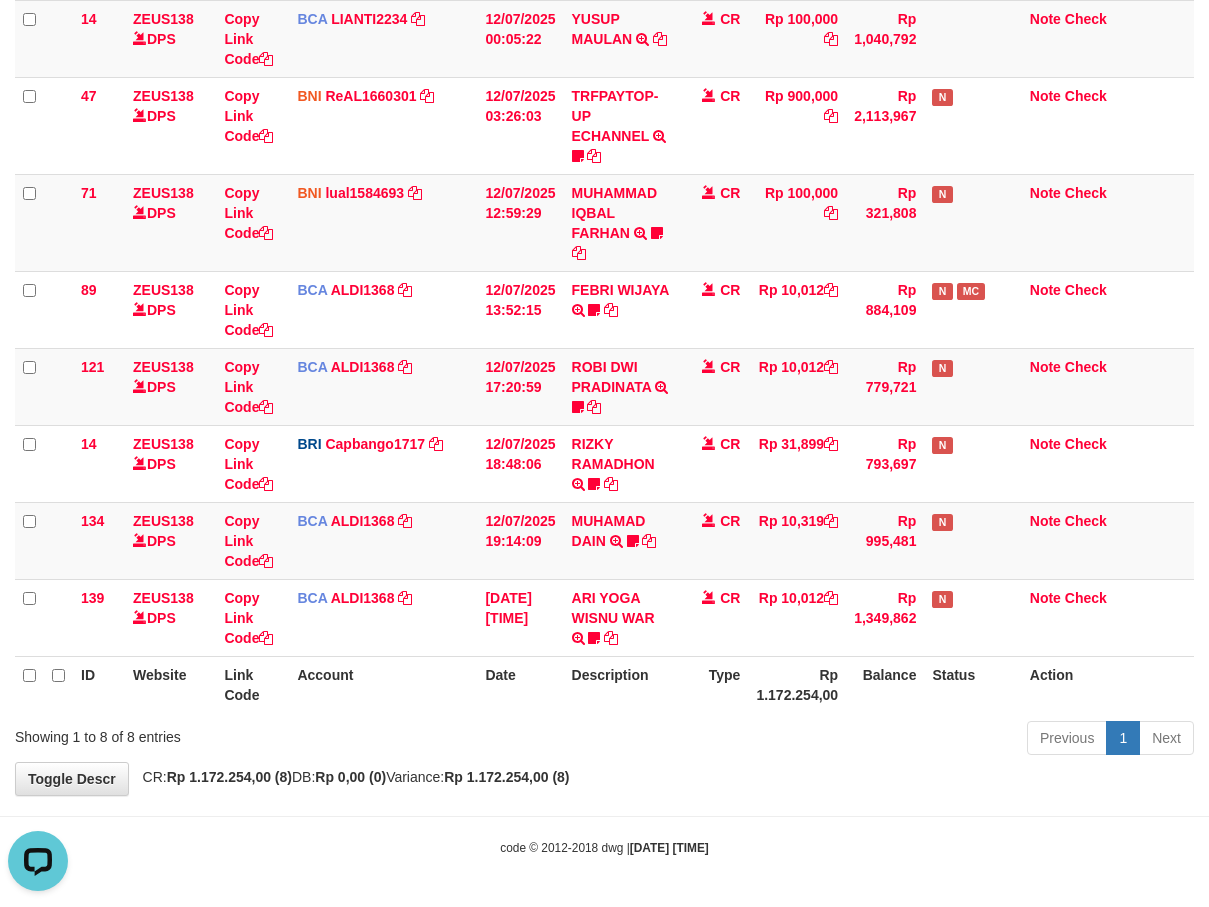 scroll, scrollTop: 0, scrollLeft: 0, axis: both 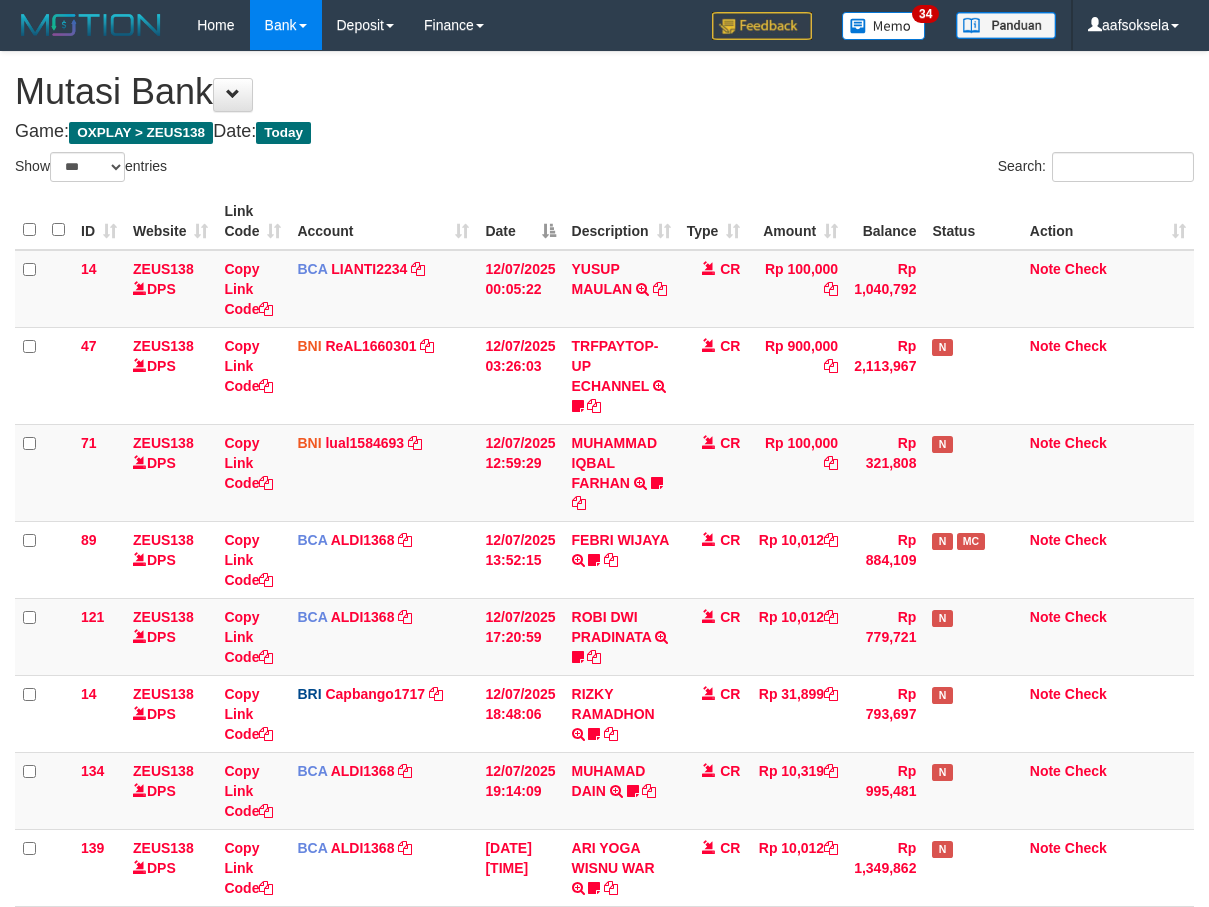 select on "***" 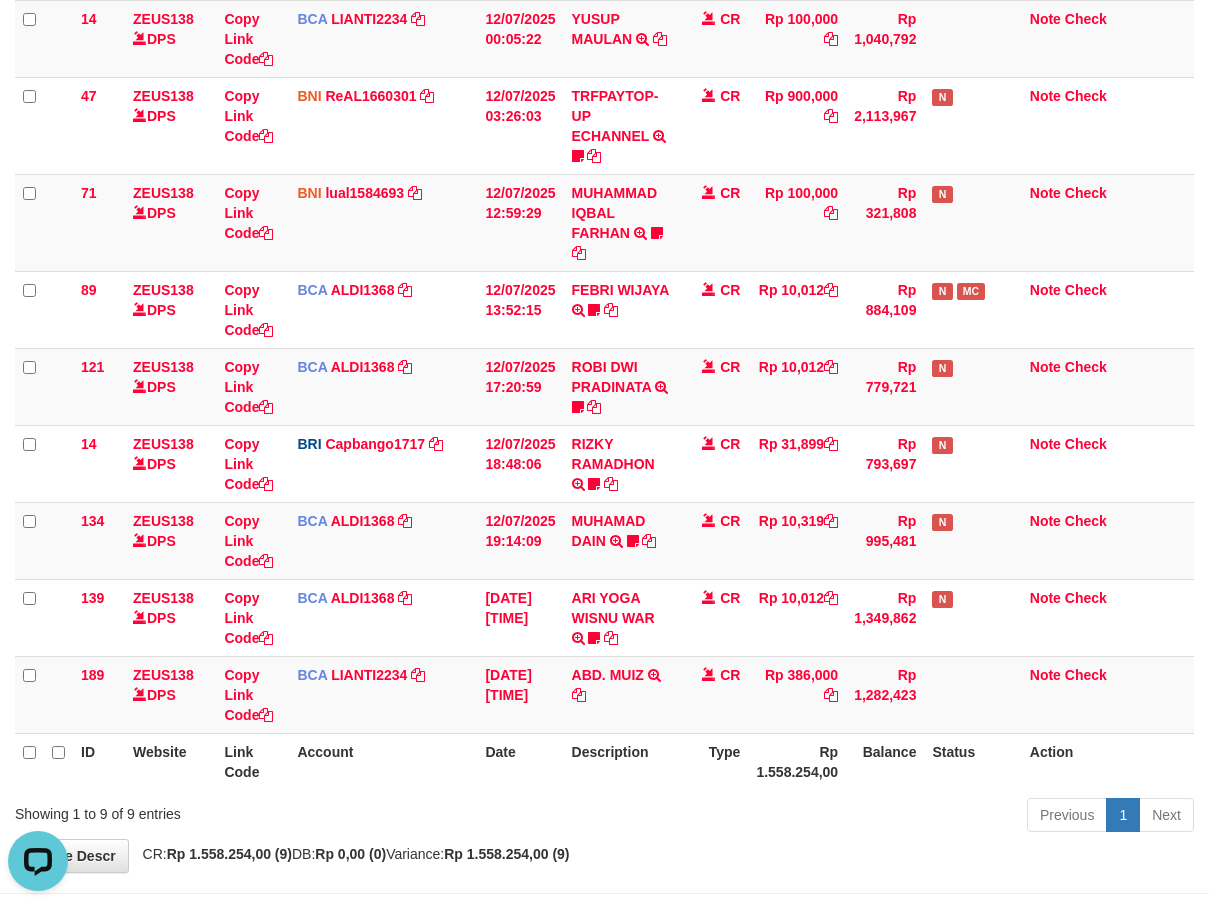 scroll, scrollTop: 0, scrollLeft: 0, axis: both 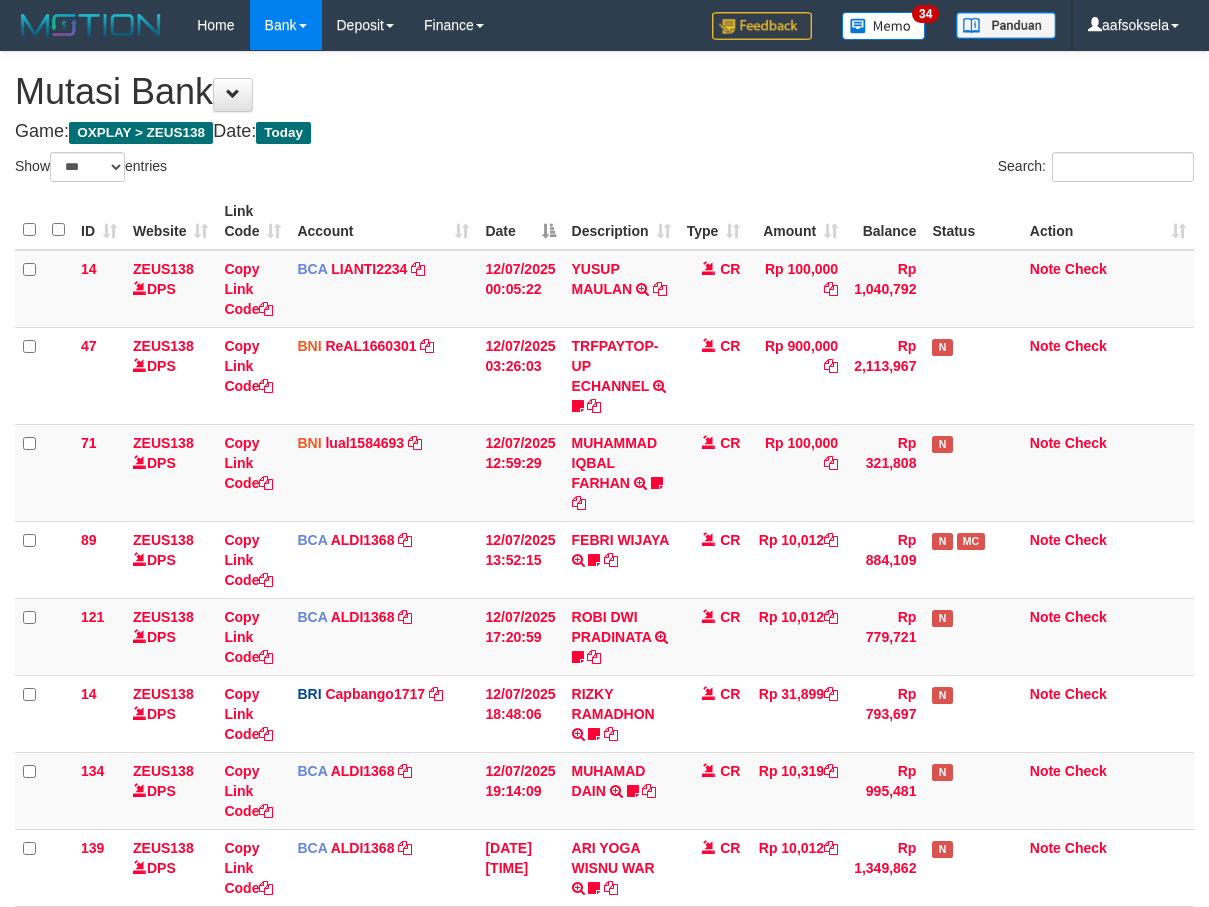 select on "***" 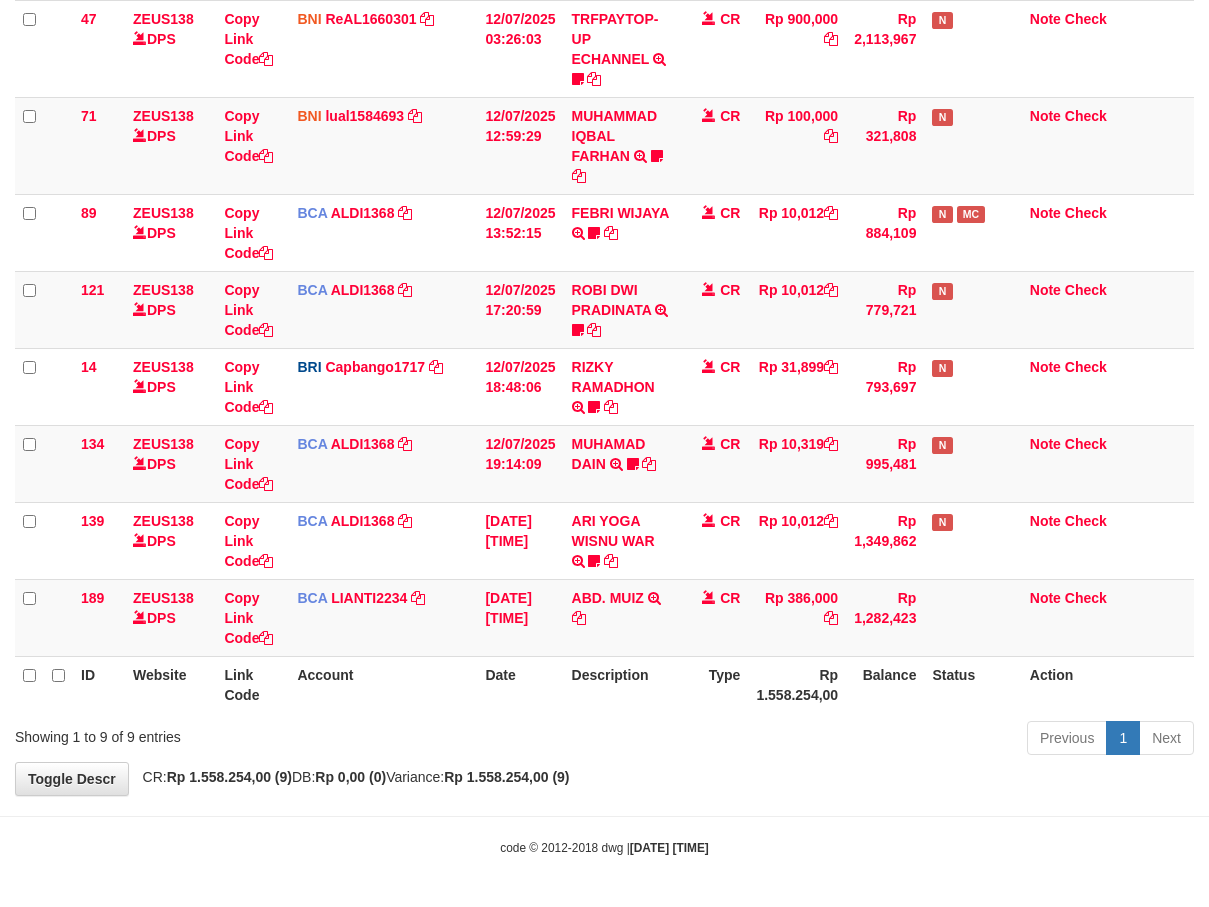 click on "**********" at bounding box center (604, 260) 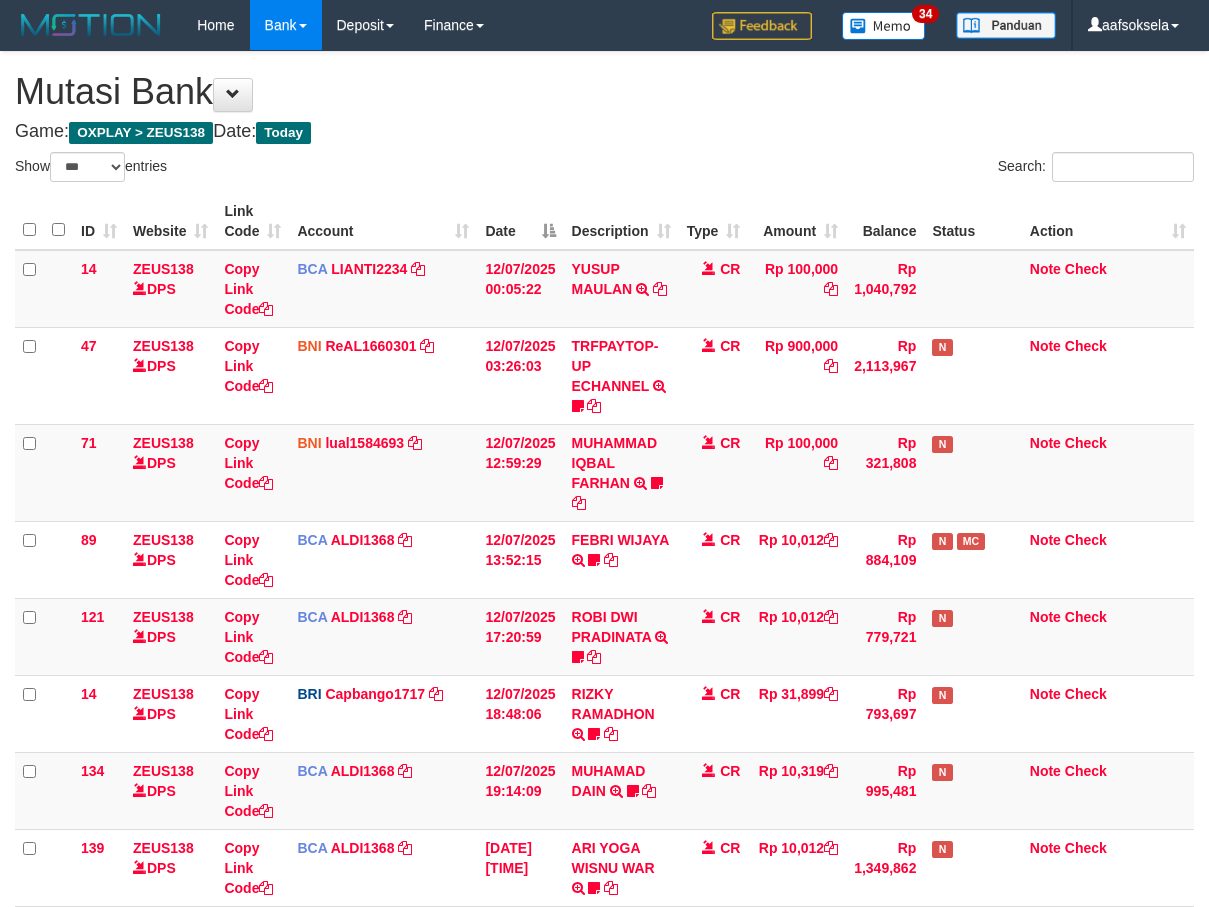 select on "***" 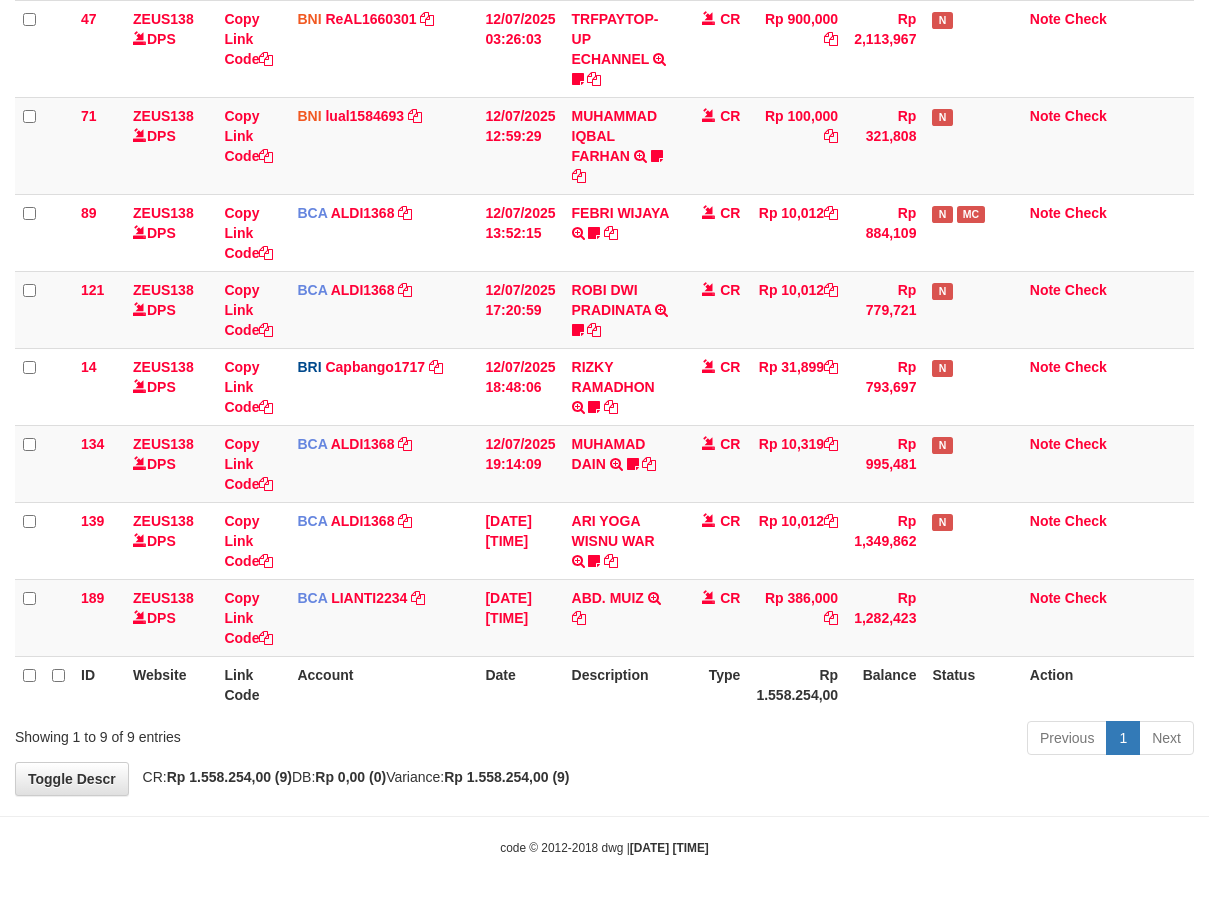 click on "Showing 1 to 9 of 9 entries" at bounding box center [252, 733] 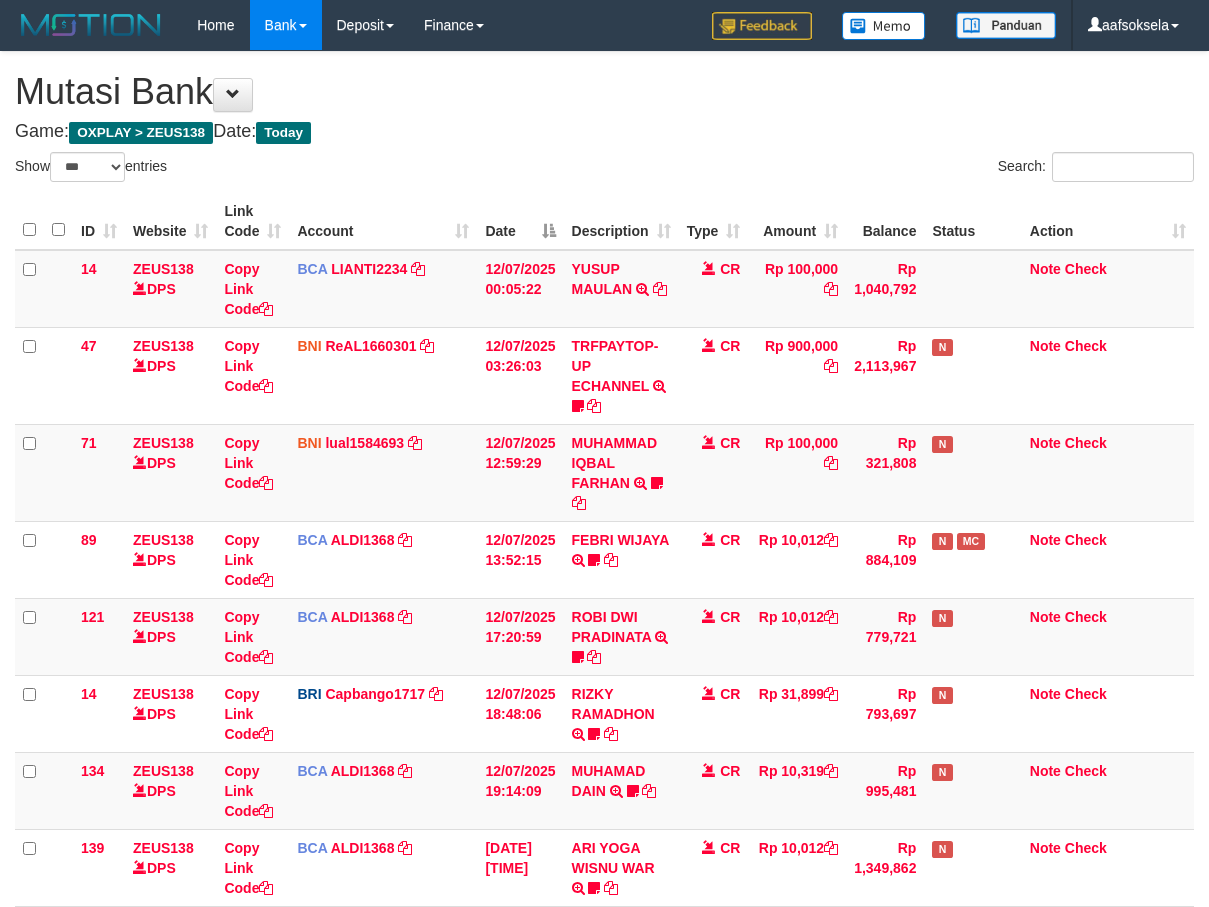 select on "***" 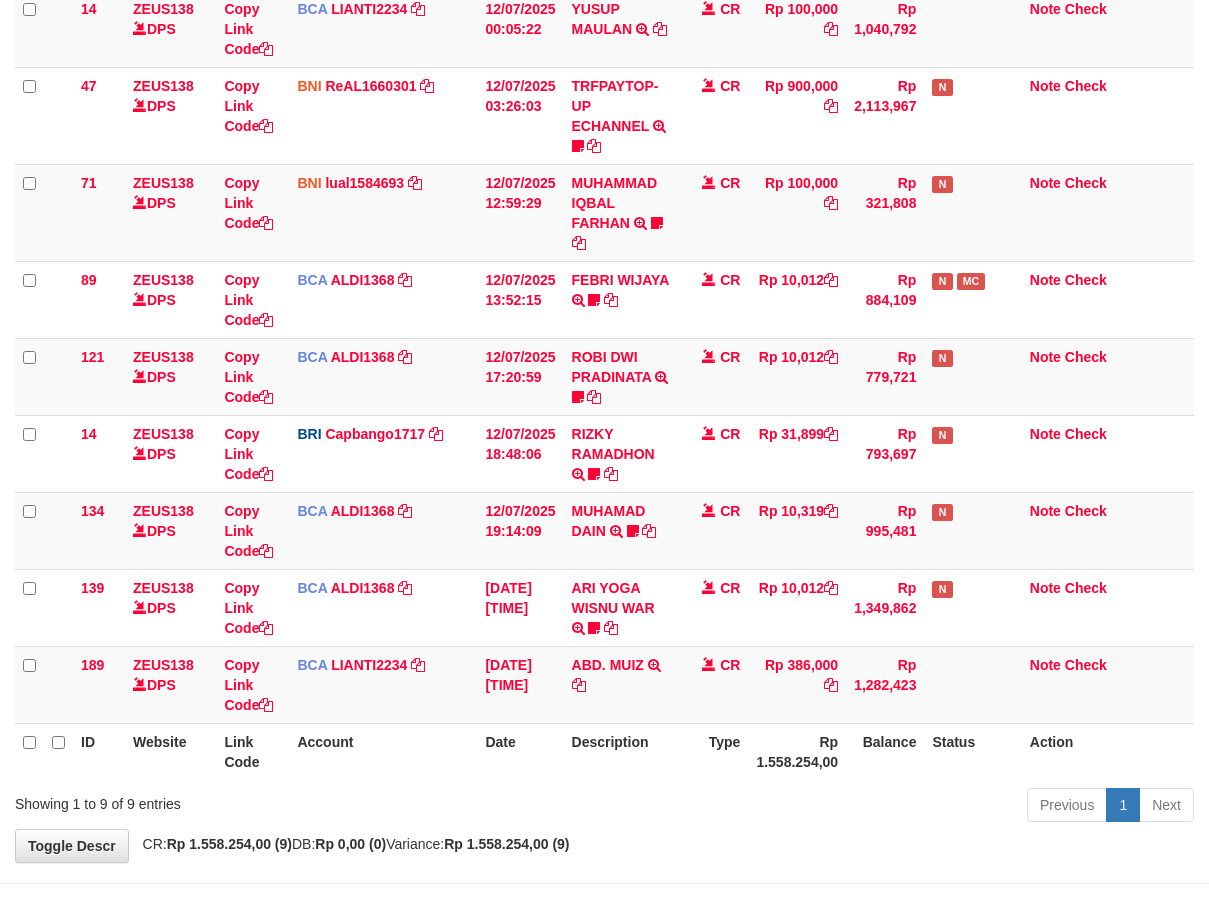 scroll, scrollTop: 327, scrollLeft: 0, axis: vertical 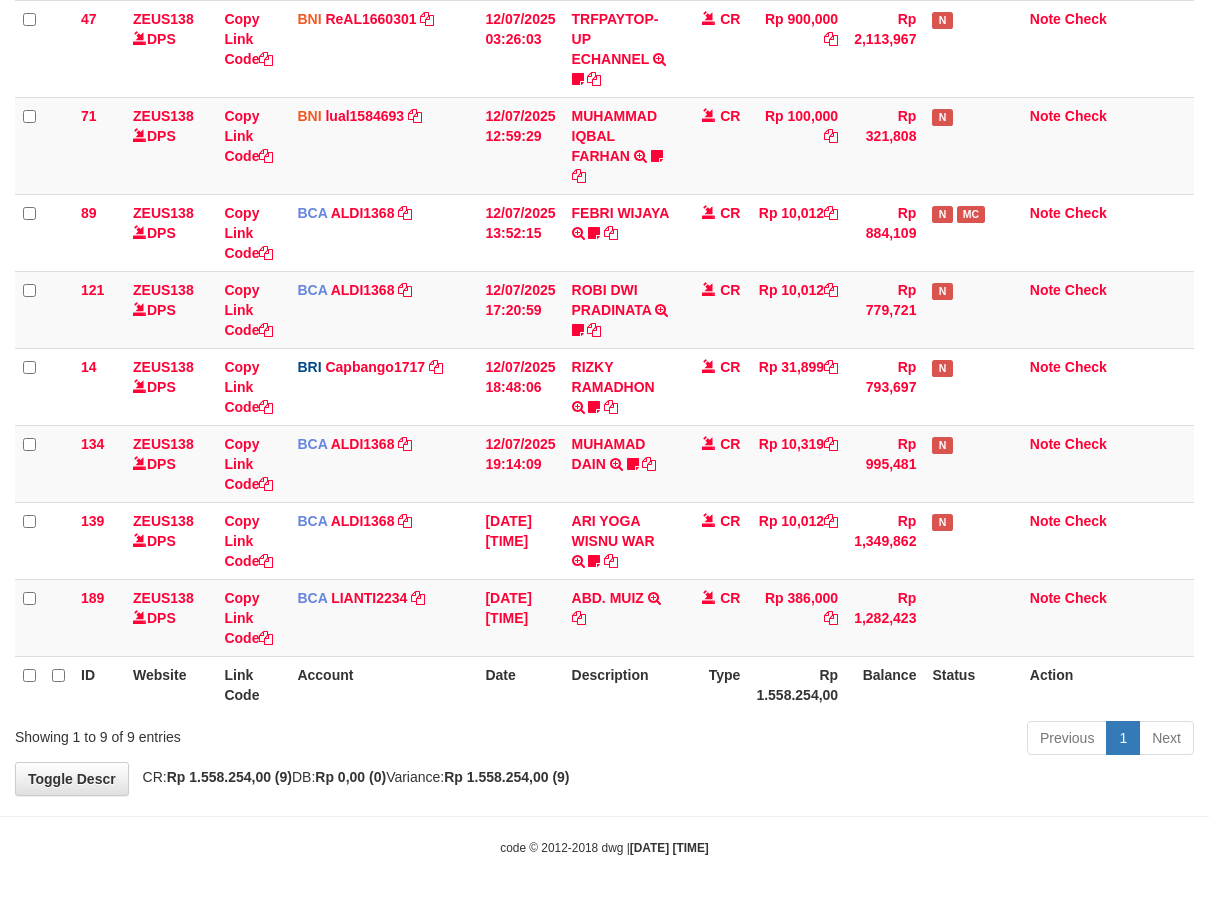 click on "Previous 1 Next" at bounding box center (856, 740) 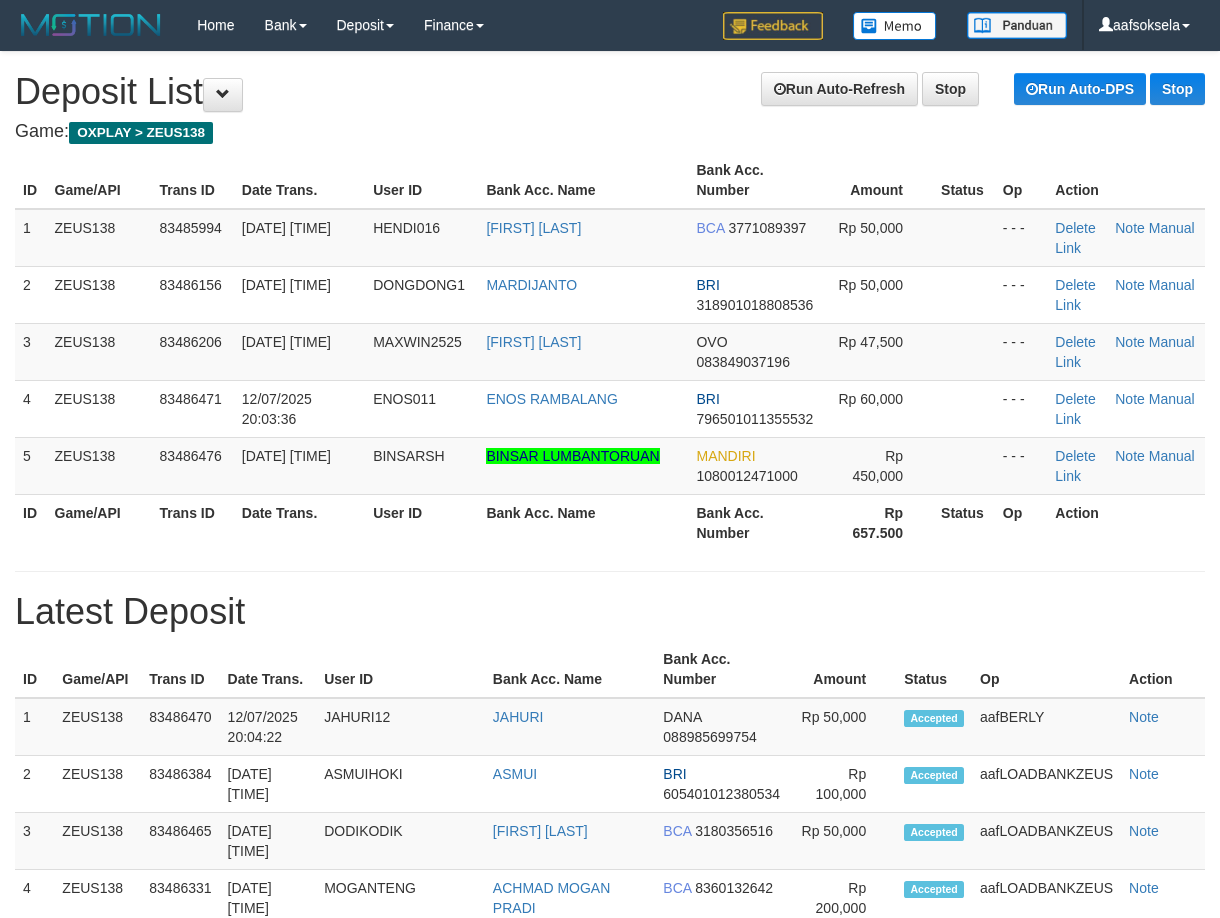 scroll, scrollTop: 0, scrollLeft: 0, axis: both 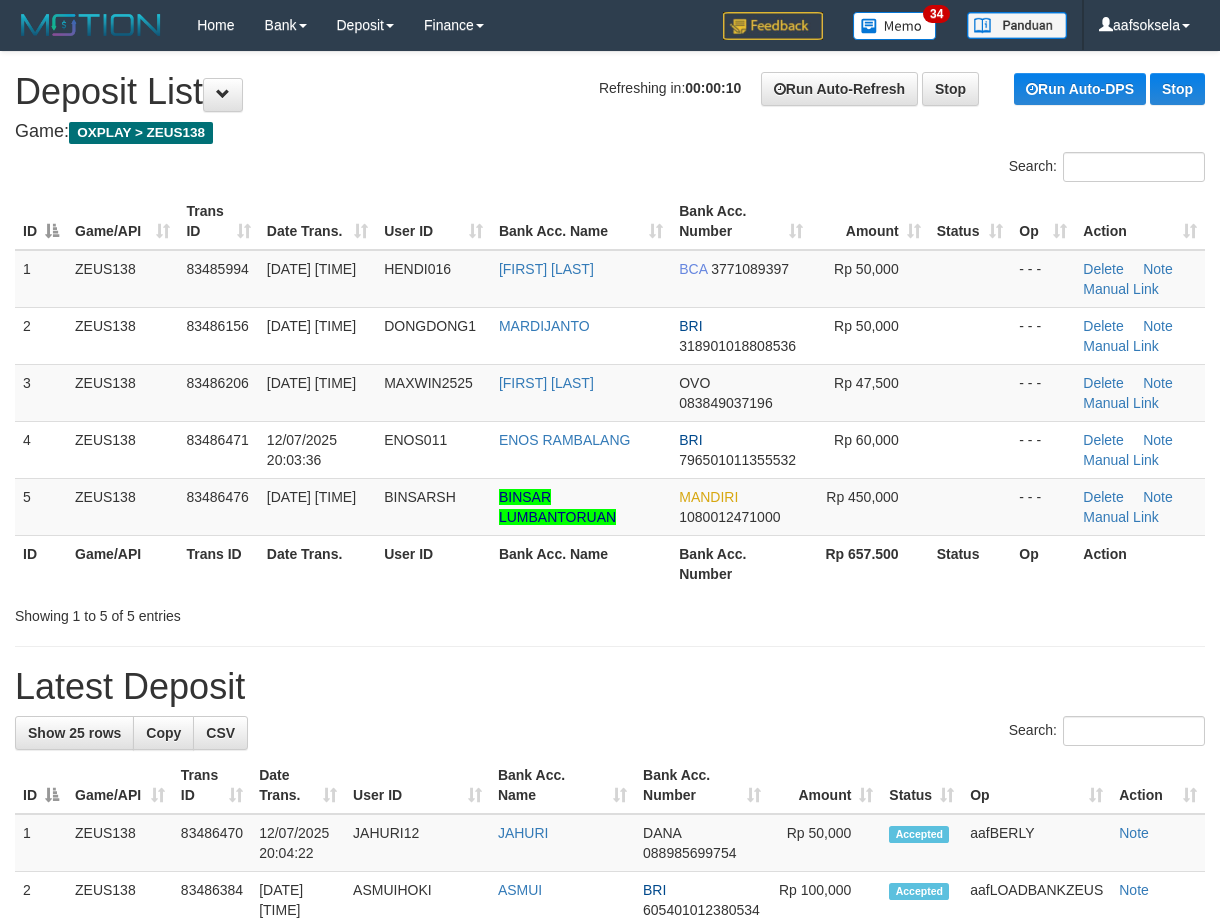 click on "**********" at bounding box center [610, 1222] 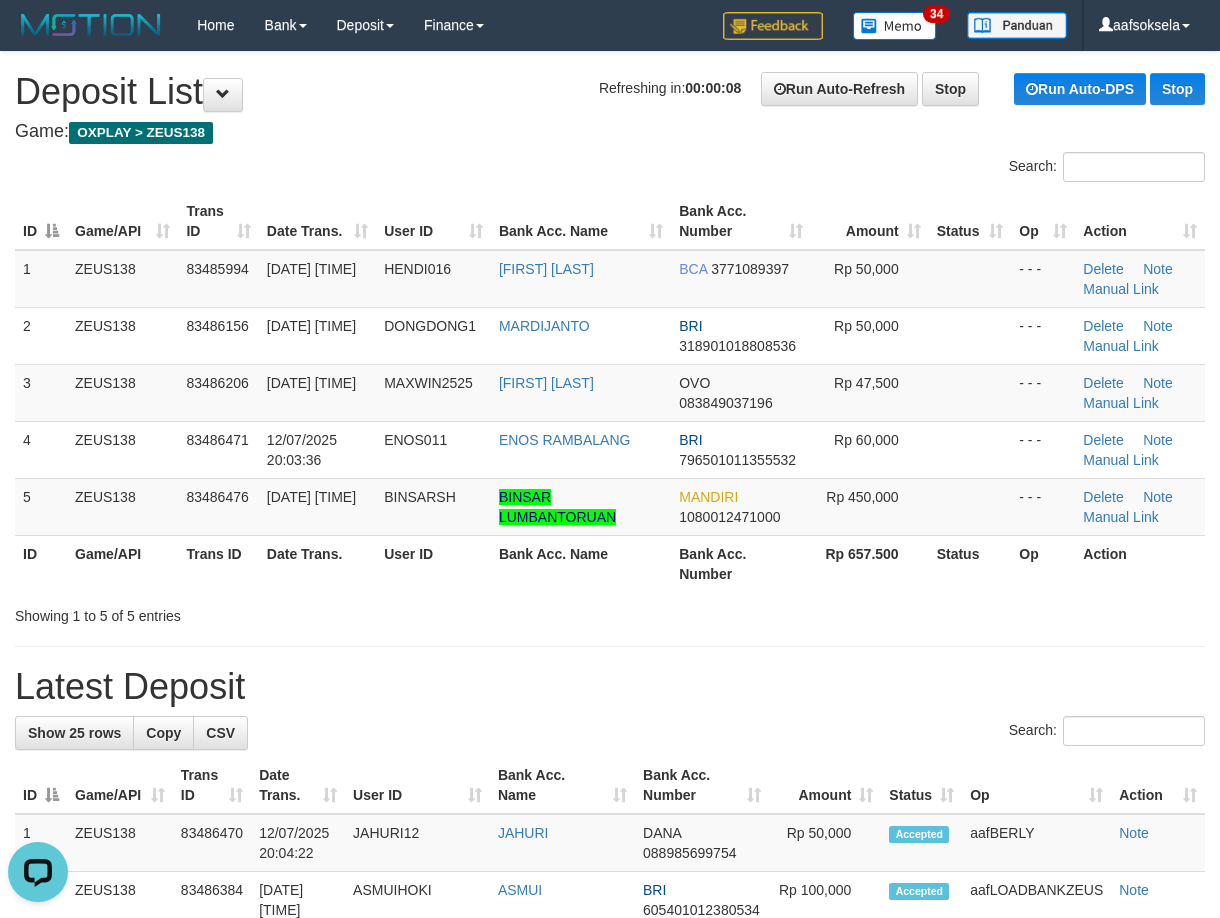 scroll, scrollTop: 0, scrollLeft: 0, axis: both 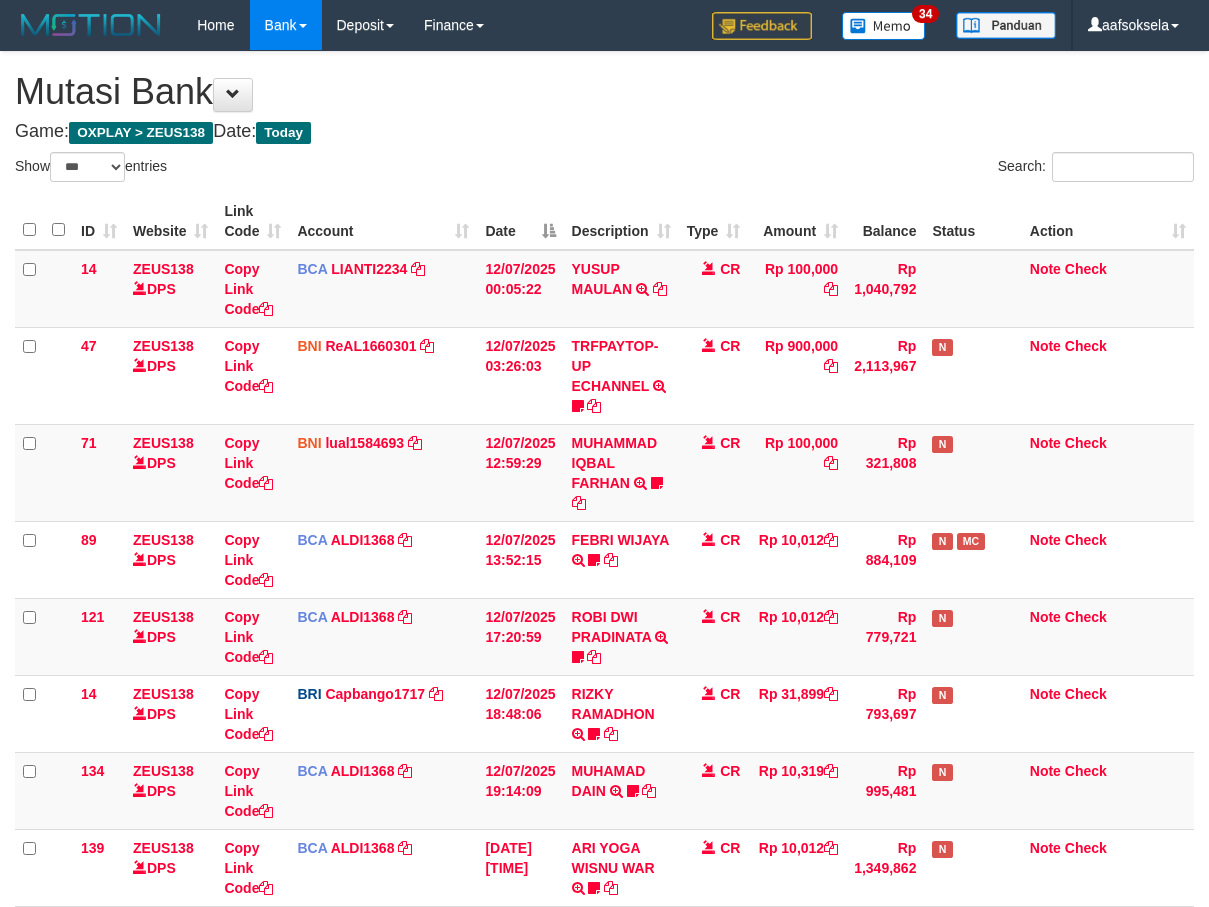 select on "***" 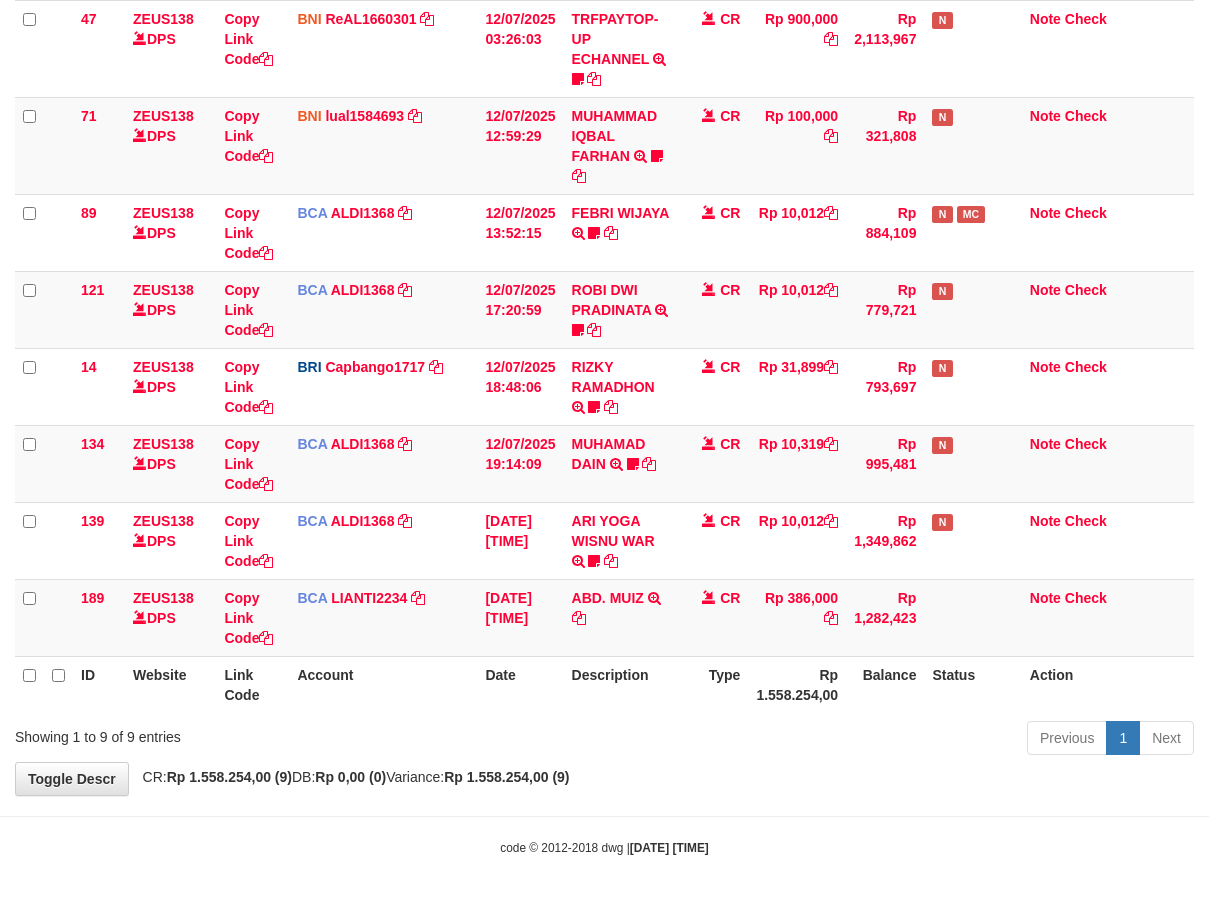click on "**********" at bounding box center [604, 260] 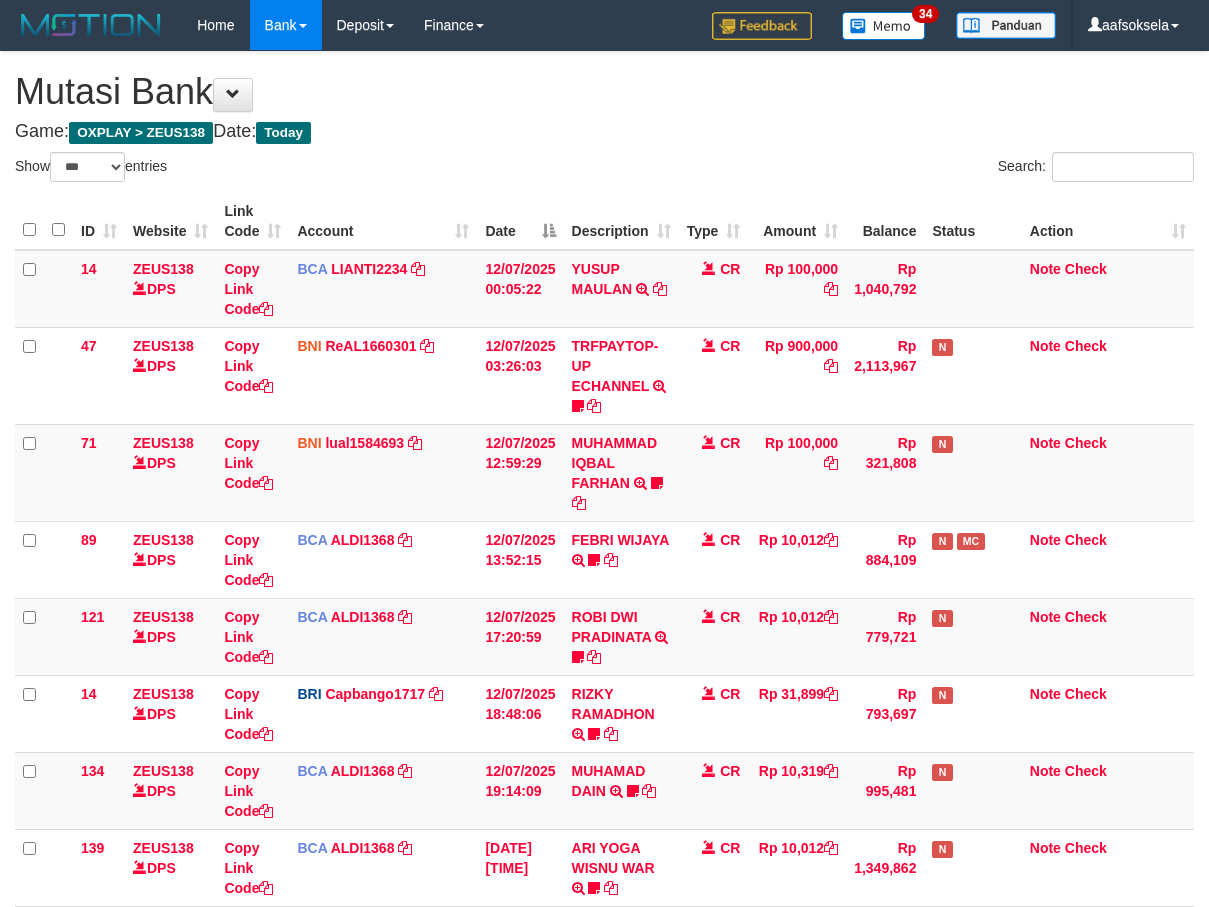 select on "***" 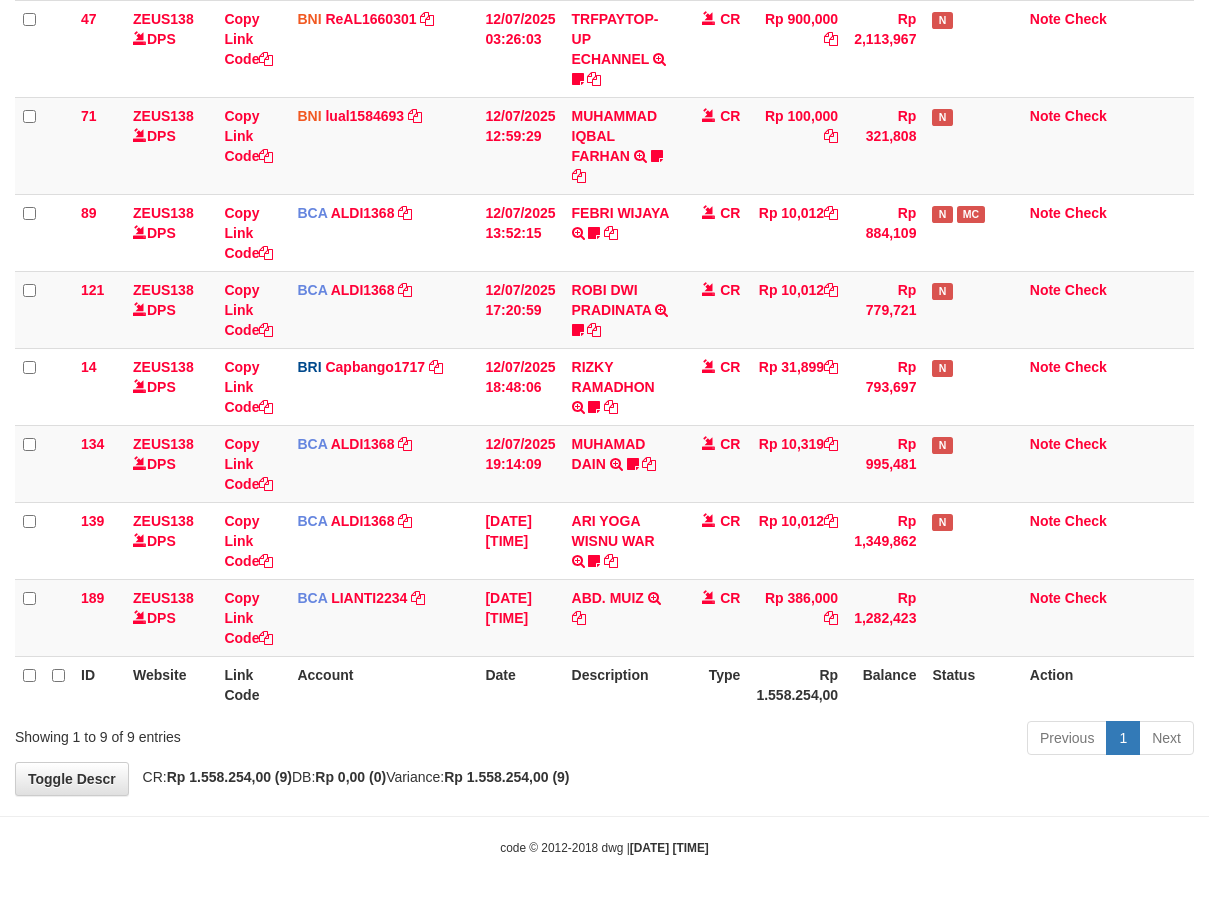 click on "Previous 1 Next" at bounding box center [856, 740] 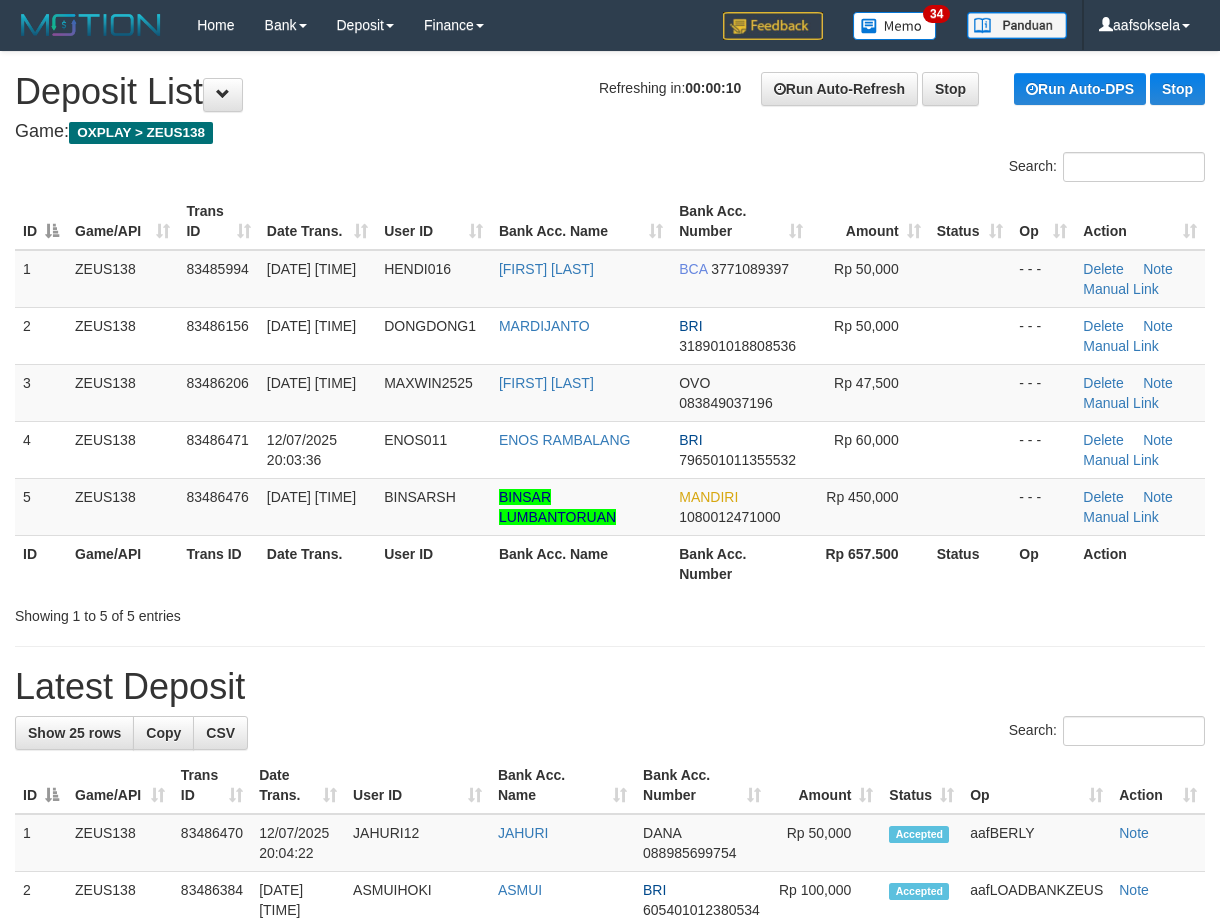 scroll, scrollTop: 0, scrollLeft: 0, axis: both 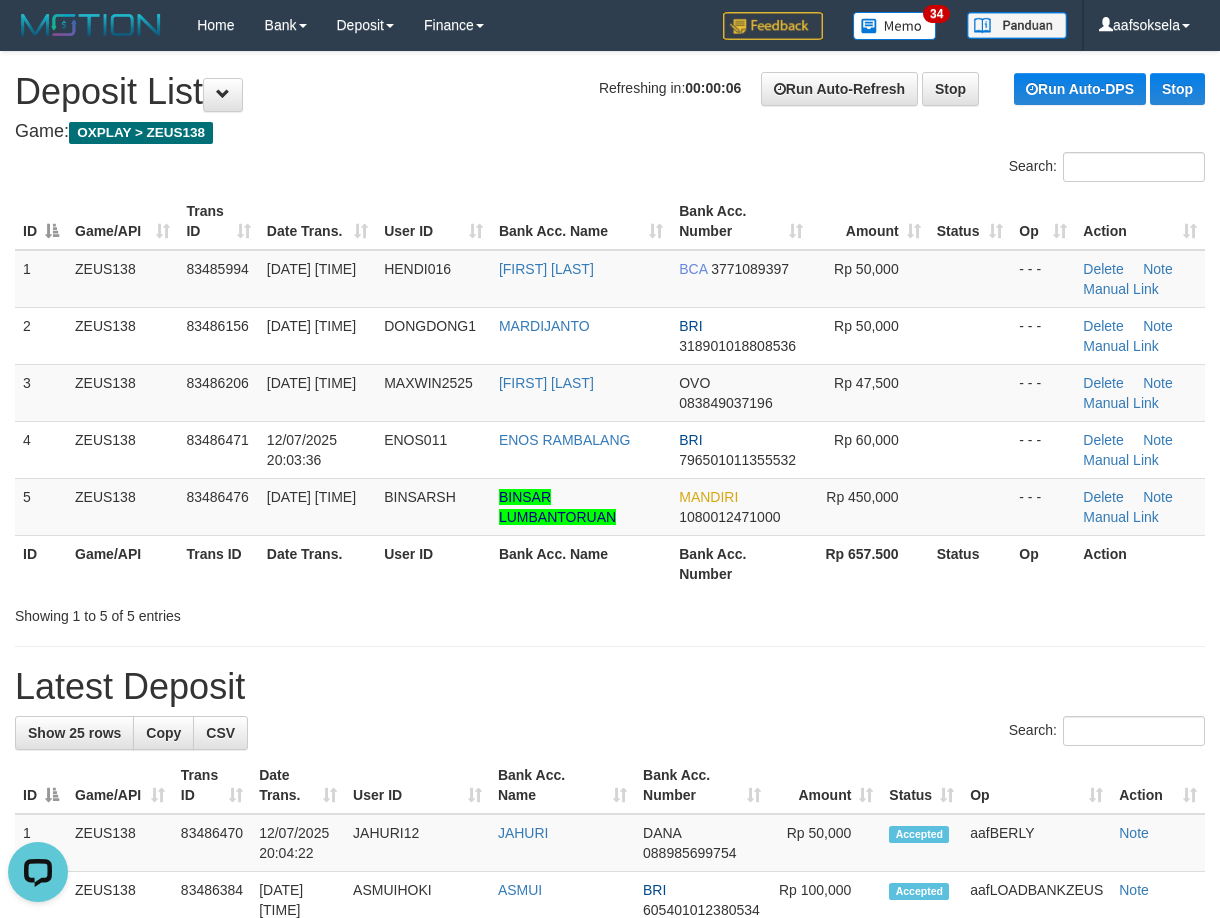 click on "**********" at bounding box center [610, 1222] 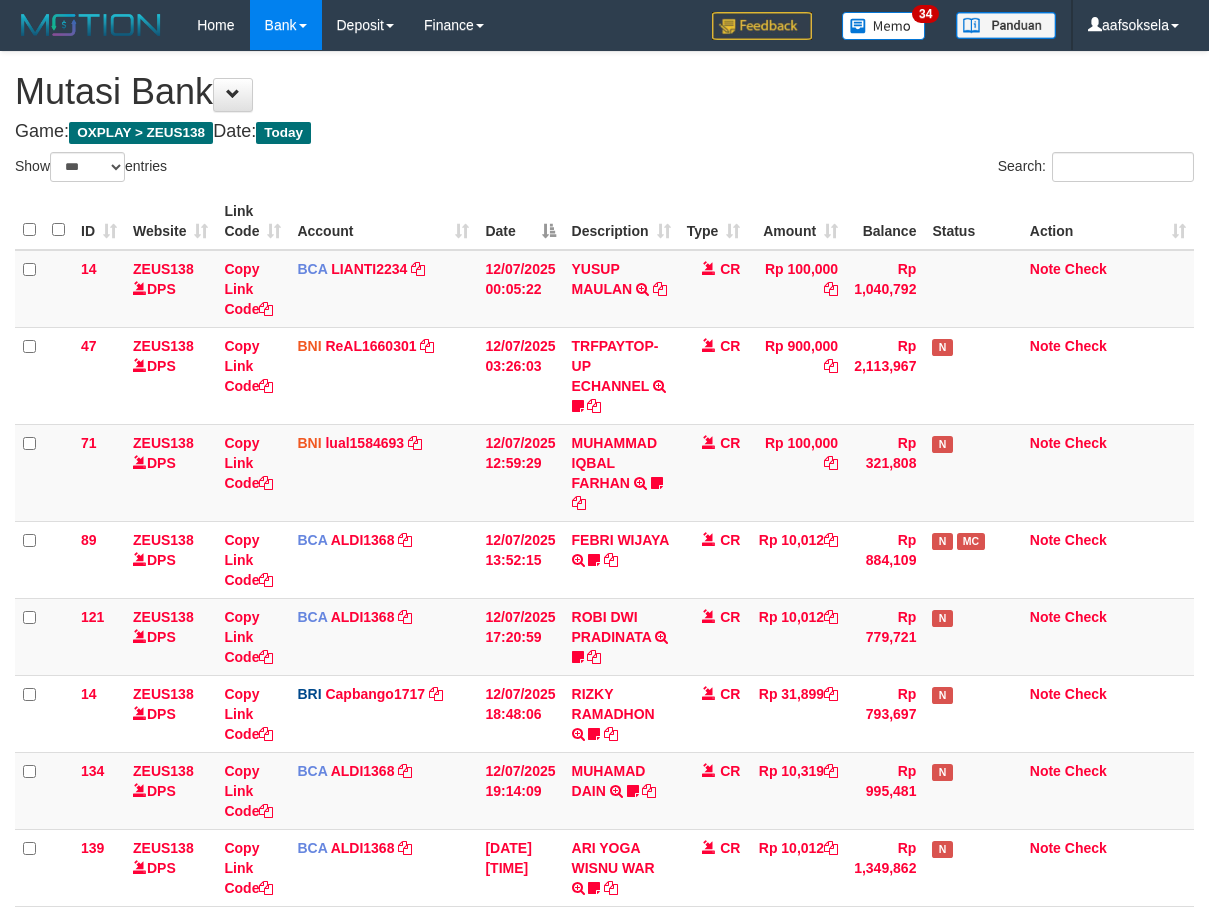 select on "***" 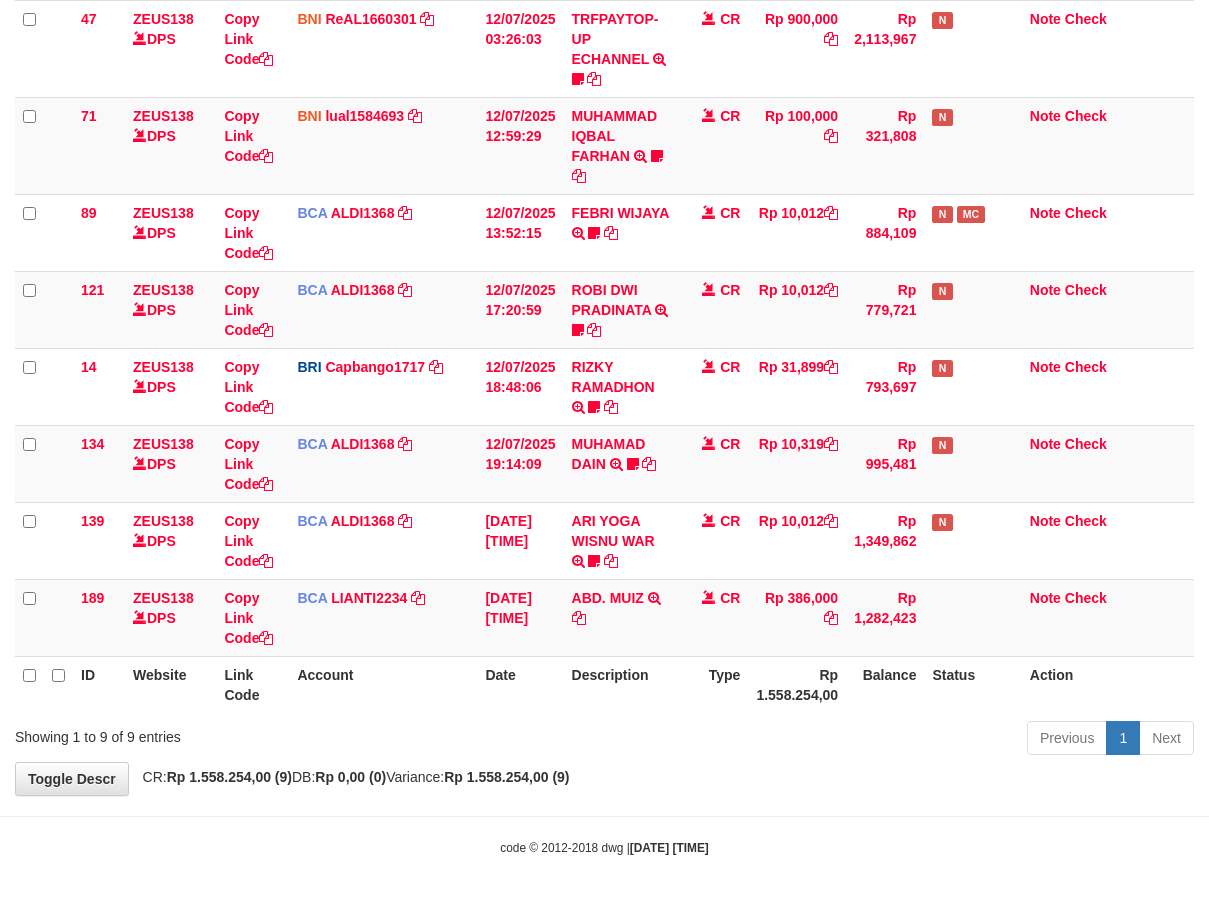 click on "Previous 1 Next" at bounding box center [856, 740] 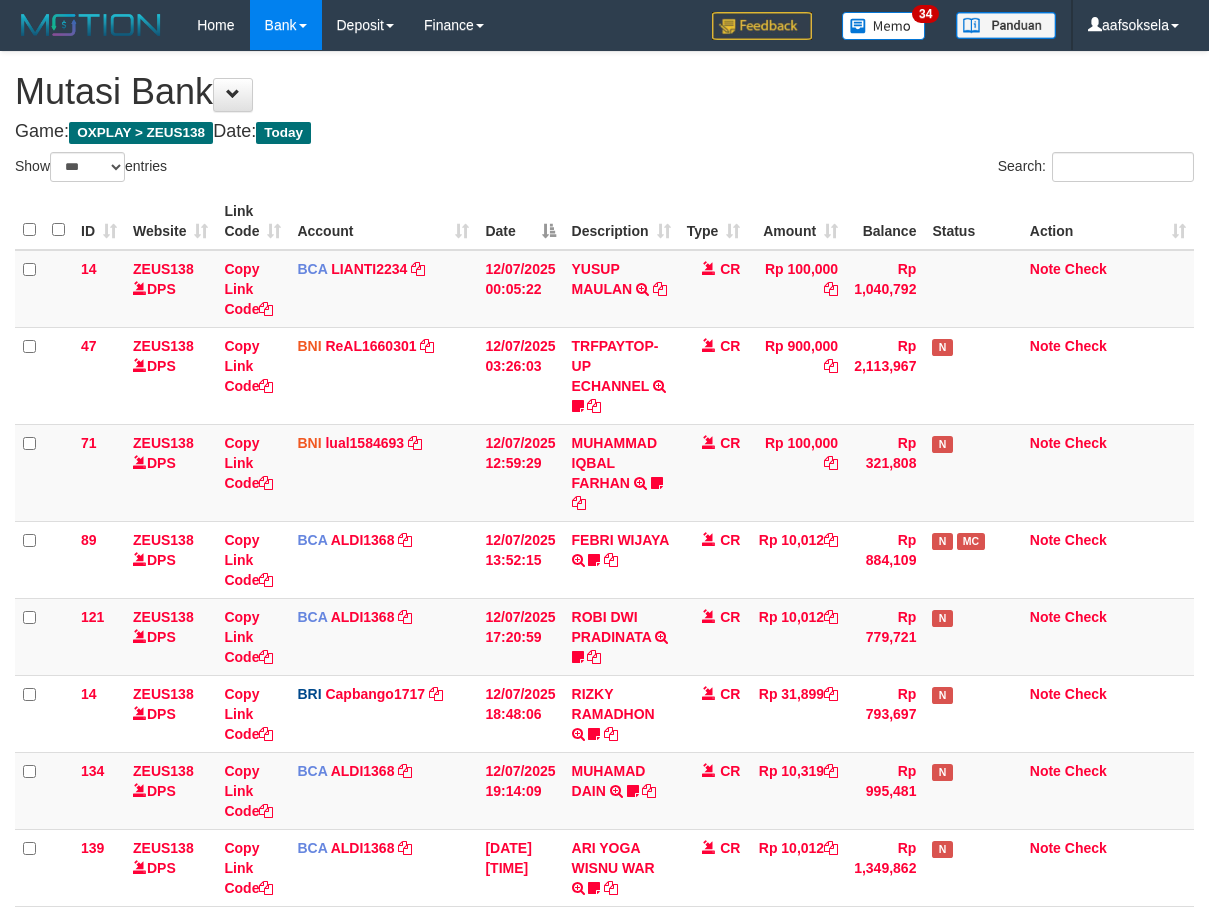 select on "***" 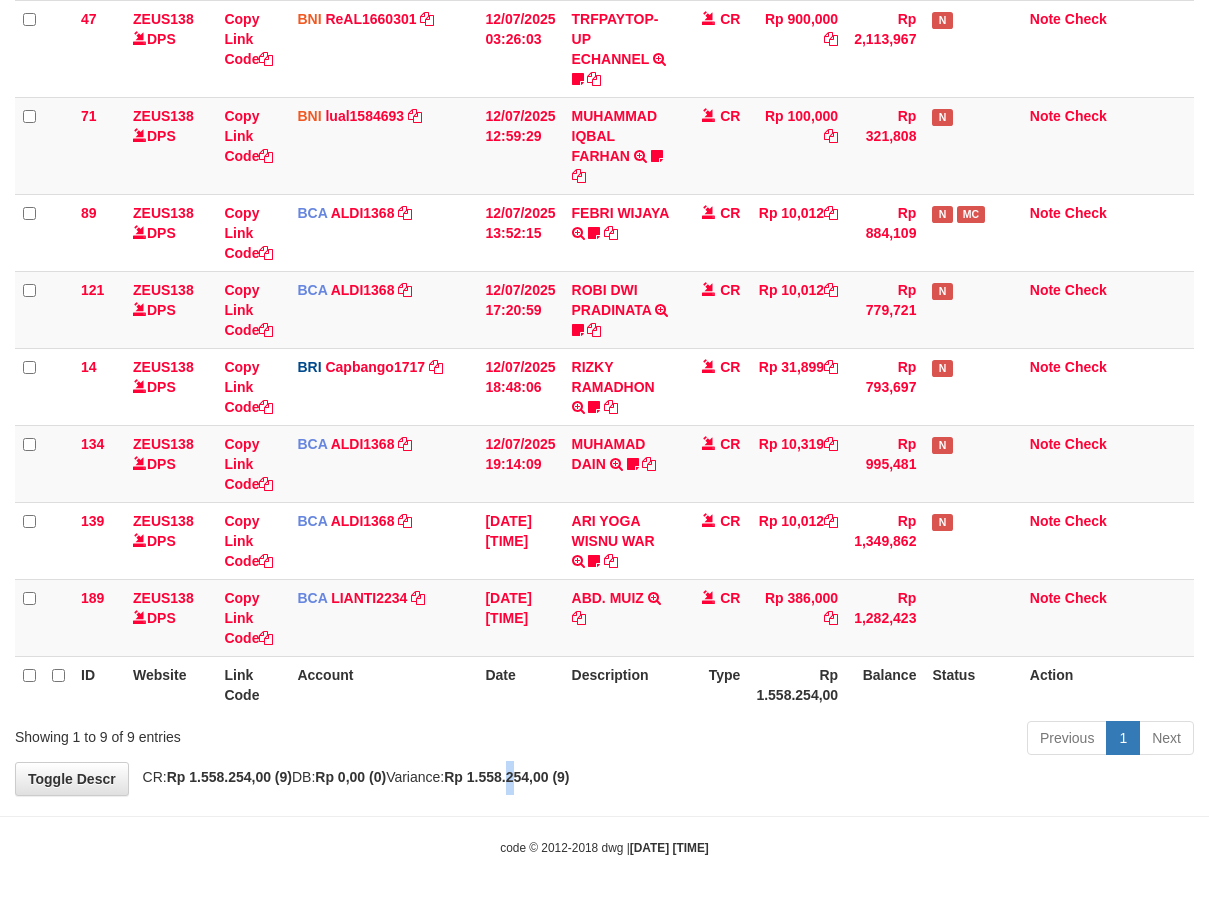 click on "Rp 1.558.254,00 (9)" at bounding box center [506, 777] 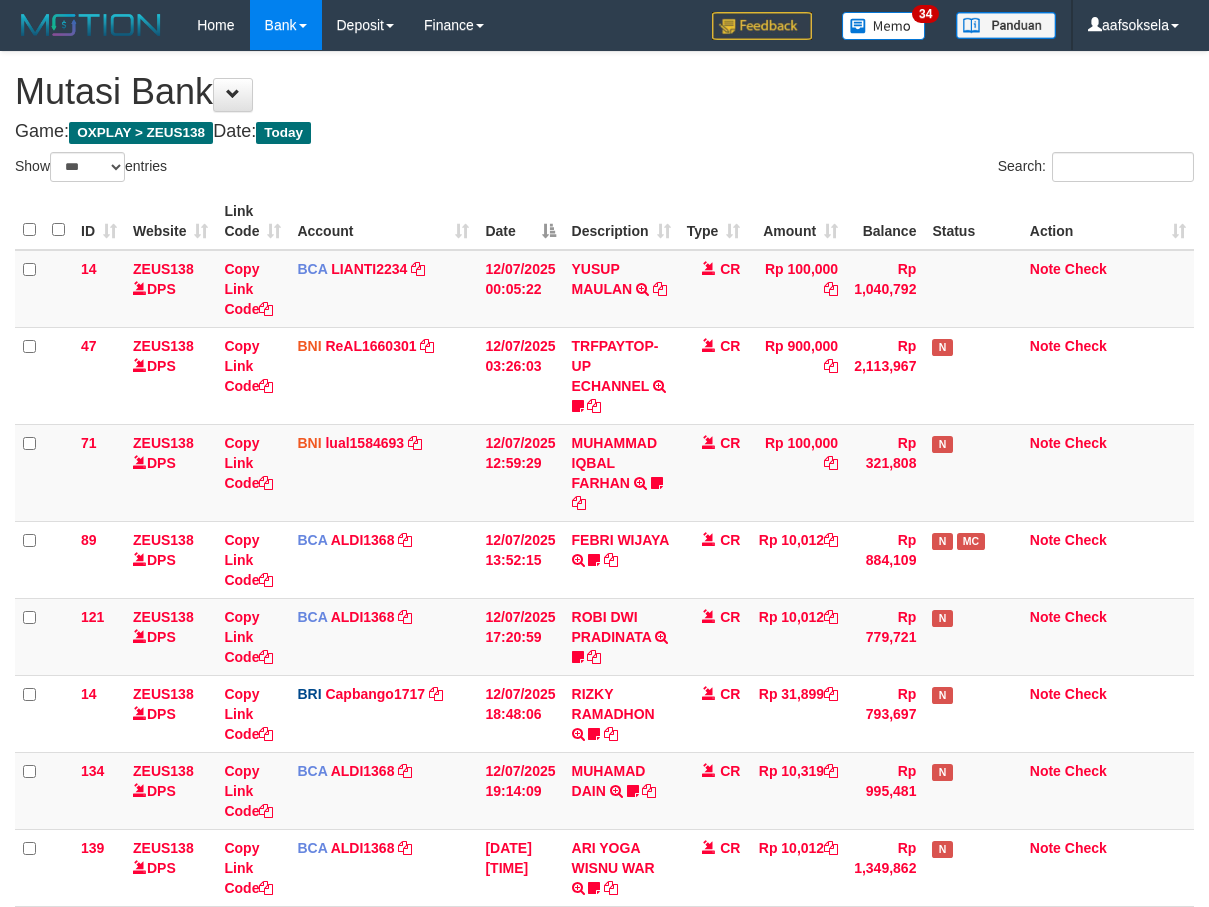 select on "***" 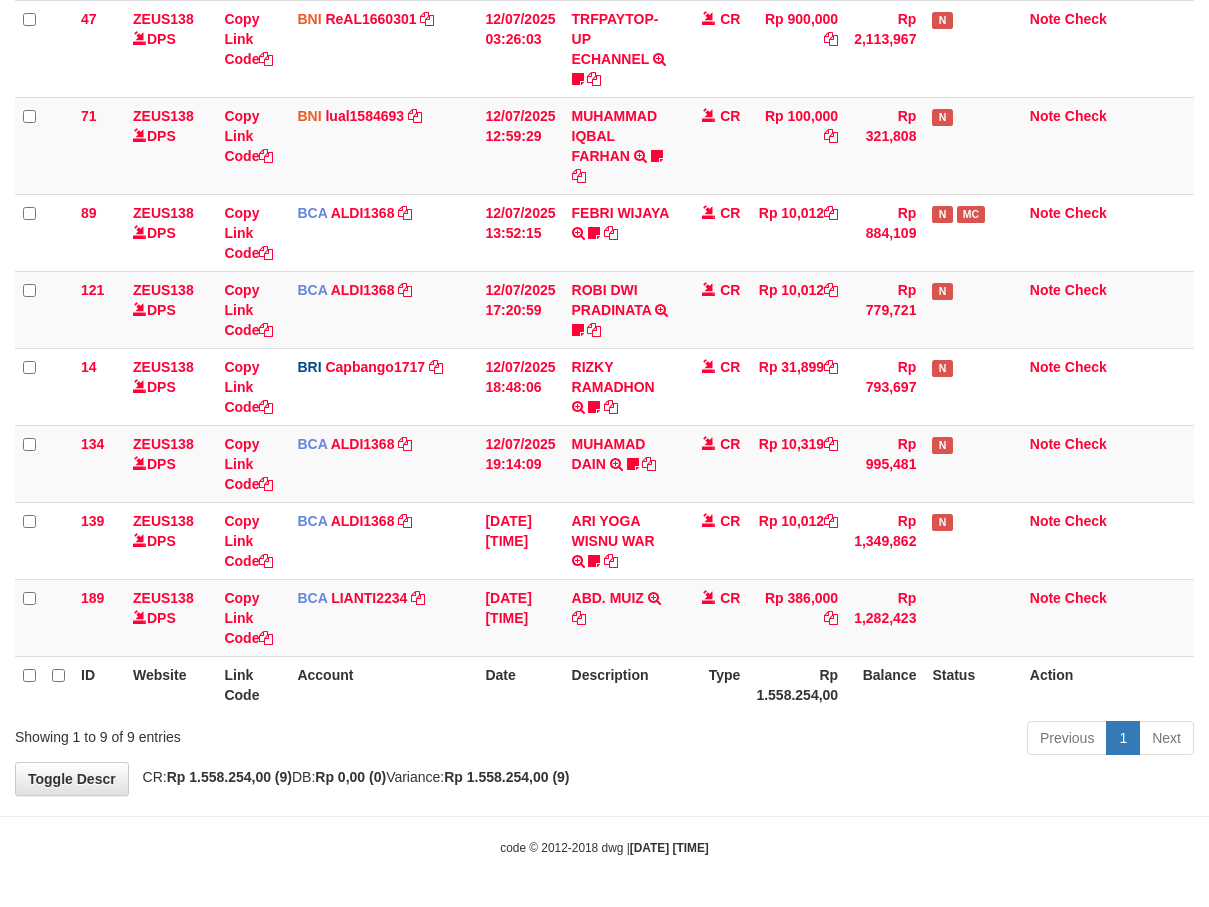 click on "**********" at bounding box center [604, 260] 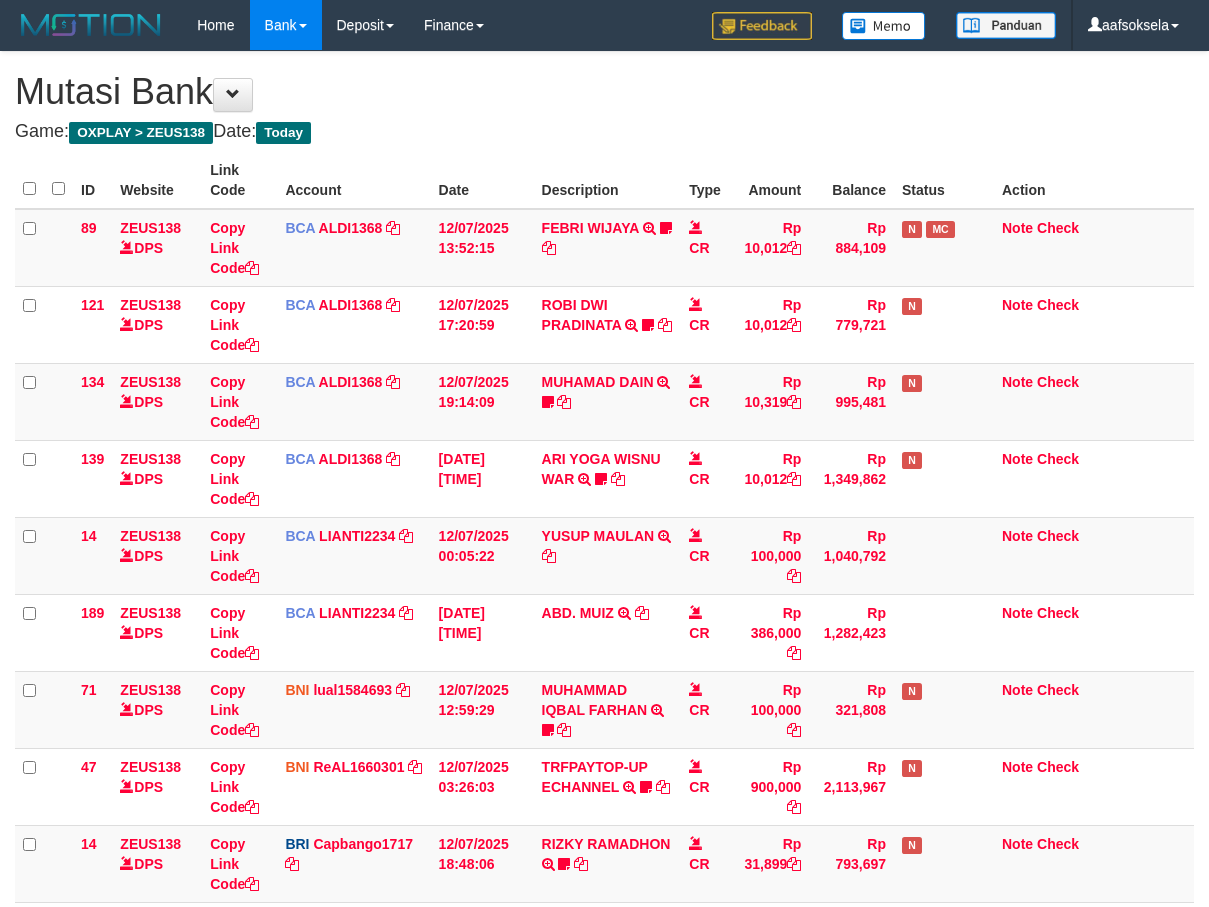 scroll, scrollTop: 327, scrollLeft: 0, axis: vertical 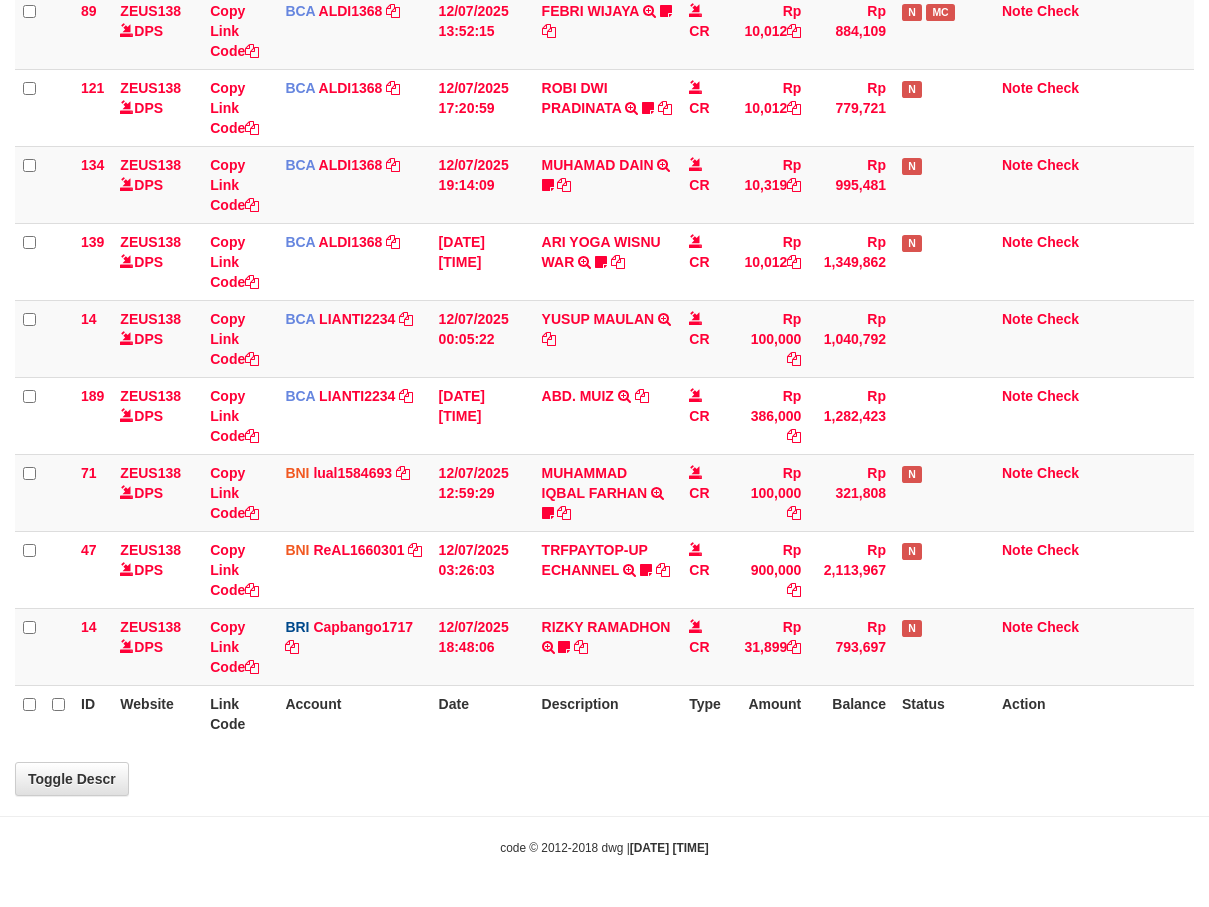 select on "***" 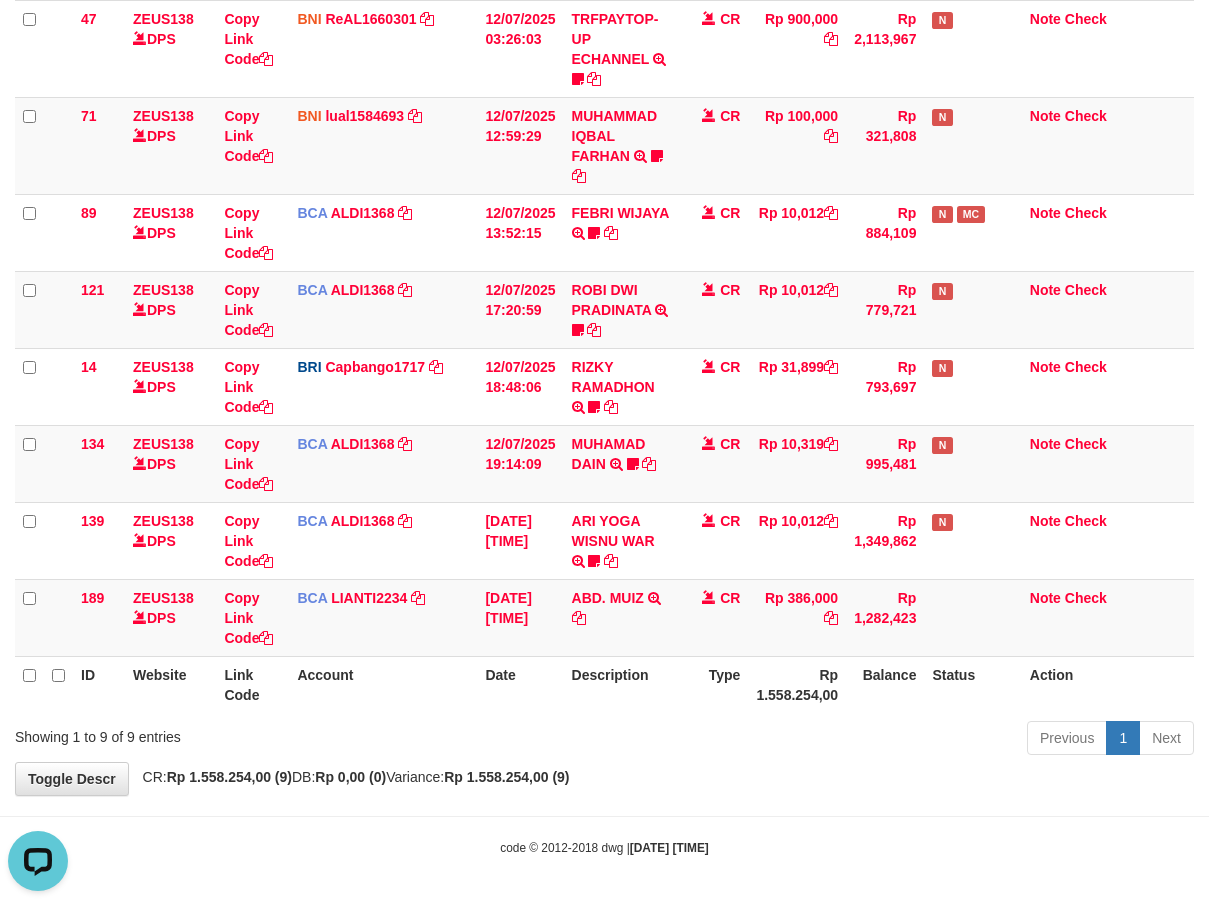 scroll, scrollTop: 0, scrollLeft: 0, axis: both 